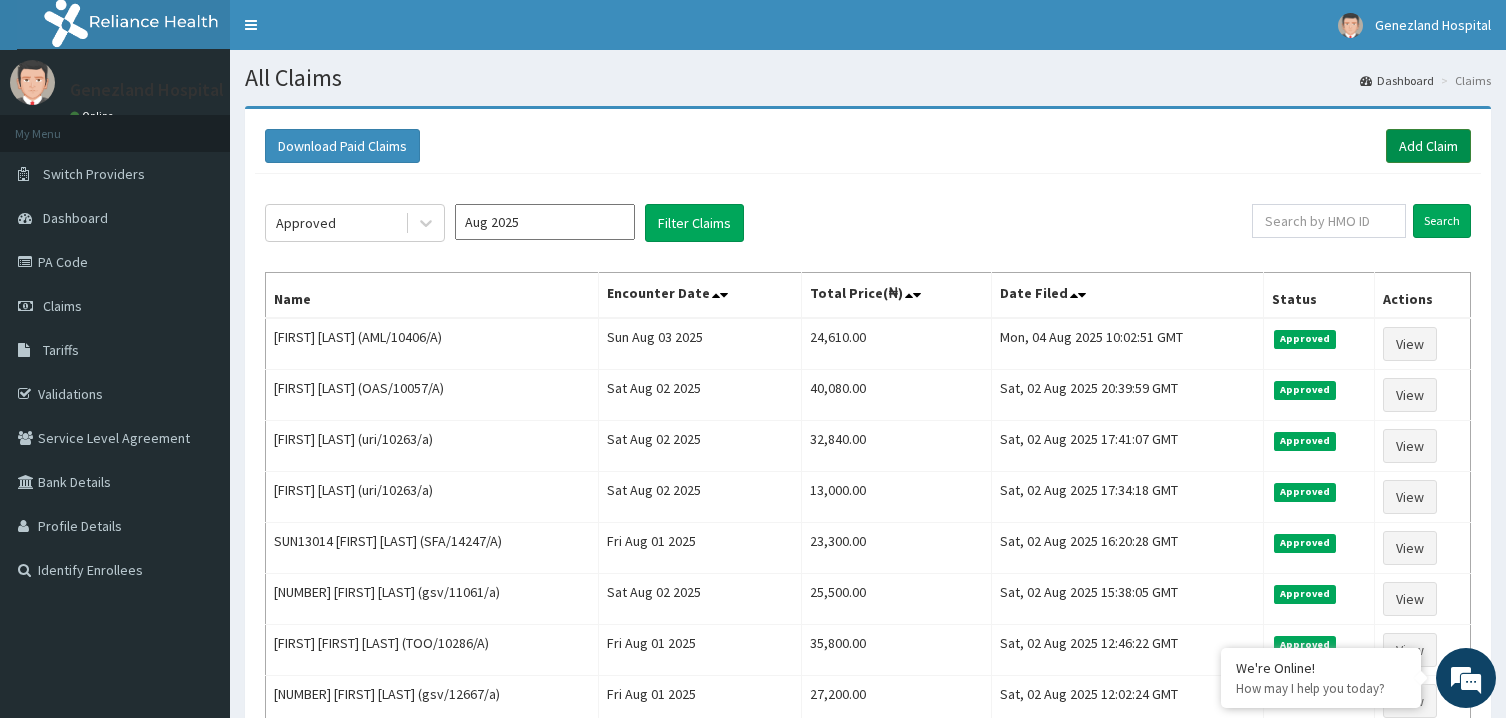 scroll, scrollTop: 0, scrollLeft: 0, axis: both 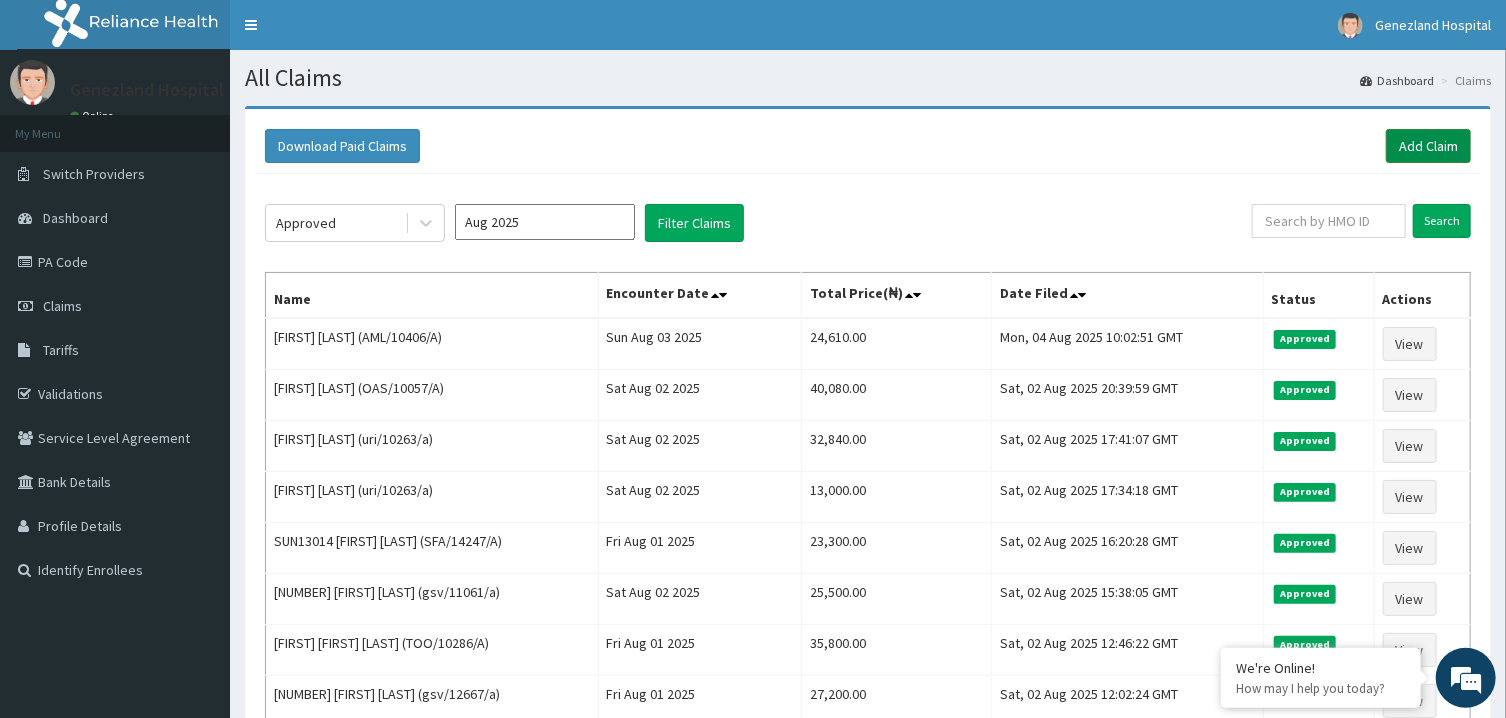 click on "Add Claim" at bounding box center (1428, 146) 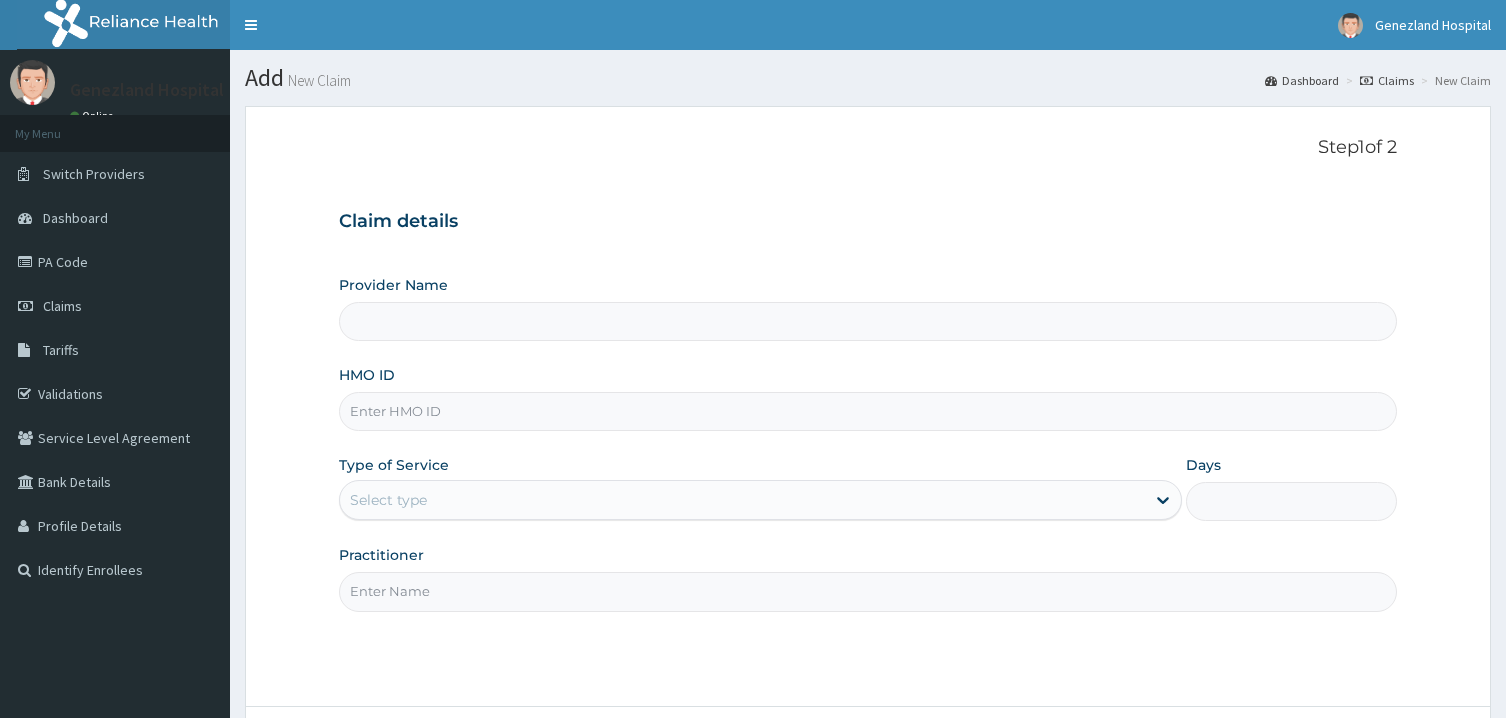 scroll, scrollTop: 0, scrollLeft: 0, axis: both 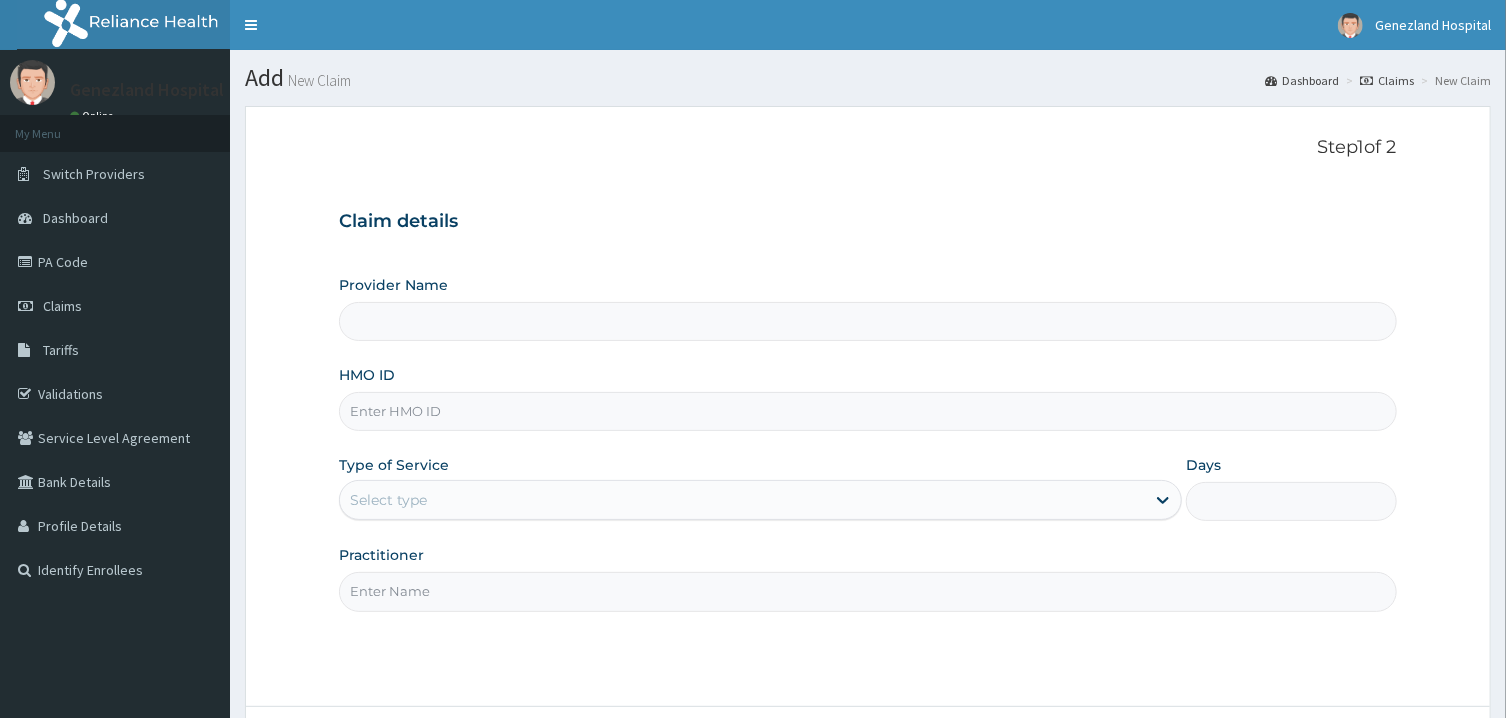 click on "HMO ID" at bounding box center (867, 411) 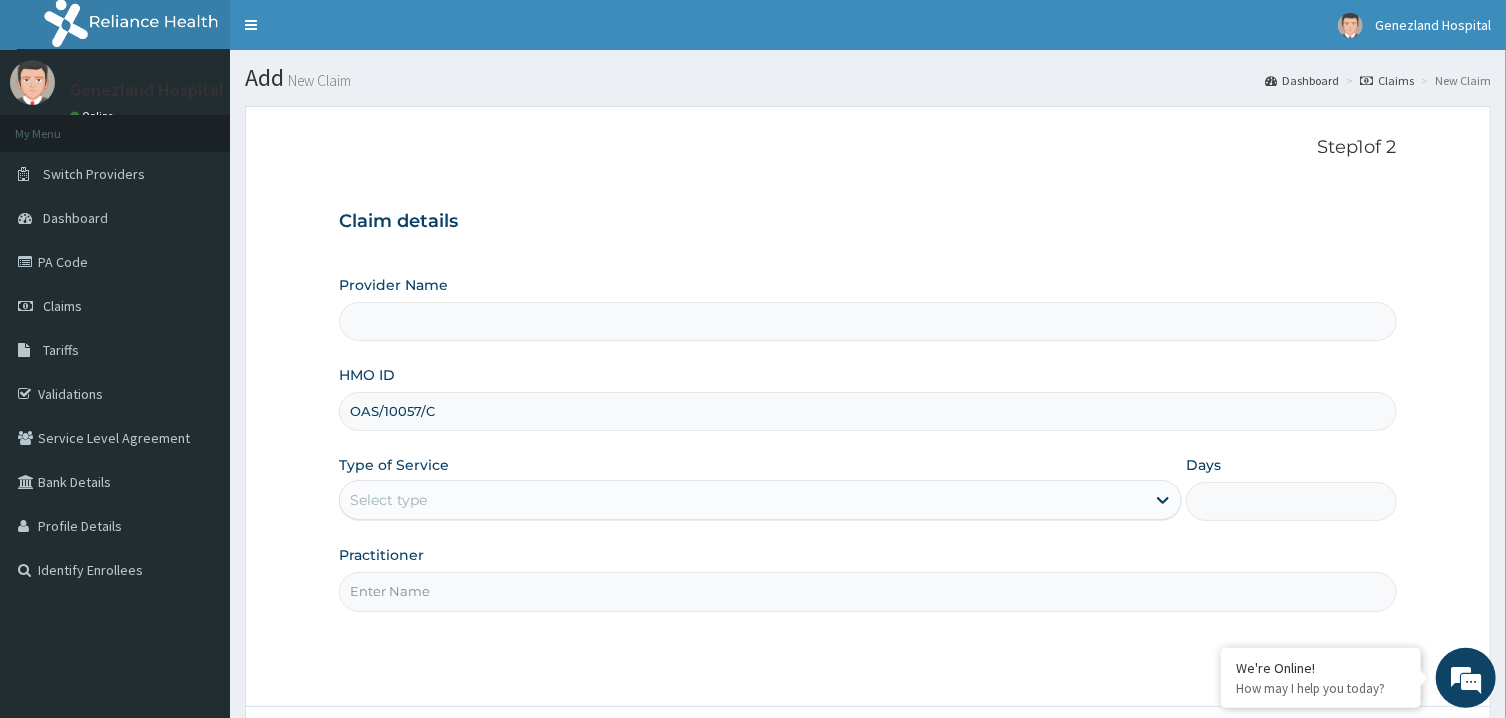 type on "OAS/10057/C" 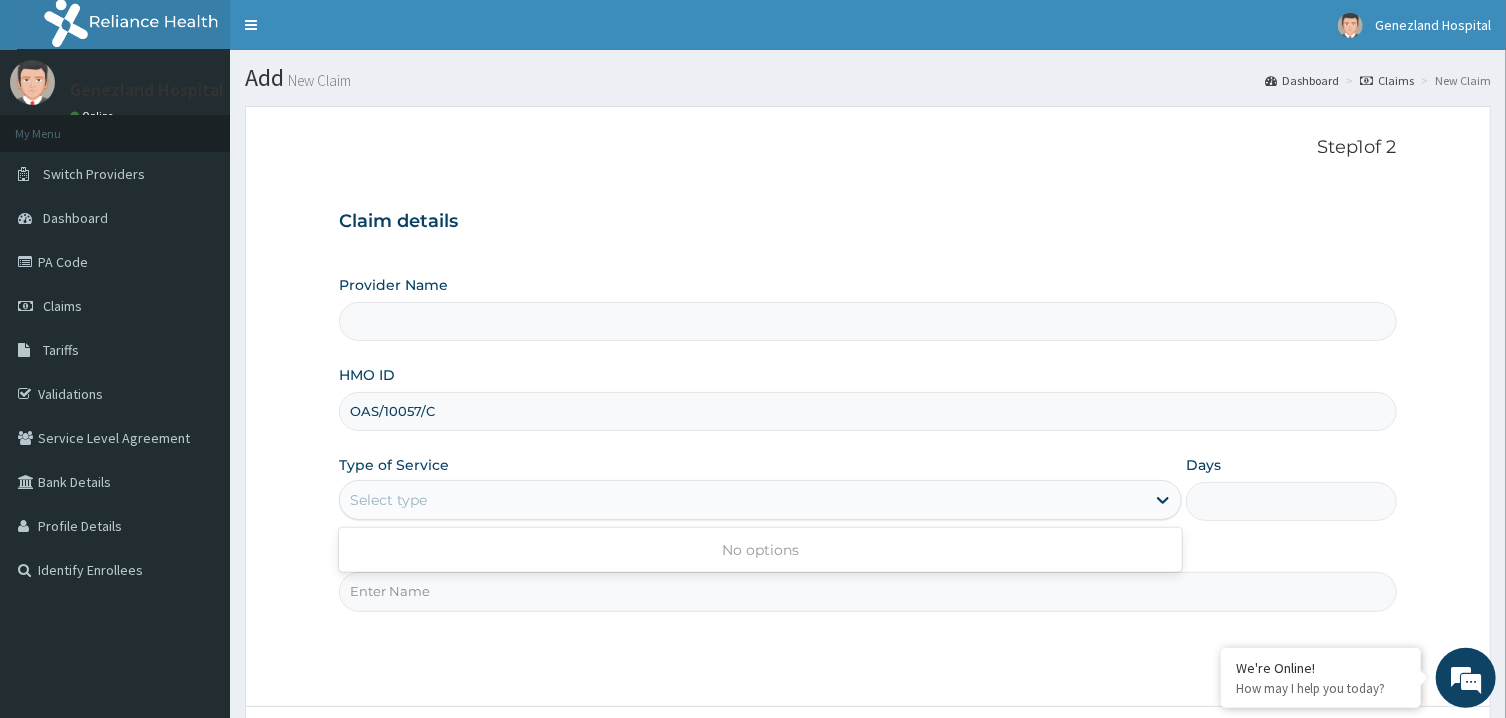 scroll, scrollTop: 0, scrollLeft: 0, axis: both 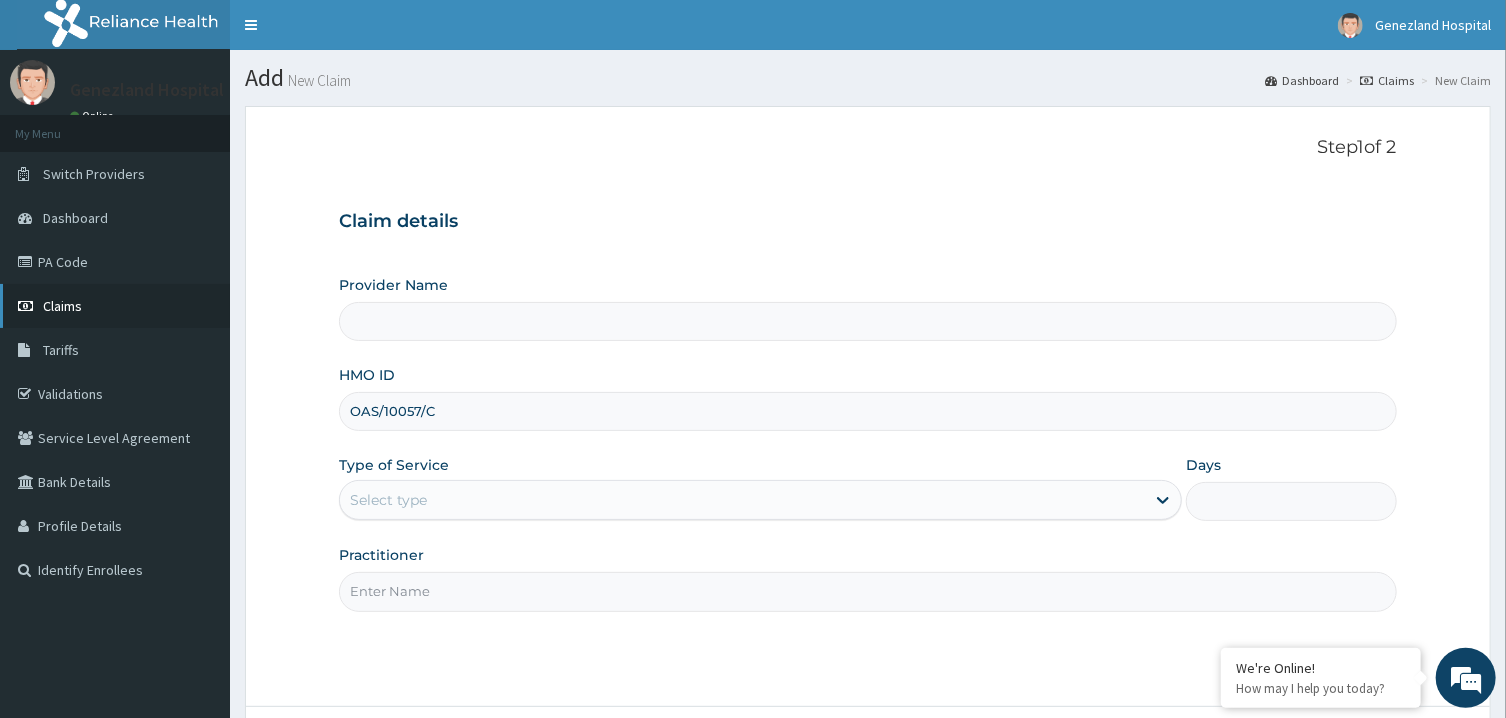 click on "Claims" at bounding box center (115, 306) 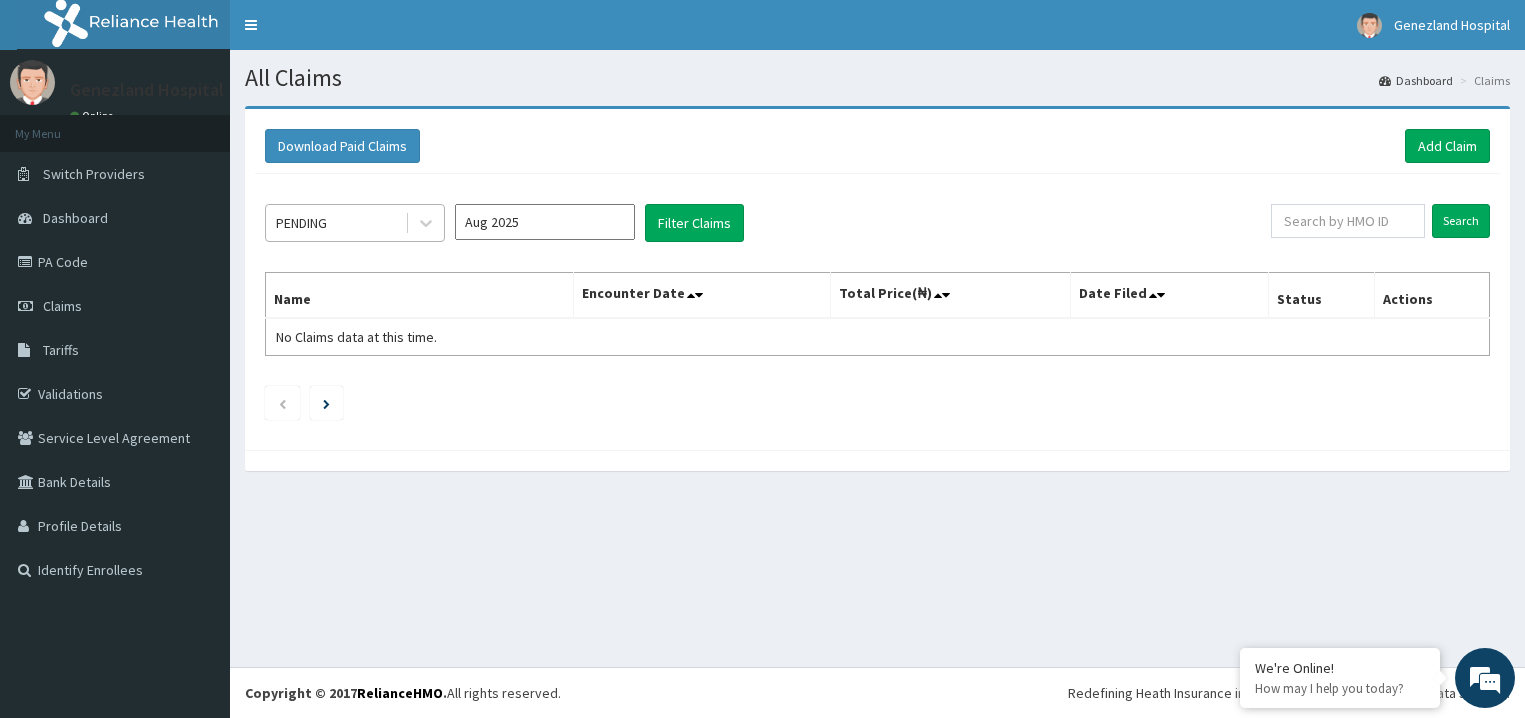 scroll, scrollTop: 0, scrollLeft: 0, axis: both 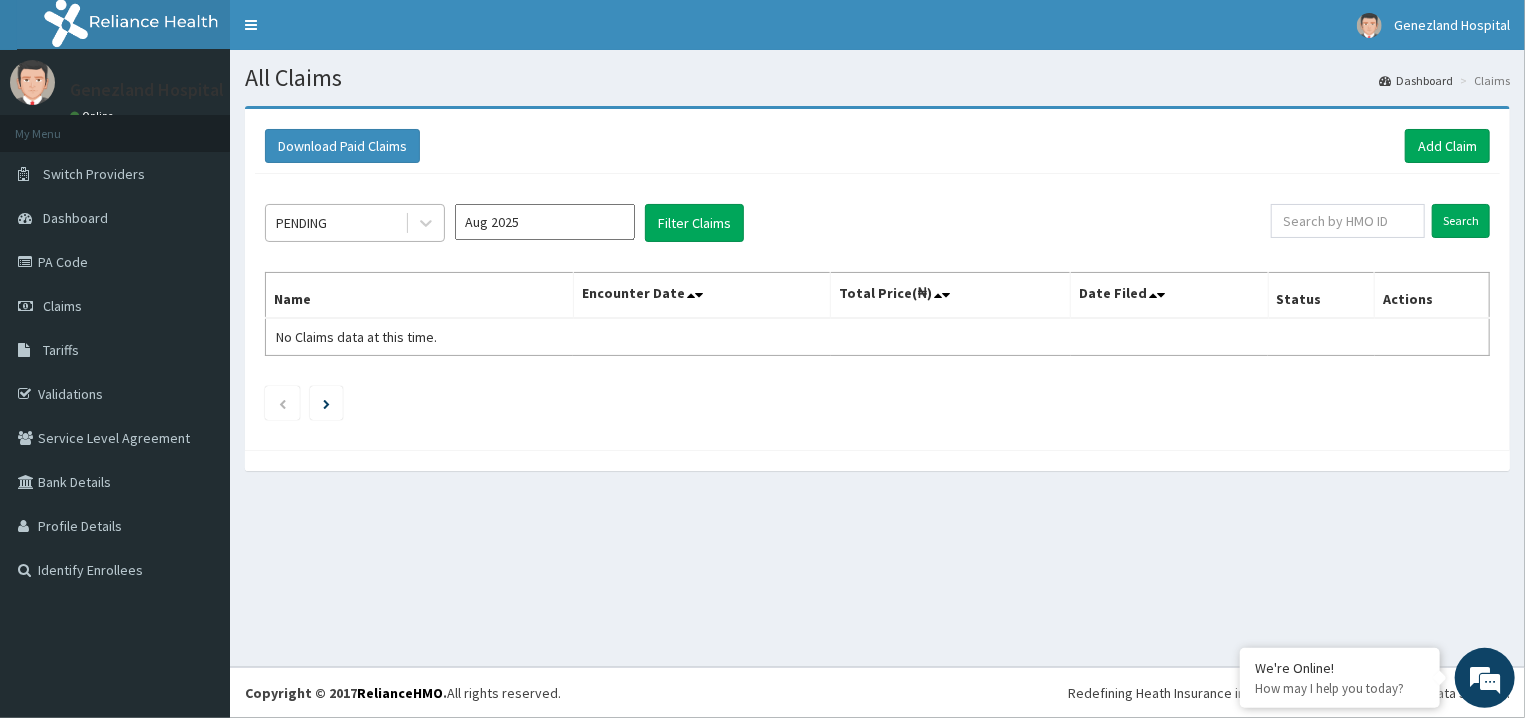 click on "PENDING" at bounding box center [335, 223] 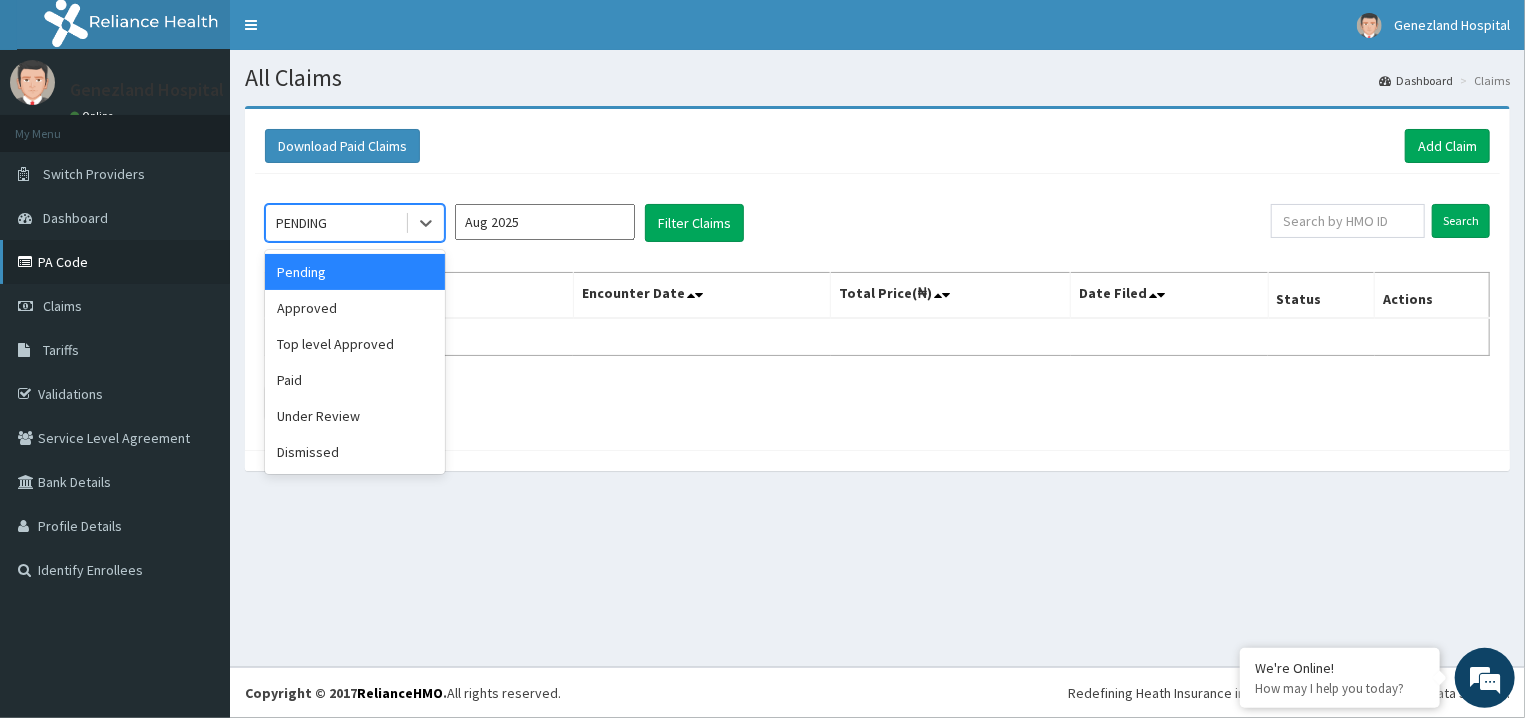 scroll, scrollTop: 0, scrollLeft: 0, axis: both 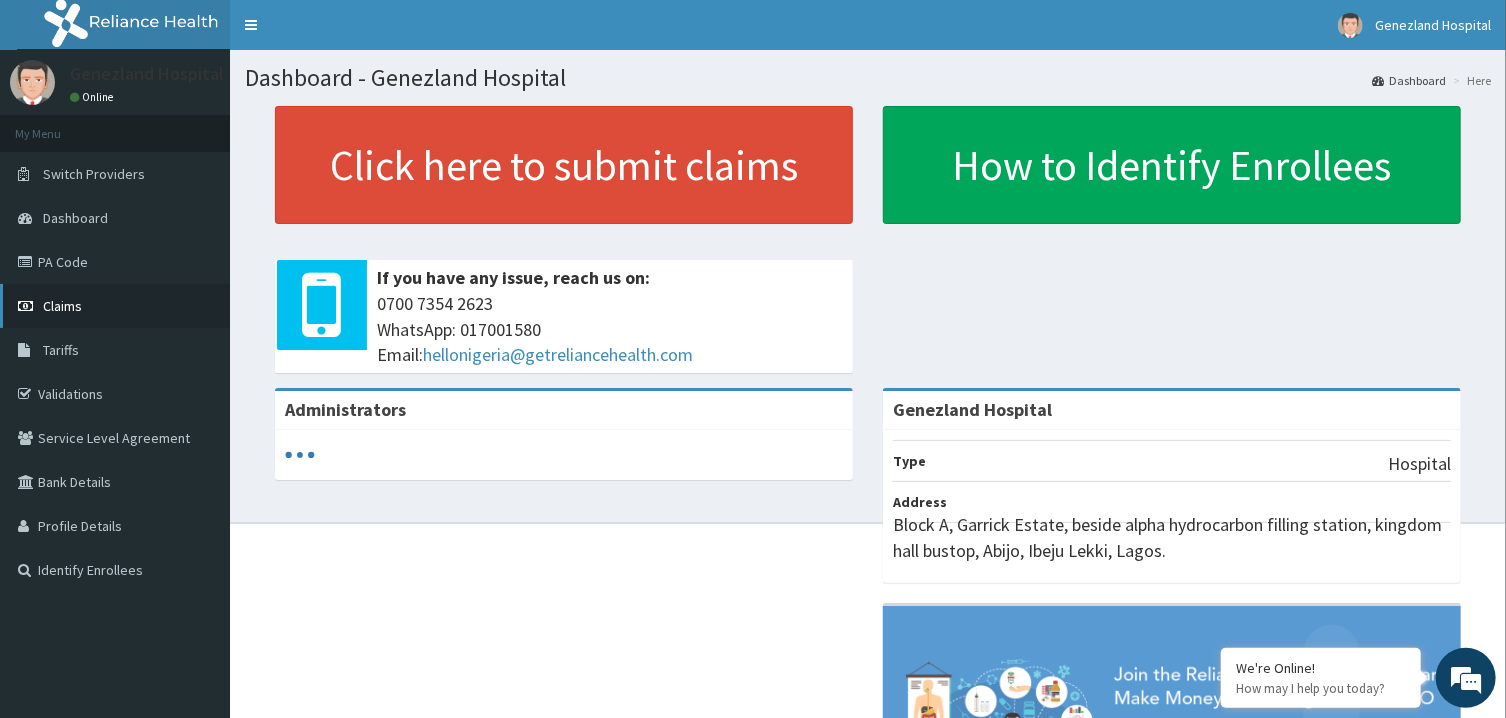 click on "Claims" at bounding box center [62, 306] 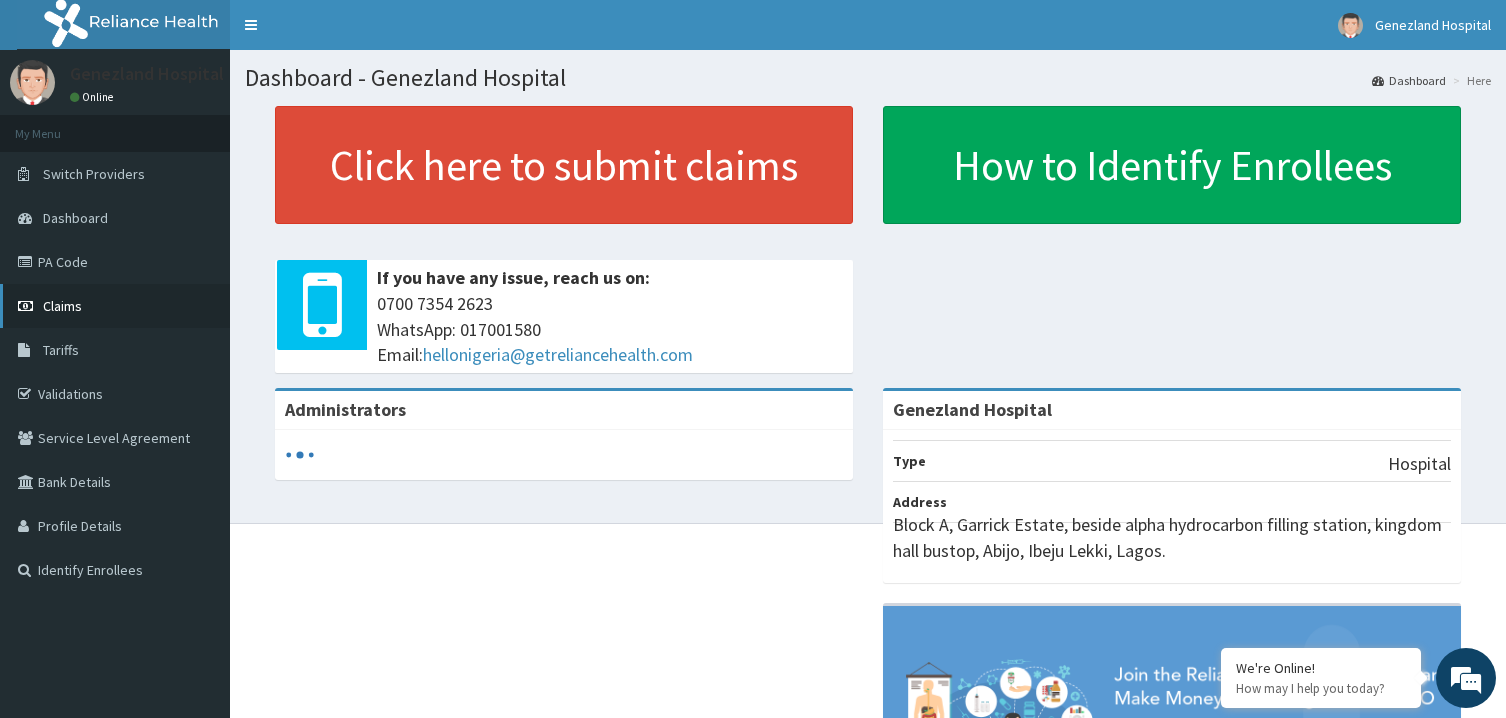 scroll, scrollTop: 0, scrollLeft: 0, axis: both 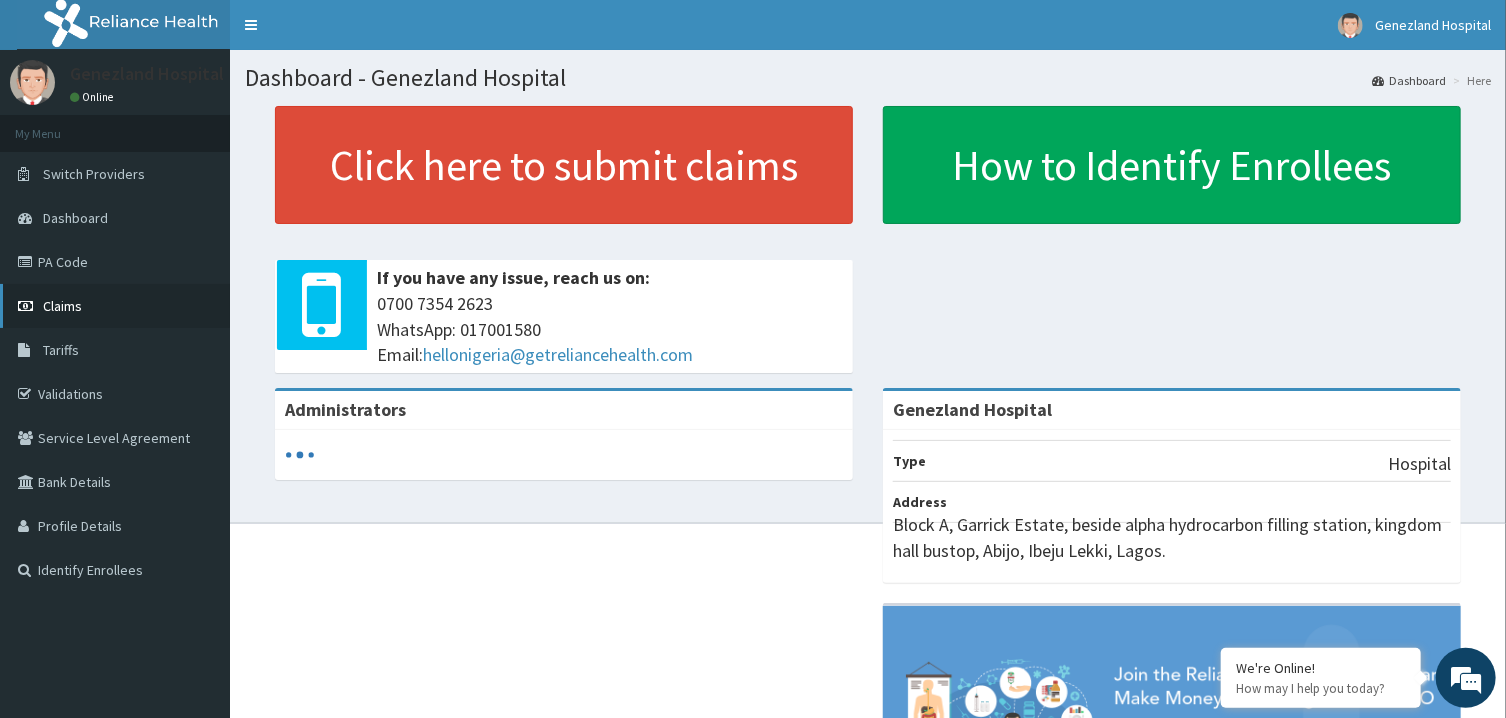 click on "Claims" at bounding box center (115, 306) 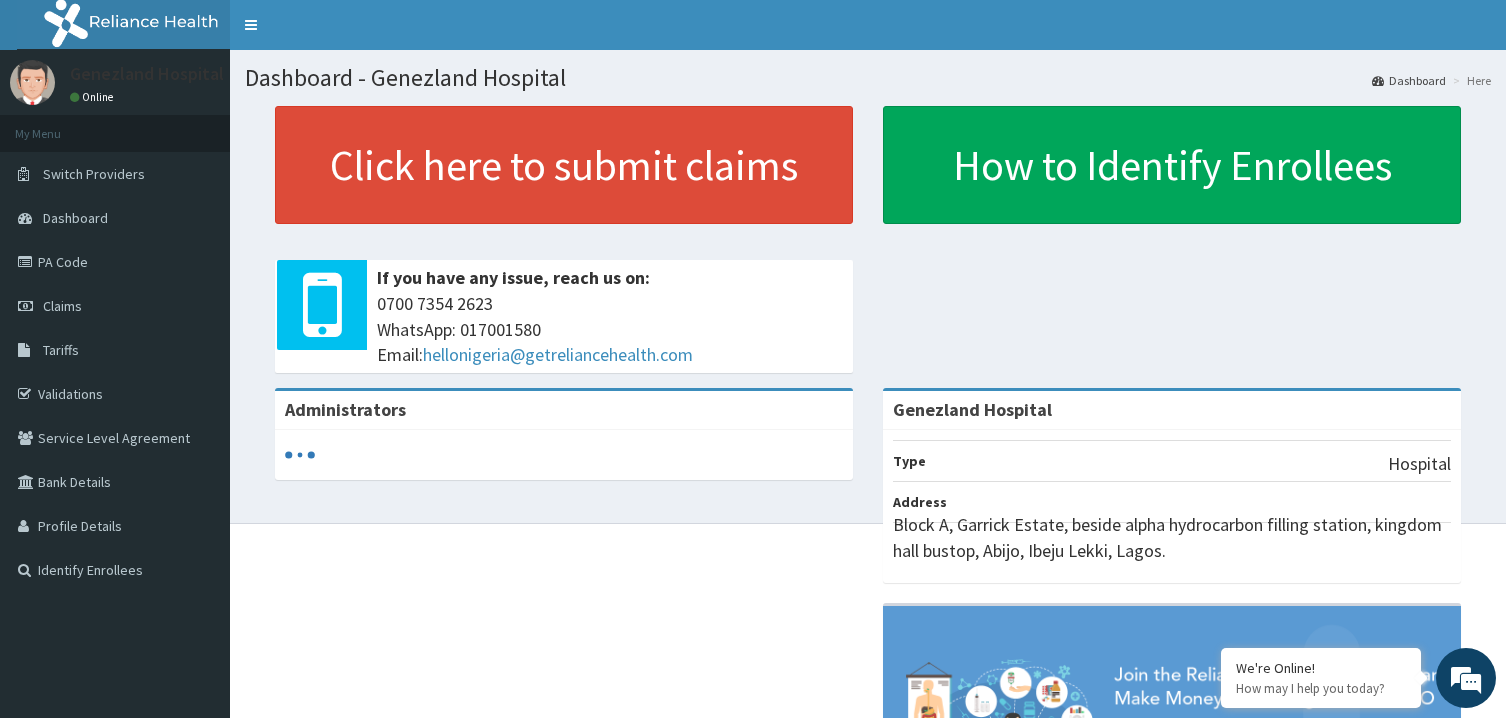 scroll, scrollTop: 0, scrollLeft: 0, axis: both 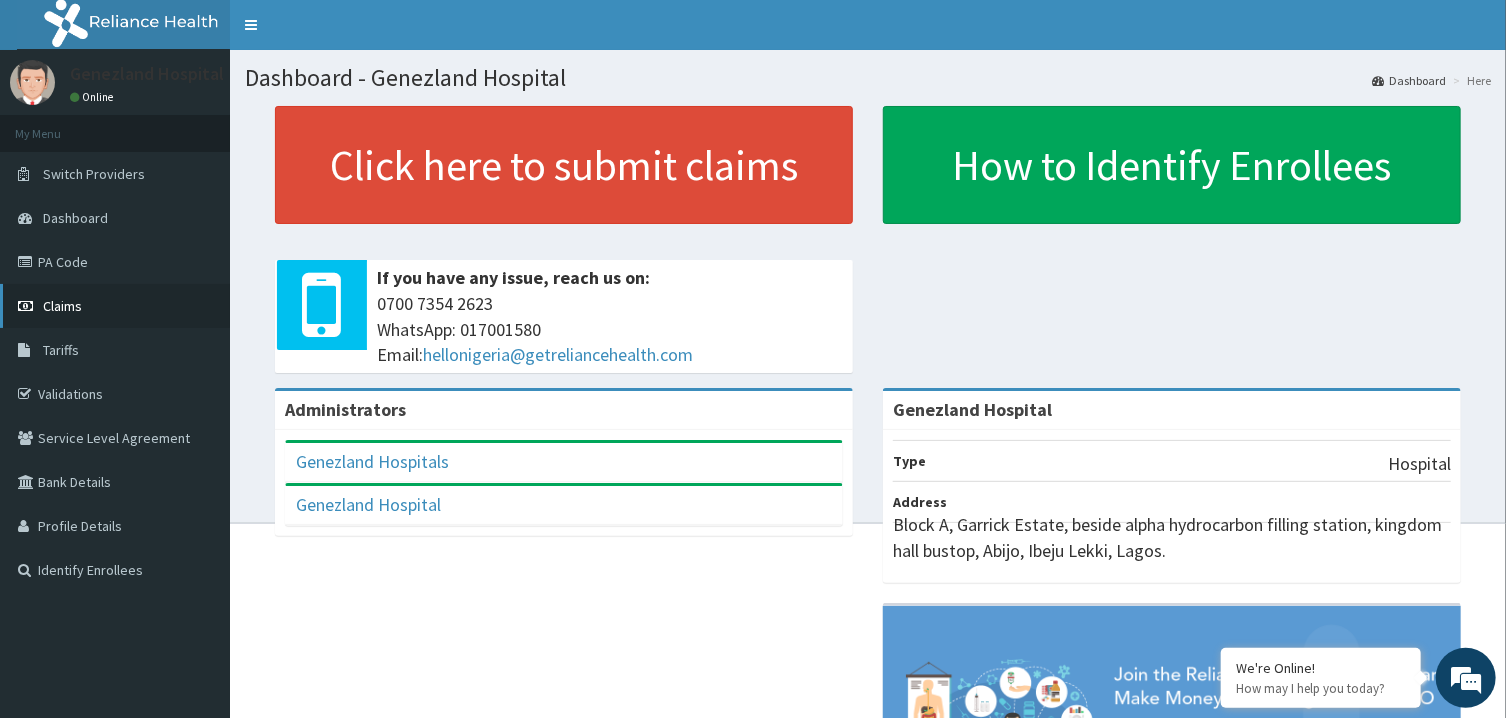 click on "Claims" at bounding box center (115, 306) 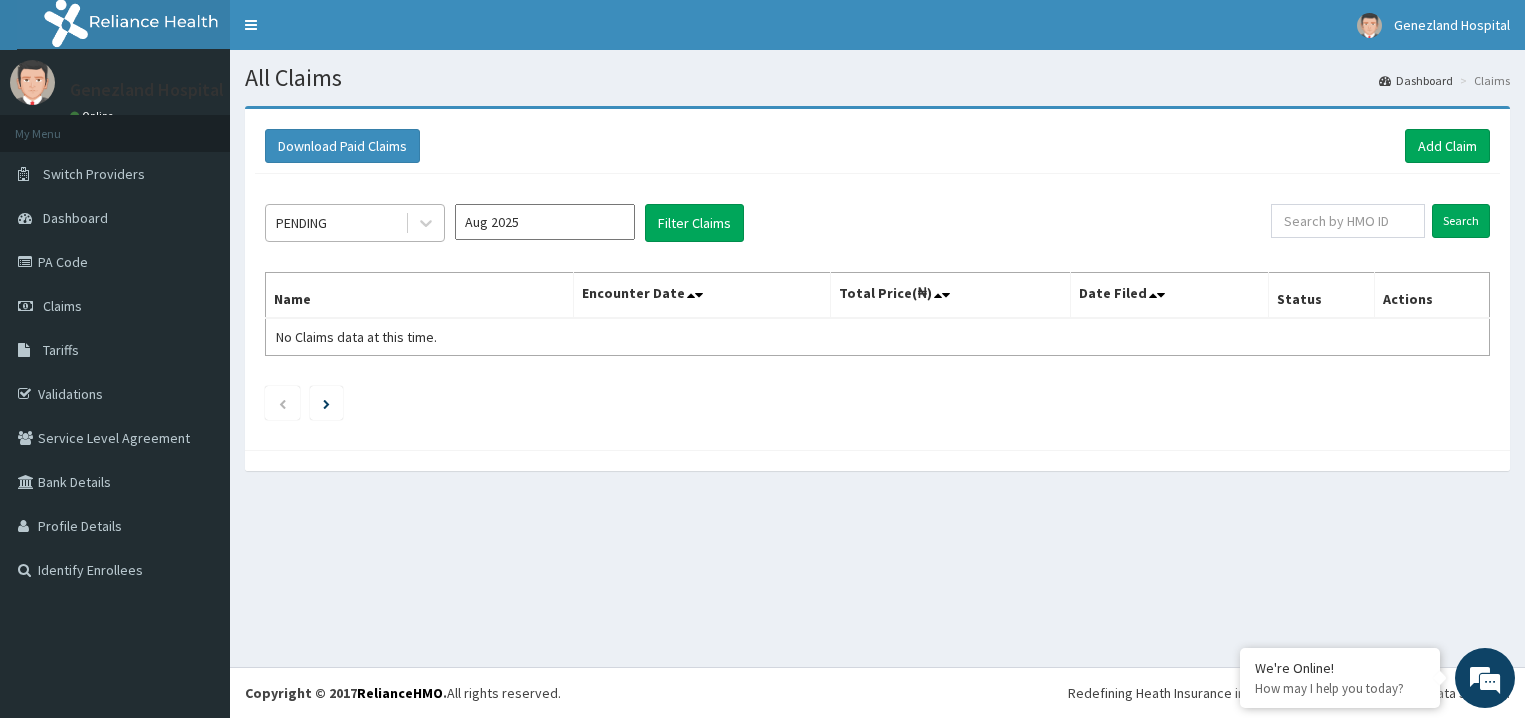 scroll, scrollTop: 0, scrollLeft: 0, axis: both 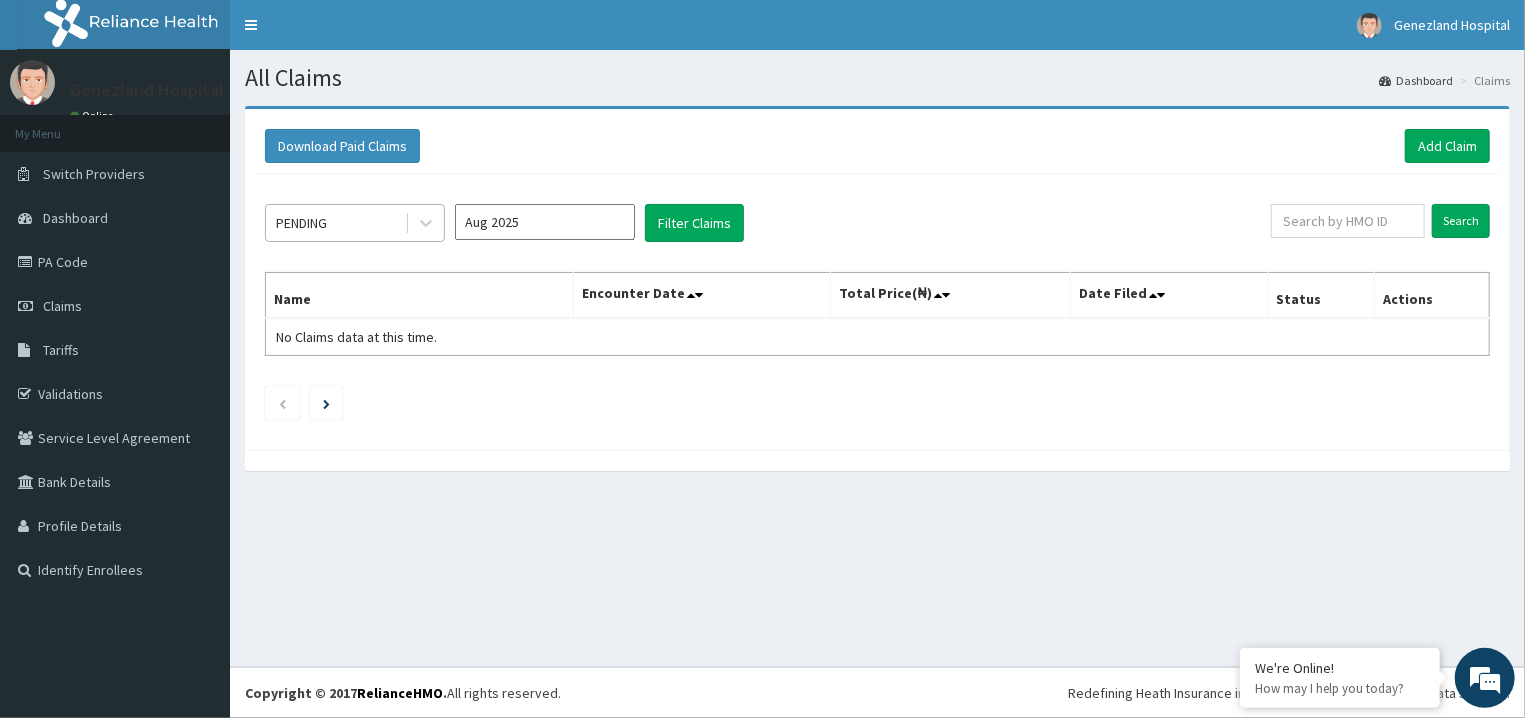 click on "PENDING" at bounding box center (335, 223) 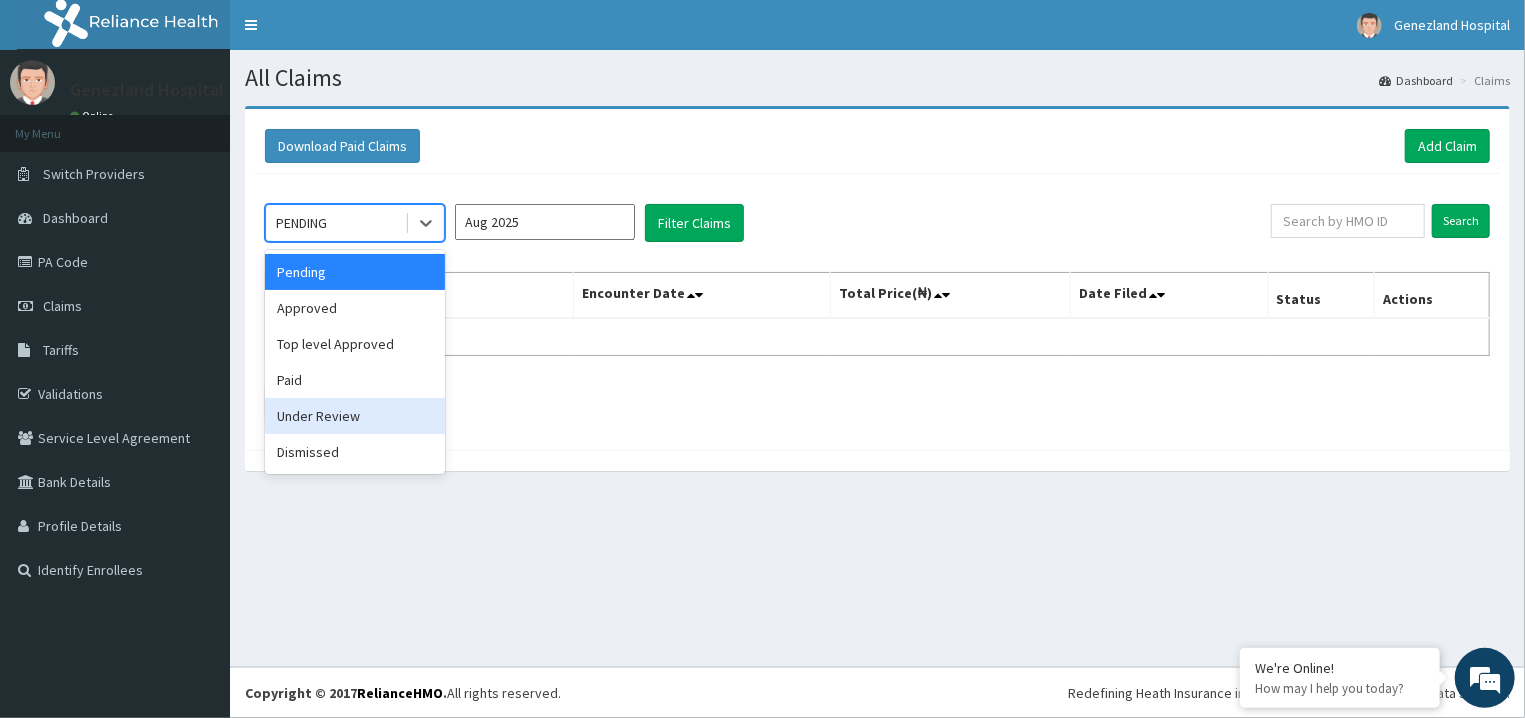 click on "Under Review" at bounding box center (355, 416) 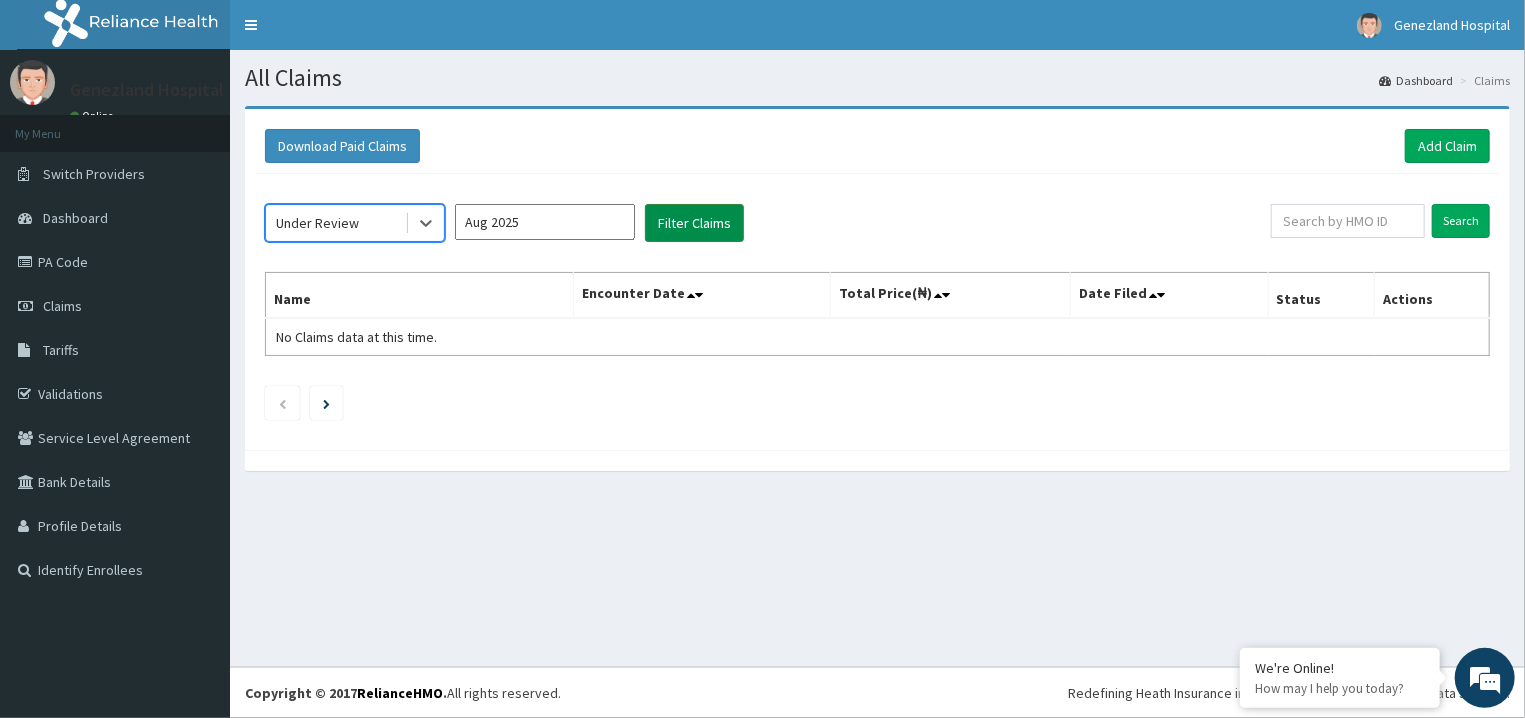 click on "Filter Claims" at bounding box center [694, 223] 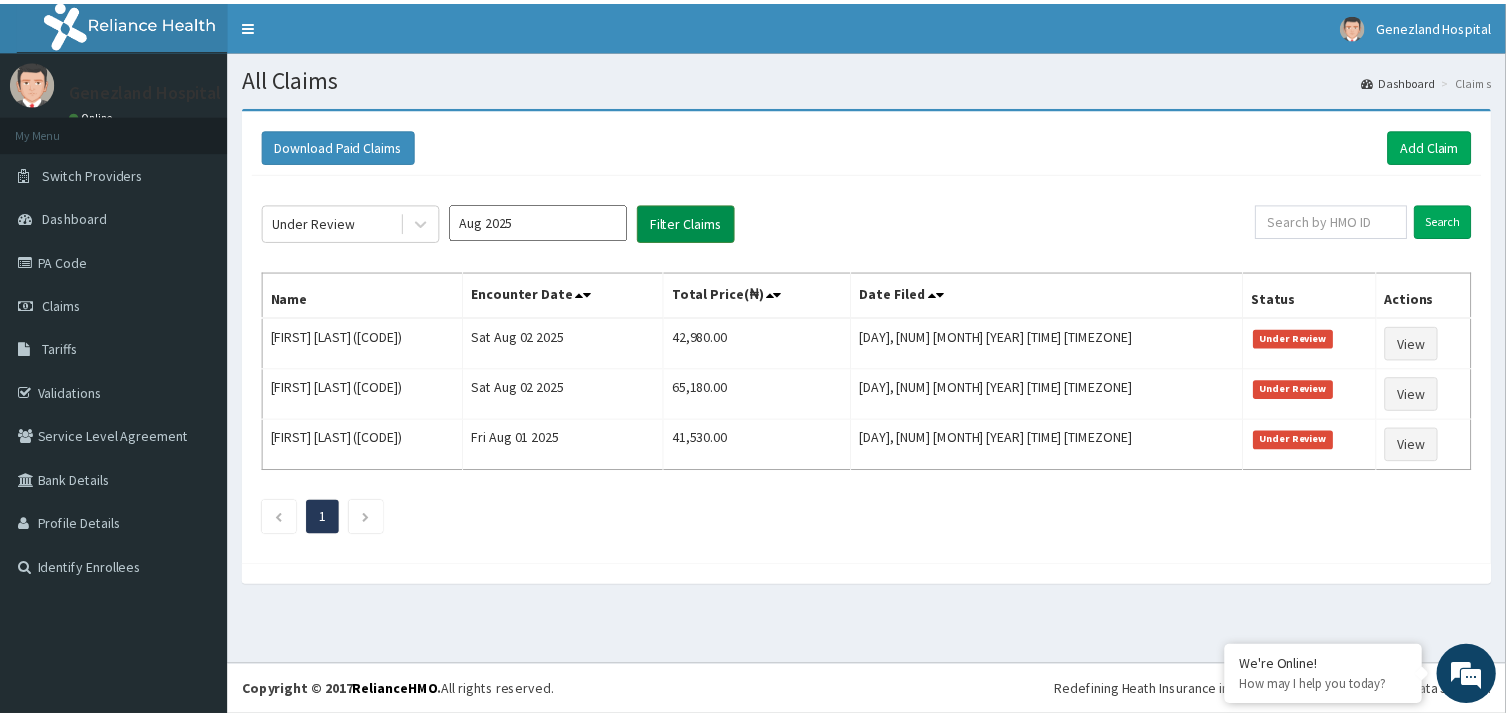 scroll, scrollTop: 0, scrollLeft: 0, axis: both 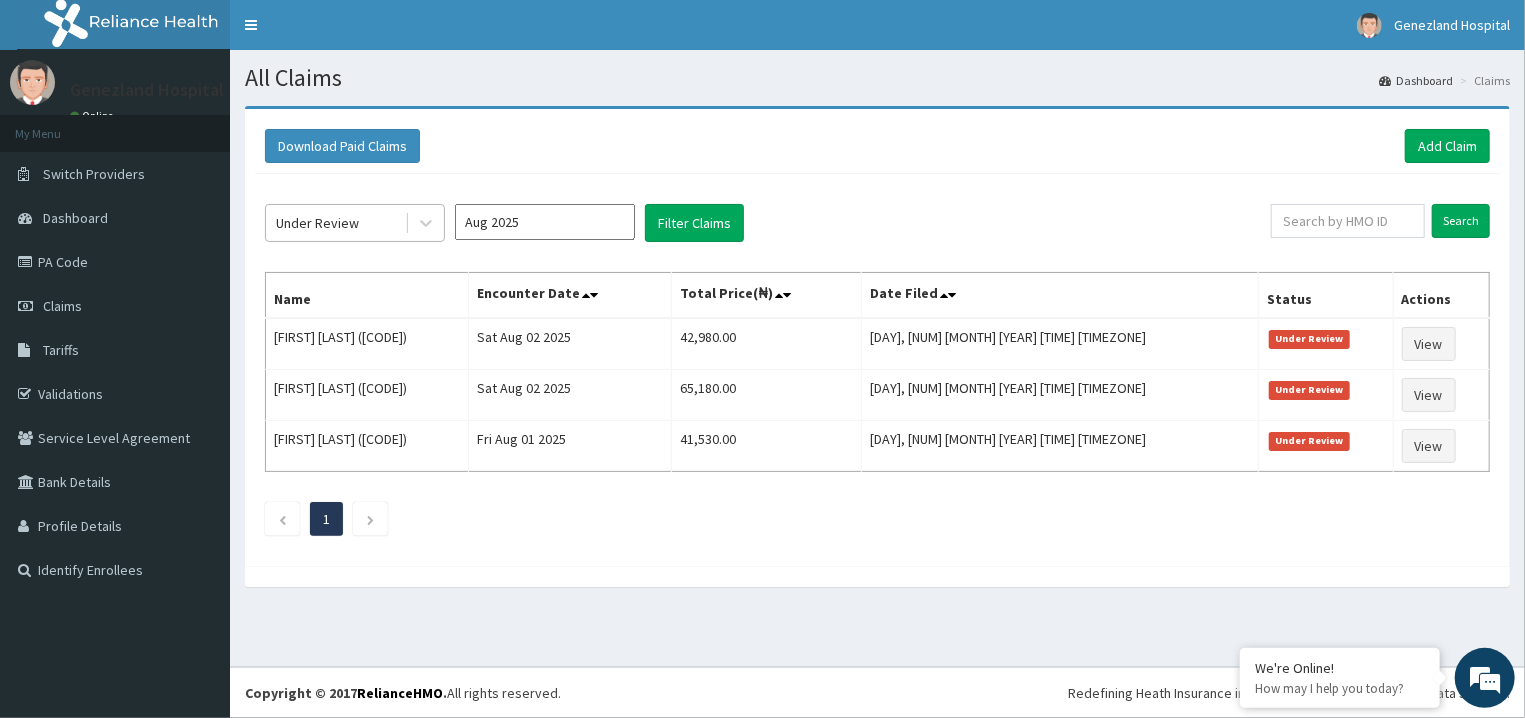 click on "Under Review" at bounding box center [335, 223] 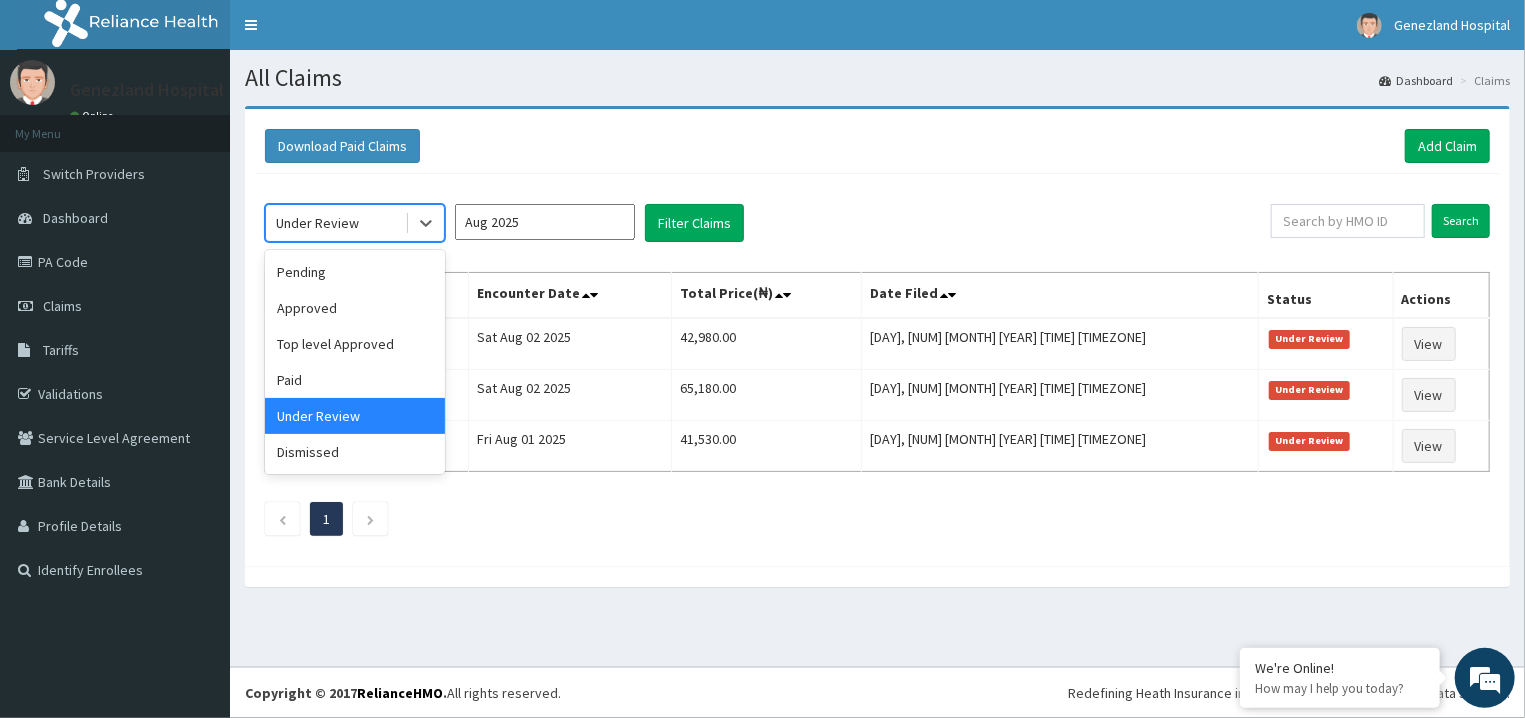click on "Under Review" at bounding box center [335, 223] 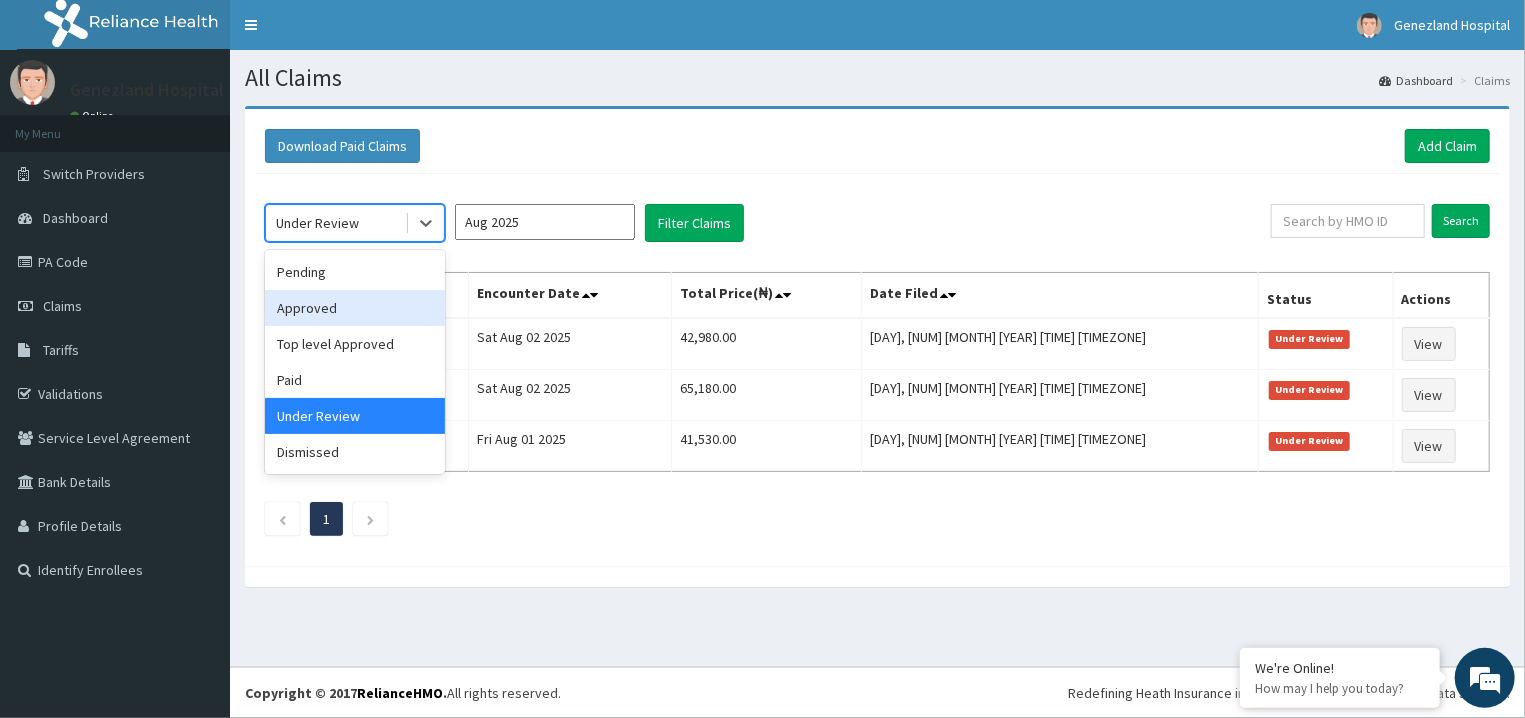 click on "Approved" at bounding box center [355, 308] 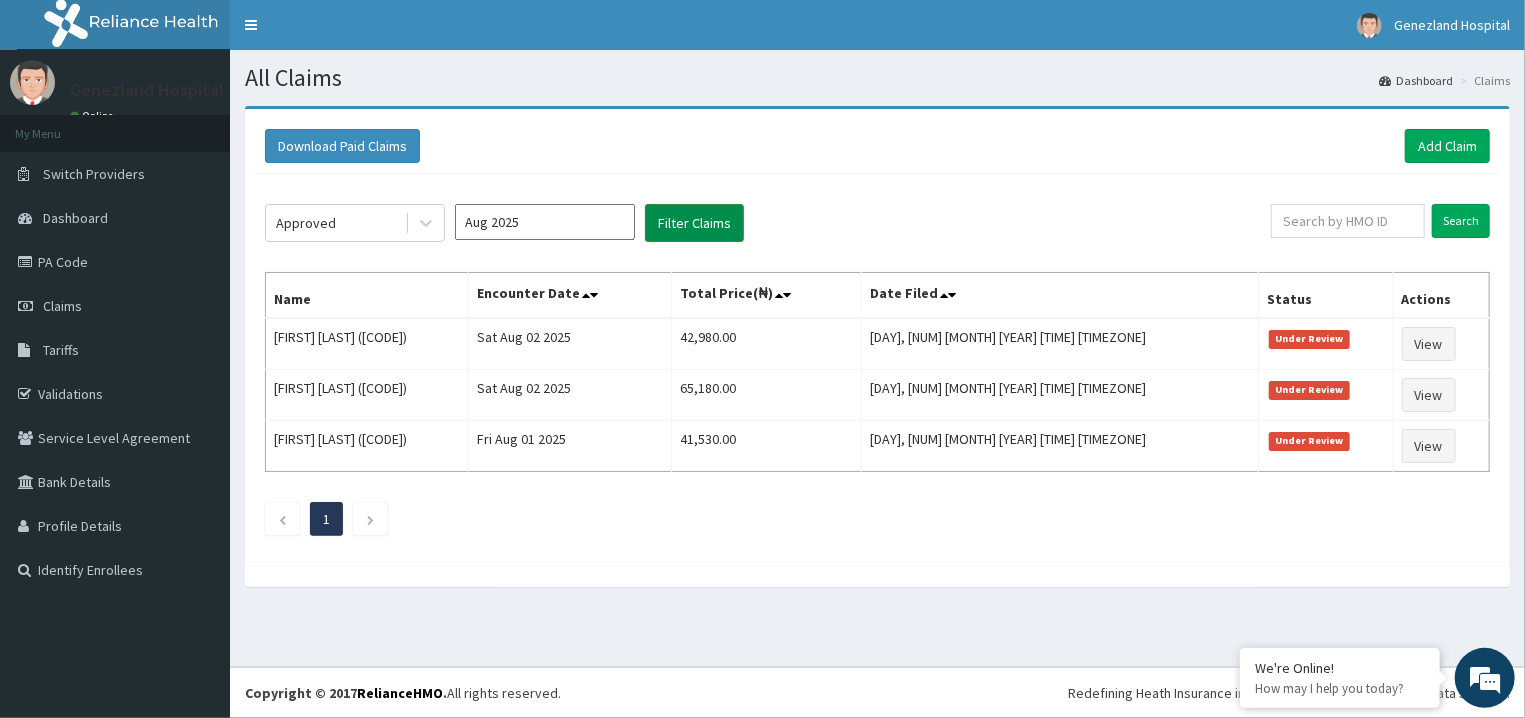 click on "Filter Claims" at bounding box center [694, 223] 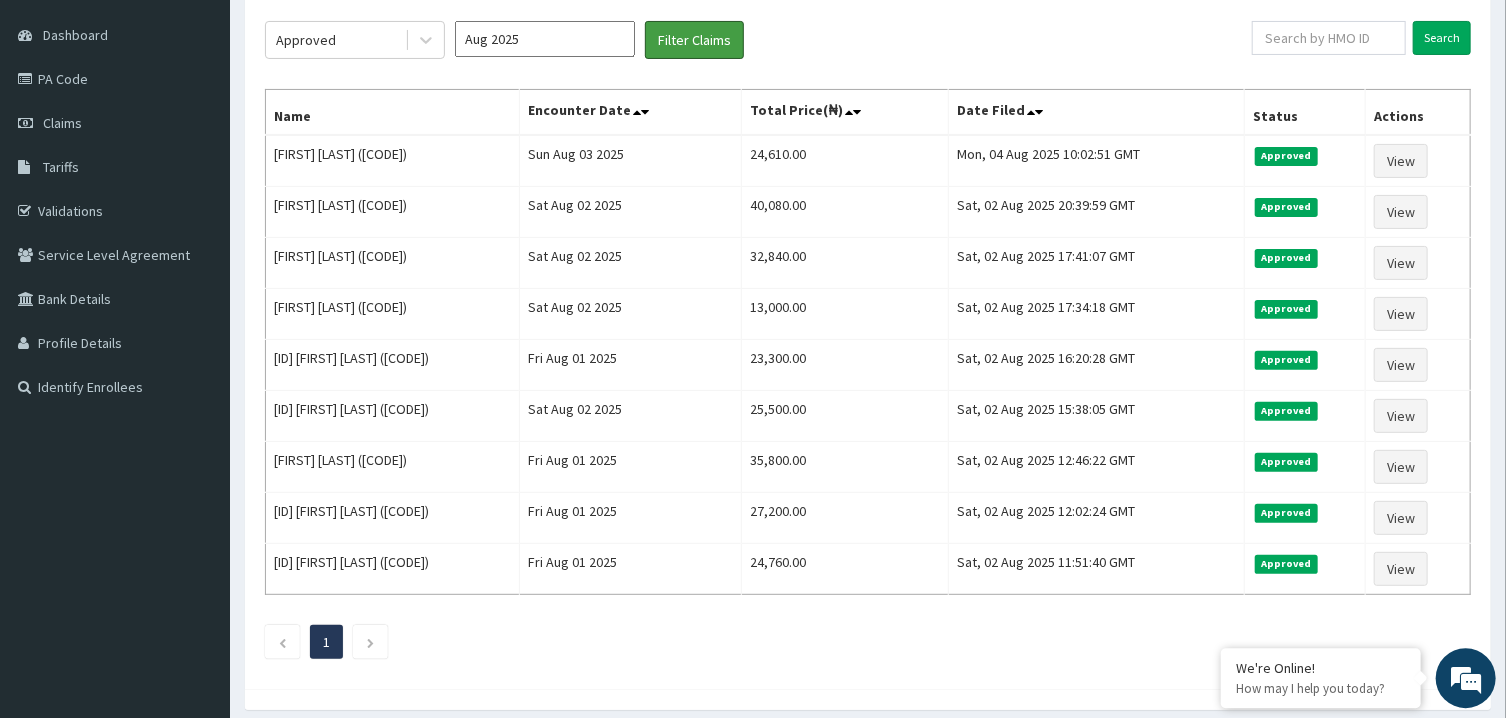 scroll, scrollTop: 179, scrollLeft: 0, axis: vertical 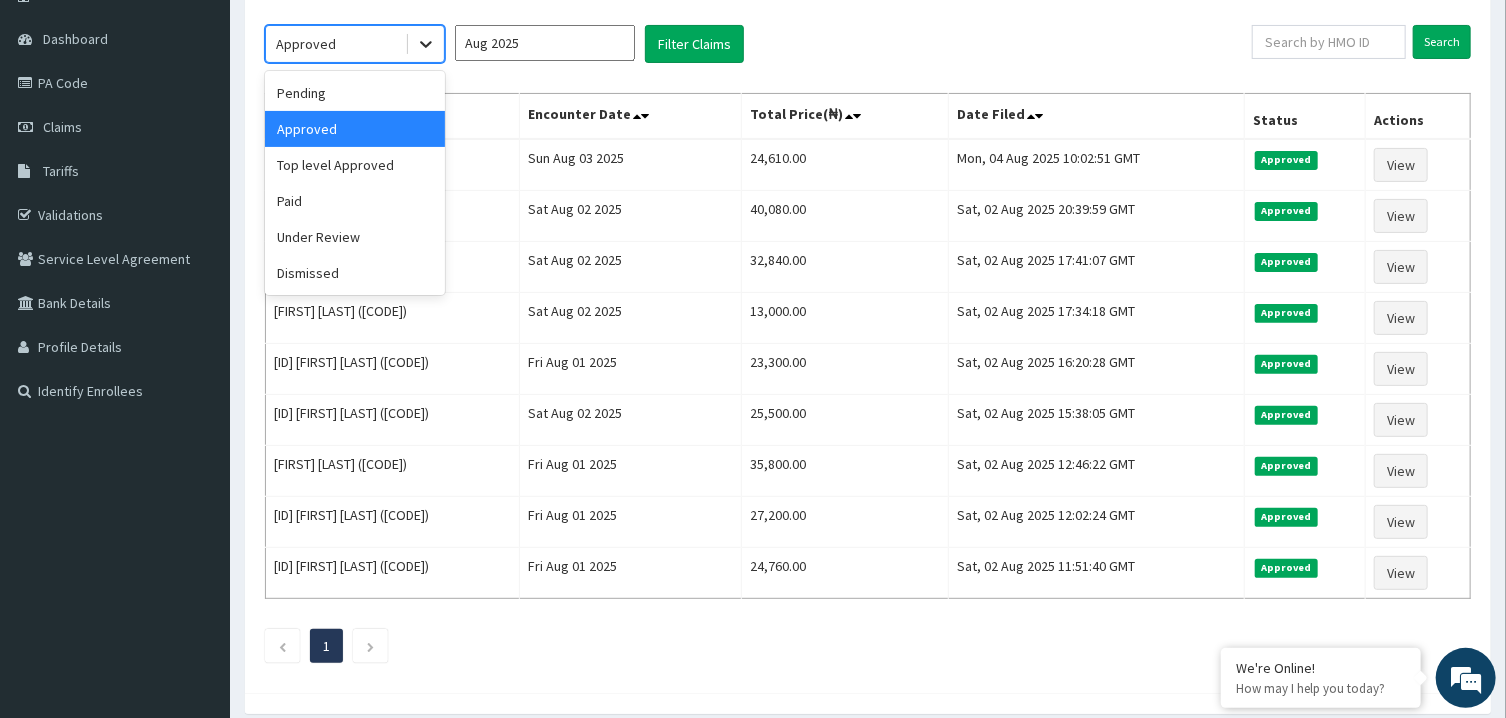 click at bounding box center (426, 44) 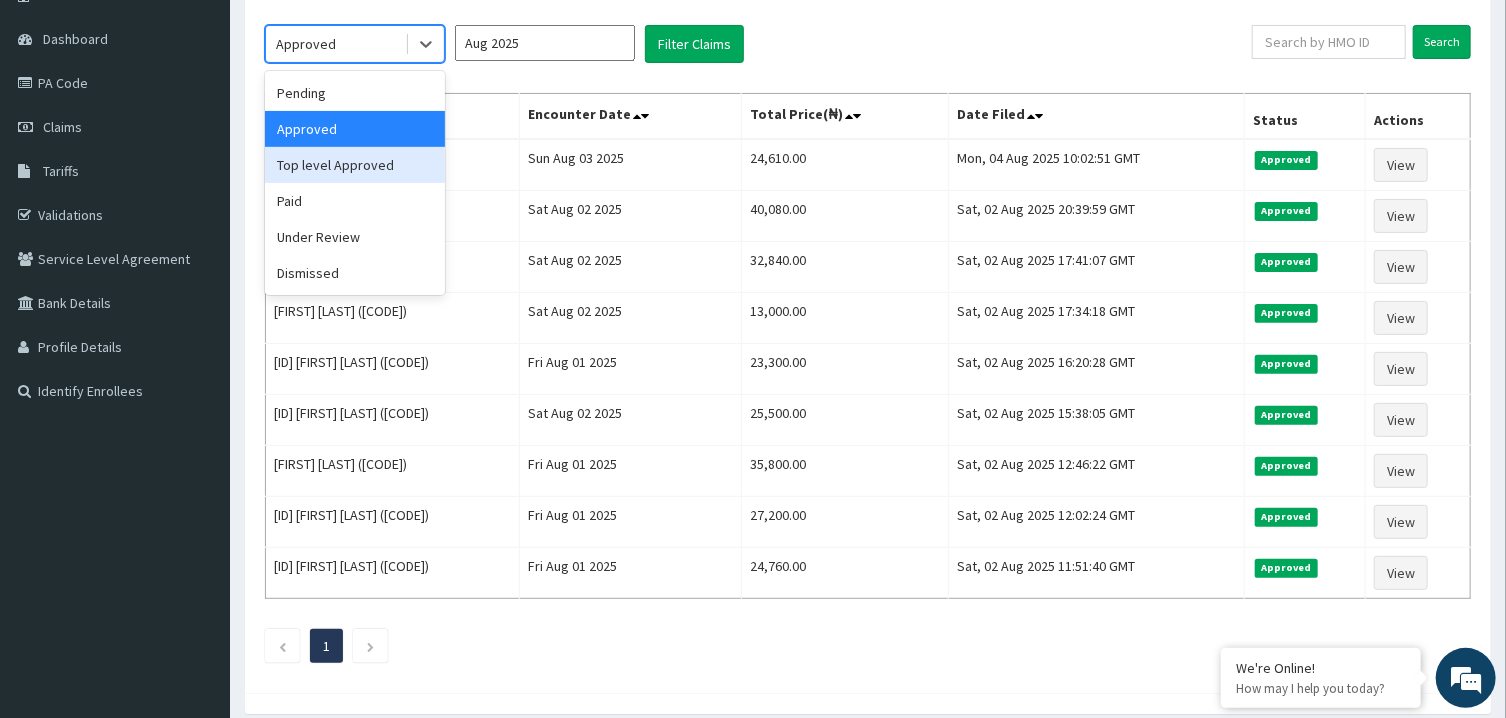 click on "Top level Approved" at bounding box center [355, 165] 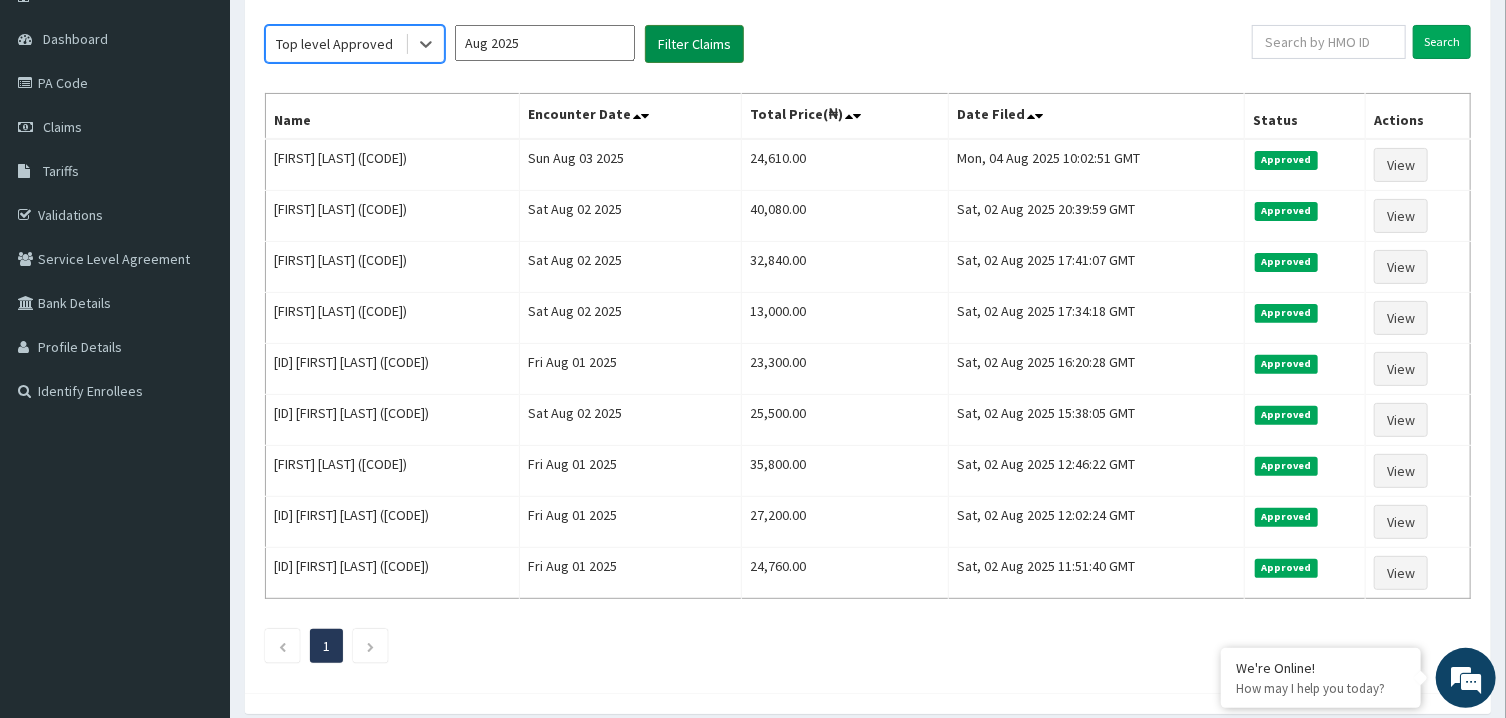 click on "Filter Claims" at bounding box center (694, 44) 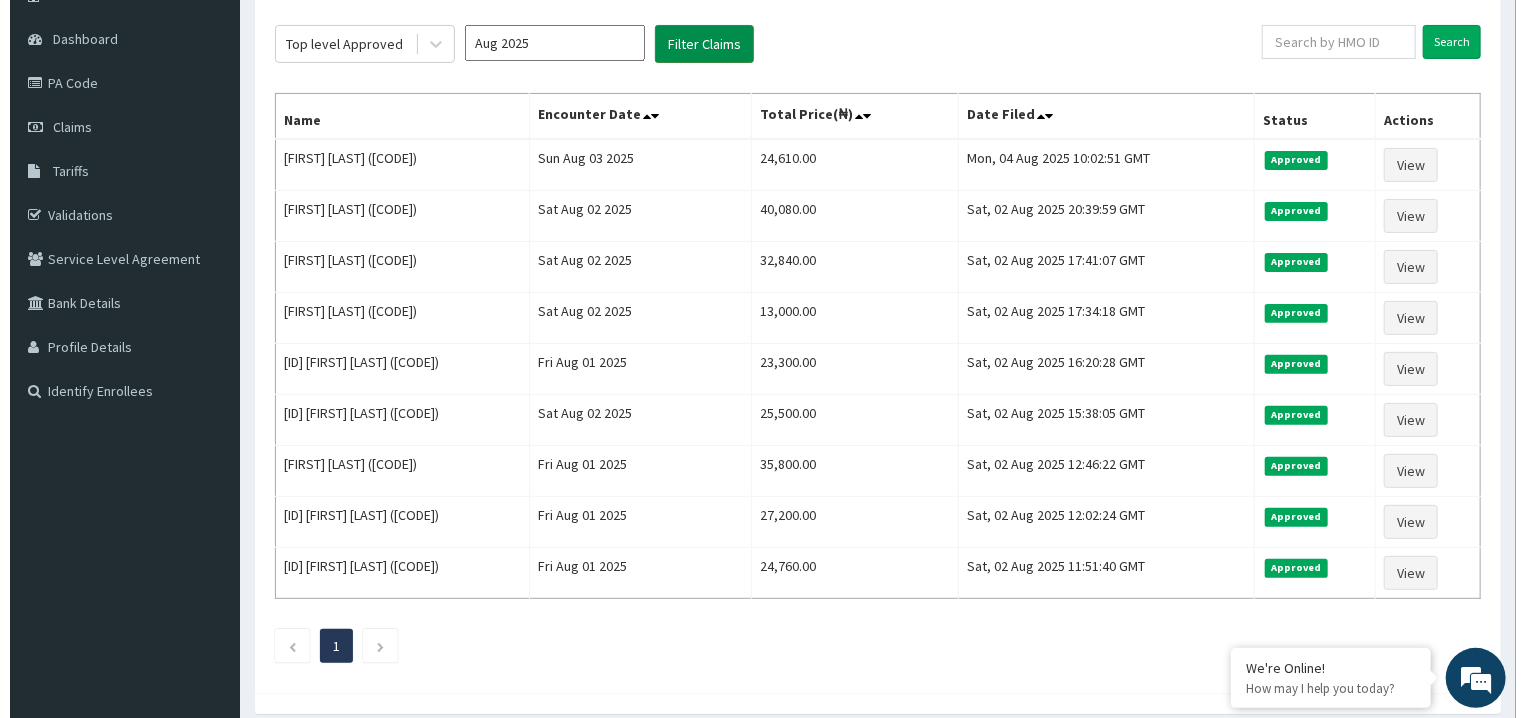 scroll, scrollTop: 0, scrollLeft: 0, axis: both 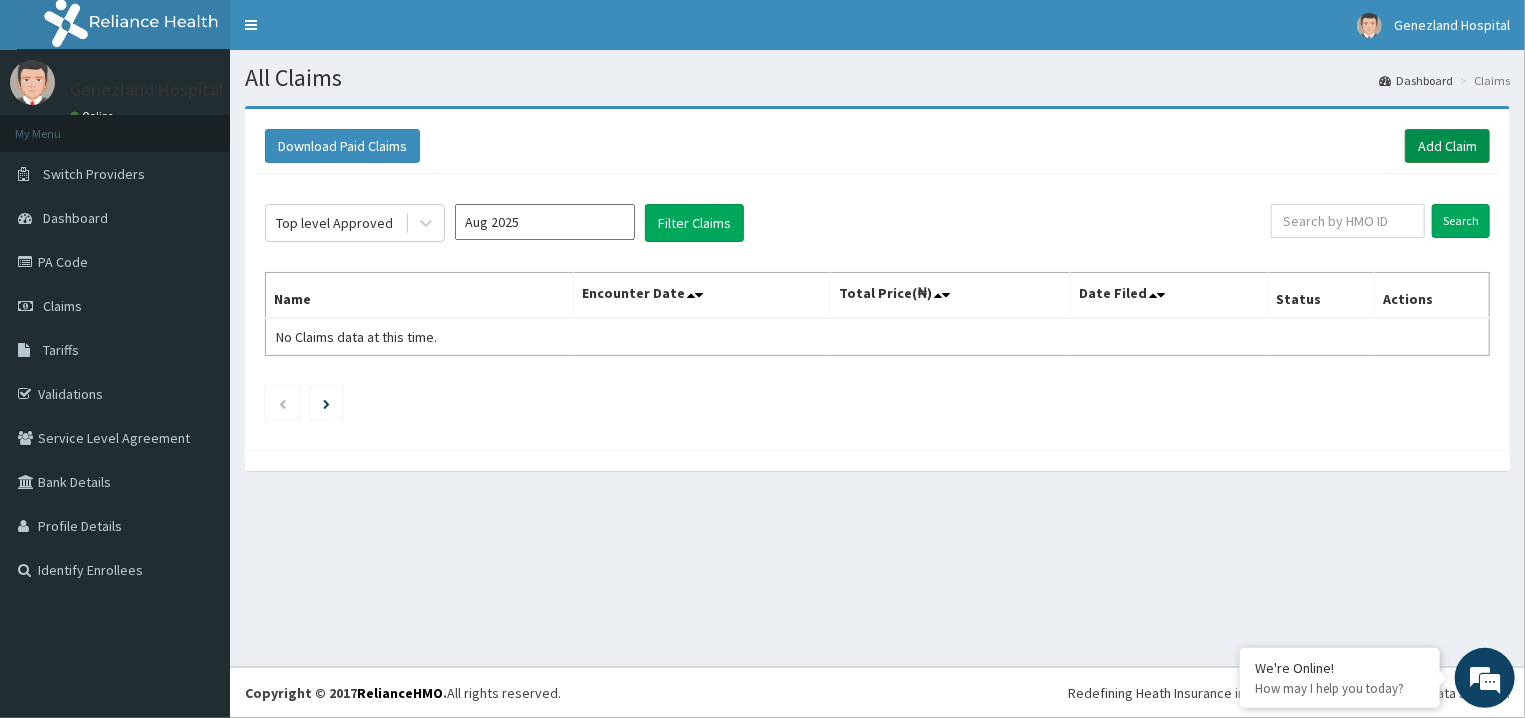 click on "Add Claim" at bounding box center (1447, 146) 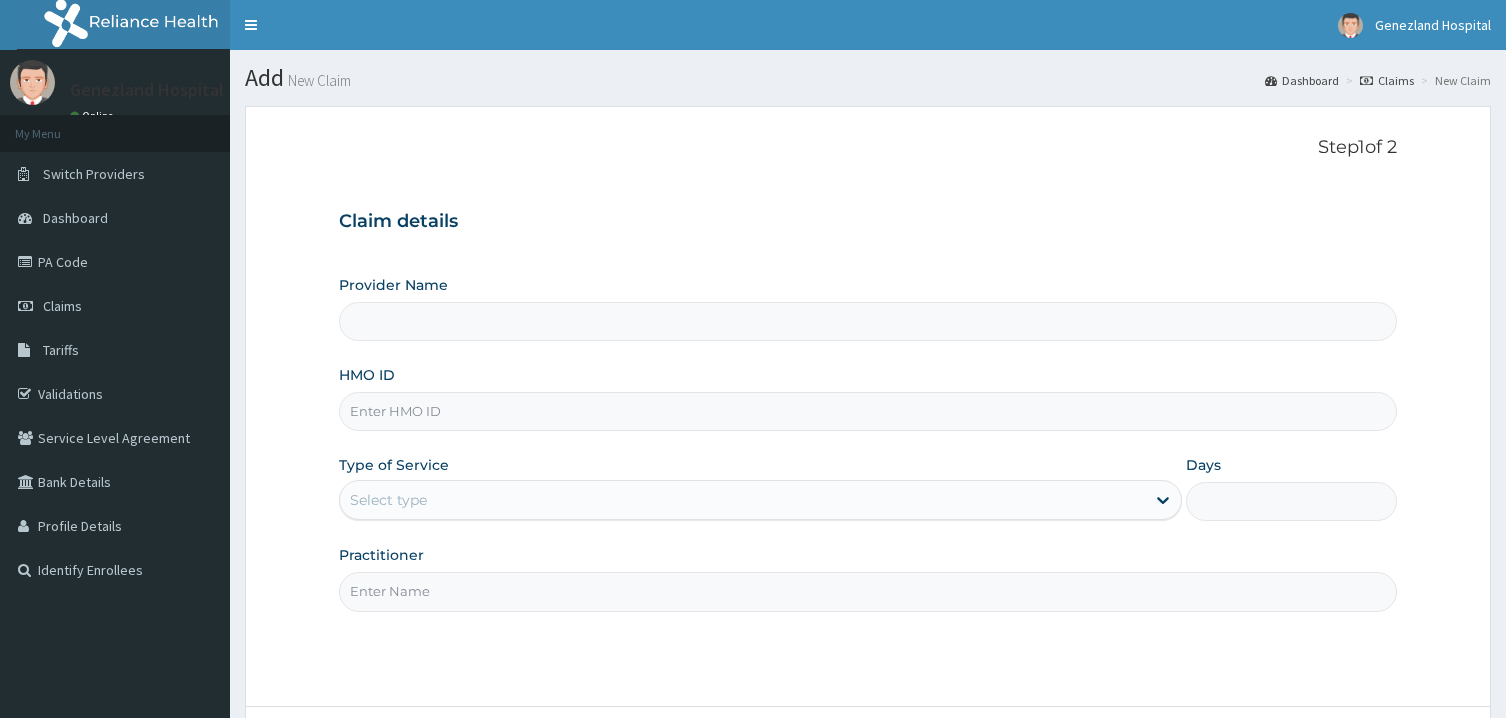 scroll, scrollTop: 0, scrollLeft: 0, axis: both 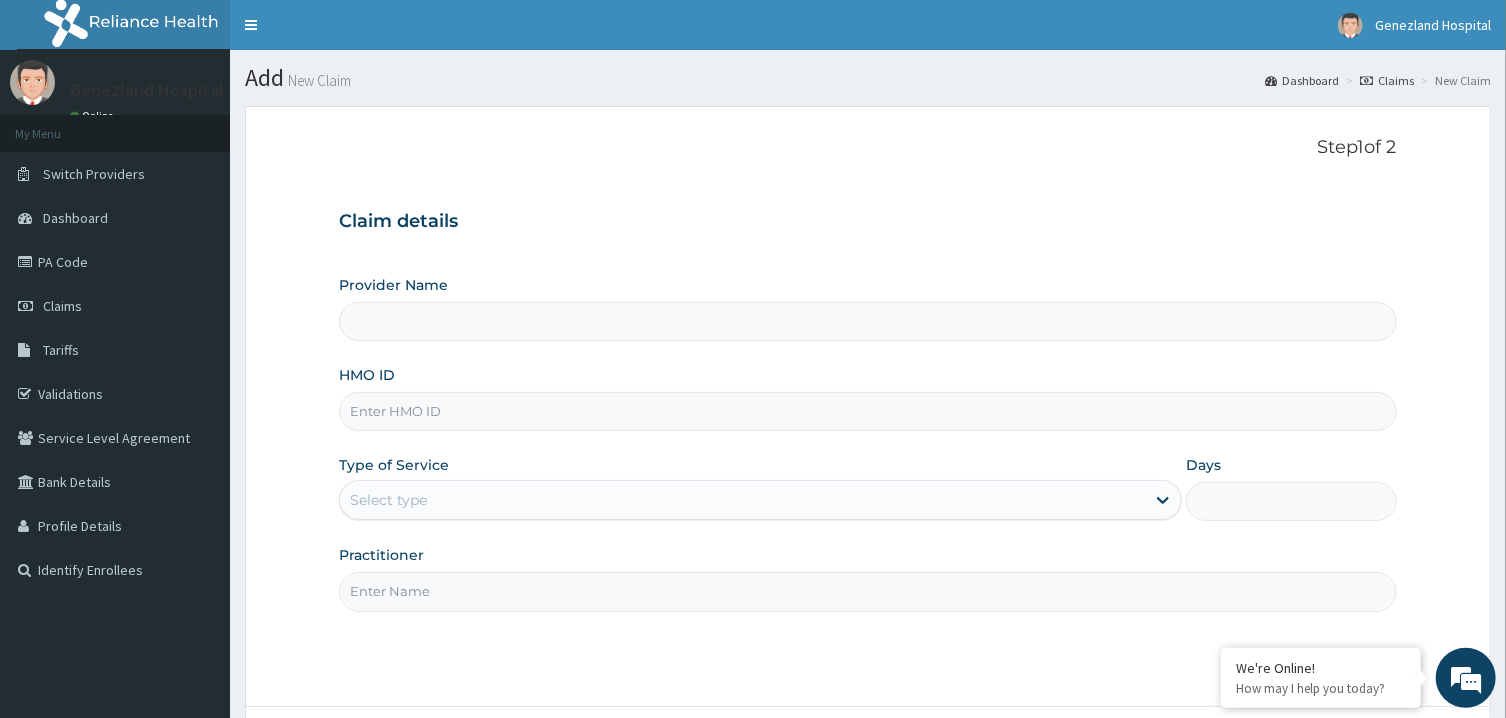 click on "HMO ID" at bounding box center [867, 411] 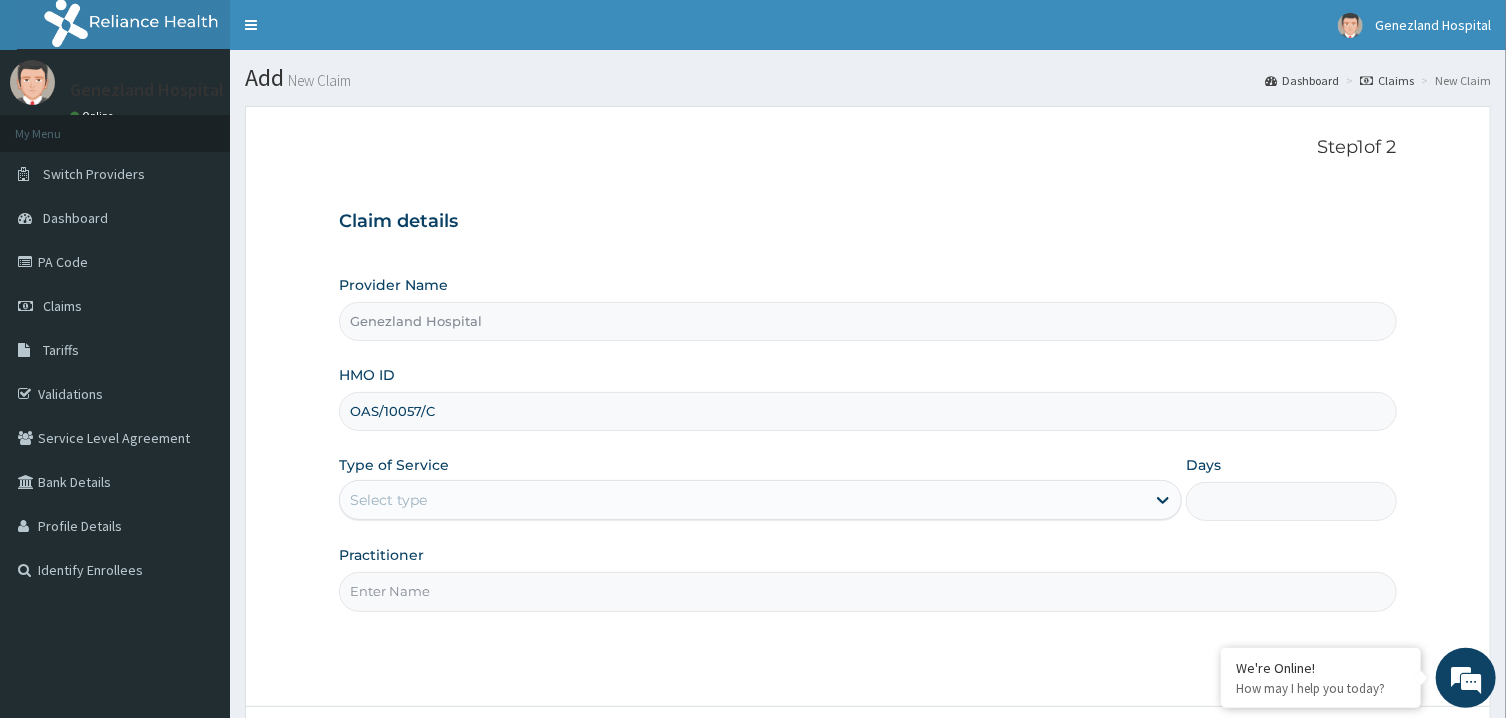 type on "OAS/10057/C" 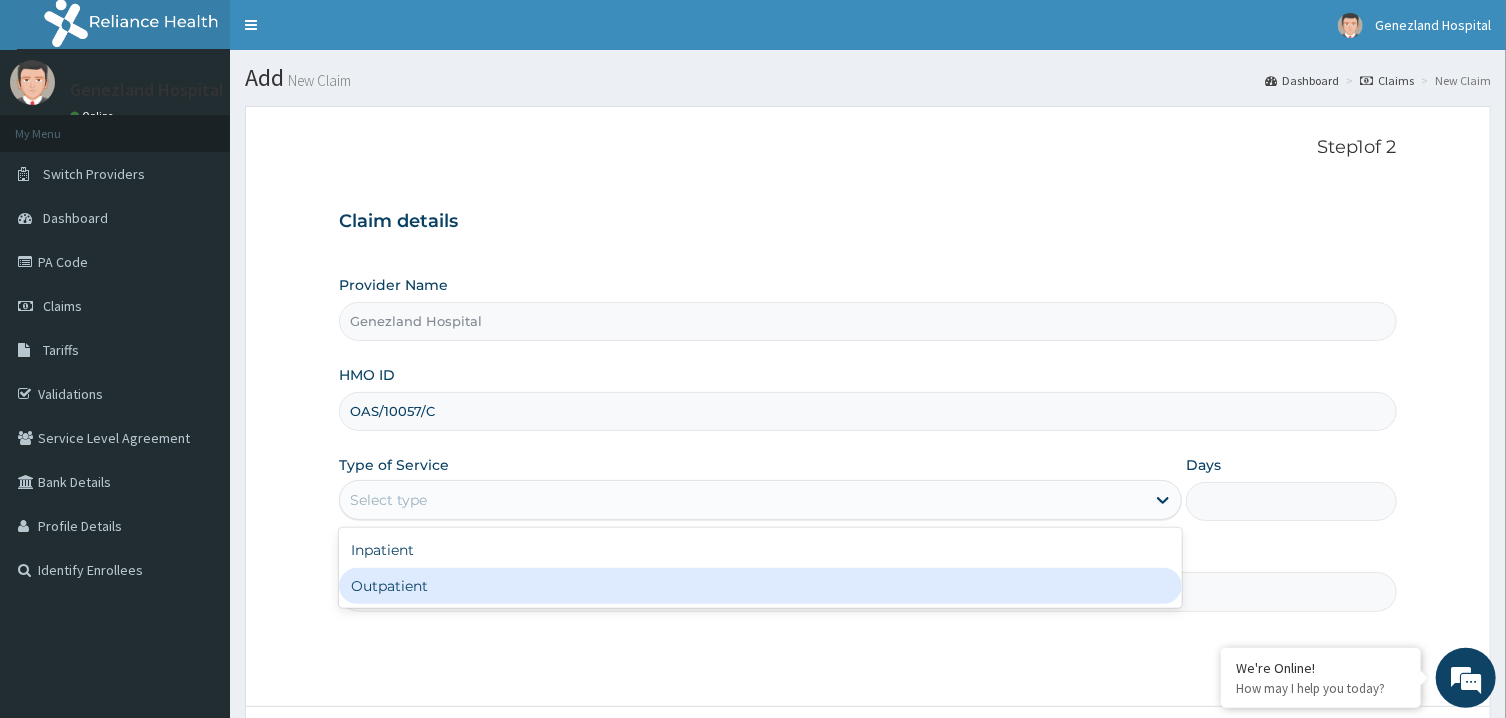 click on "Outpatient" at bounding box center [760, 586] 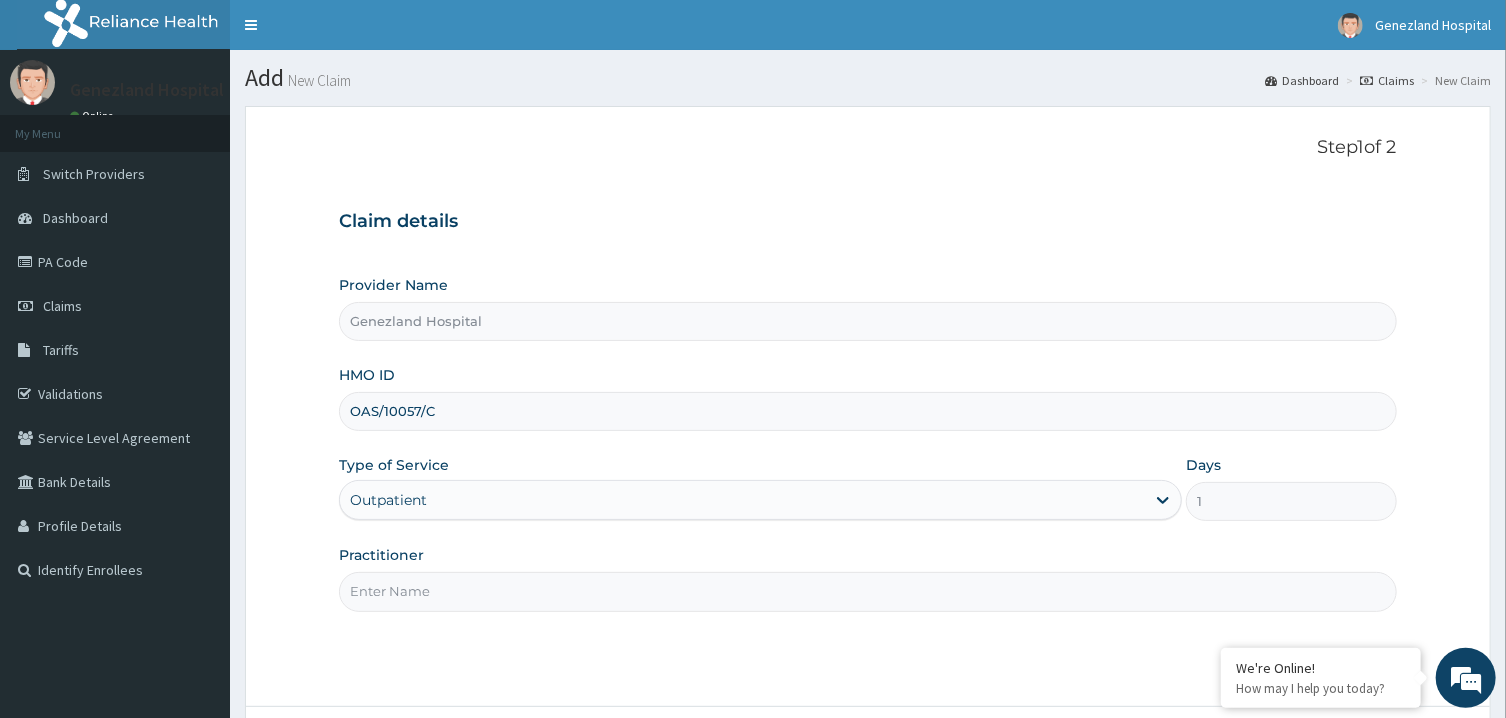 click on "Practitioner" at bounding box center (867, 591) 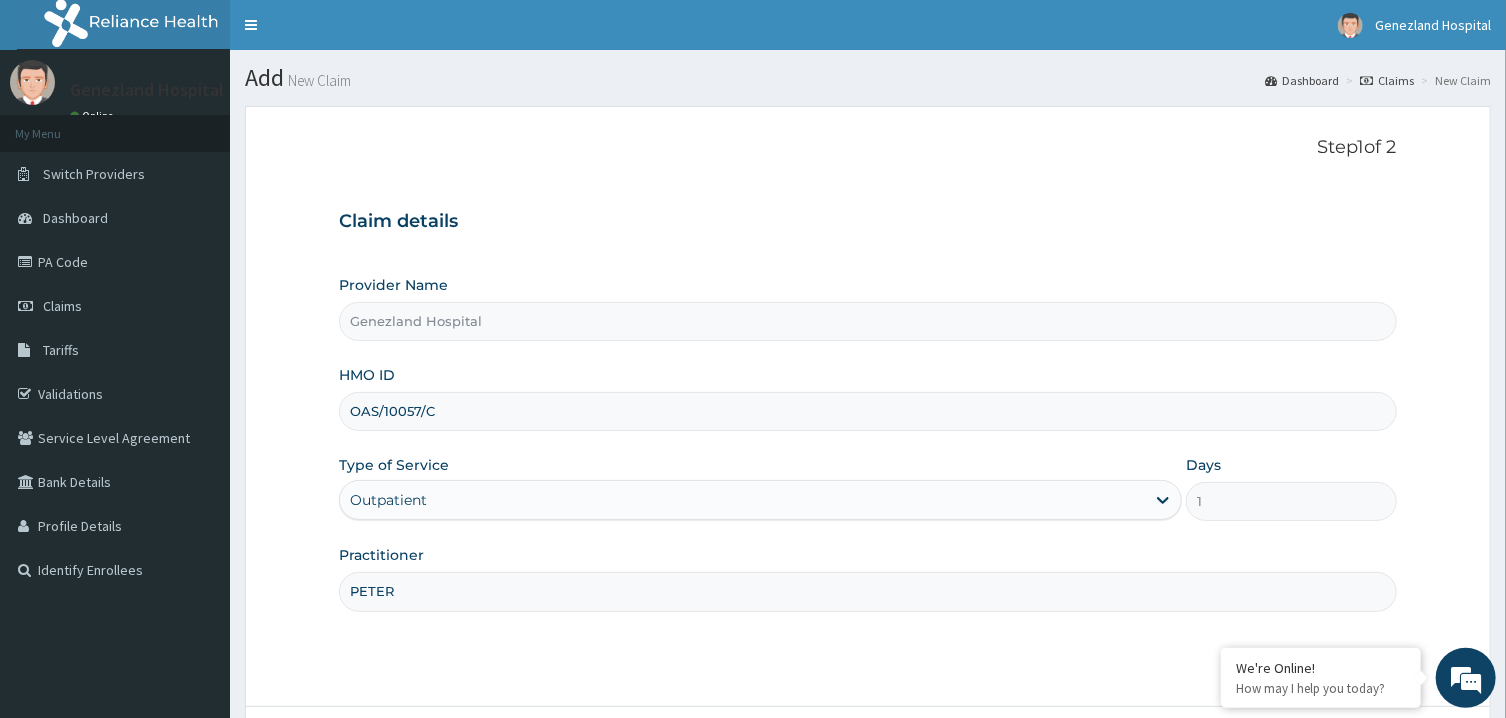 scroll, scrollTop: 0, scrollLeft: 0, axis: both 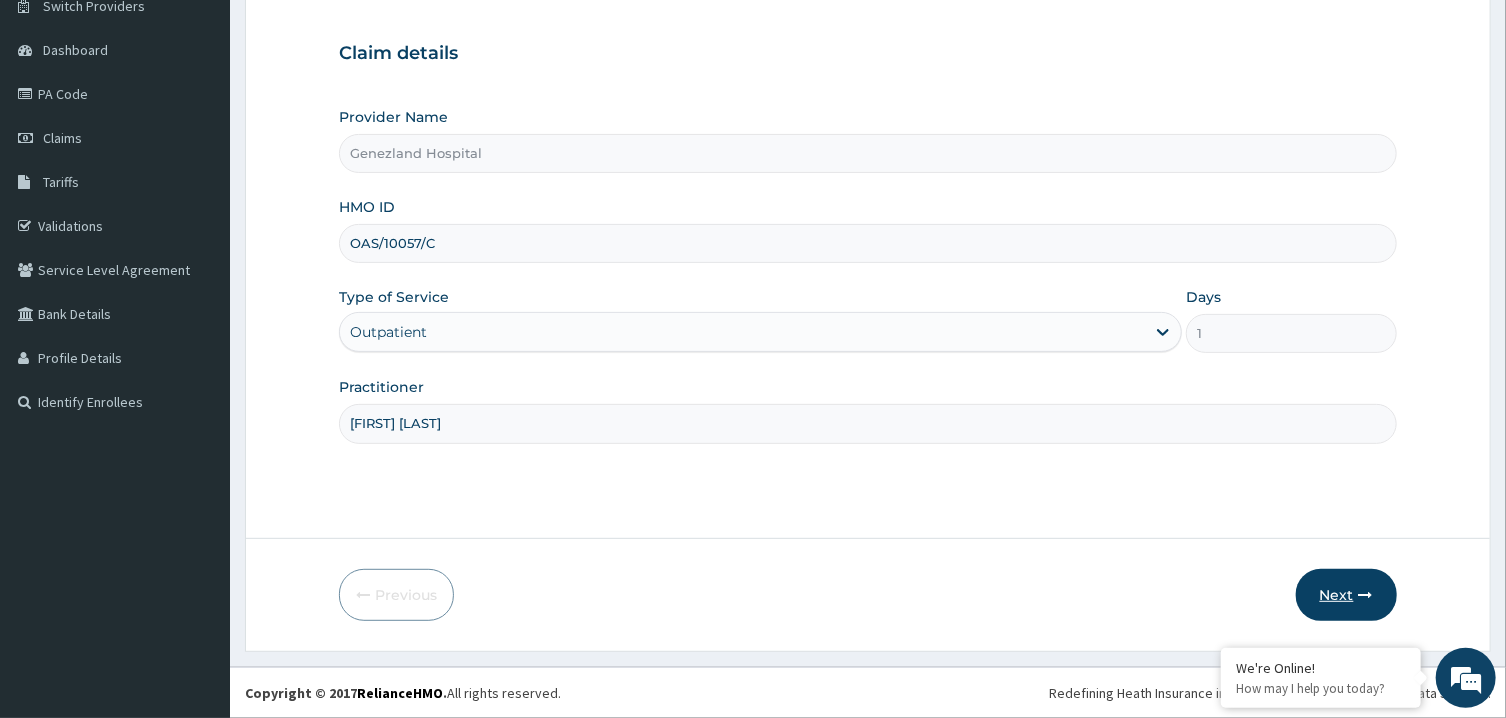 type on "PETER PRINCE" 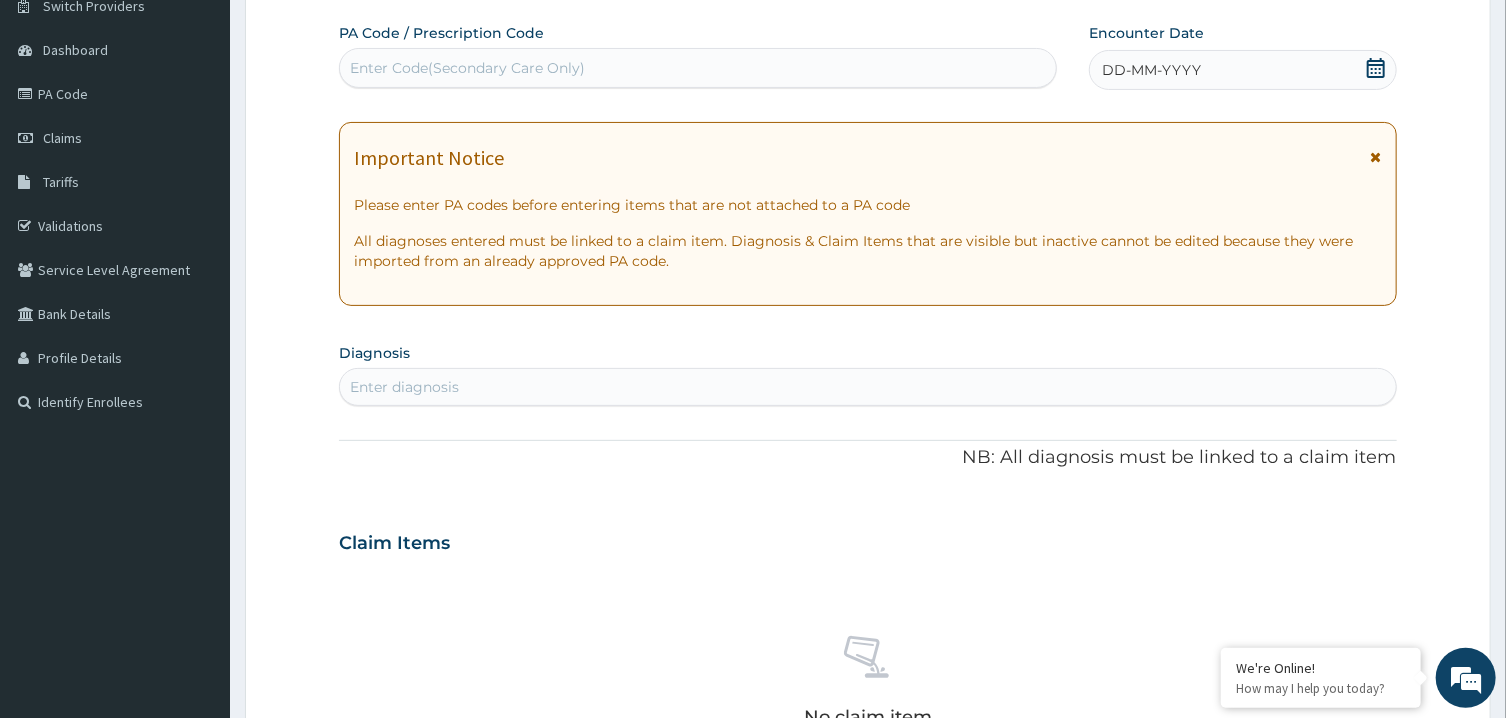 click 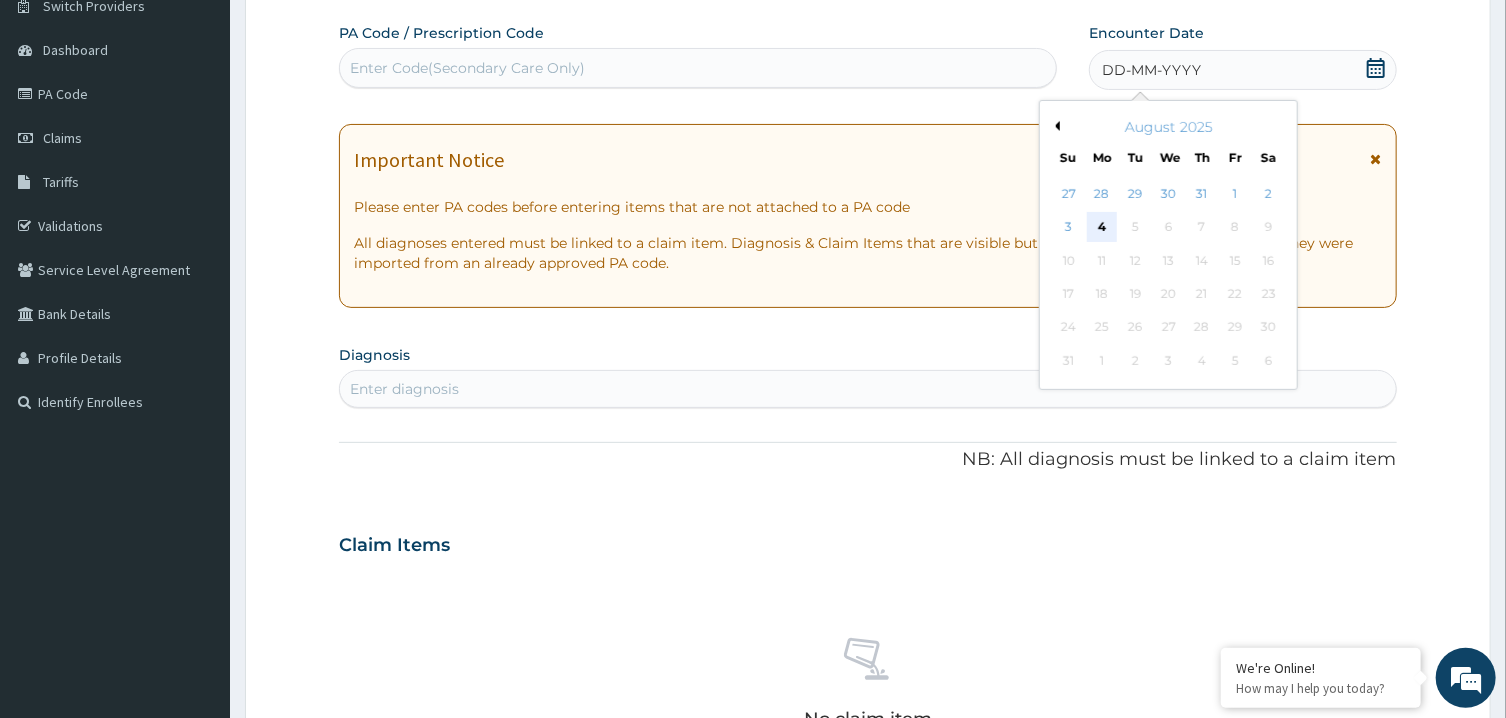 click on "4" at bounding box center (1102, 228) 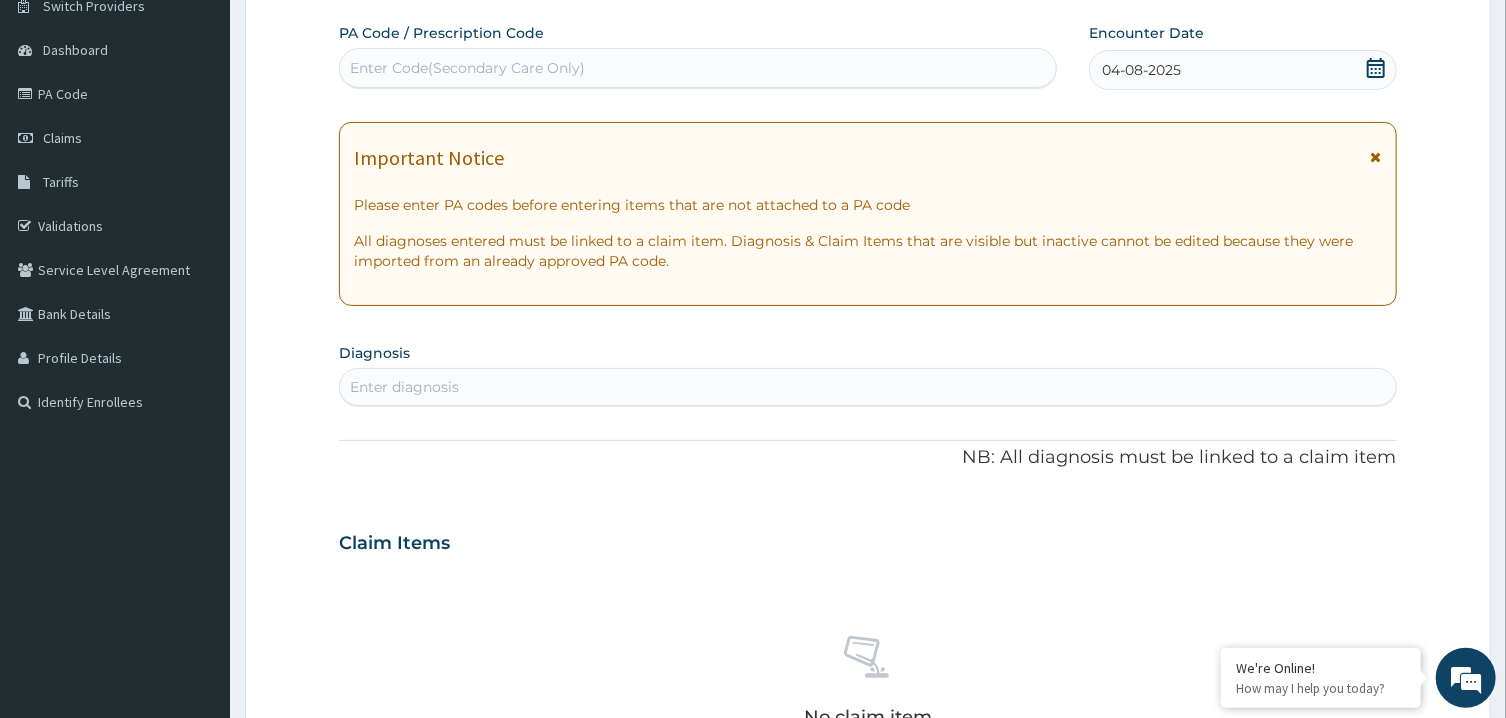click on "Enter diagnosis" at bounding box center (867, 387) 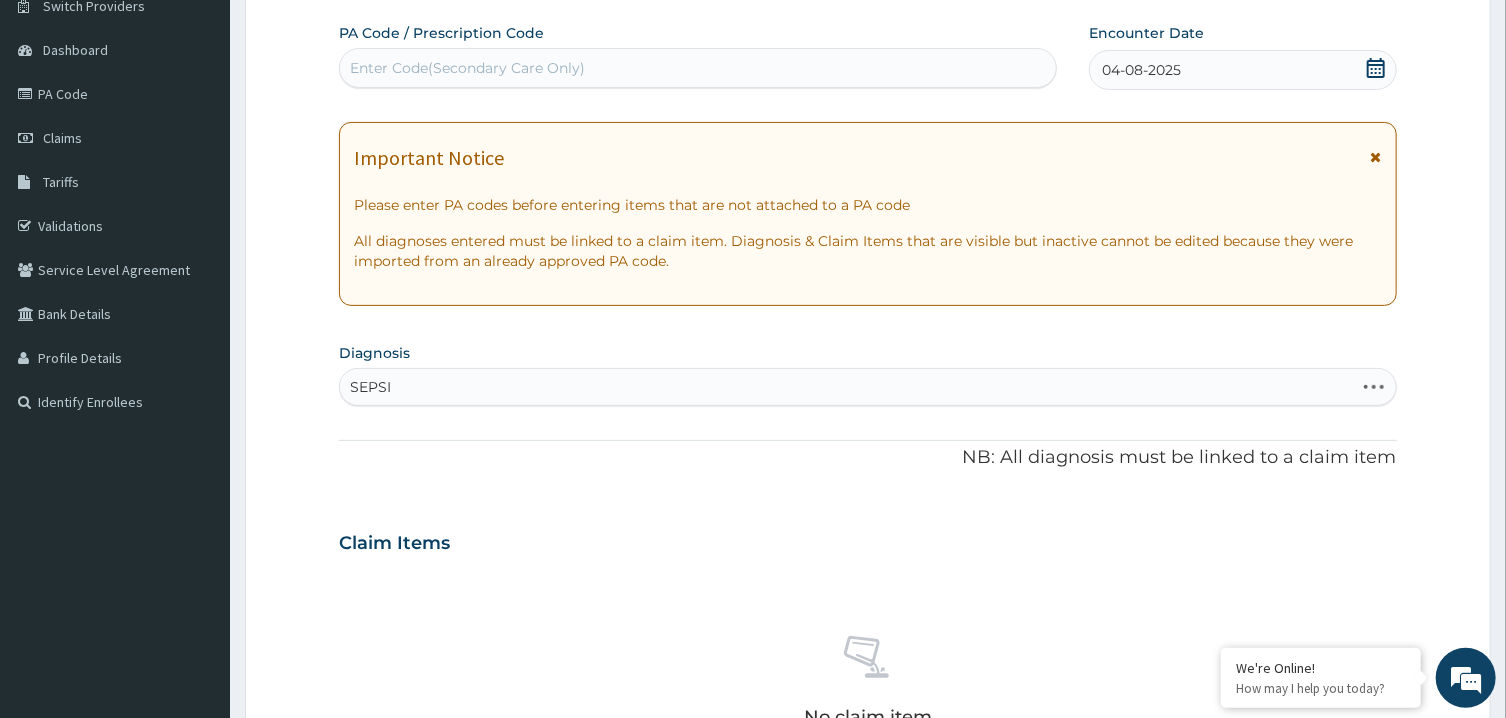 type on "SEPSIS" 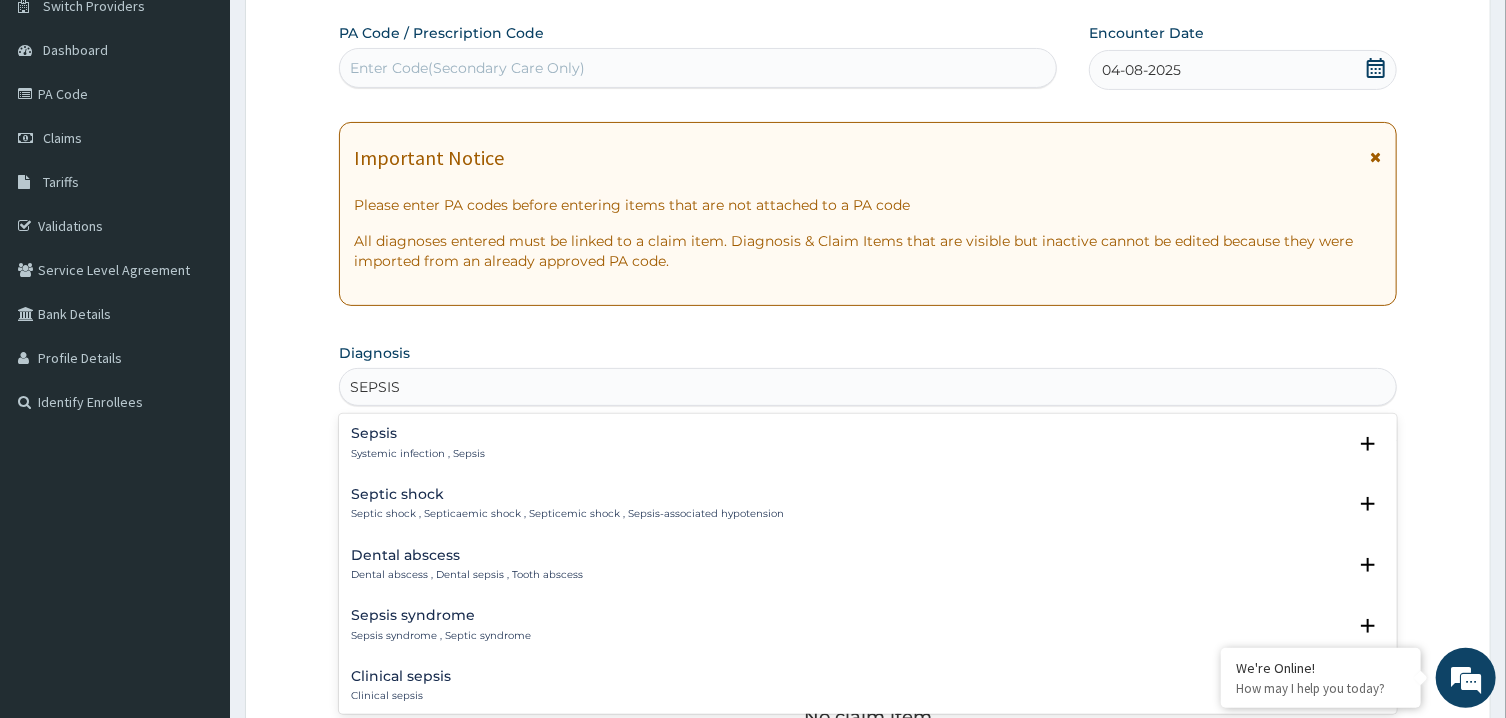 click on "Sepsis Systemic infection , Sepsis" at bounding box center (867, 443) 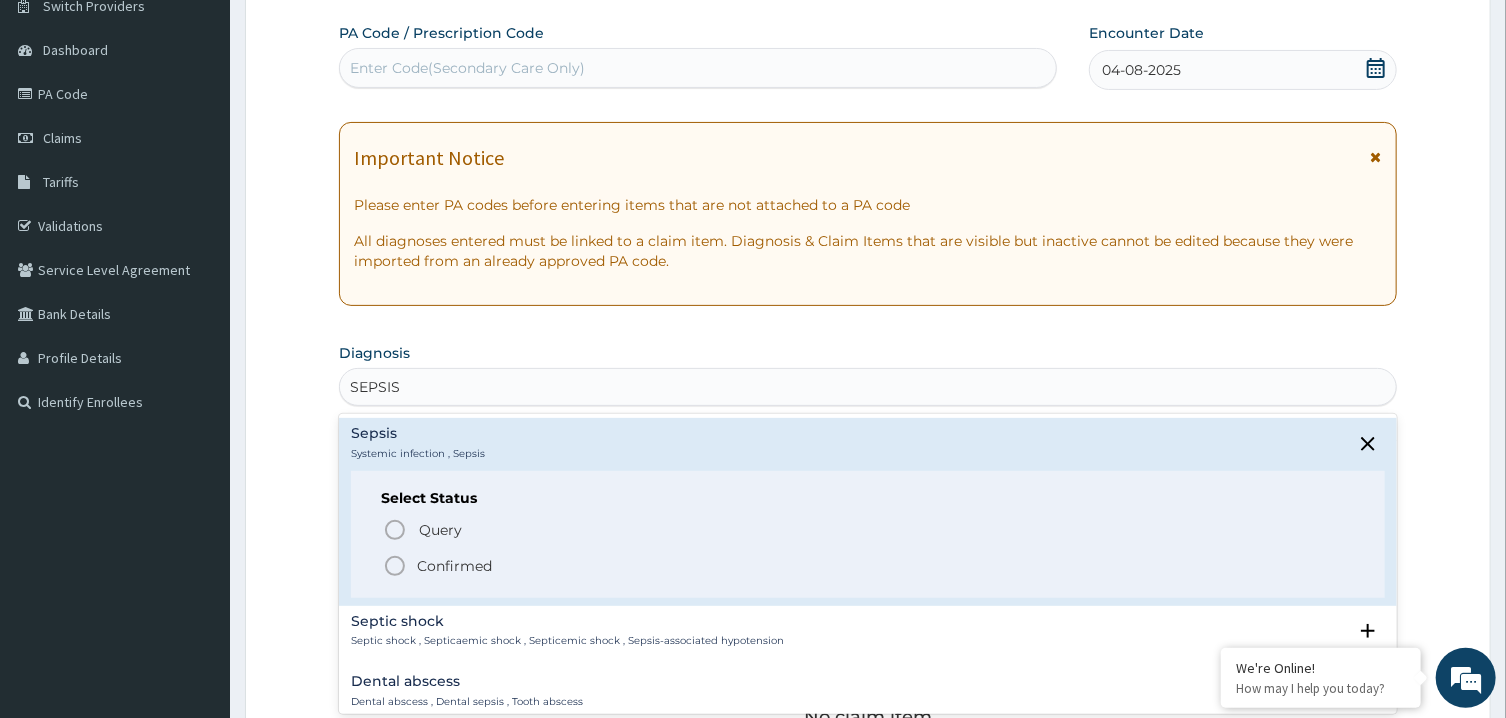 click 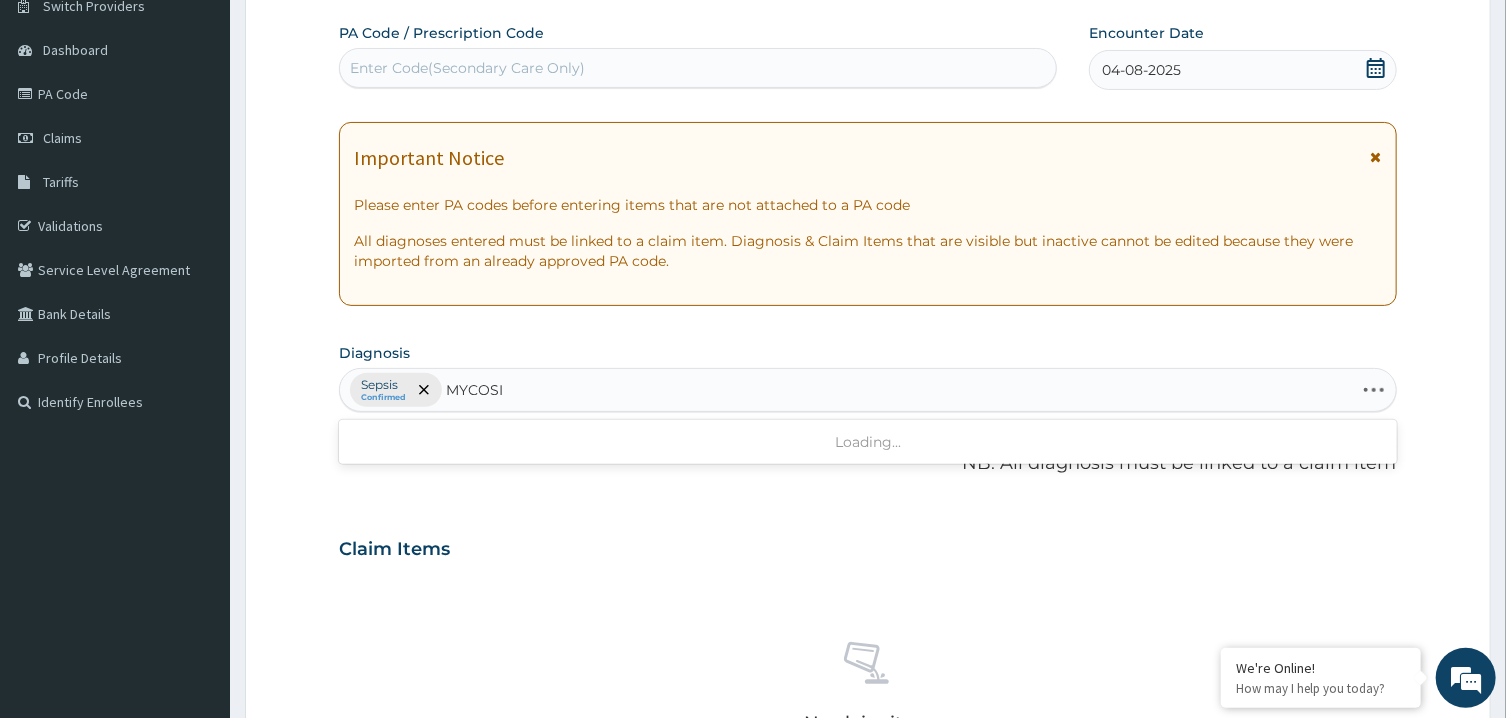 type on "MYCOSIS" 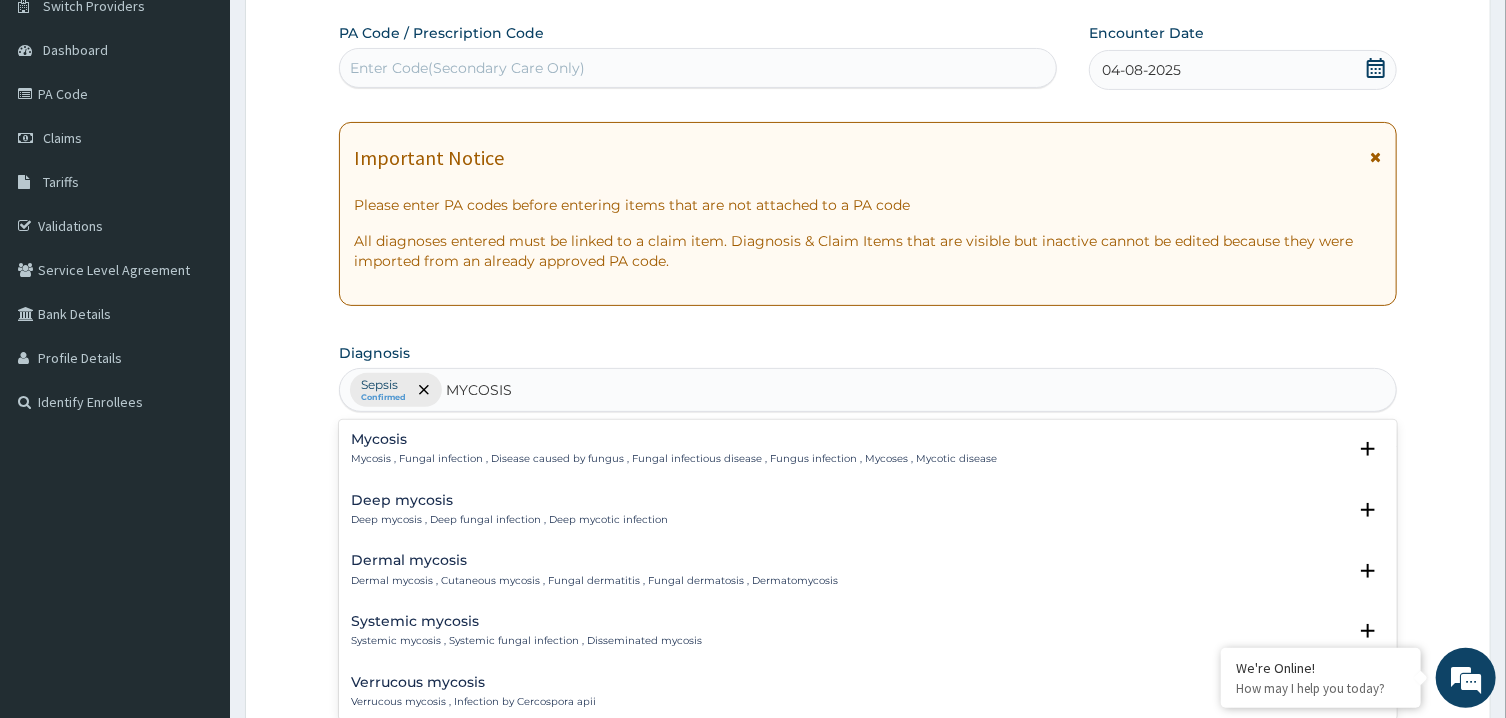 click on "Dermal mycosis" at bounding box center [594, 560] 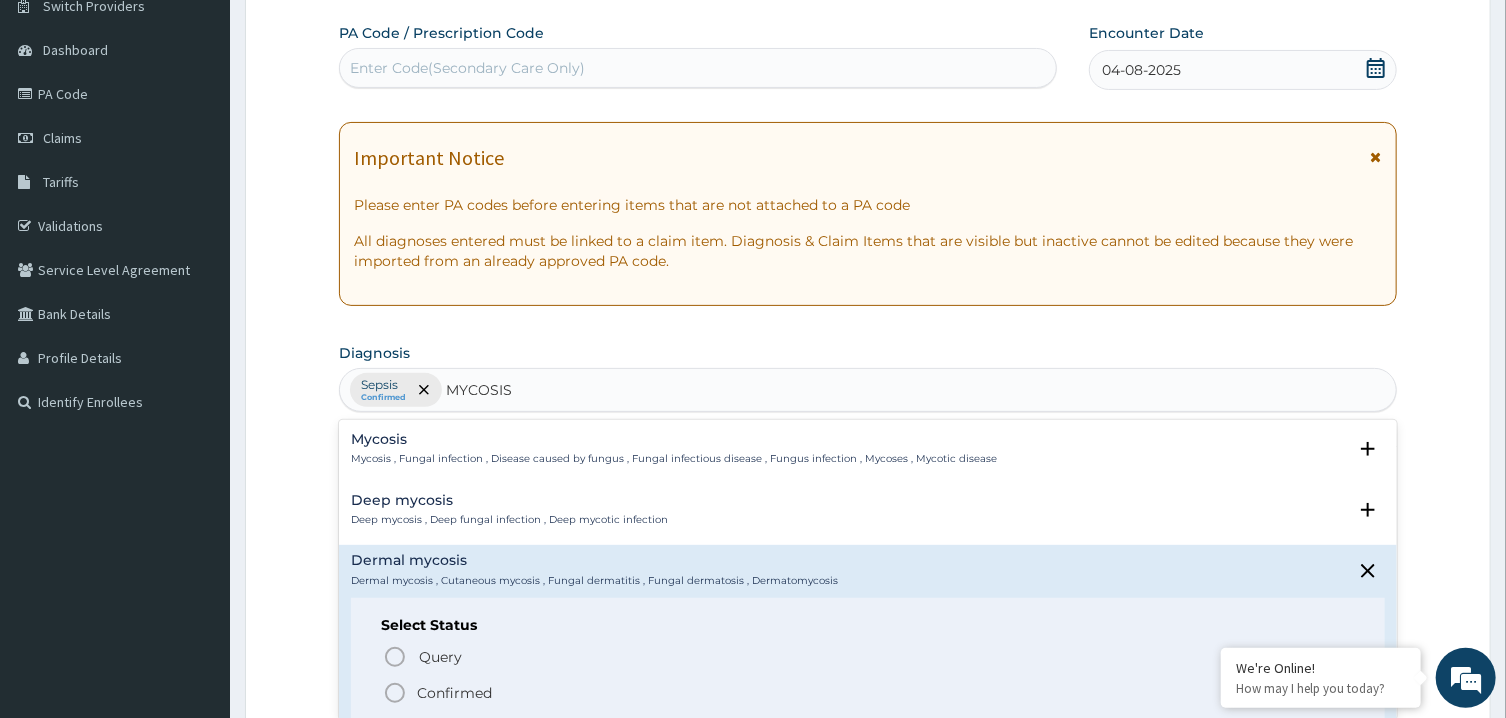 click 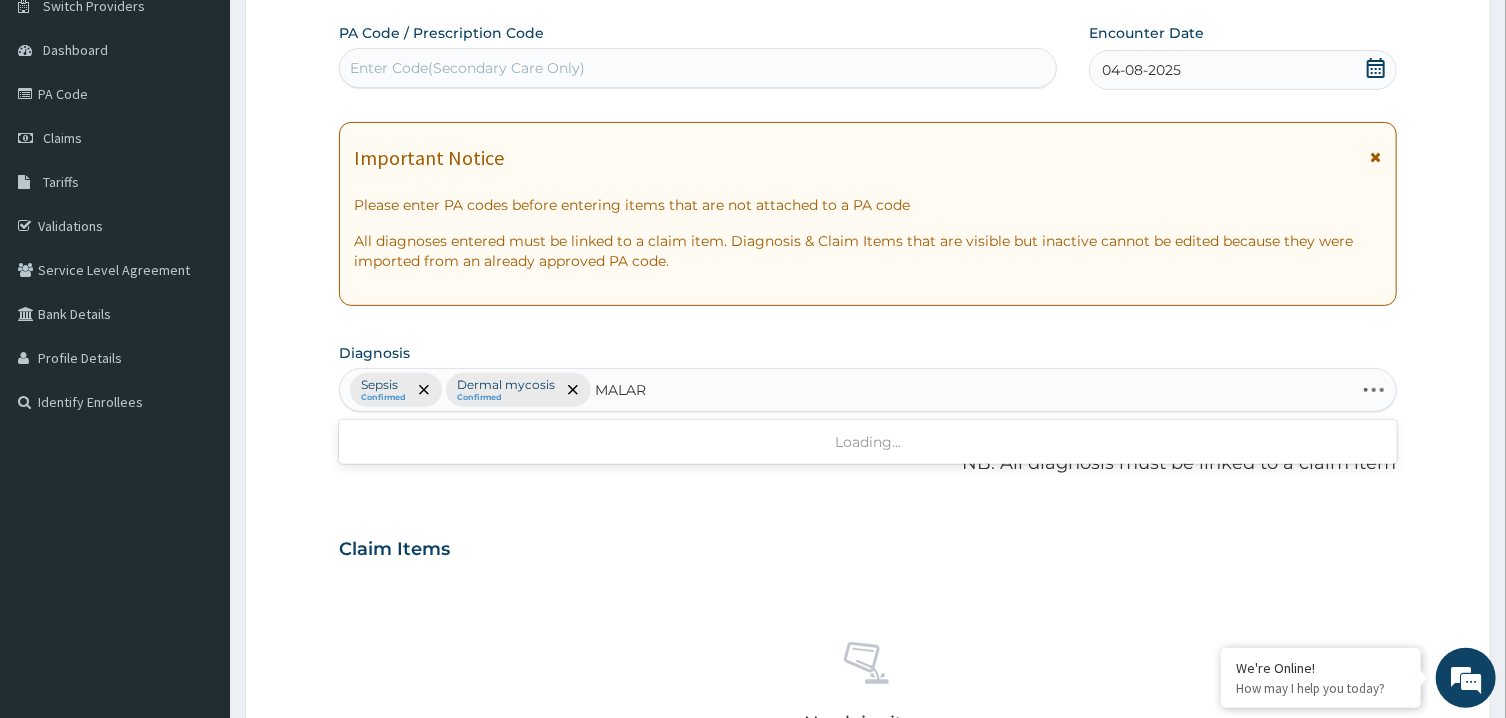 type on "MALARI" 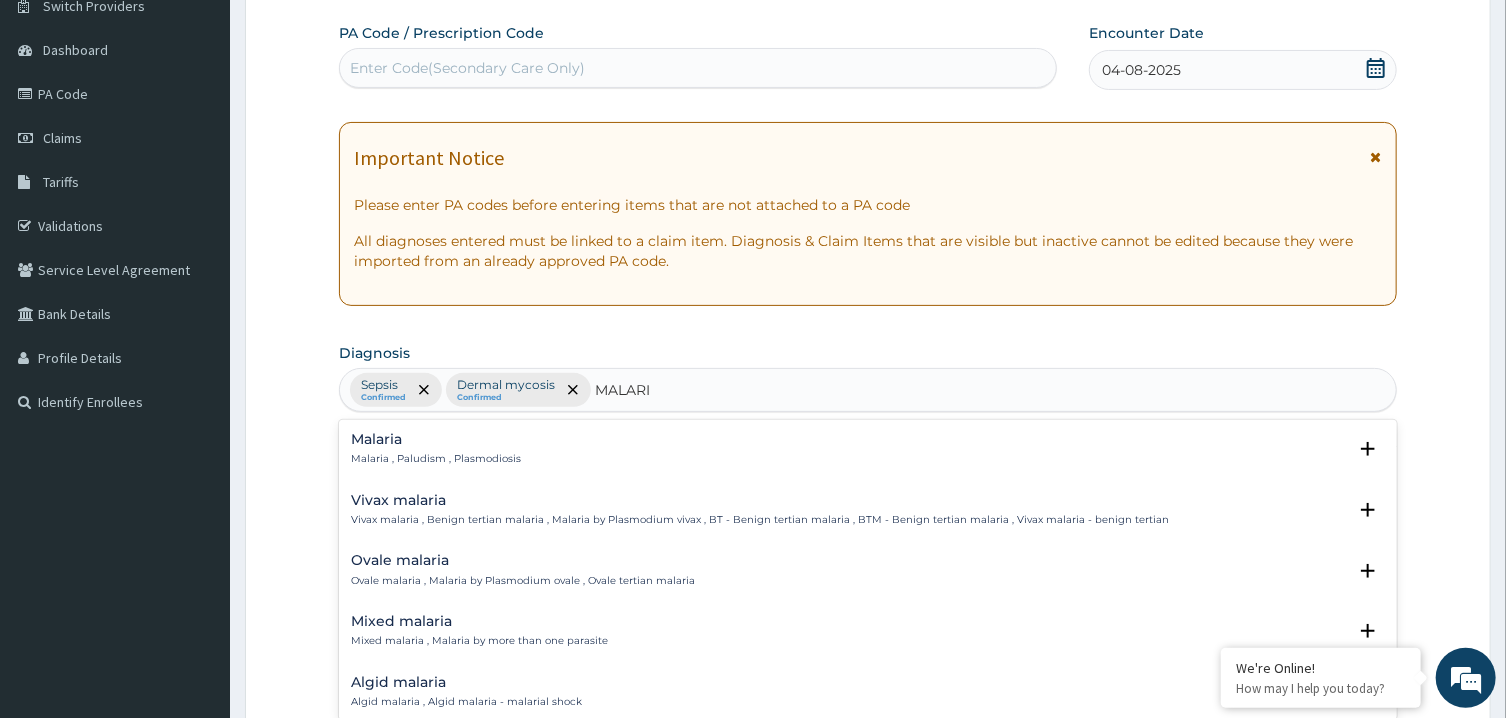 click on "Malaria" at bounding box center (436, 439) 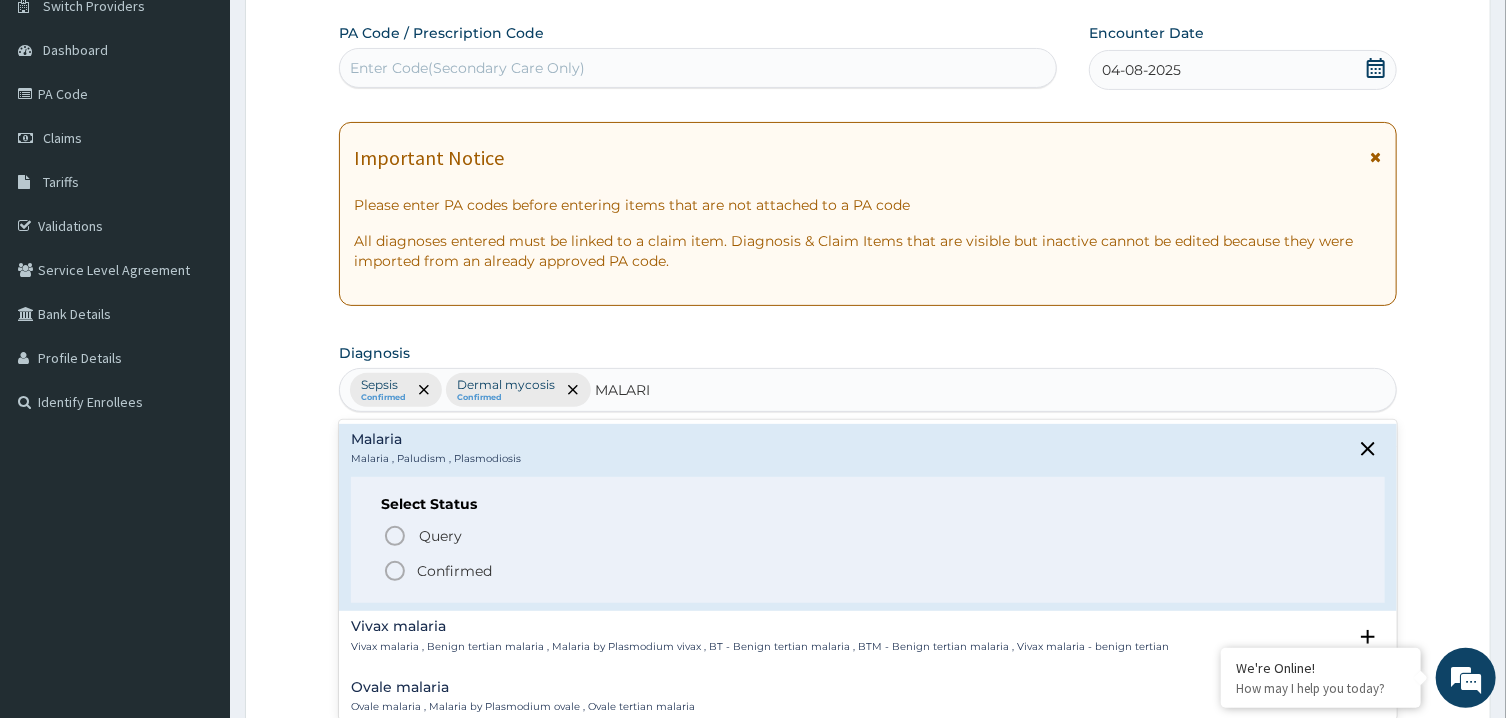 click 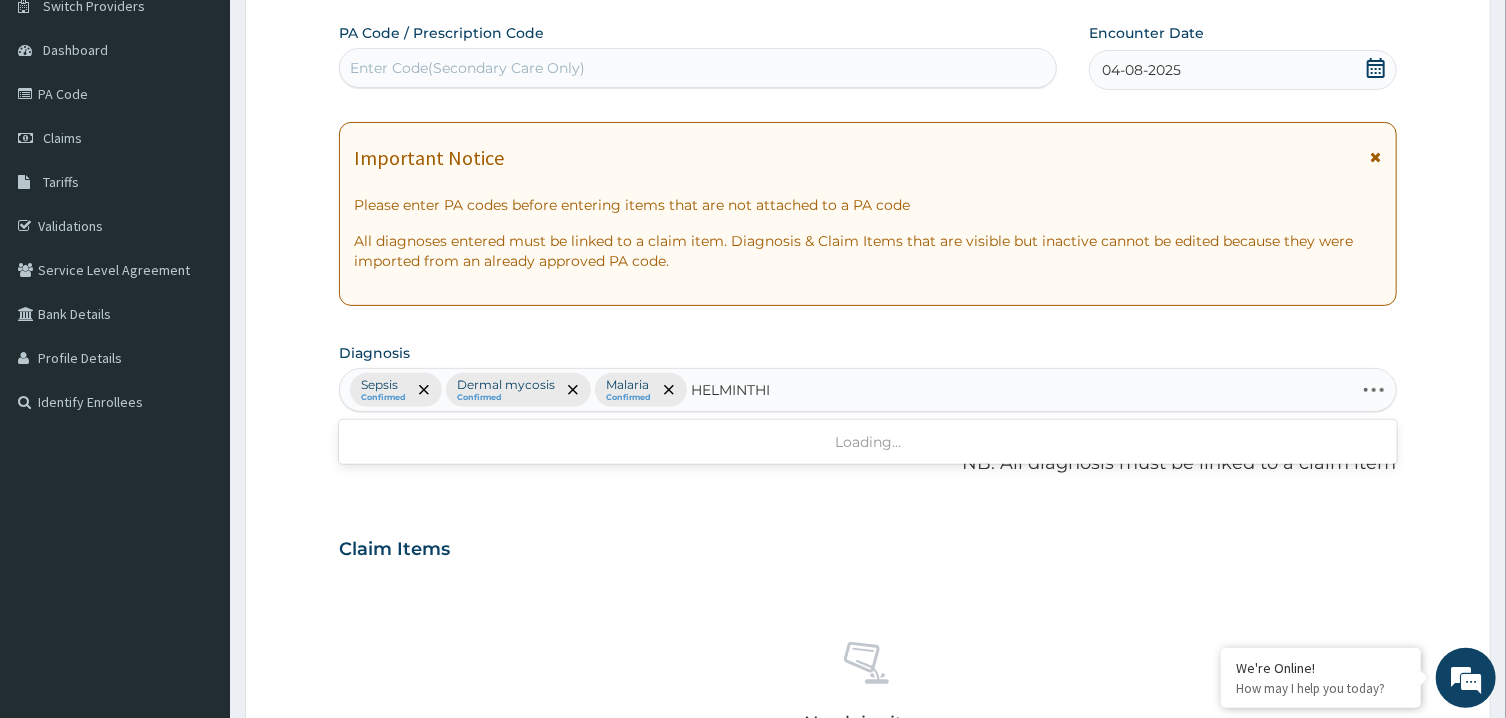 type on "HELMINTHIA" 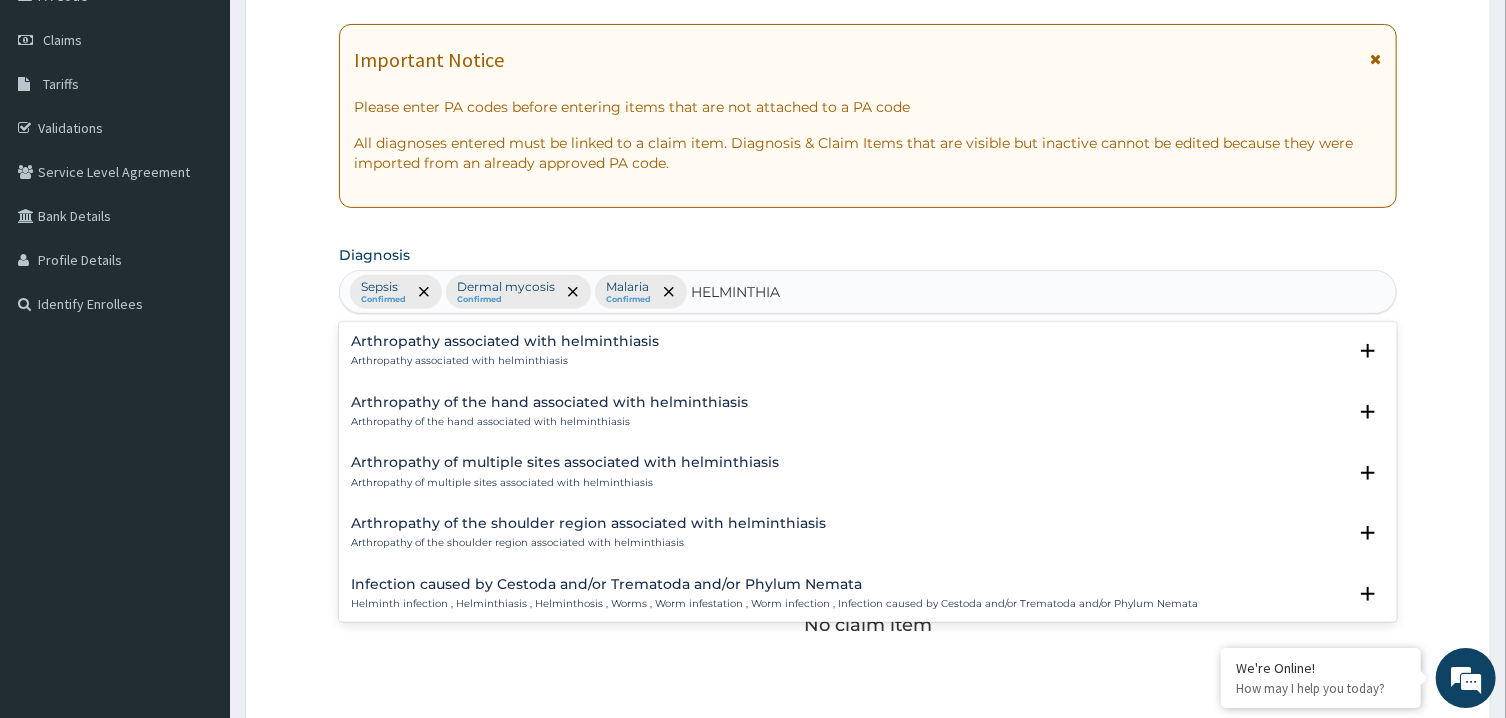 scroll, scrollTop: 323, scrollLeft: 0, axis: vertical 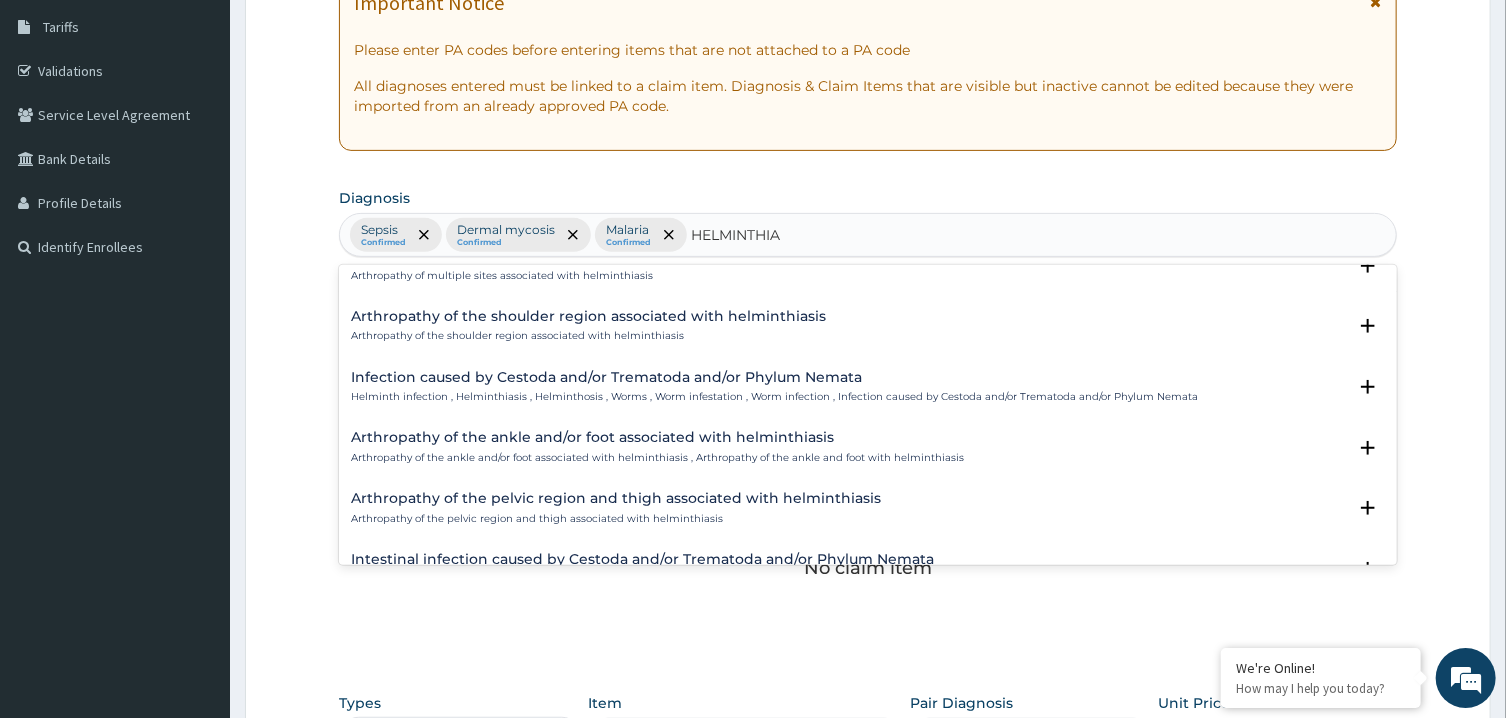 click on "Infection caused by Cestoda and/or Trematoda and/or Phylum Nemata Helminth infection , Helminthiasis , Helminthosis , Worms , Worm infestation , Worm infection , Infection caused by Cestoda and/or Trematoda and/or Phylum Nemata Select Status Query Query covers suspected (?), Keep in view (kiv), Ruled out (r/o) Confirmed" at bounding box center [867, 392] 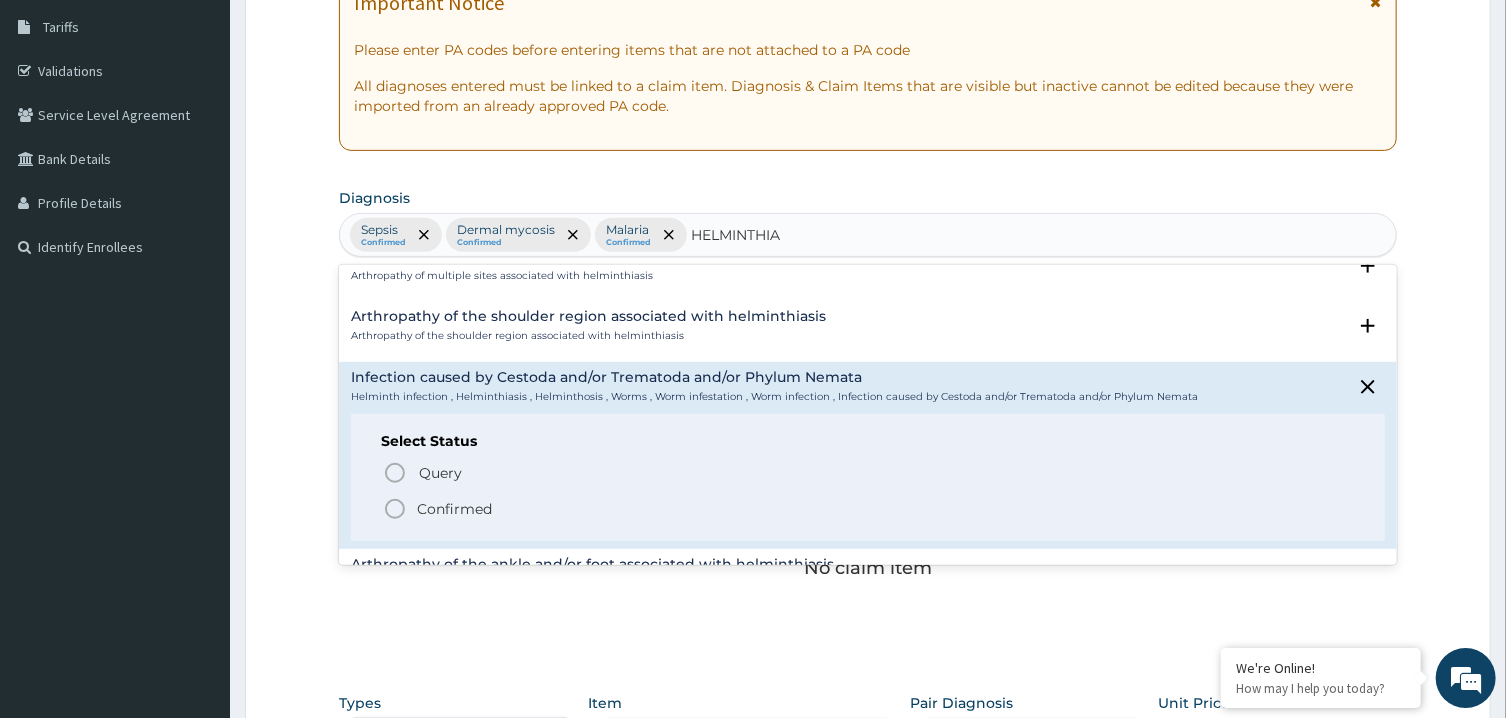 click 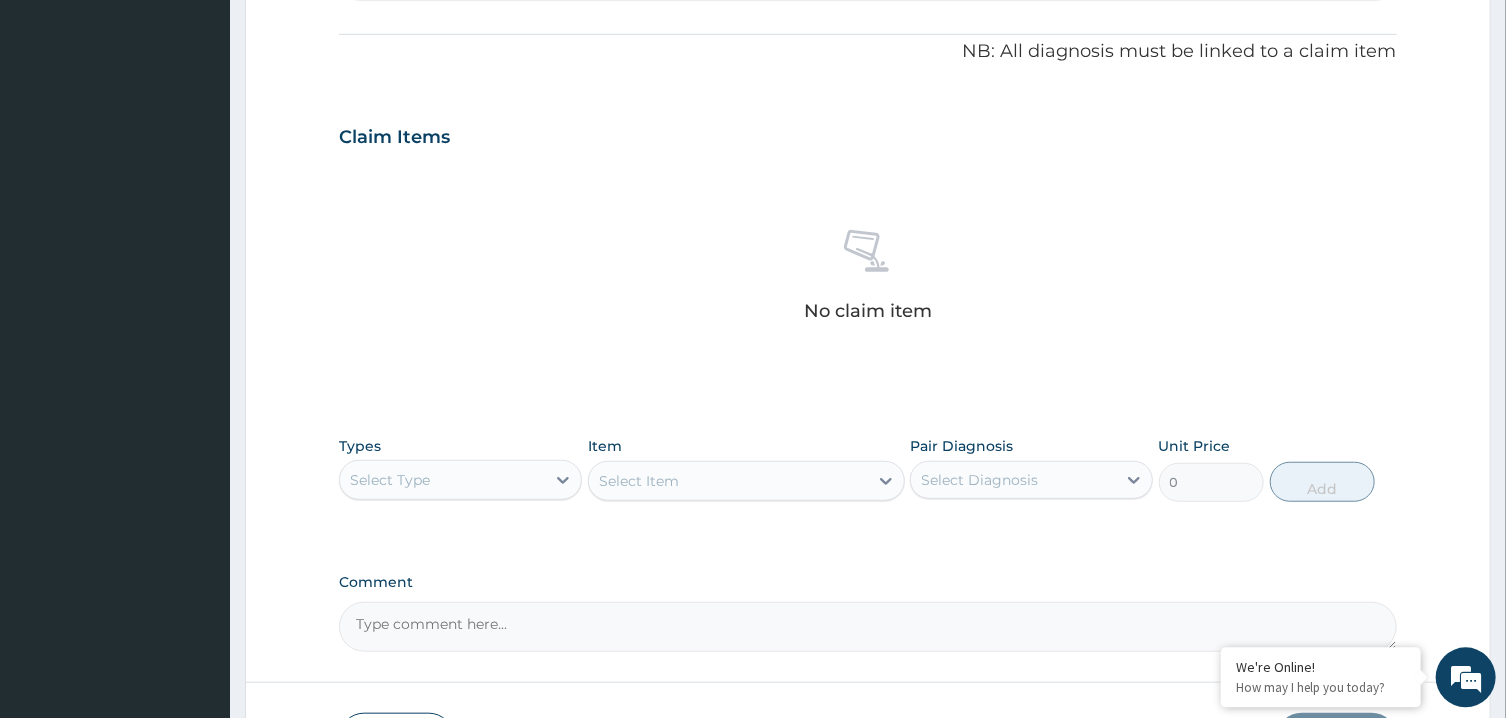 scroll, scrollTop: 724, scrollLeft: 0, axis: vertical 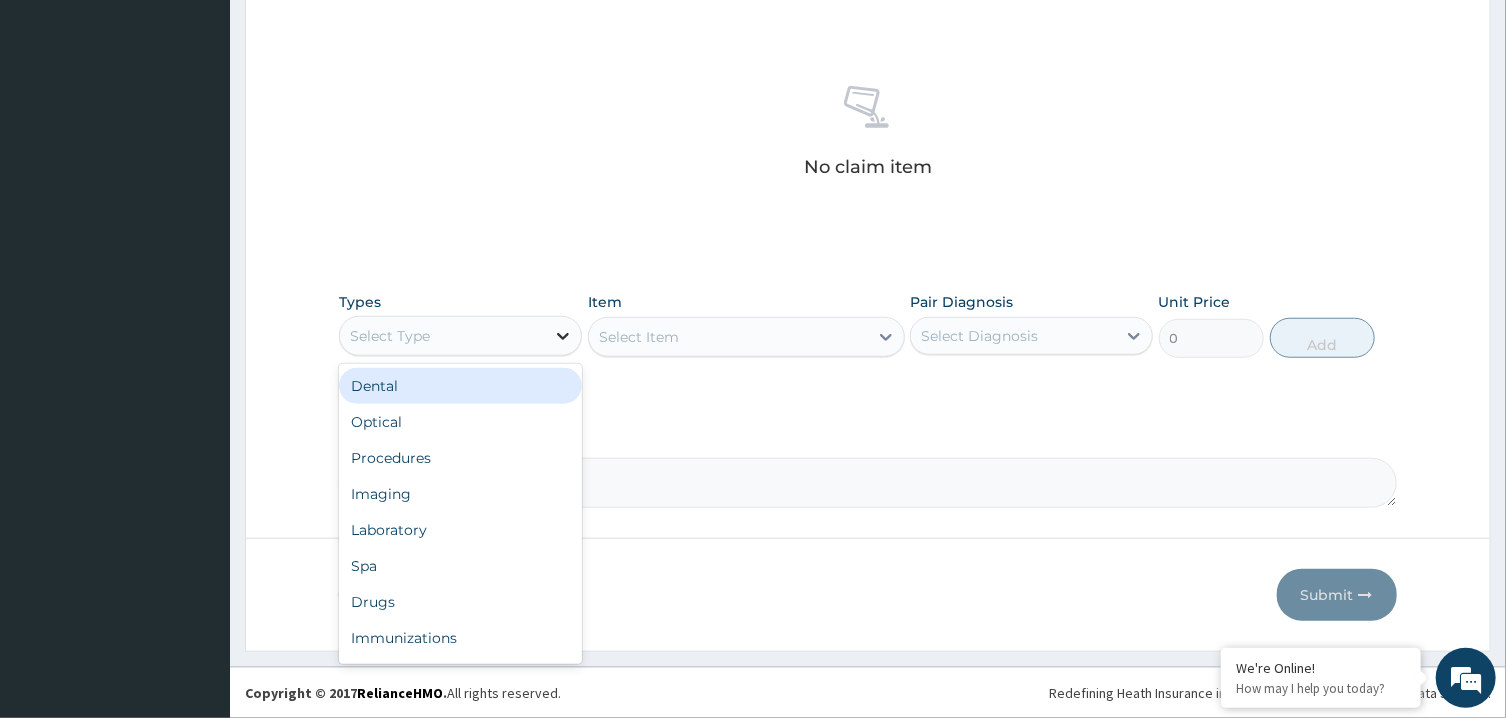 click 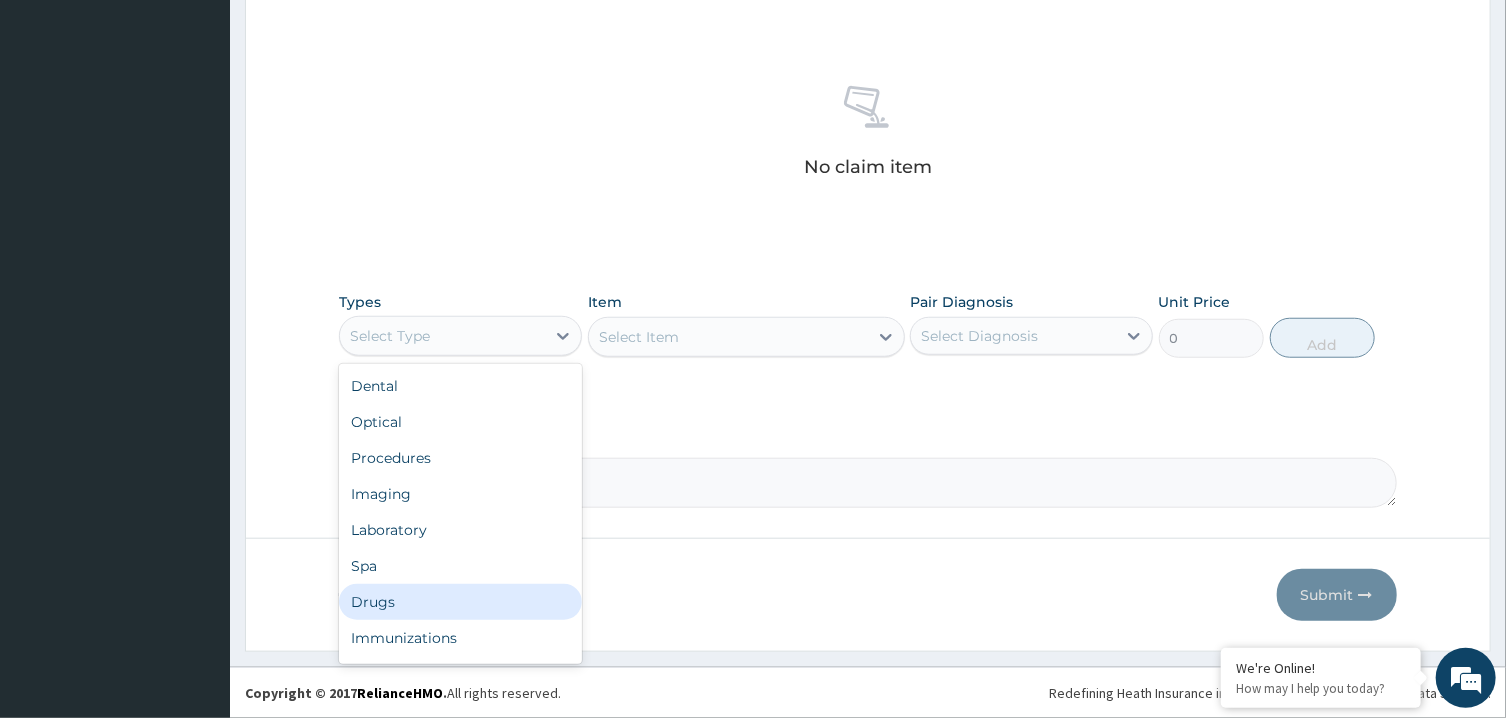 click on "Drugs" at bounding box center [460, 602] 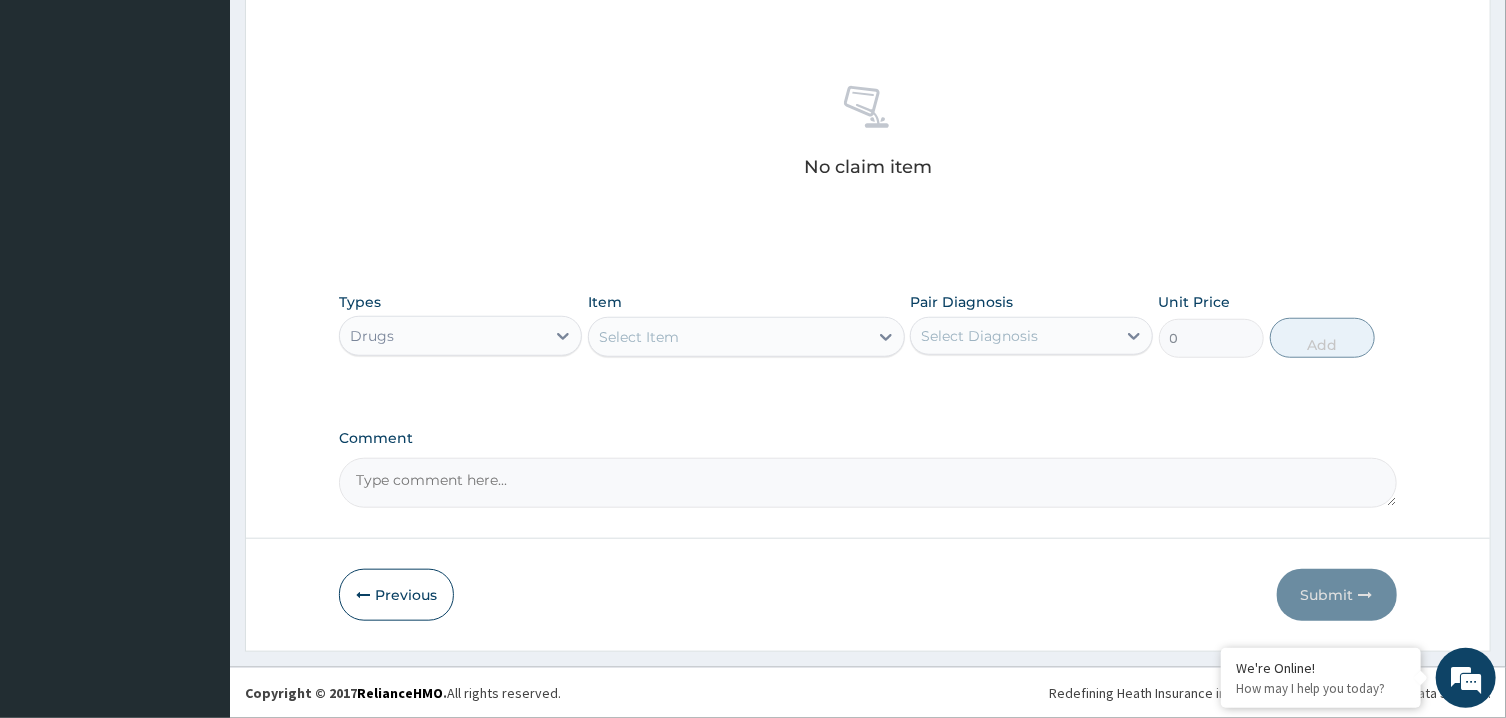 click on "Select Item" at bounding box center [728, 337] 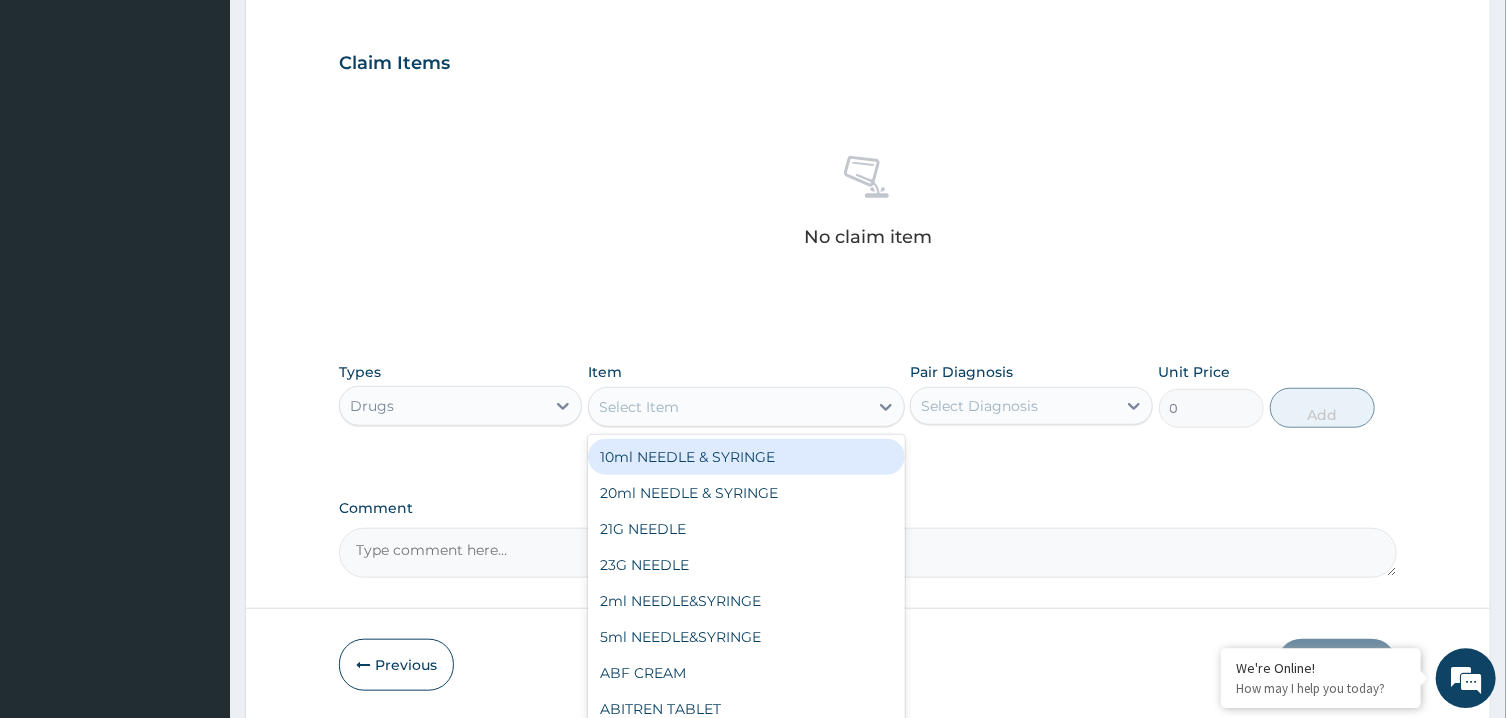 scroll, scrollTop: 724, scrollLeft: 0, axis: vertical 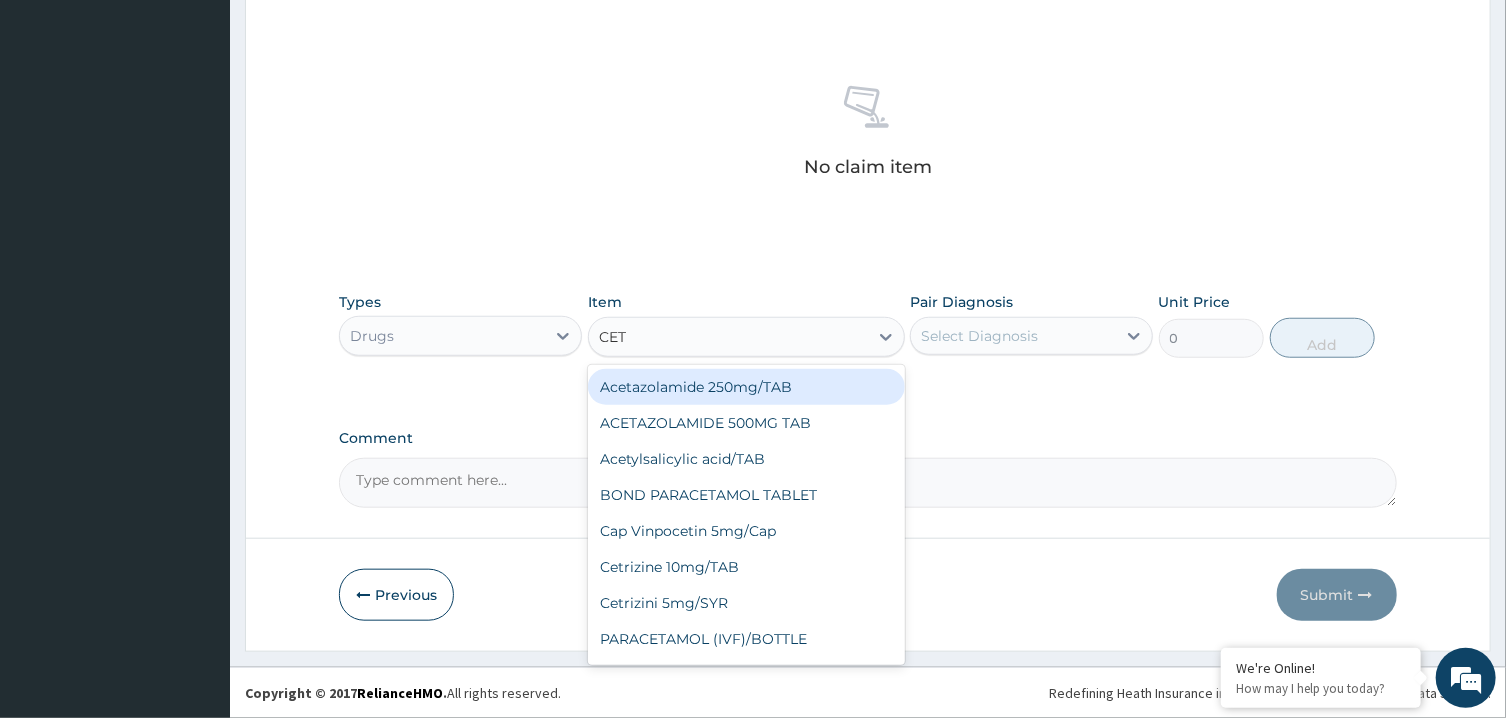 type on "CETR" 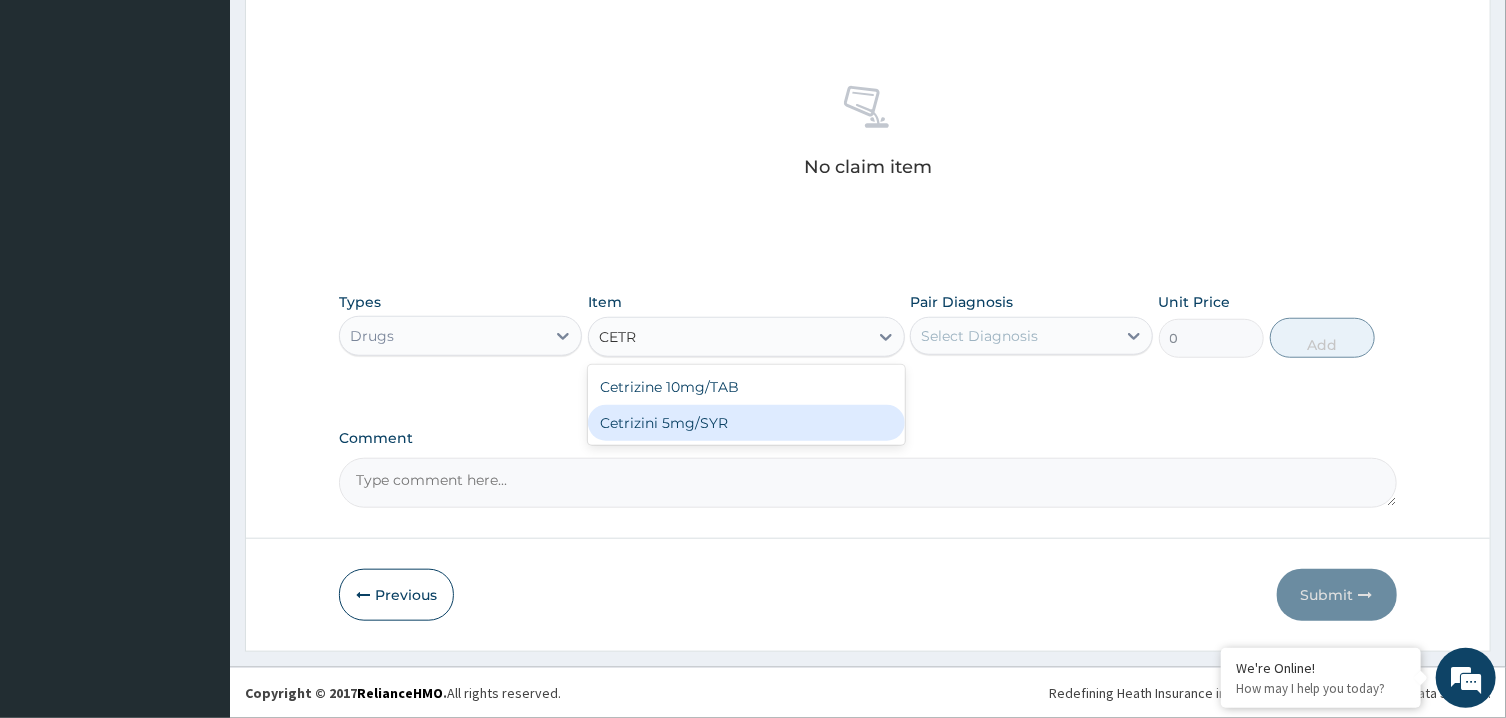 click on "Cetrizini 5mg/SYR" at bounding box center [746, 423] 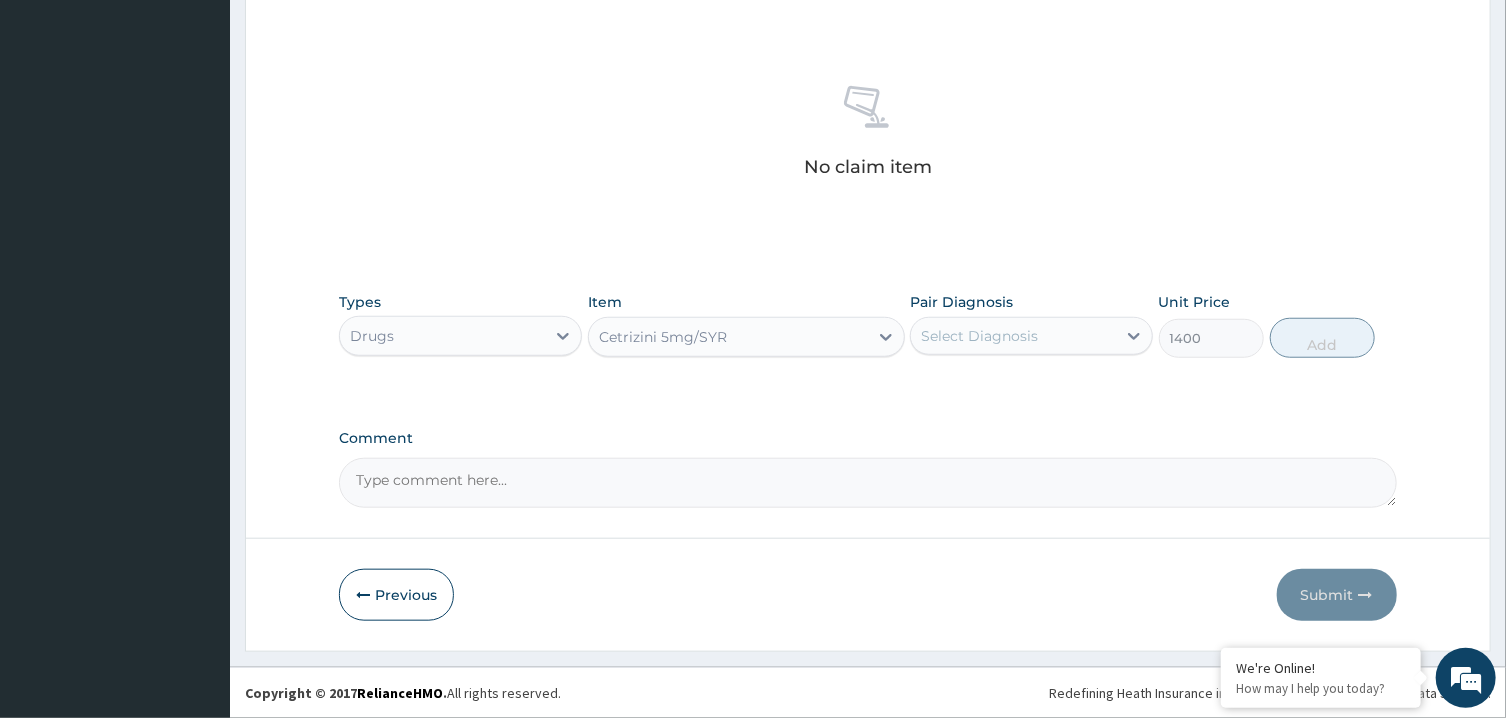 type 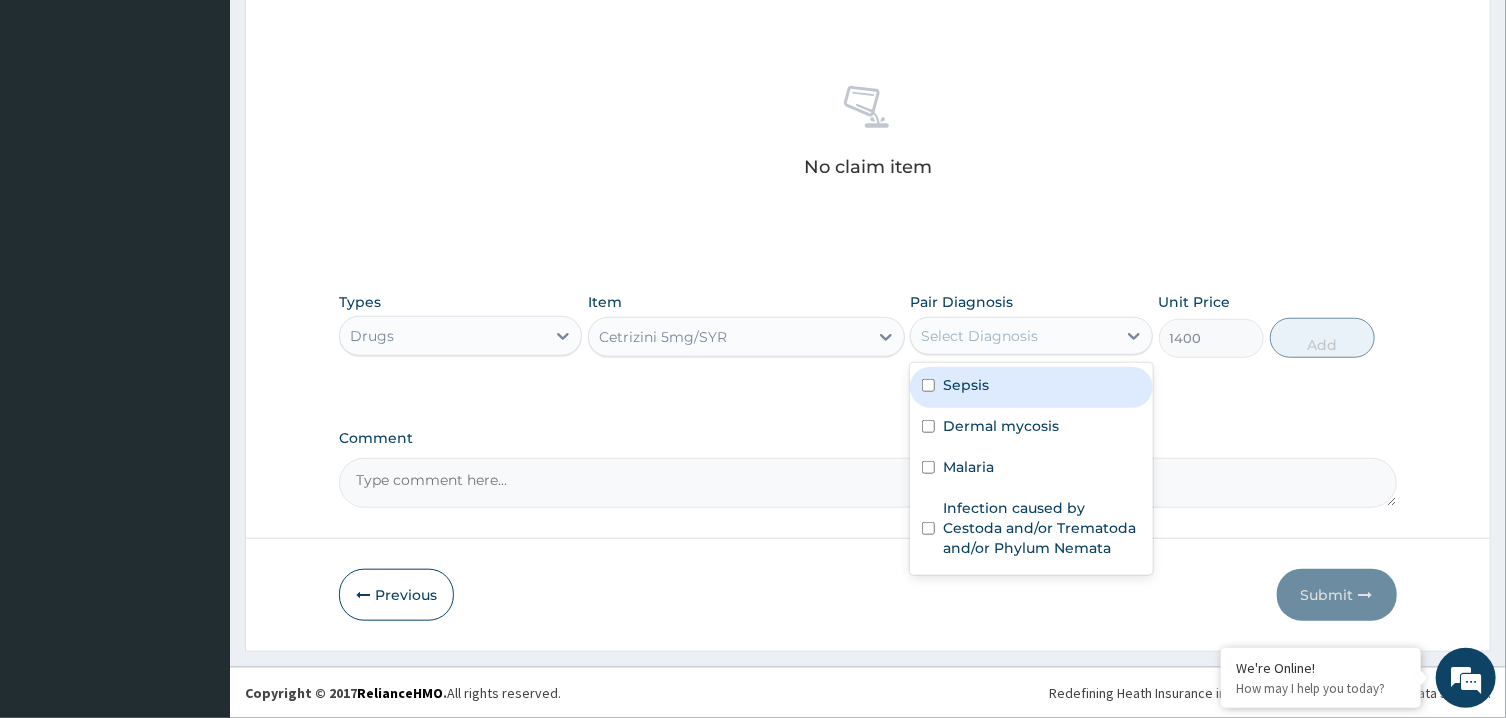 click on "Sepsis" at bounding box center [1031, 387] 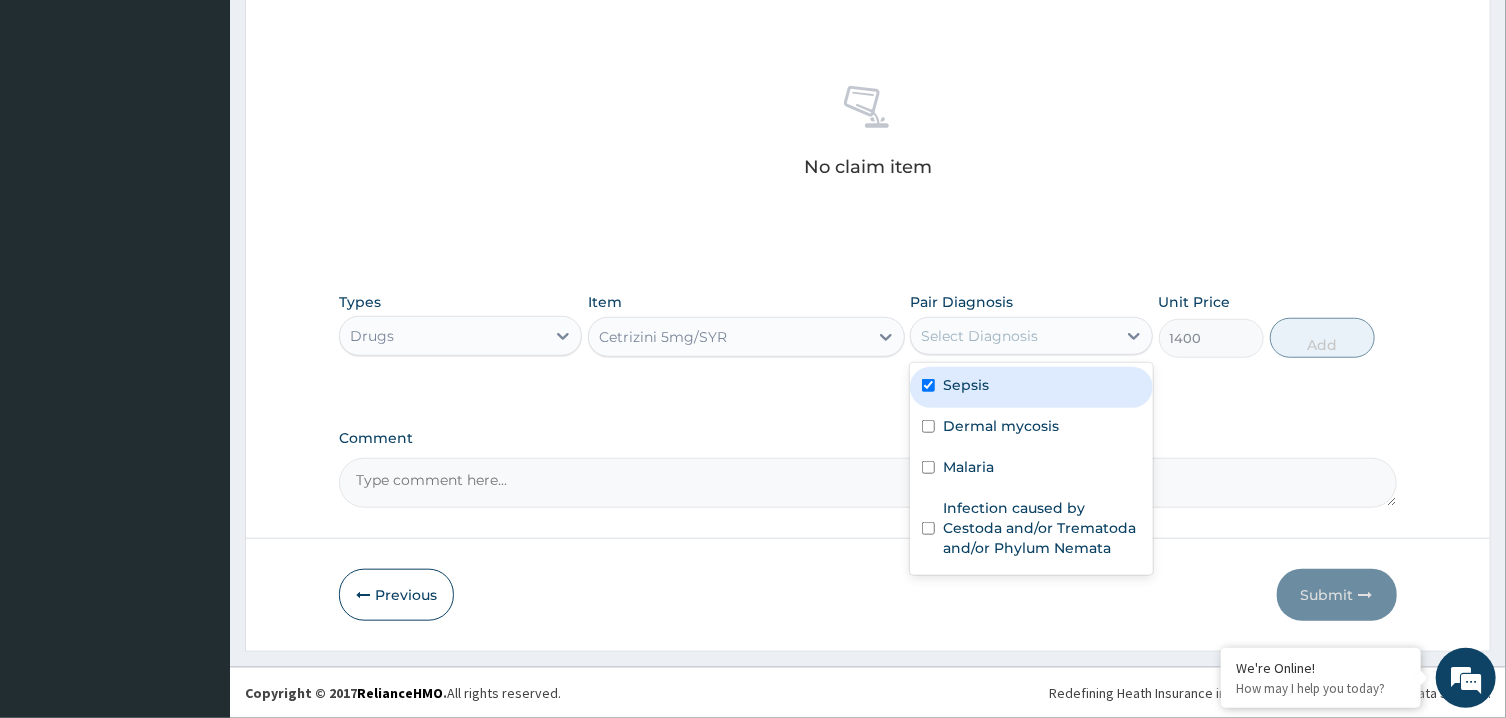 checkbox on "true" 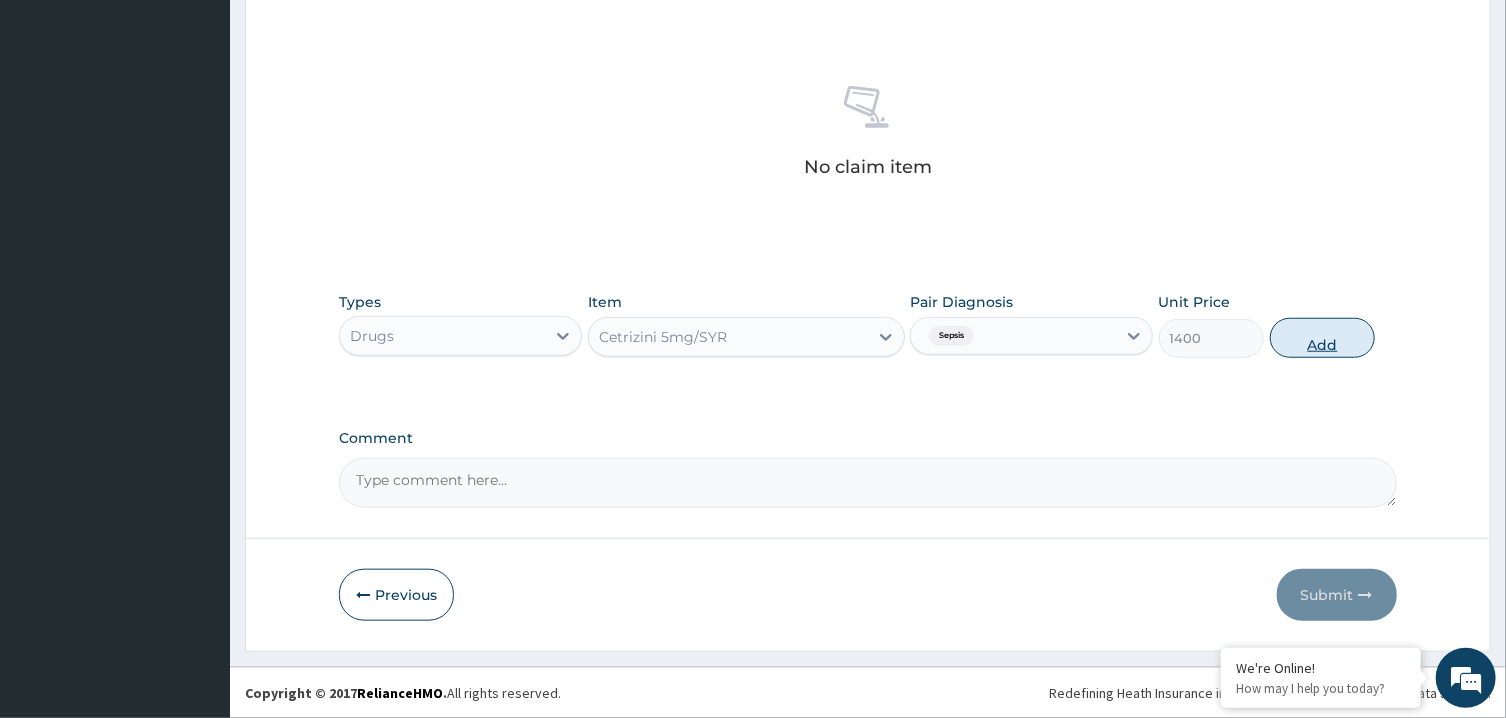 click on "Add" at bounding box center (1323, 338) 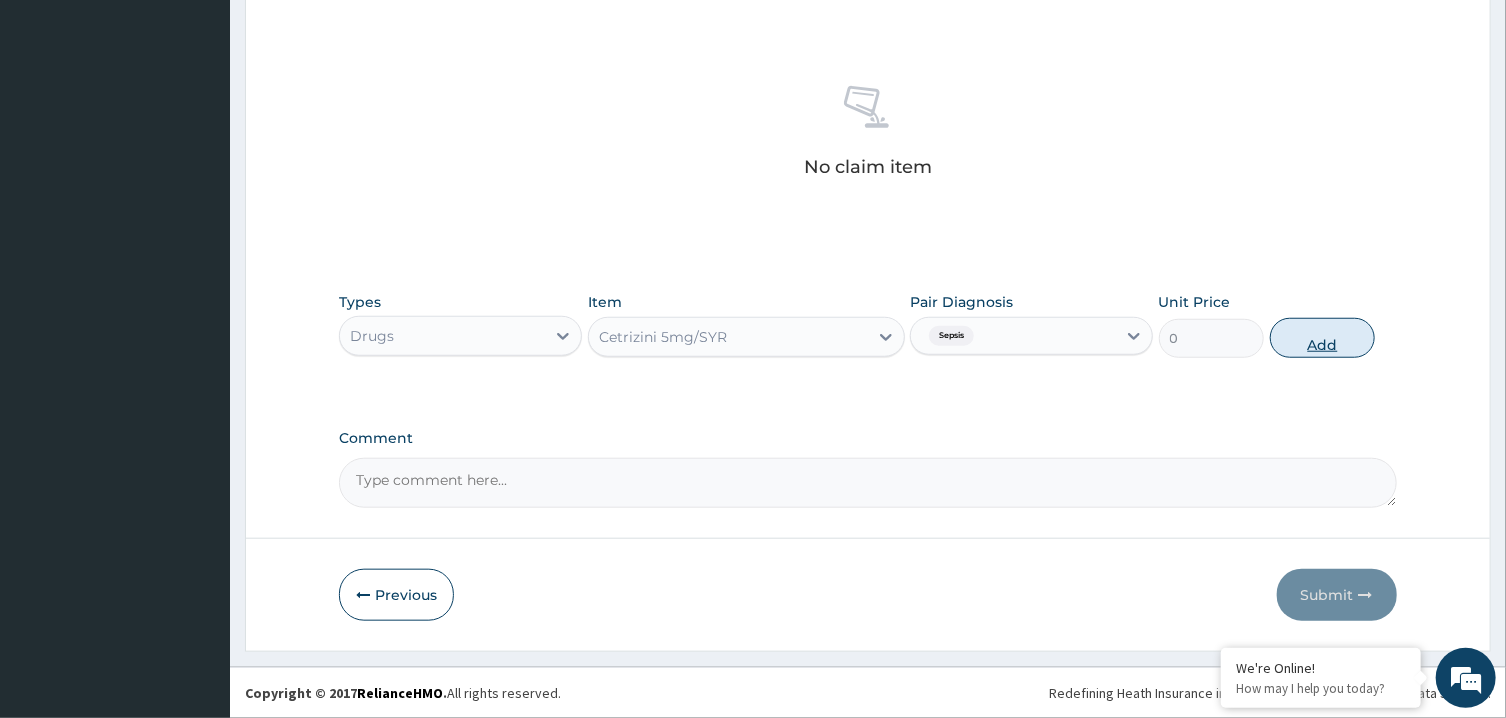 scroll, scrollTop: 627, scrollLeft: 0, axis: vertical 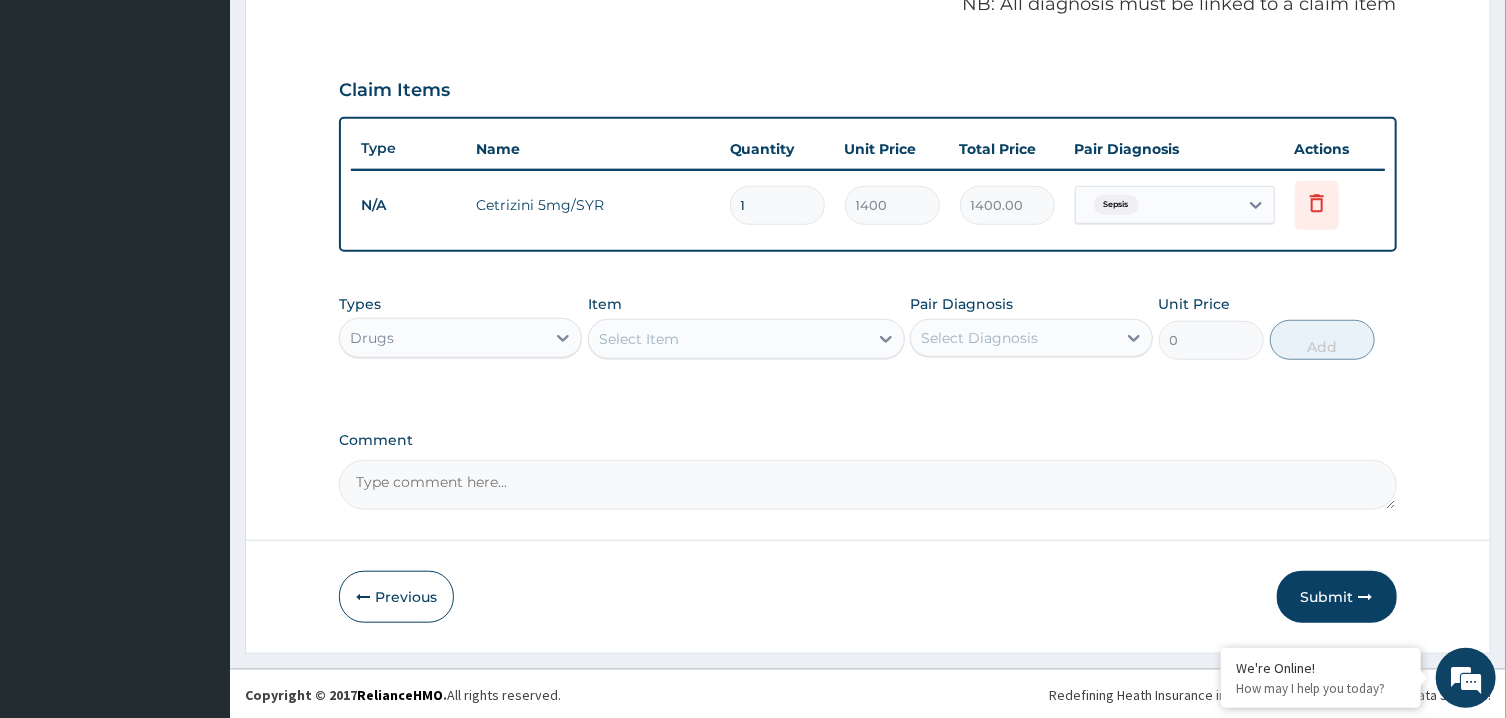 click on "Select Item" at bounding box center [728, 339] 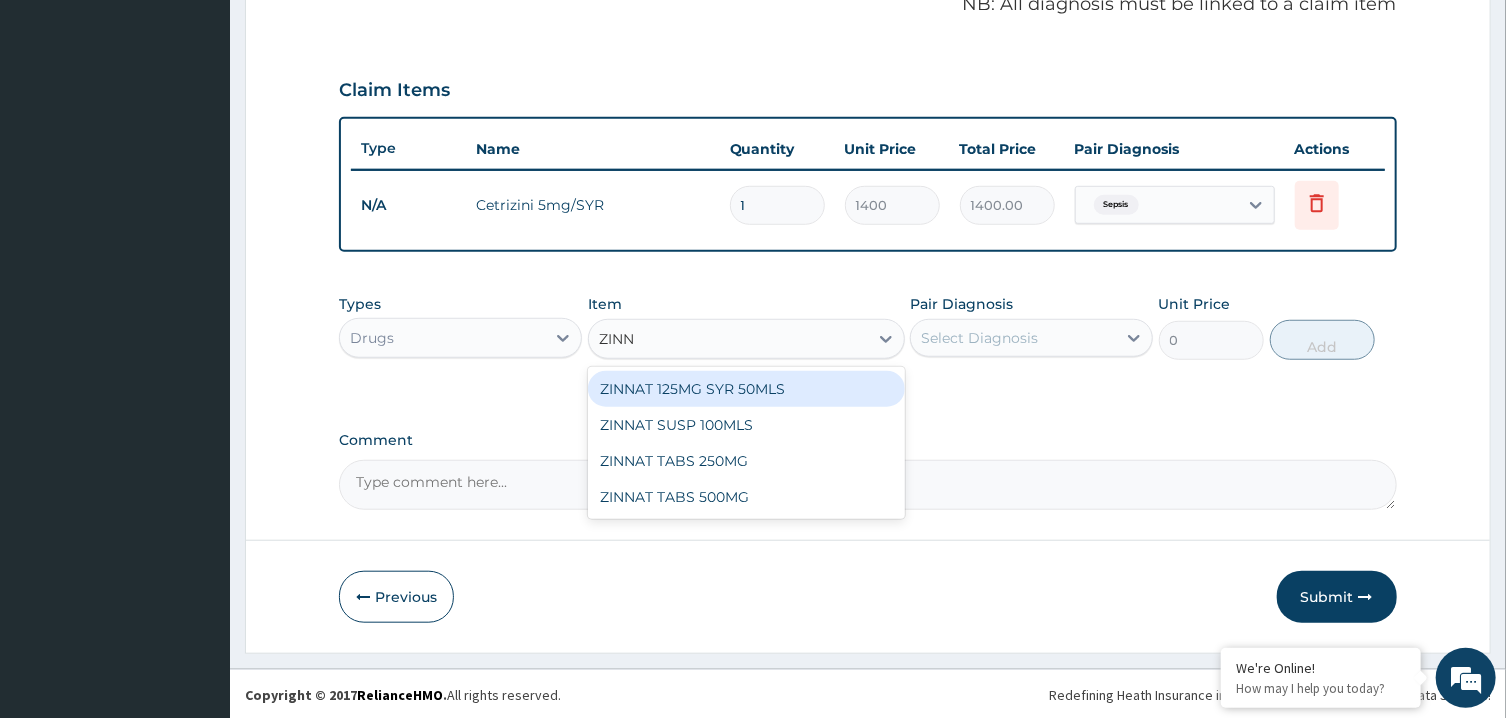 type on "ZINNA" 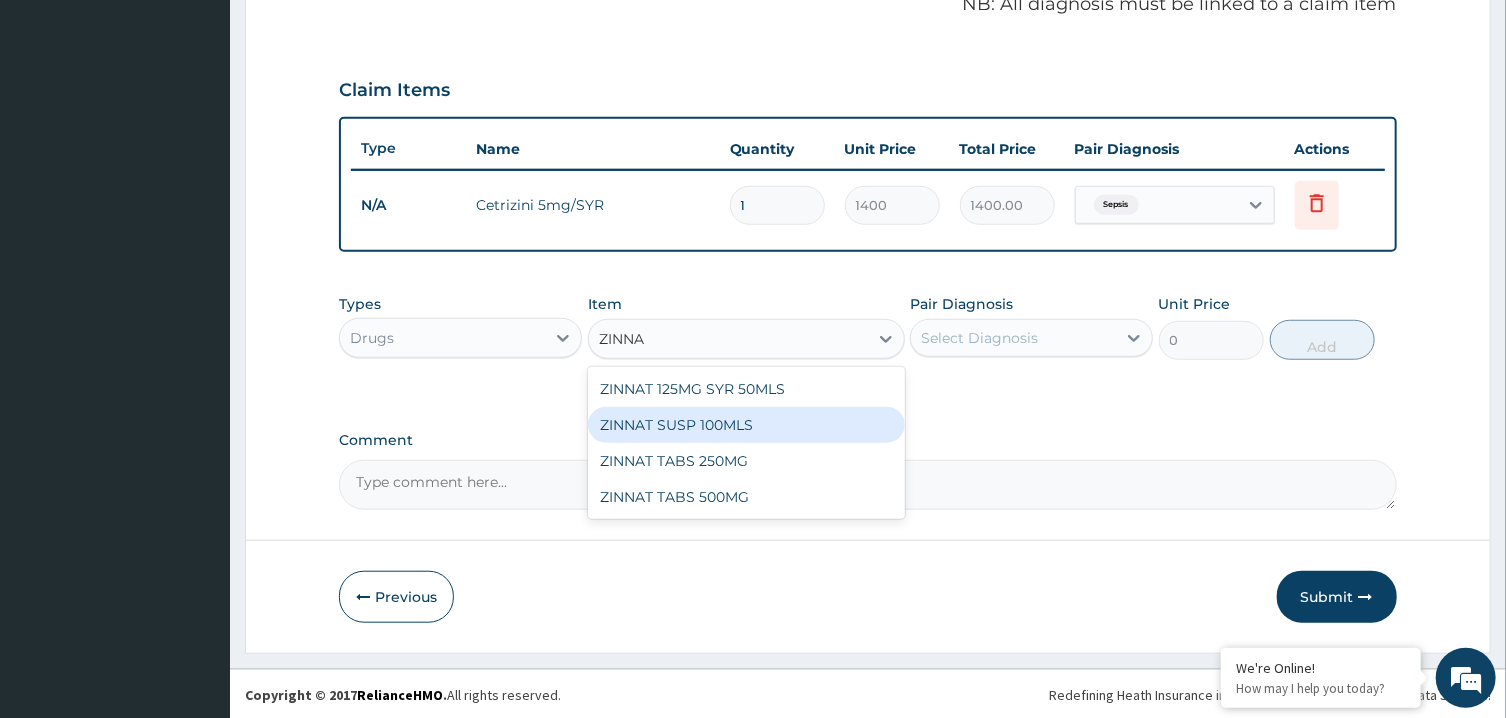 click on "ZINNAT SUSP 100MLS" at bounding box center (746, 425) 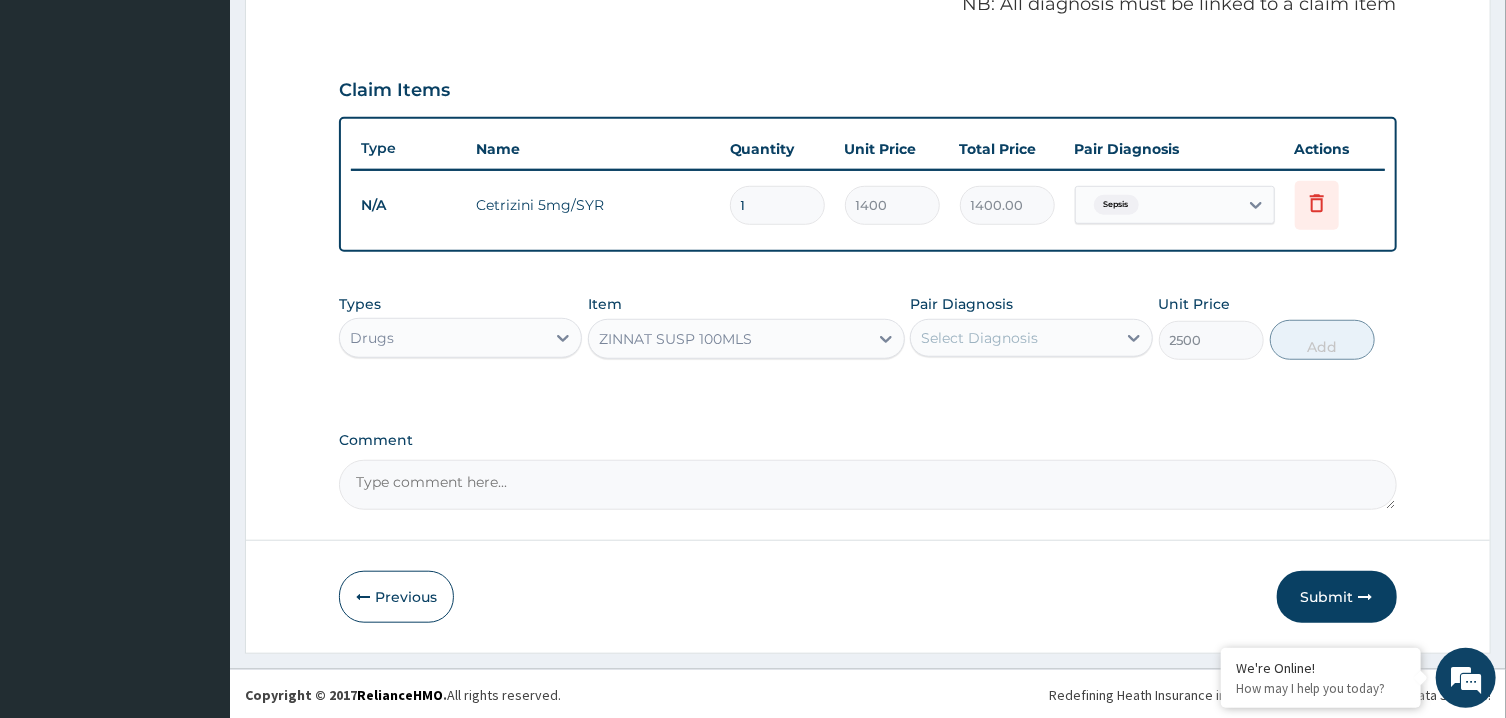 click on "Select Diagnosis" at bounding box center [979, 338] 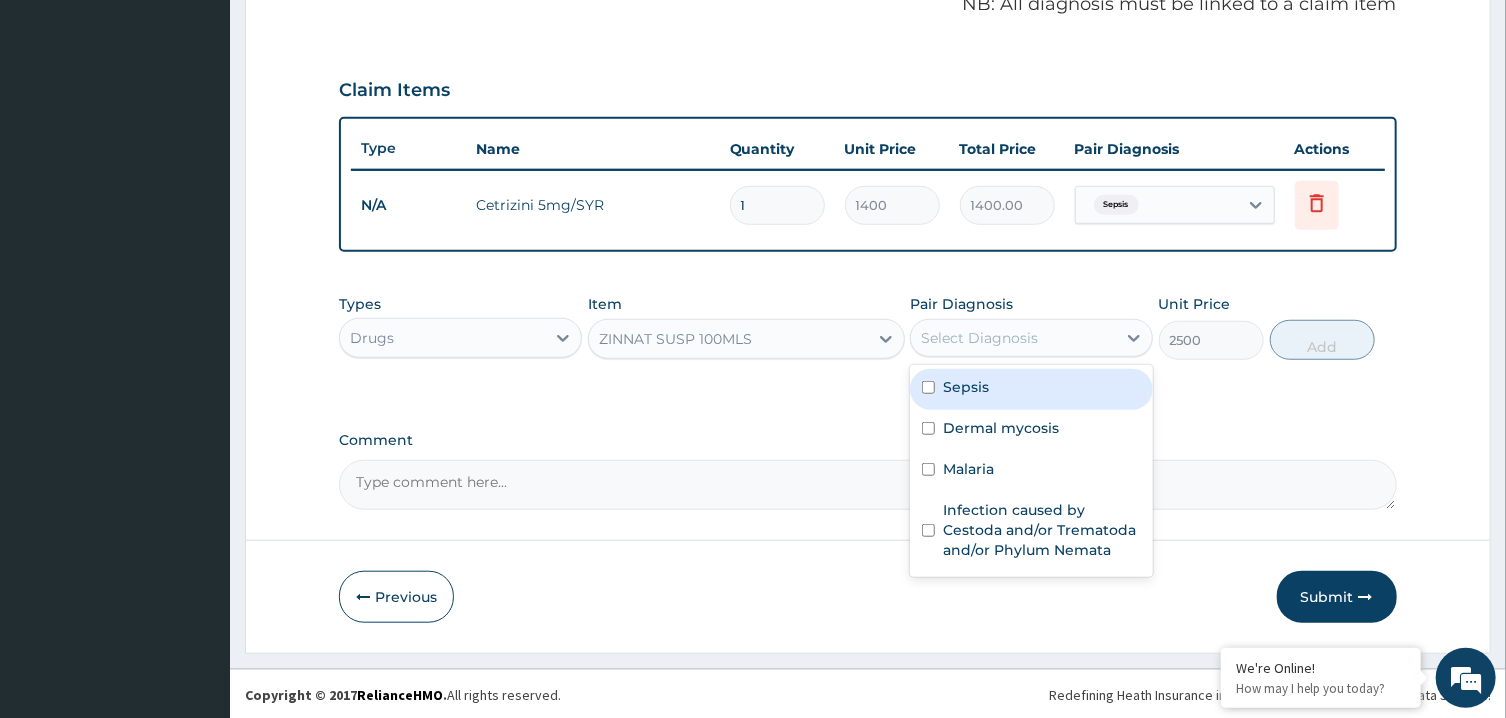 click on "Sepsis" at bounding box center [1031, 389] 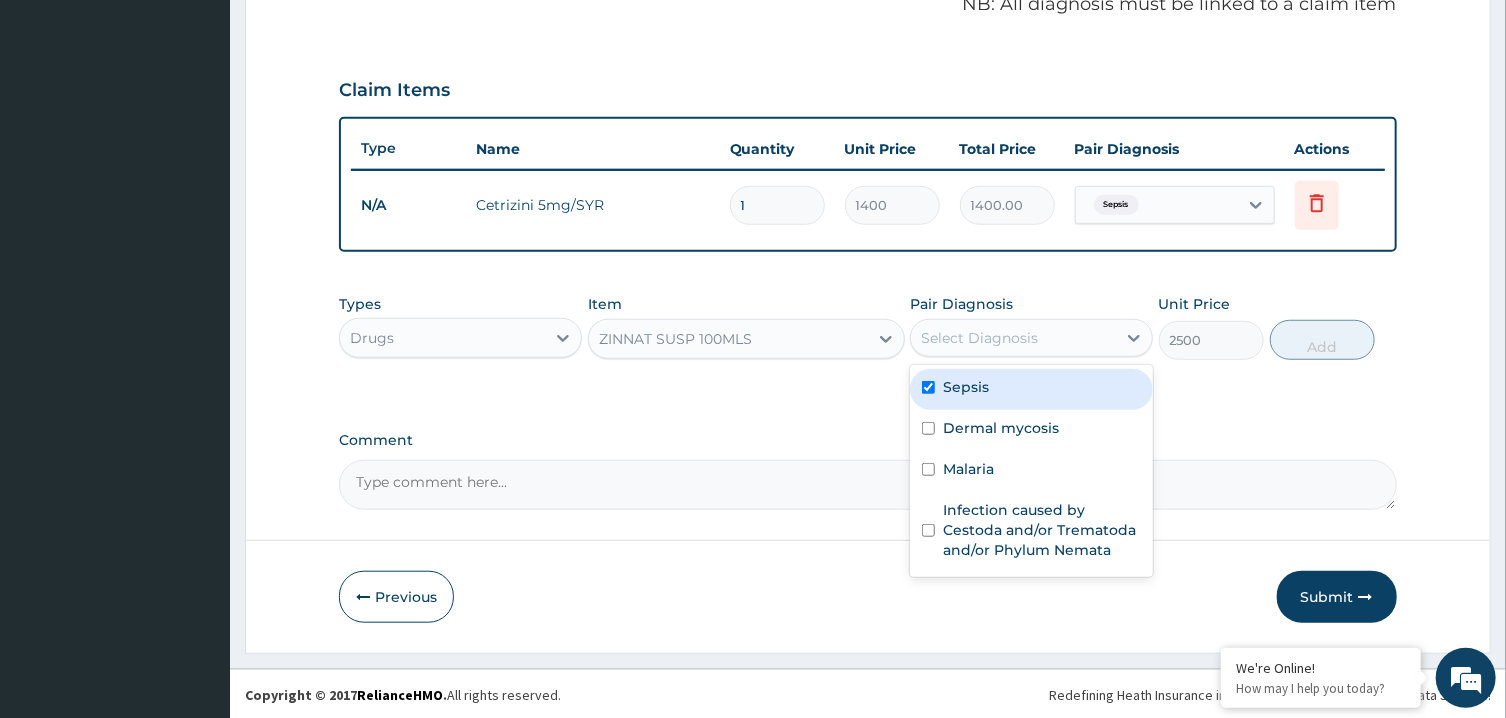 checkbox on "true" 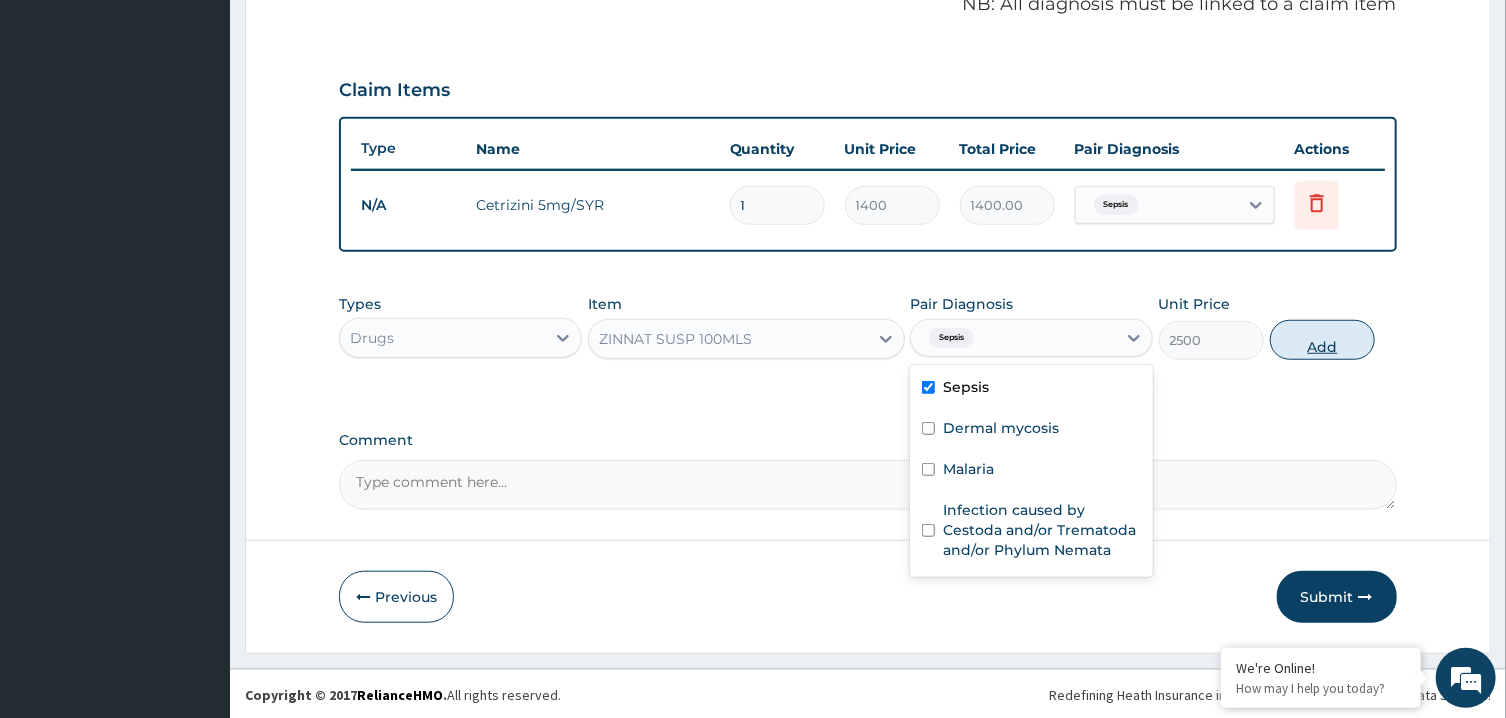 click on "Add" at bounding box center (1323, 340) 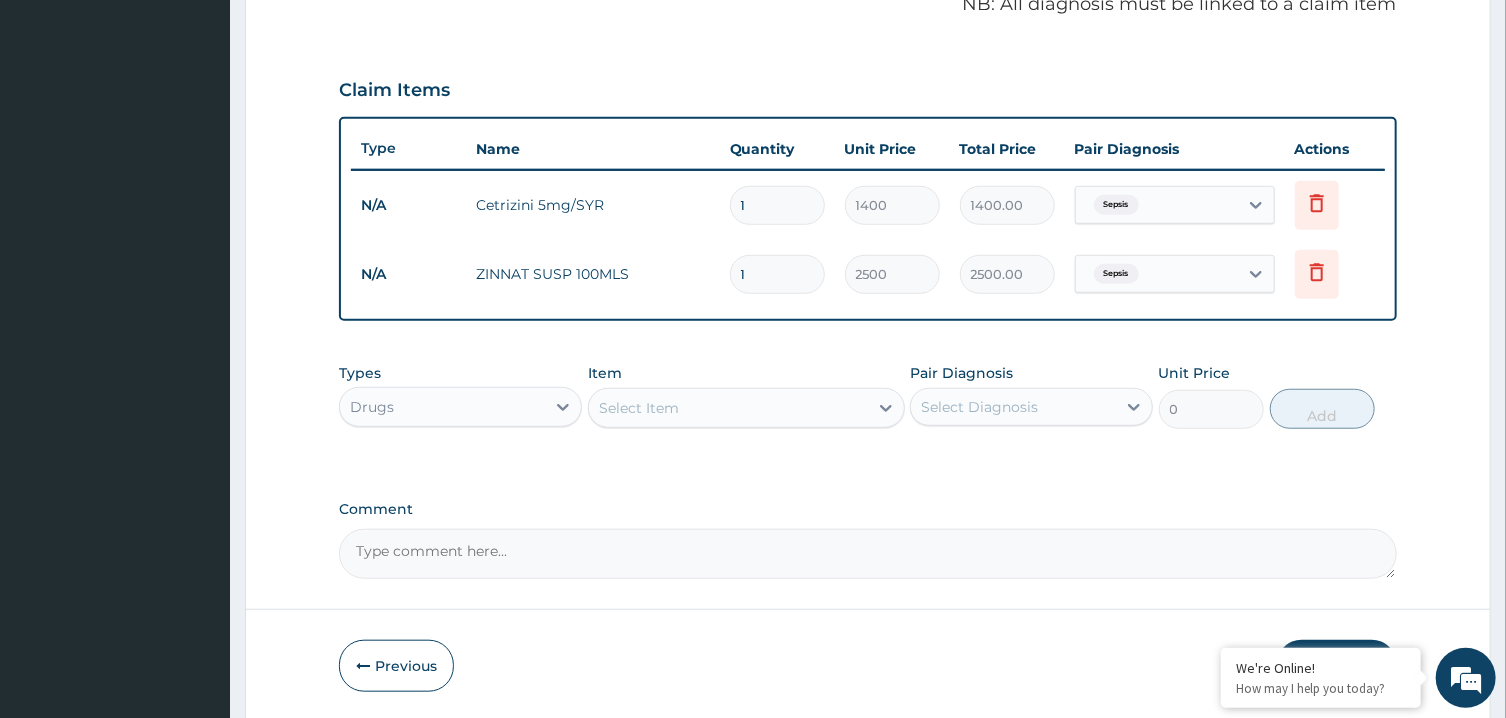 click on "Select Item" at bounding box center (728, 408) 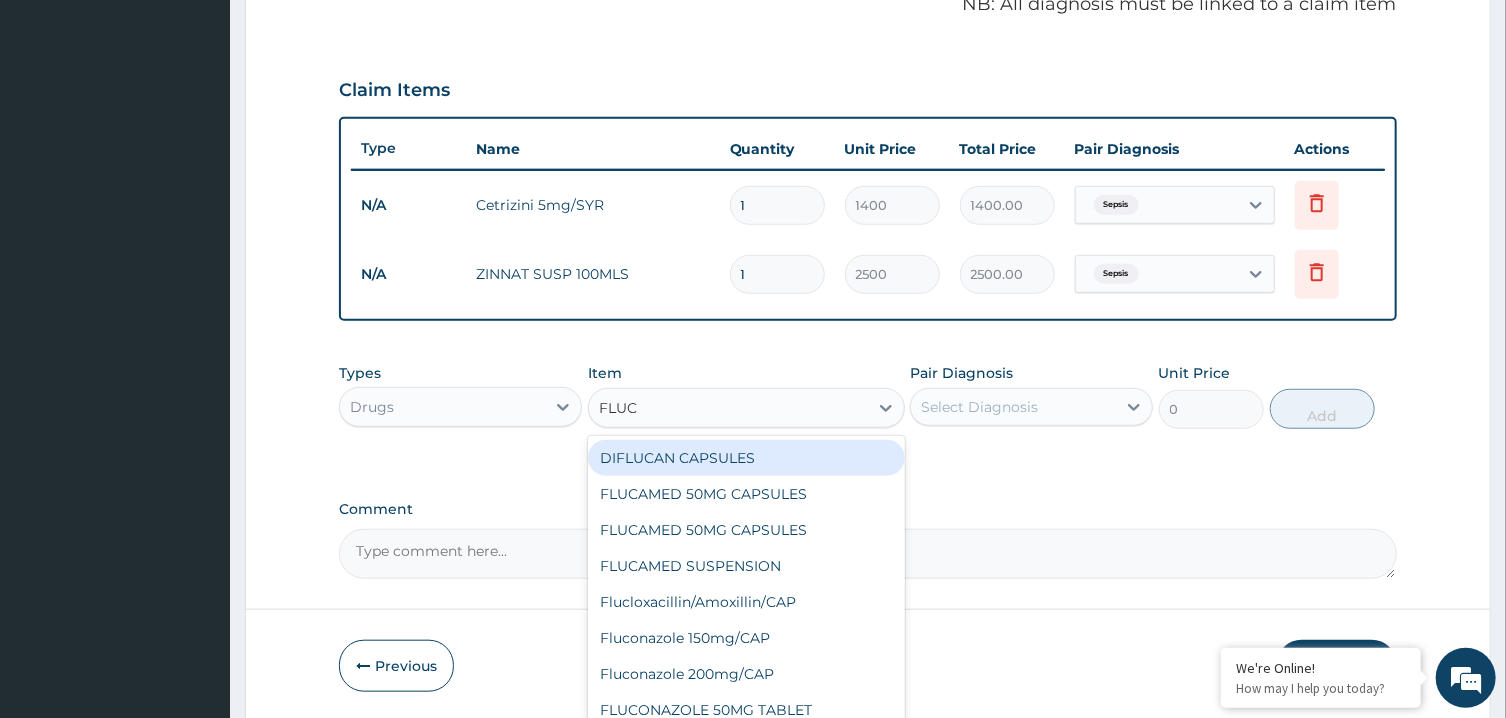 type on "FLUCO" 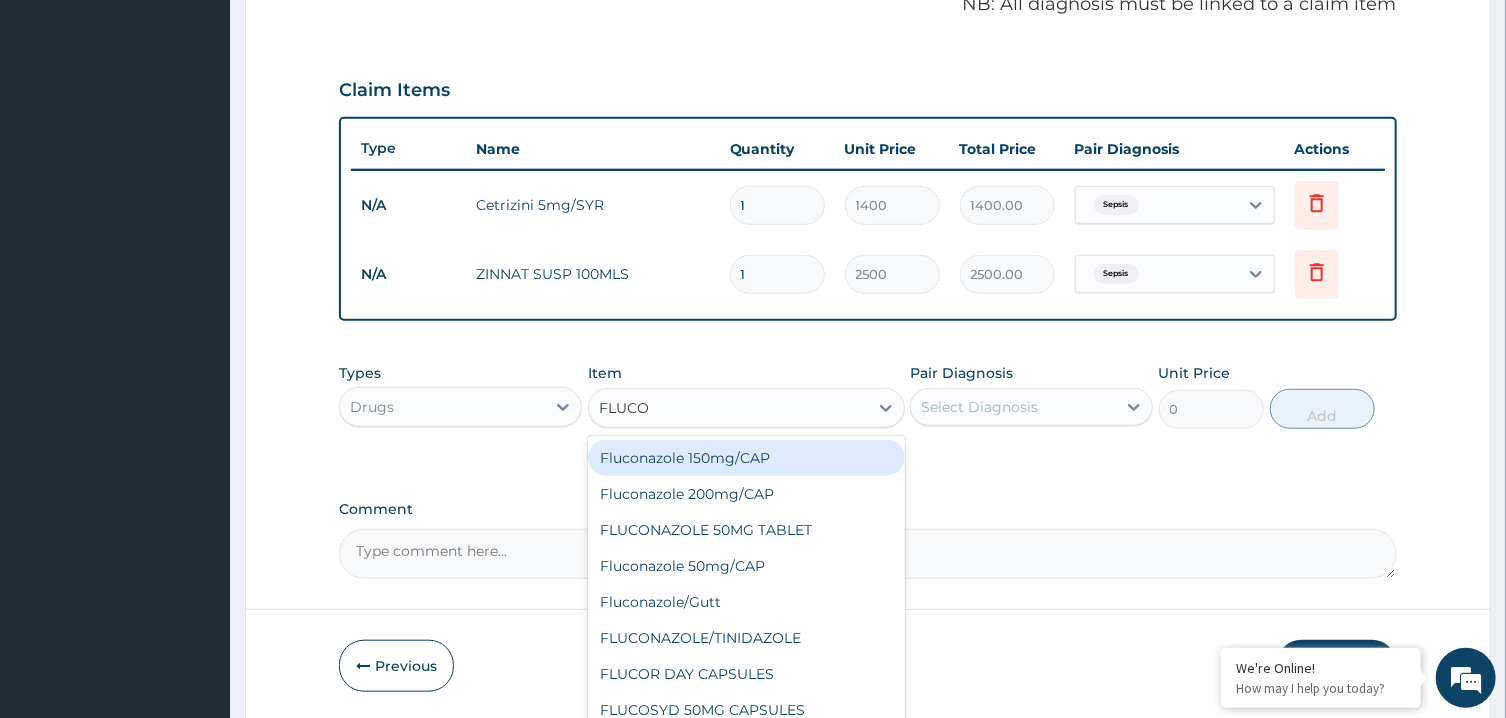 scroll, scrollTop: 32, scrollLeft: 0, axis: vertical 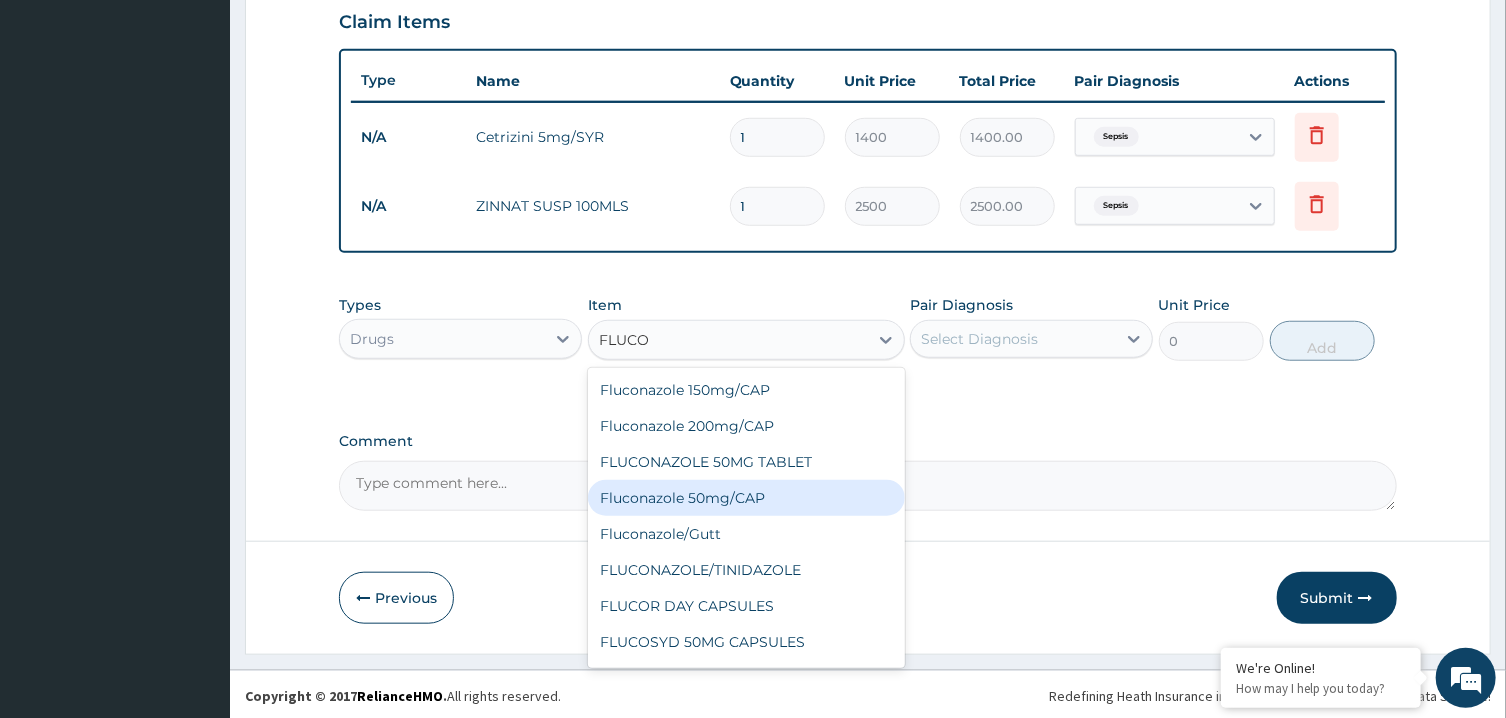 click on "Fluconazole 50mg/CAP" at bounding box center (746, 498) 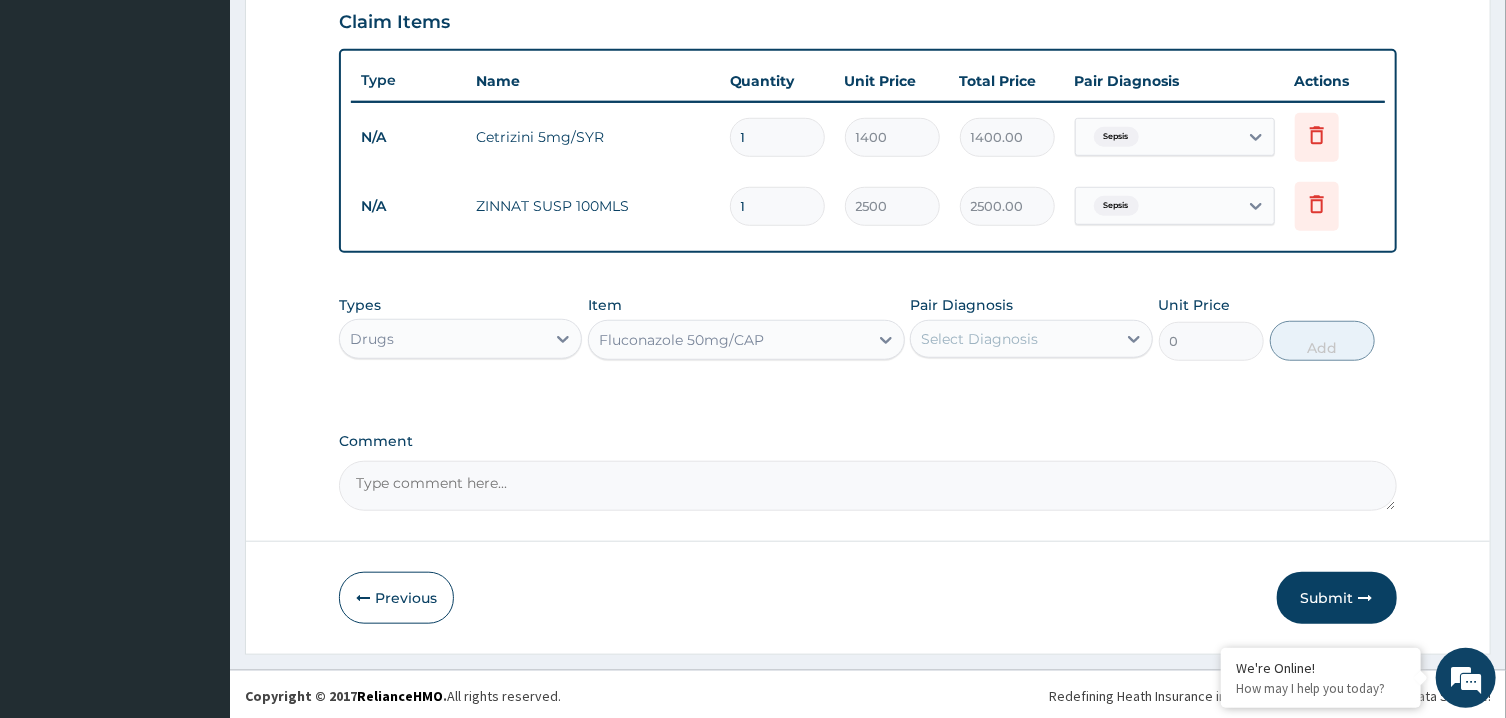 type 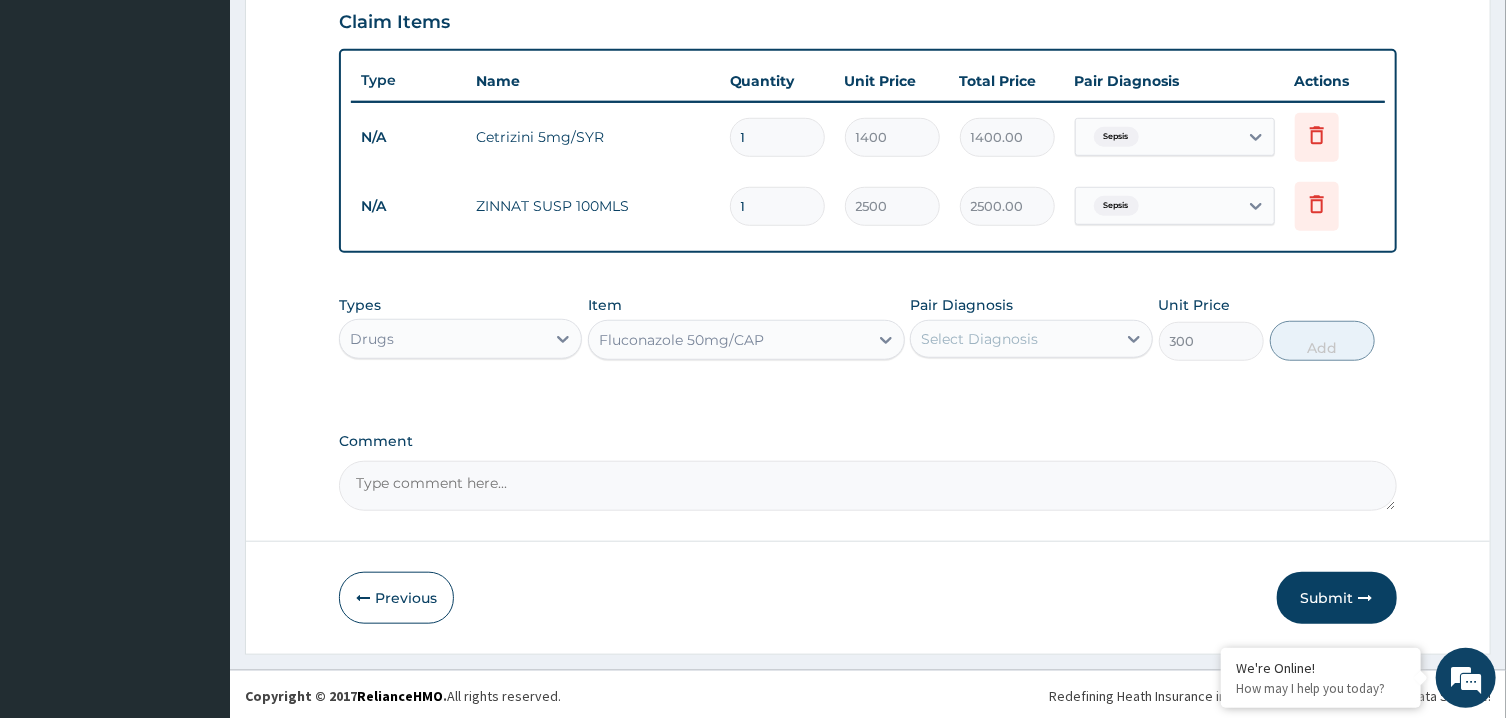 click on "Select Diagnosis" at bounding box center (979, 339) 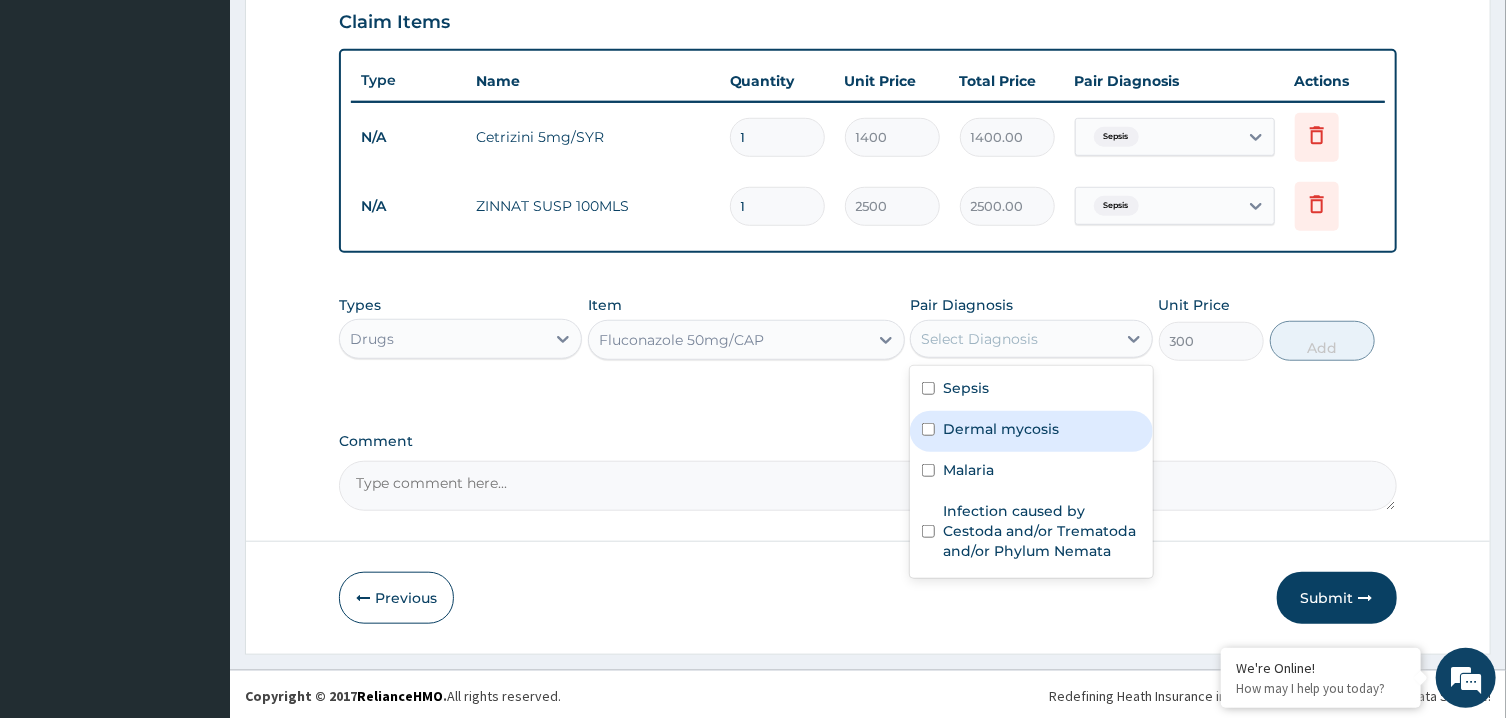 click on "Dermal mycosis" at bounding box center (1001, 429) 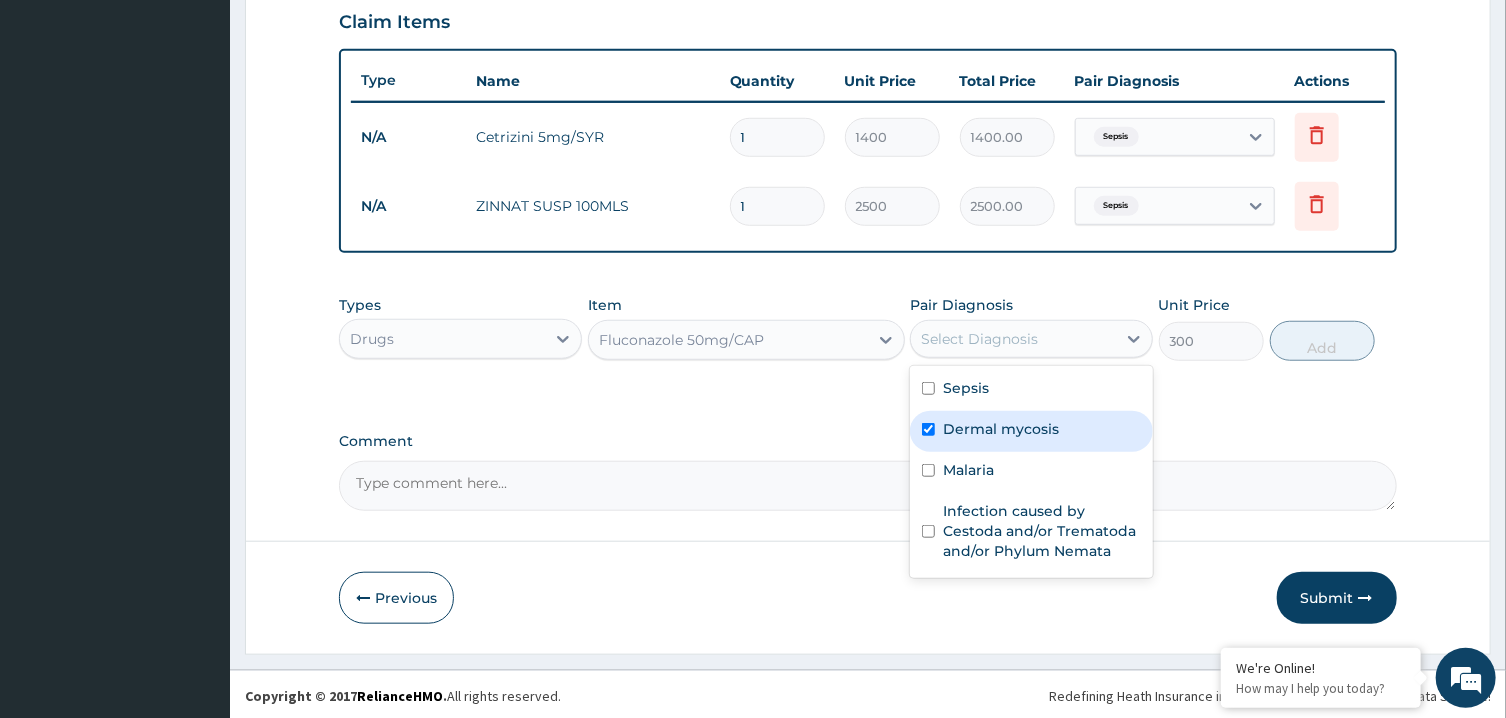 checkbox on "true" 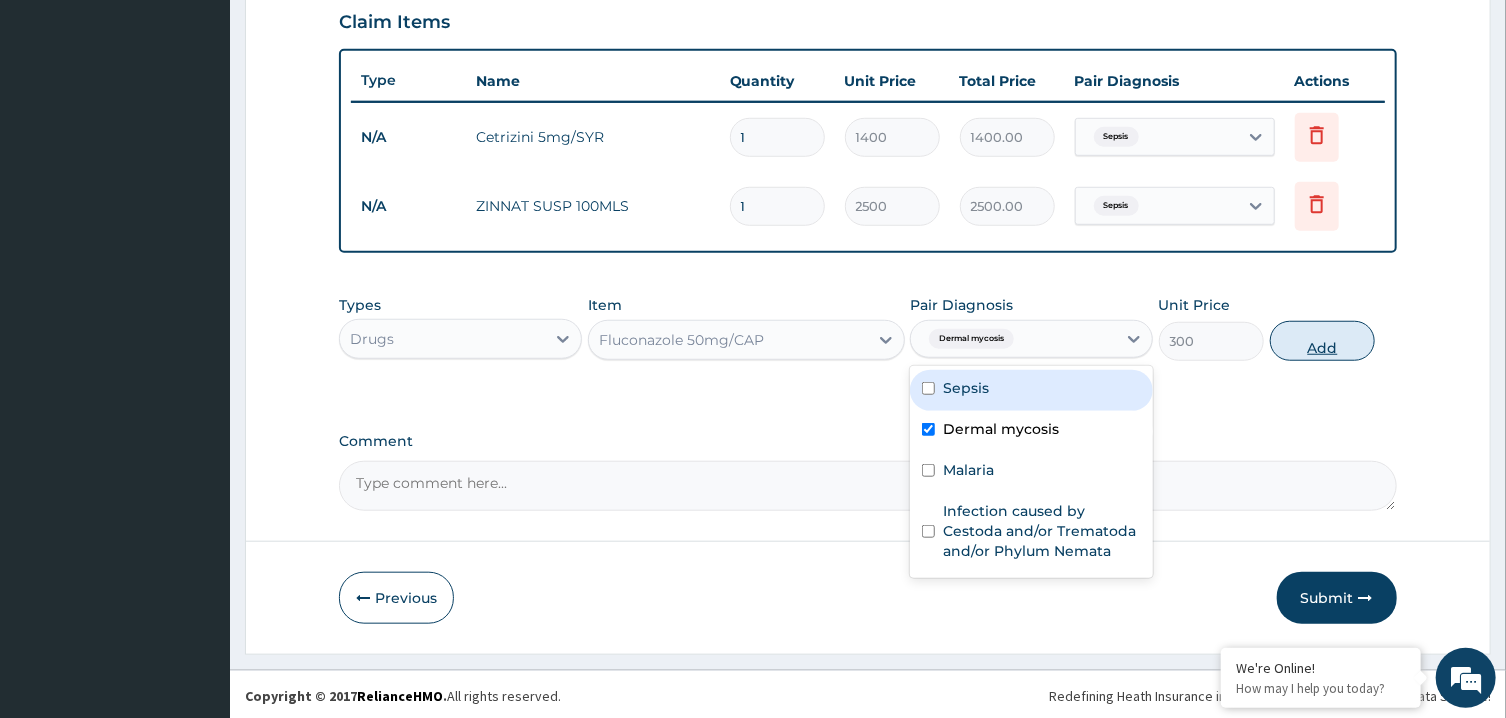 click on "Add" at bounding box center (1323, 341) 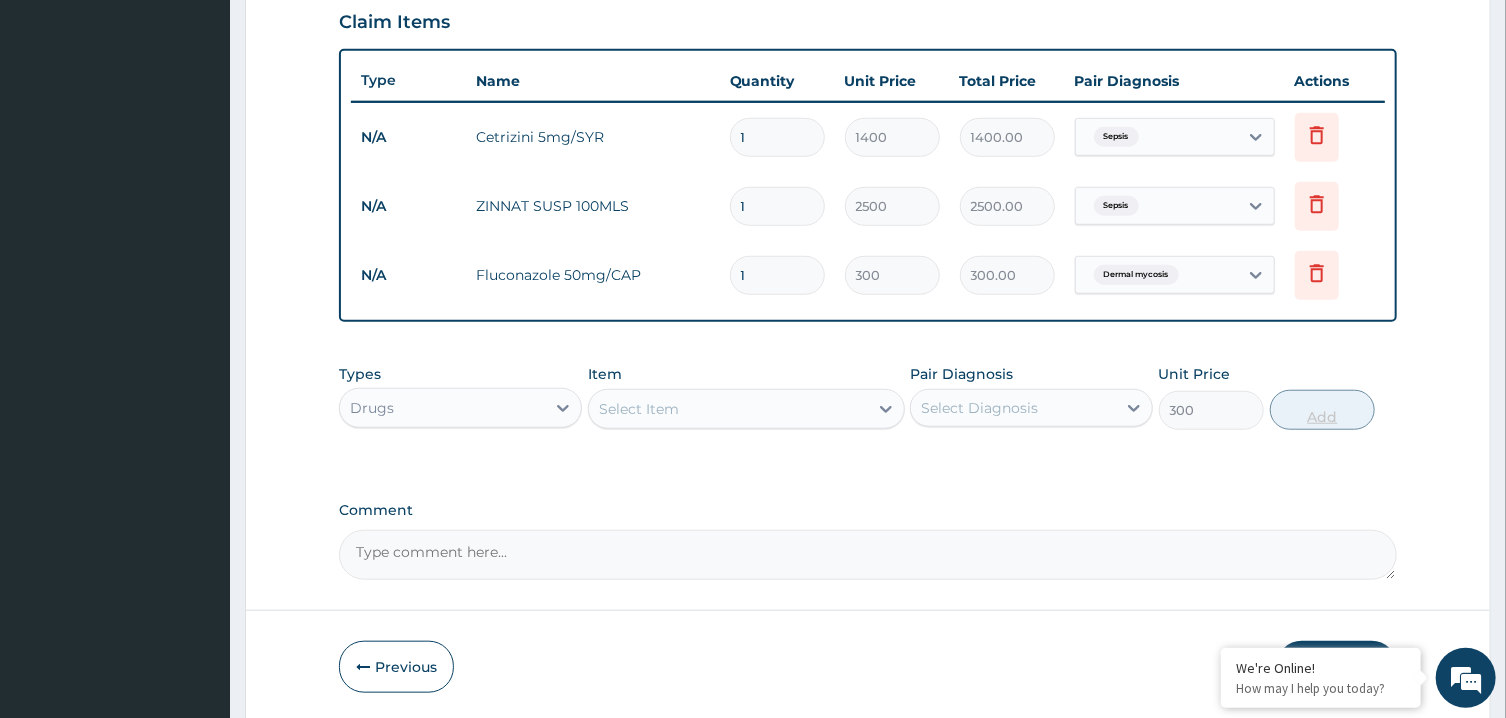 type on "0" 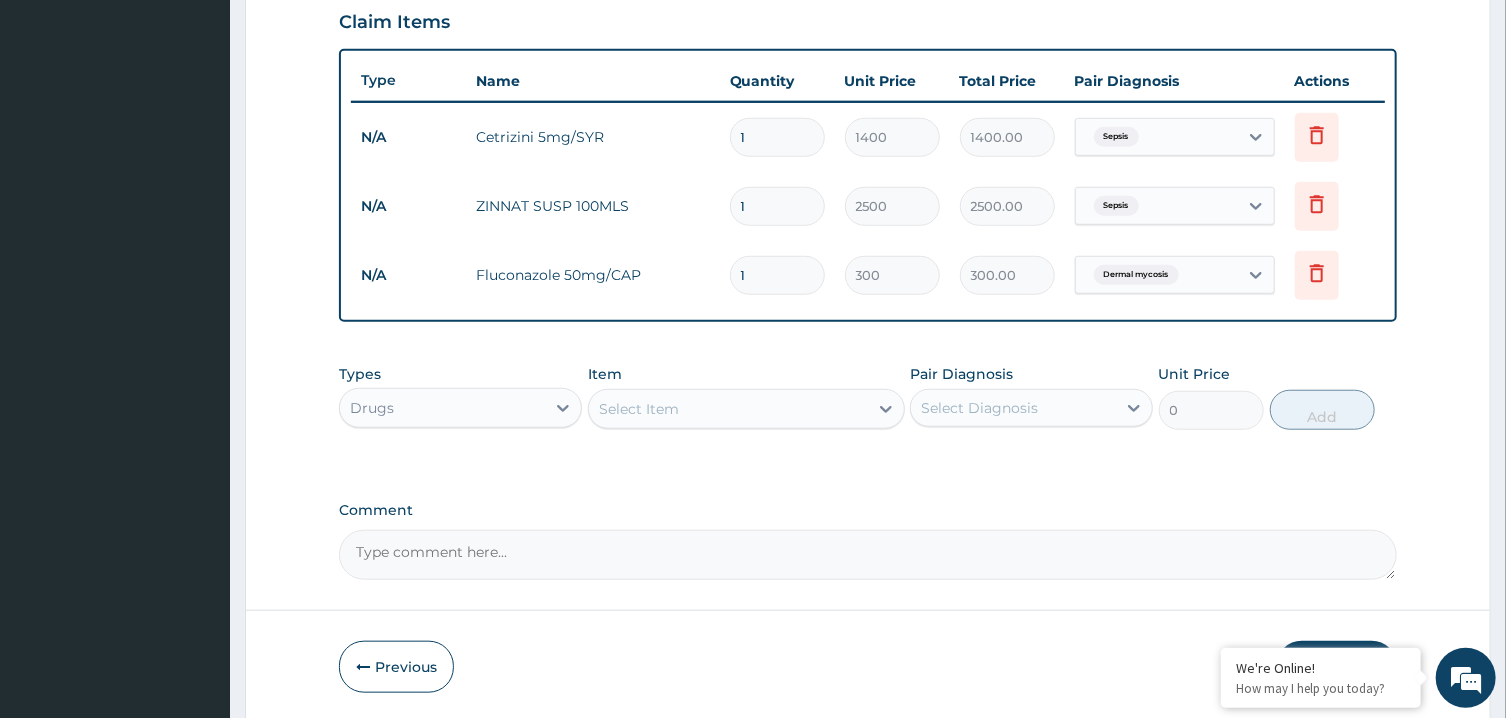 click on "Select Item" at bounding box center (728, 409) 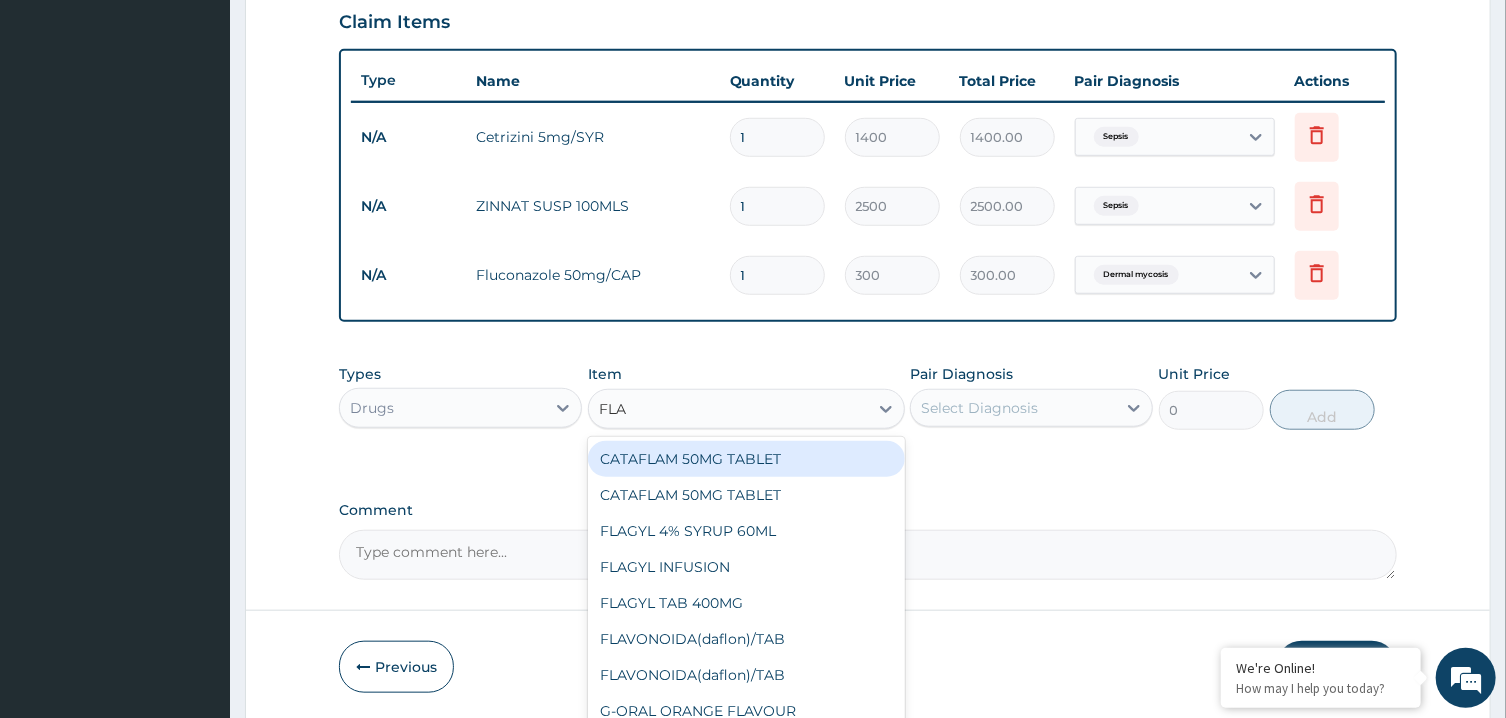 type on "FLAG" 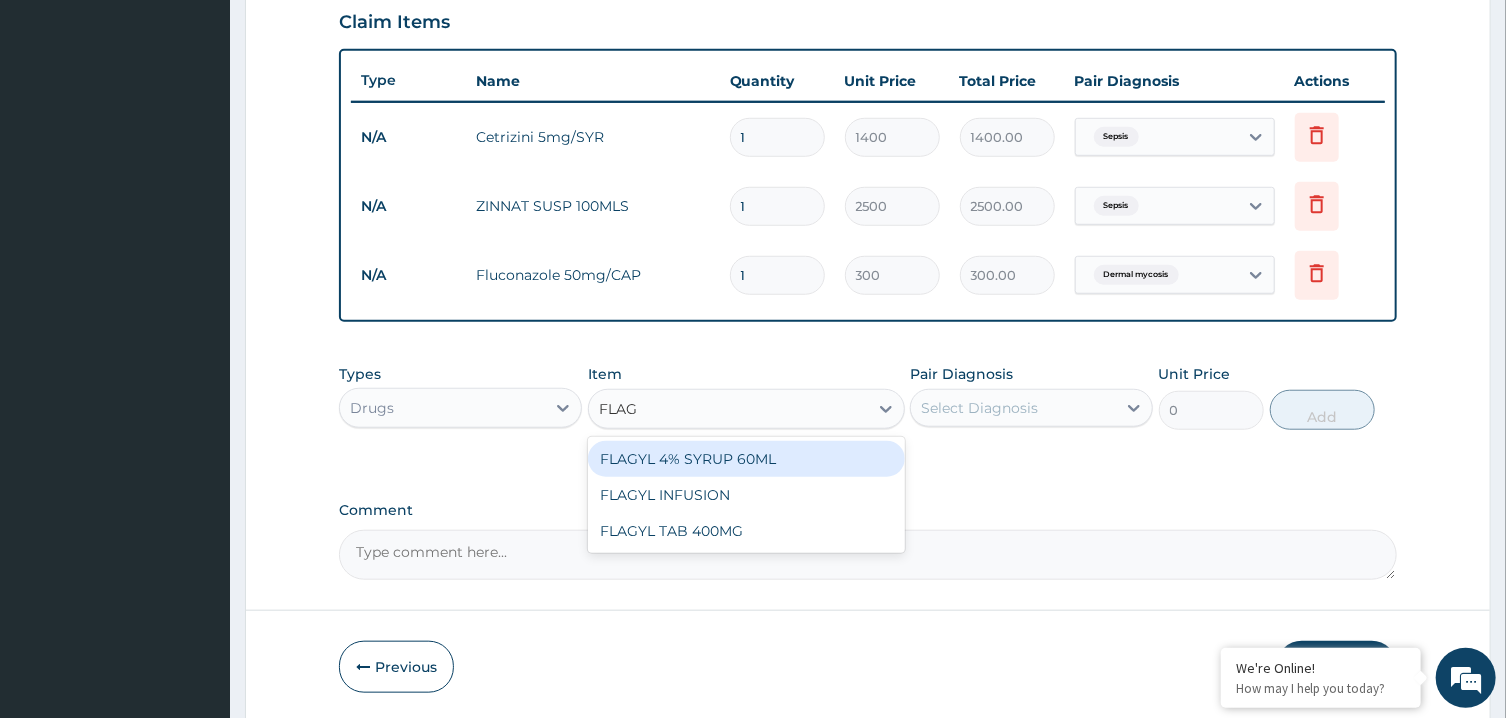drag, startPoint x: 754, startPoint y: 475, endPoint x: 754, endPoint y: 456, distance: 19 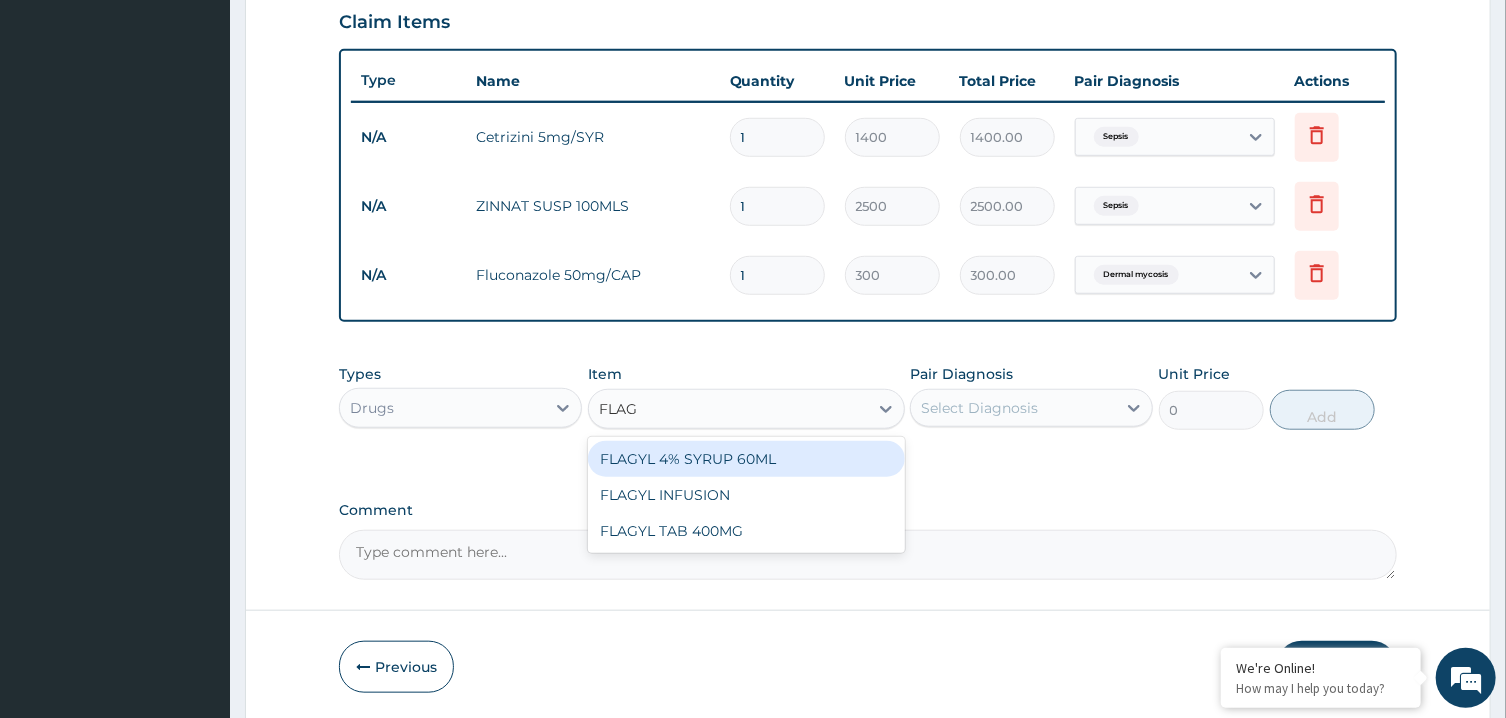 click on "FLAGYL 4% SYRUP 60ML FLAGYL INFUSION FLAGYL TAB 400MG" at bounding box center (746, 495) 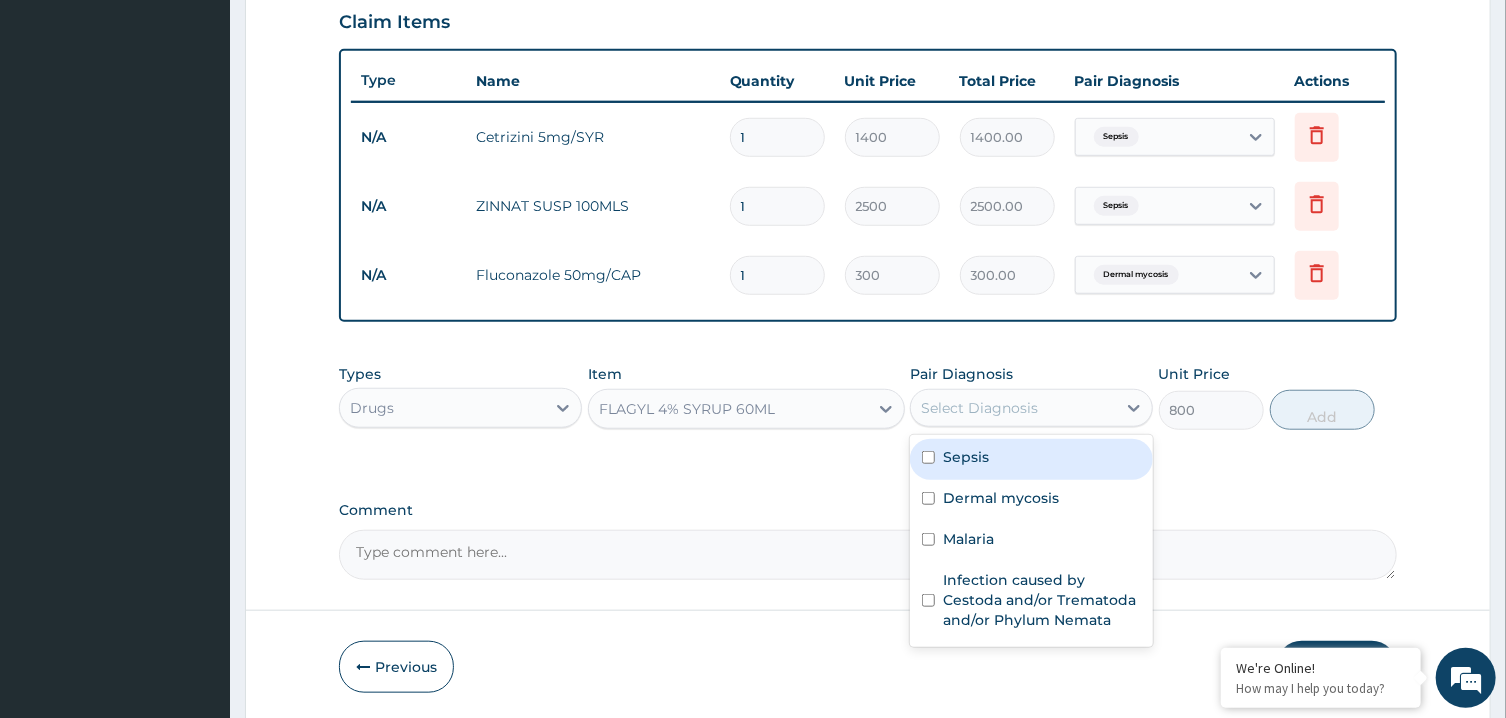 click on "Select Diagnosis" at bounding box center [979, 408] 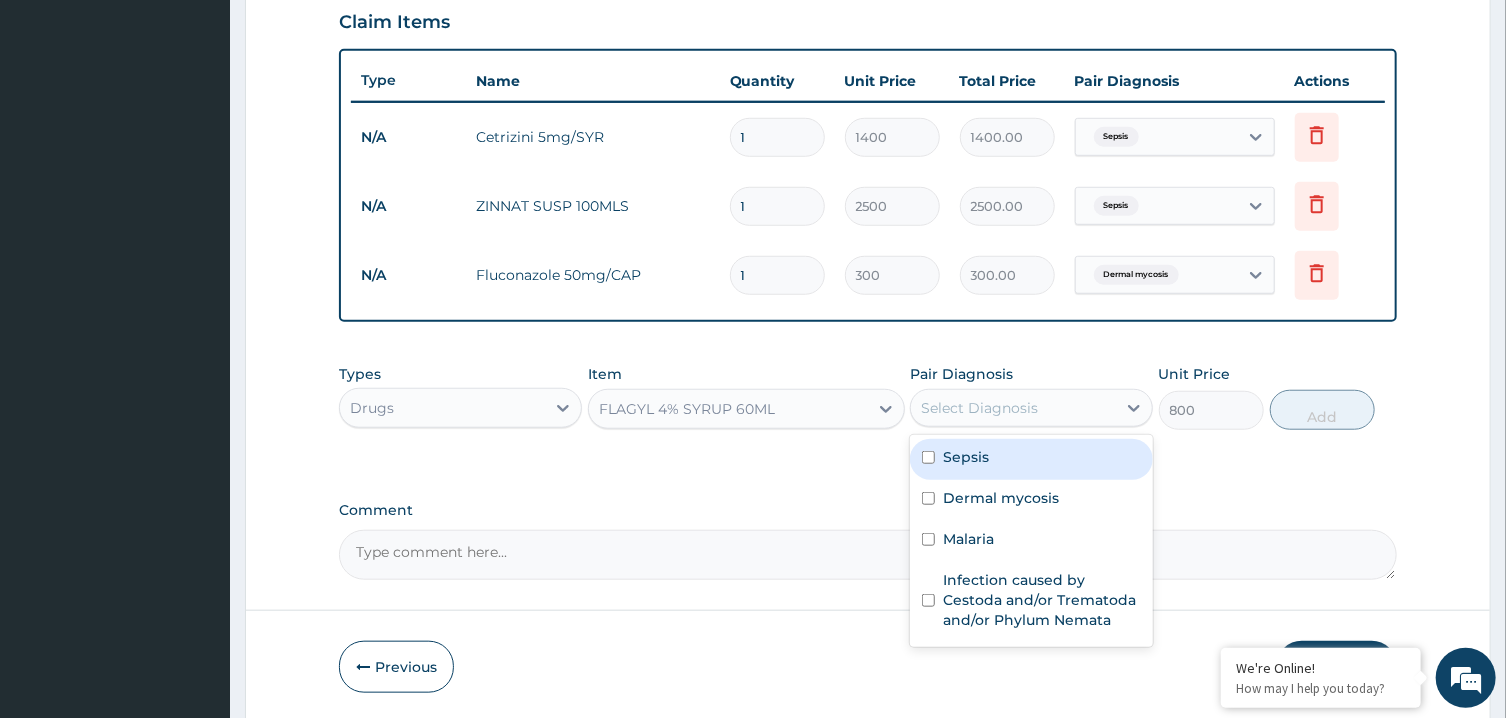 click on "Sepsis" at bounding box center (1031, 459) 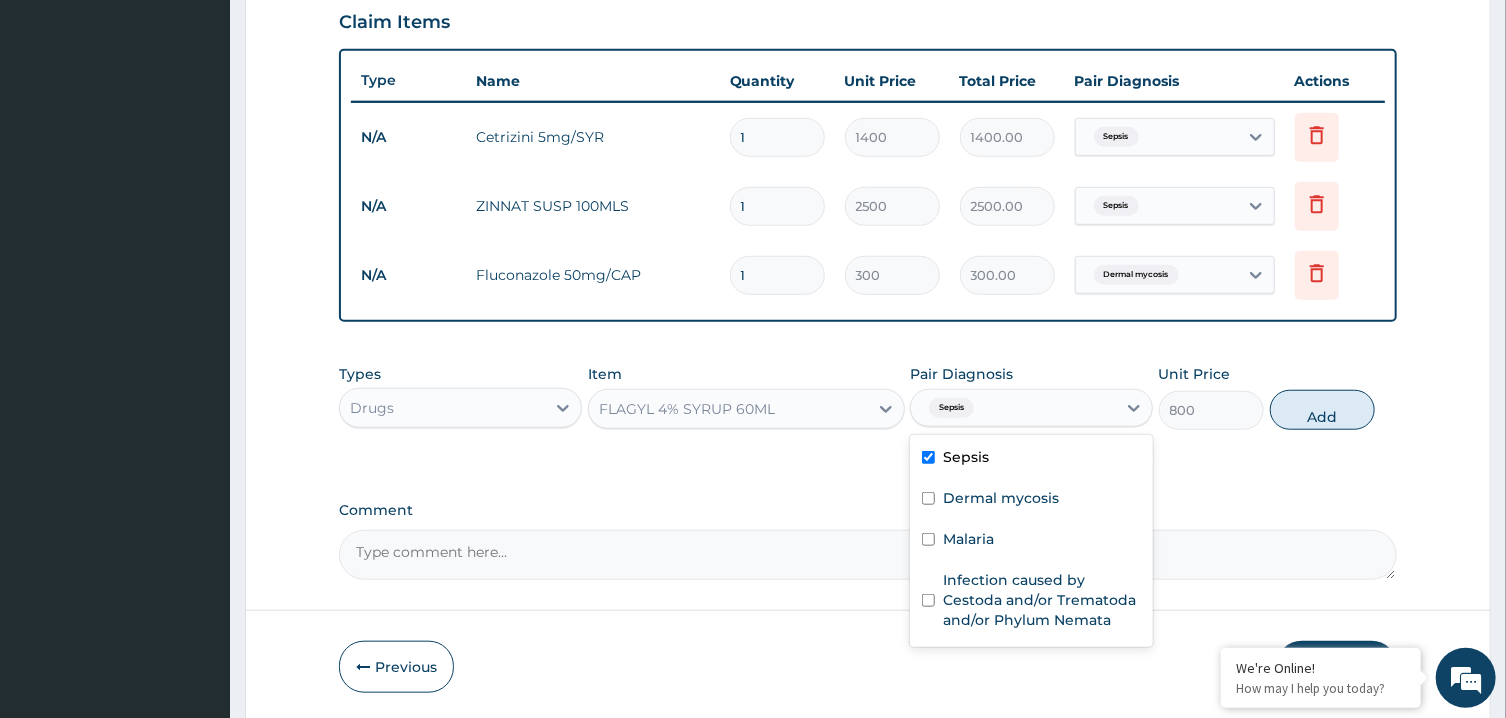 checkbox on "true" 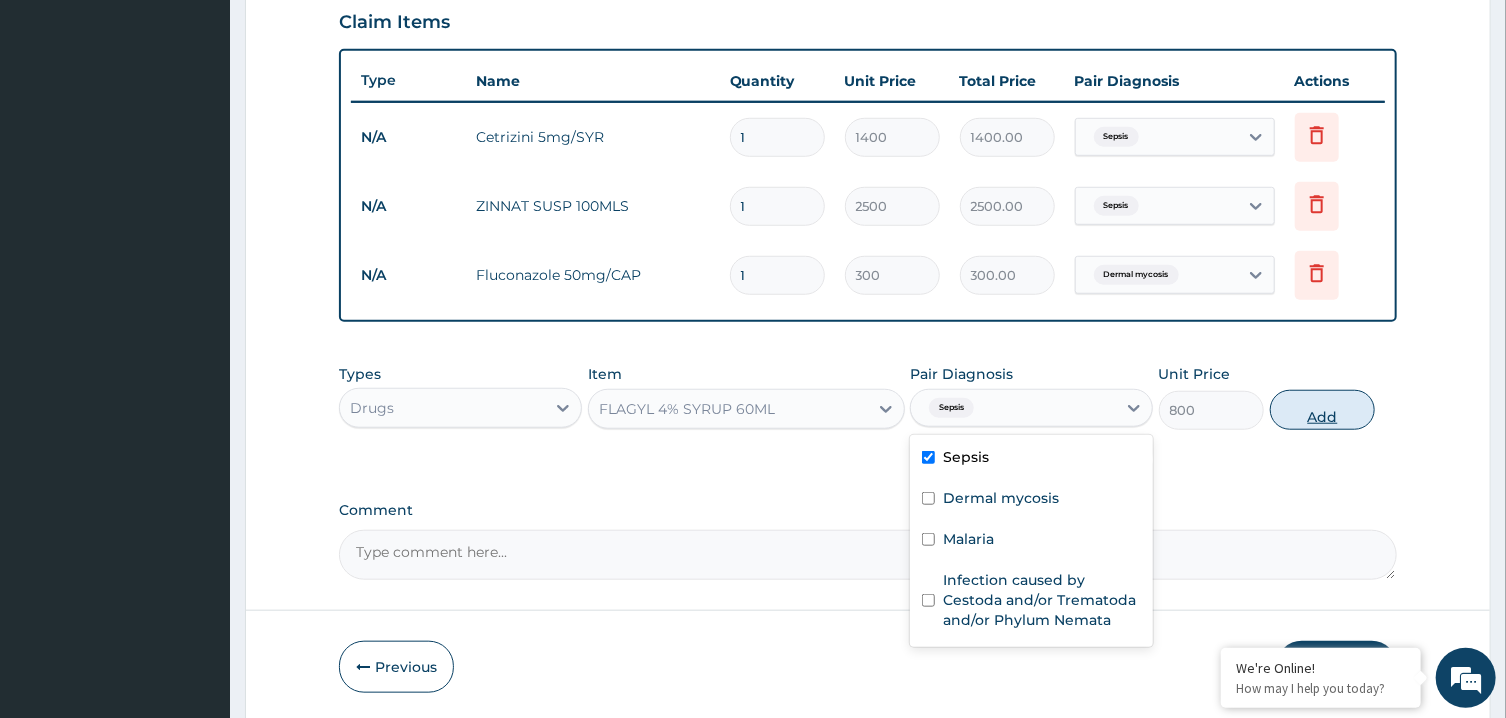 click on "Add" at bounding box center [1323, 410] 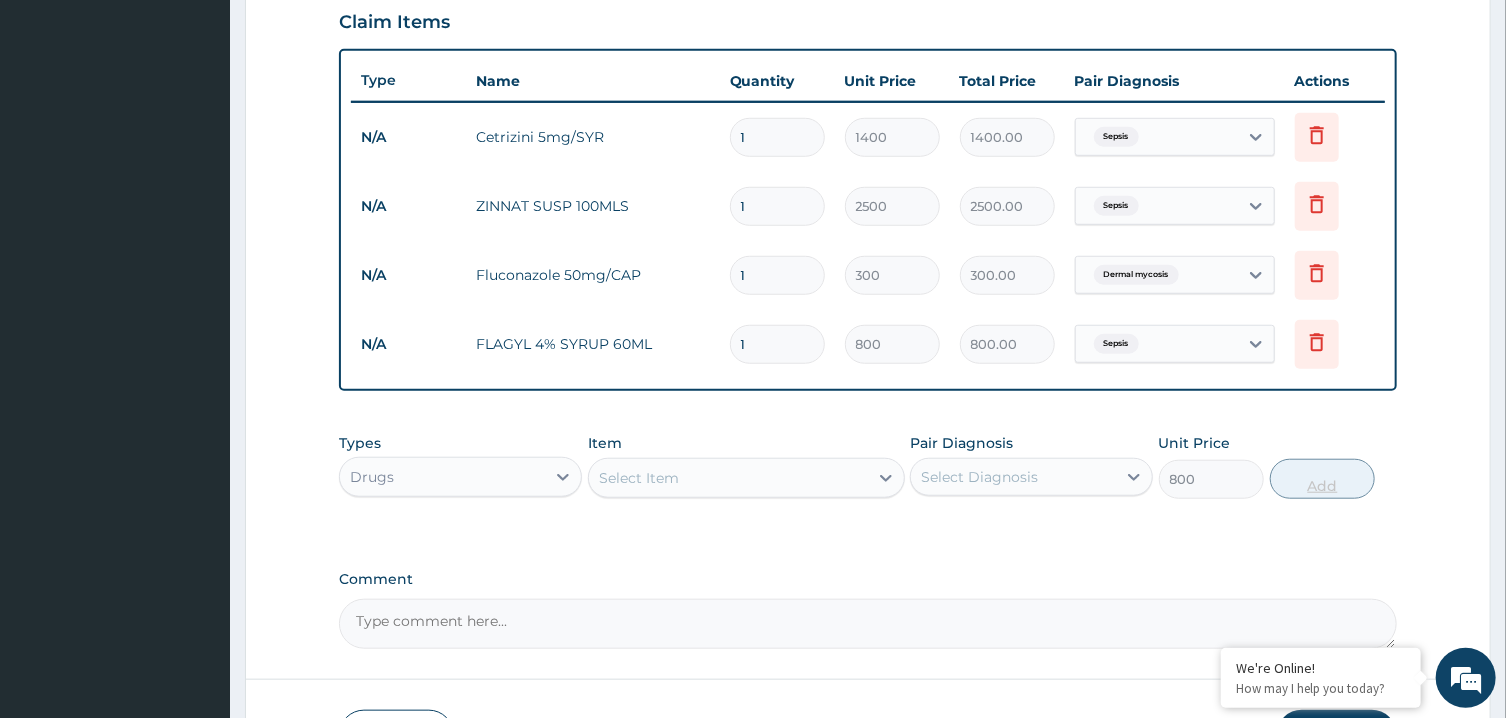 type on "0" 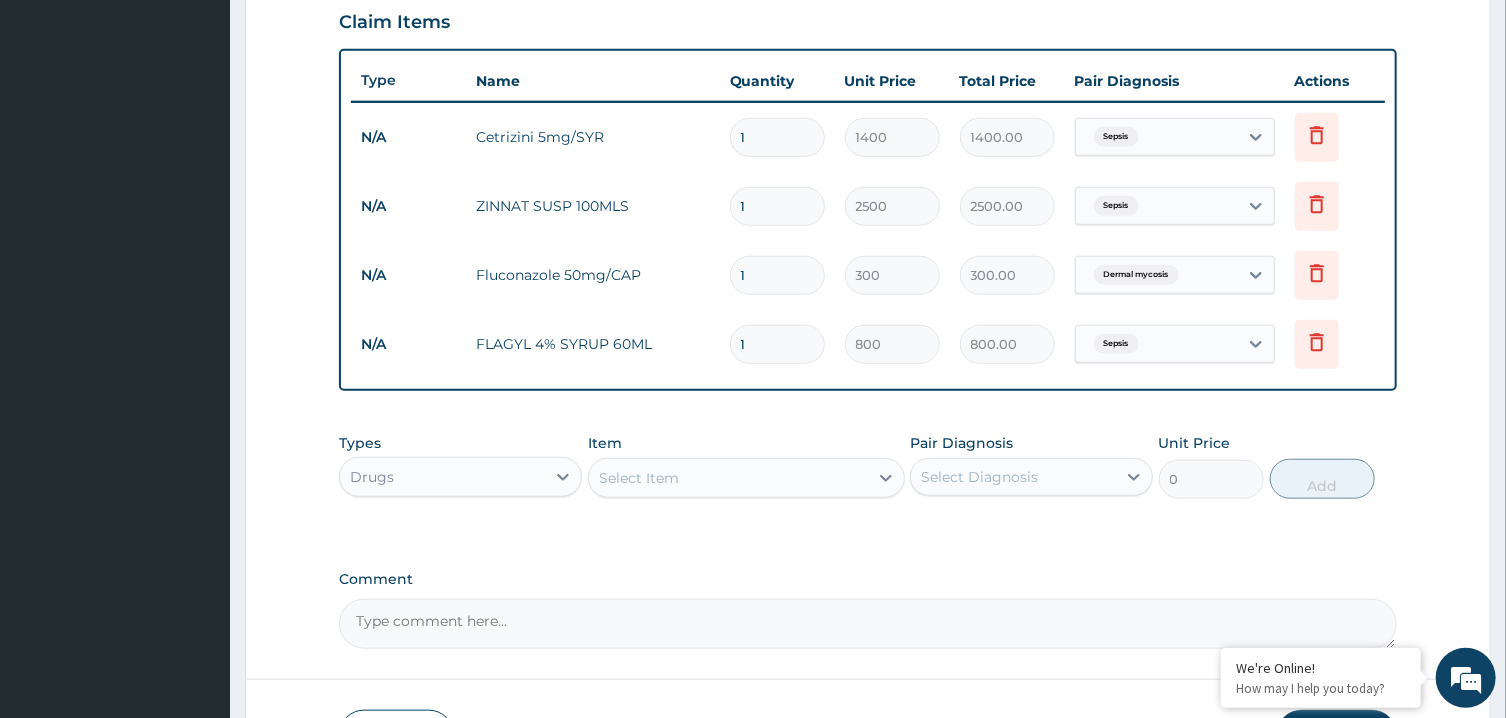 click on "Select Item" at bounding box center (728, 478) 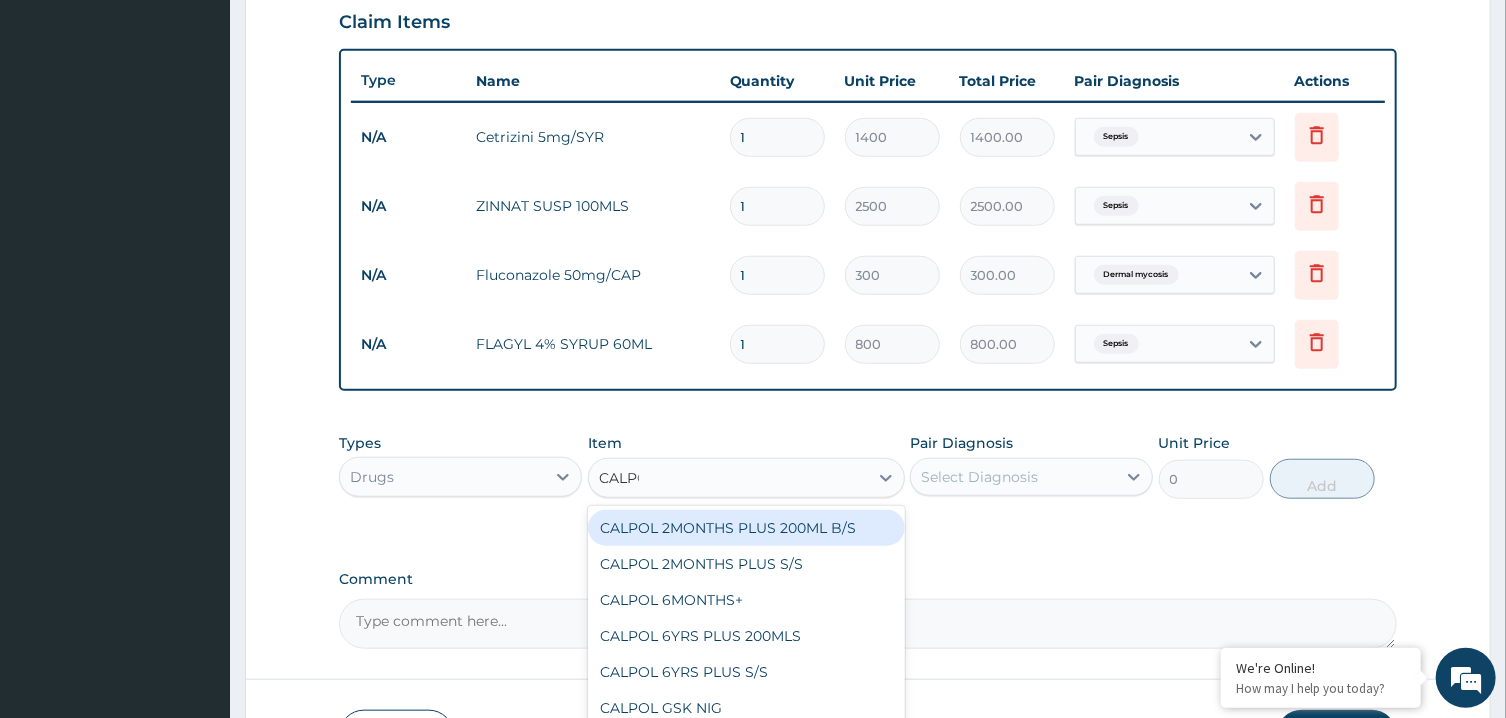 type on "CALPOL" 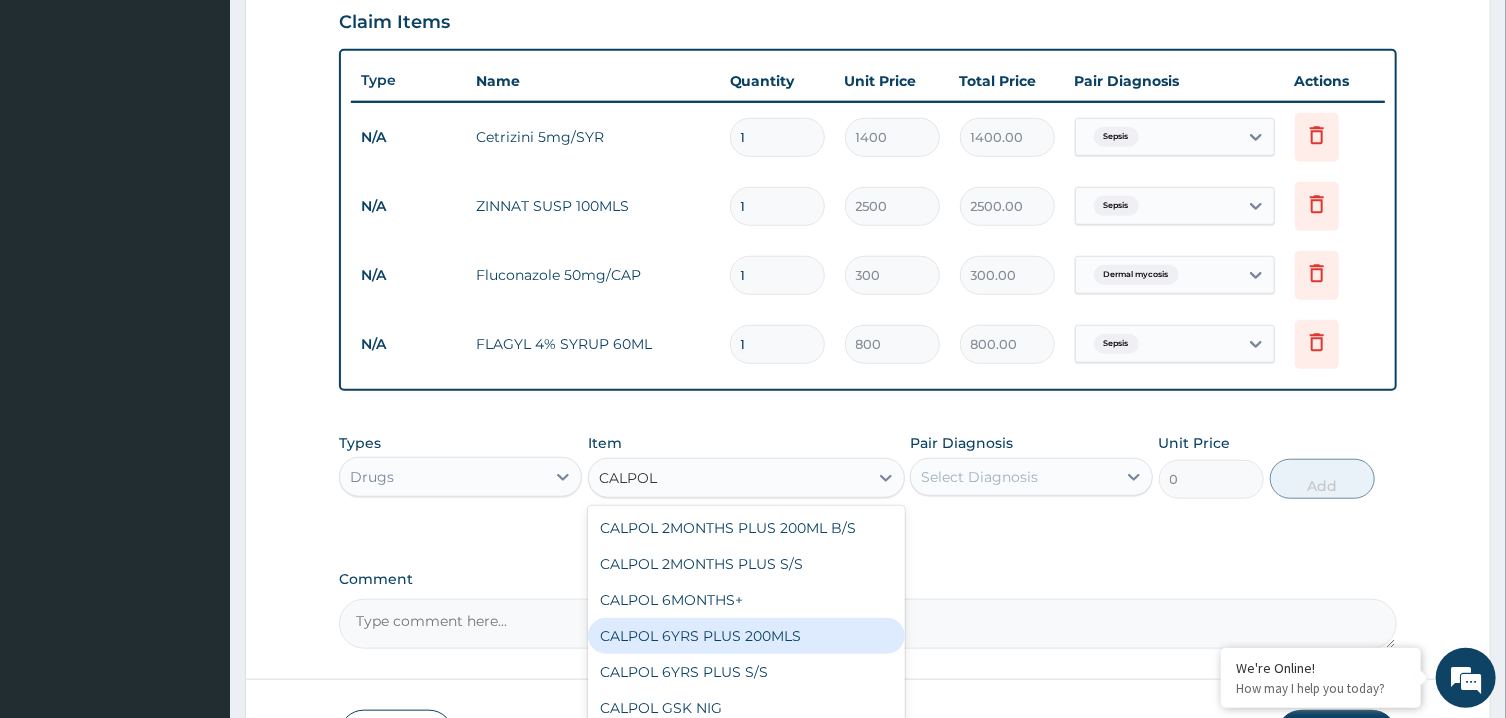 click on "CALPOL 6YRS PLUS 200MLS" at bounding box center (746, 636) 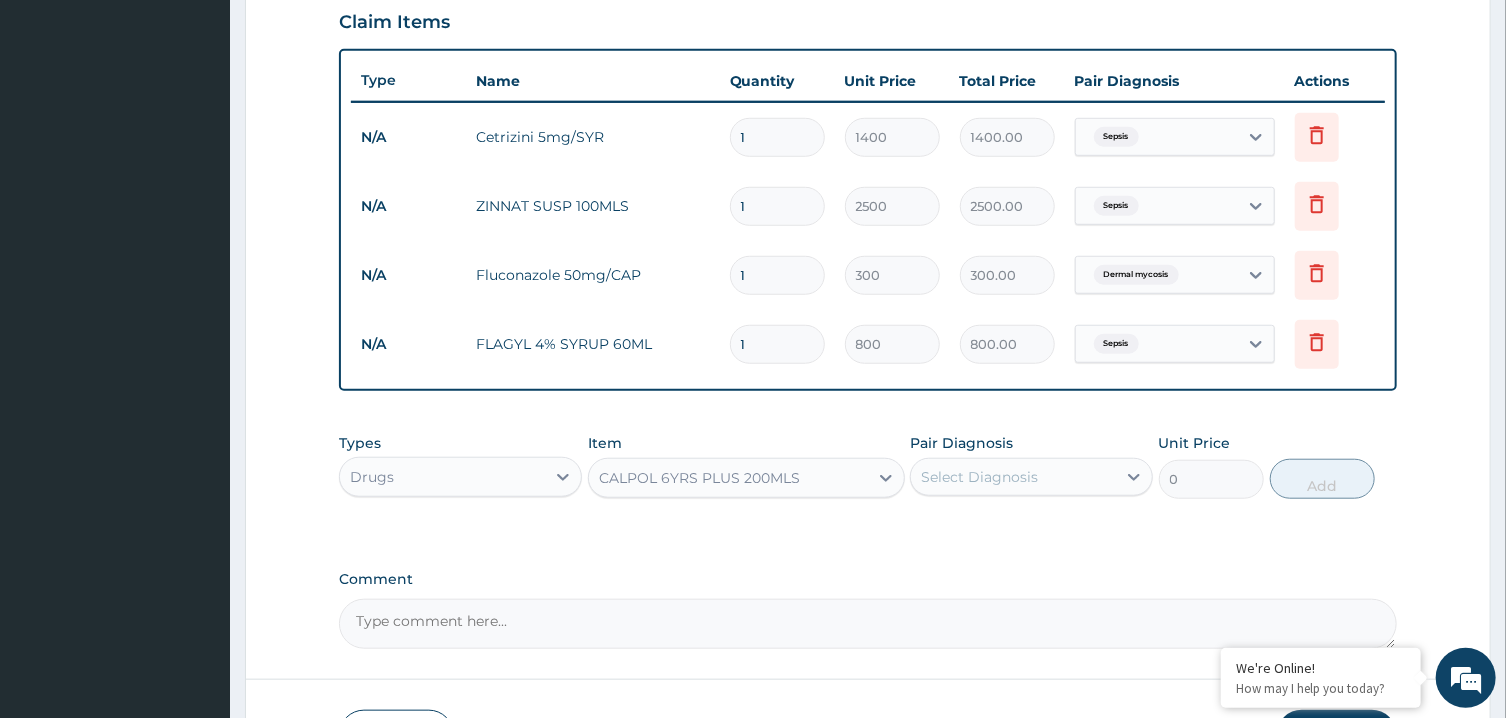 type 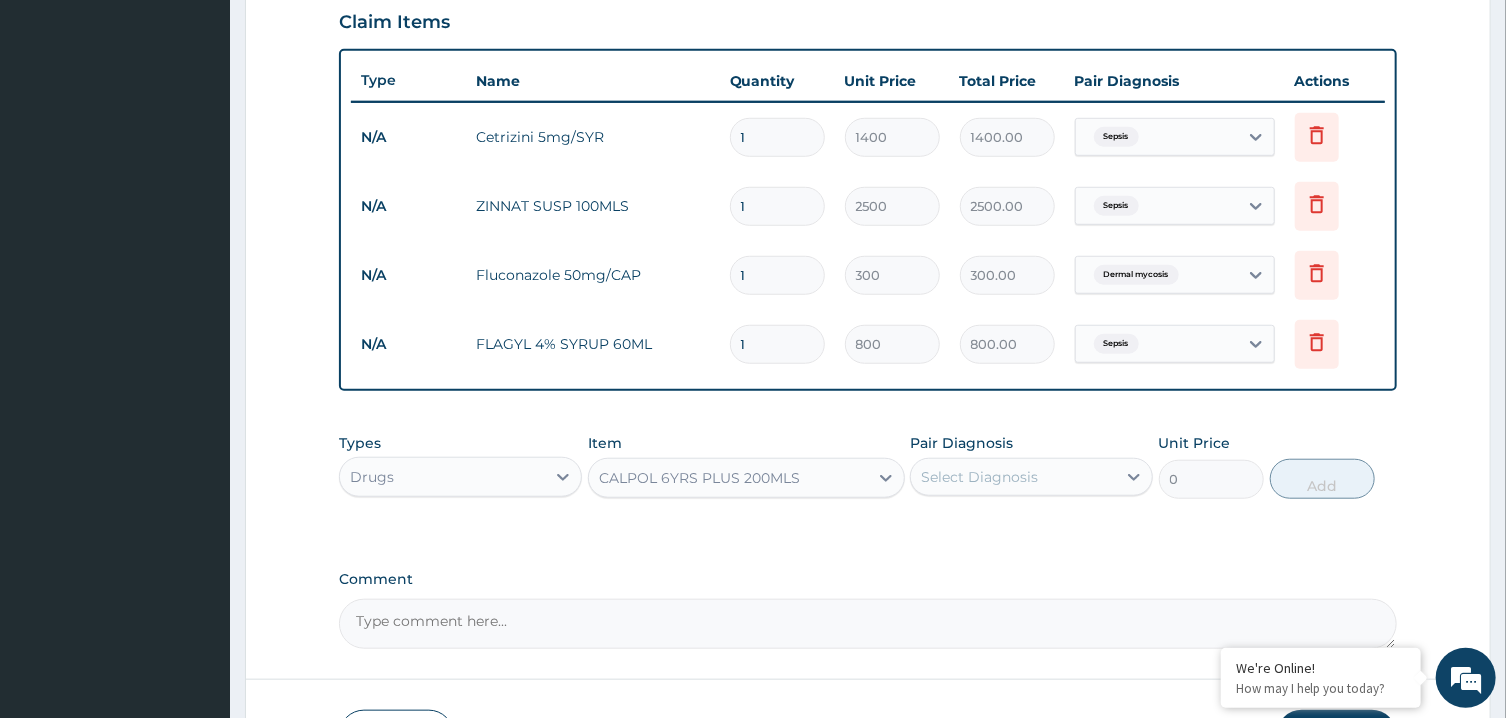 type on "3000" 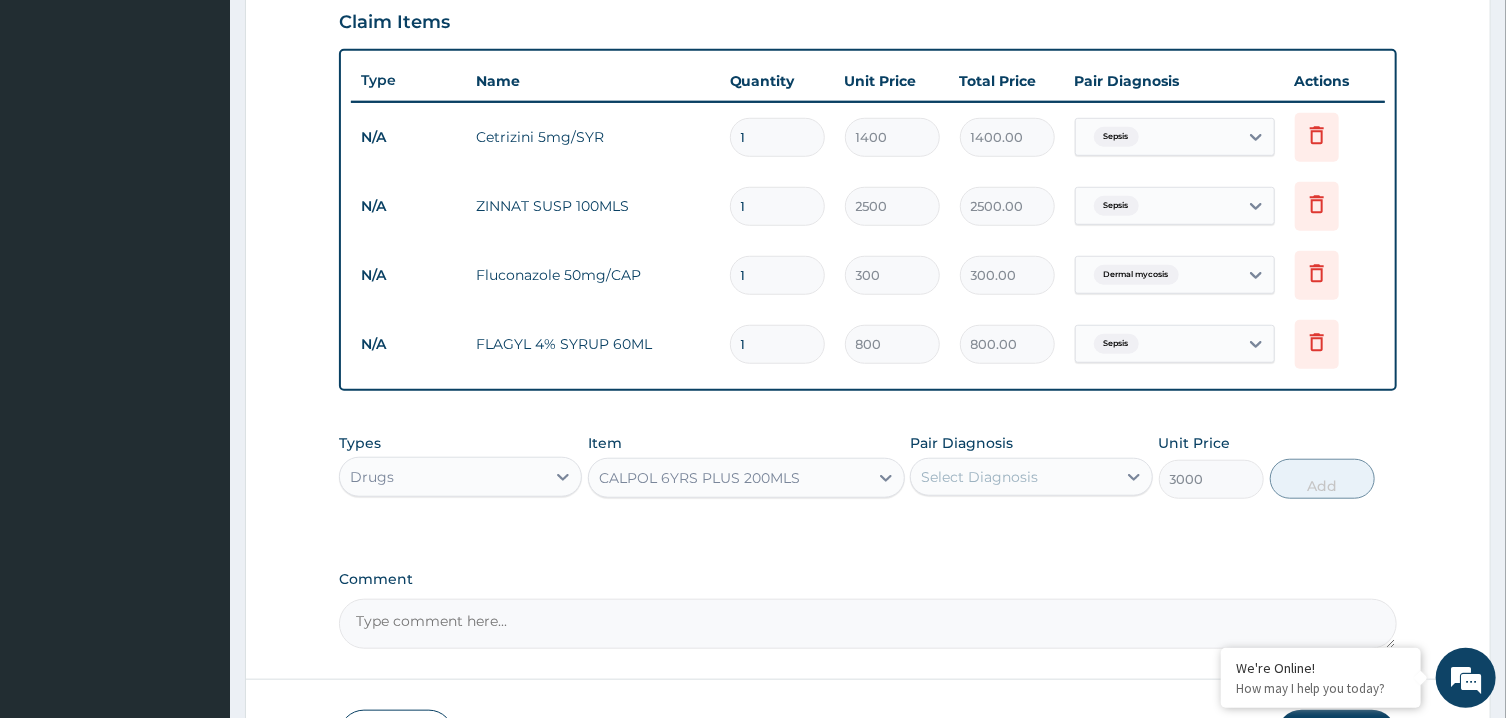 click on "Select Diagnosis" at bounding box center (979, 477) 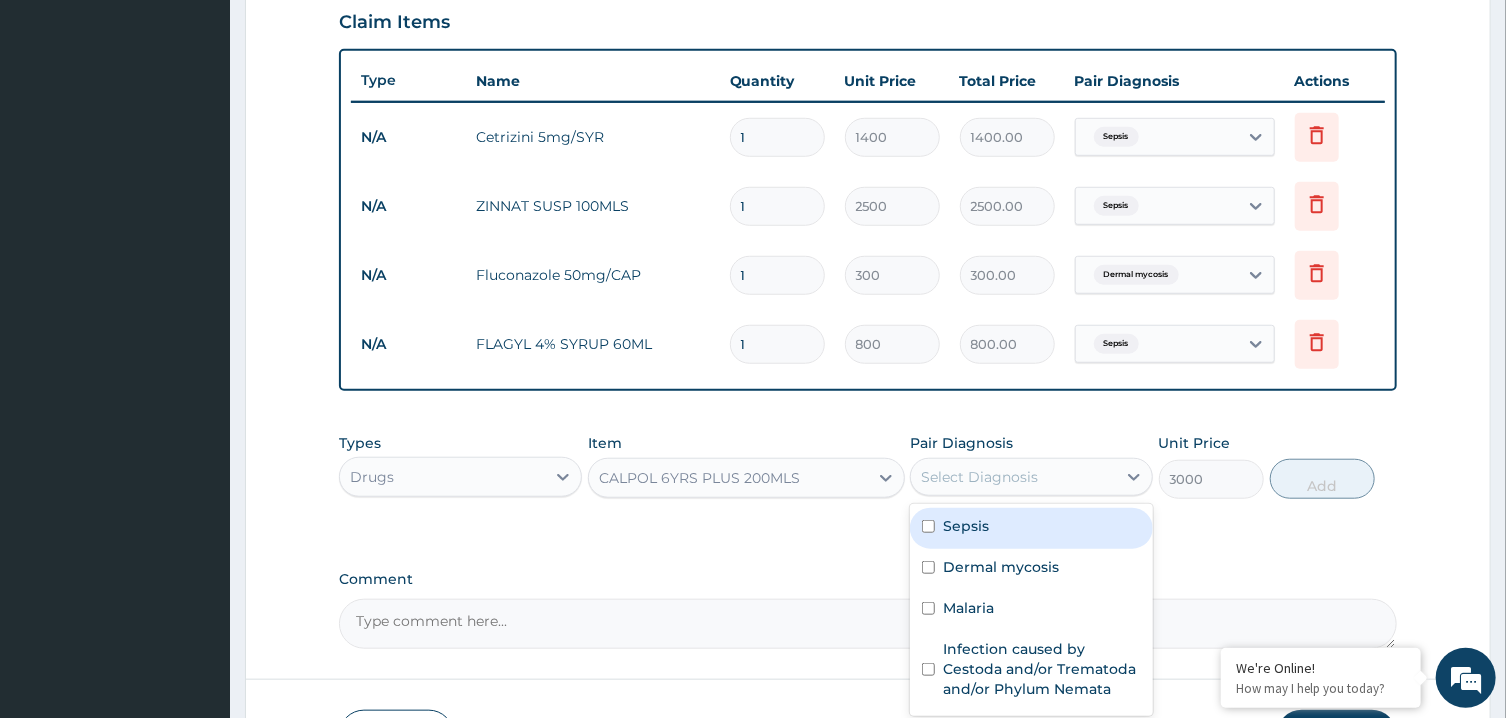 click on "Sepsis" at bounding box center [1031, 528] 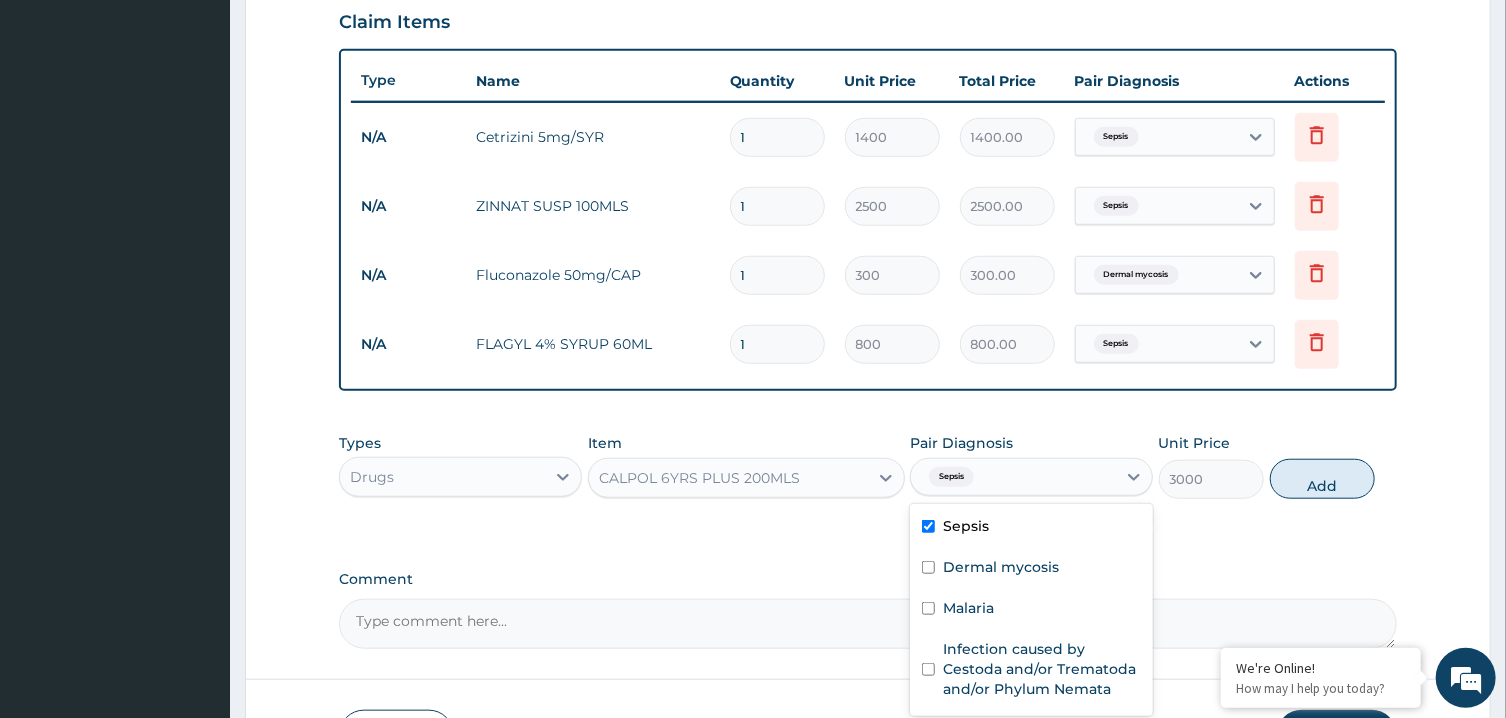 checkbox on "true" 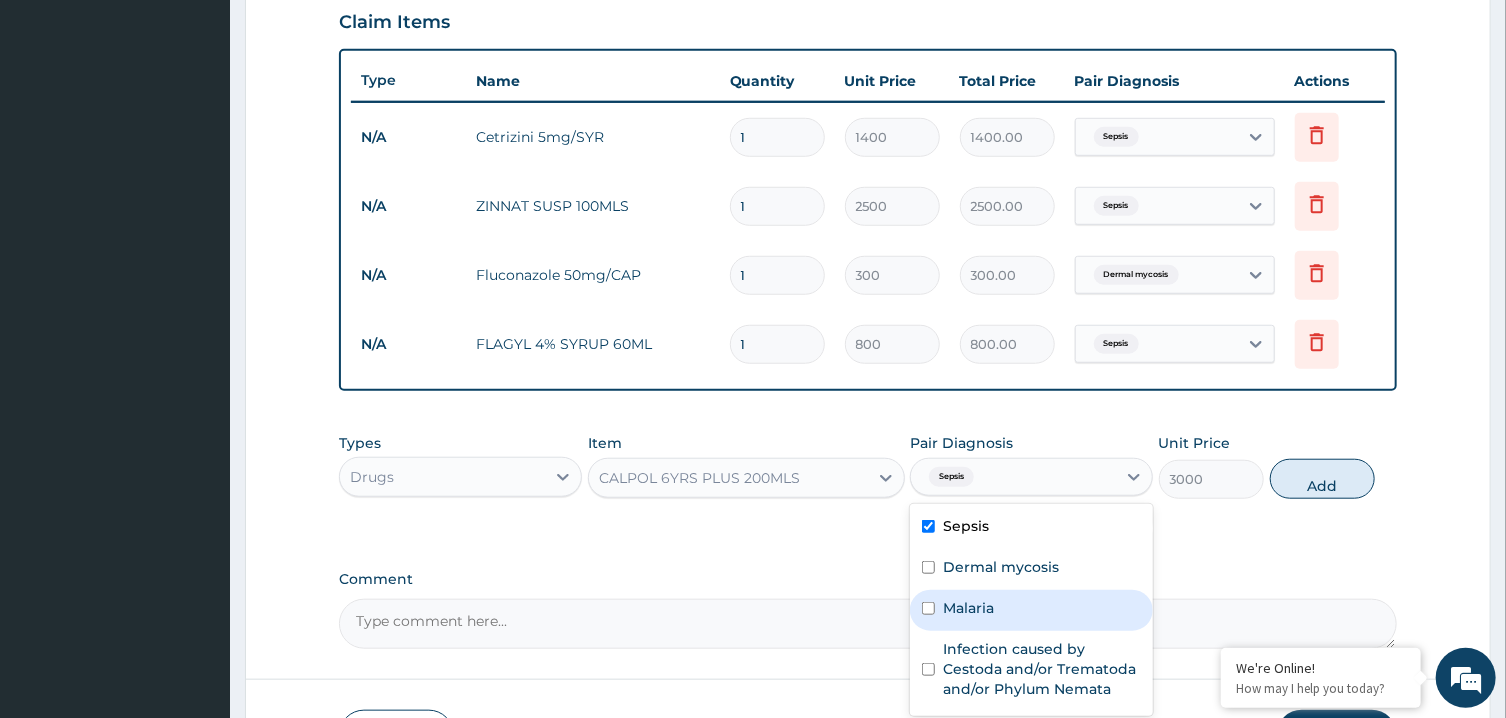 click on "Malaria" at bounding box center (1031, 610) 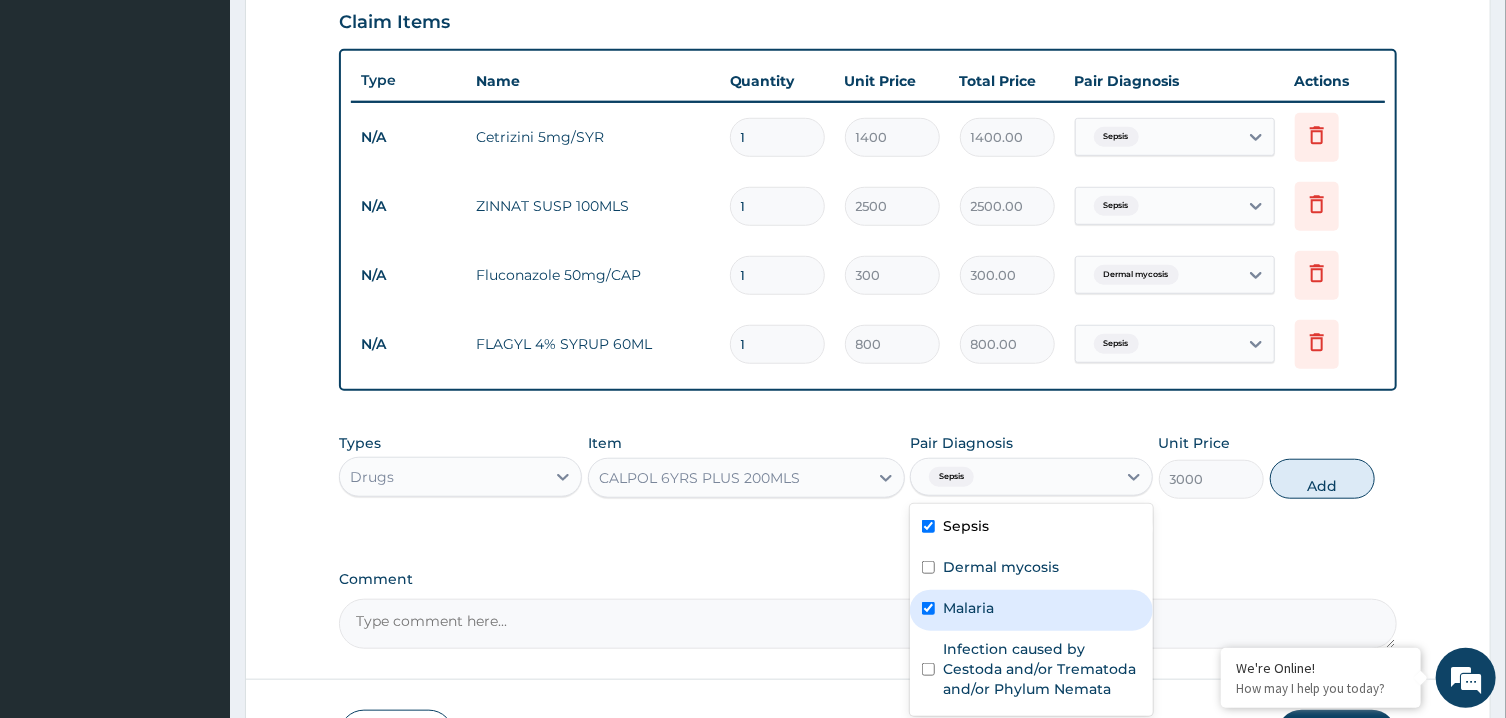 checkbox on "true" 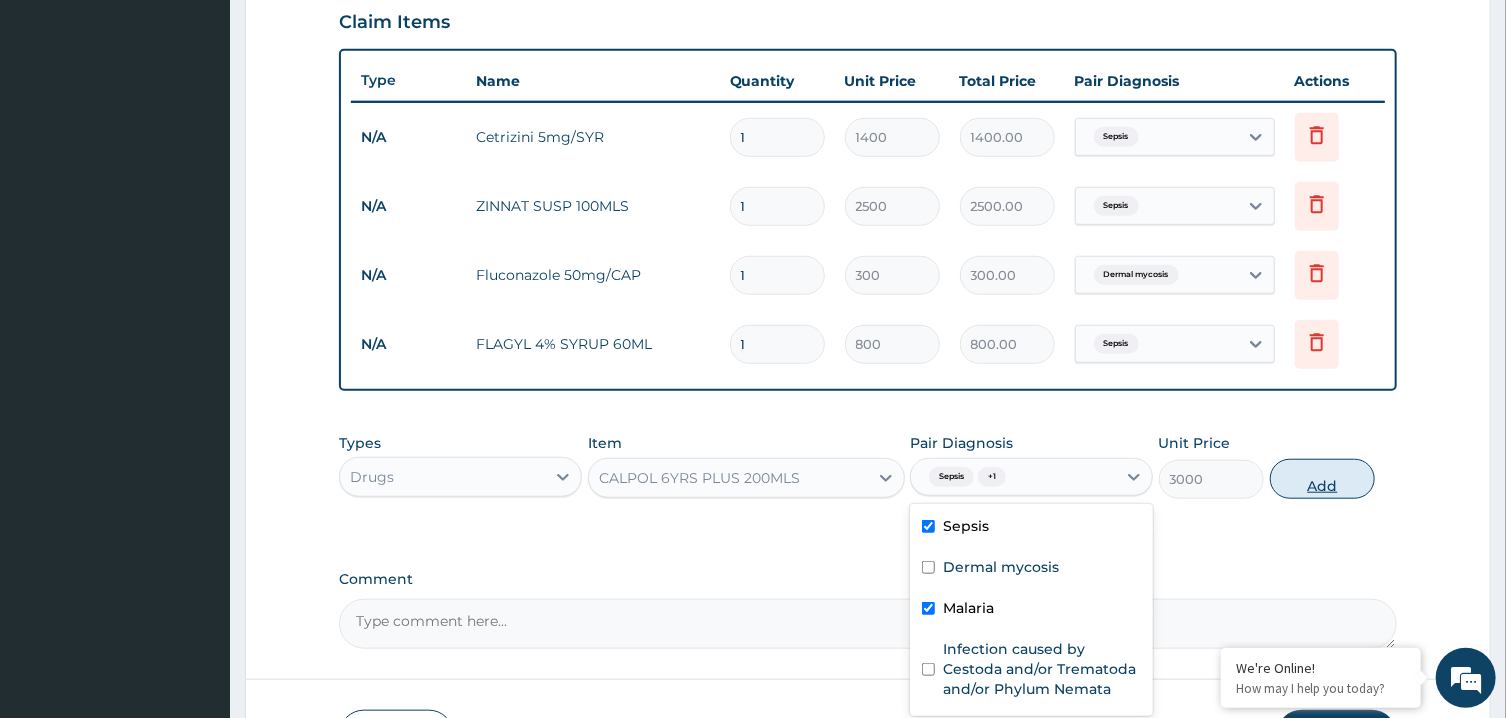 click on "Add" at bounding box center [1323, 479] 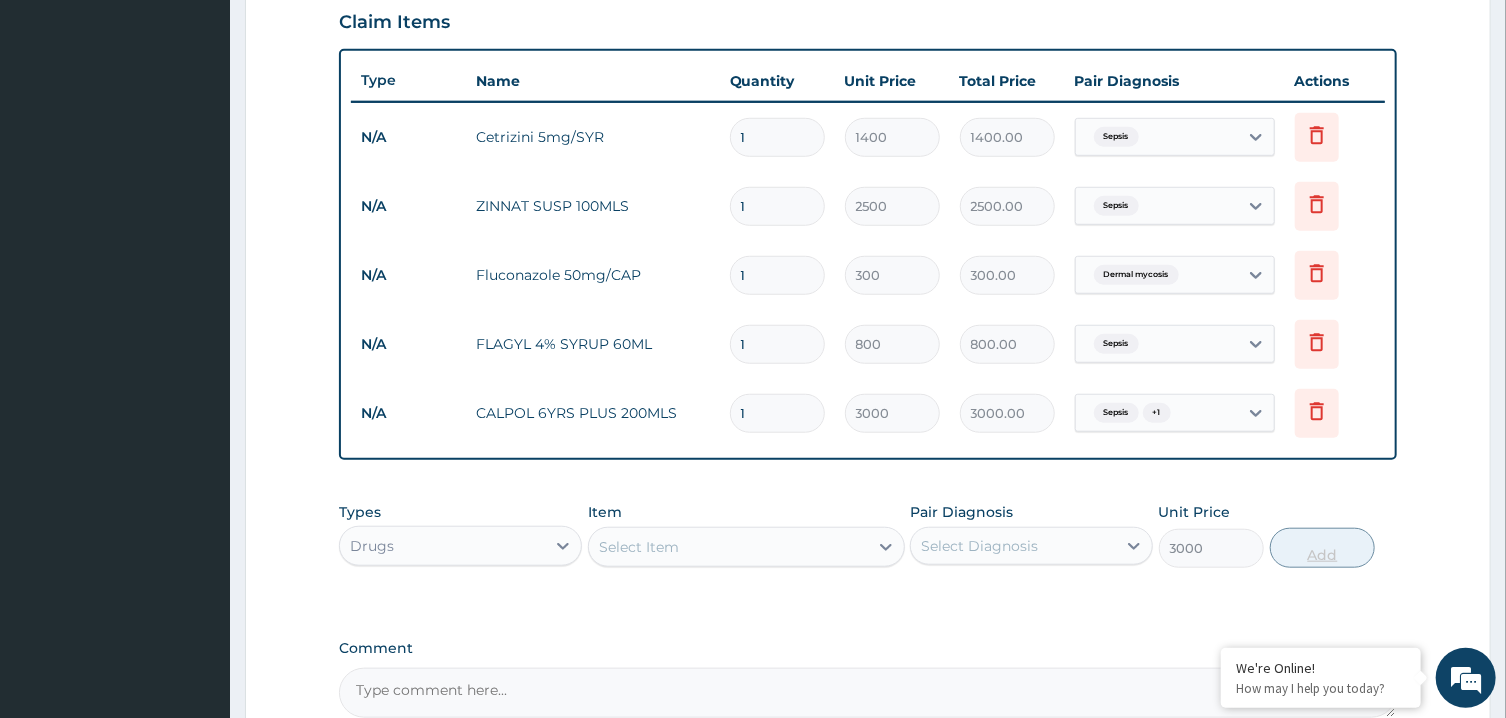 type on "0" 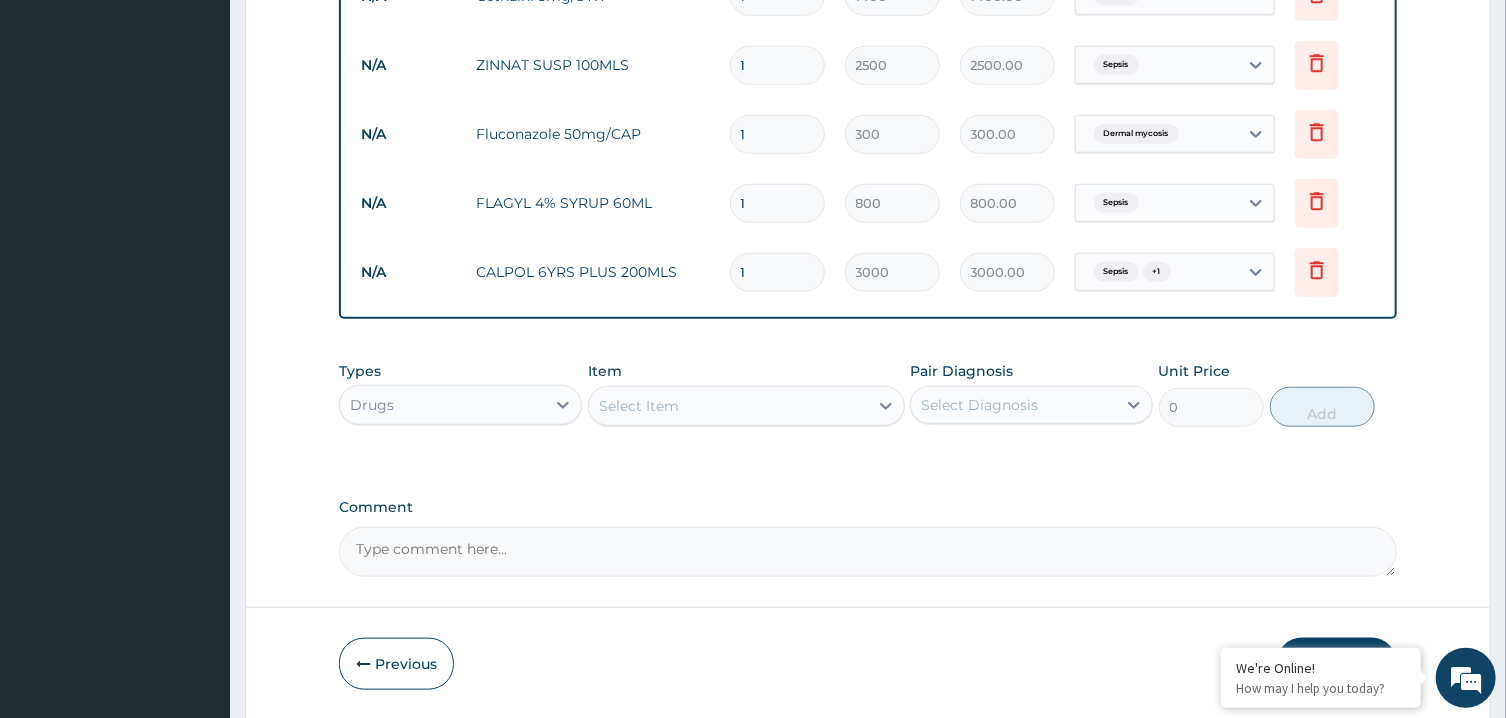 scroll, scrollTop: 903, scrollLeft: 0, axis: vertical 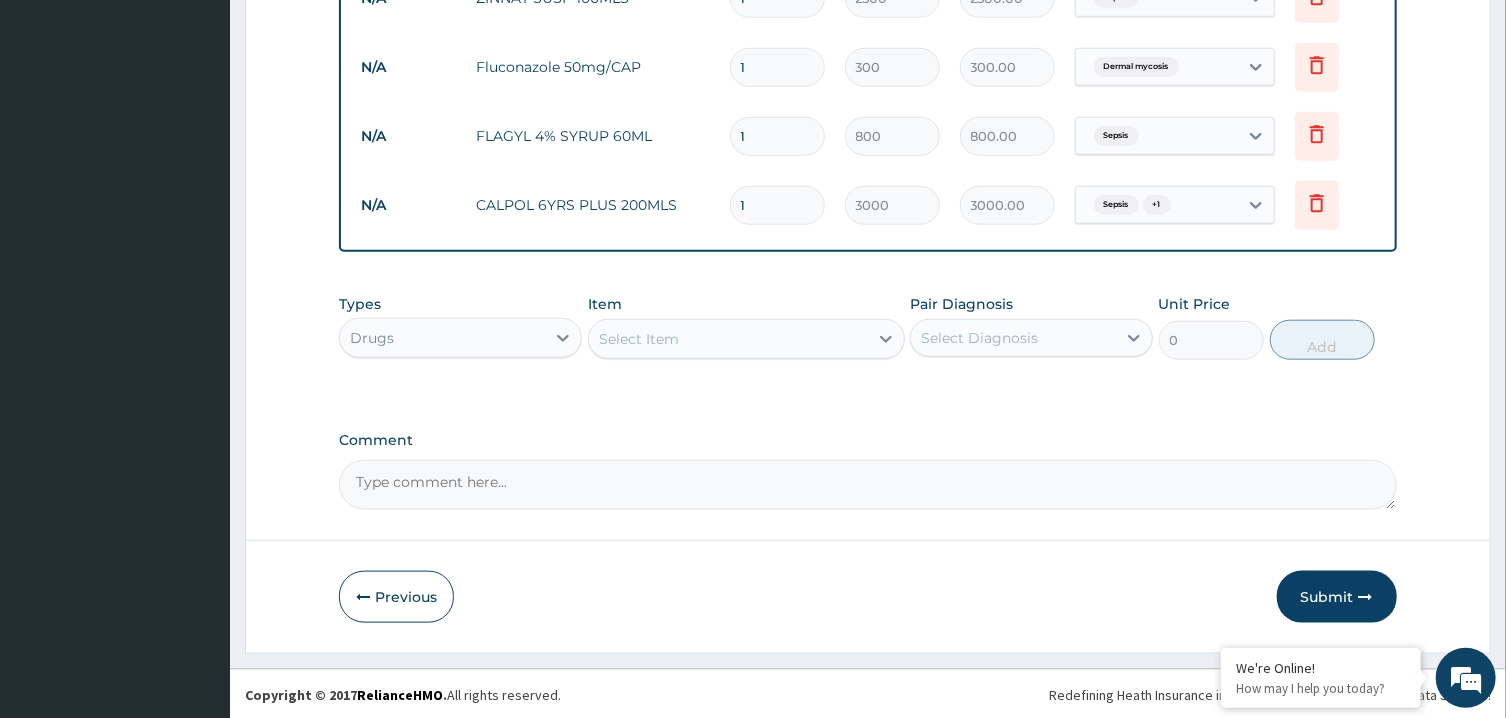 click on "Select Item" at bounding box center [728, 339] 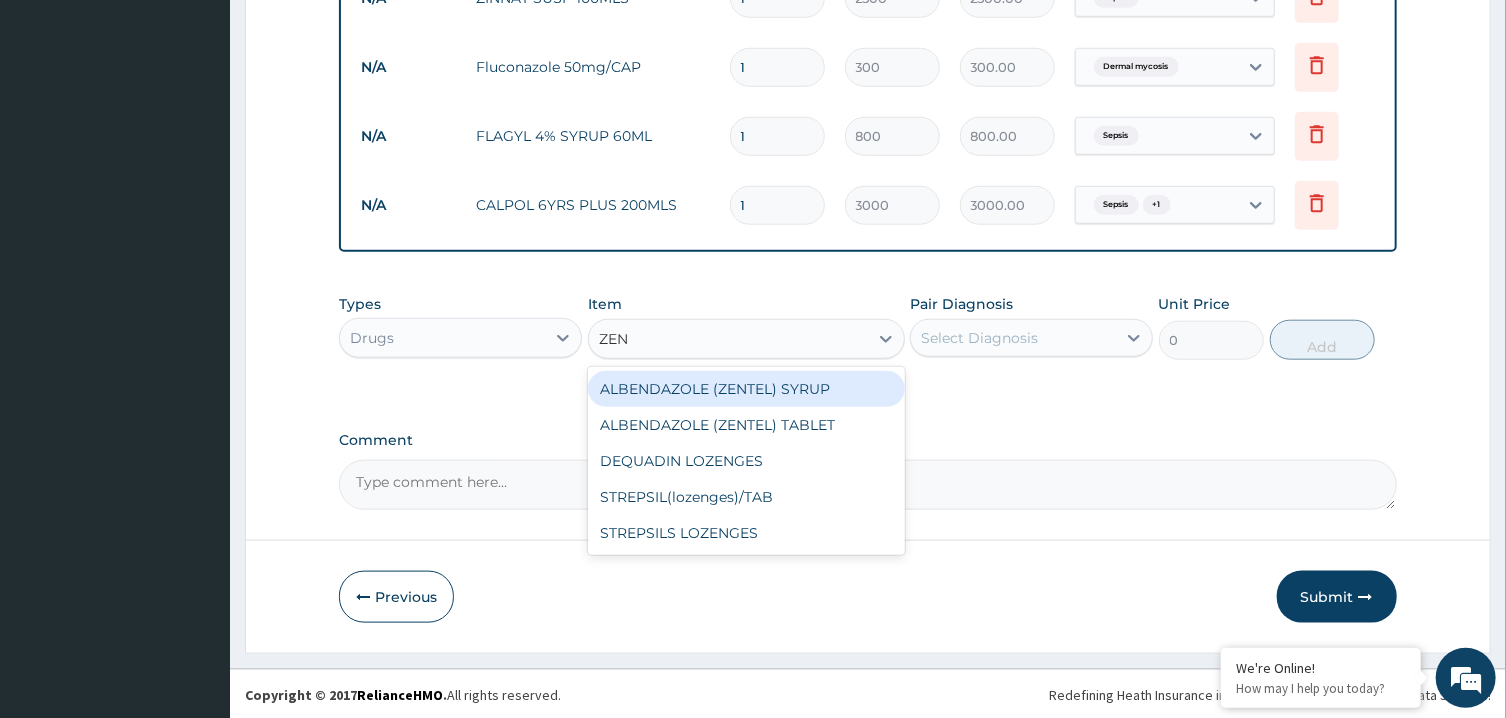 type on "ZENT" 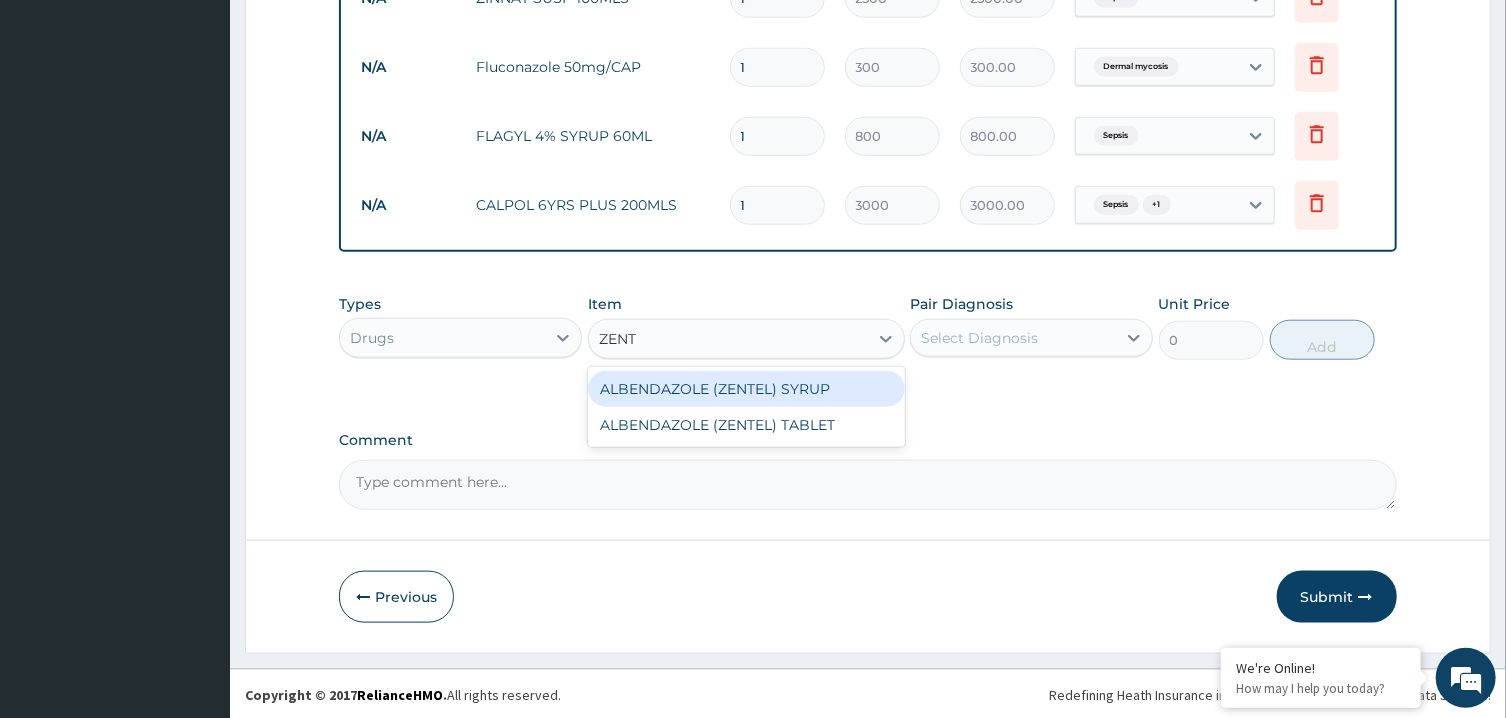 click on "ALBENDAZOLE (ZENTEL) SYRUP" at bounding box center (746, 389) 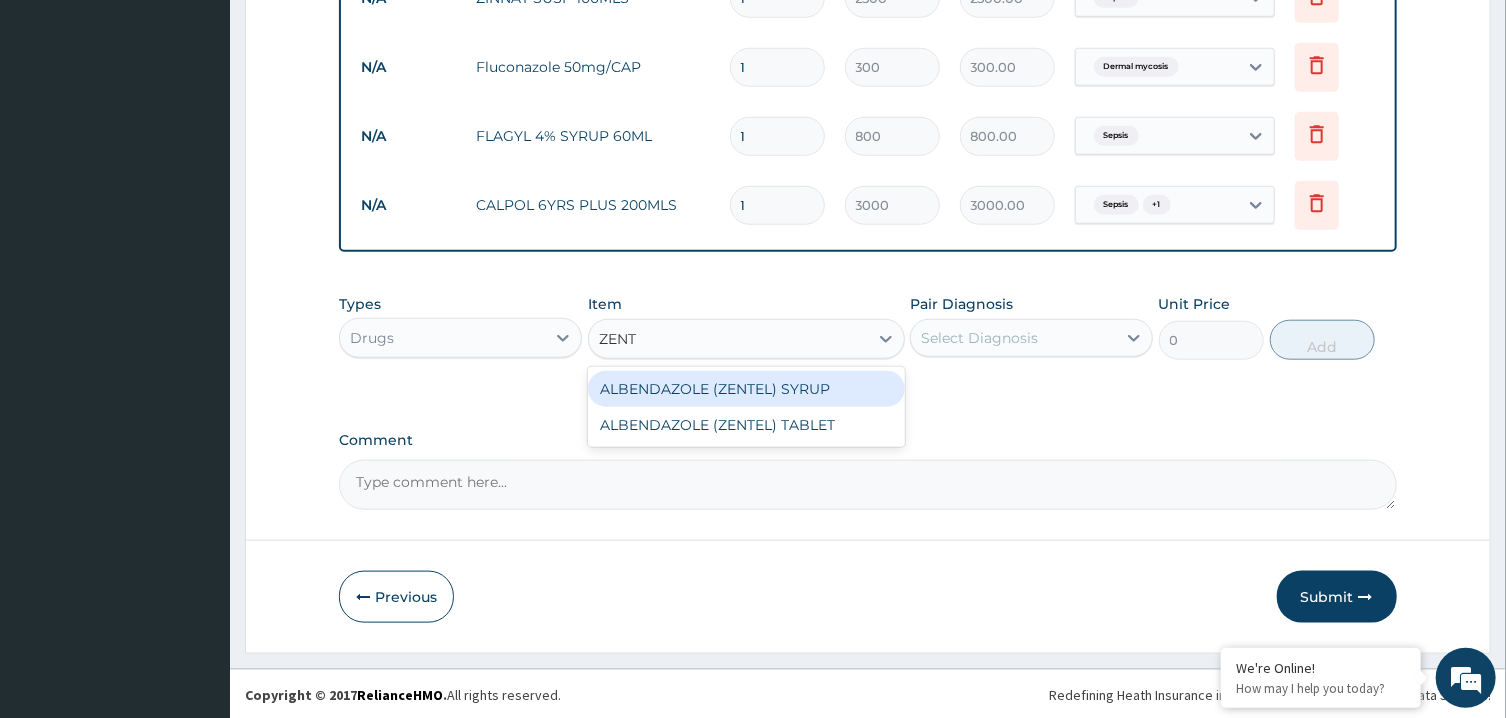 type 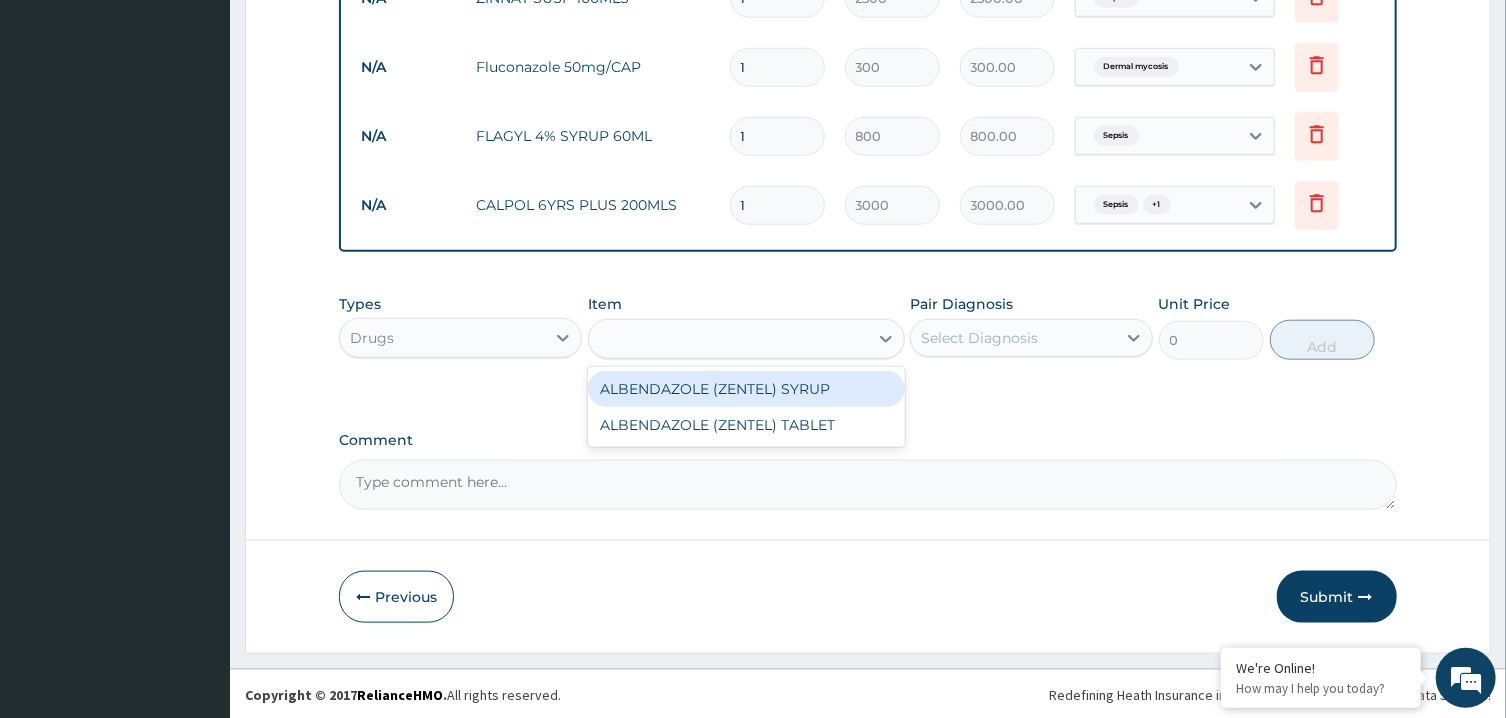 type on "400" 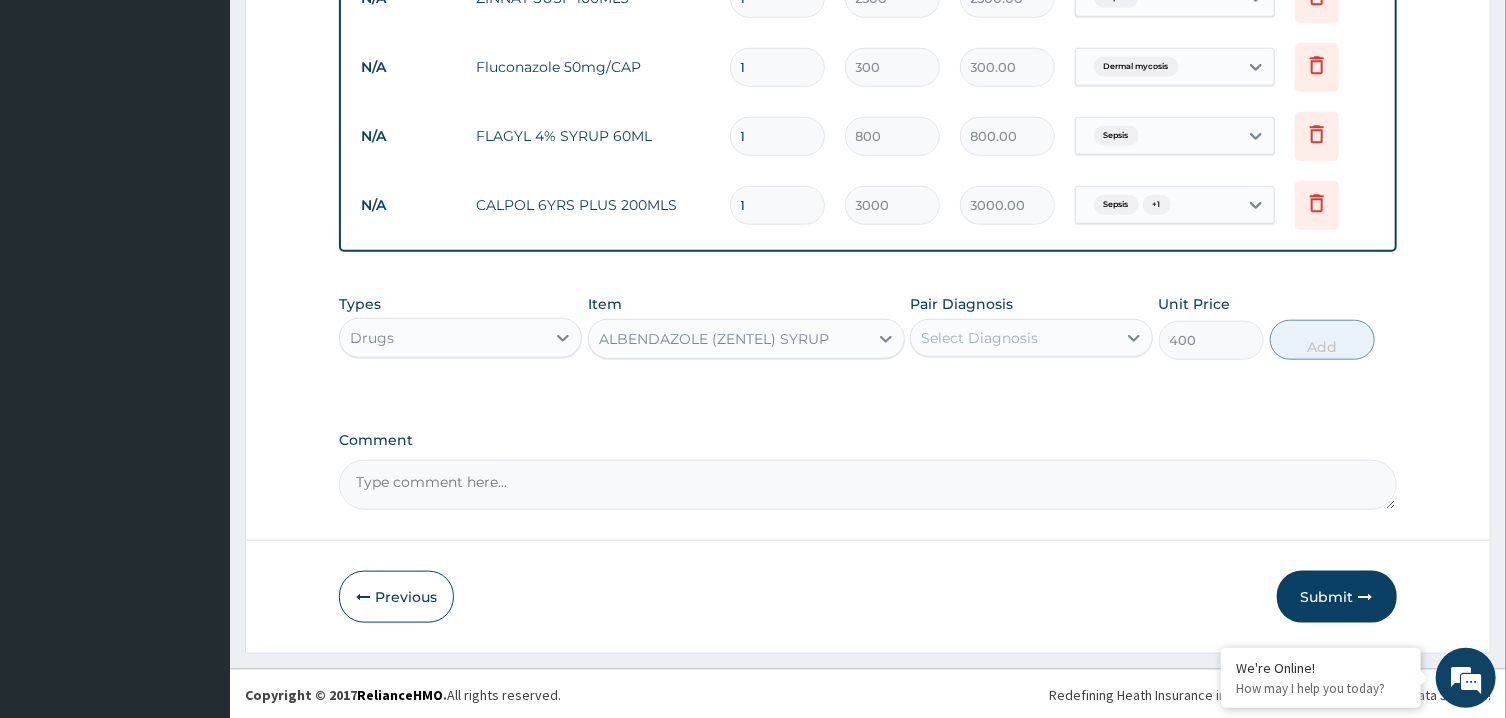 click on "Pair Diagnosis Select Diagnosis" at bounding box center [1031, 327] 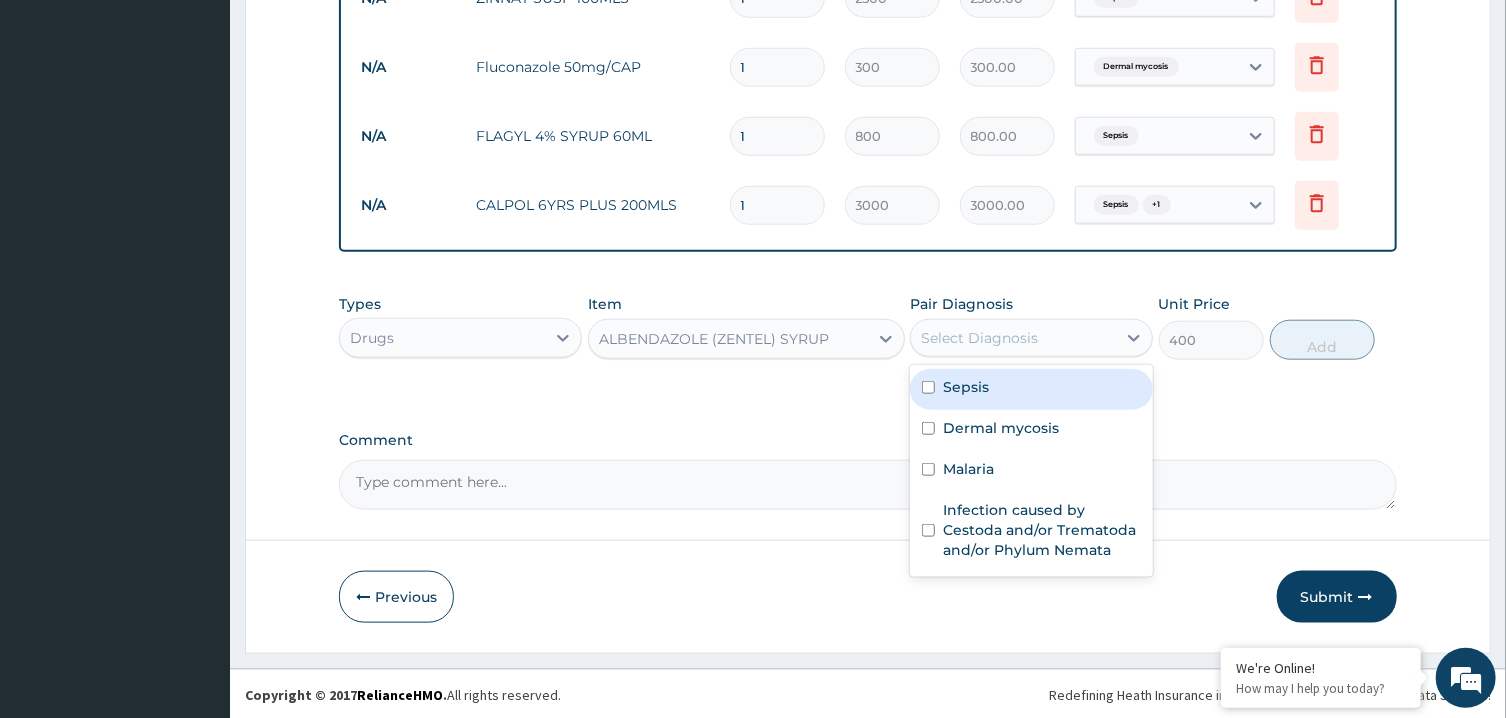 click on "Select Diagnosis" at bounding box center (979, 338) 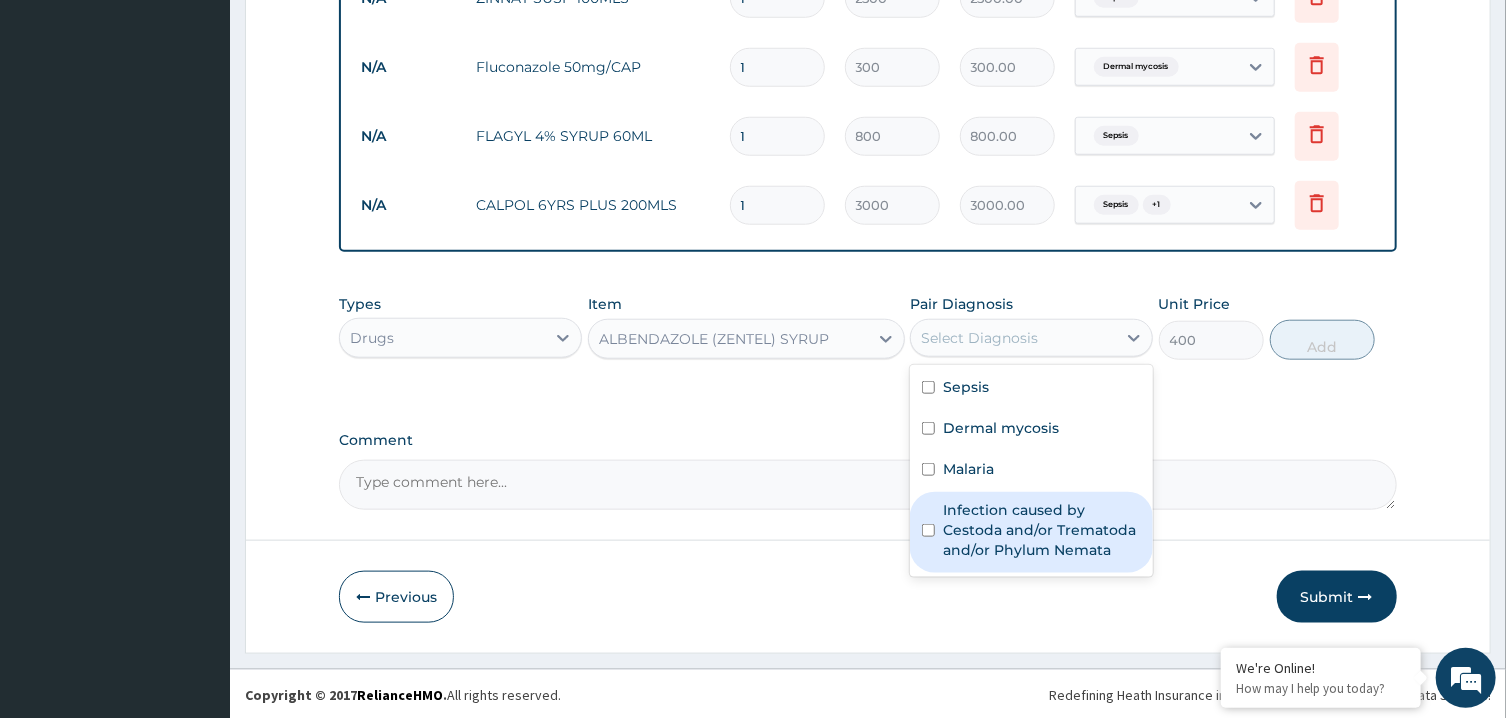 click on "Infection caused by Cestoda and/or Trematoda and/or Phylum Nemata" at bounding box center [1042, 530] 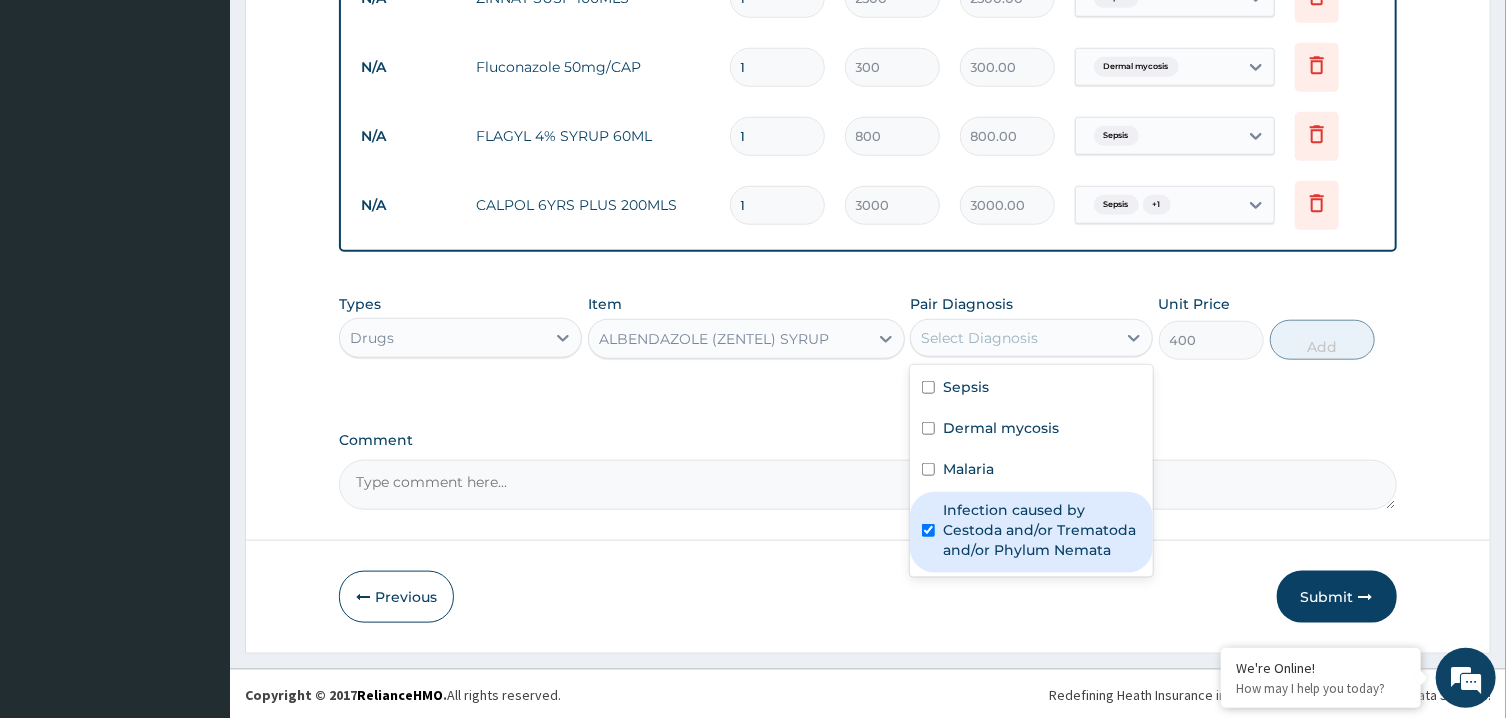 checkbox on "true" 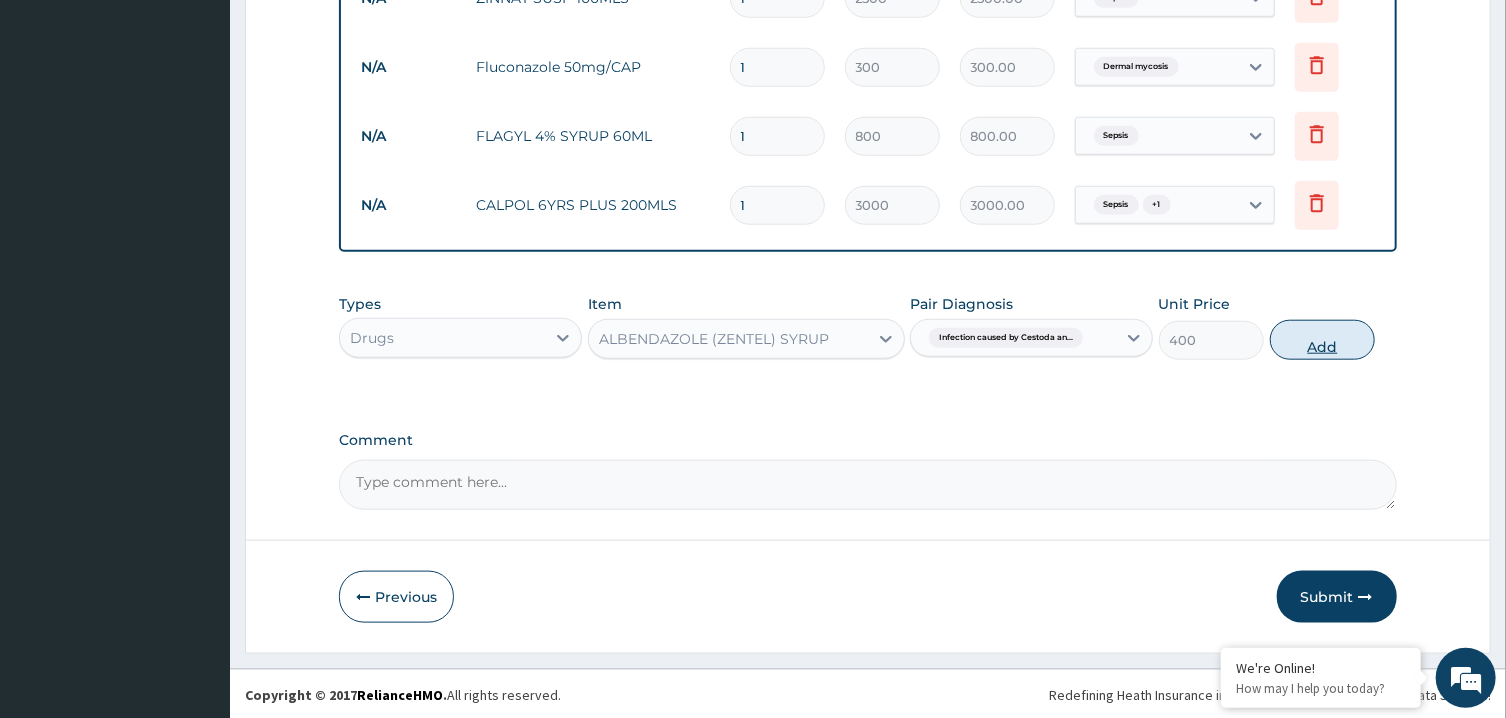 click on "Add" at bounding box center [1323, 340] 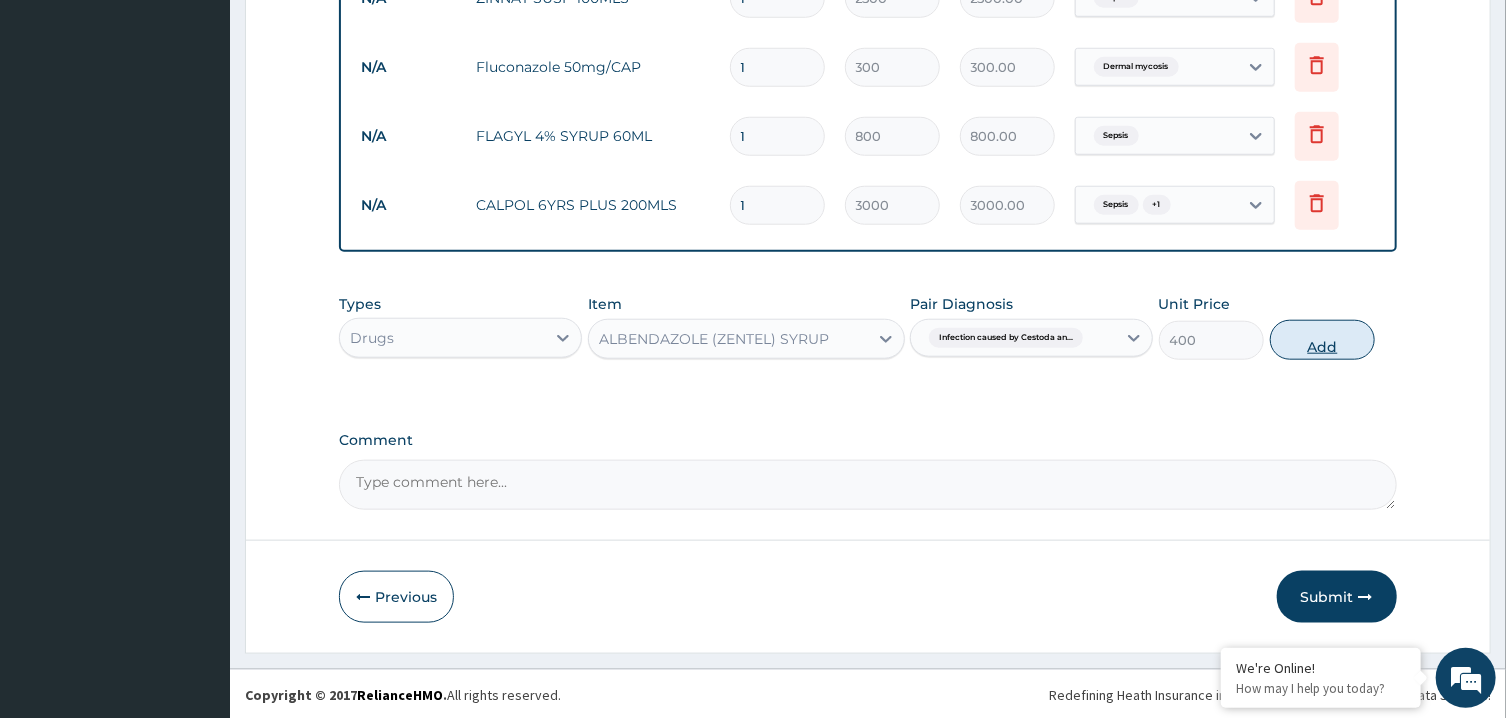 type on "0" 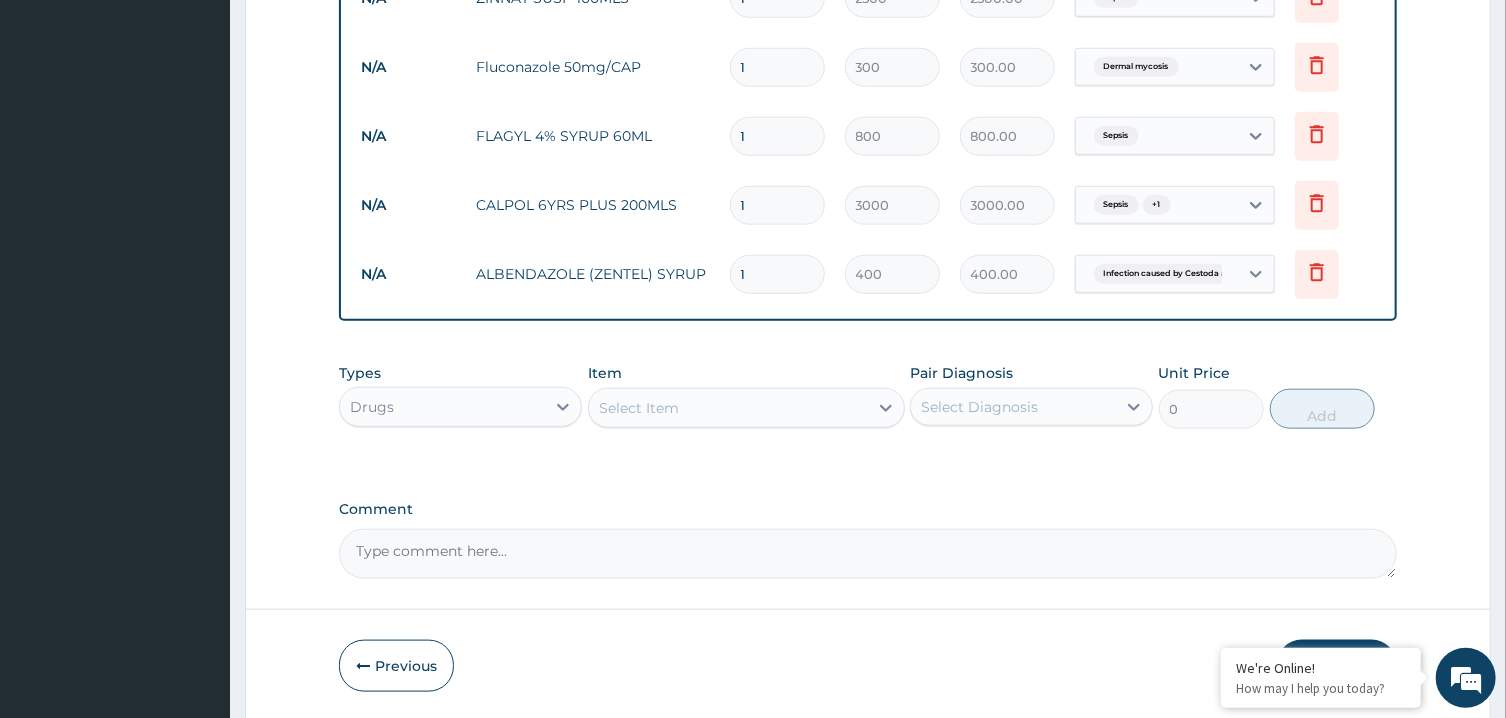 click on "Select Item" at bounding box center [728, 408] 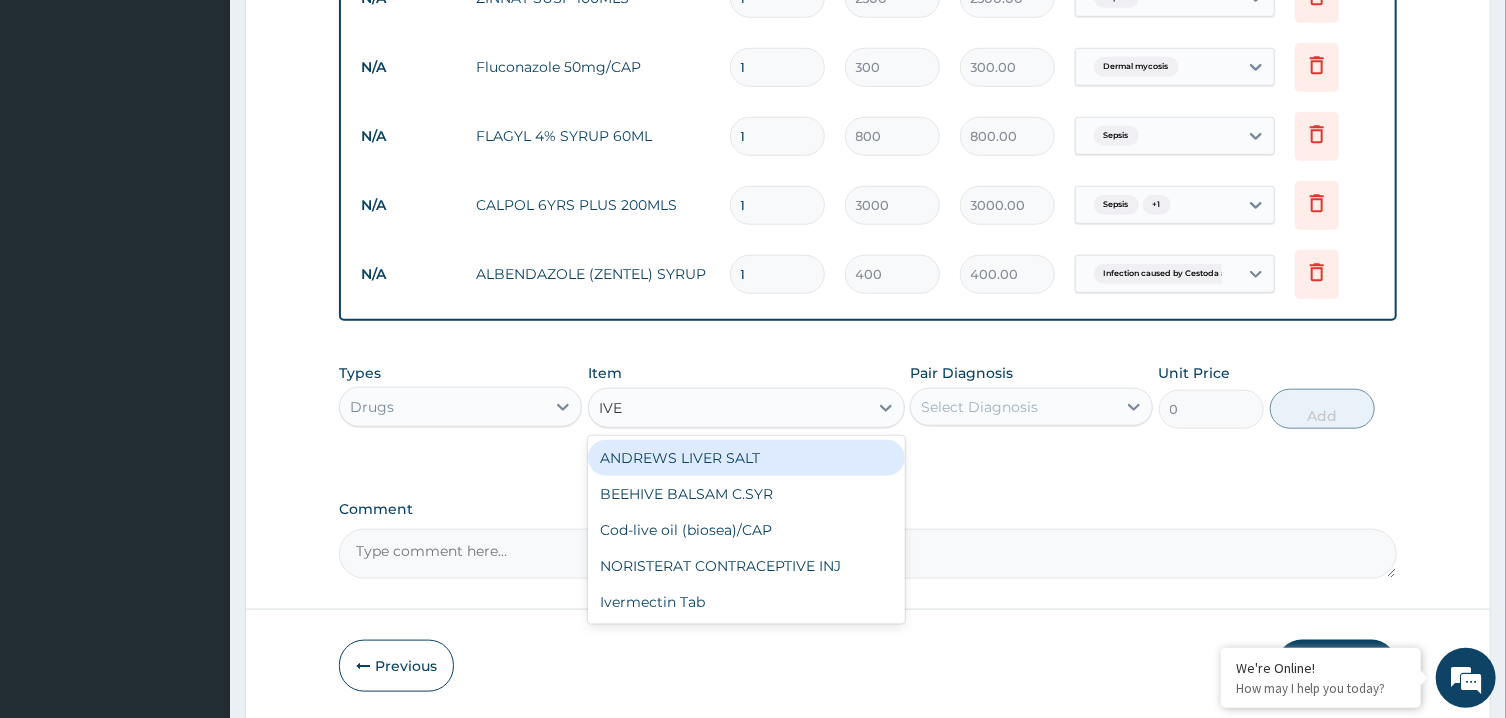 type on "IVER" 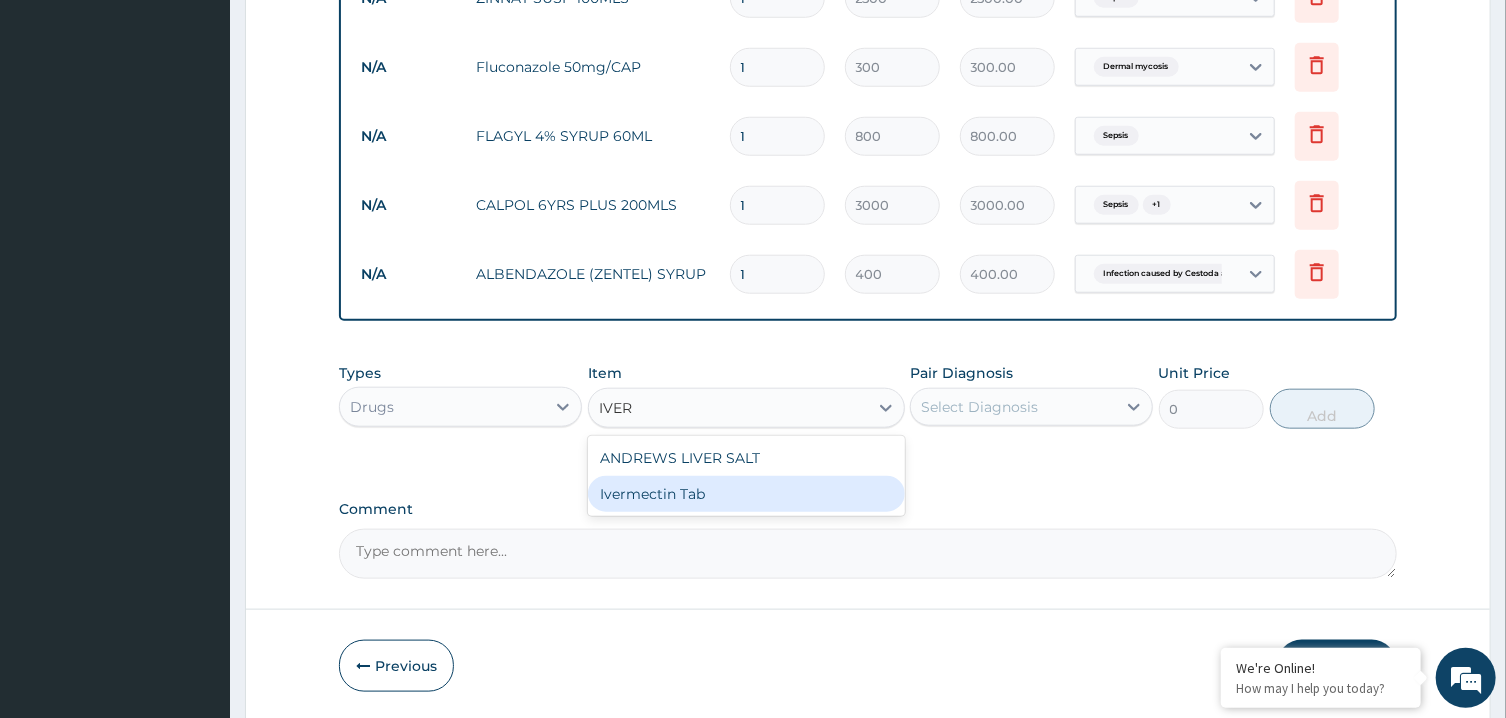 click on "Ivermectin Tab" at bounding box center (746, 494) 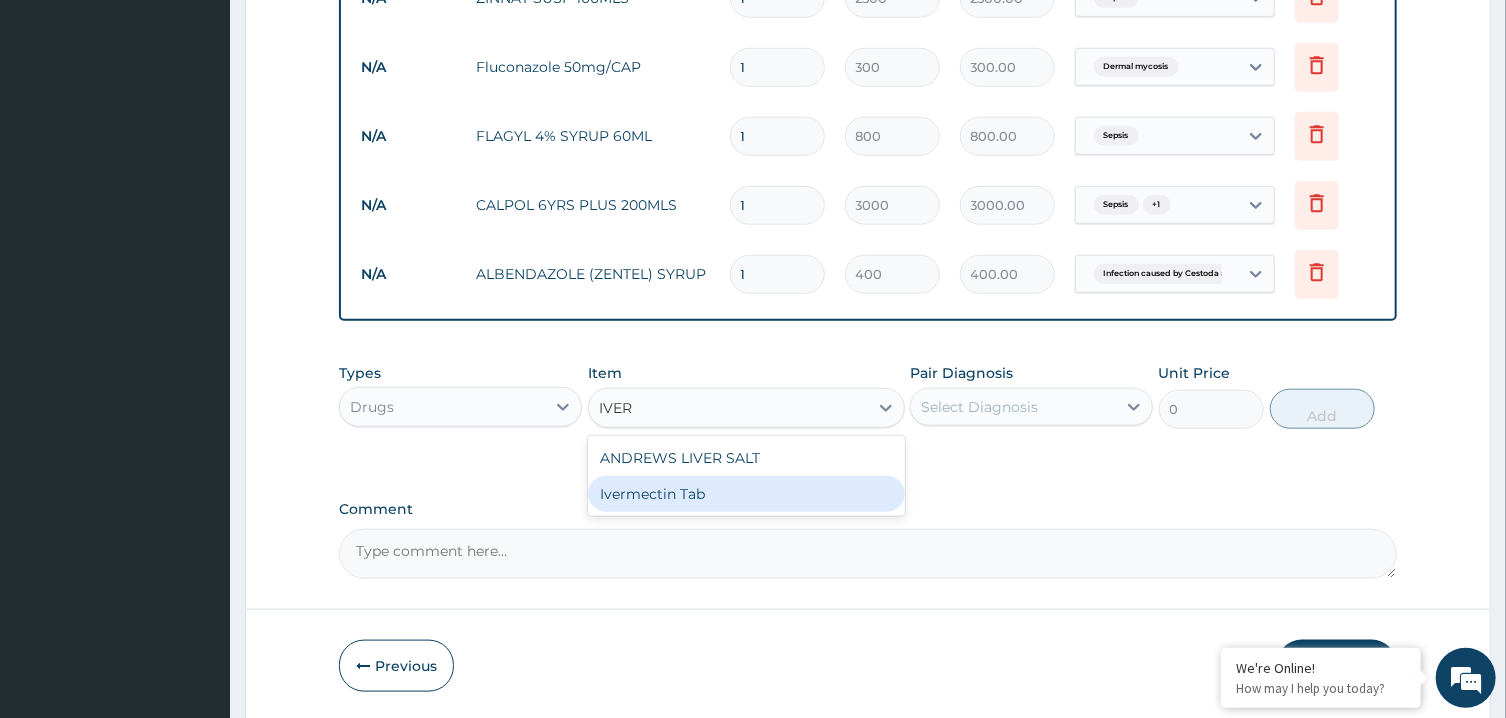 type 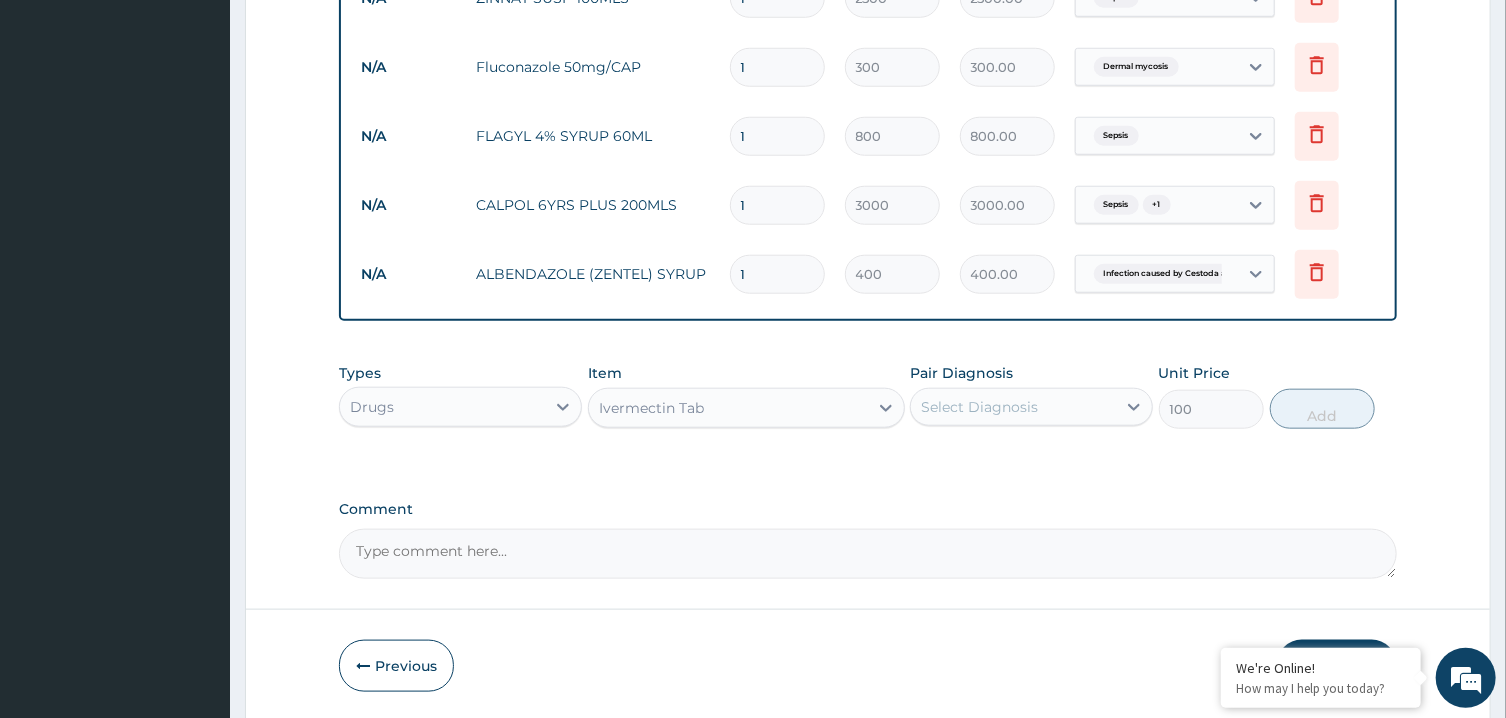click on "Select Diagnosis" at bounding box center [1013, 407] 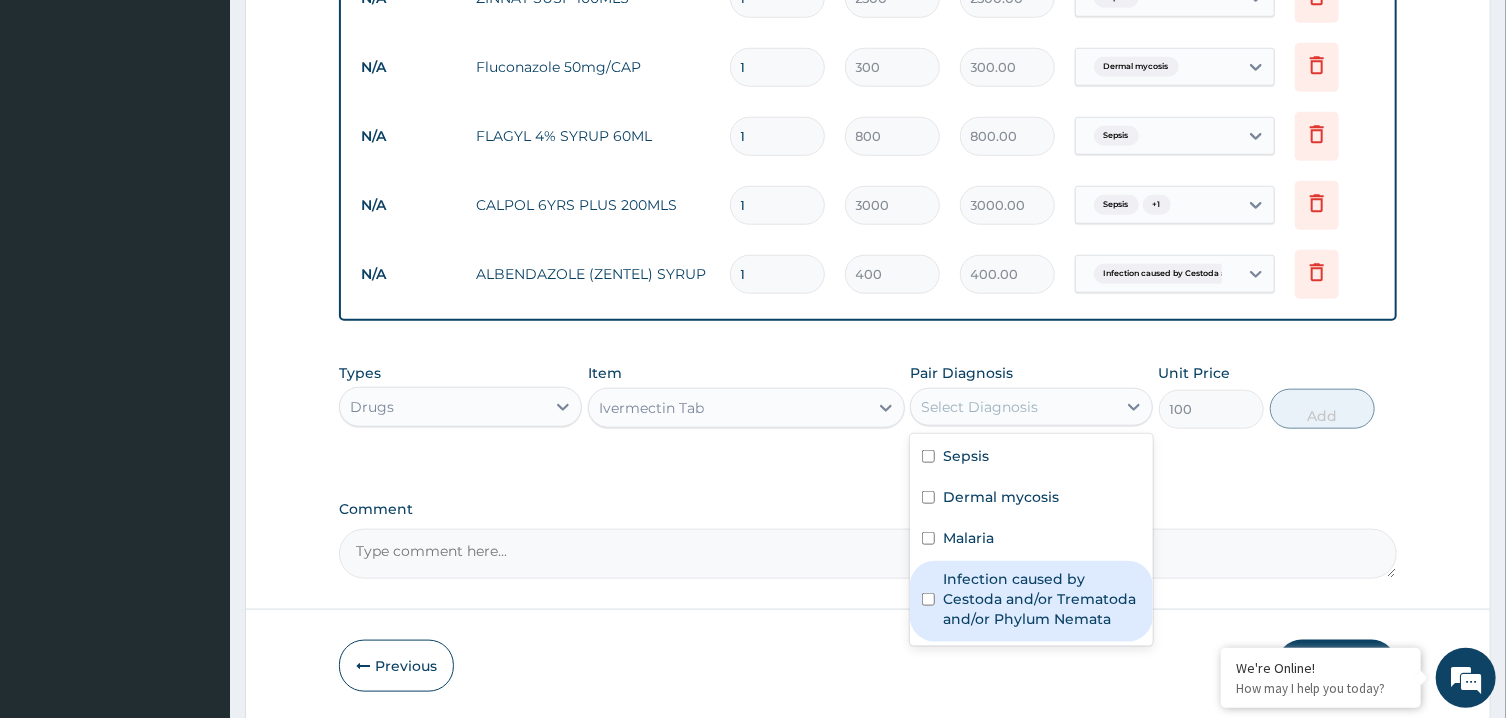 click on "Infection caused by Cestoda and/or Trematoda and/or Phylum Nemata" at bounding box center [1042, 599] 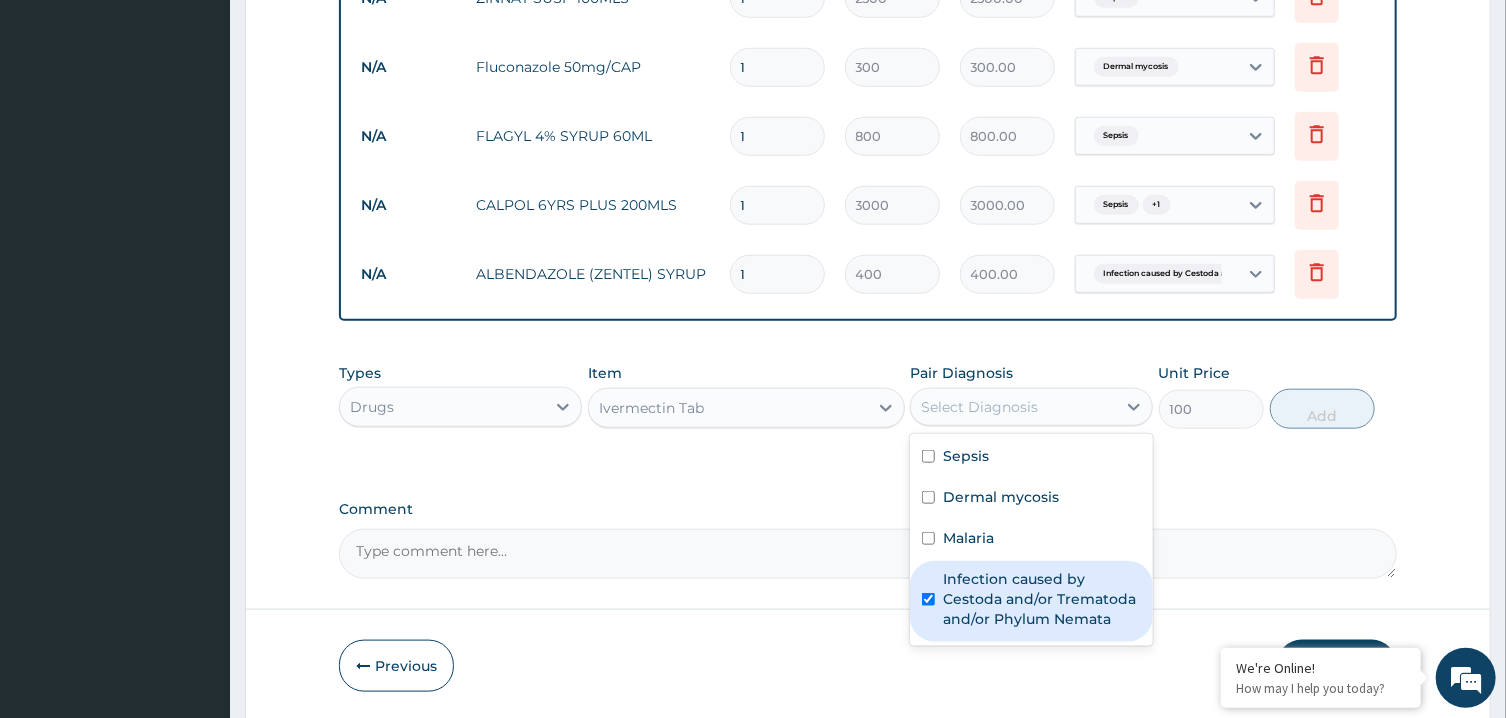checkbox on "true" 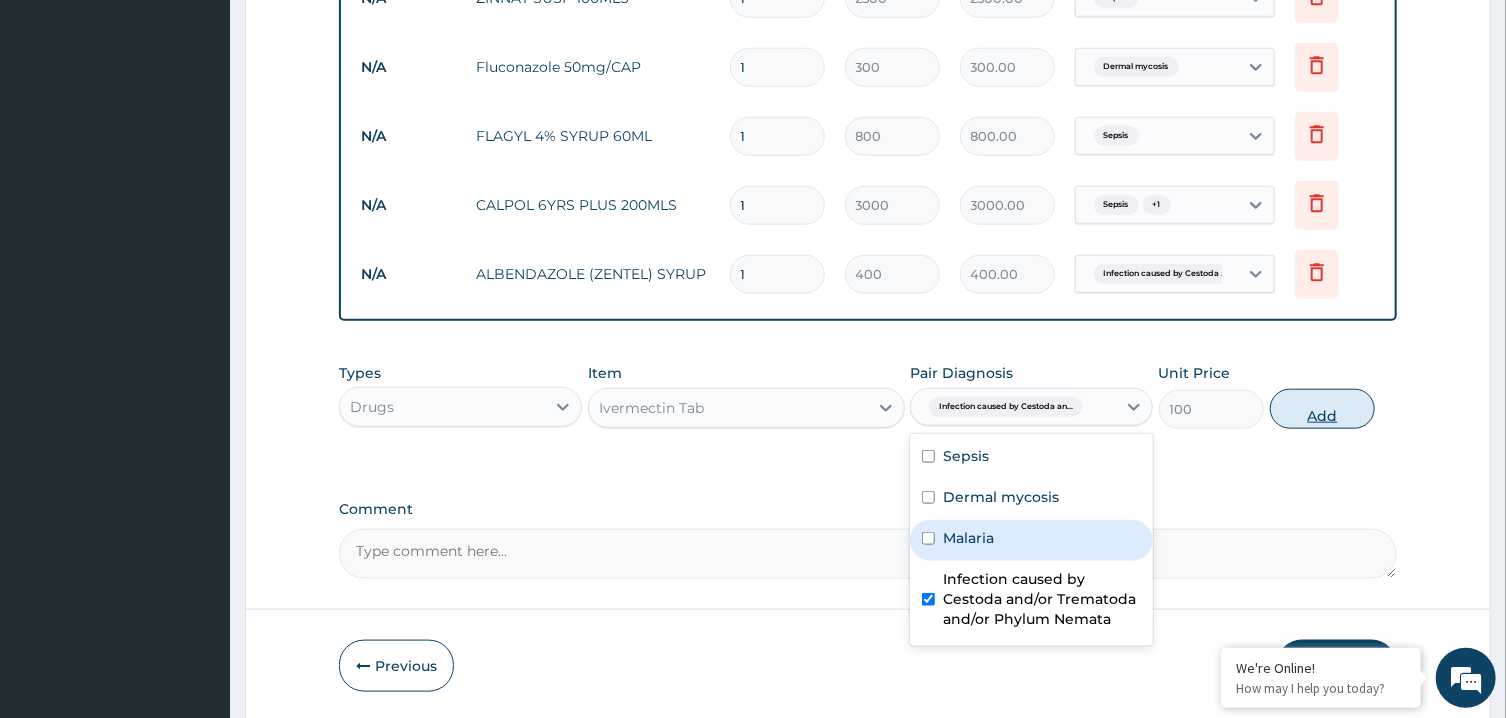 click on "Add" at bounding box center [1323, 409] 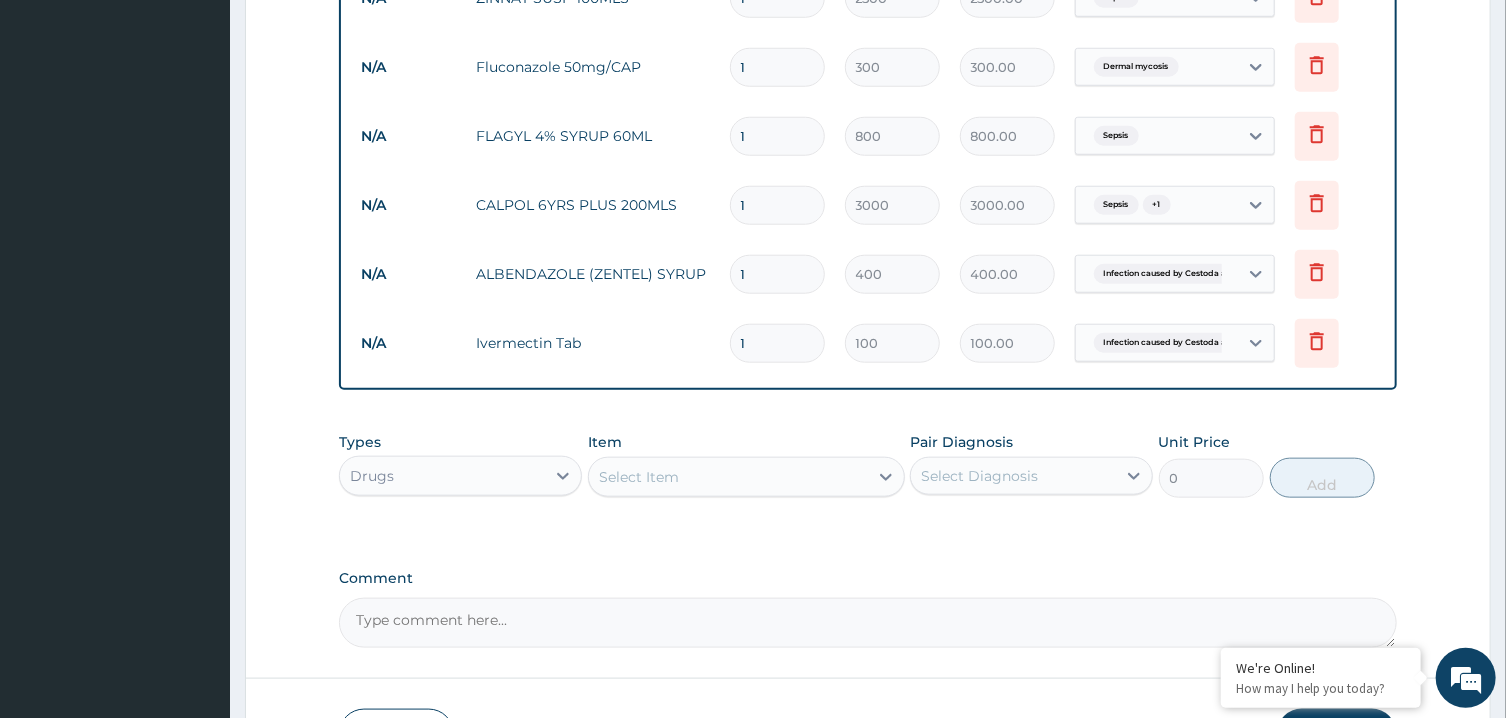 click on "Select Item" at bounding box center [728, 477] 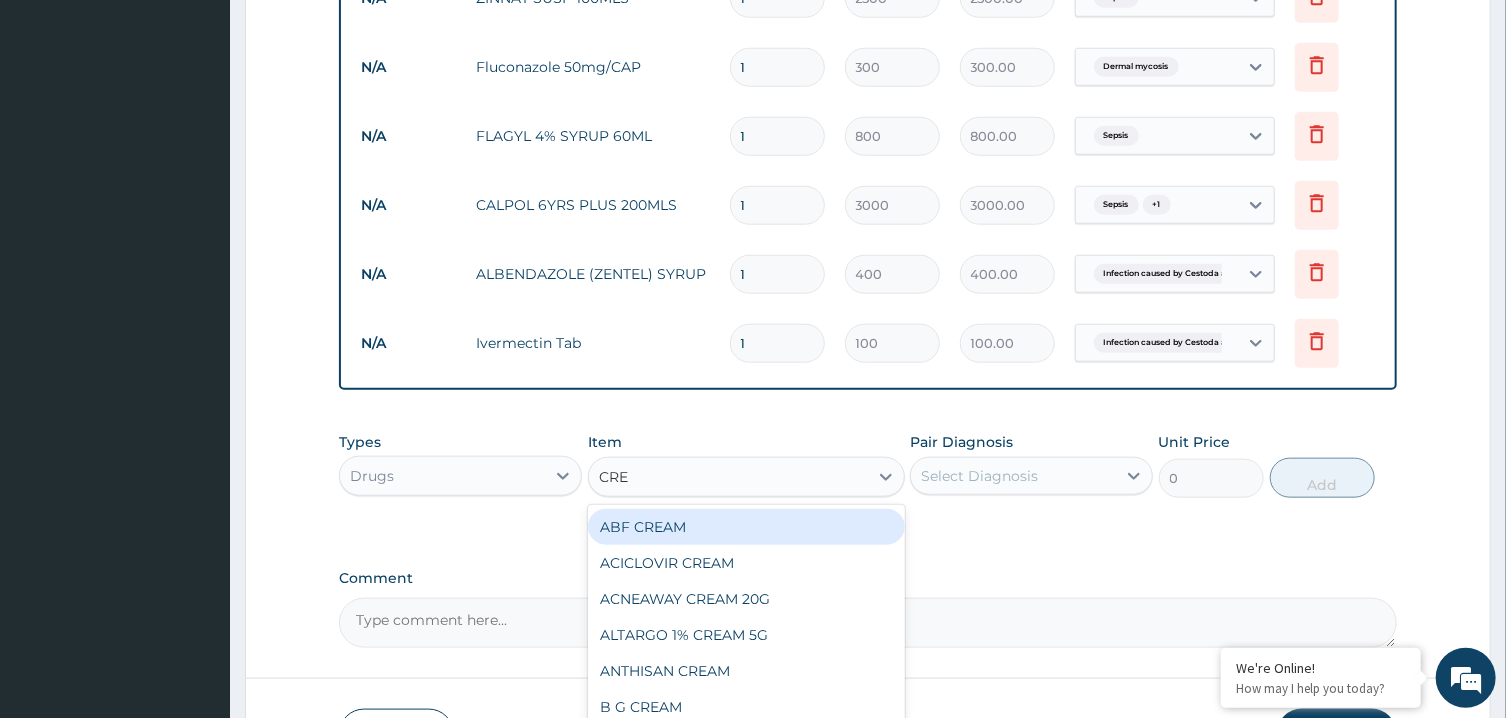 type on "CREA" 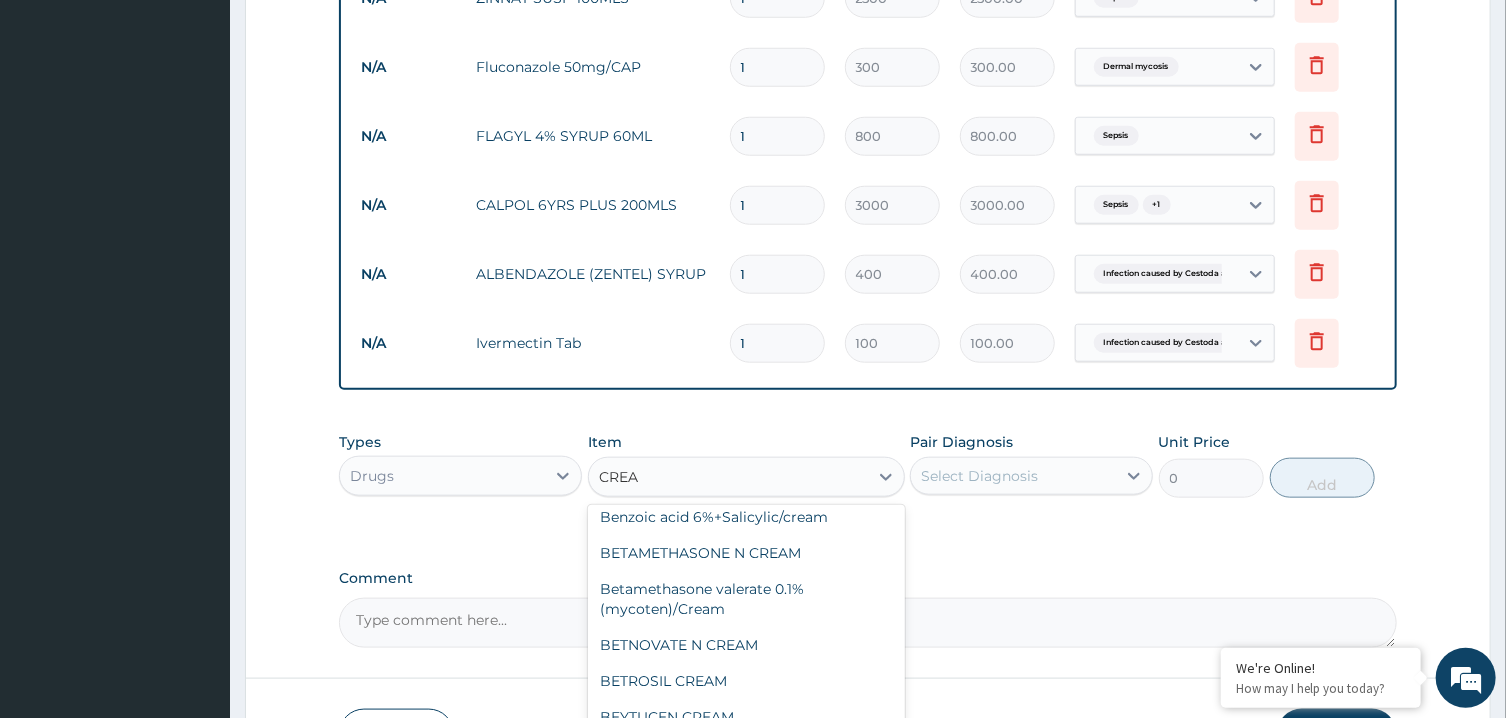scroll, scrollTop: 213, scrollLeft: 0, axis: vertical 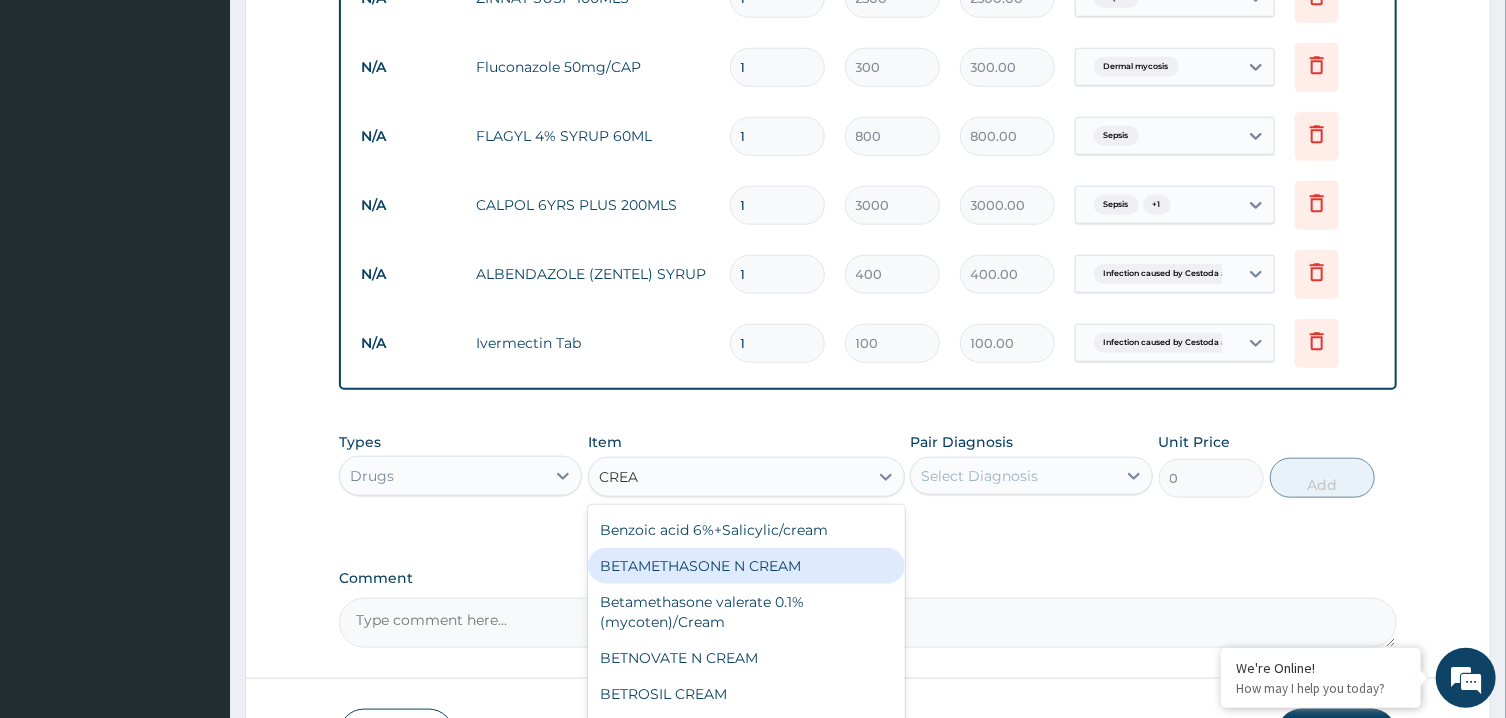 click on "BETAMETHASONE N CREAM" at bounding box center (746, 566) 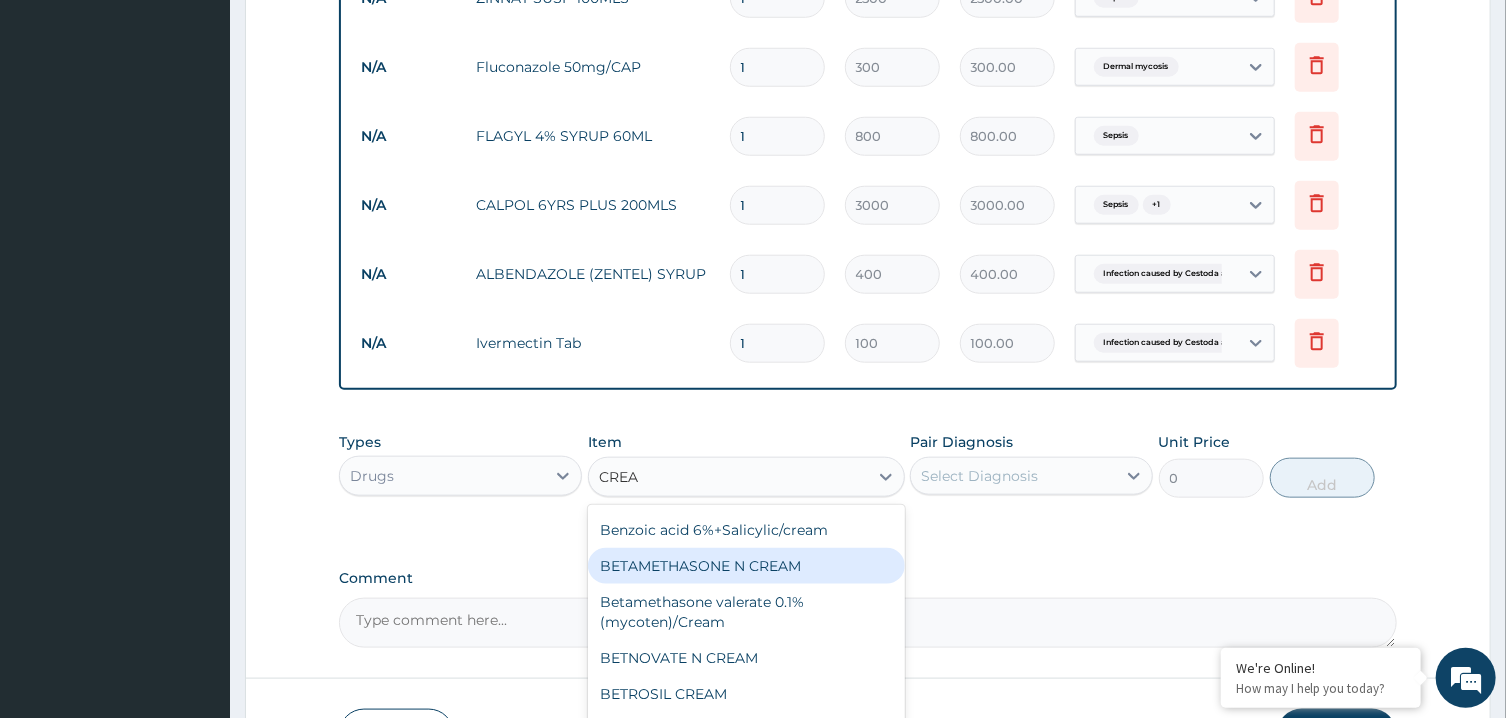 type 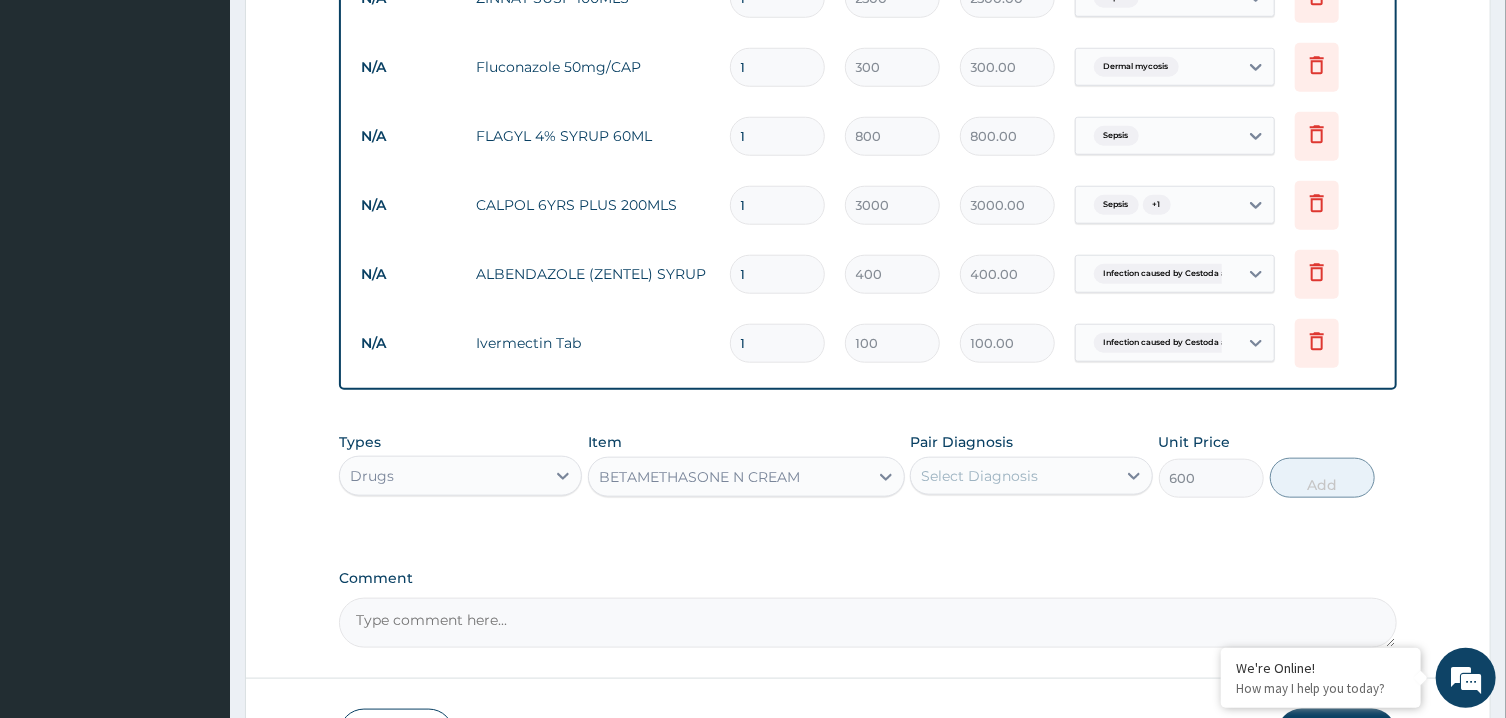 click on "BETAMETHASONE N CREAM" at bounding box center (728, 477) 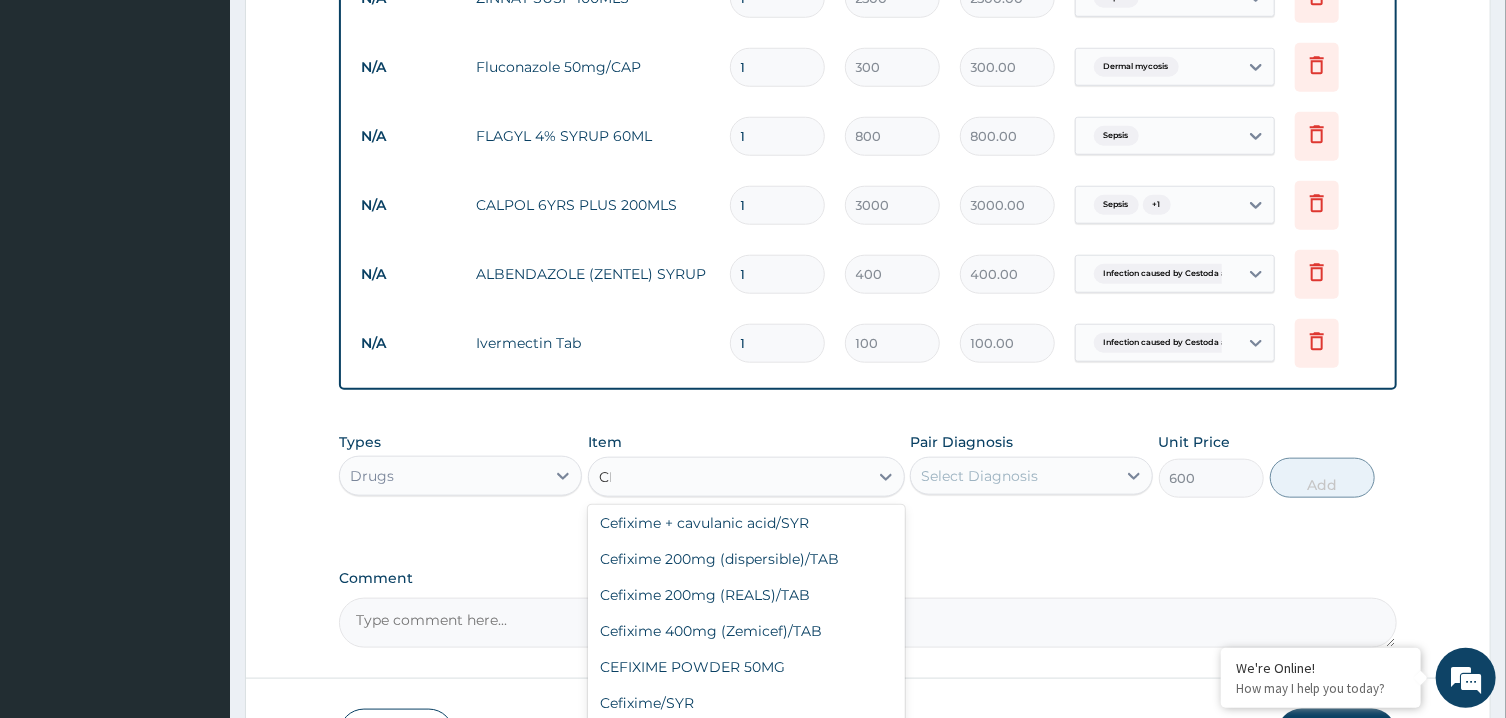 scroll, scrollTop: 220, scrollLeft: 0, axis: vertical 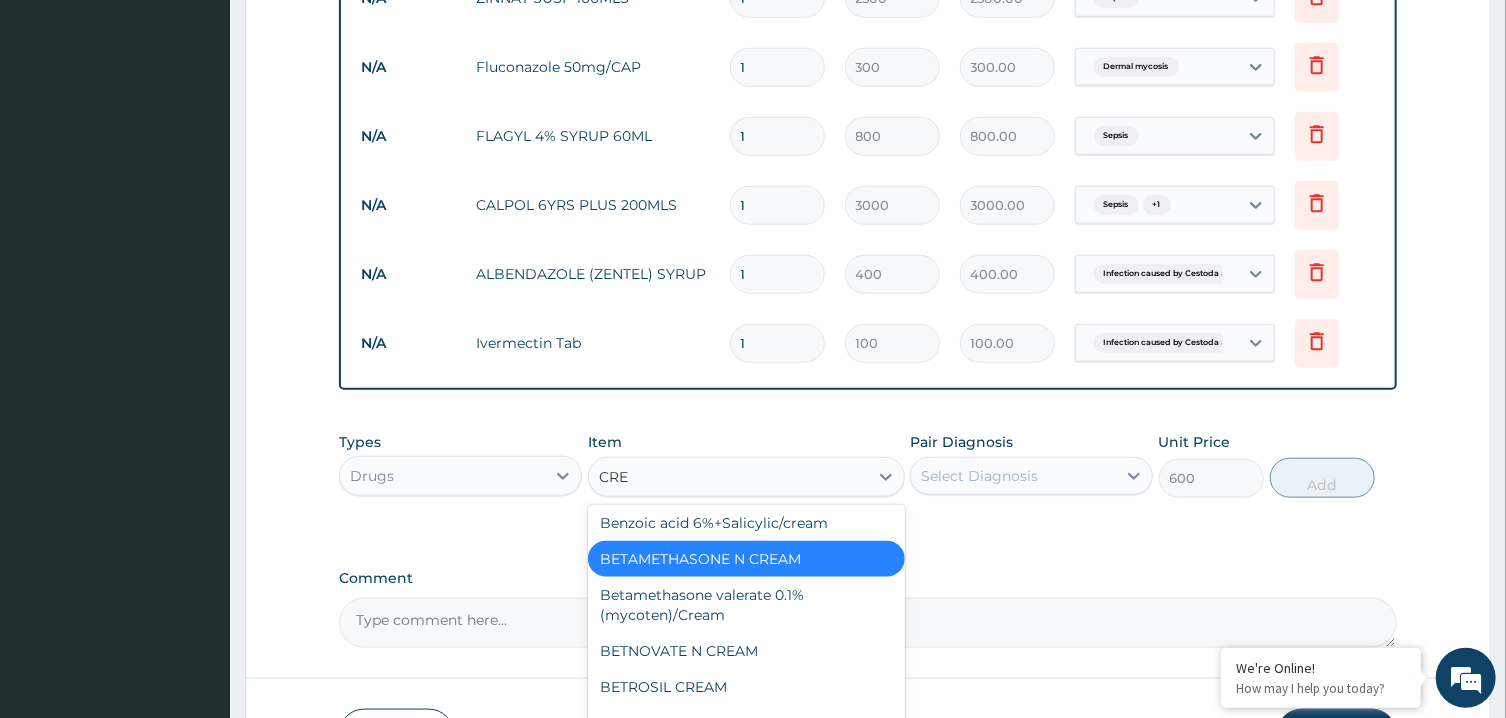 type on "CREA" 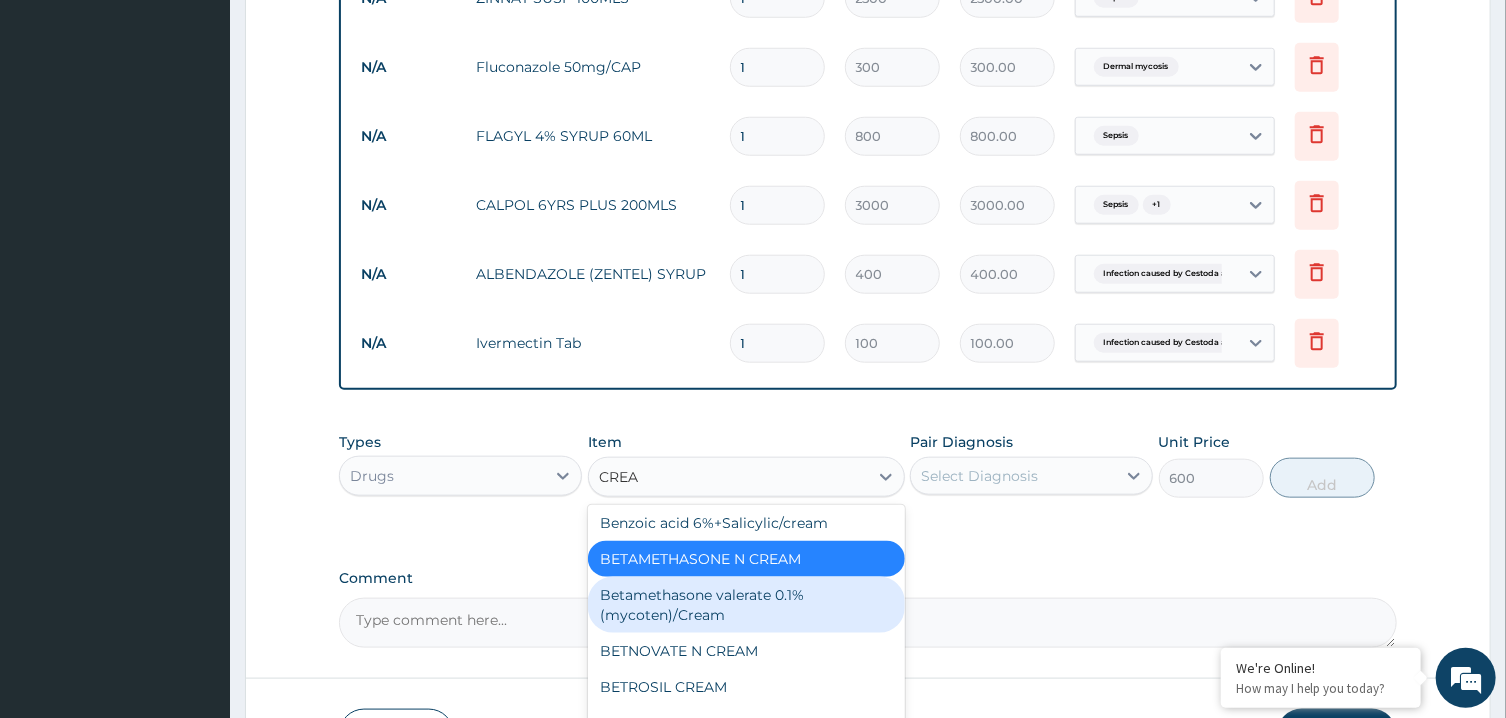 click on "Betamethasone valerate 0.1%(mycoten)/Cream" at bounding box center [746, 605] 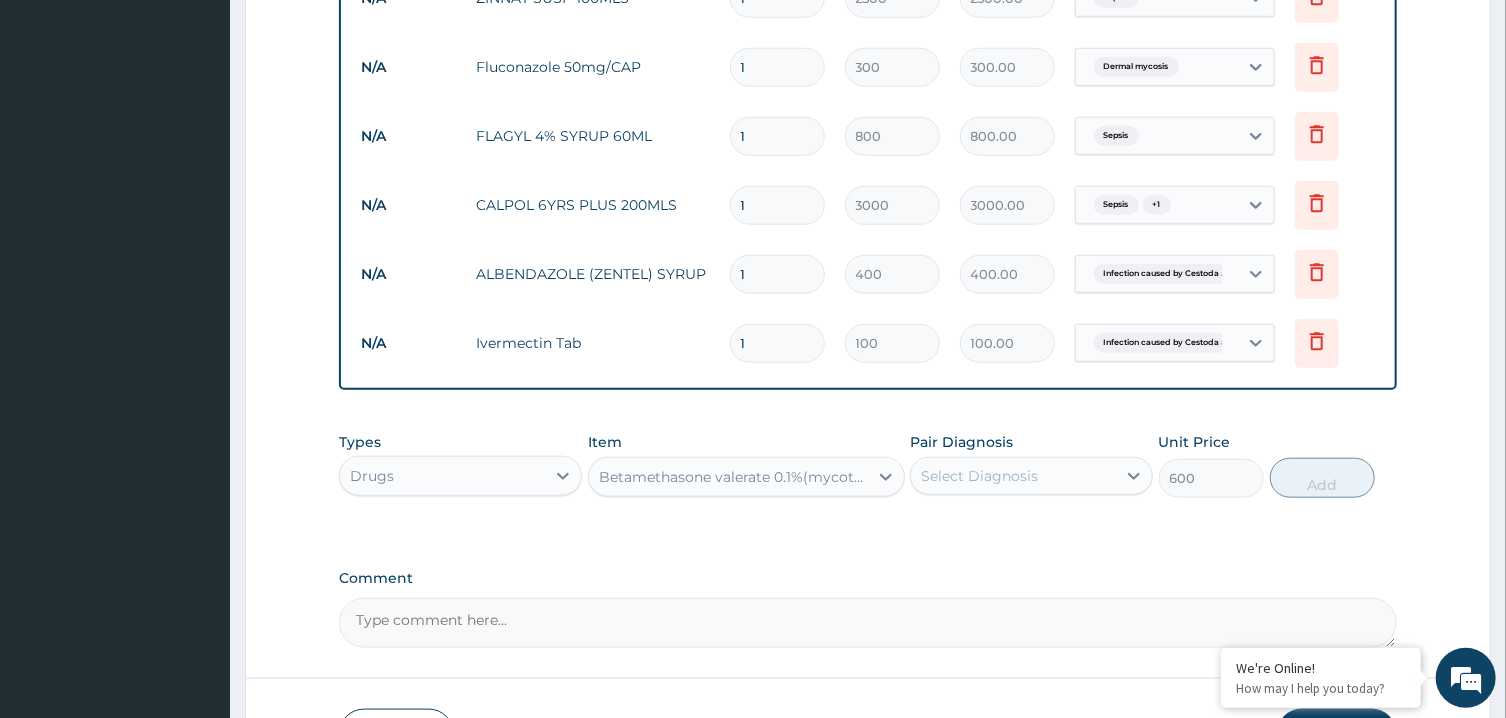 type 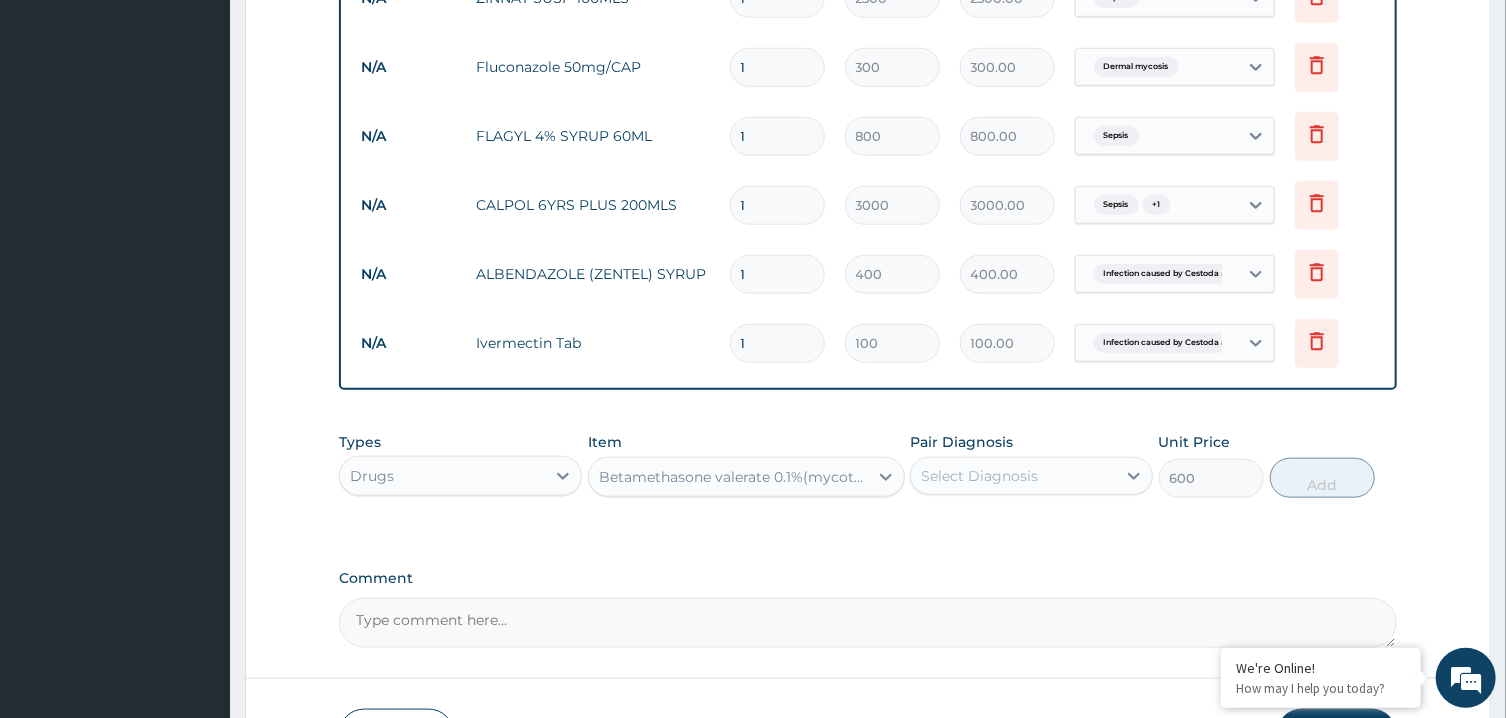 type on "550" 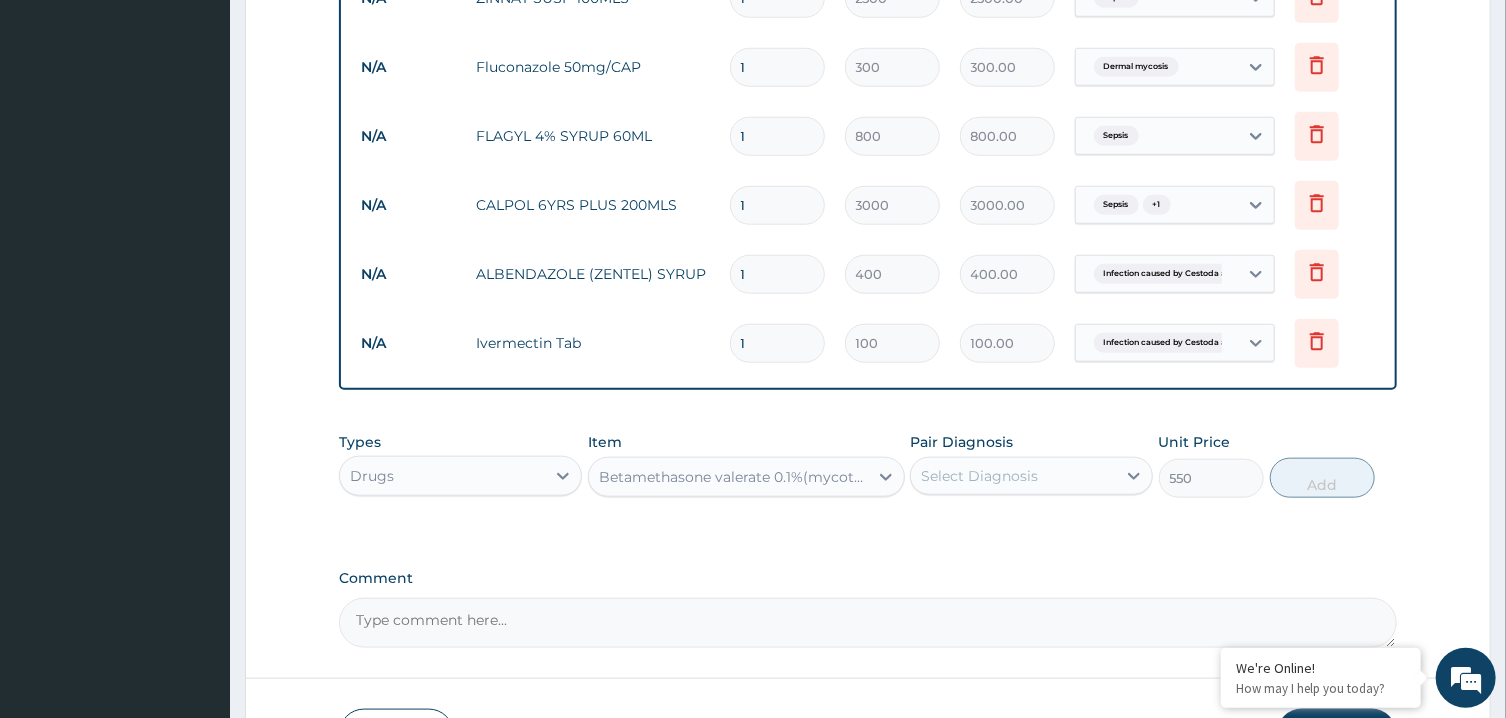 click on "Betamethasone valerate 0.1%(mycoten)/Cream" at bounding box center [728, 477] 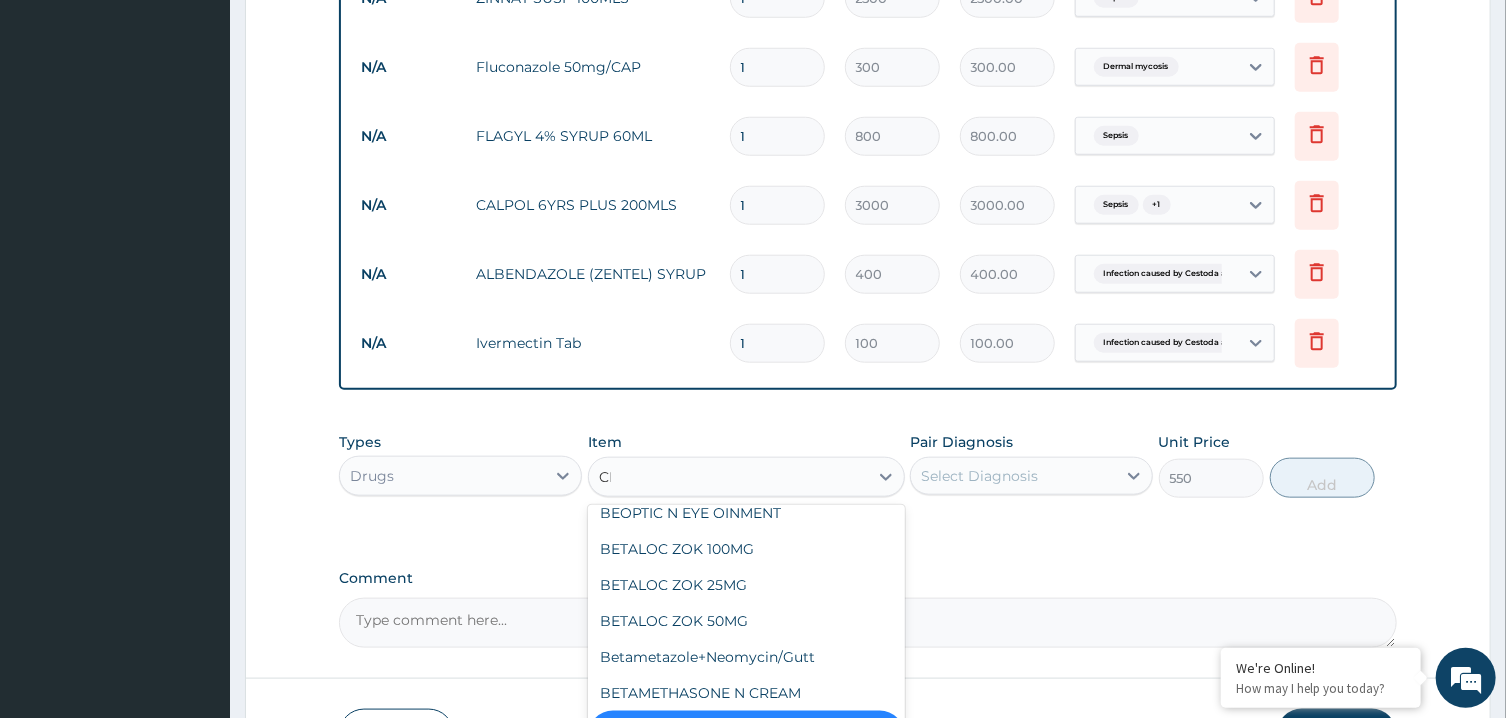 scroll, scrollTop: 66, scrollLeft: 0, axis: vertical 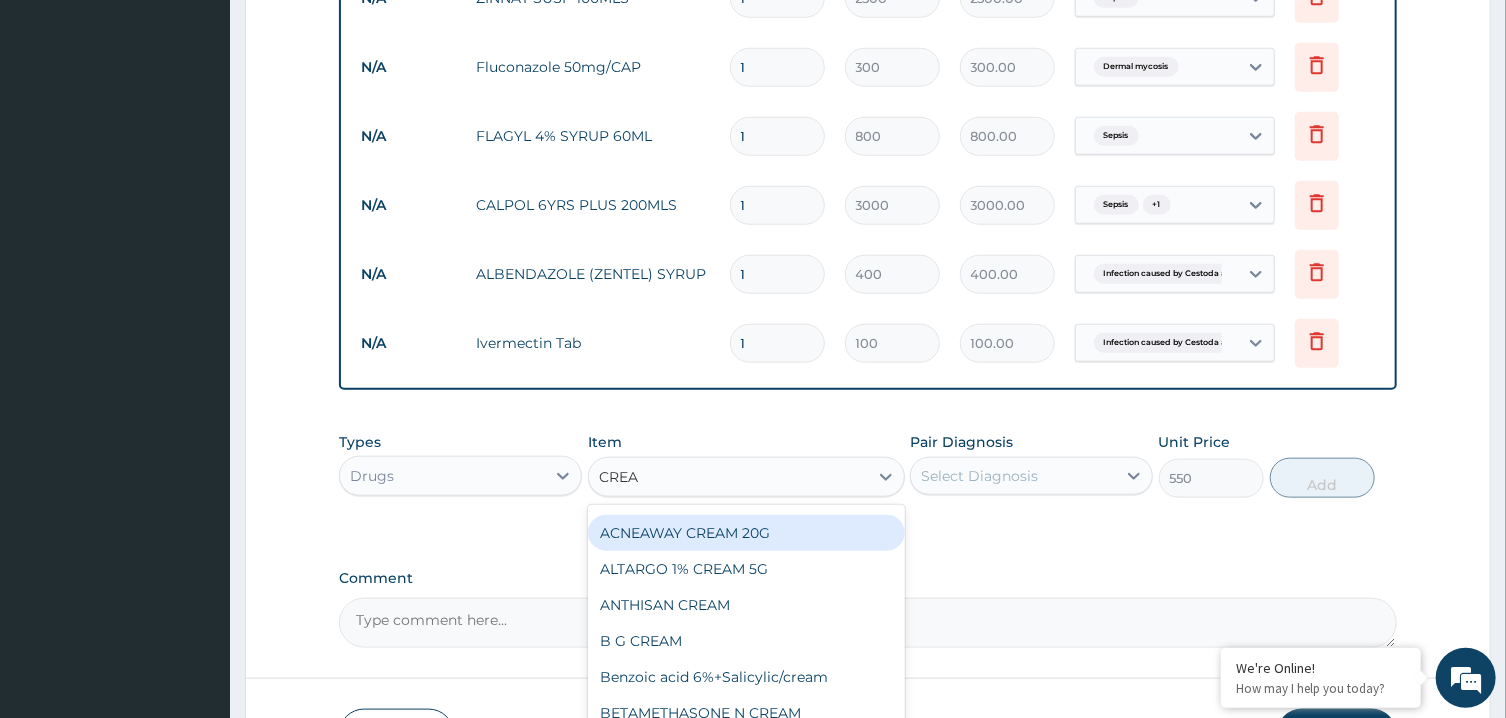 type on "CREAM" 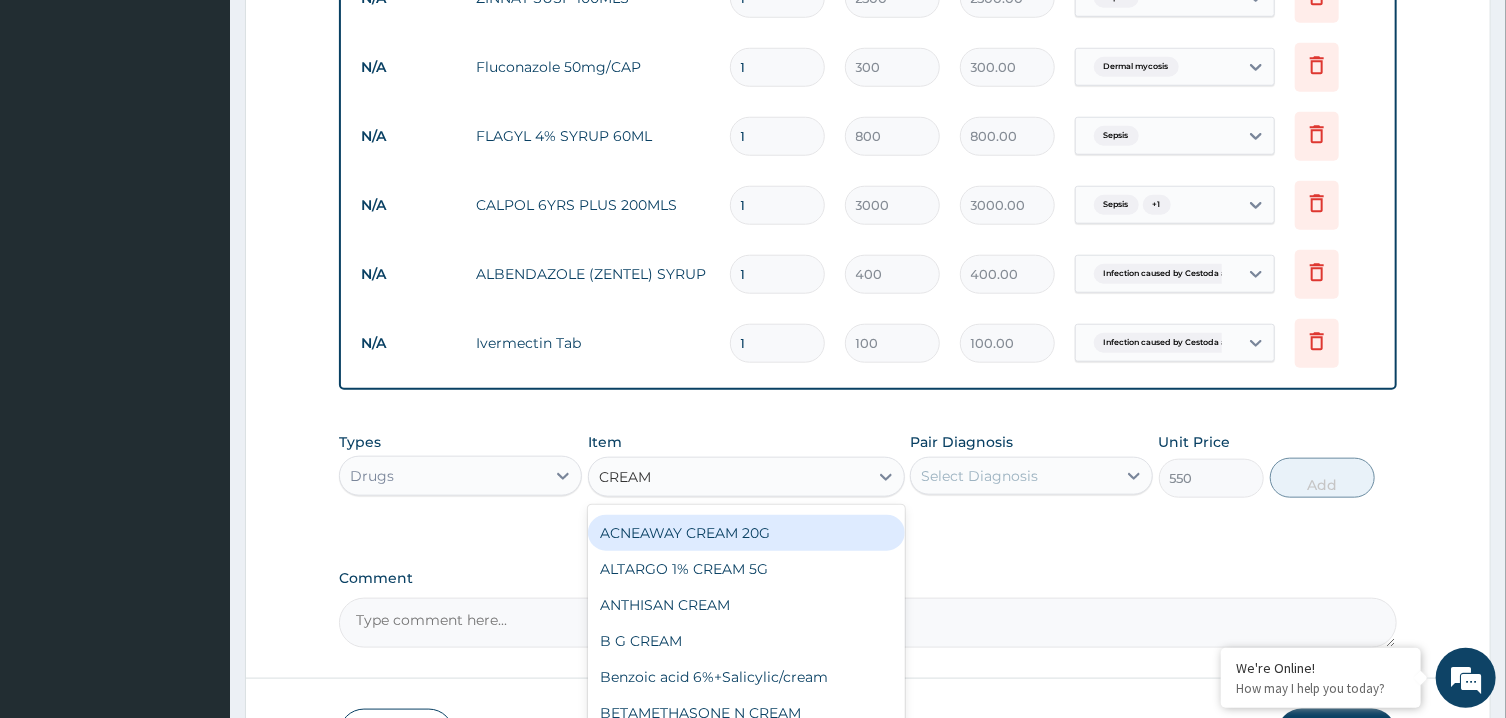 scroll, scrollTop: 1040, scrollLeft: 0, axis: vertical 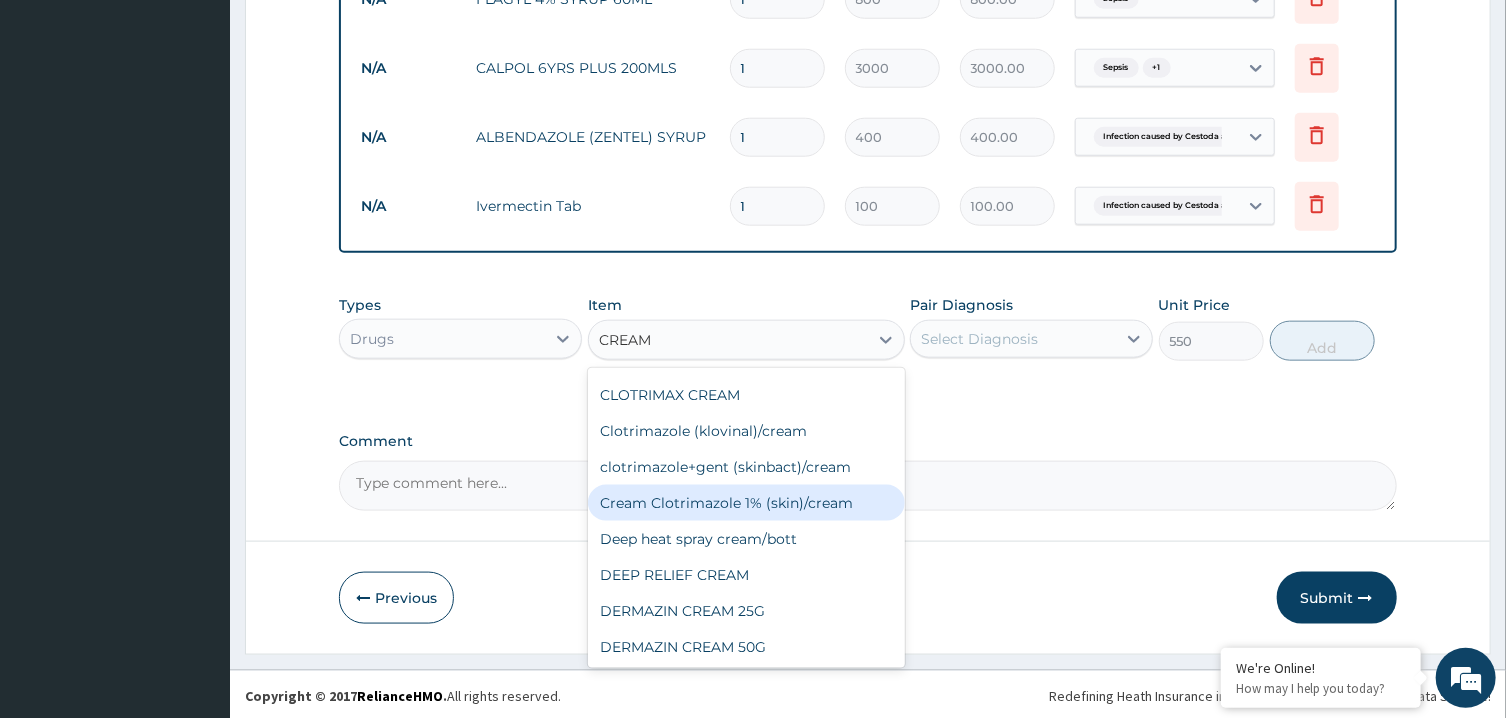 click on "Cream Clotrimazole 1% (skin)/cream" at bounding box center (746, 503) 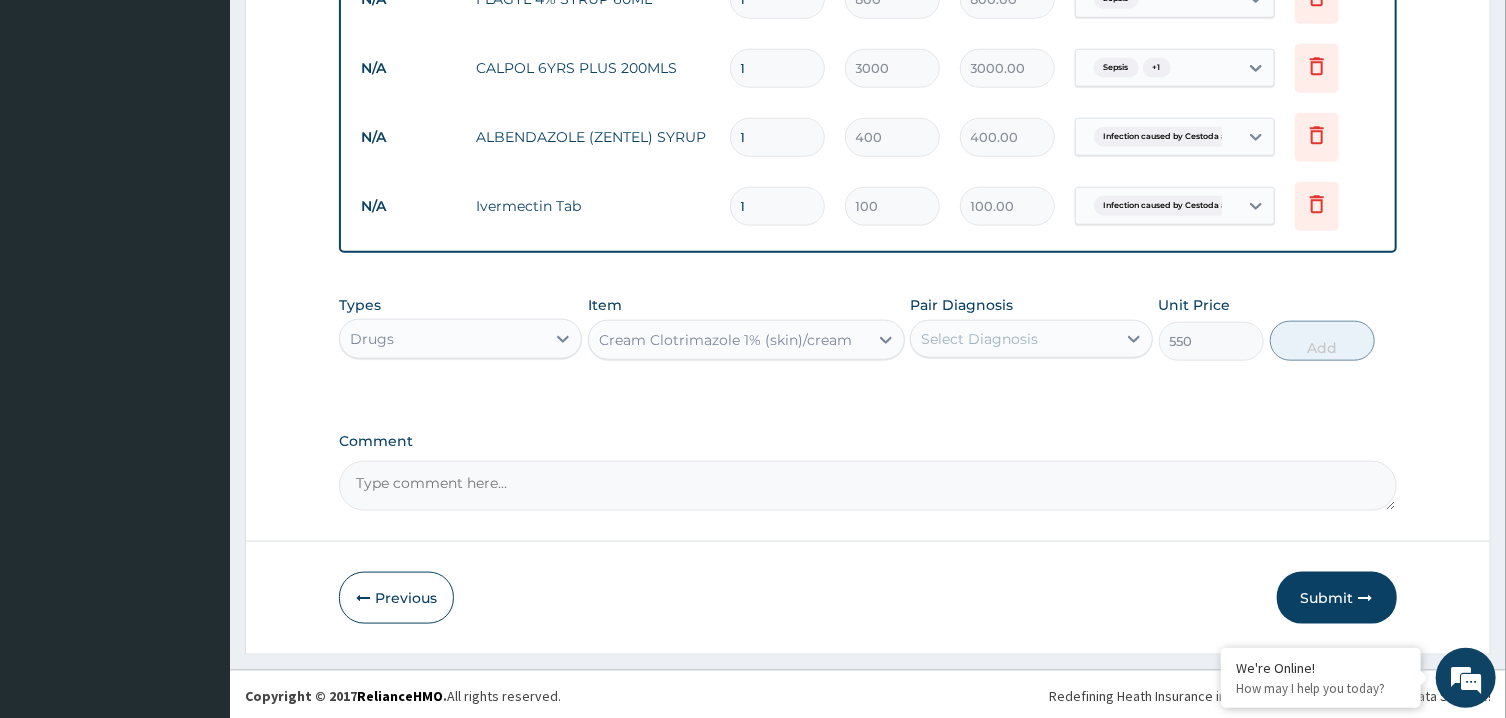 type 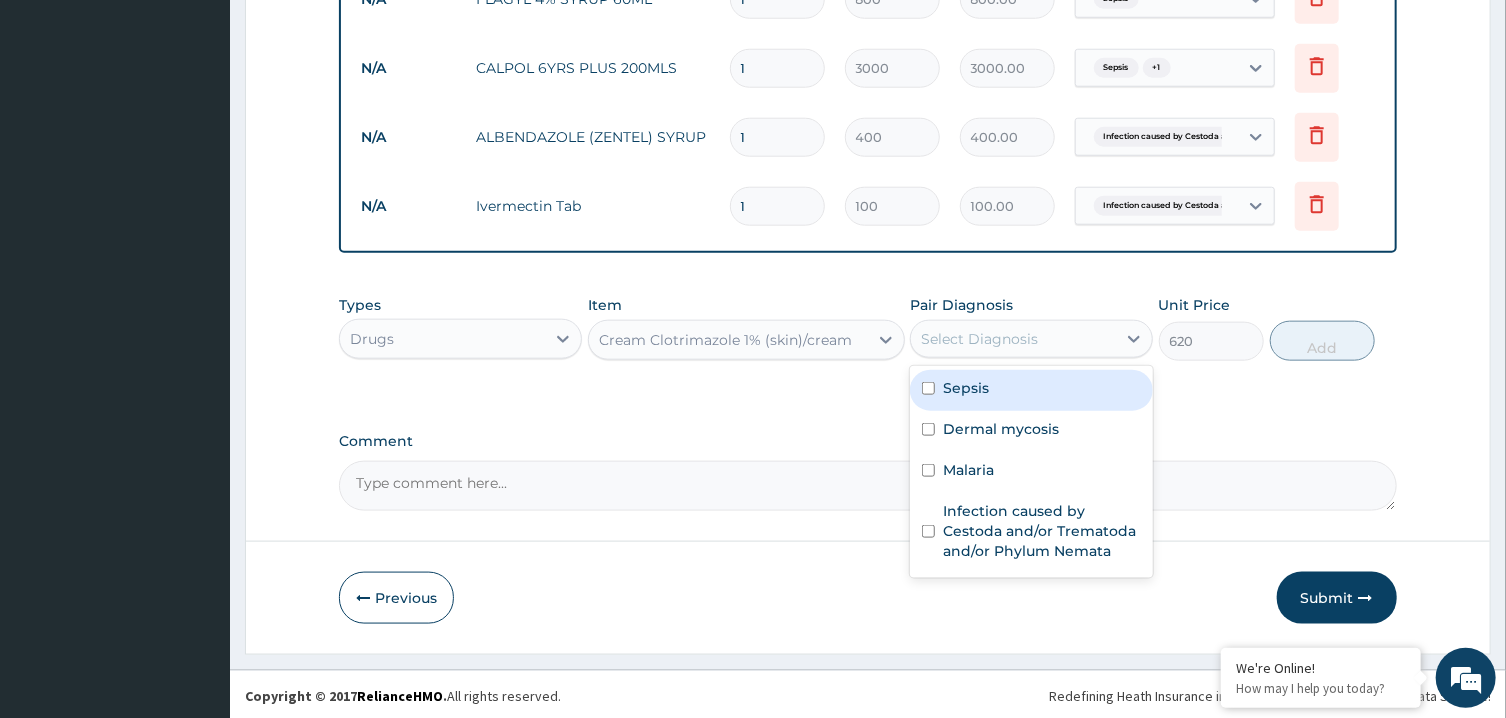 click on "Select Diagnosis" at bounding box center [1013, 339] 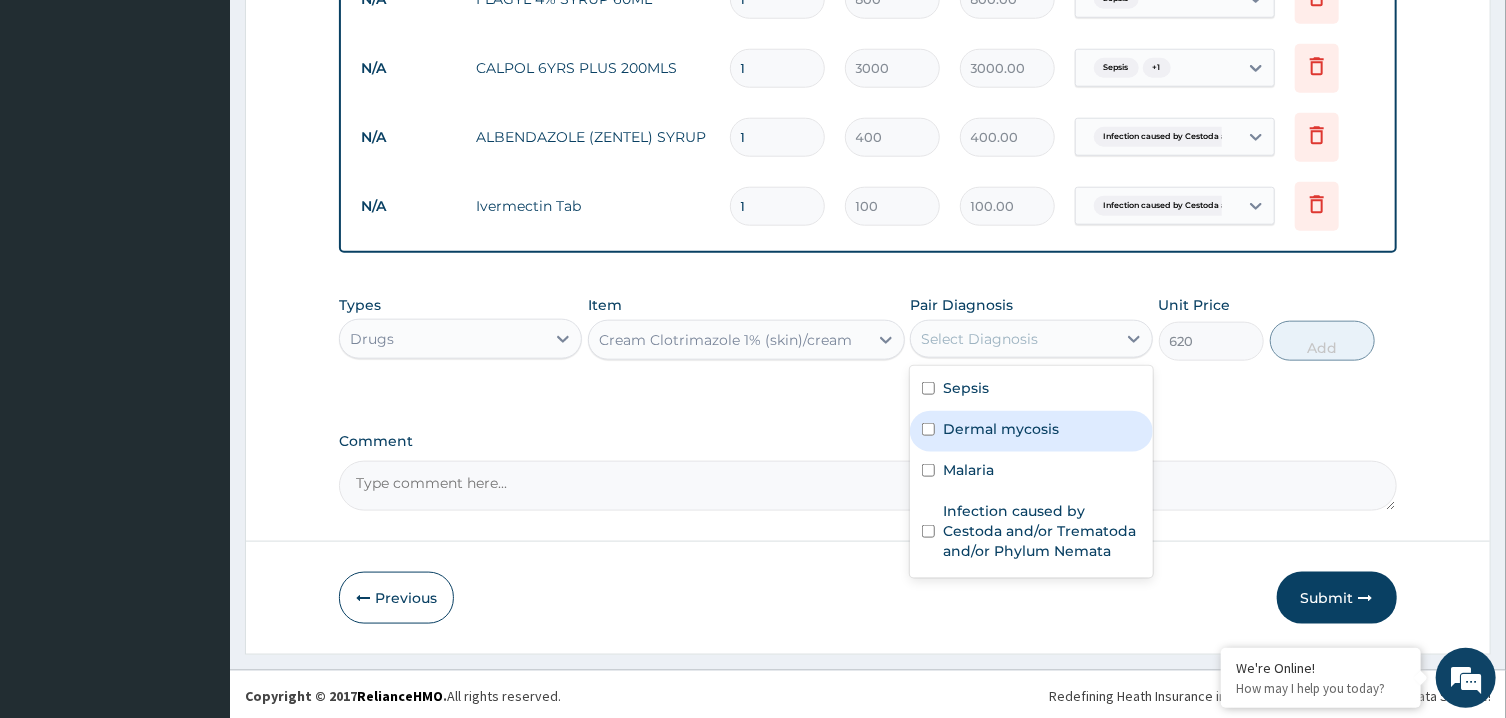 click on "Dermal mycosis" at bounding box center (1001, 429) 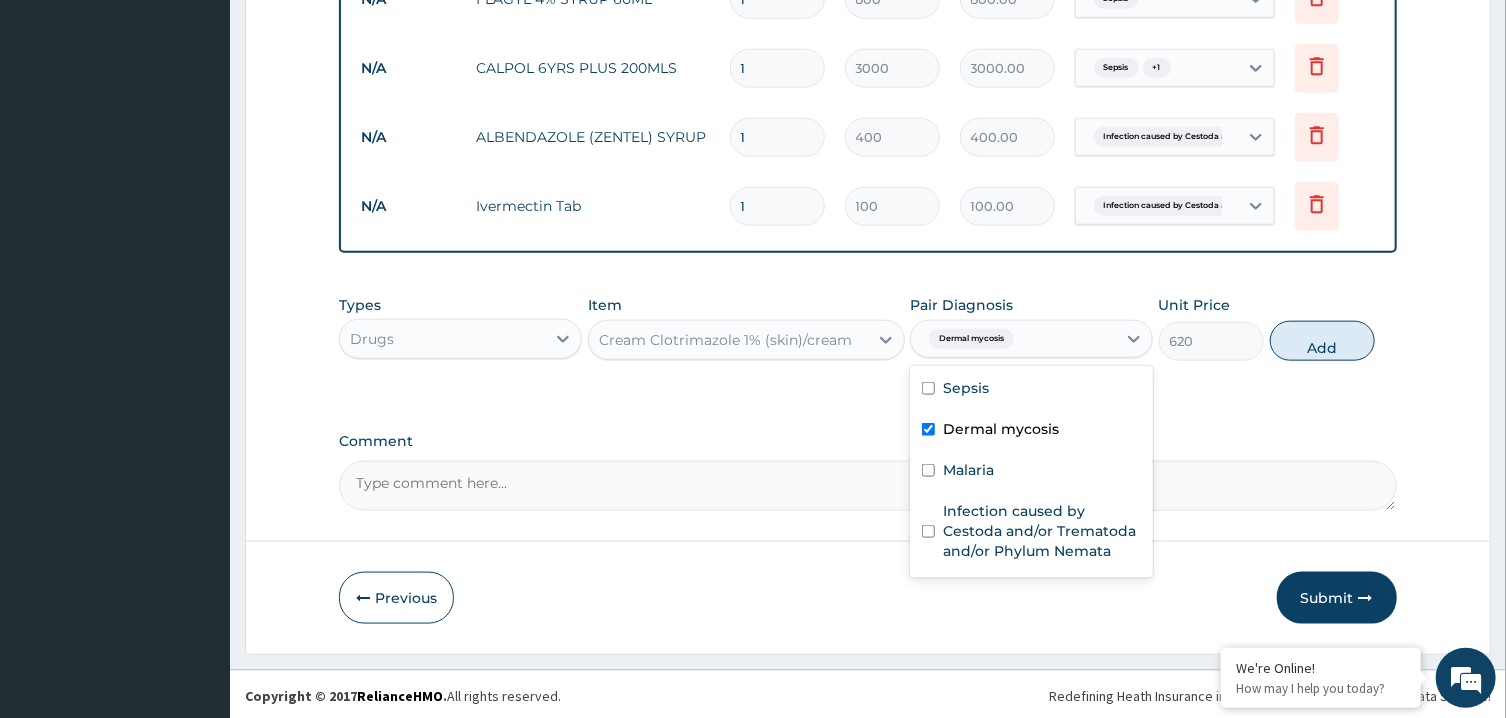 checkbox on "true" 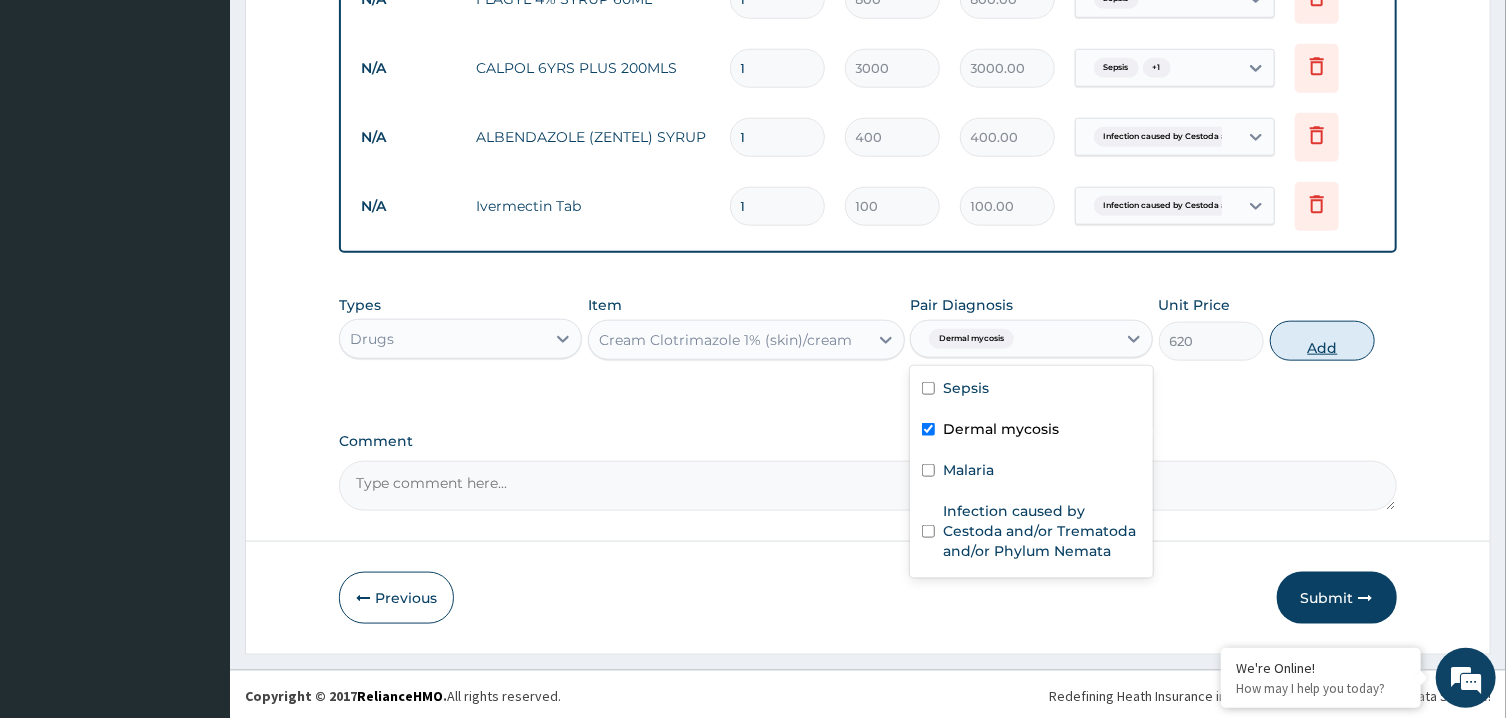 click on "Add" at bounding box center [1323, 341] 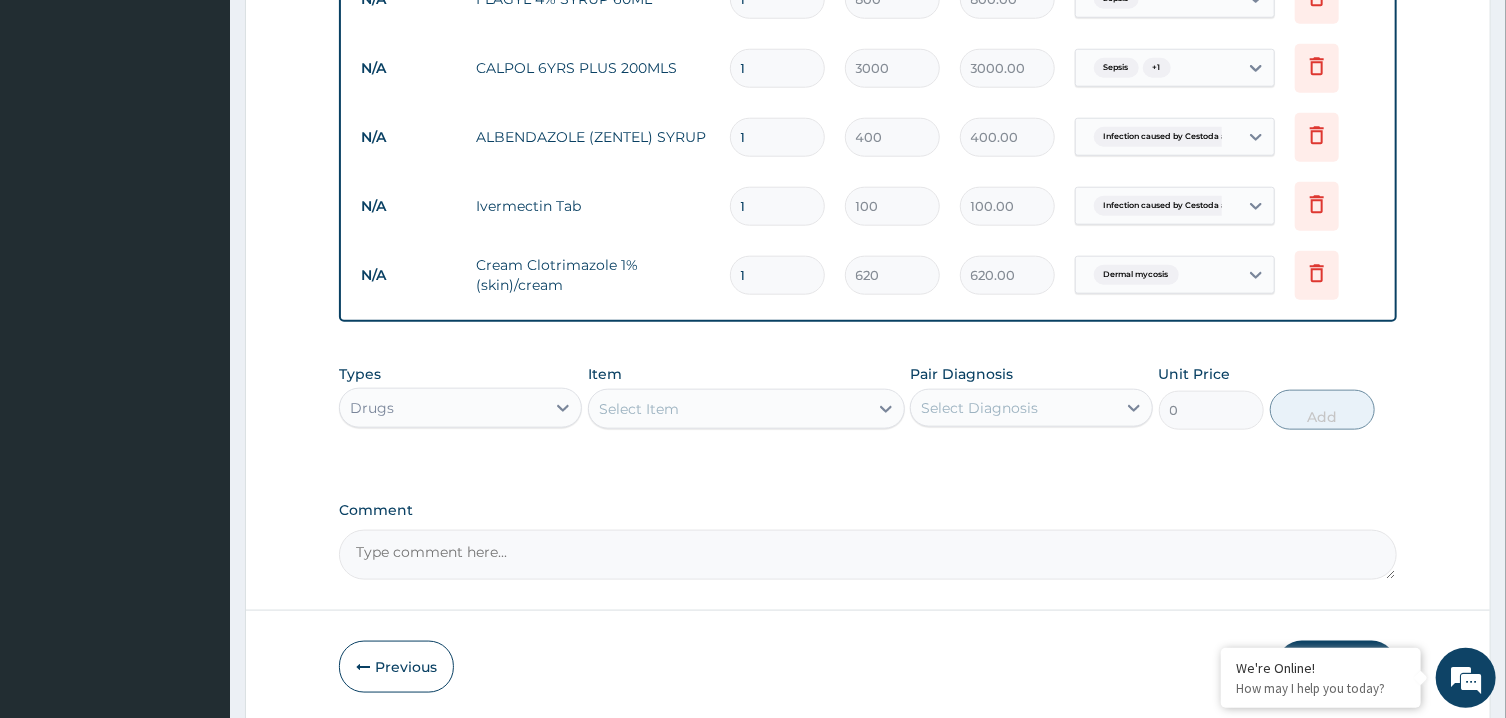 click on "Select Item" at bounding box center (728, 409) 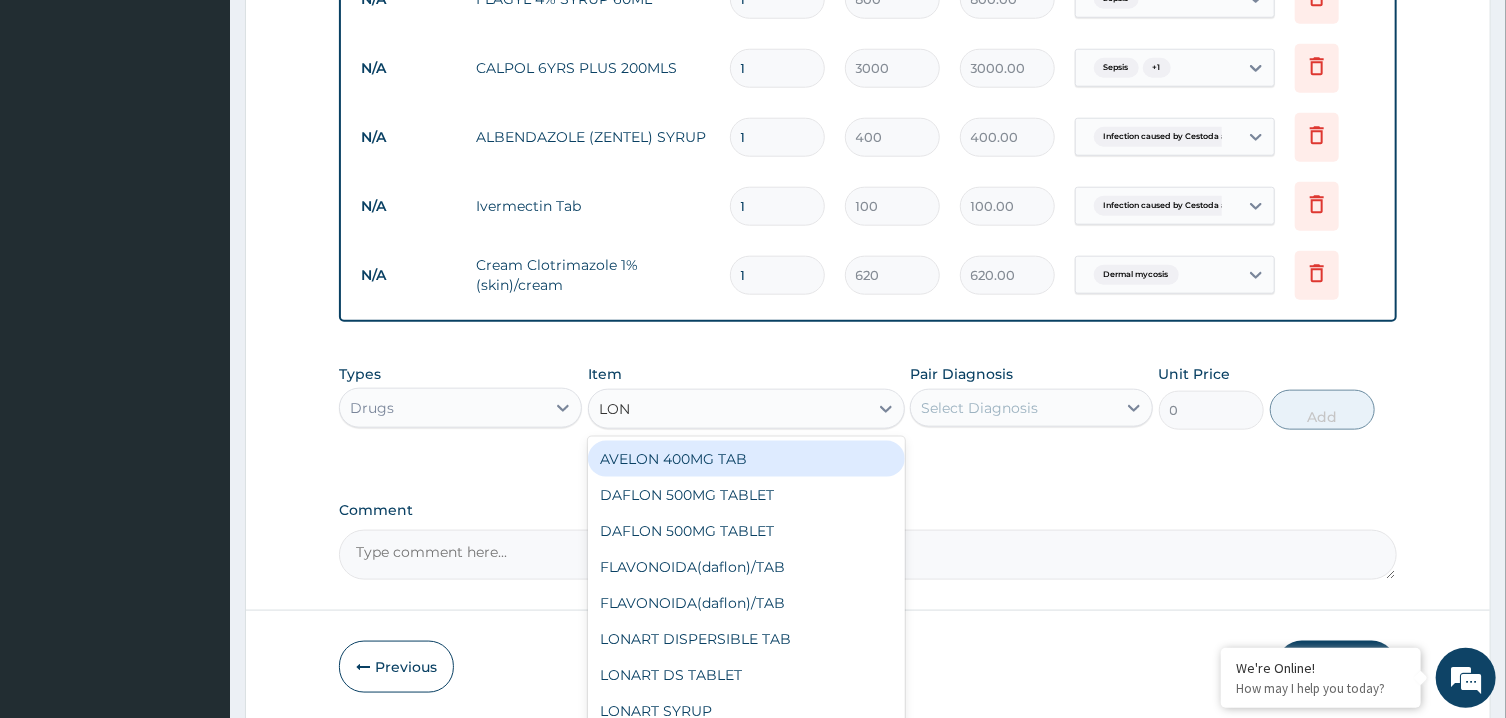 type on "LONA" 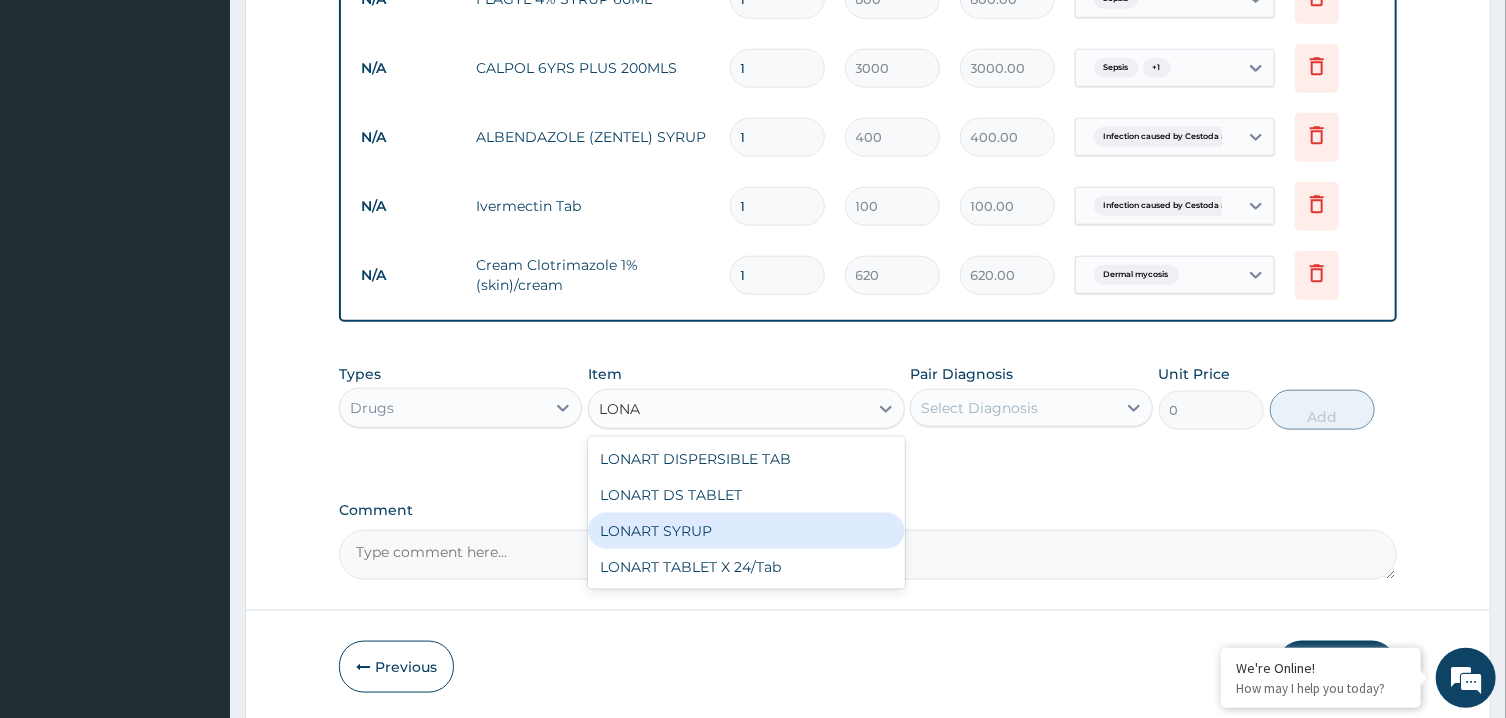 click on "LONART SYRUP" at bounding box center (746, 531) 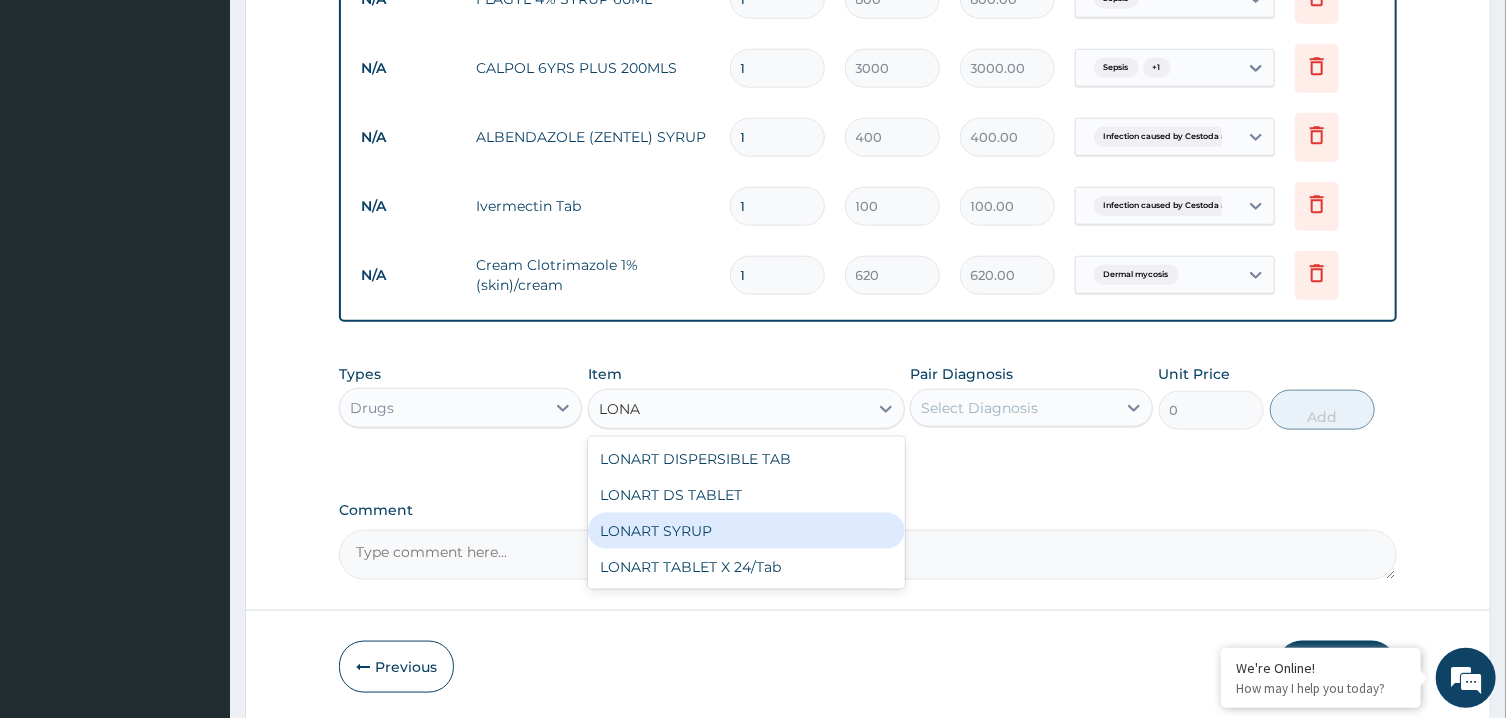type 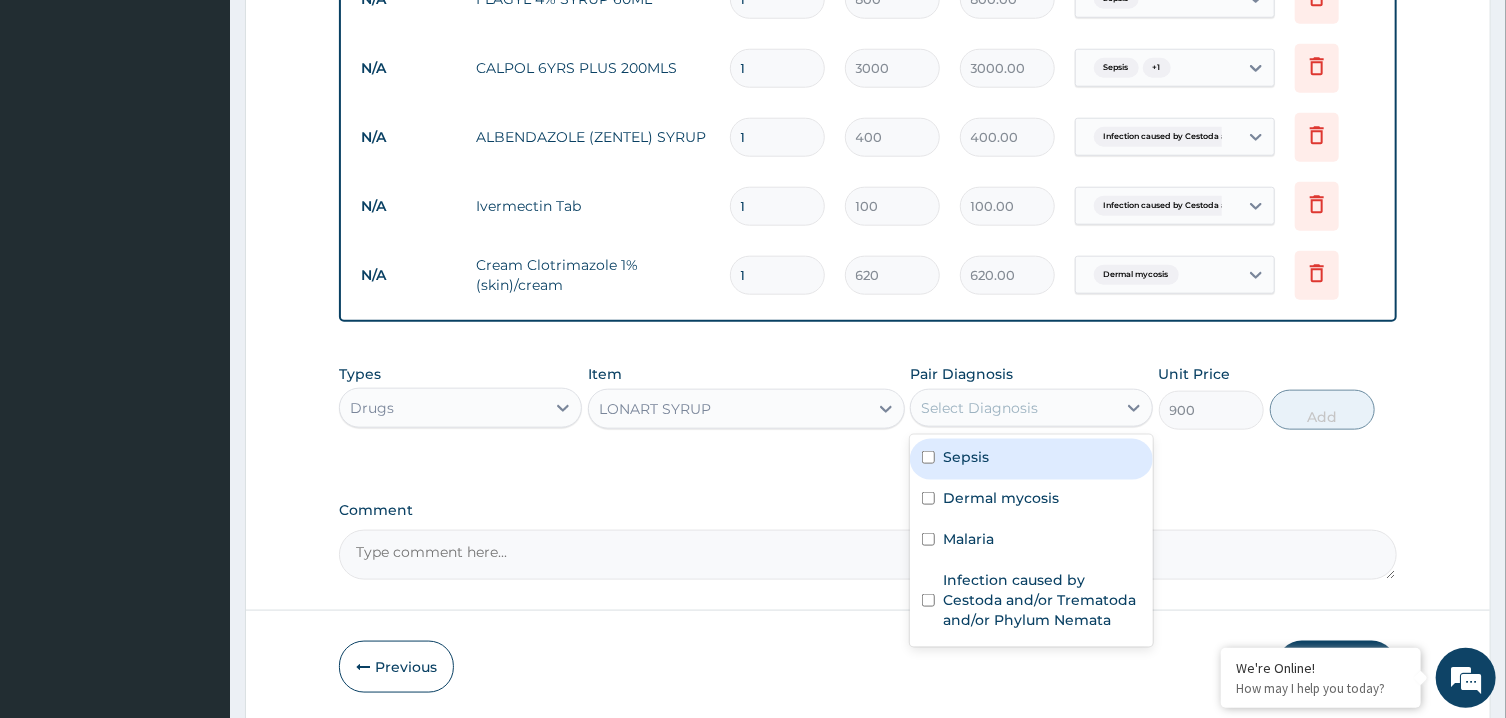 click on "Select Diagnosis" at bounding box center (979, 408) 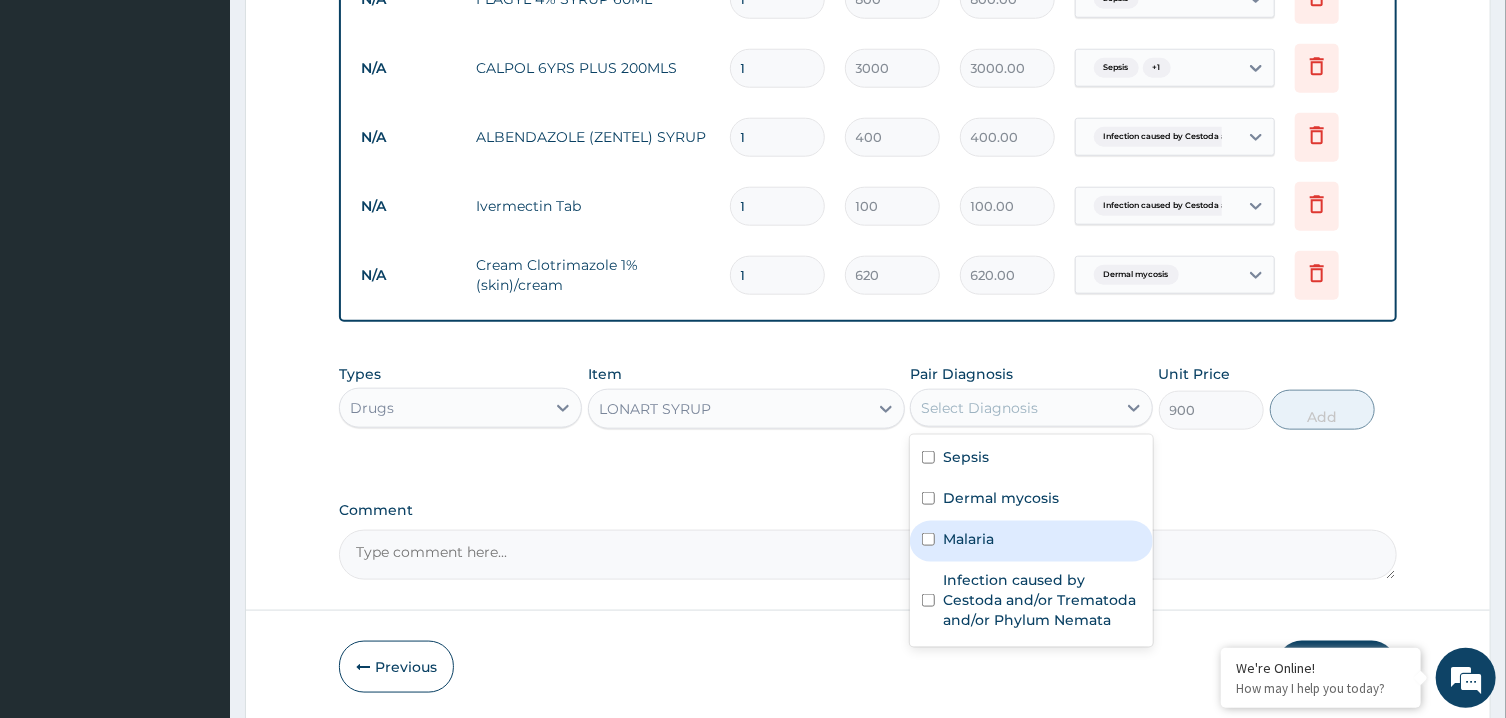 click on "Malaria" at bounding box center (1031, 541) 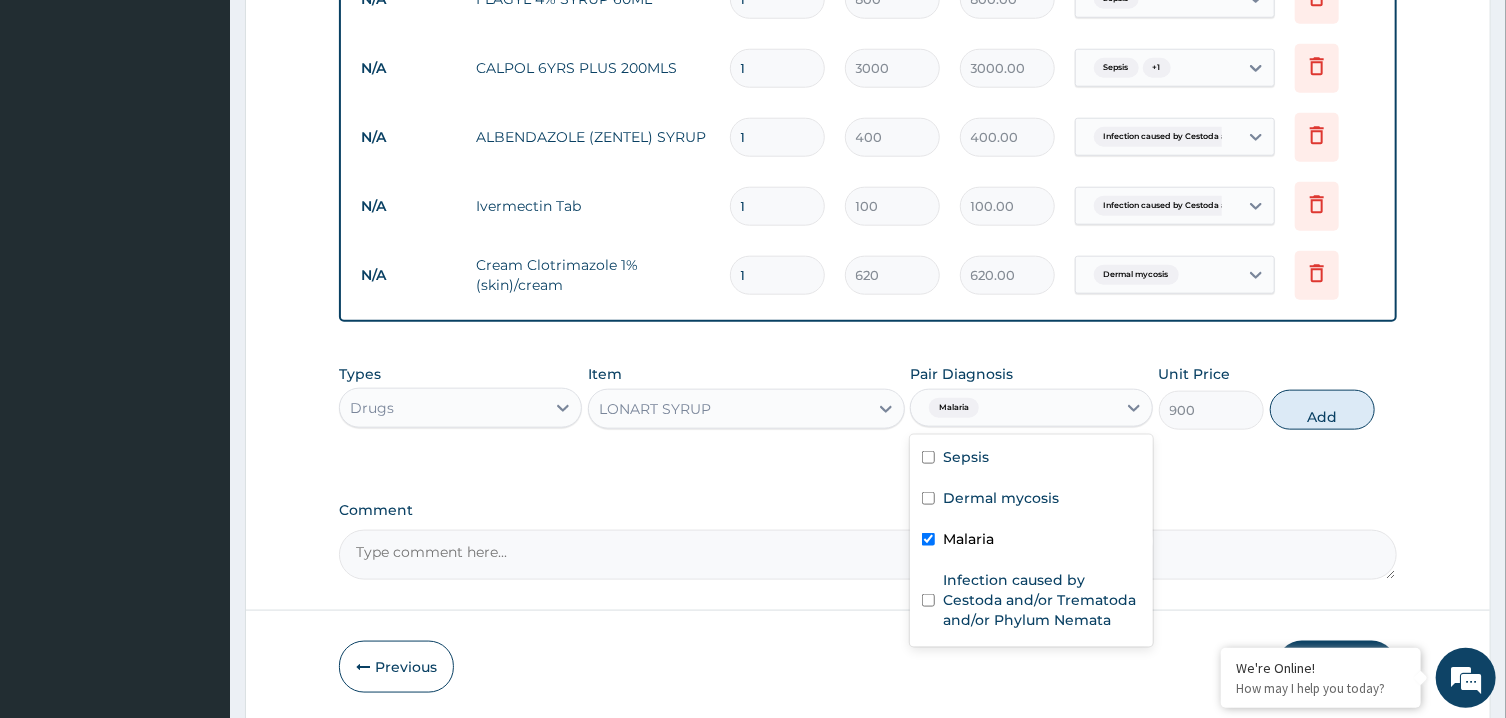 checkbox on "true" 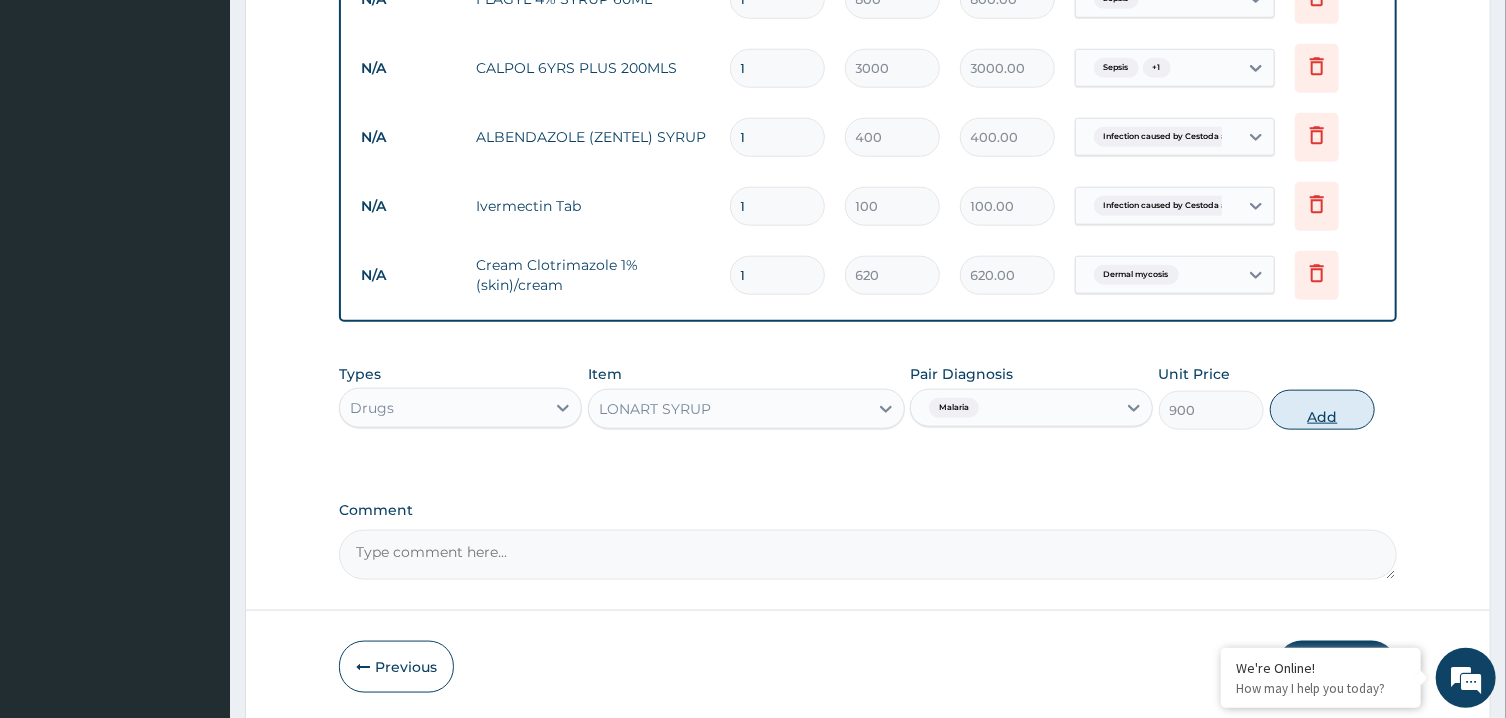 click on "Add" at bounding box center [1323, 410] 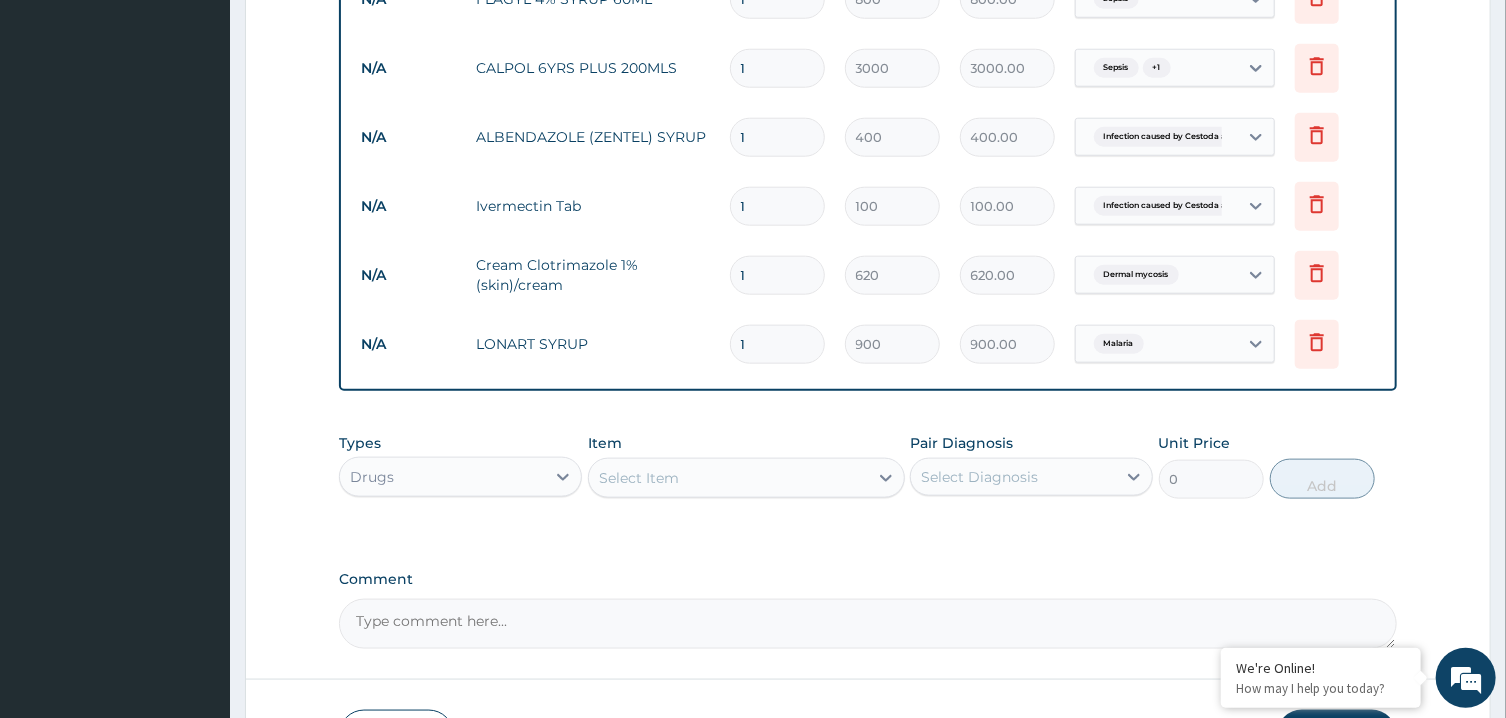 click on "Select Item" at bounding box center [728, 478] 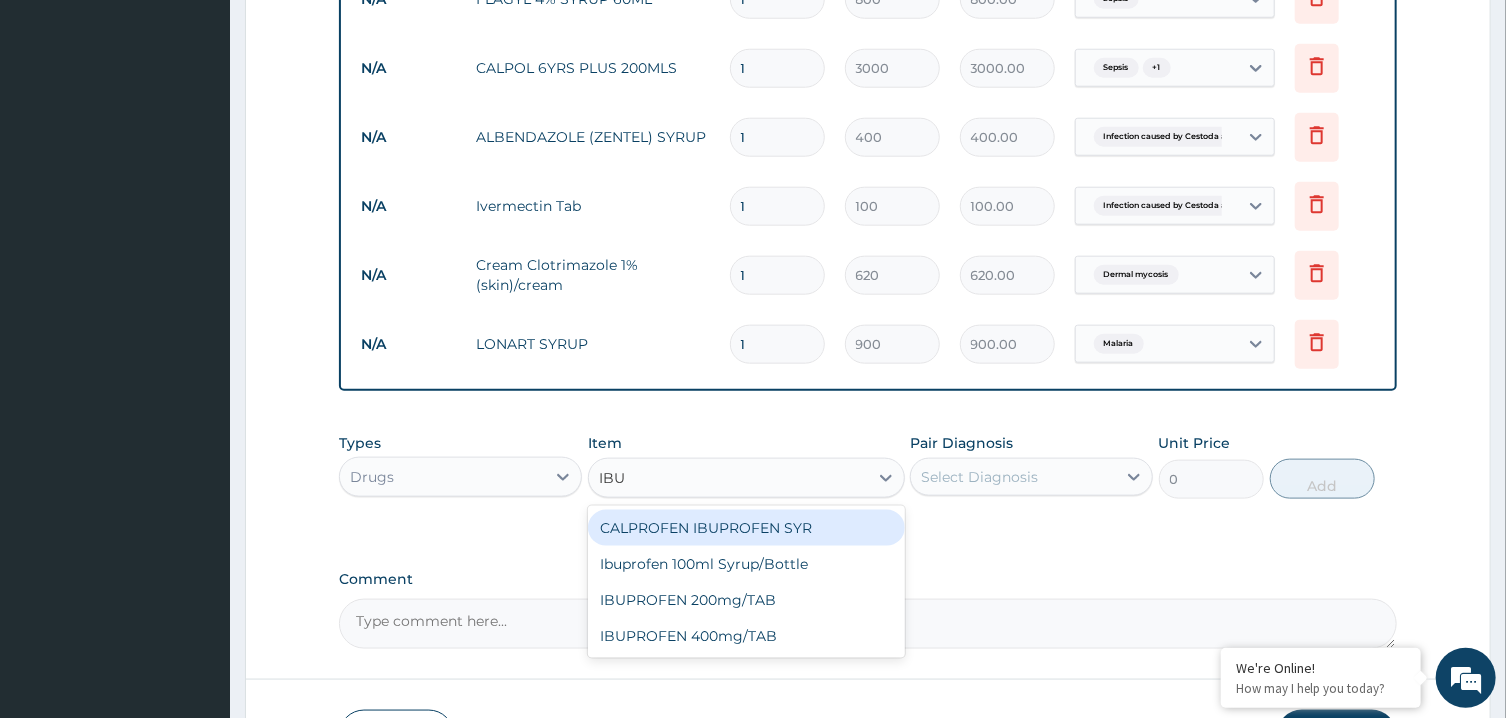 type on "IBUP" 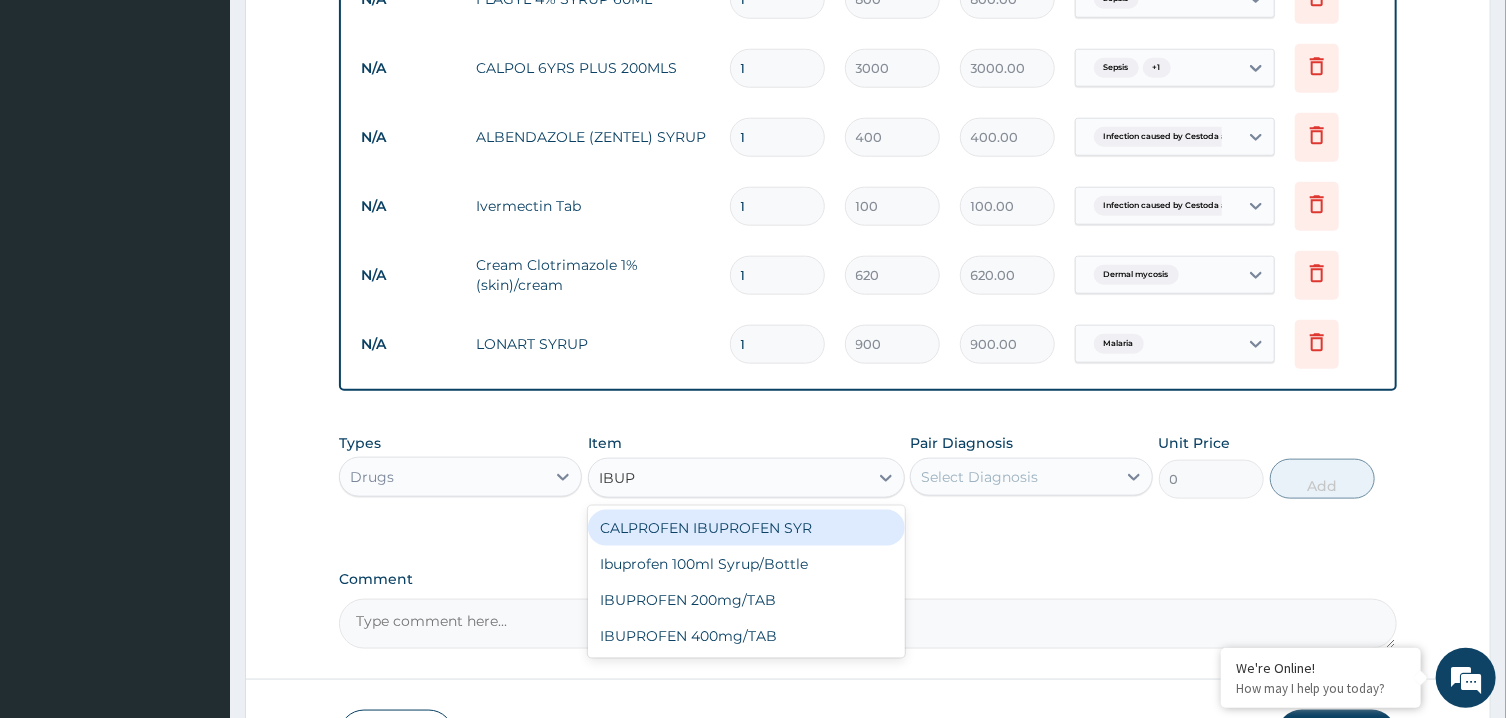 click on "CALPROFEN IBUPROFEN SYR" at bounding box center (746, 528) 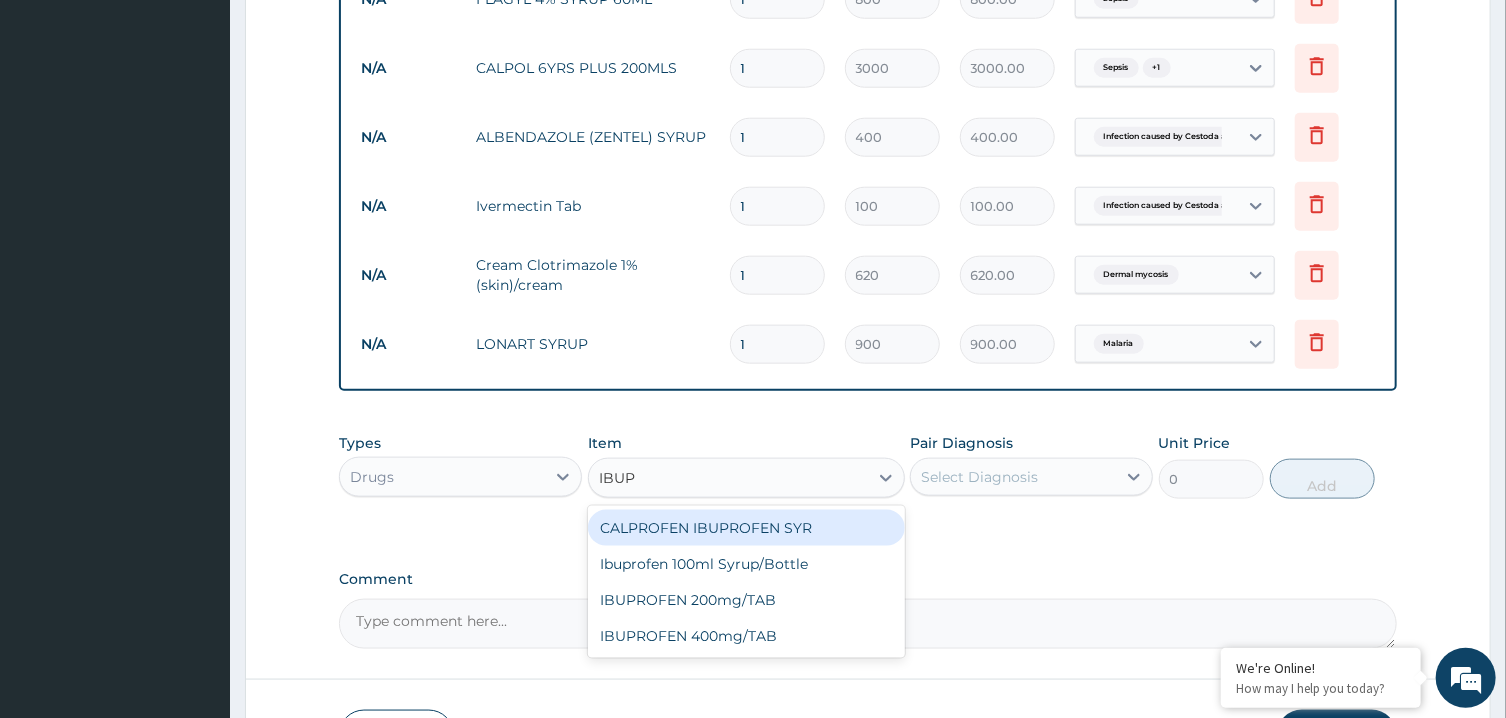 type 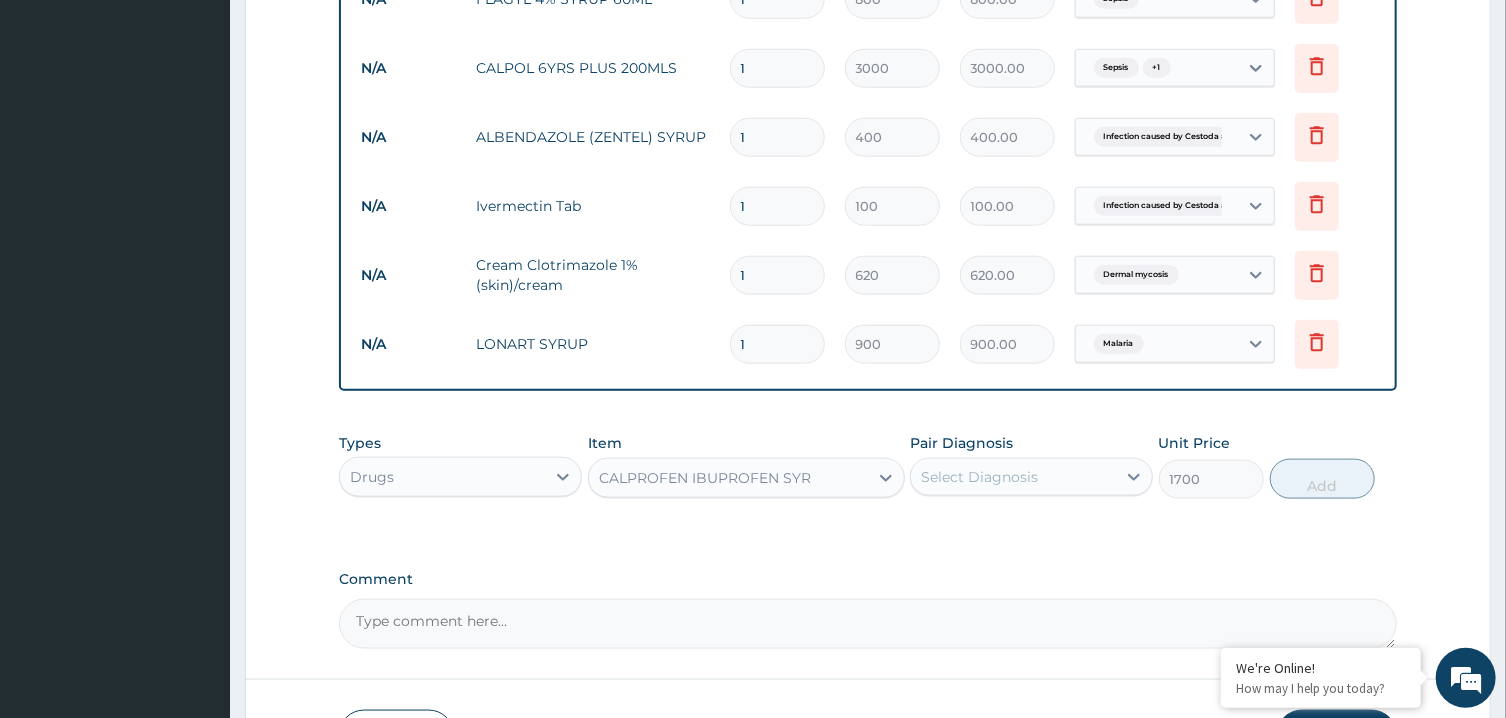 click on "Select Diagnosis" at bounding box center (979, 477) 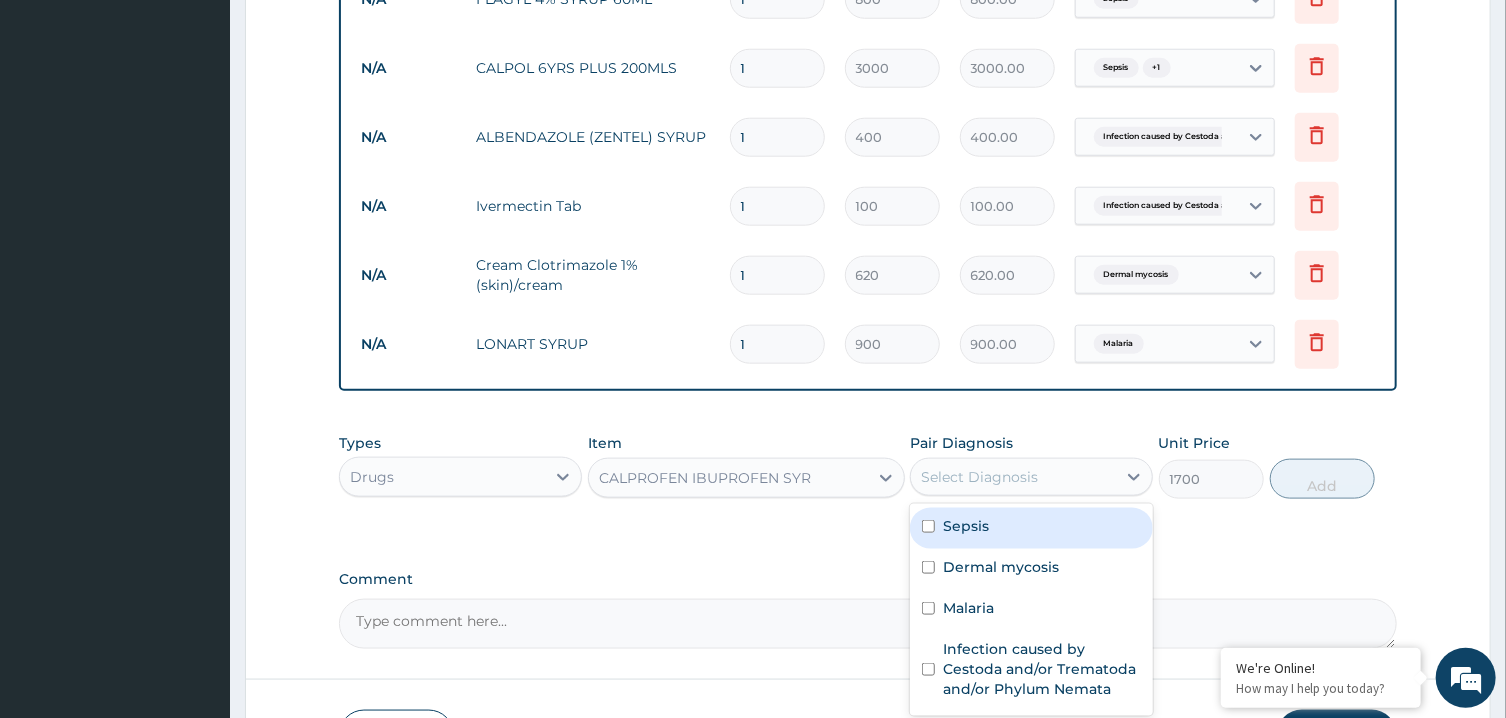 click on "Sepsis" at bounding box center [1031, 528] 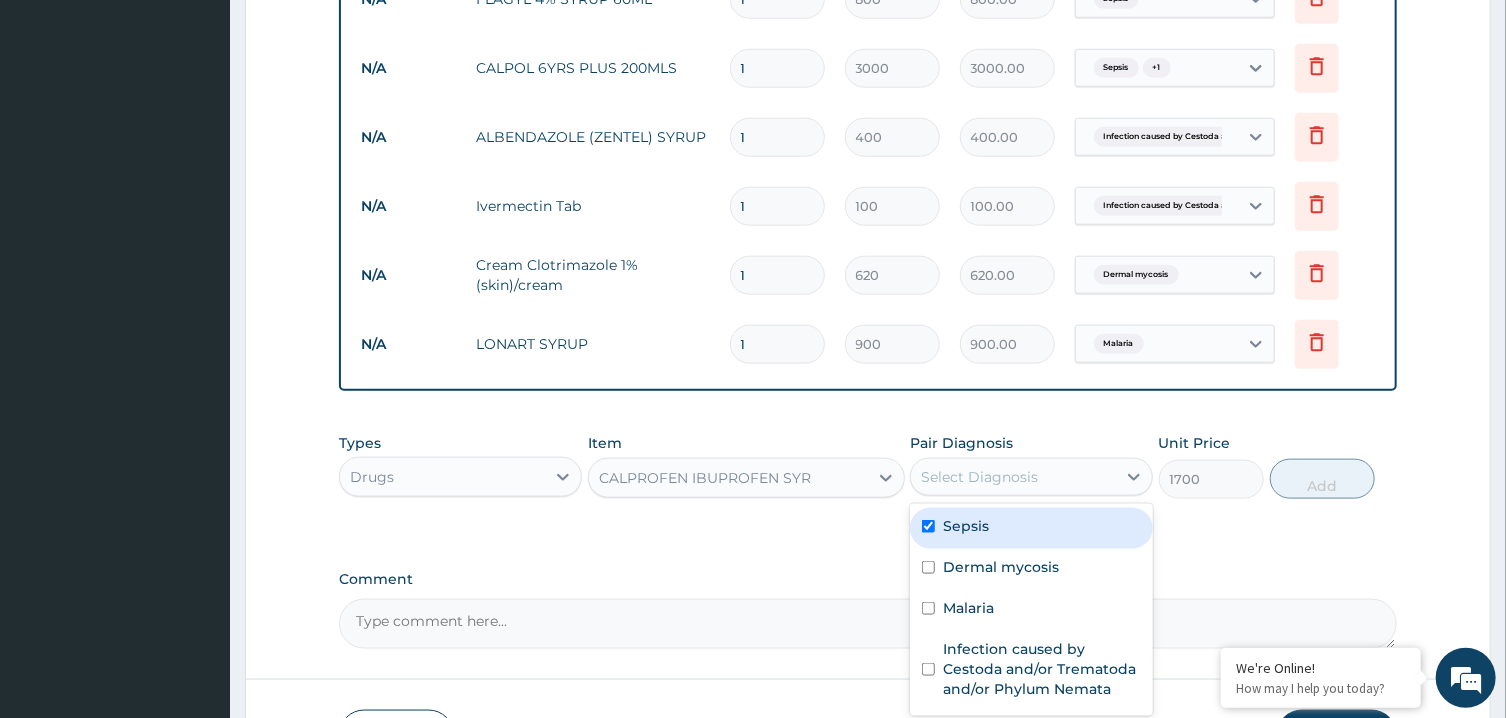 checkbox on "true" 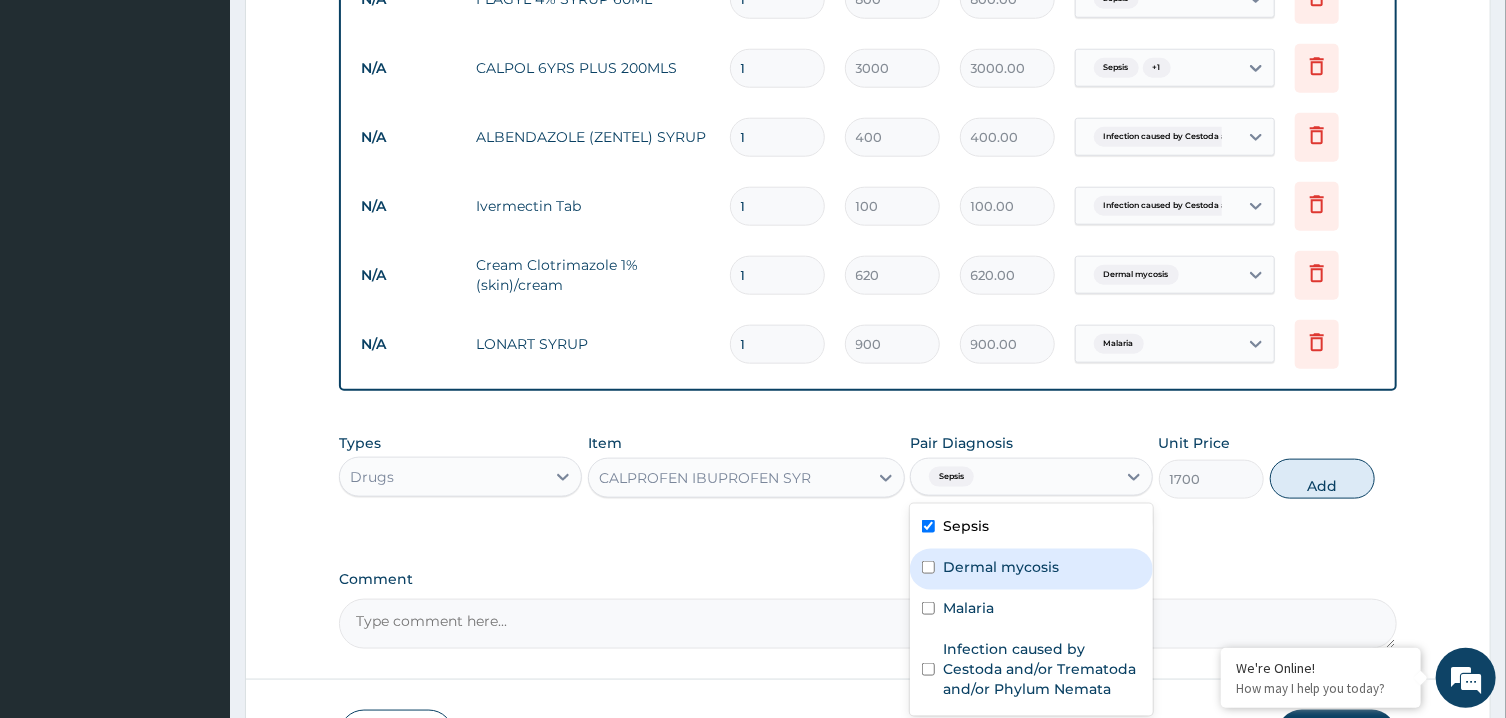 drag, startPoint x: 1020, startPoint y: 558, endPoint x: 1042, endPoint y: 583, distance: 33.30165 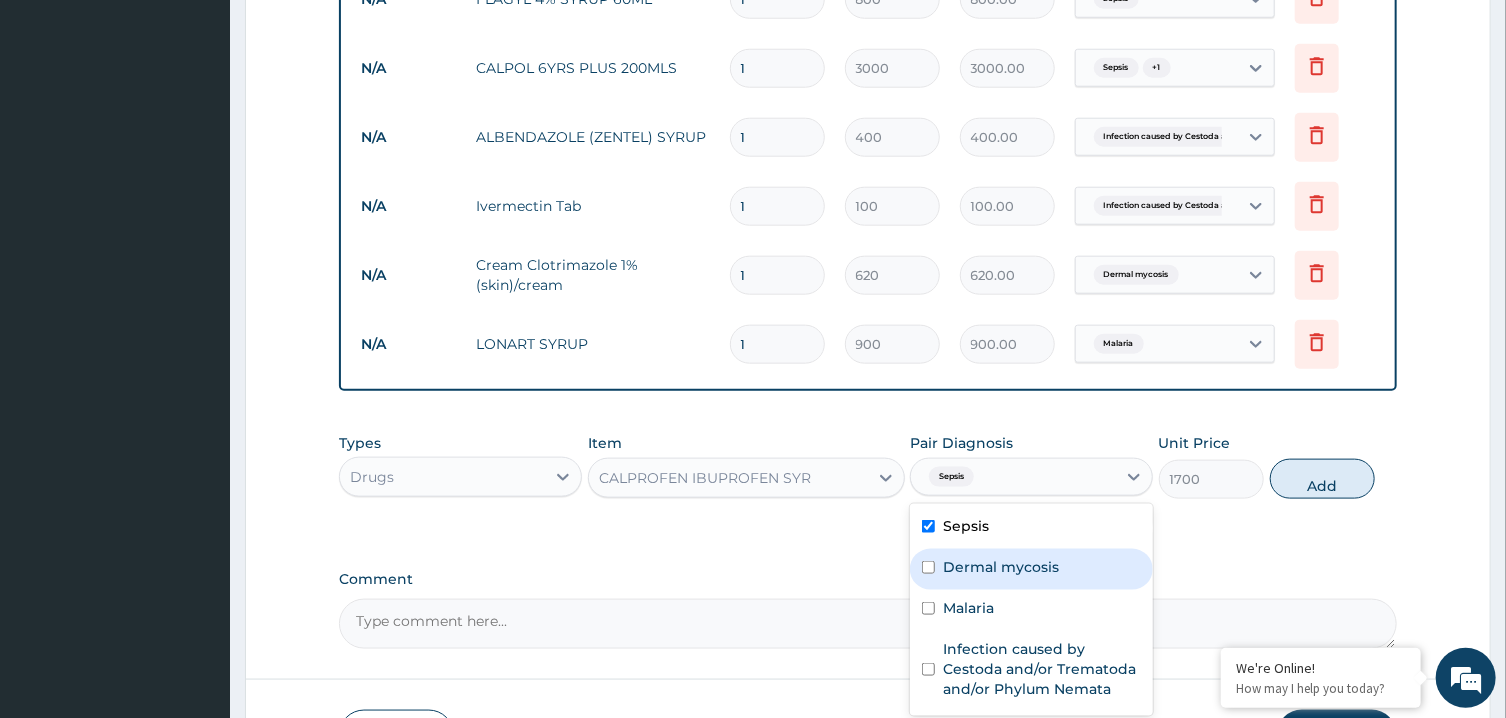 click on "Dermal mycosis" at bounding box center (1001, 567) 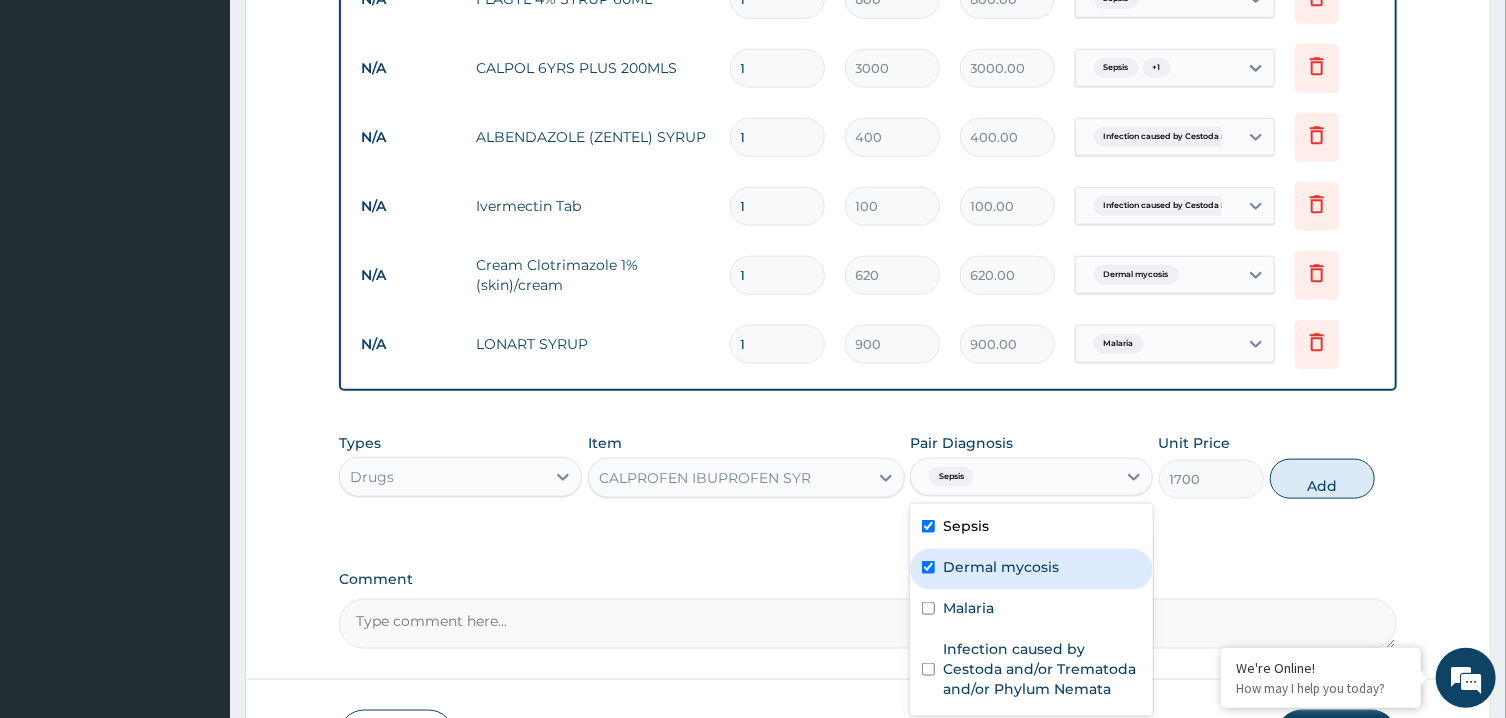 checkbox on "true" 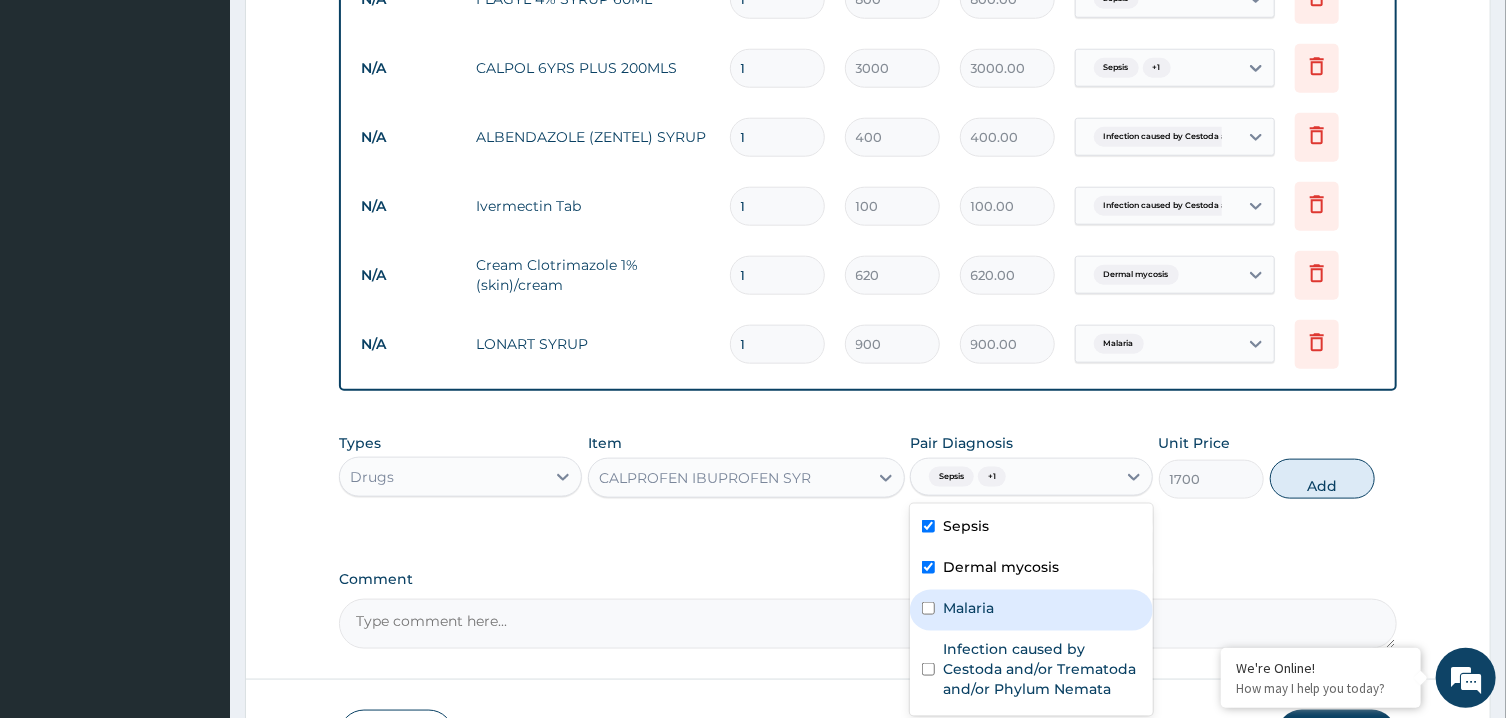 click on "Malaria" at bounding box center [1031, 610] 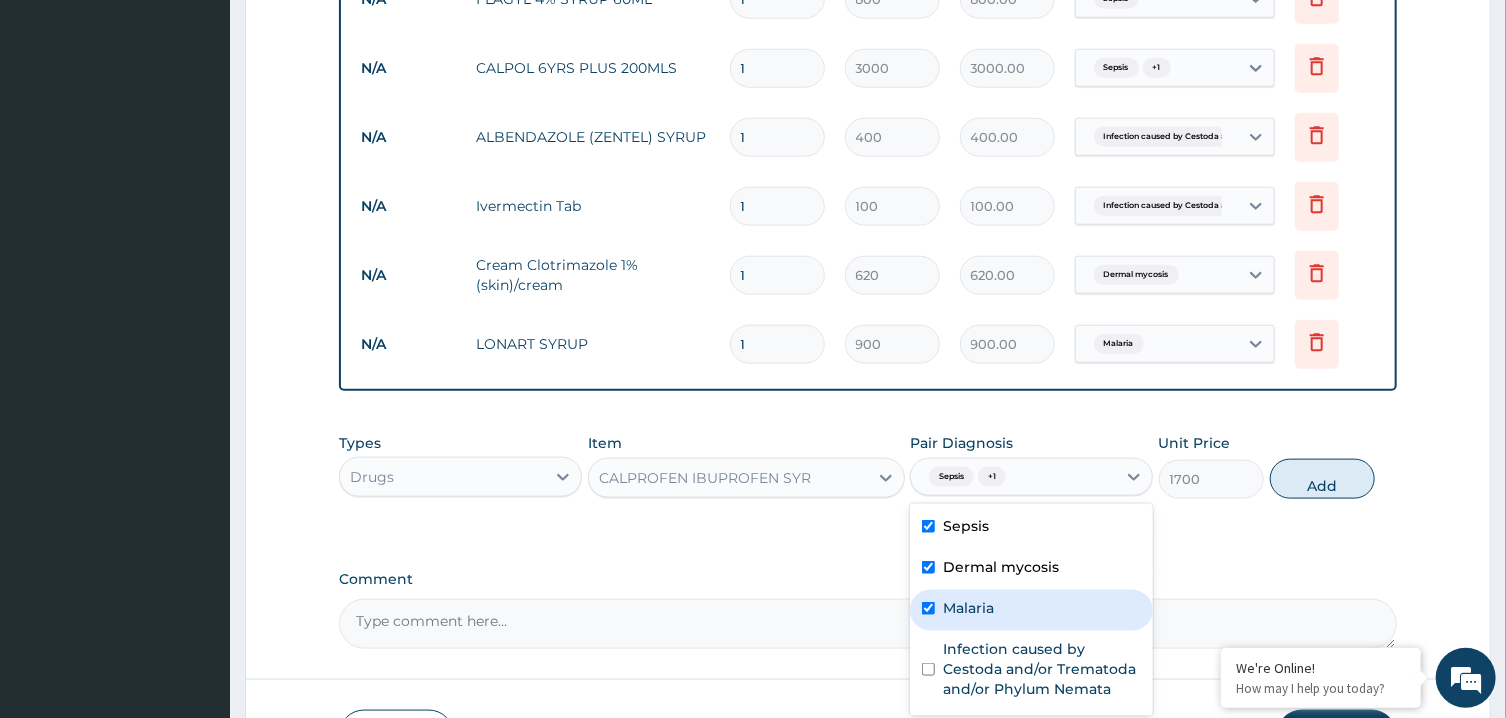 checkbox on "true" 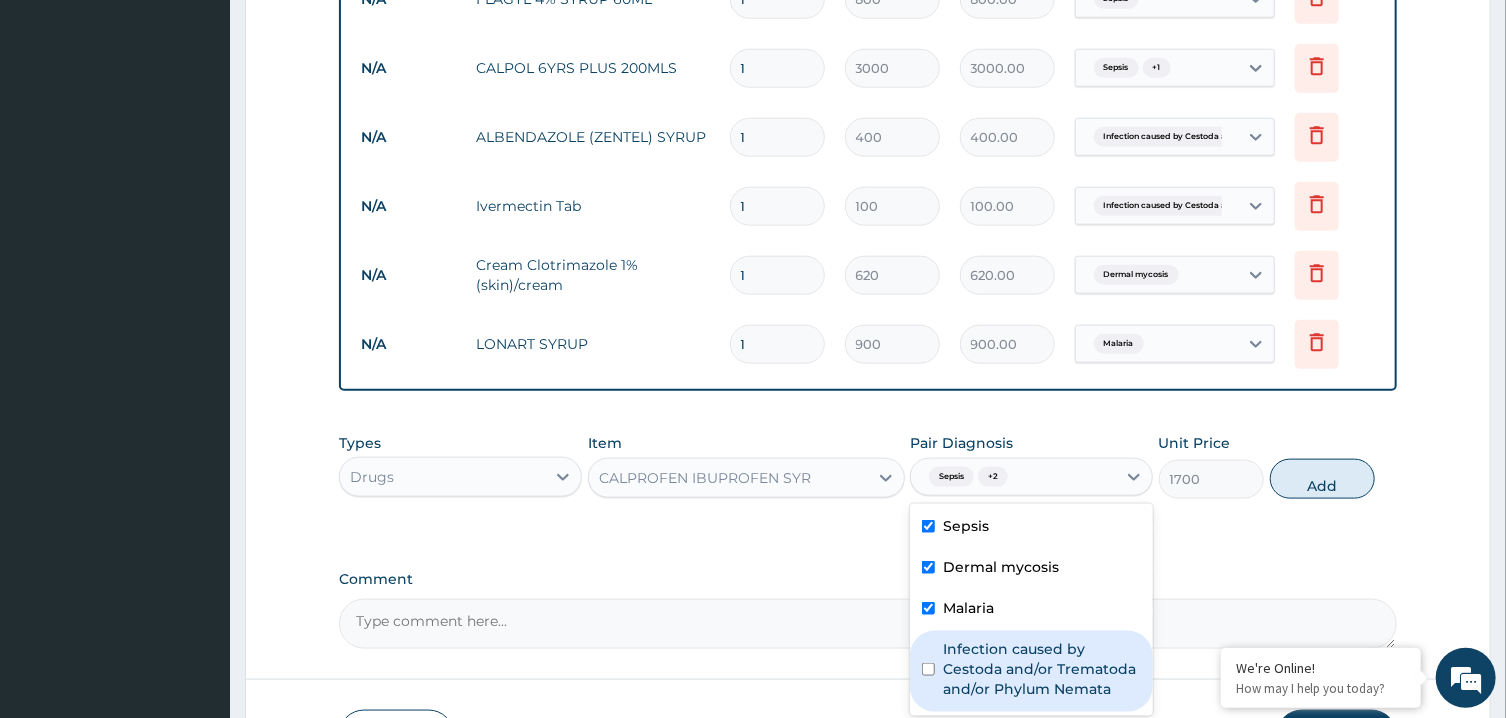 click on "Infection caused by Cestoda and/or Trematoda and/or Phylum Nemata" at bounding box center (1042, 669) 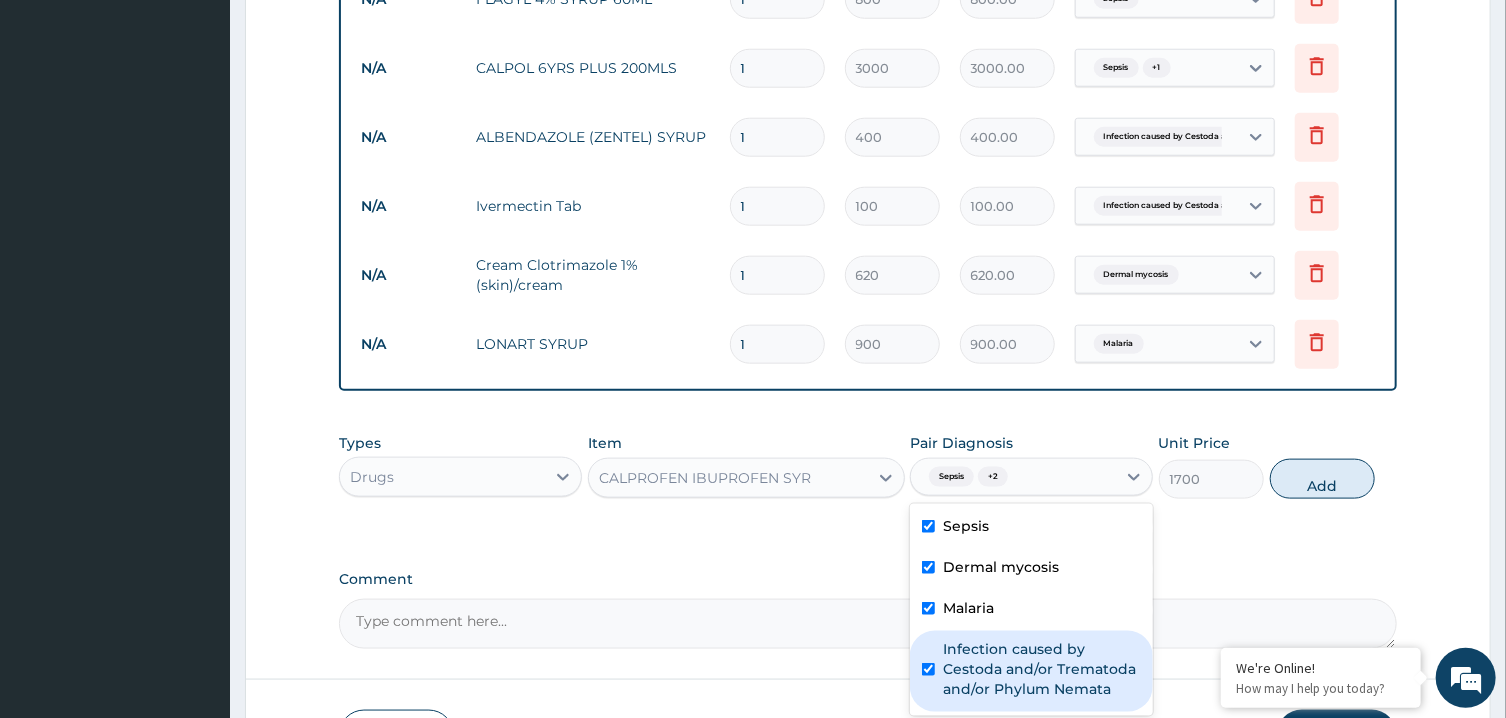 checkbox on "true" 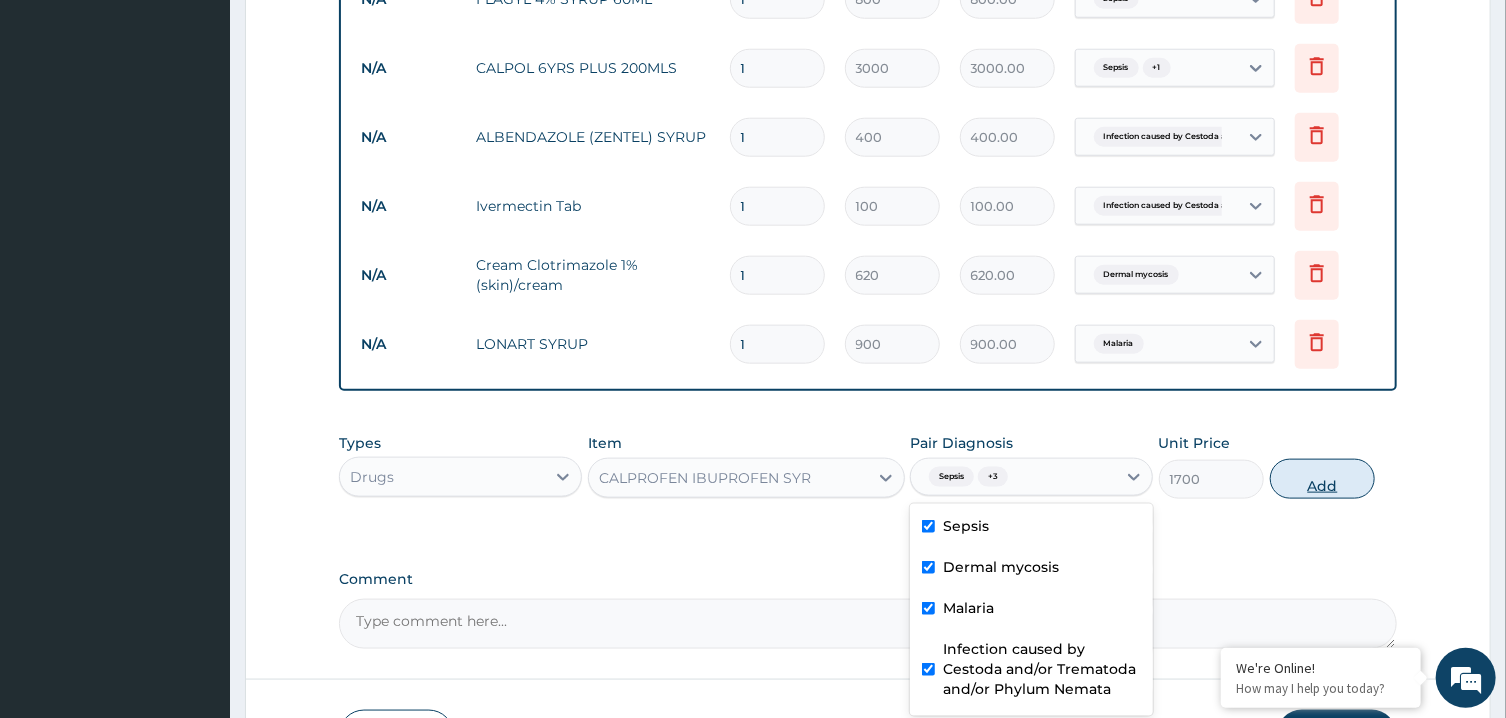 click on "Add" at bounding box center [1323, 479] 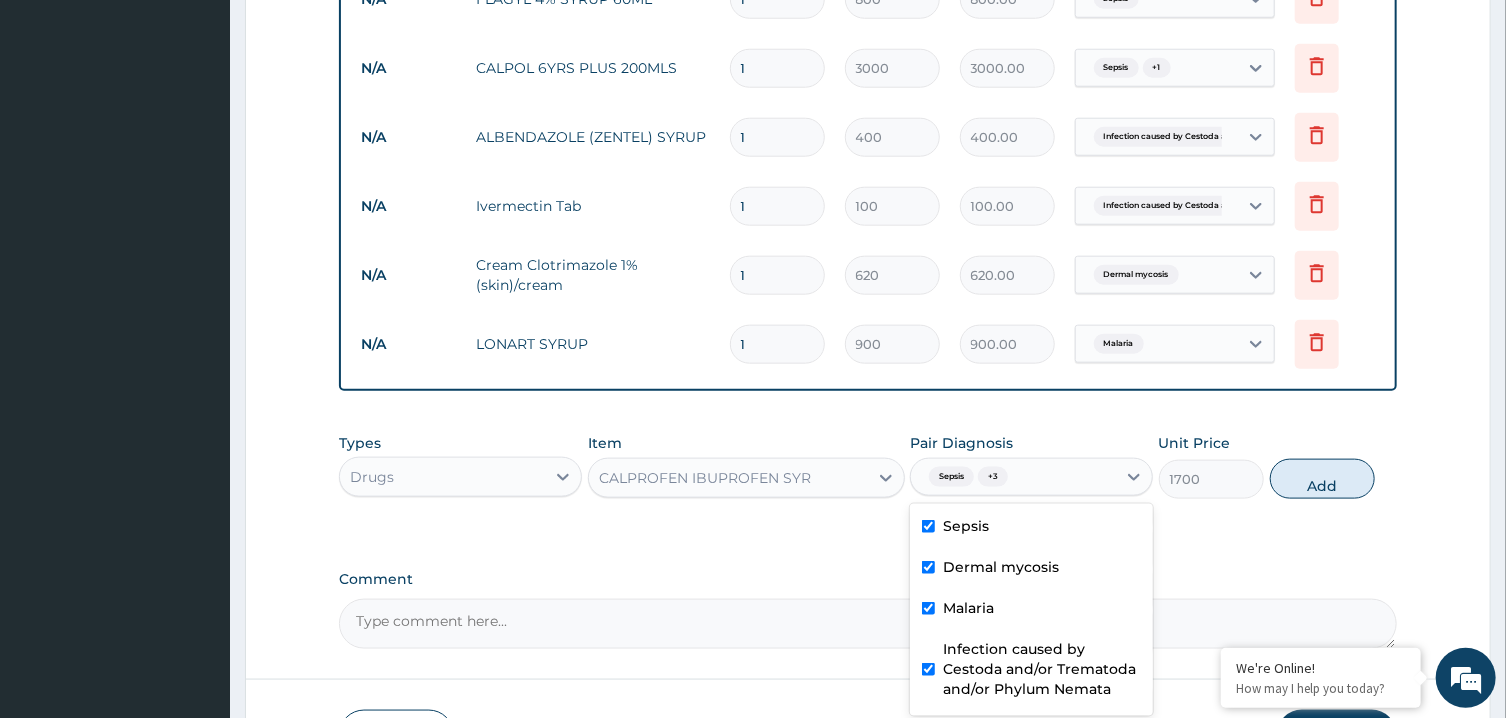 type on "0" 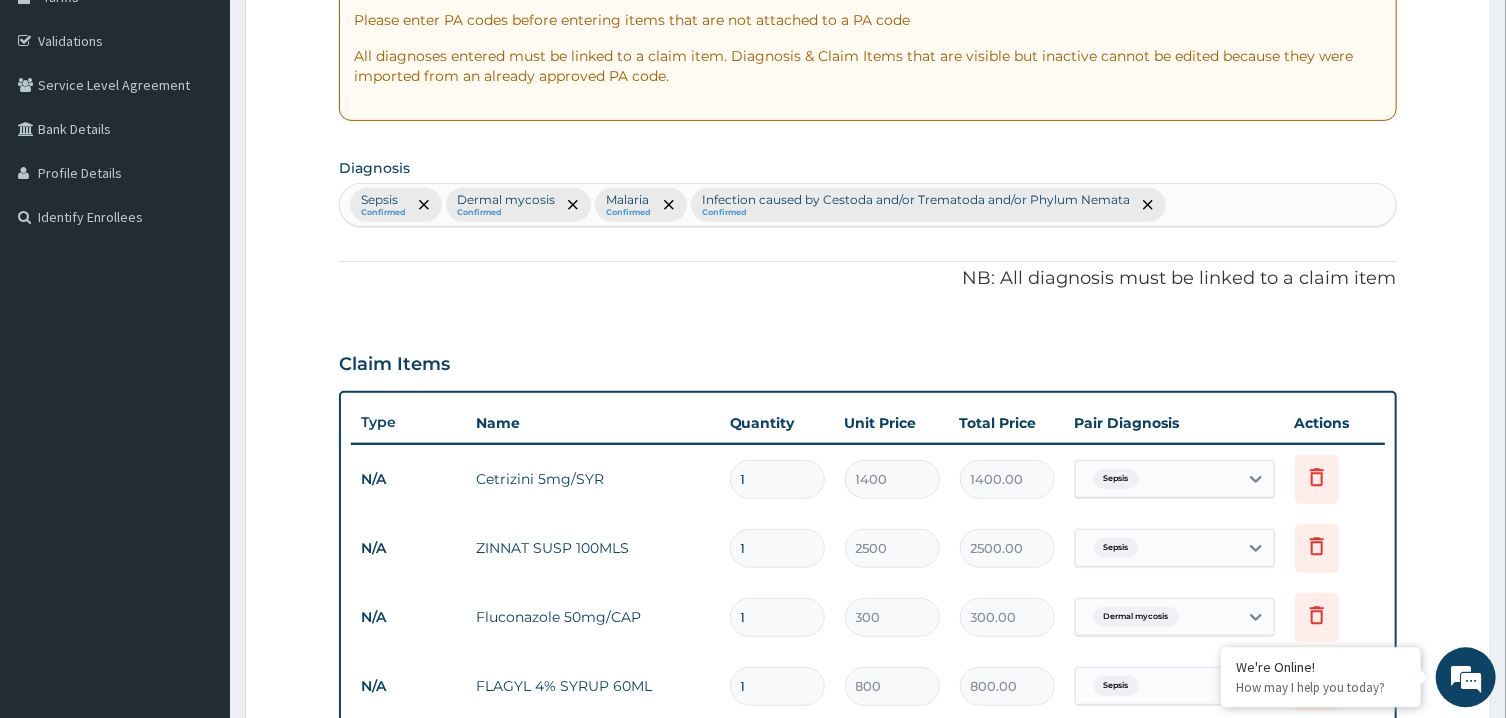 scroll, scrollTop: 260, scrollLeft: 0, axis: vertical 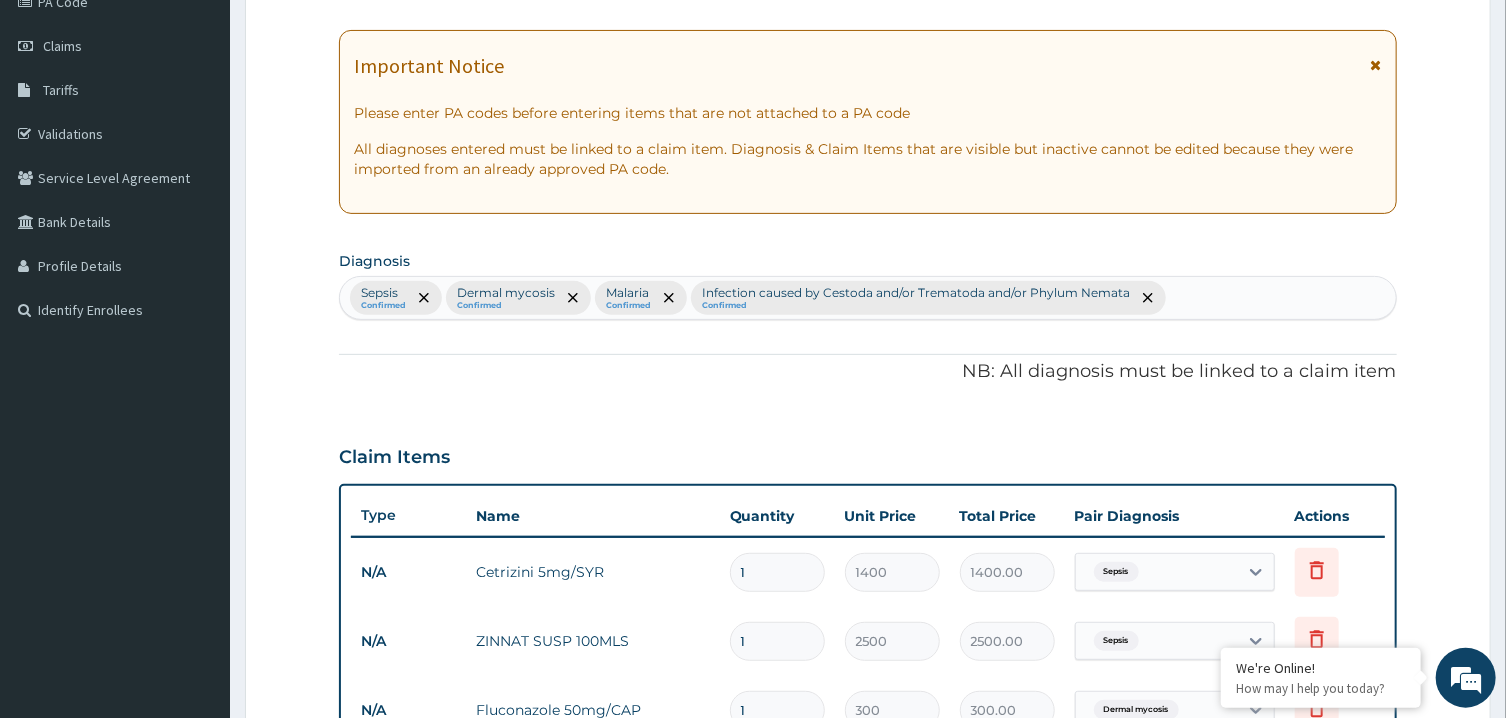 click on "PA Code / Prescription Code Enter Code(Secondary Care Only) Encounter Date 04-08-2025 Important Notice Please enter PA codes before entering items that are not attached to a PA code   All diagnoses entered must be linked to a claim item. Diagnosis & Claim Items that are visible but inactive cannot be edited because they were imported from an already approved PA code. Diagnosis Sepsis Confirmed Dermal mycosis Confirmed Malaria Confirmed Infection caused by Cestoda and/or Trematoda and/or Phylum Nemata Confirmed NB: All diagnosis must be linked to a claim item Claim Items Type Name Quantity Unit Price Total Price Pair Diagnosis Actions N/A Cetrizini 5mg/SYR 1 1400 1400.00 Sepsis Delete N/A ZINNAT SUSP 100MLS 1 2500 2500.00 Sepsis Delete N/A Fluconazole 50mg/CAP 1 300 300.00 Dermal mycosis Delete N/A FLAGYL 4% SYRUP 60ML 1 800 800.00 Sepsis Delete N/A CALPOL 6YRS PLUS 200MLS 1 3000 3000.00 Sepsis  + 1 Delete N/A ALBENDAZOLE (ZENTEL) SYRUP 1 400 400.00 Infection caused by Cestoda an... Delete N/A Ivermectin Tab 1" at bounding box center (867, 714) 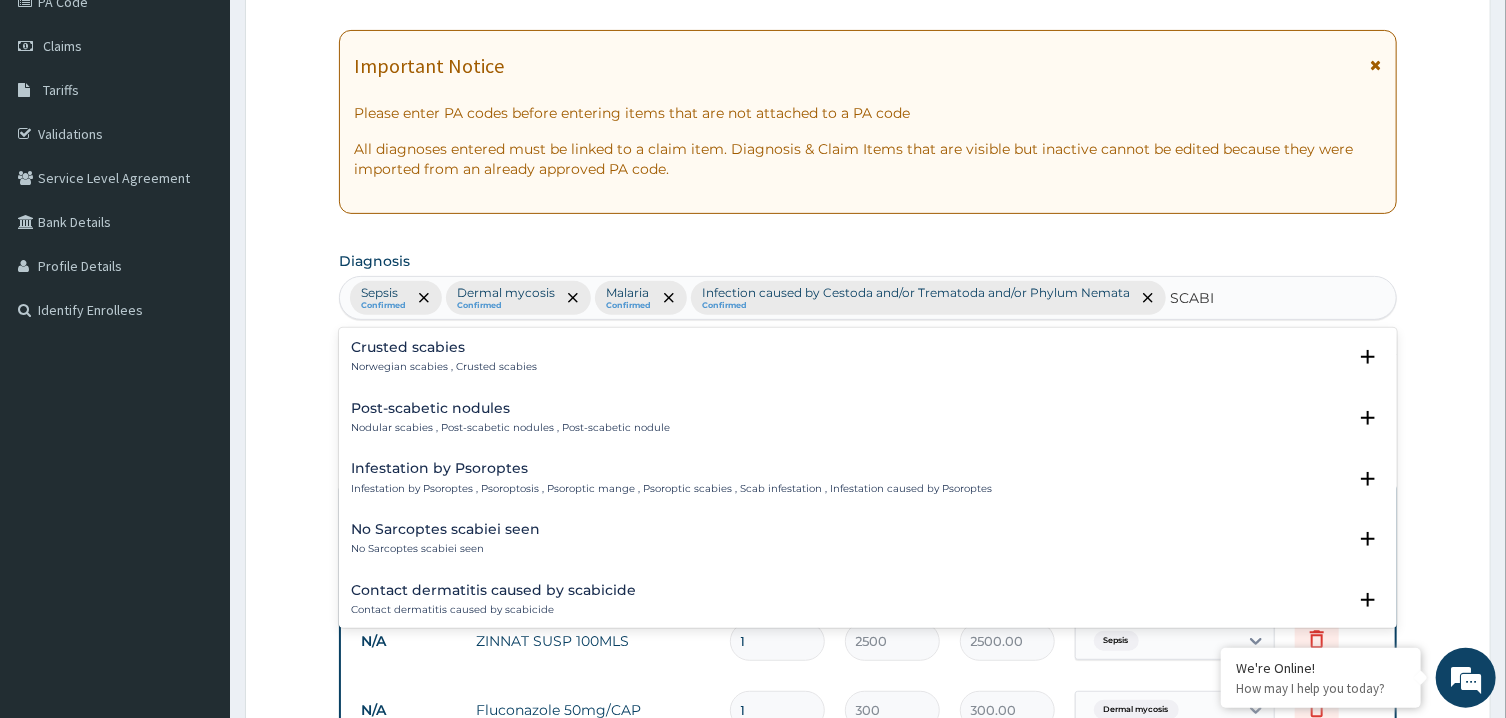 type on "SCABI" 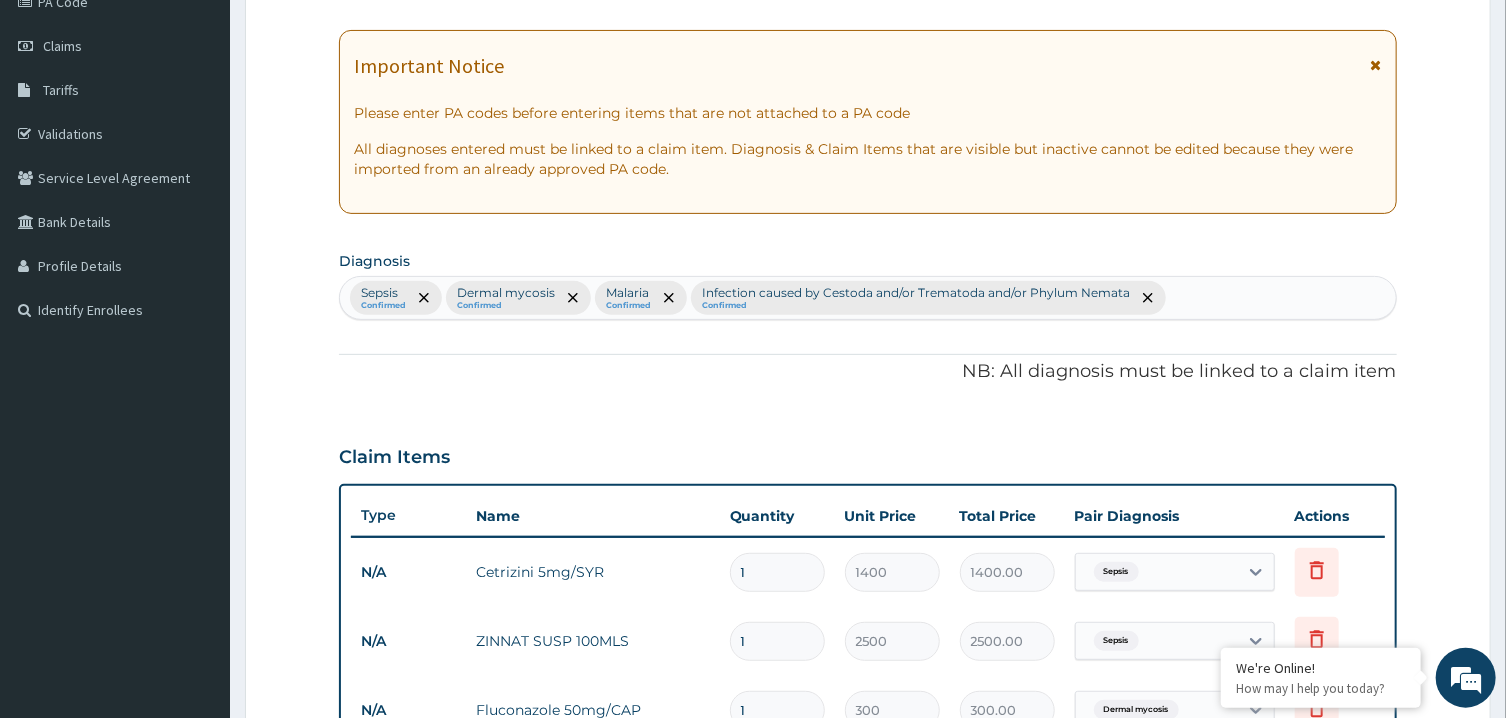 click on "Sepsis Confirmed Dermal mycosis Confirmed Malaria Confirmed Infection caused by Cestoda and/or Trematoda and/or Phylum Nemata Confirmed" at bounding box center (867, 298) 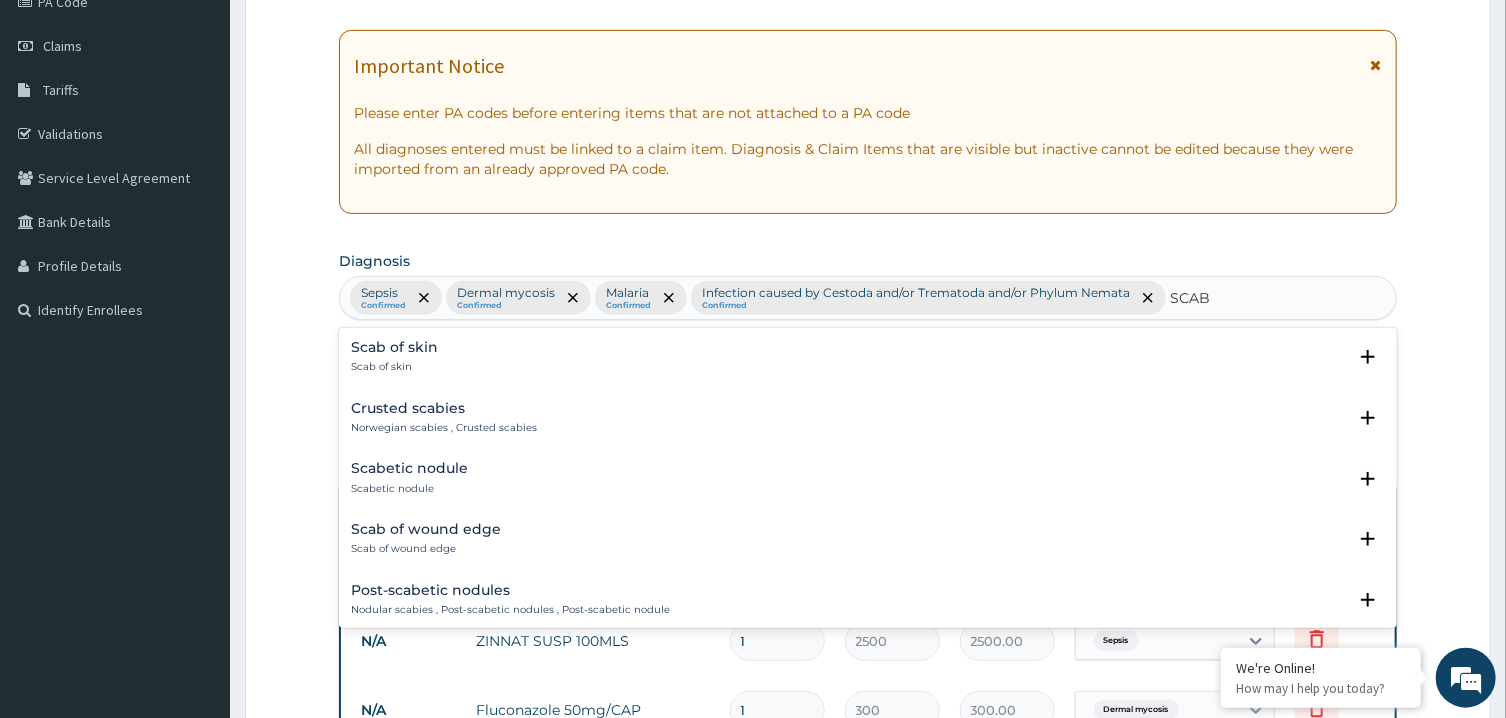 type on "SCABI" 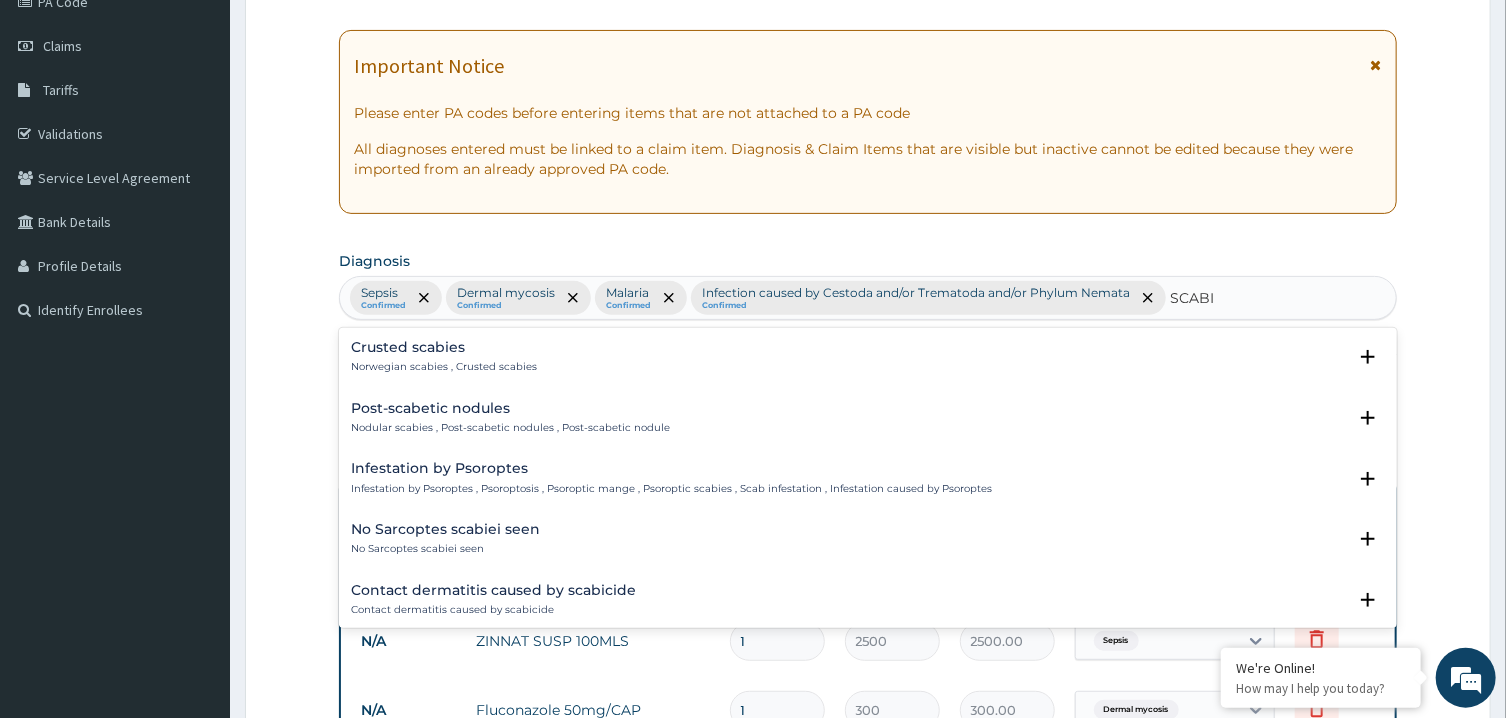 click on "Norwegian scabies , Crusted scabies" at bounding box center (444, 367) 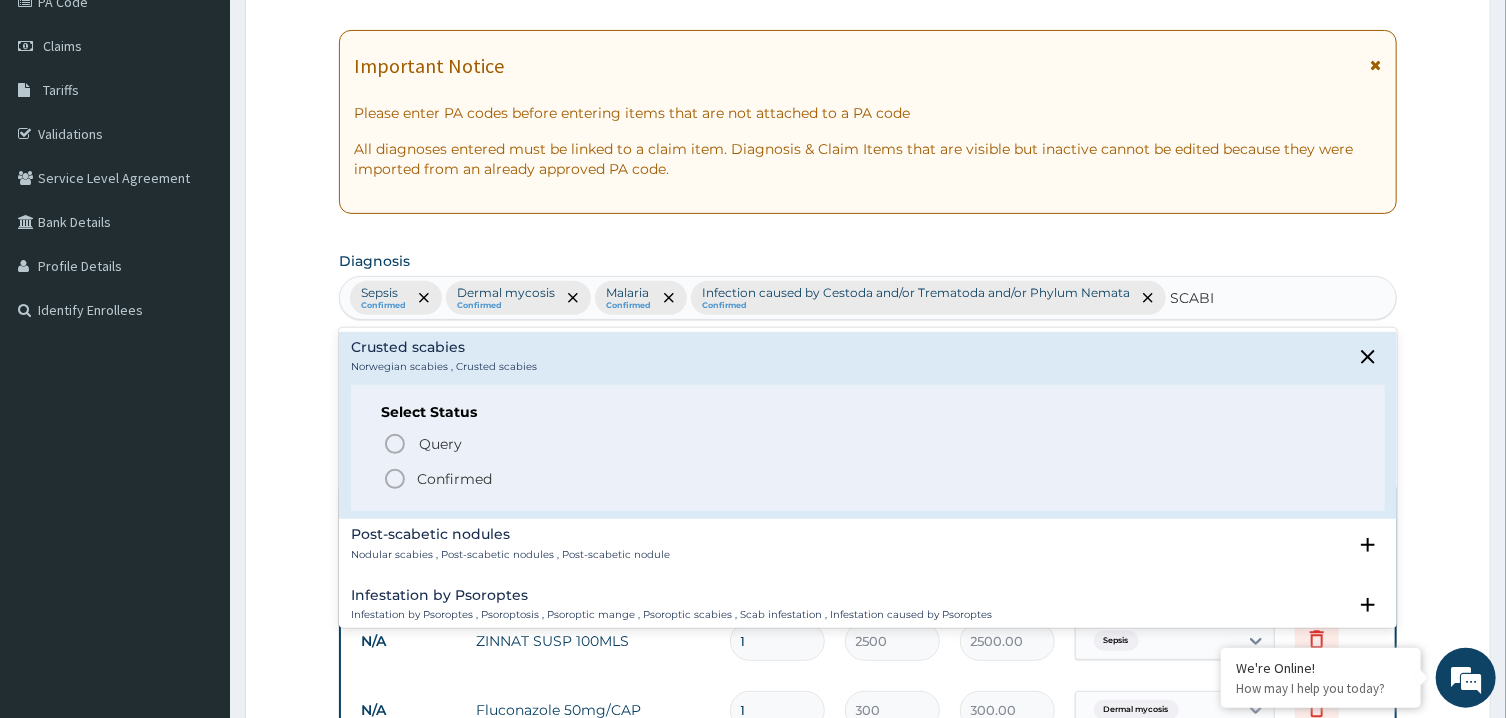 click 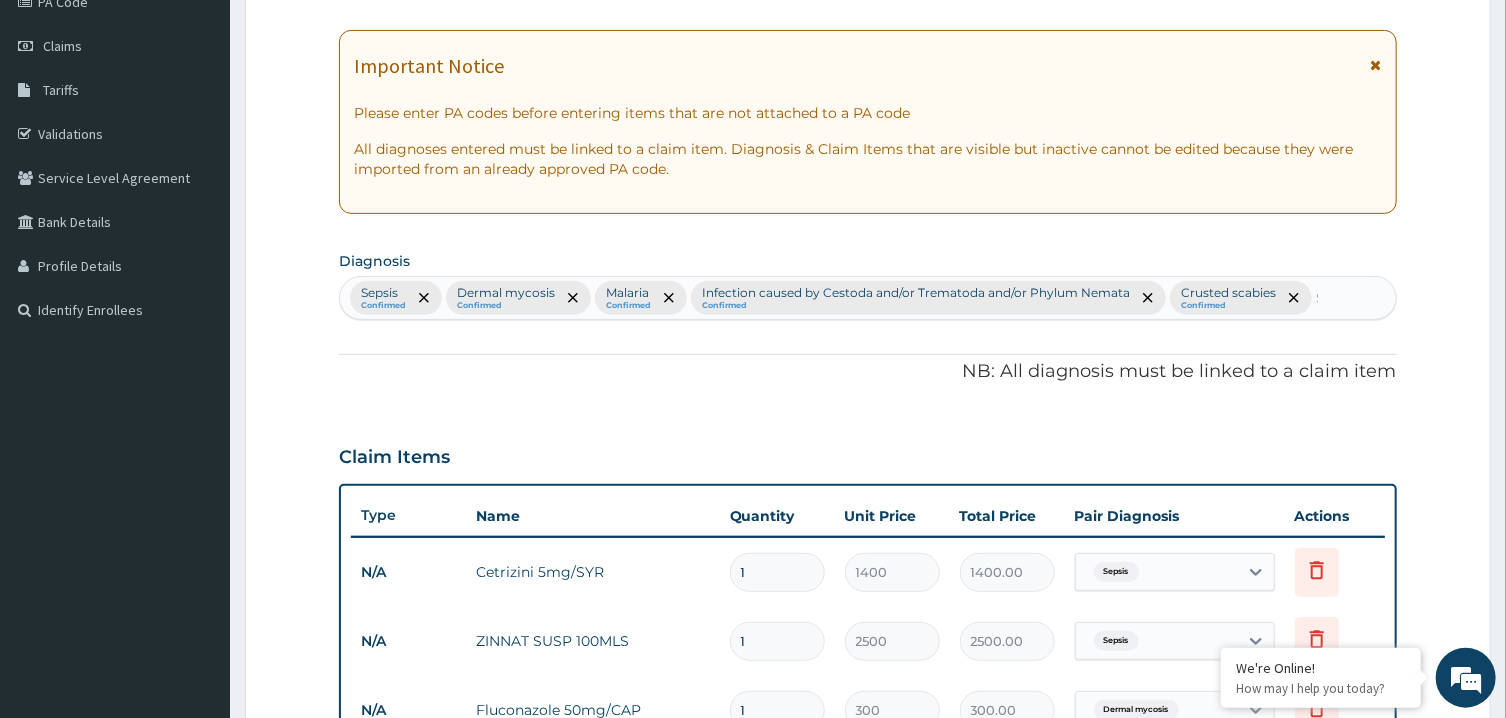 type 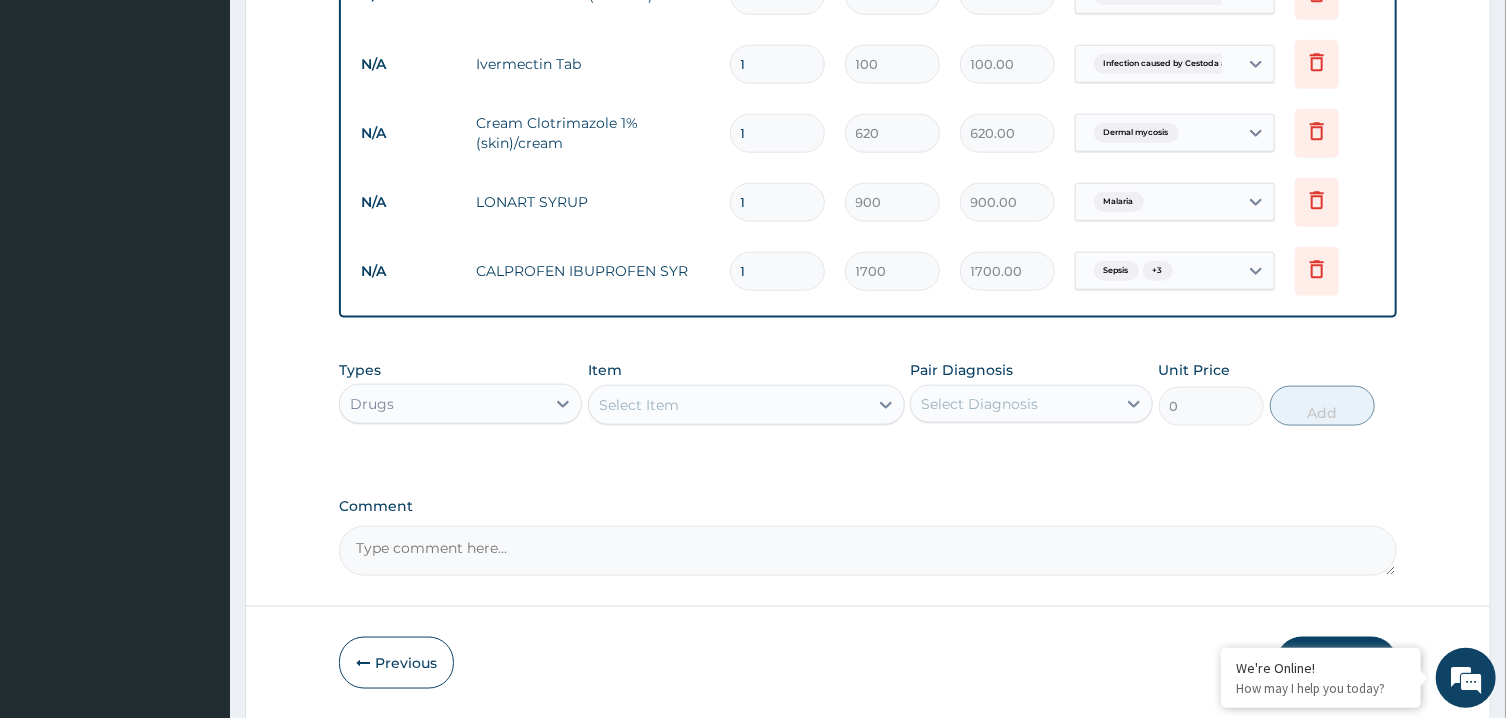 scroll, scrollTop: 1248, scrollLeft: 0, axis: vertical 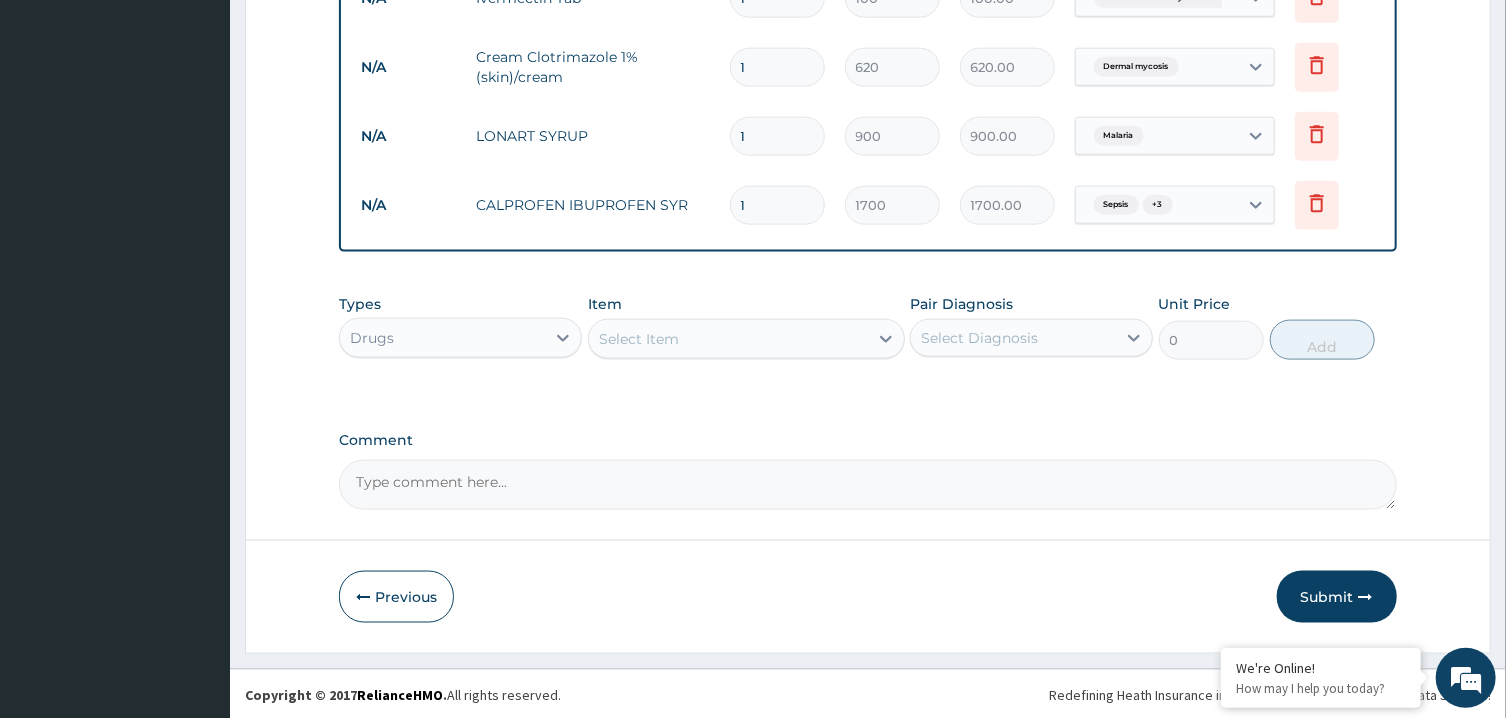 click on "Select Item" at bounding box center (728, 339) 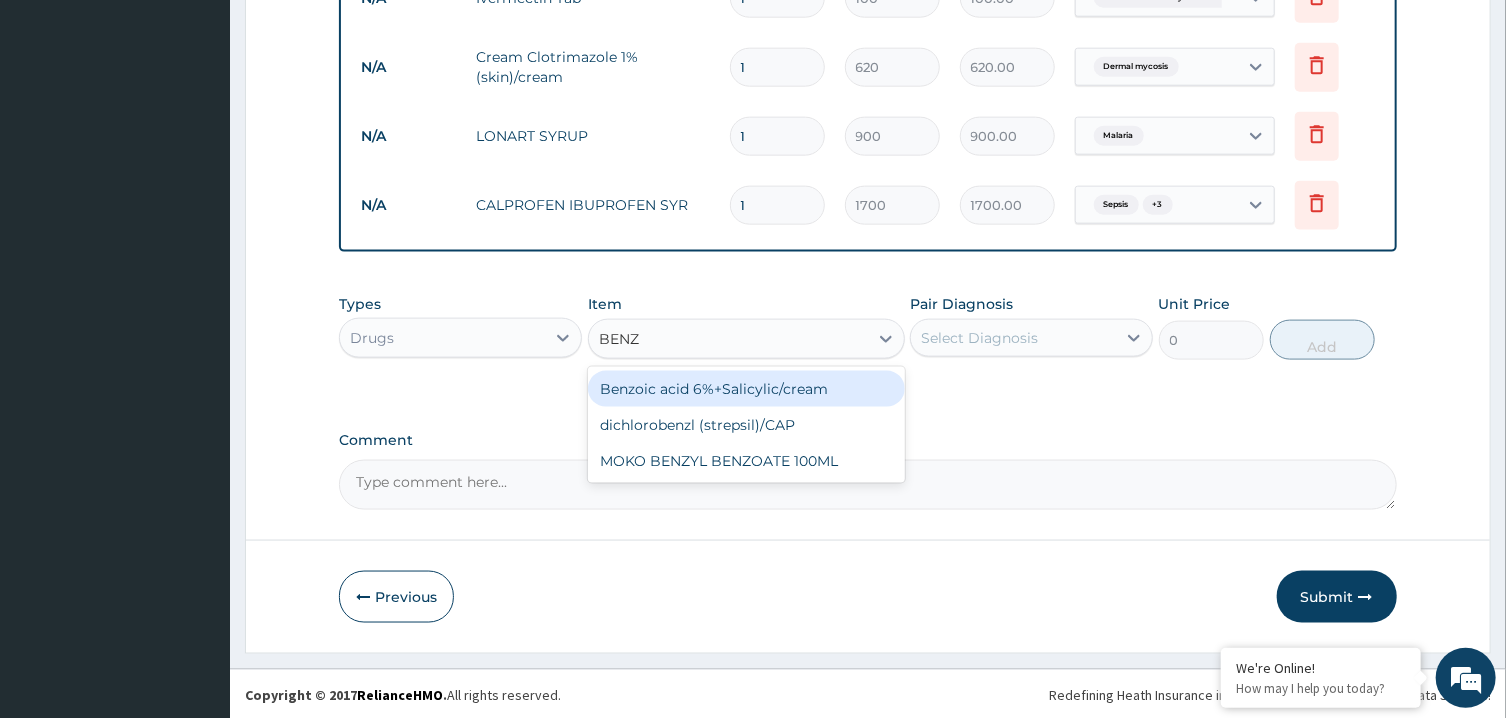 type on "BENZY" 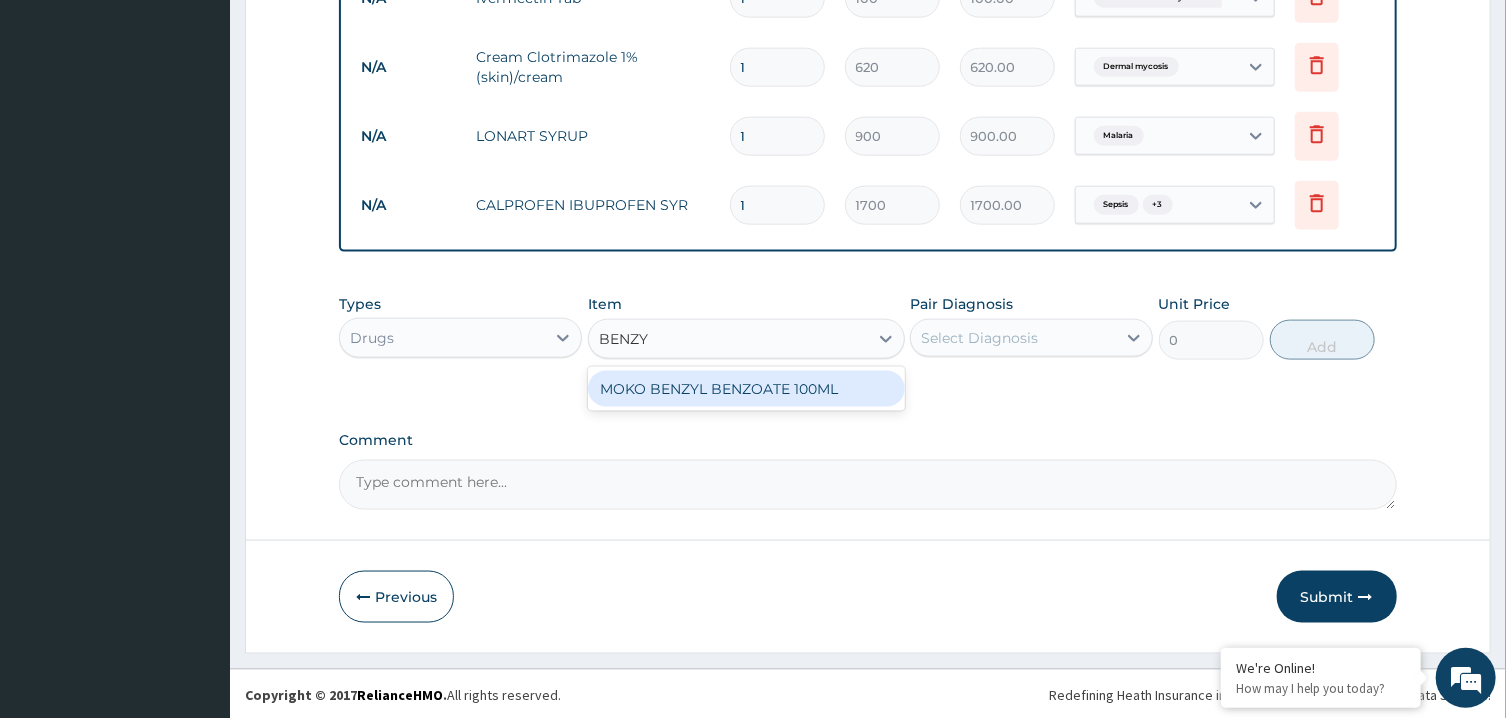 click on "MOKO BENZYL BENZOATE 100ML" at bounding box center [746, 389] 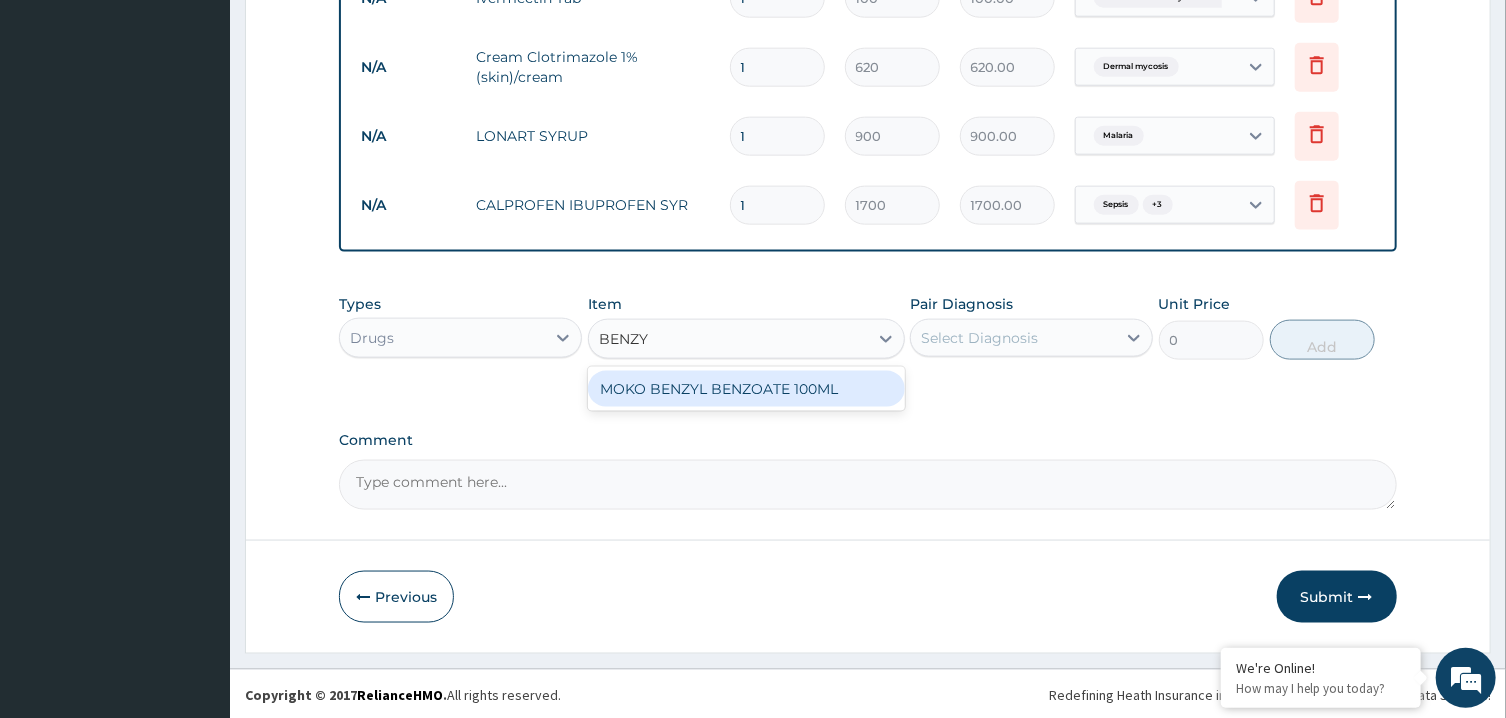 type 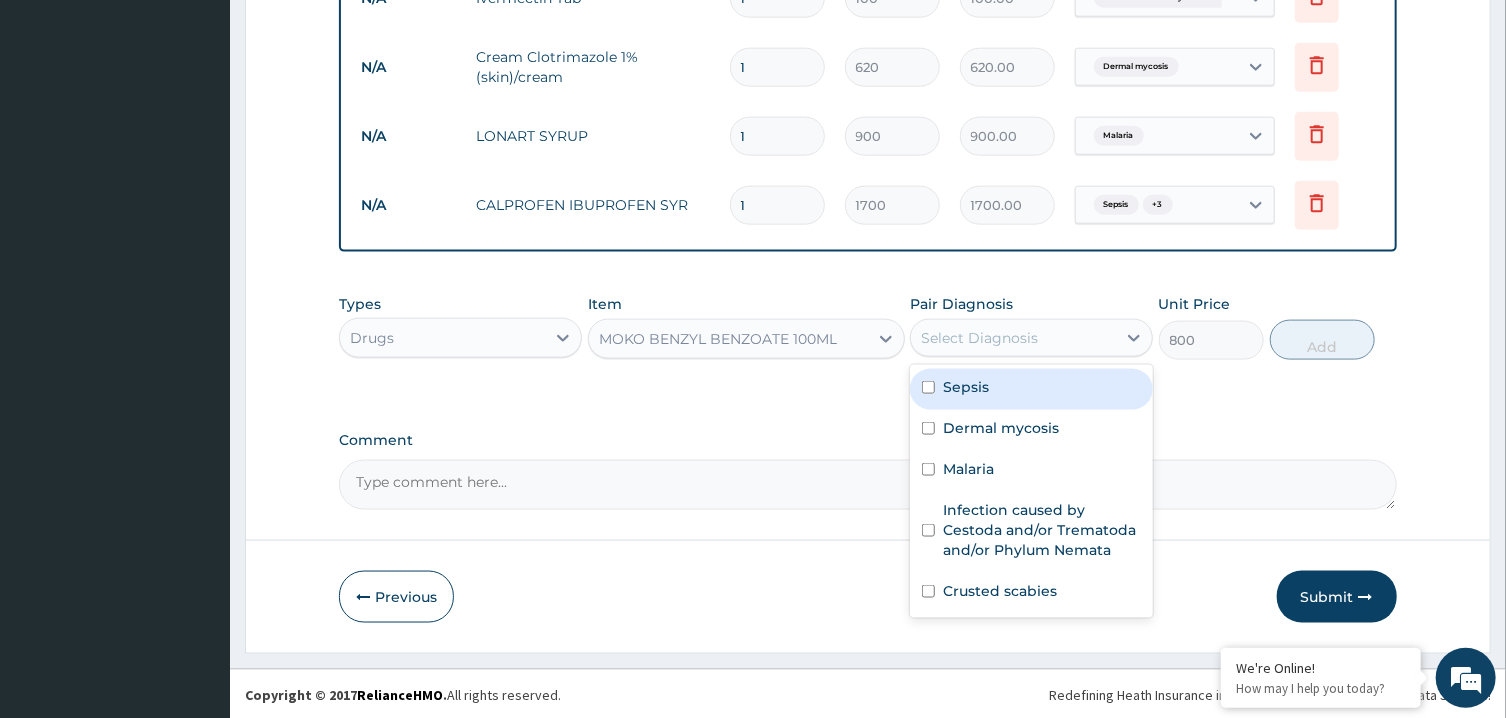 click on "Select Diagnosis" at bounding box center [979, 338] 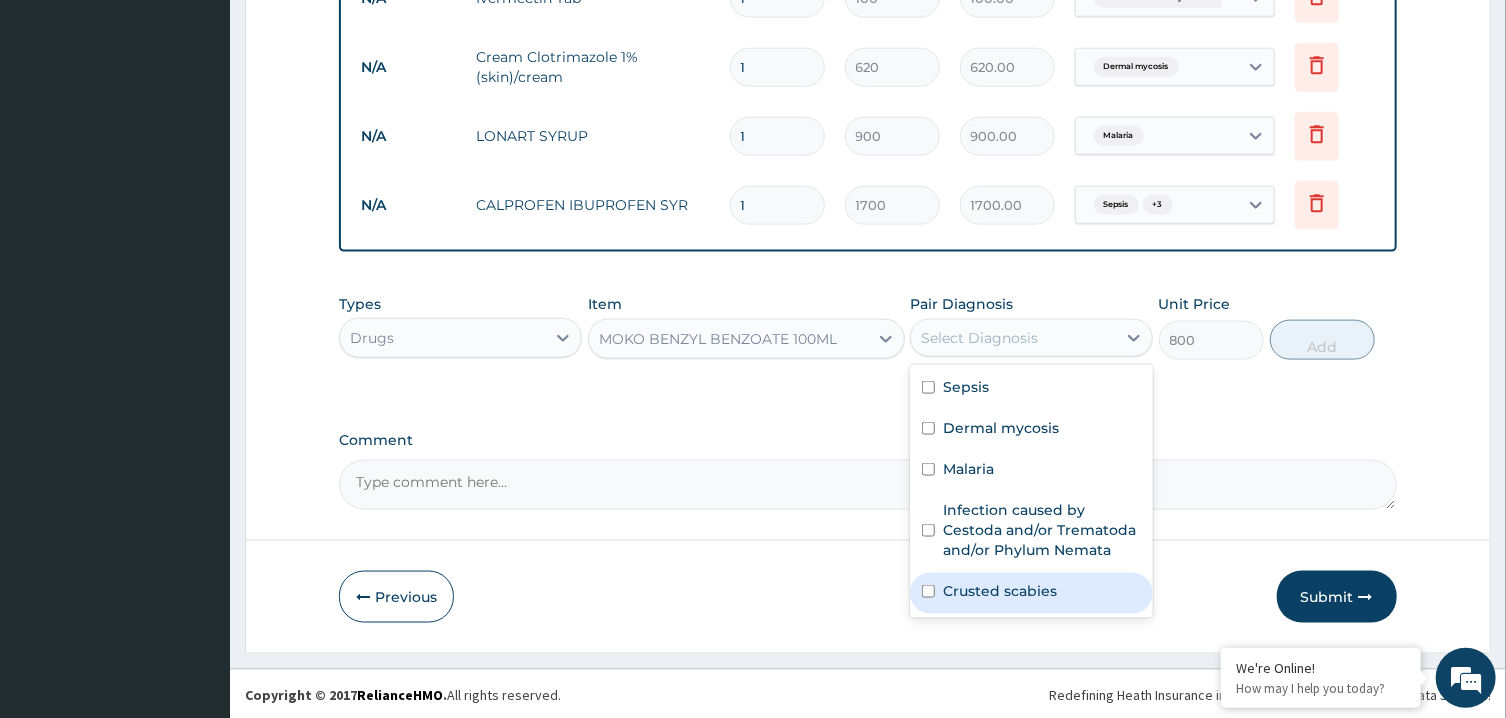 click on "Crusted scabies" at bounding box center [1000, 591] 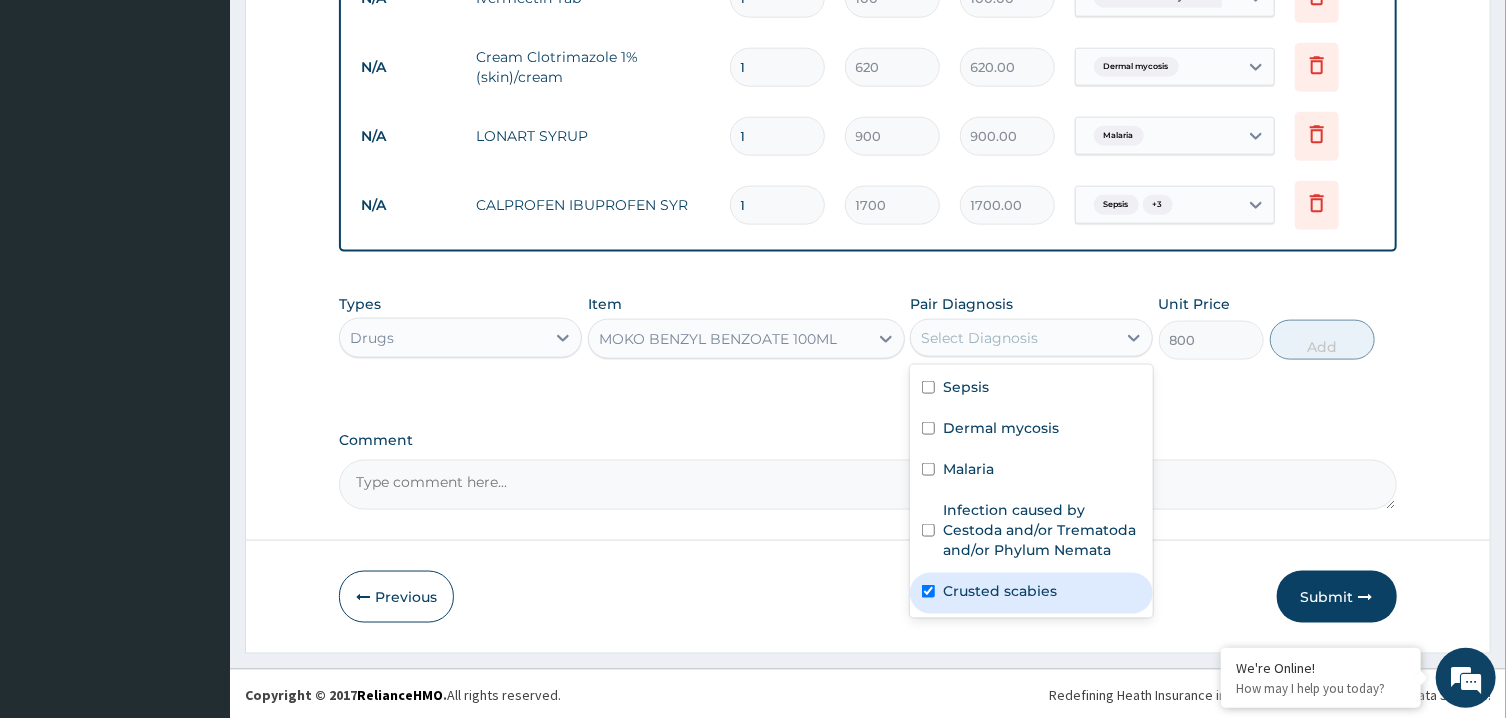 checkbox on "true" 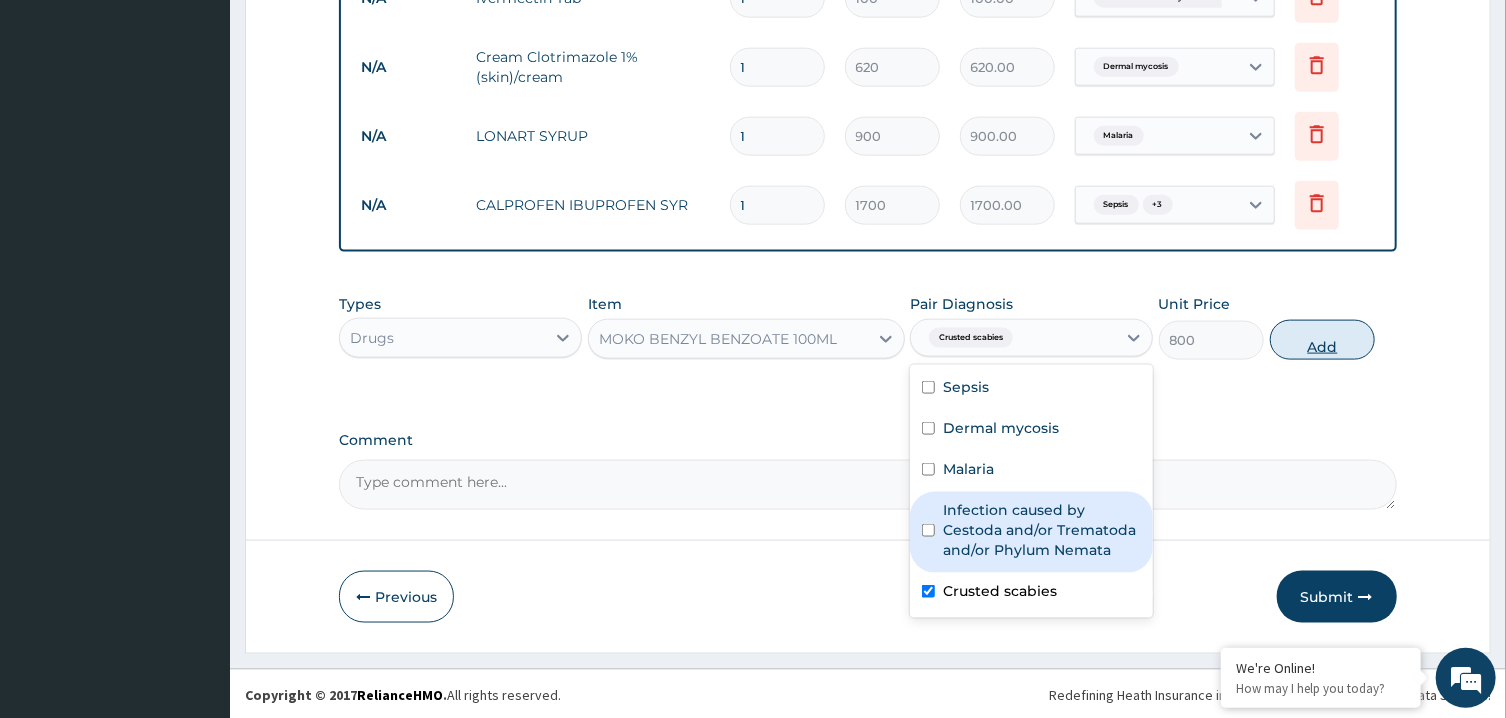 click on "Add" at bounding box center (1323, 340) 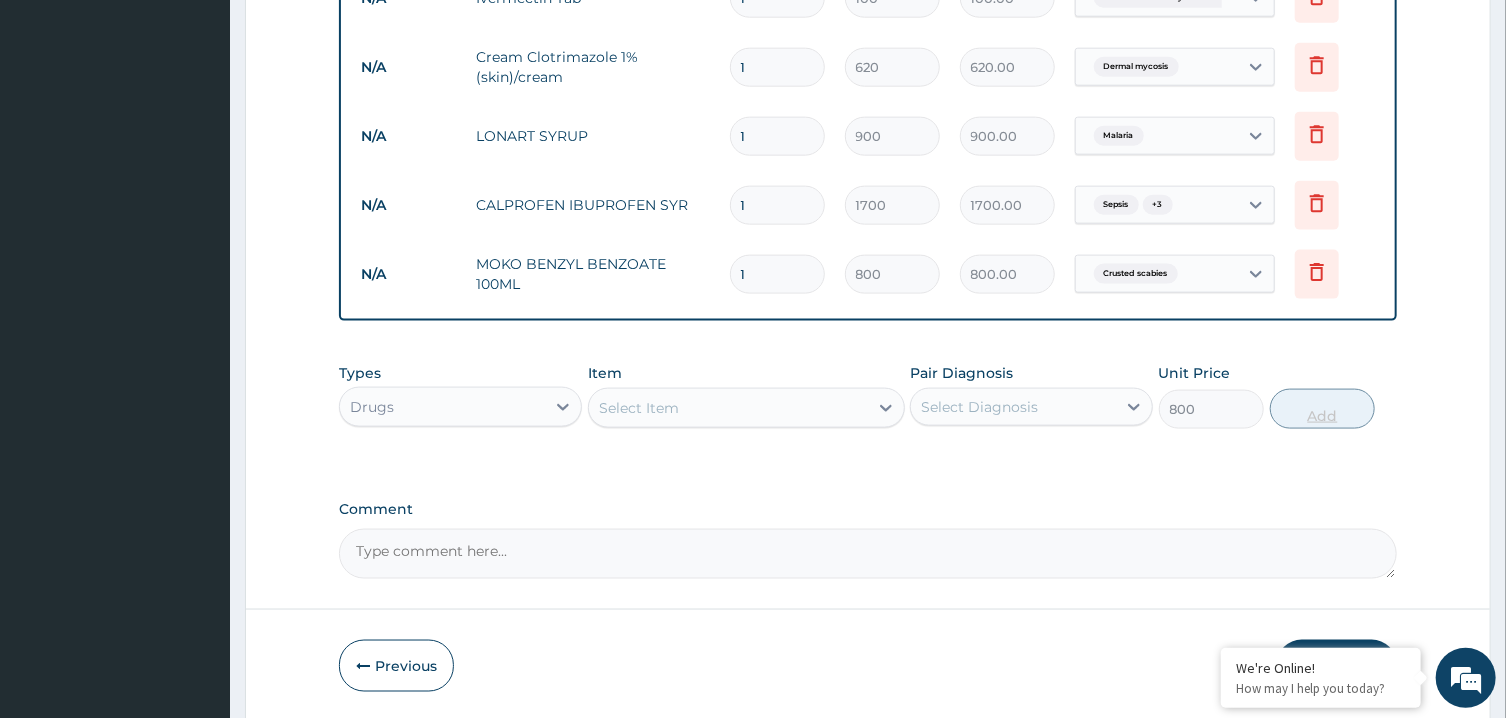 type on "0" 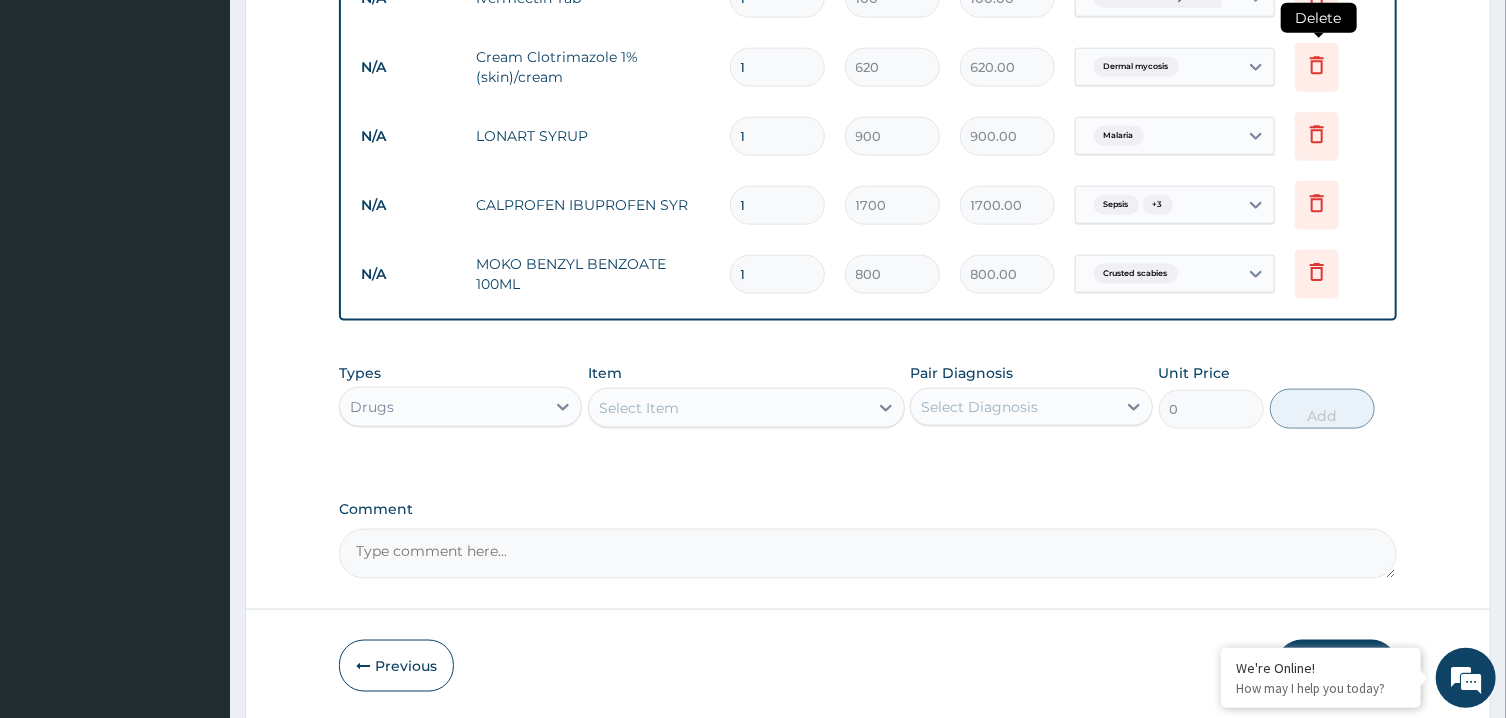 click 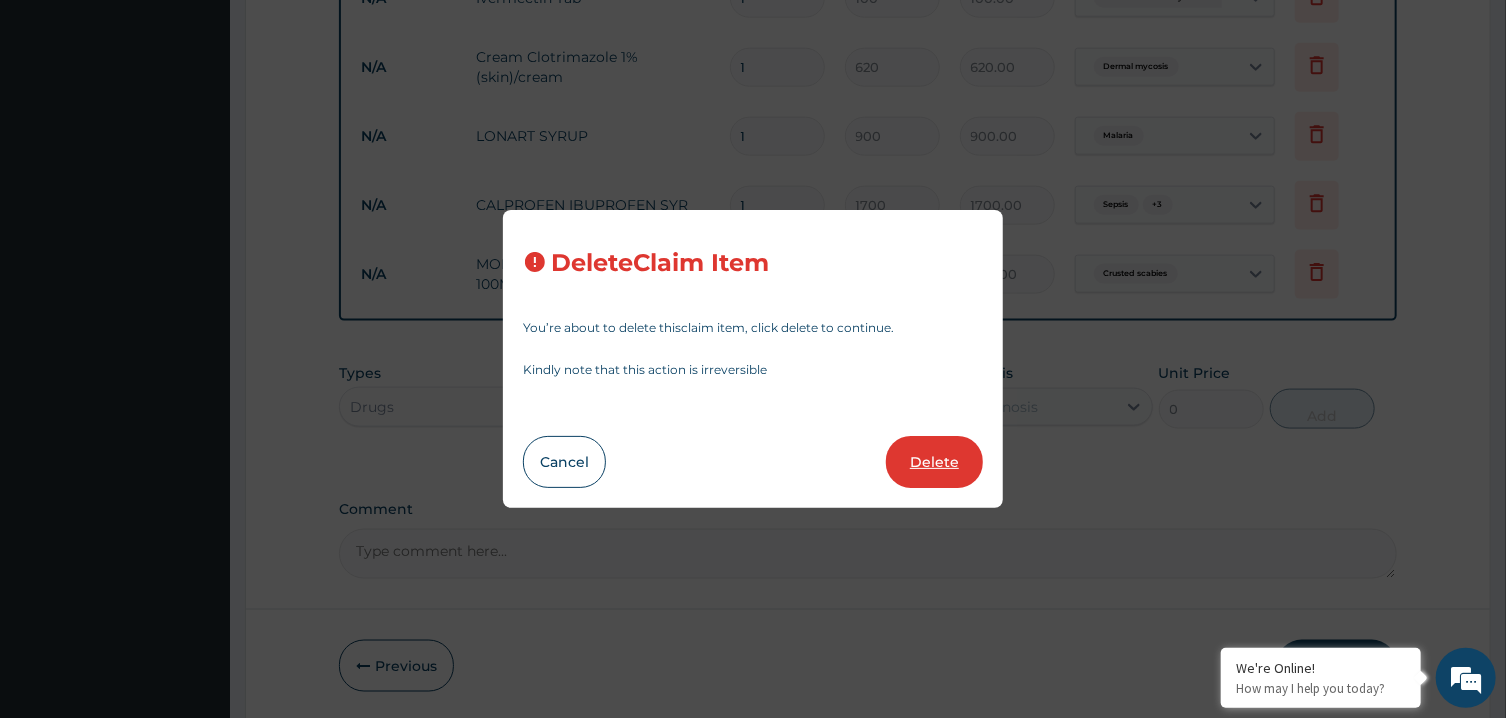 click on "Delete" at bounding box center [934, 462] 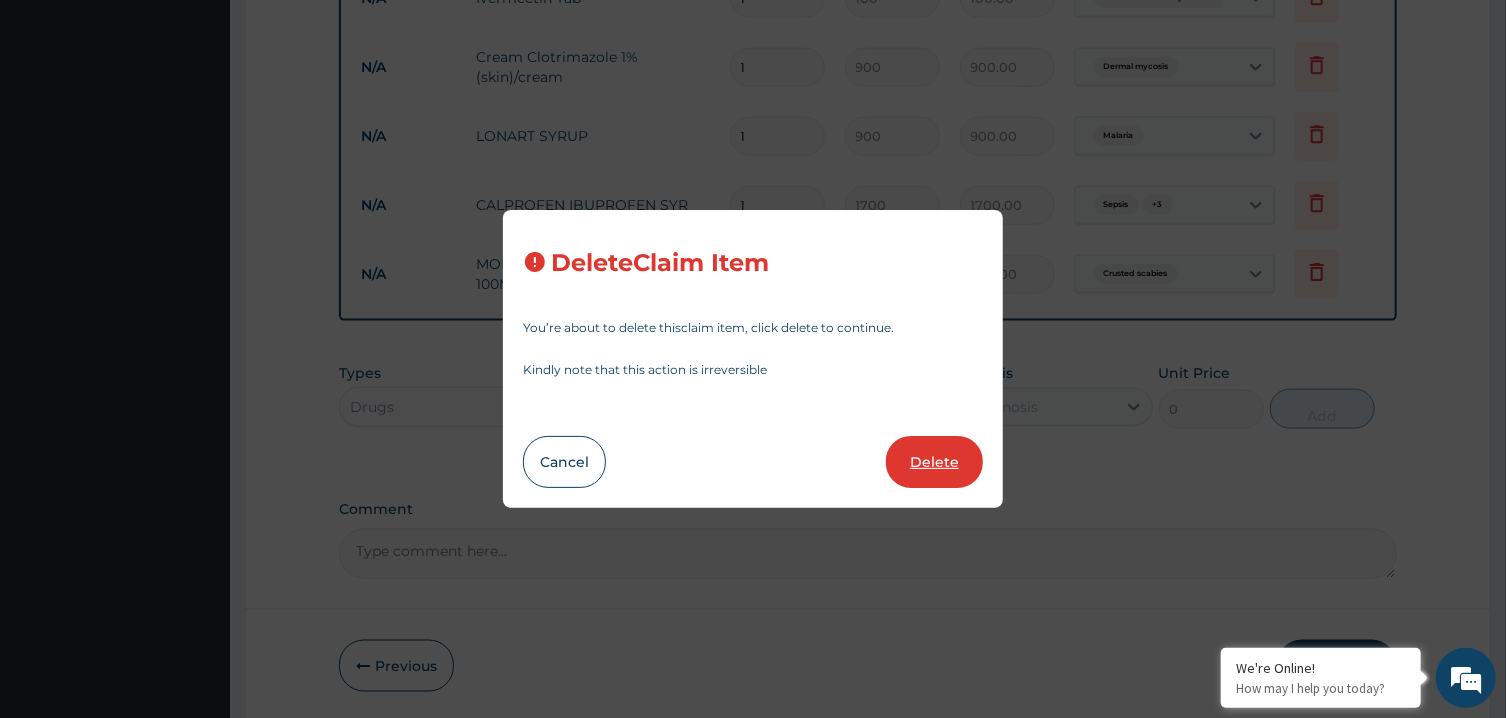 type on "1700" 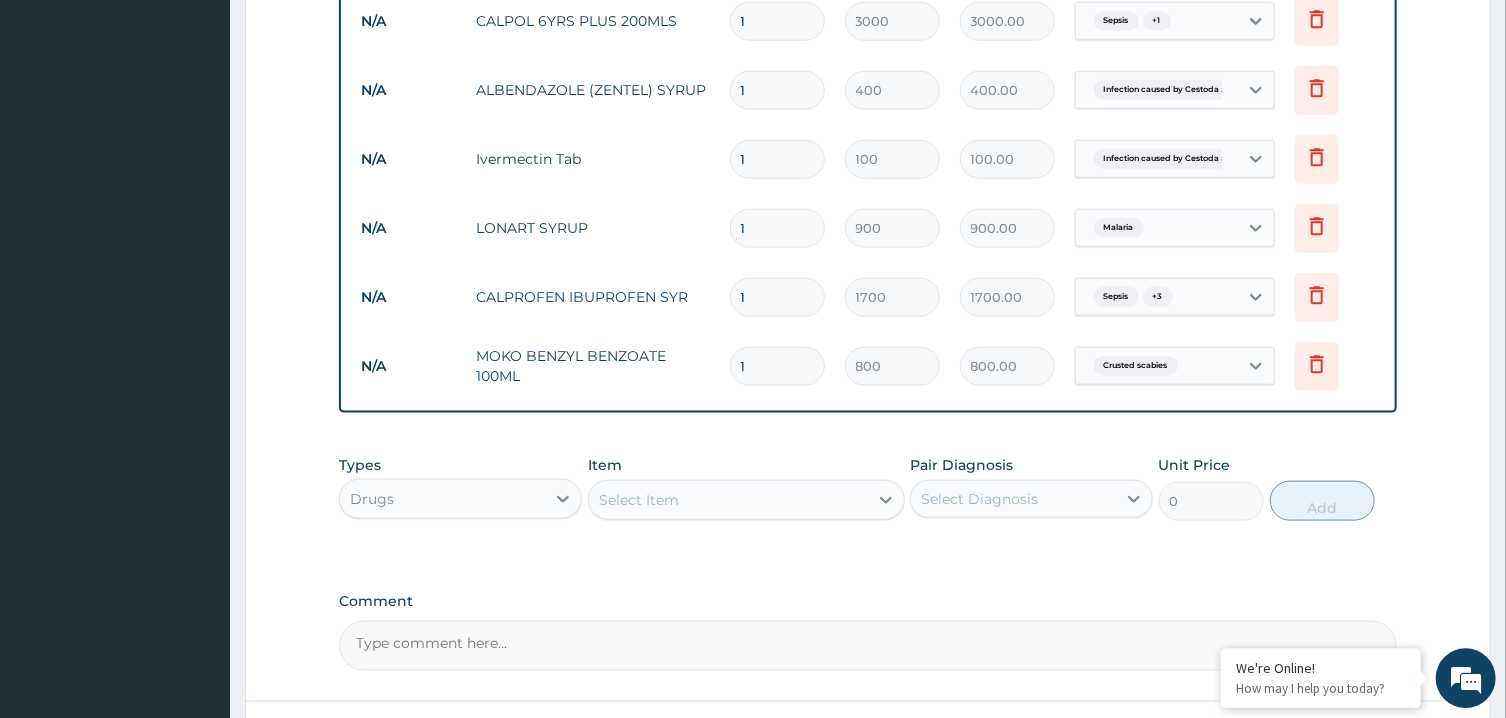 scroll, scrollTop: 1076, scrollLeft: 0, axis: vertical 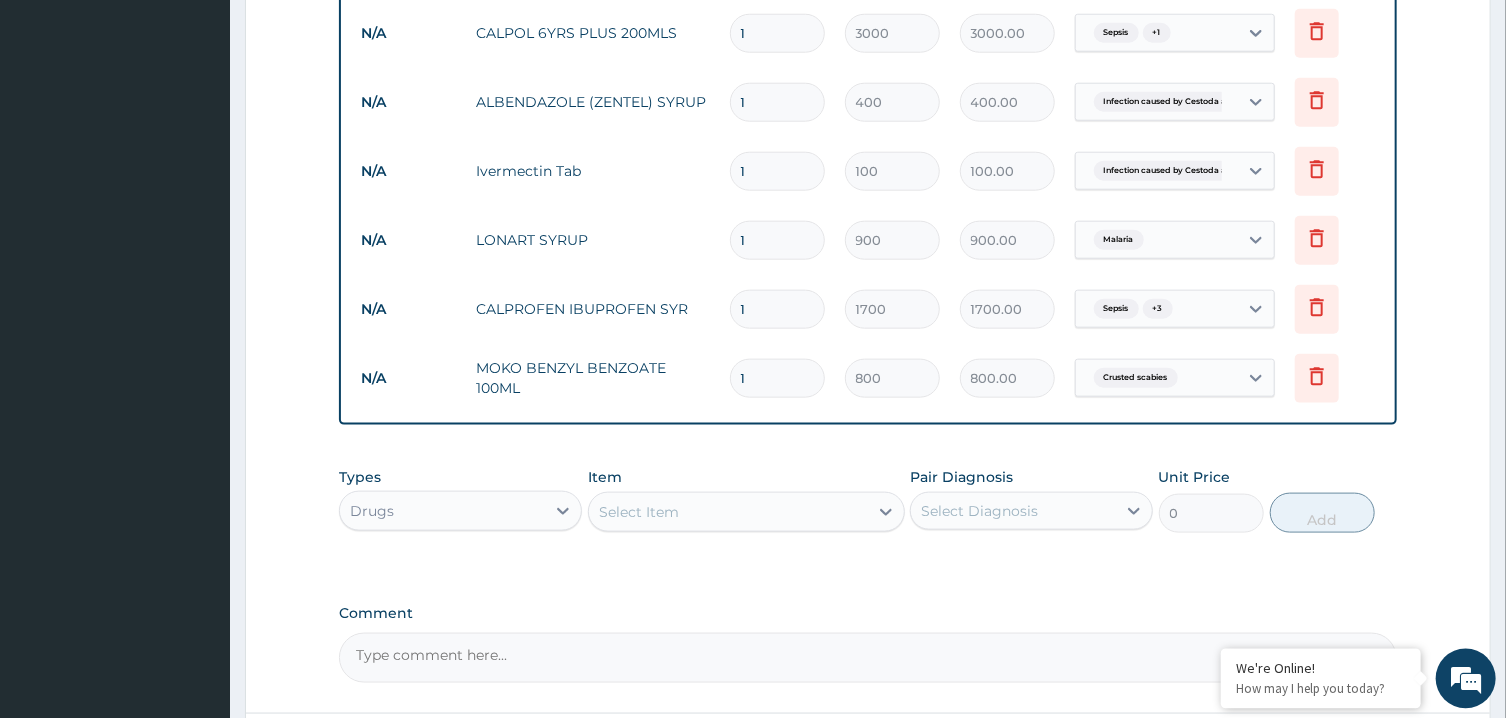 click on "Infection caused by Cestoda an..." at bounding box center [1171, 170] 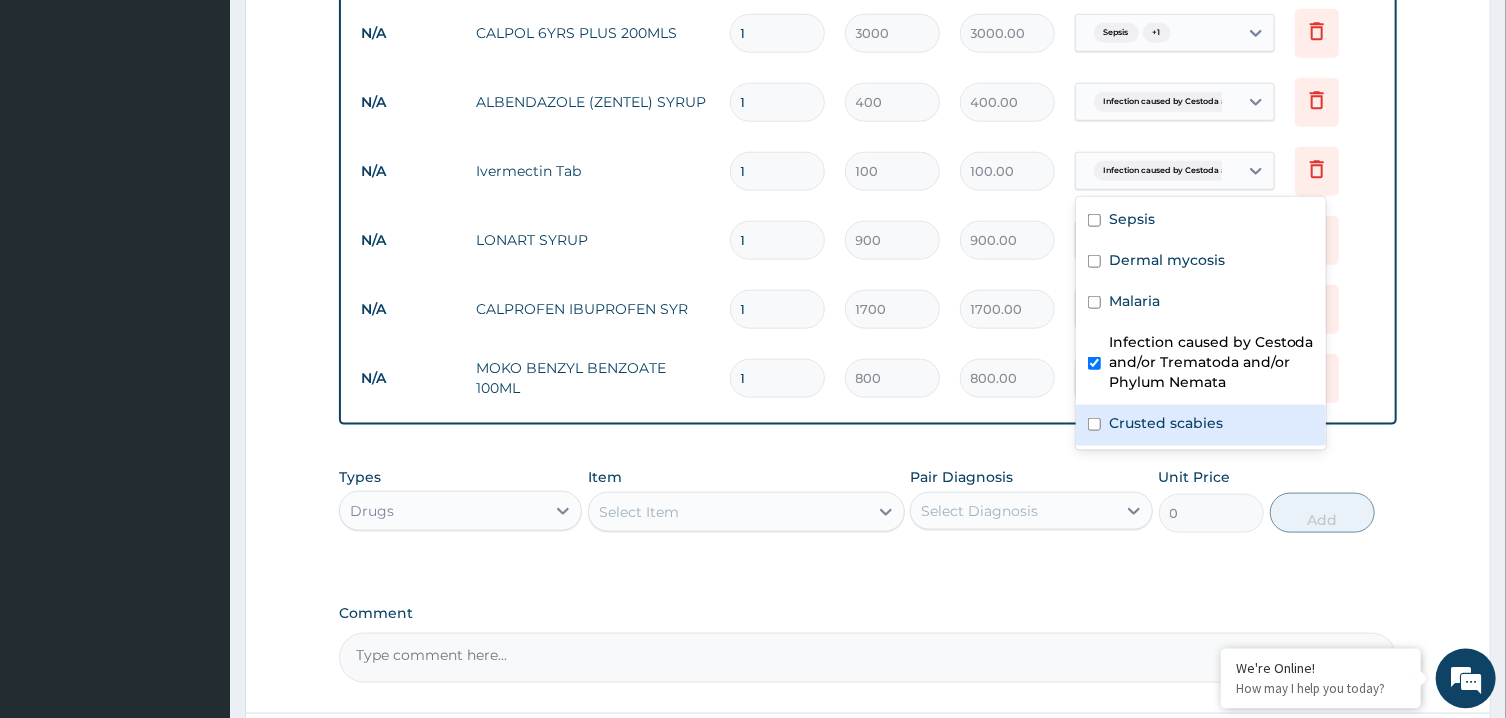 click on "Crusted scabies" at bounding box center (1166, 422) 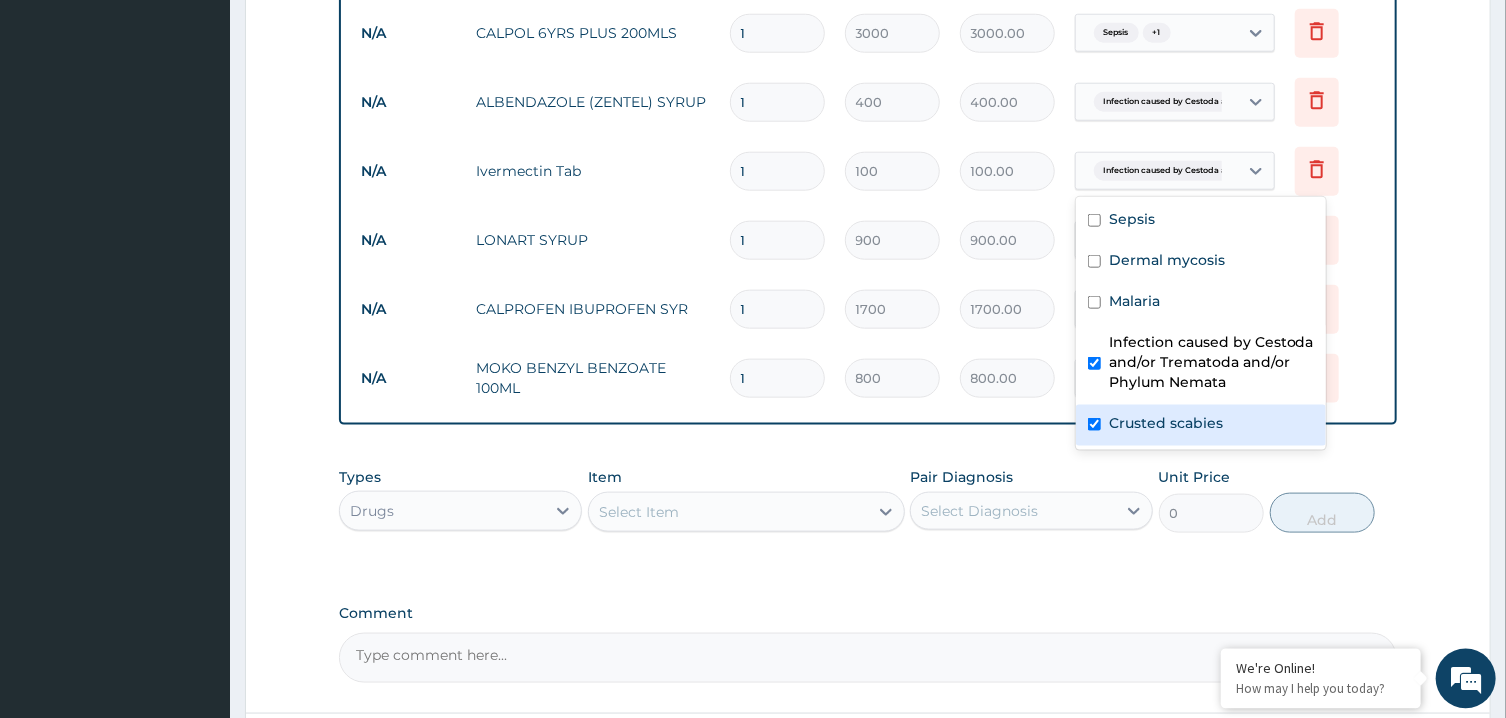 checkbox on "true" 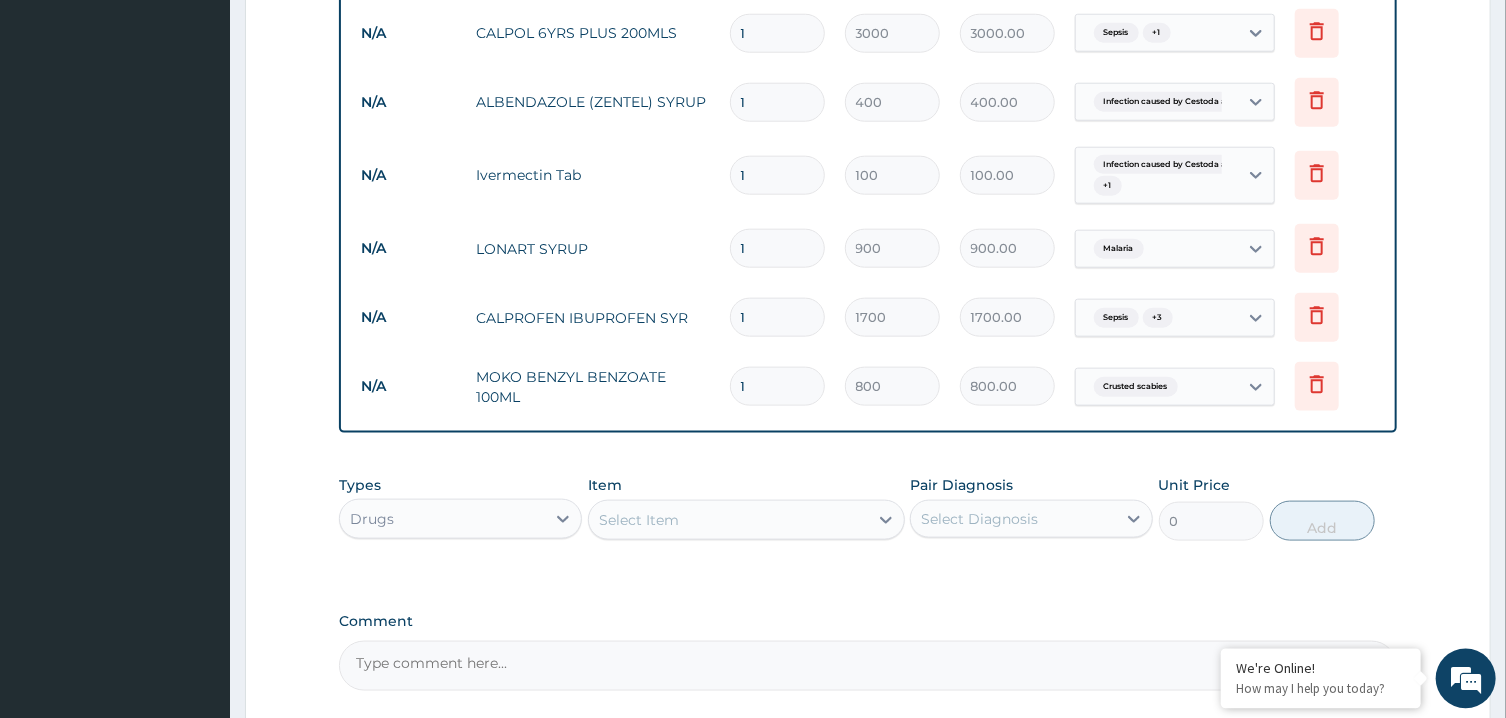 click on "Step  2  of 2 PA Code / Prescription Code Enter Code(Secondary Care Only) Encounter Date 04-08-2025 Important Notice Please enter PA codes before entering items that are not attached to a PA code   All diagnoses entered must be linked to a claim item. Diagnosis & Claim Items that are visible but inactive cannot be edited because they were imported from an already approved PA code. Diagnosis Sepsis Confirmed Dermal mycosis Confirmed Malaria Confirmed Infection caused by Cestoda and/or Trematoda and/or Phylum Nemata Confirmed Crusted scabies Confirmed NB: All diagnosis must be linked to a claim item Claim Items Type Name Quantity Unit Price Total Price Pair Diagnosis Actions N/A Cetrizini 5mg/SYR 1 1400 1400.00 Sepsis Delete N/A ZINNAT SUSP 100MLS 1 2500 2500.00 Sepsis Delete N/A Fluconazole 50mg/CAP 1 300 300.00 Dermal mycosis Delete N/A FLAGYL 4% SYRUP 60ML 1 800 800.00 Sepsis Delete N/A CALPOL 6YRS PLUS 200MLS 1 3000 3000.00 Sepsis  + 1 Delete N/A ALBENDAZOLE (ZENTEL) SYRUP 1 400 400.00 Delete N/A 1 100  + 1" at bounding box center [868, -68] 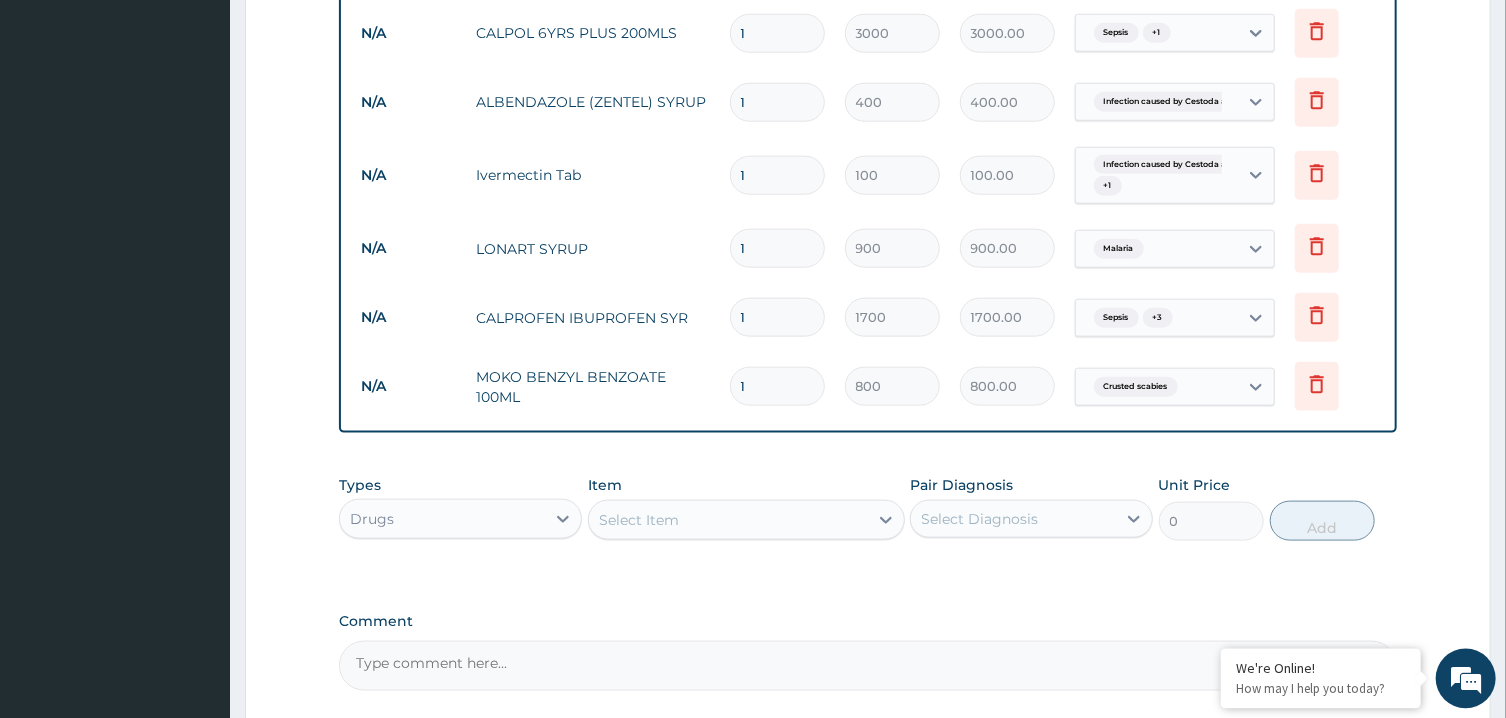 click on "1" at bounding box center [777, 174] 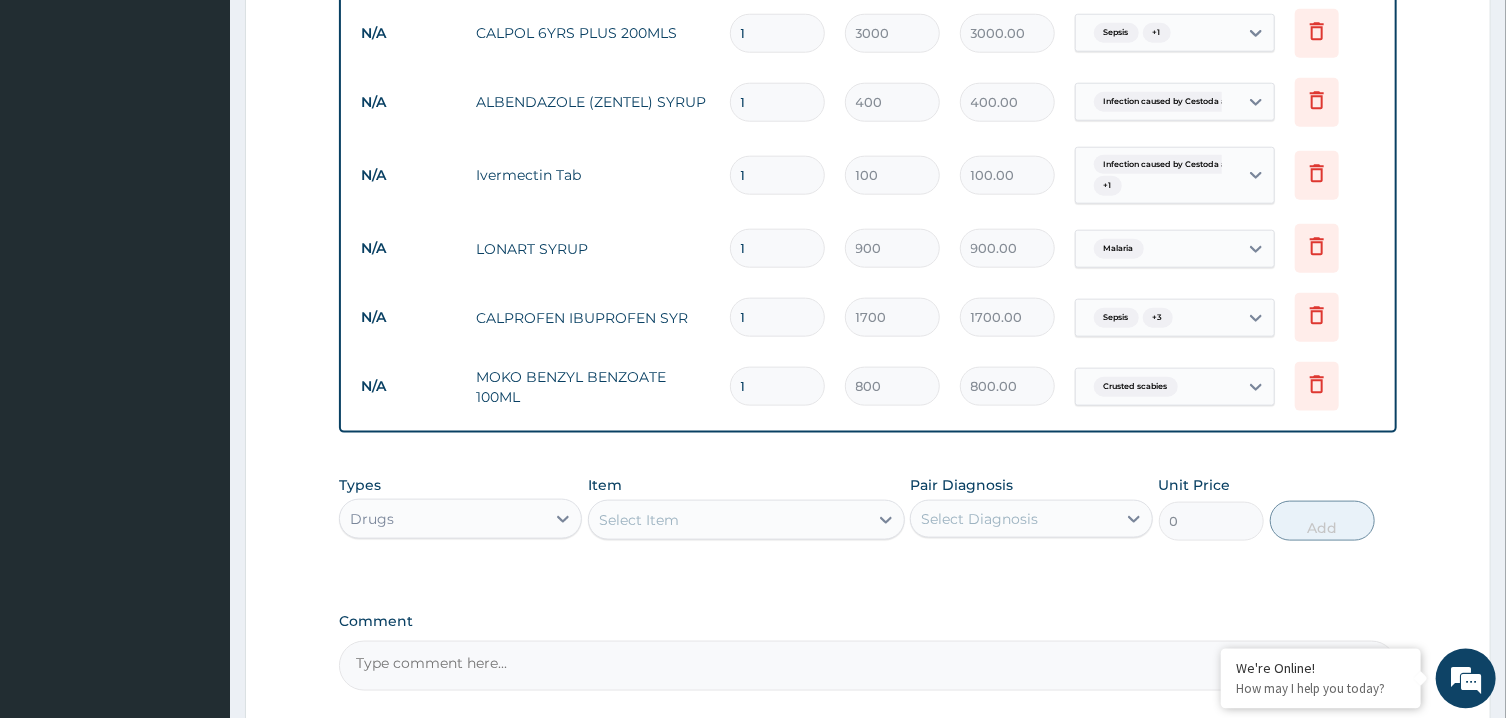type 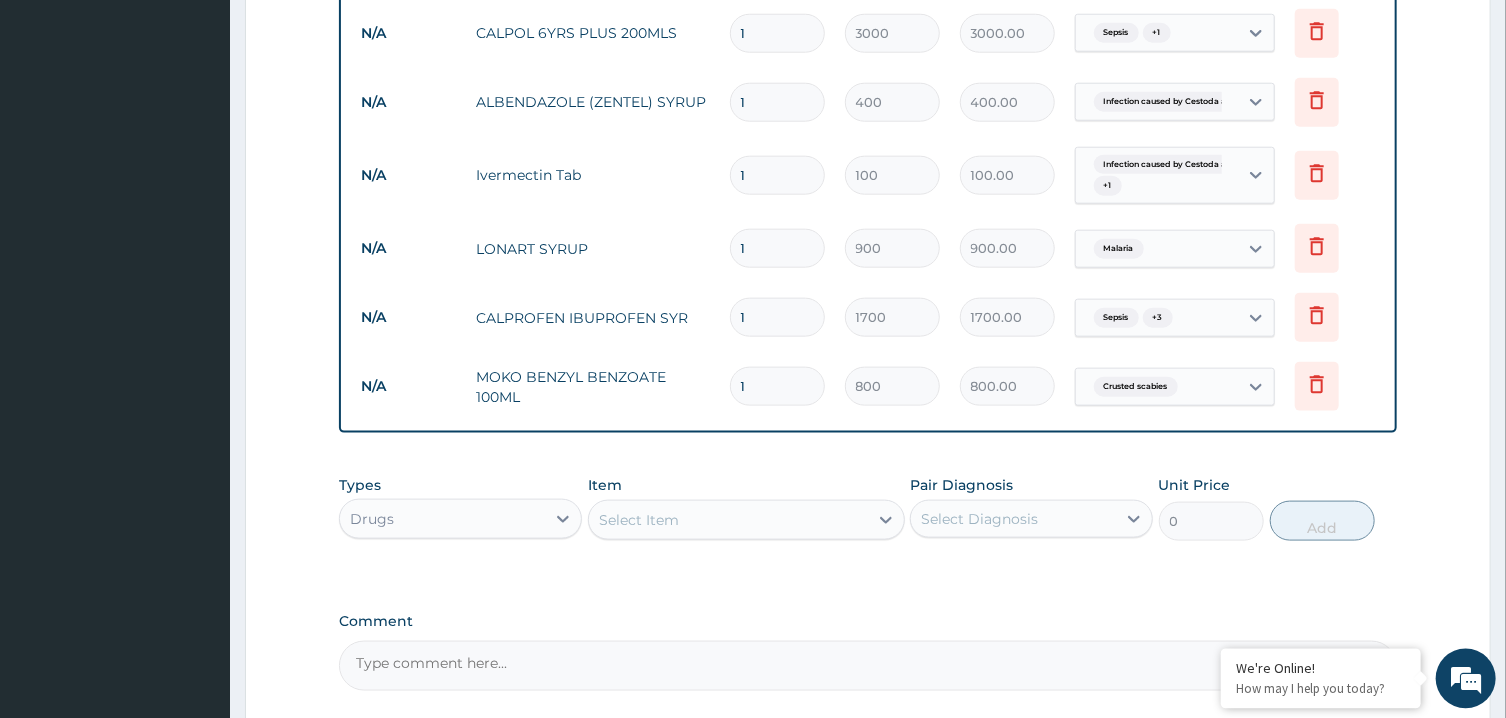 type on "0.00" 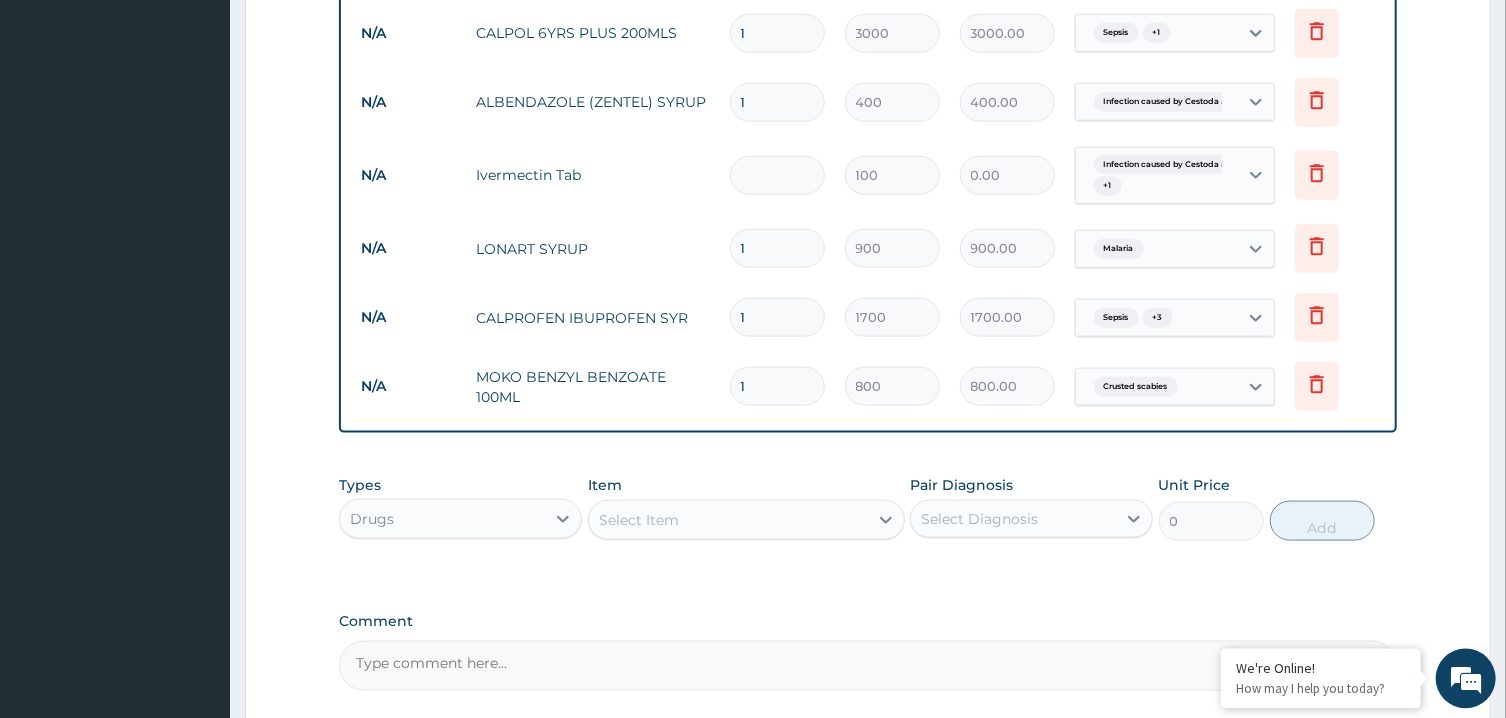 type on "6" 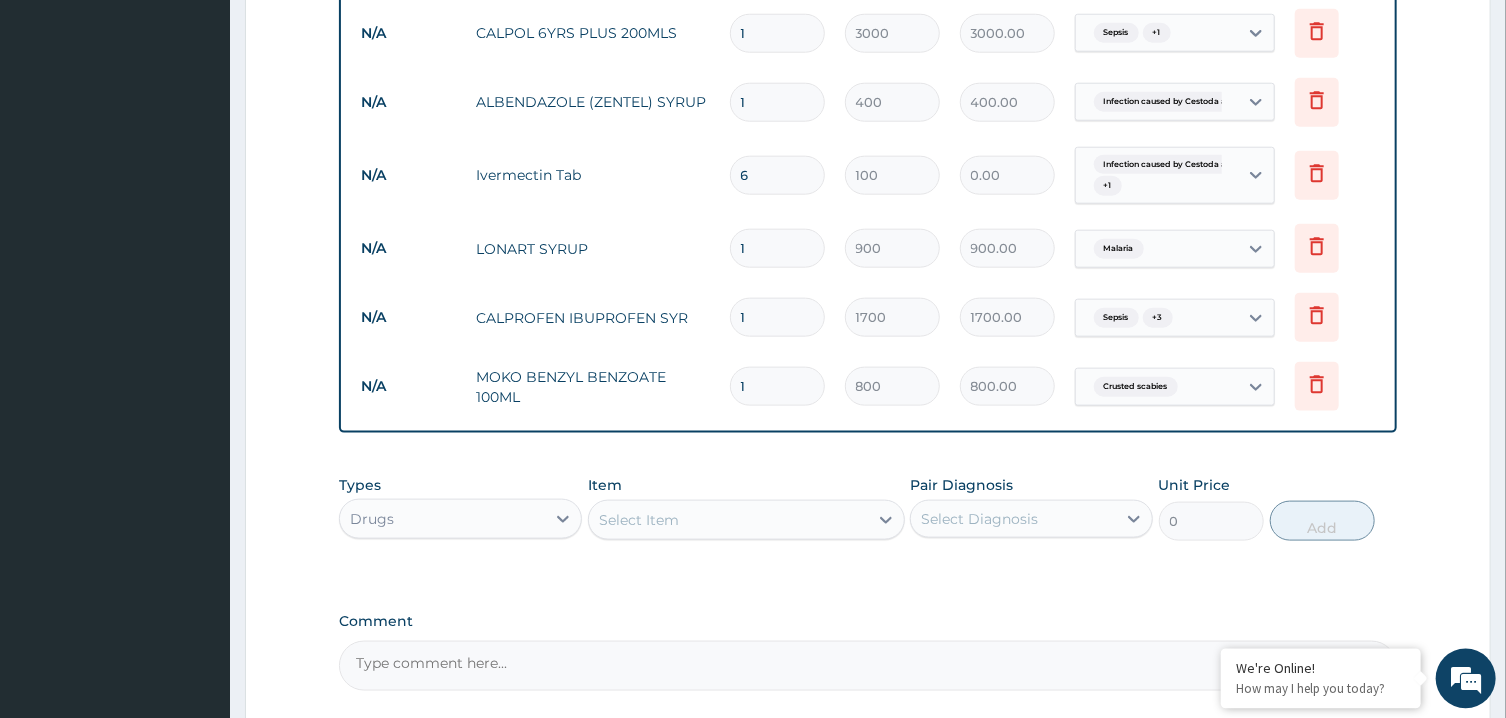 type on "600.00" 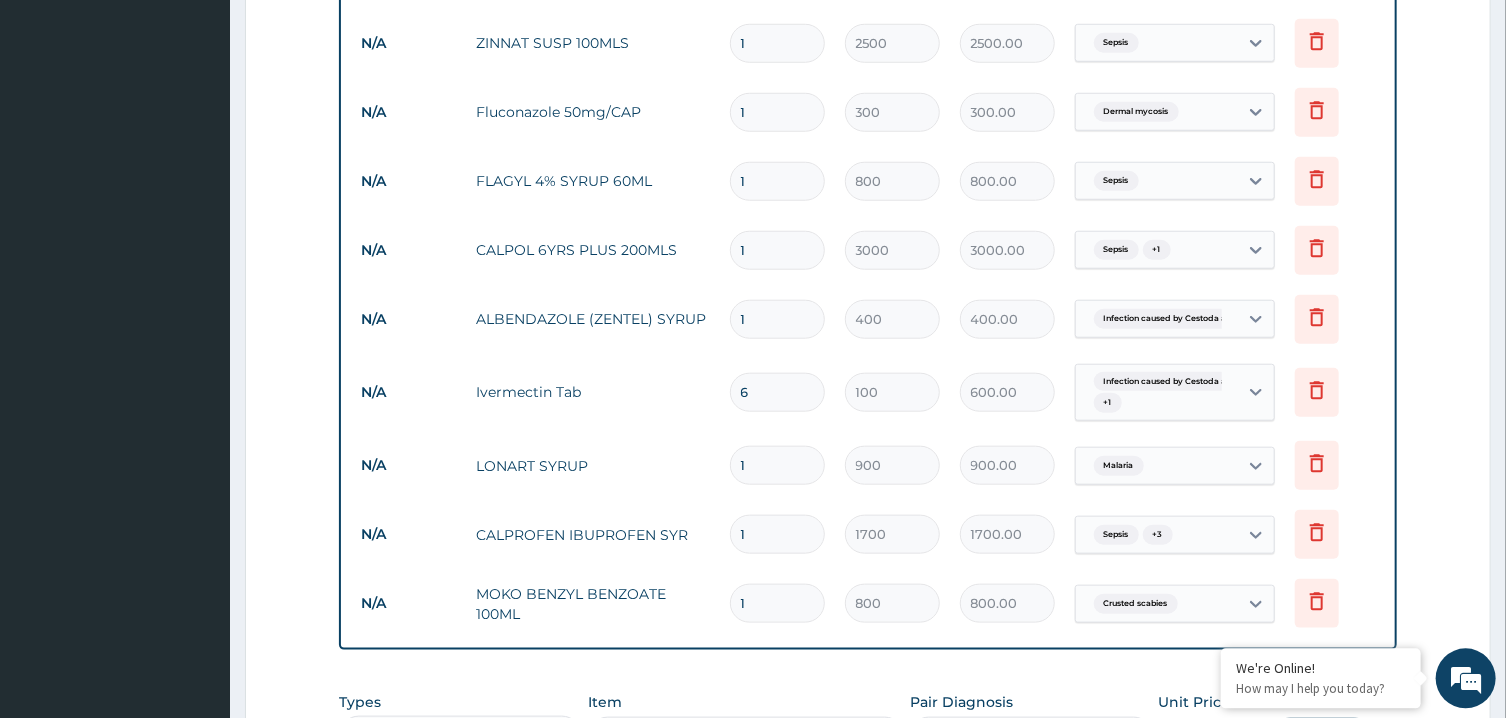 scroll, scrollTop: 811, scrollLeft: 0, axis: vertical 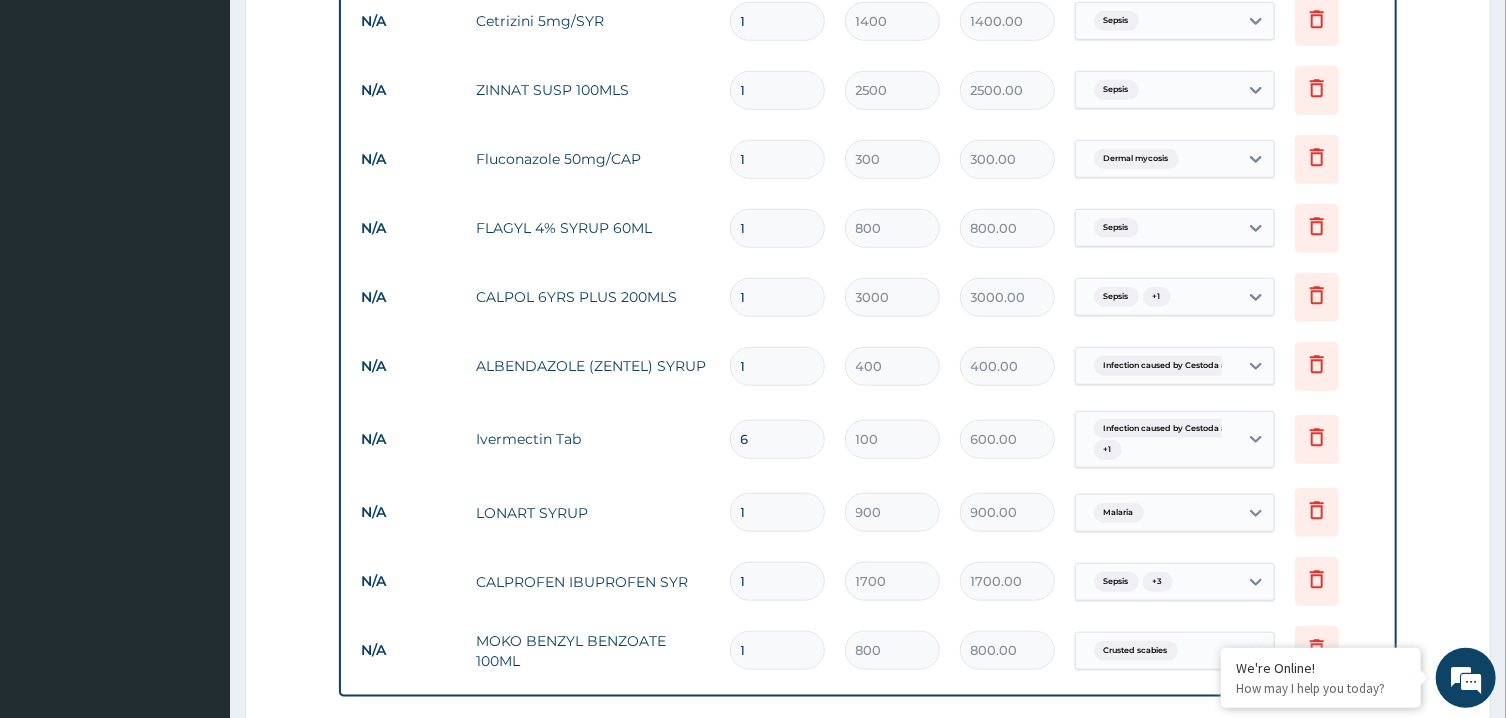 type on "6" 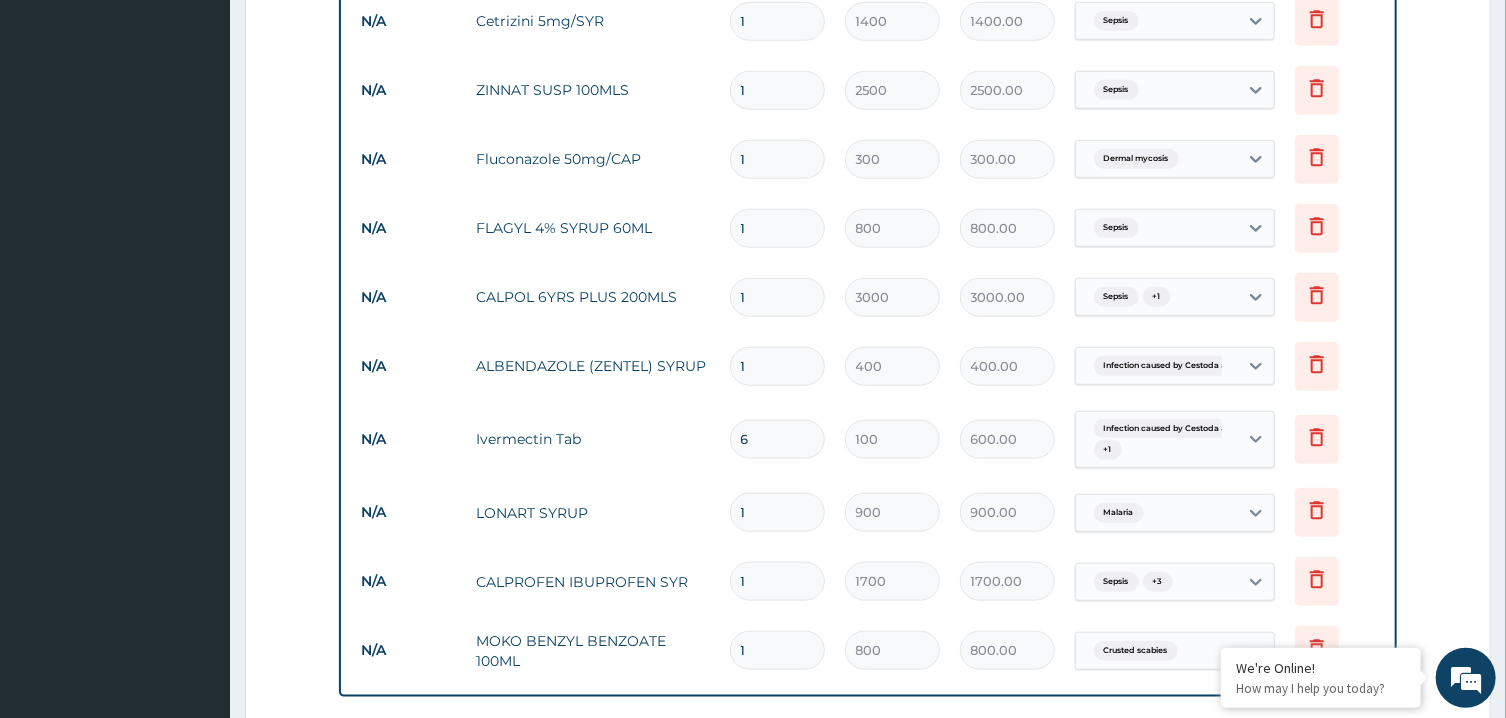 click on "1" at bounding box center (777, 366) 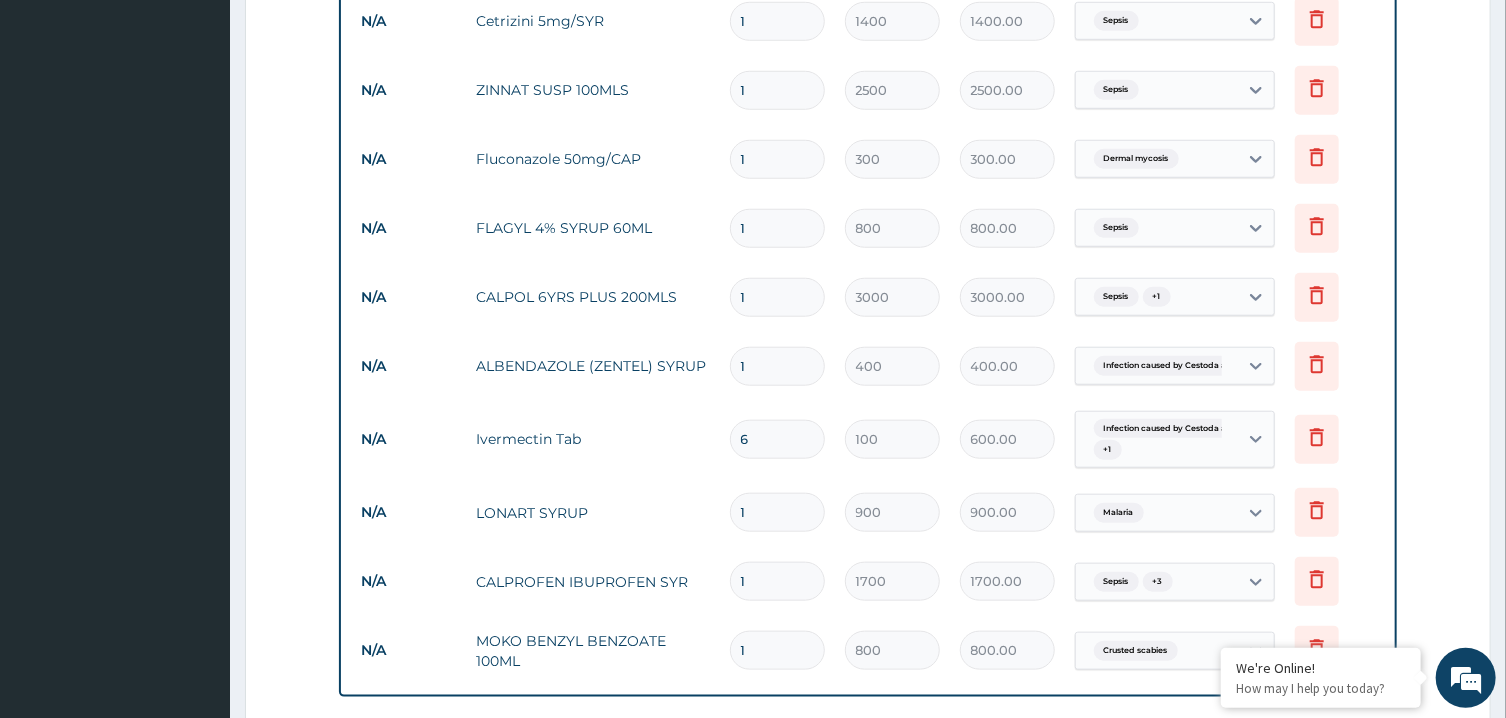 type on "7" 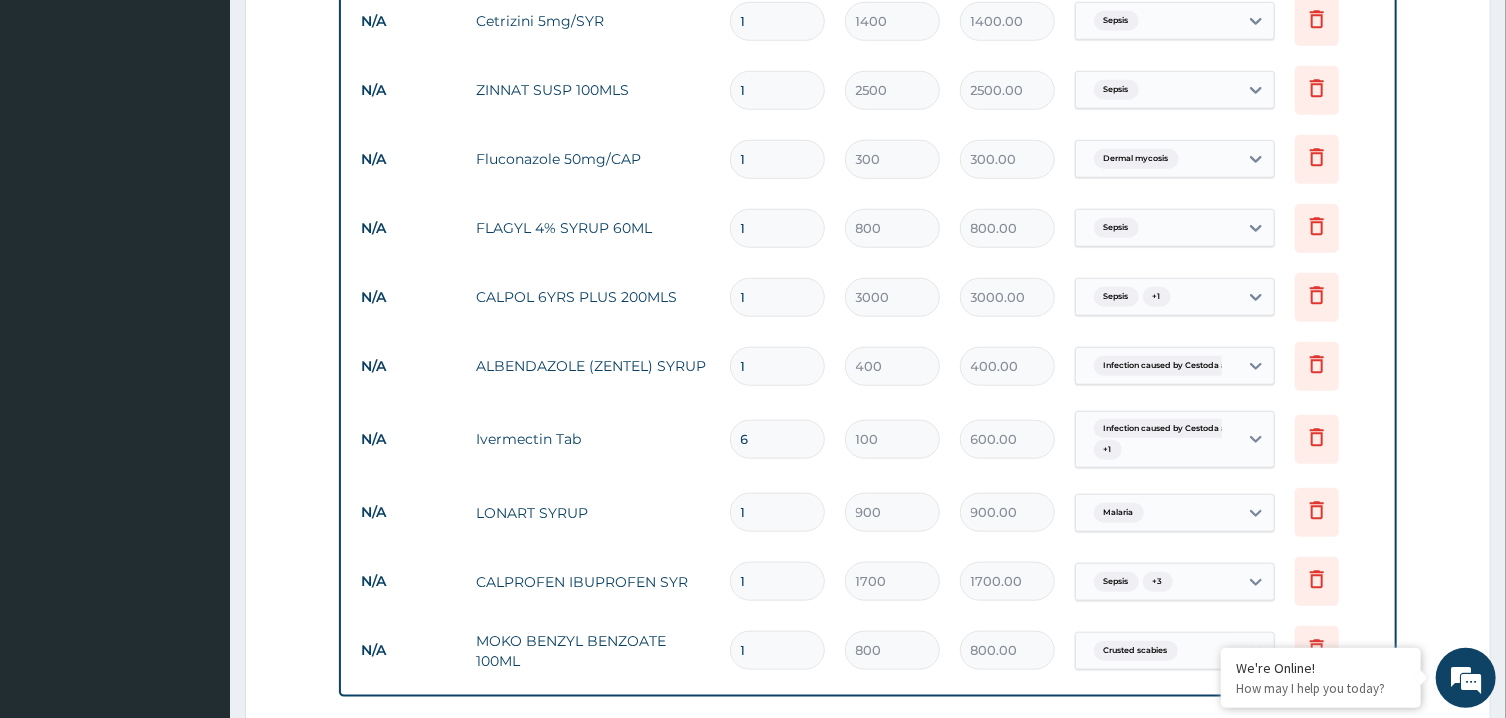 type on "2100.00" 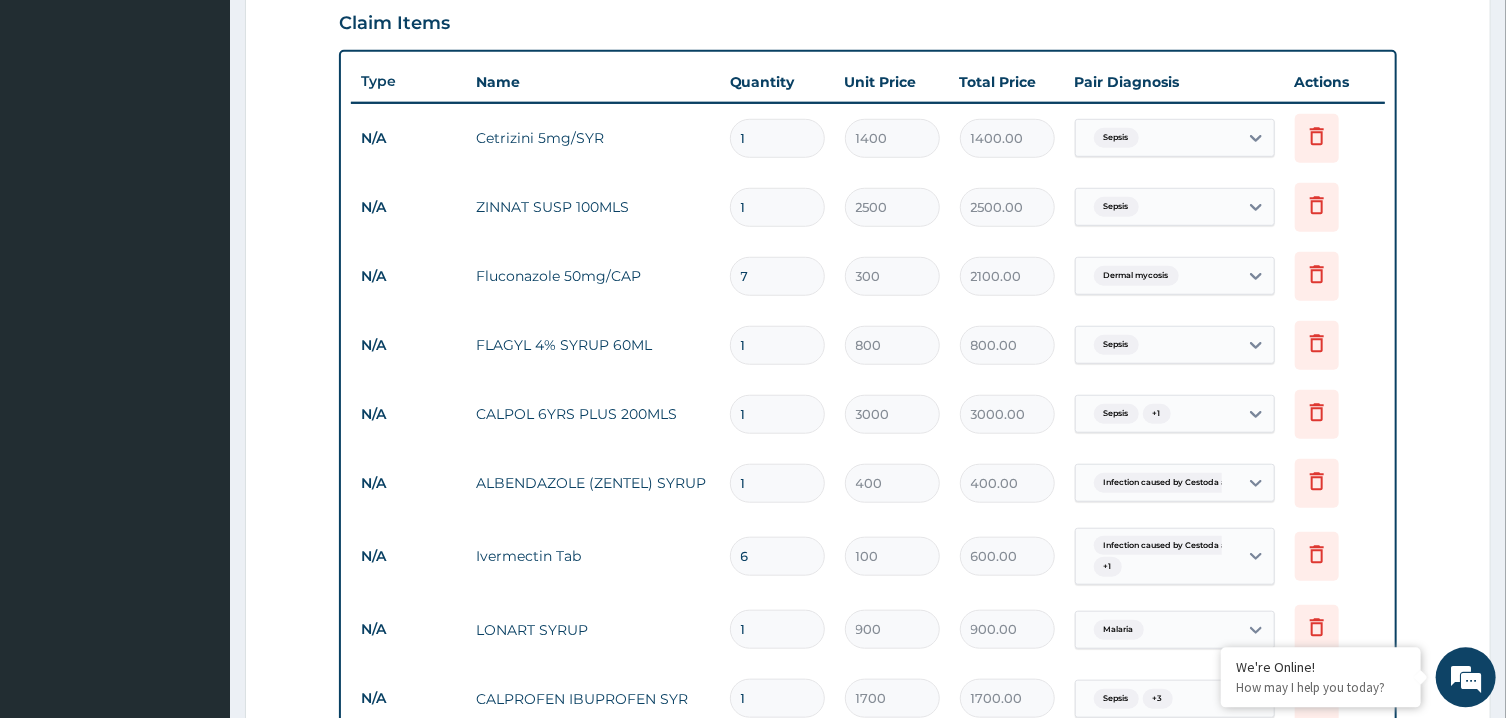 scroll, scrollTop: 1257, scrollLeft: 0, axis: vertical 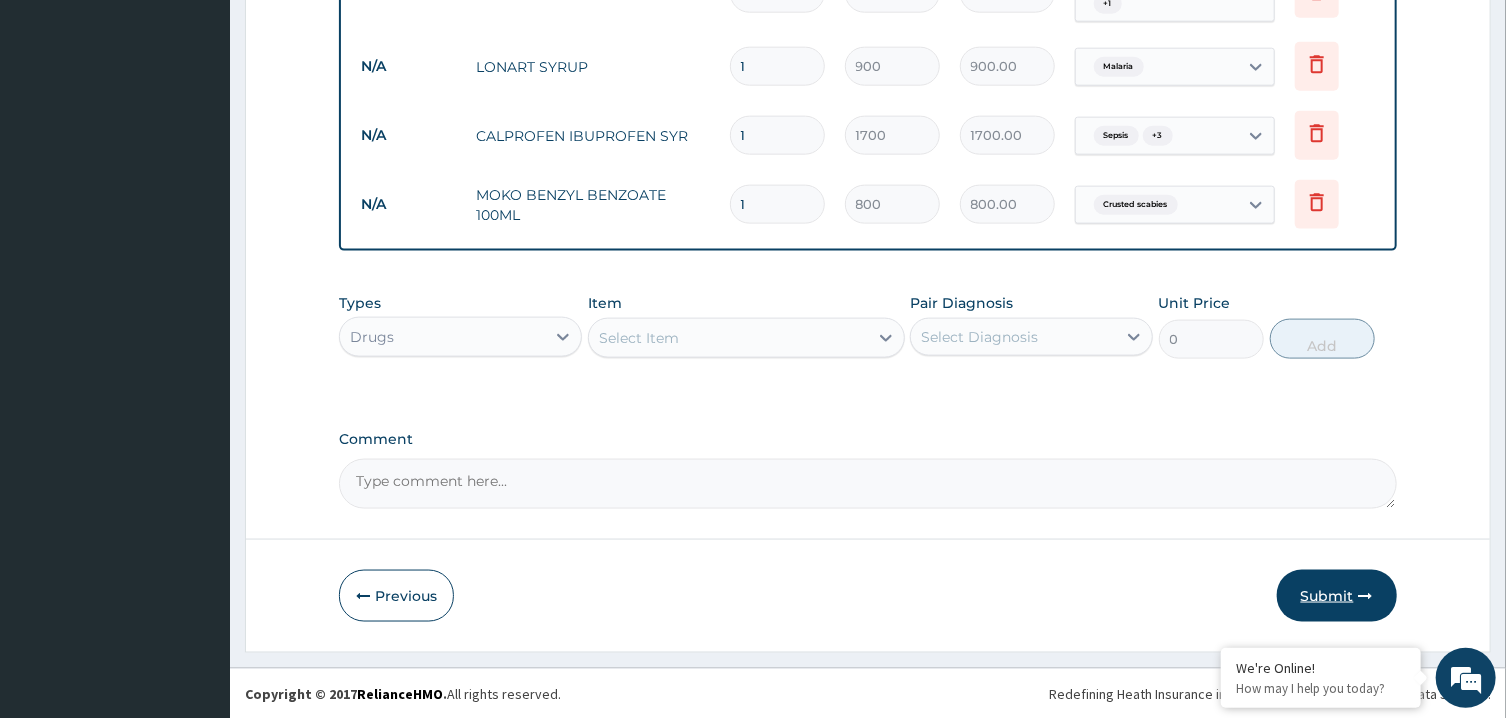 type on "7" 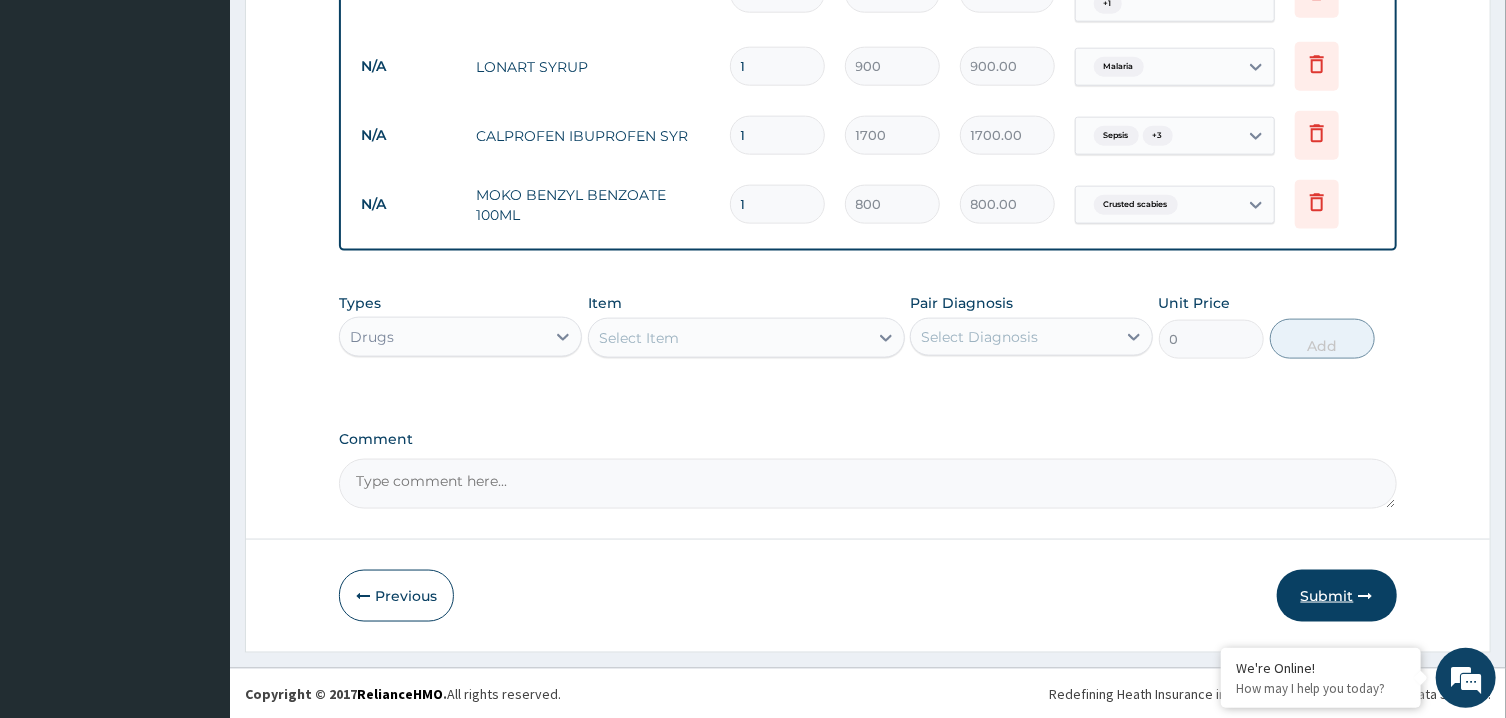 click on "Submit" at bounding box center [1337, 596] 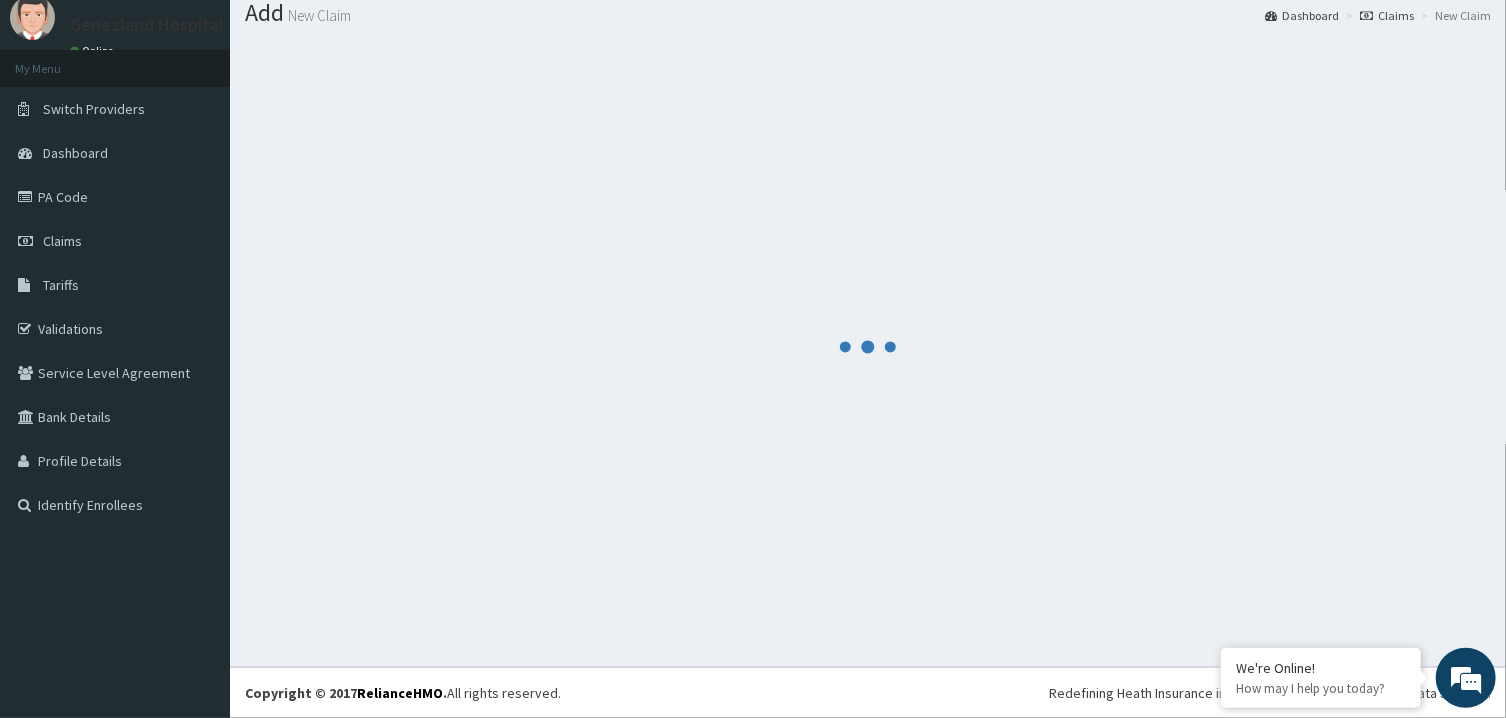 scroll, scrollTop: 64, scrollLeft: 0, axis: vertical 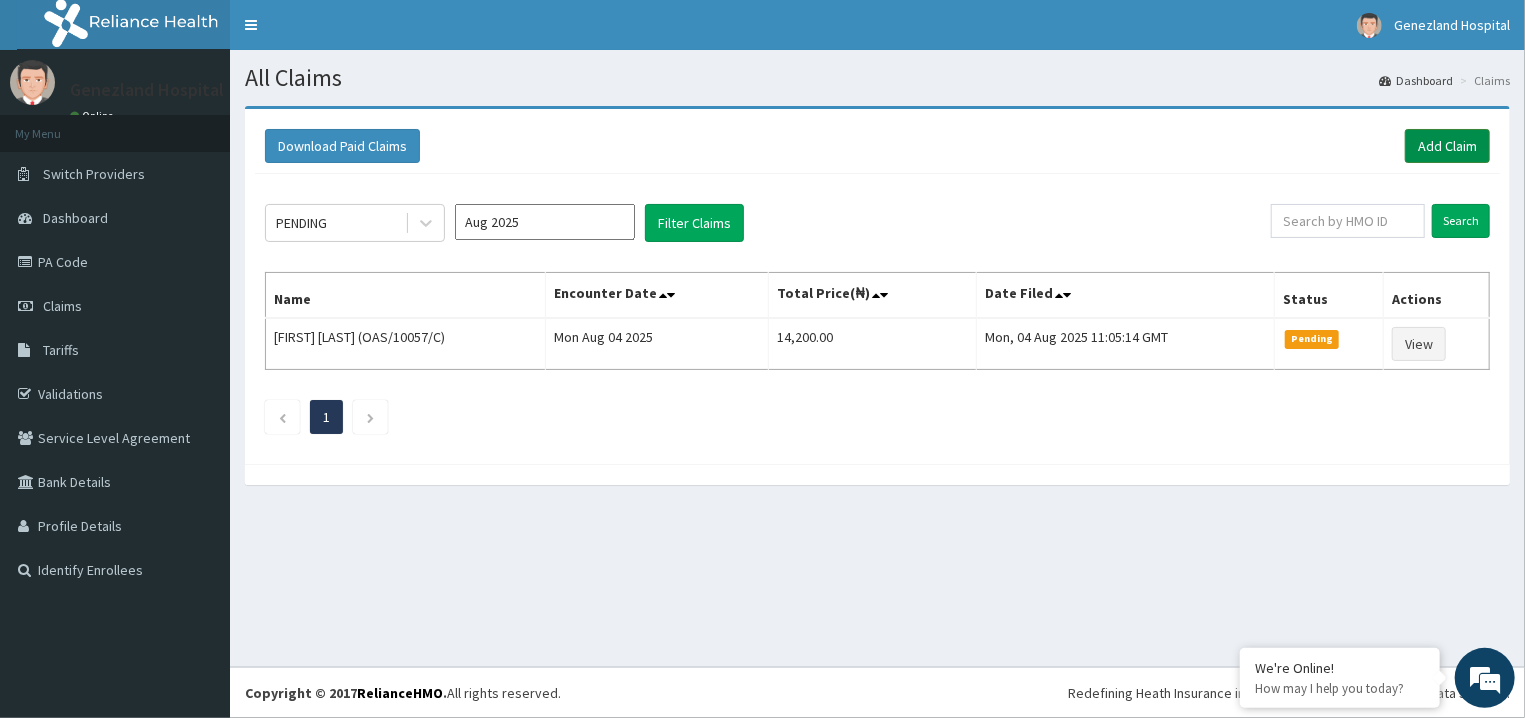 click on "Add Claim" at bounding box center [1447, 146] 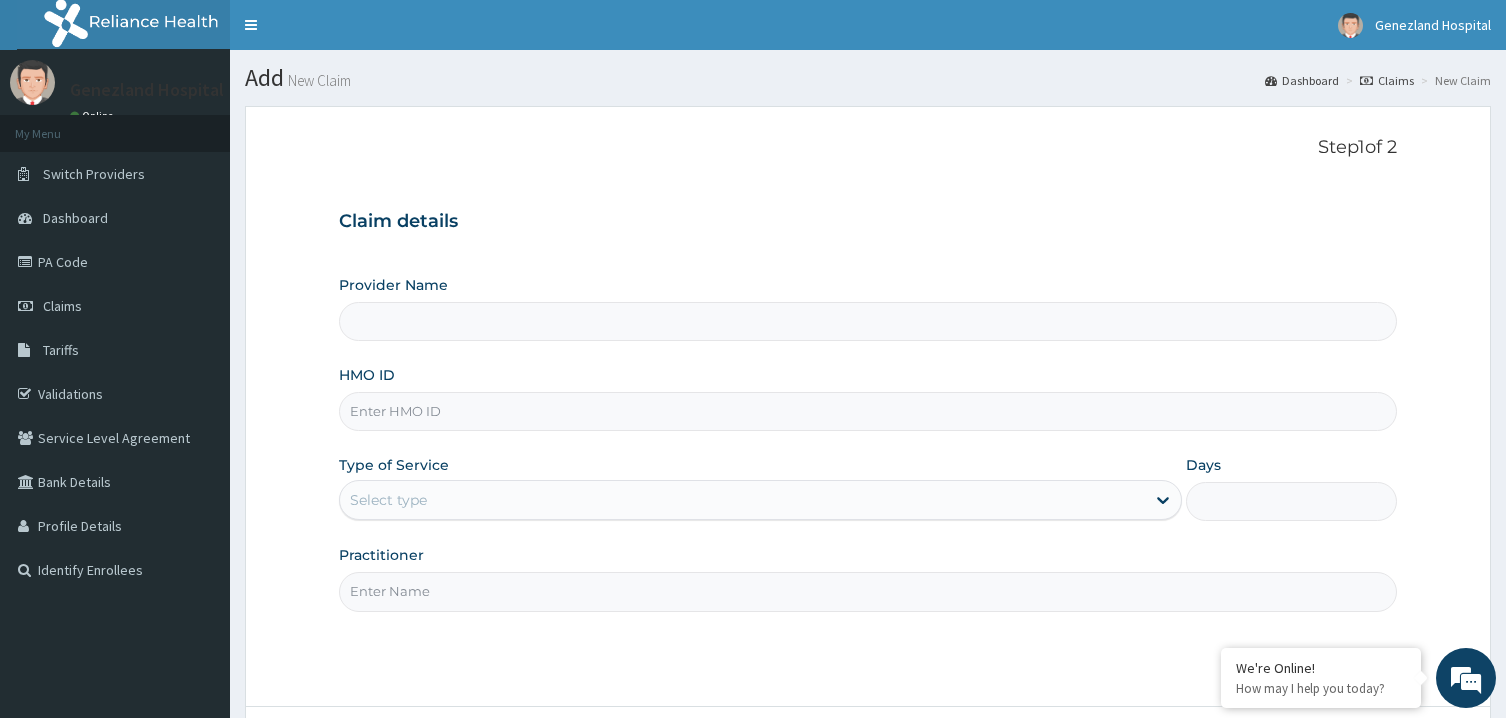 scroll, scrollTop: 0, scrollLeft: 0, axis: both 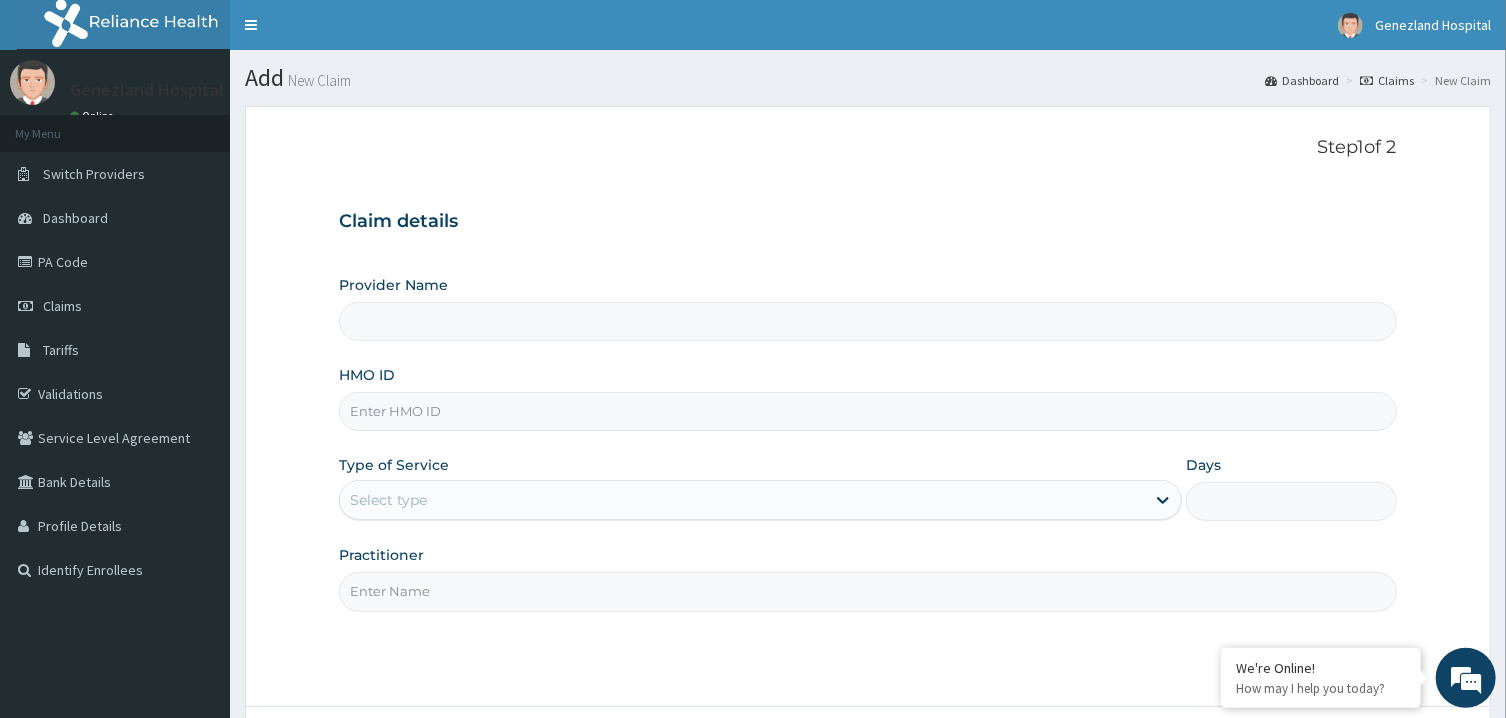 type on "Genezland Hospital" 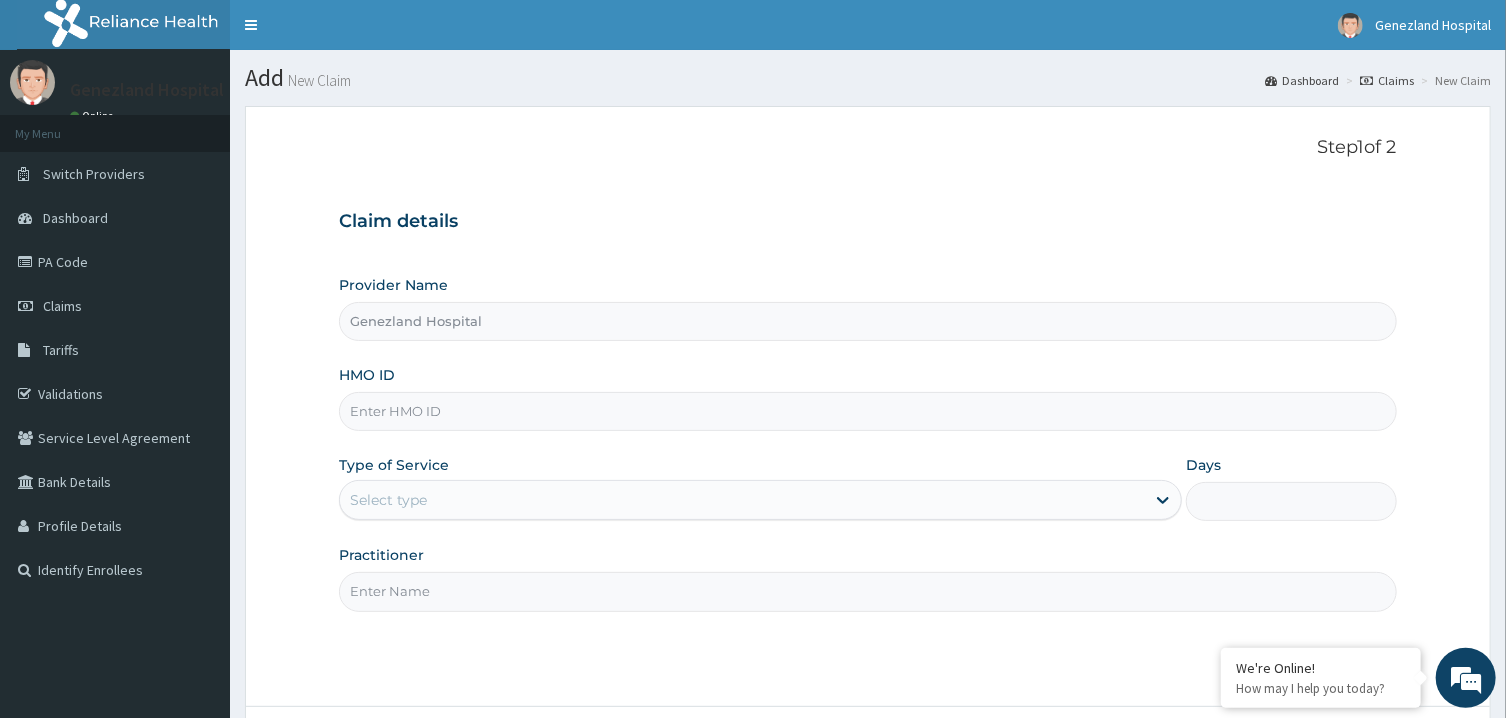 click on "HMO ID" at bounding box center (867, 411) 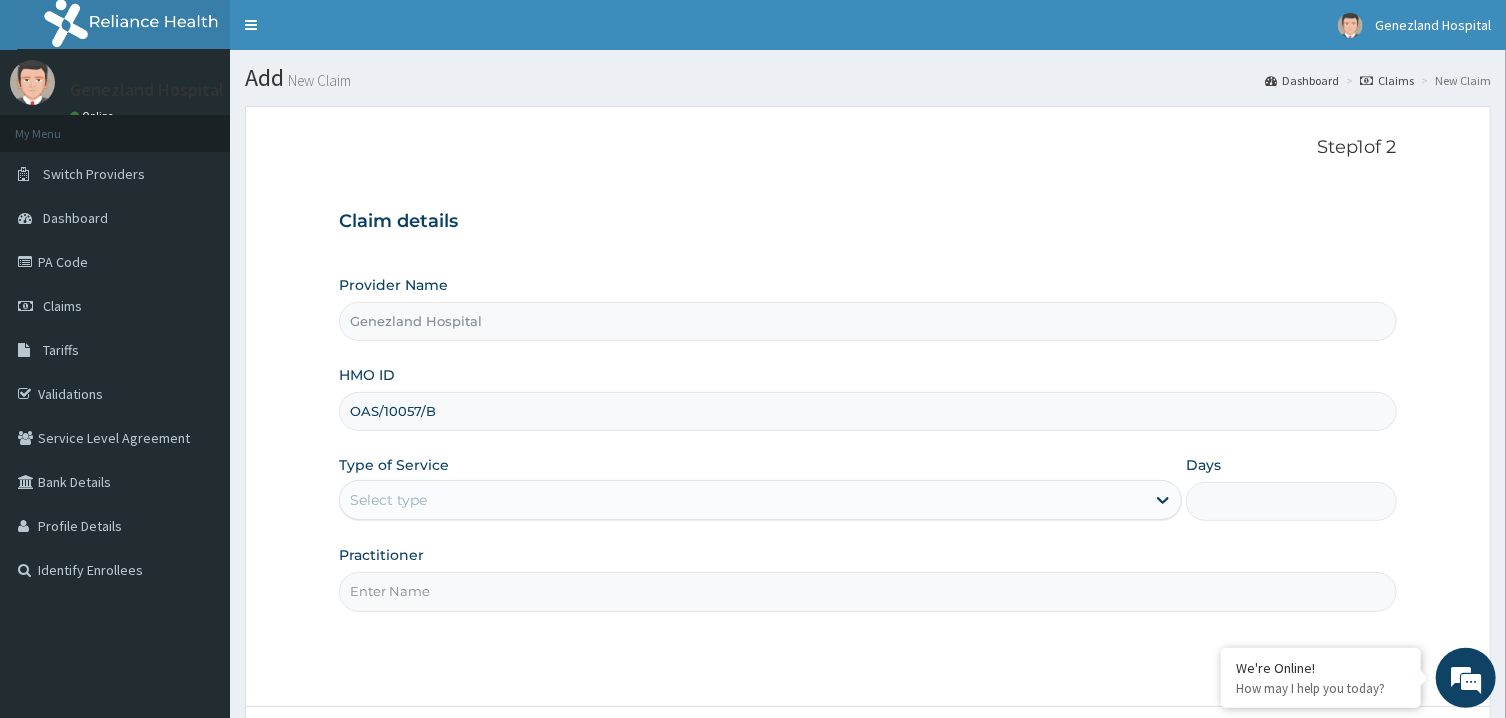 type on "OAS/10057/B" 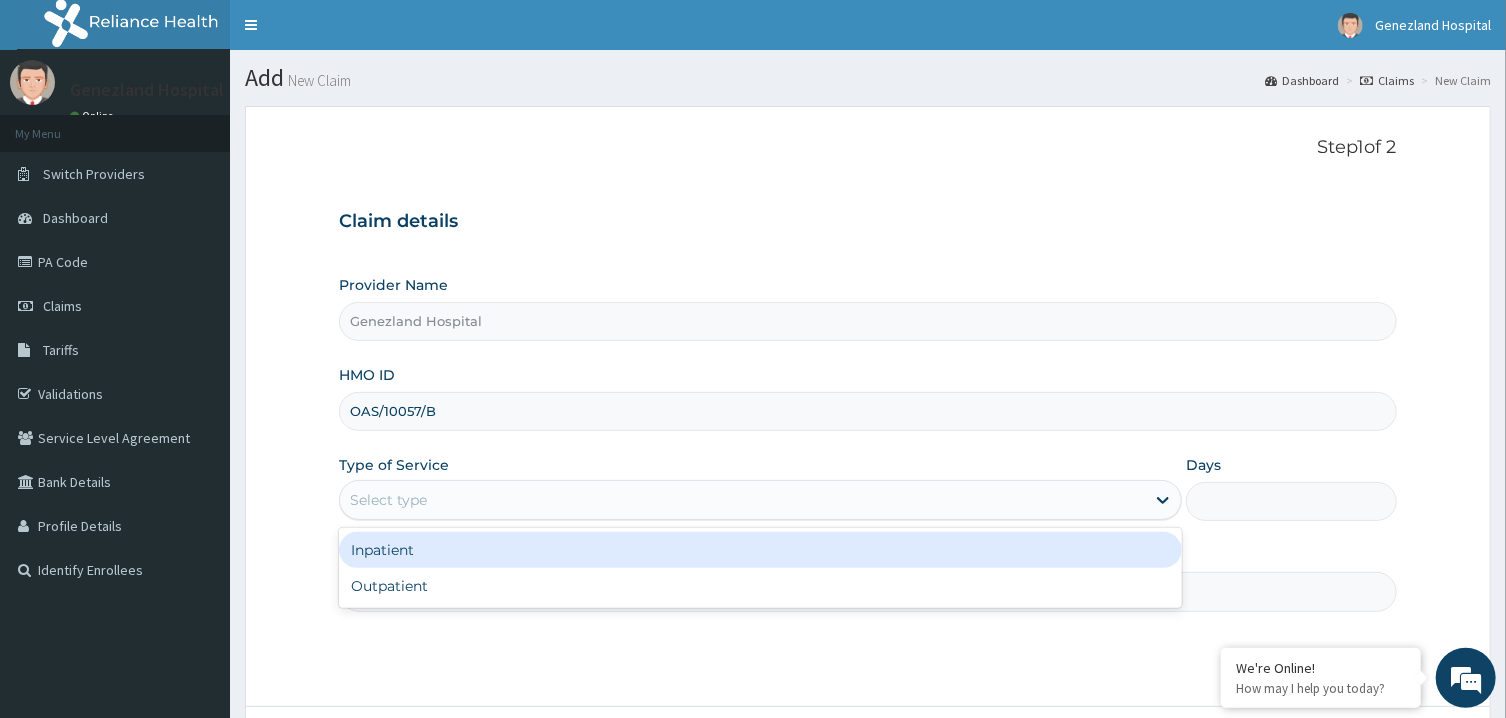 click on "Select type" at bounding box center [742, 500] 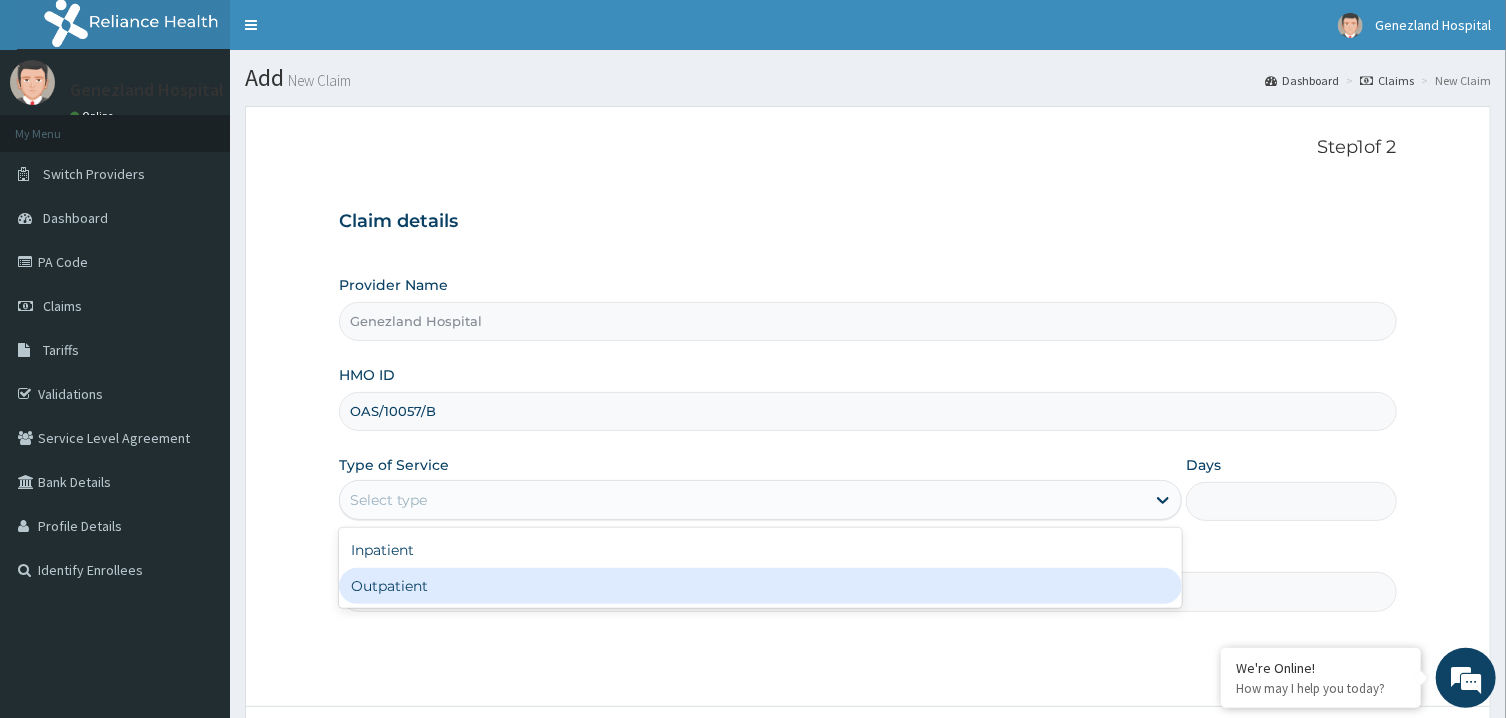 click on "Outpatient" at bounding box center [760, 586] 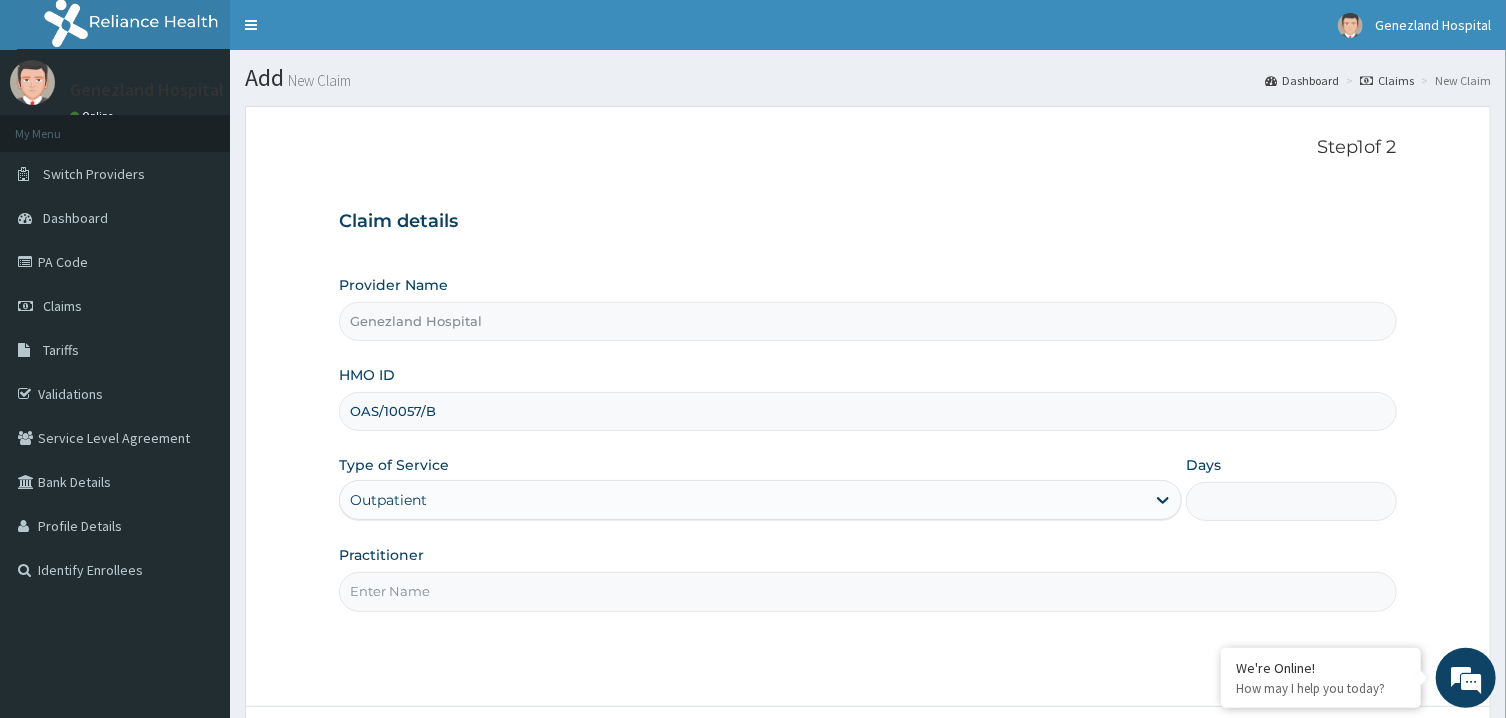 type on "1" 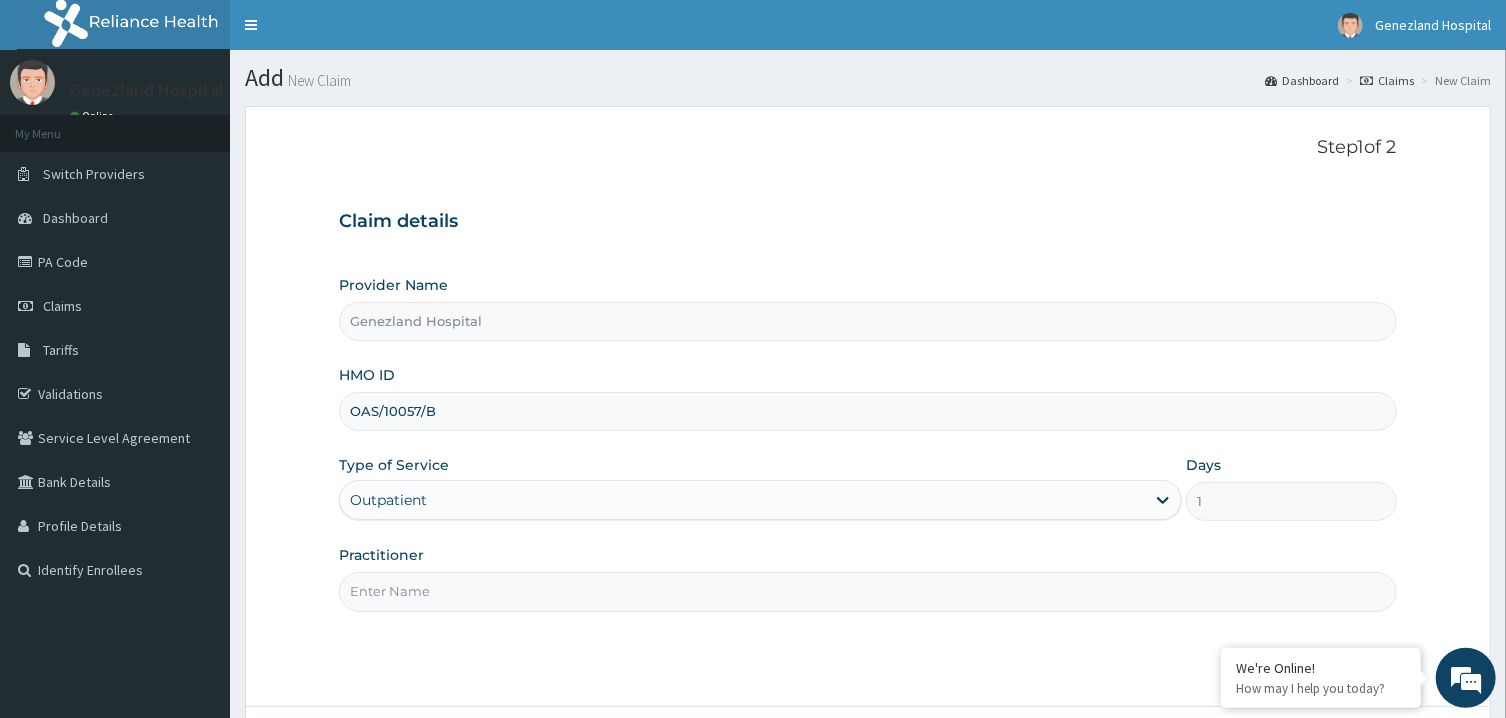 click on "Practitioner" at bounding box center (867, 591) 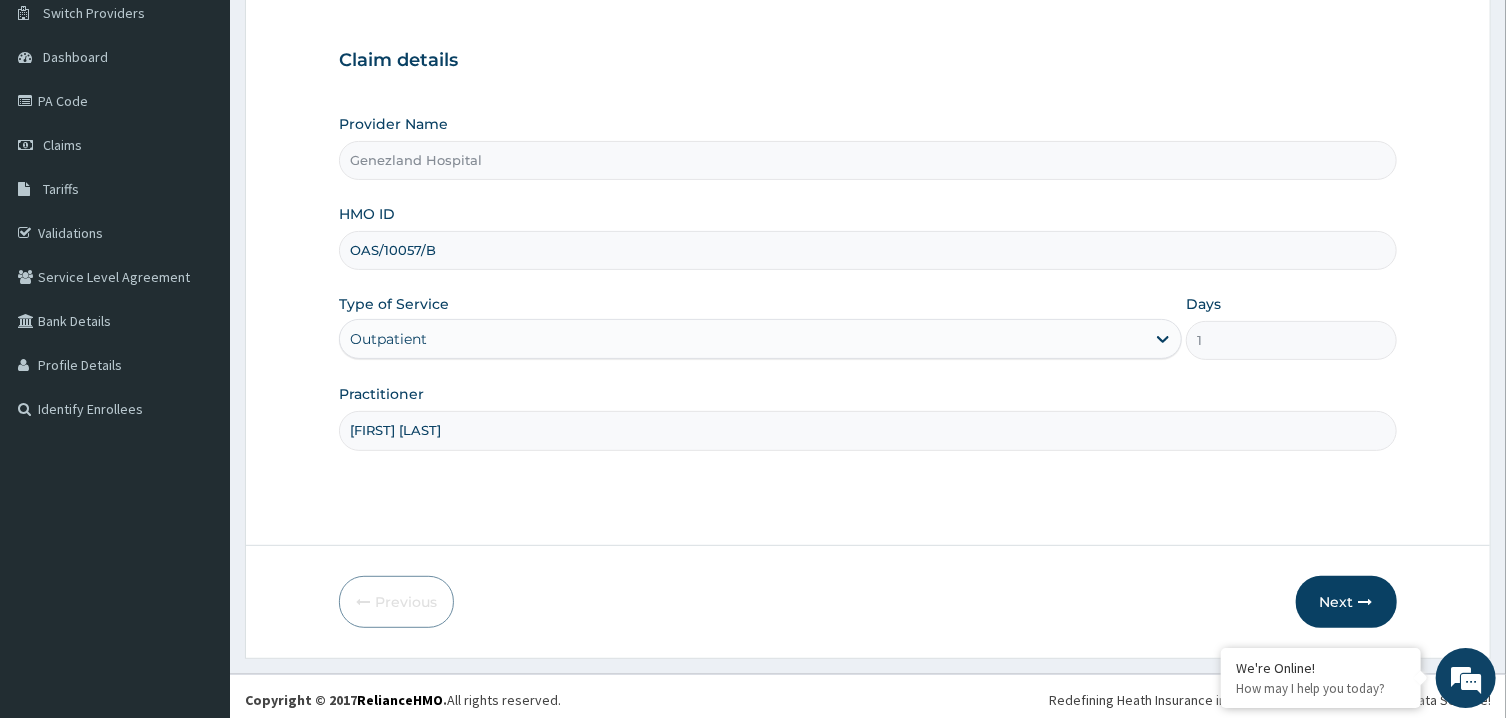 scroll, scrollTop: 168, scrollLeft: 0, axis: vertical 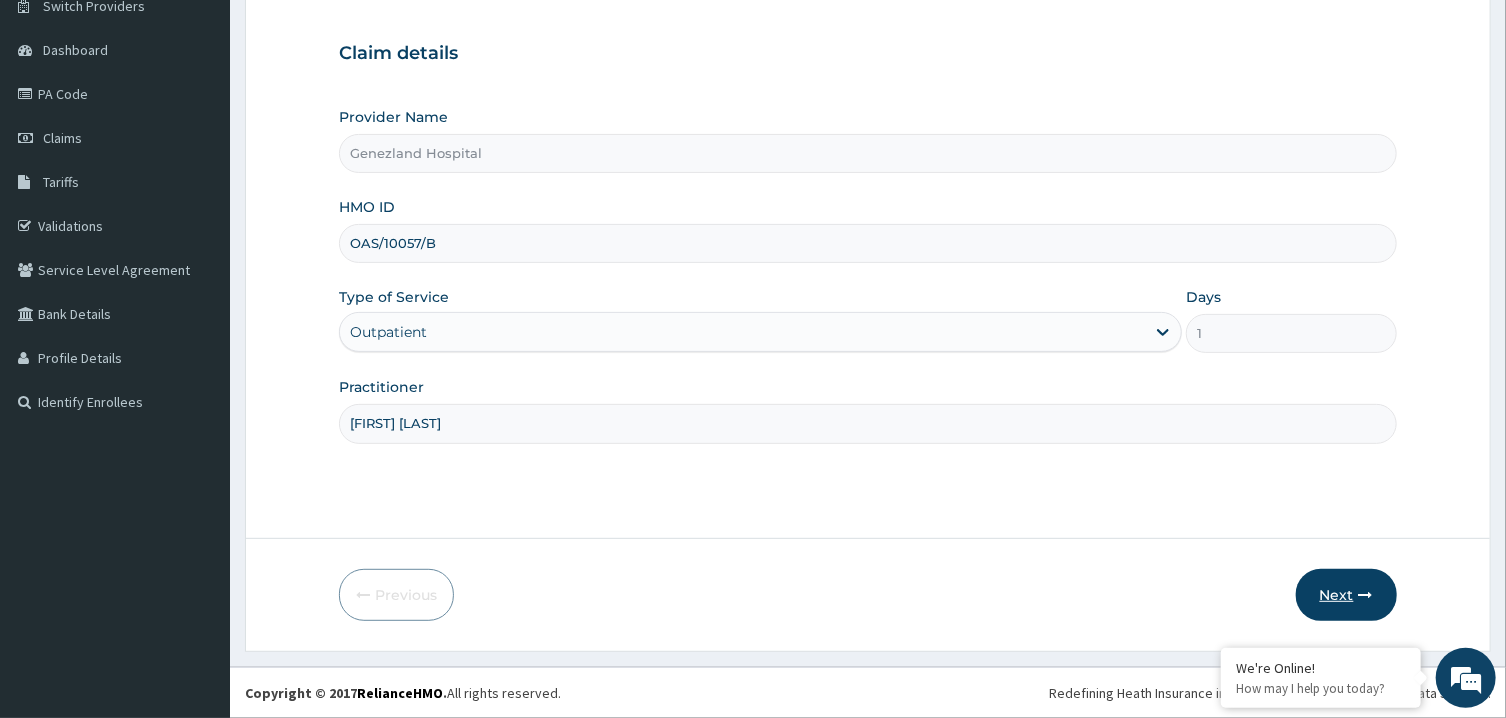 type on "[FIRST] [LAST]" 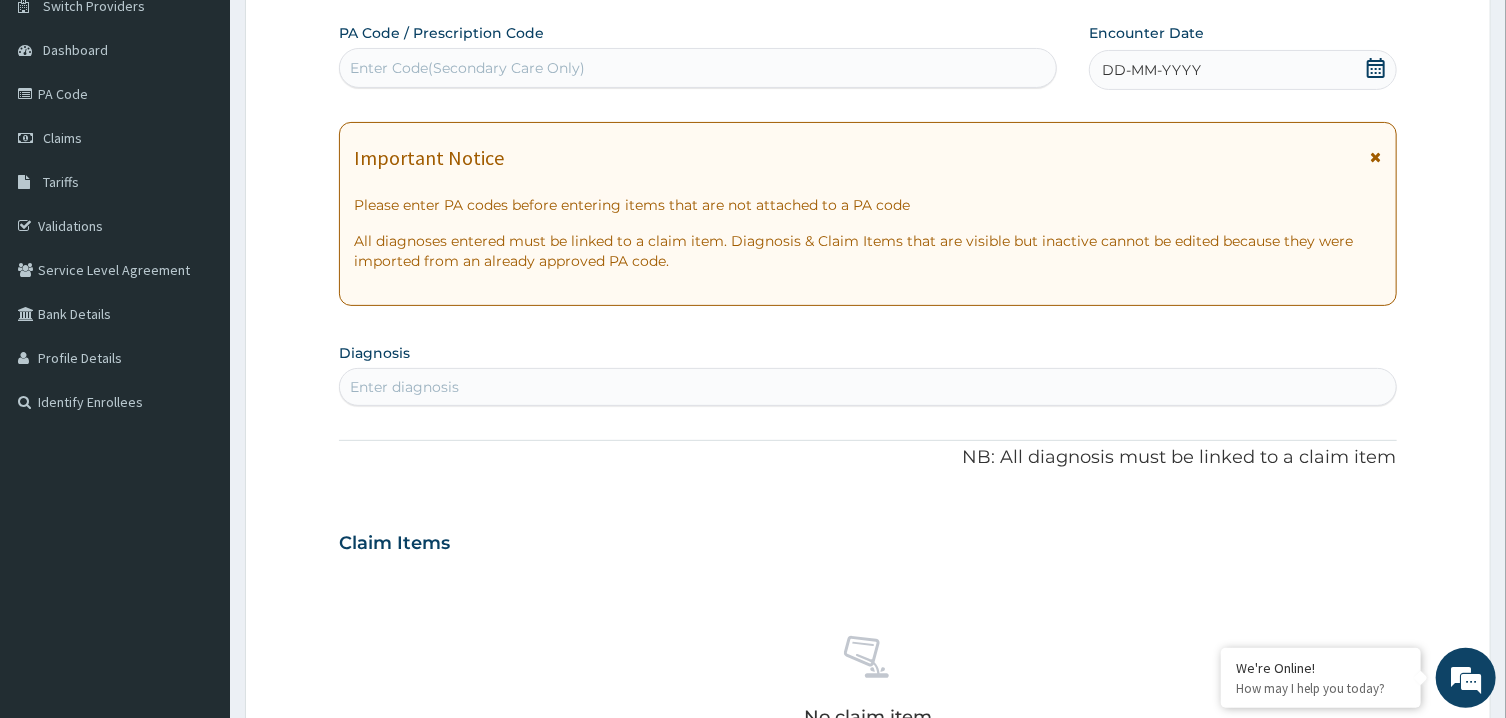 click 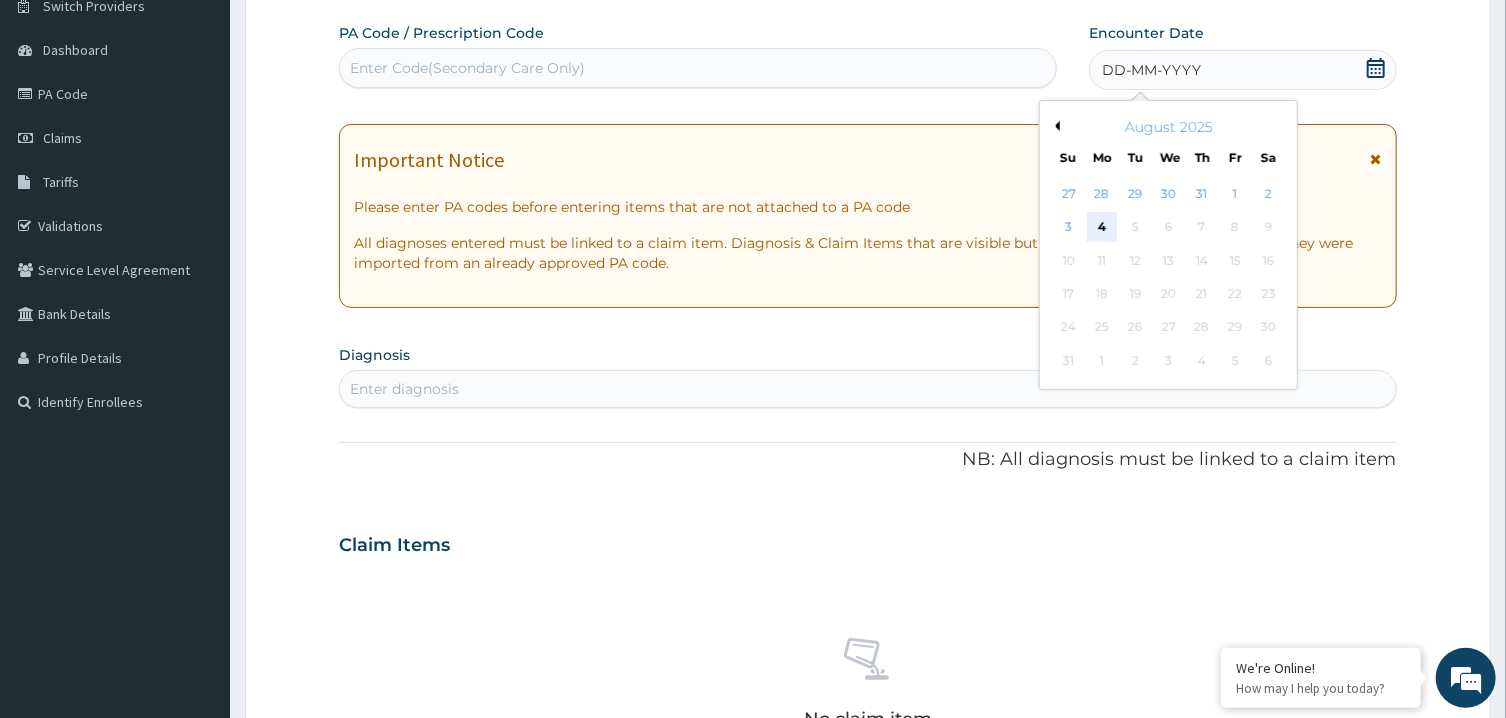 click on "4" at bounding box center (1102, 228) 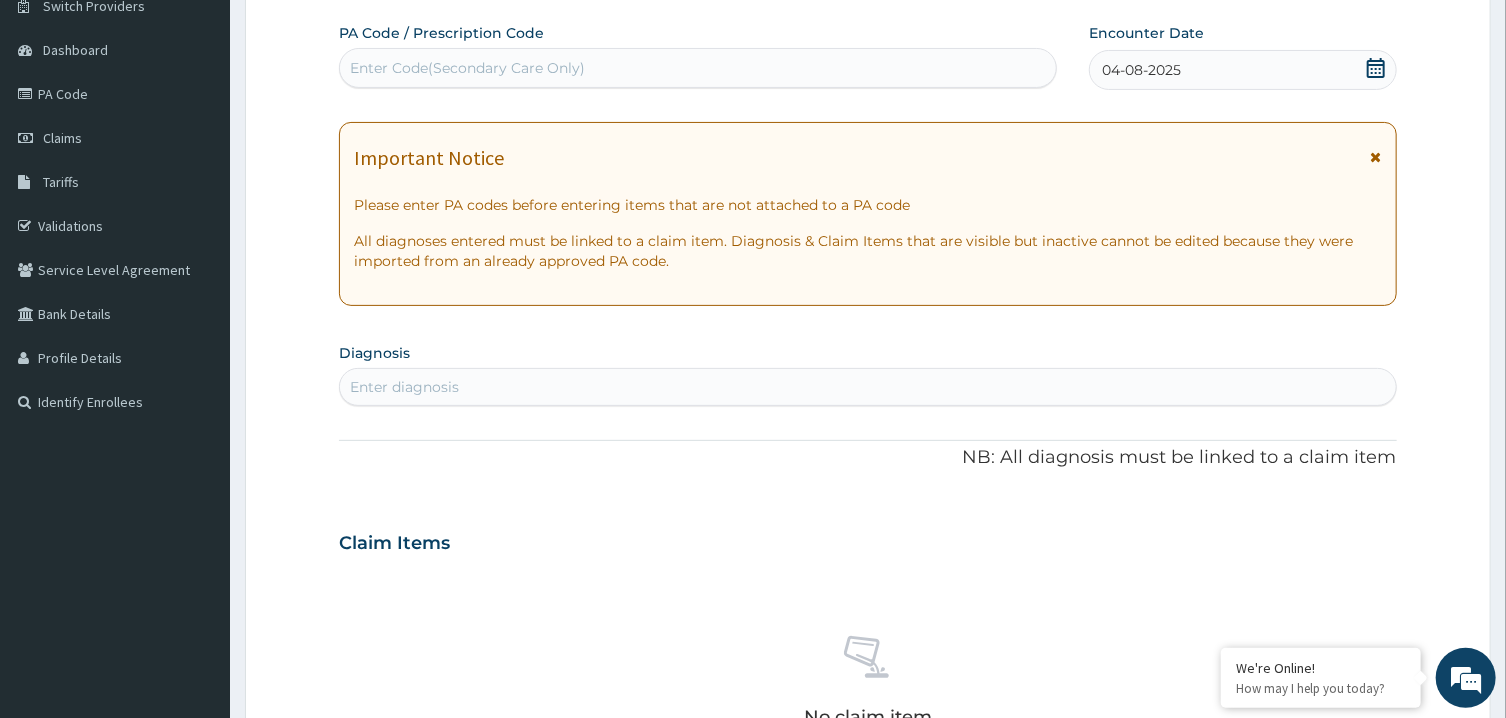 click on "Enter Code(Secondary Care Only)" at bounding box center (698, 68) 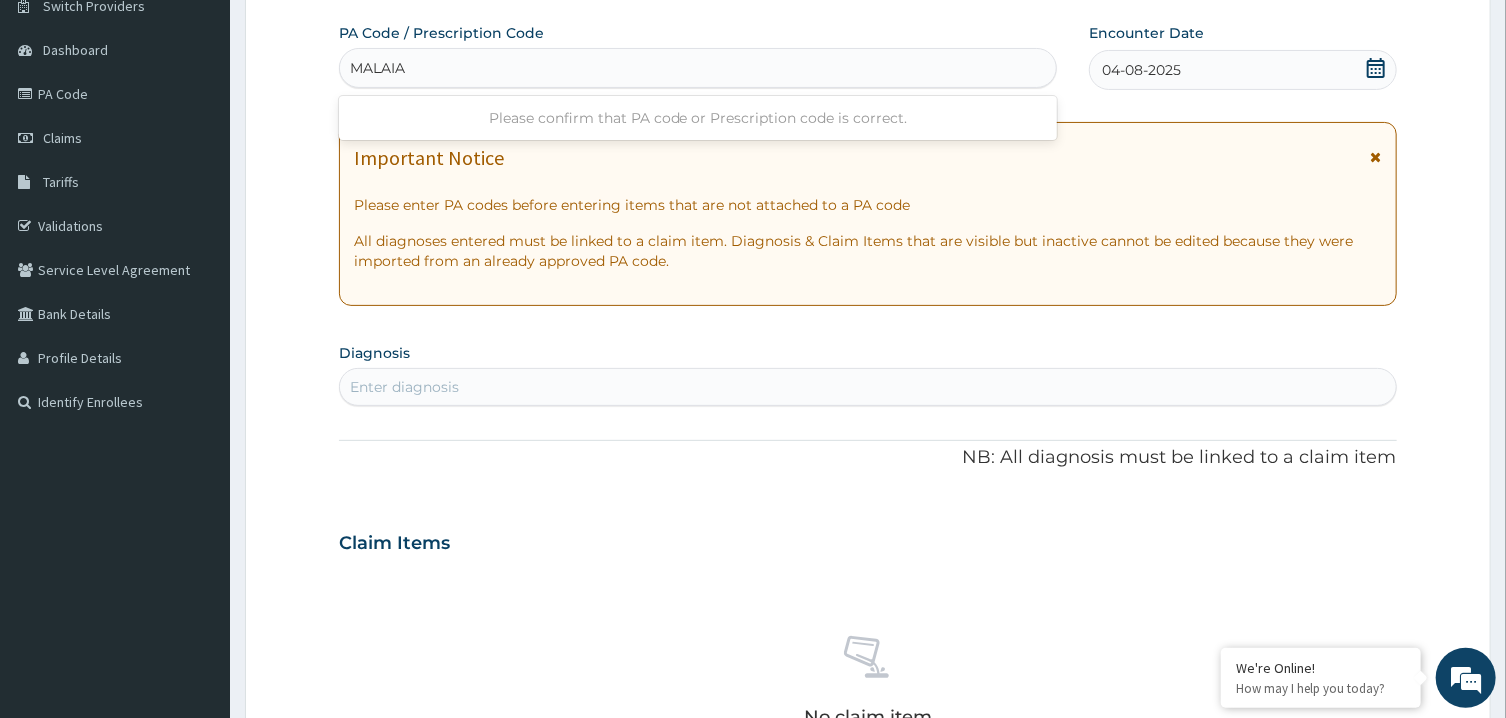 type on "MALAIA" 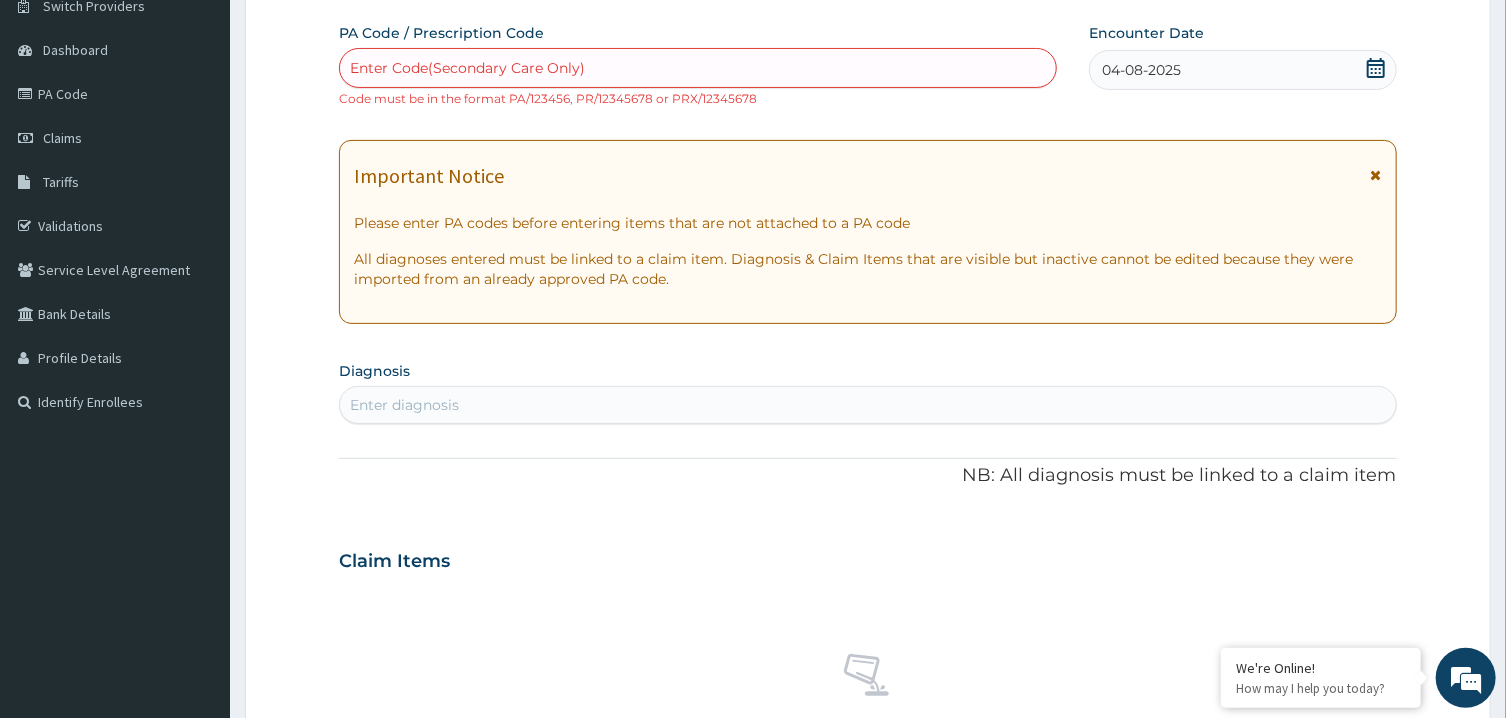 click on "Enter diagnosis" at bounding box center [867, 405] 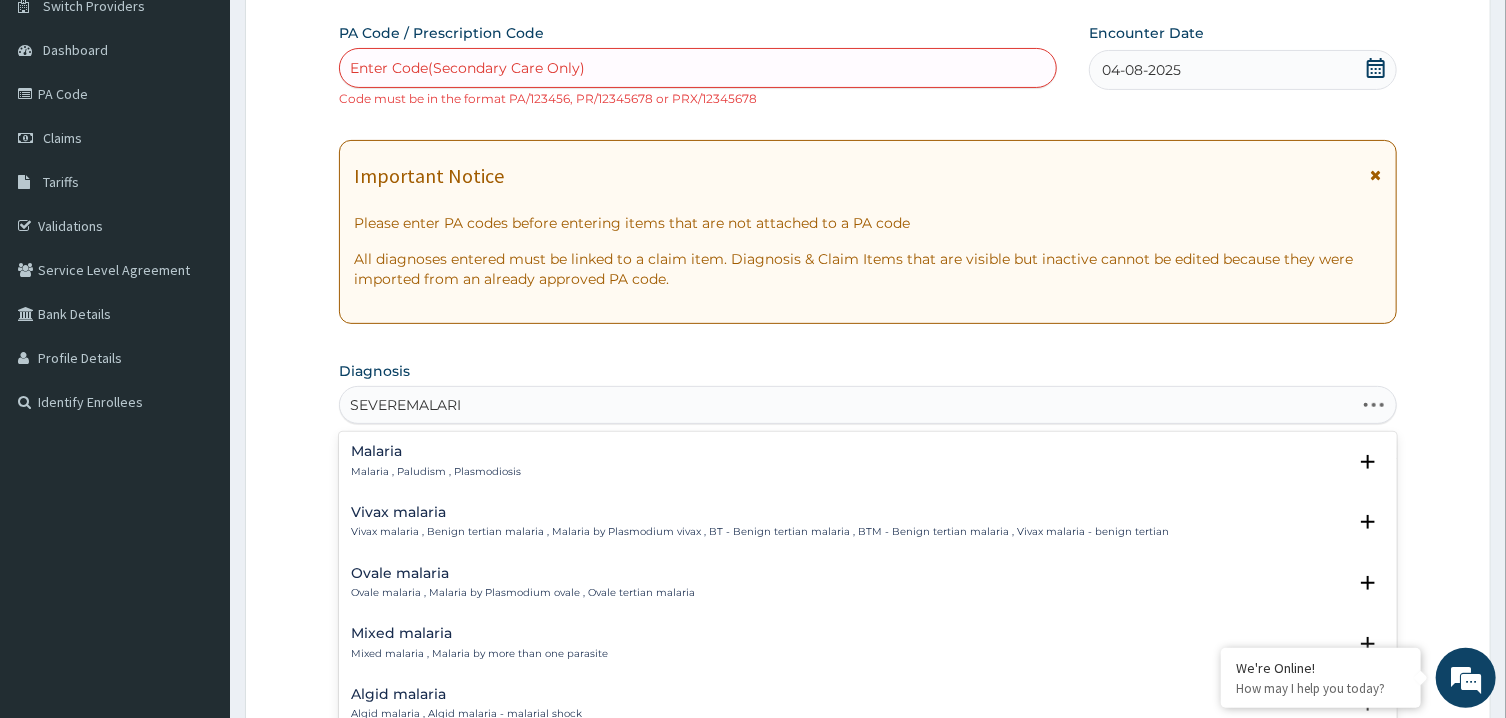type on "SEVERE MALARI" 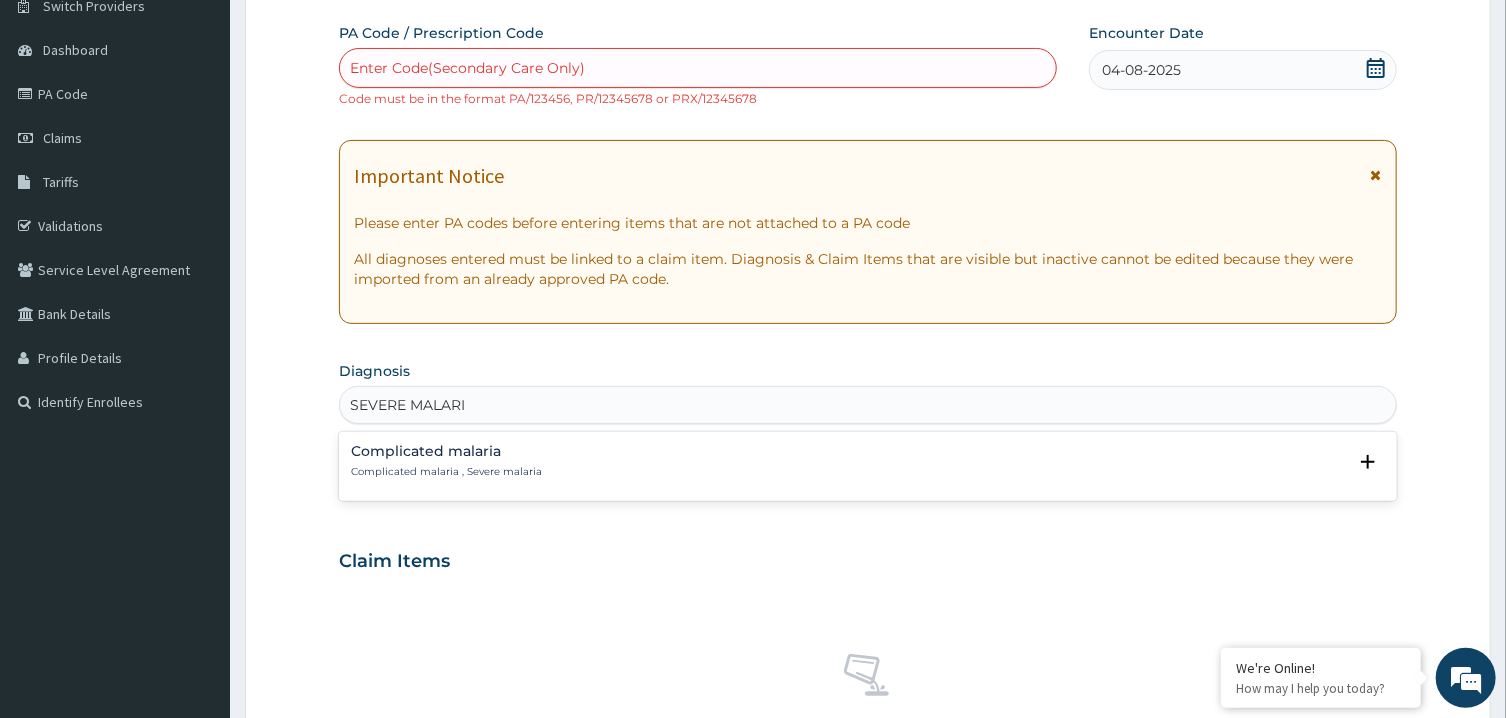 click on "Complicated malaria Complicated malaria , Severe malaria" at bounding box center [446, 461] 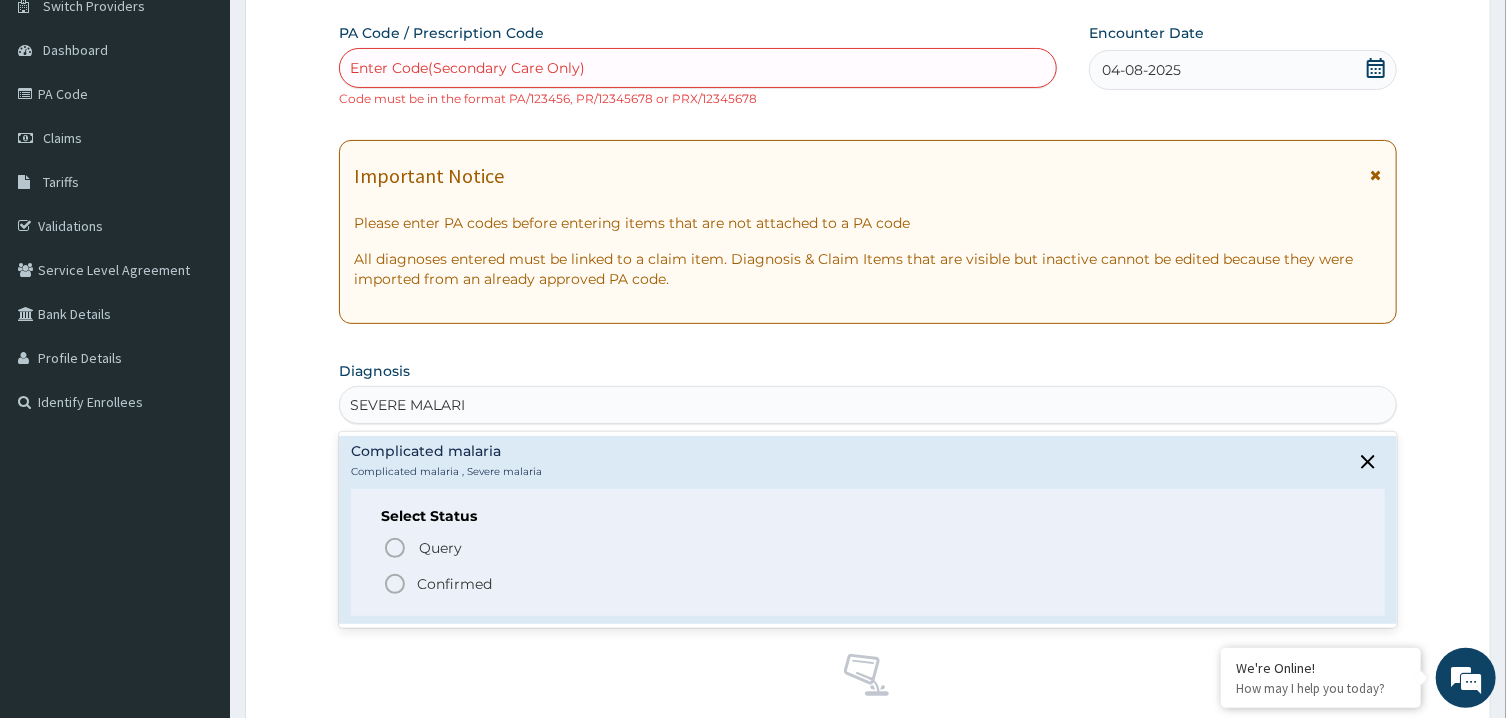 click 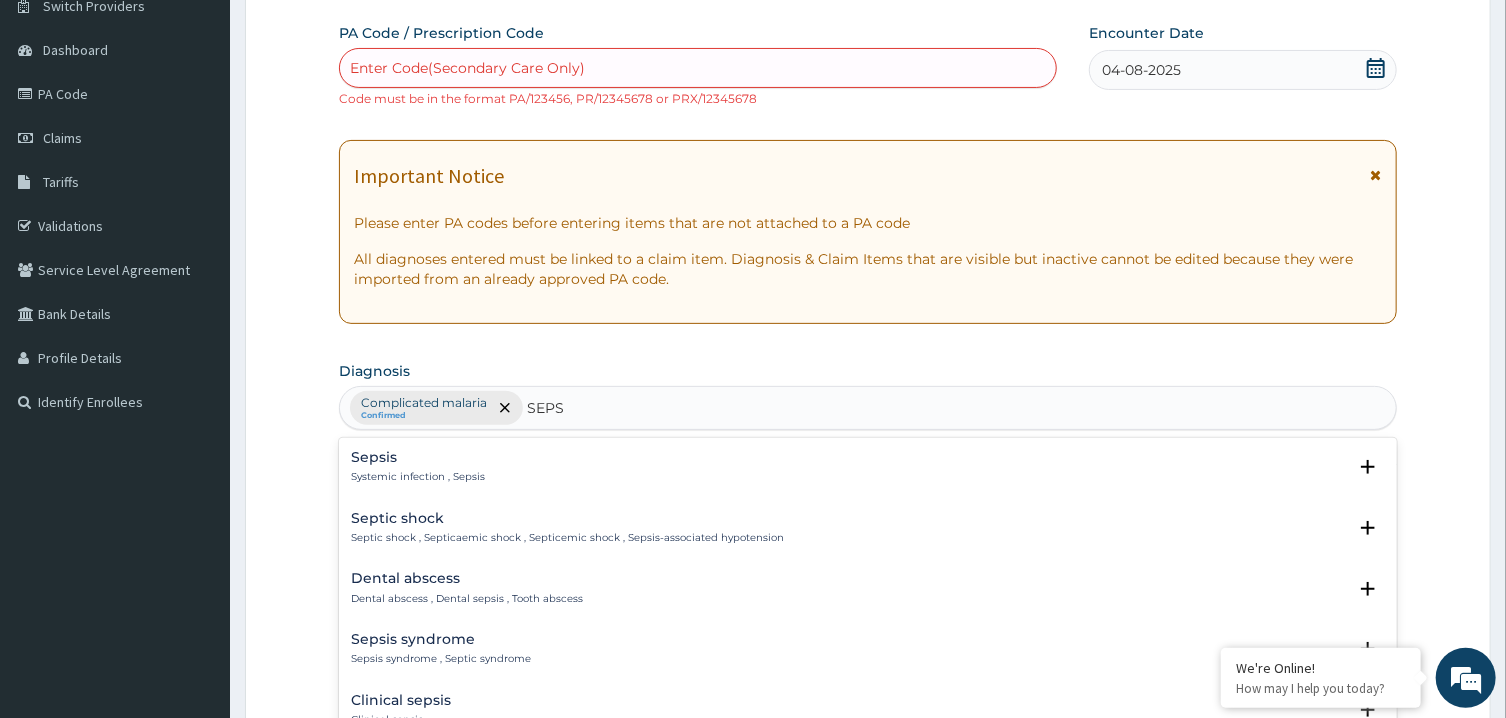 click on "SEPS" at bounding box center (546, 408) 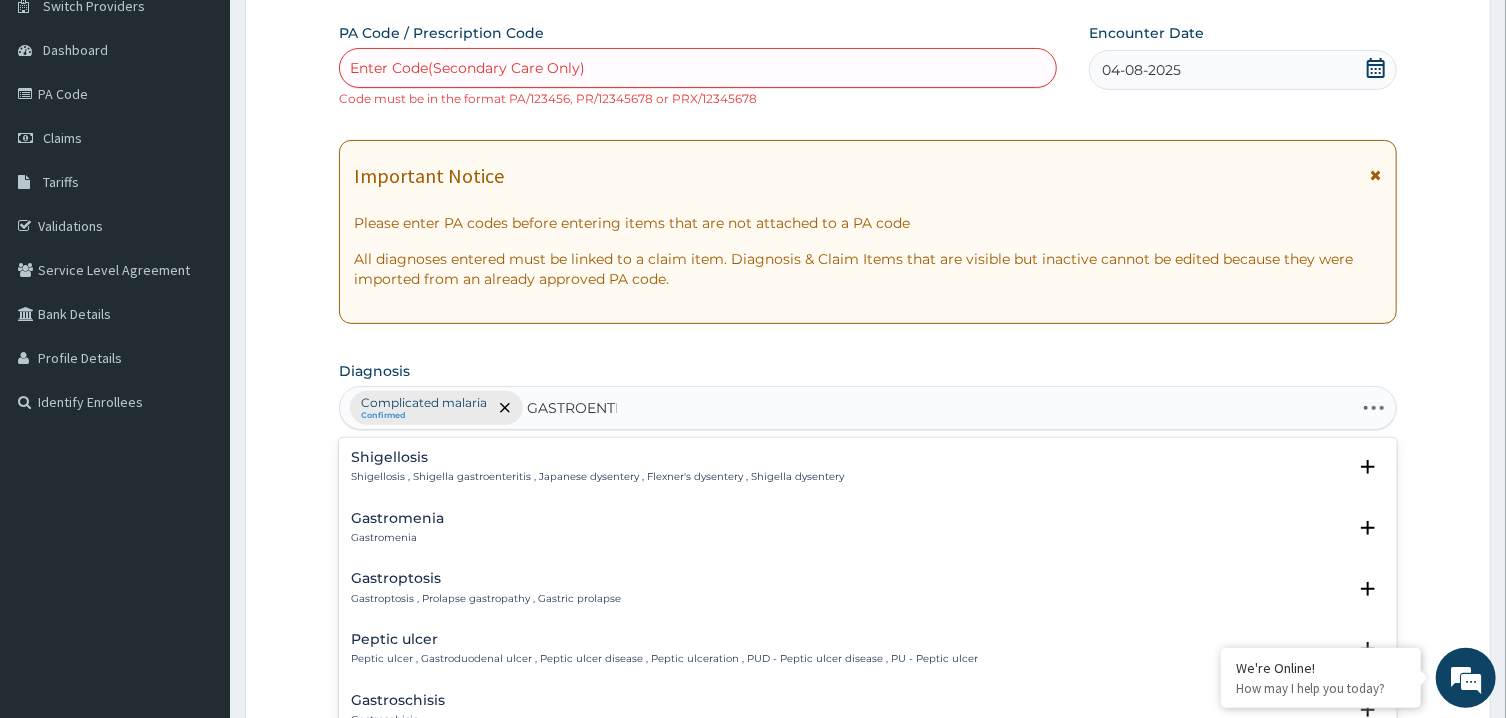 type on "GASTROENTER" 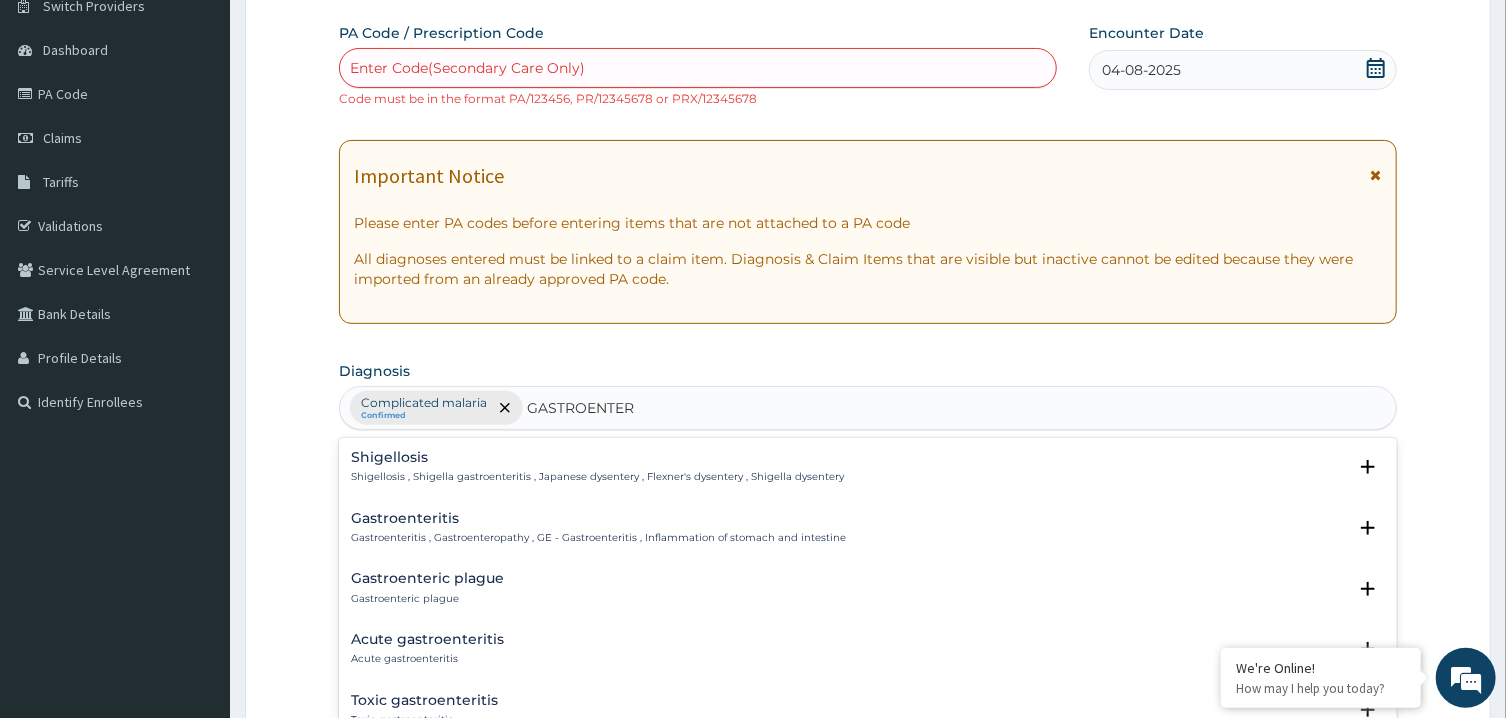 click on "Gastroenteritis" at bounding box center [598, 518] 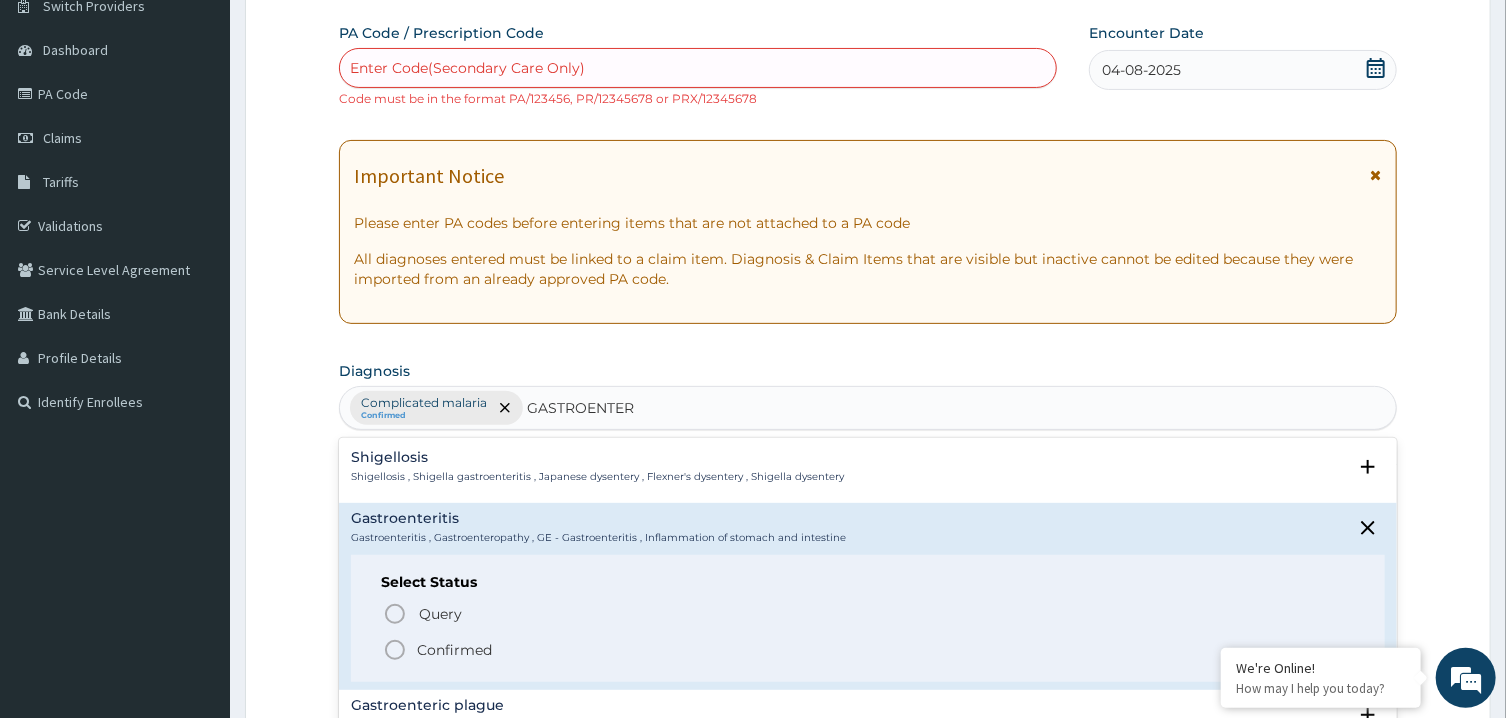 click 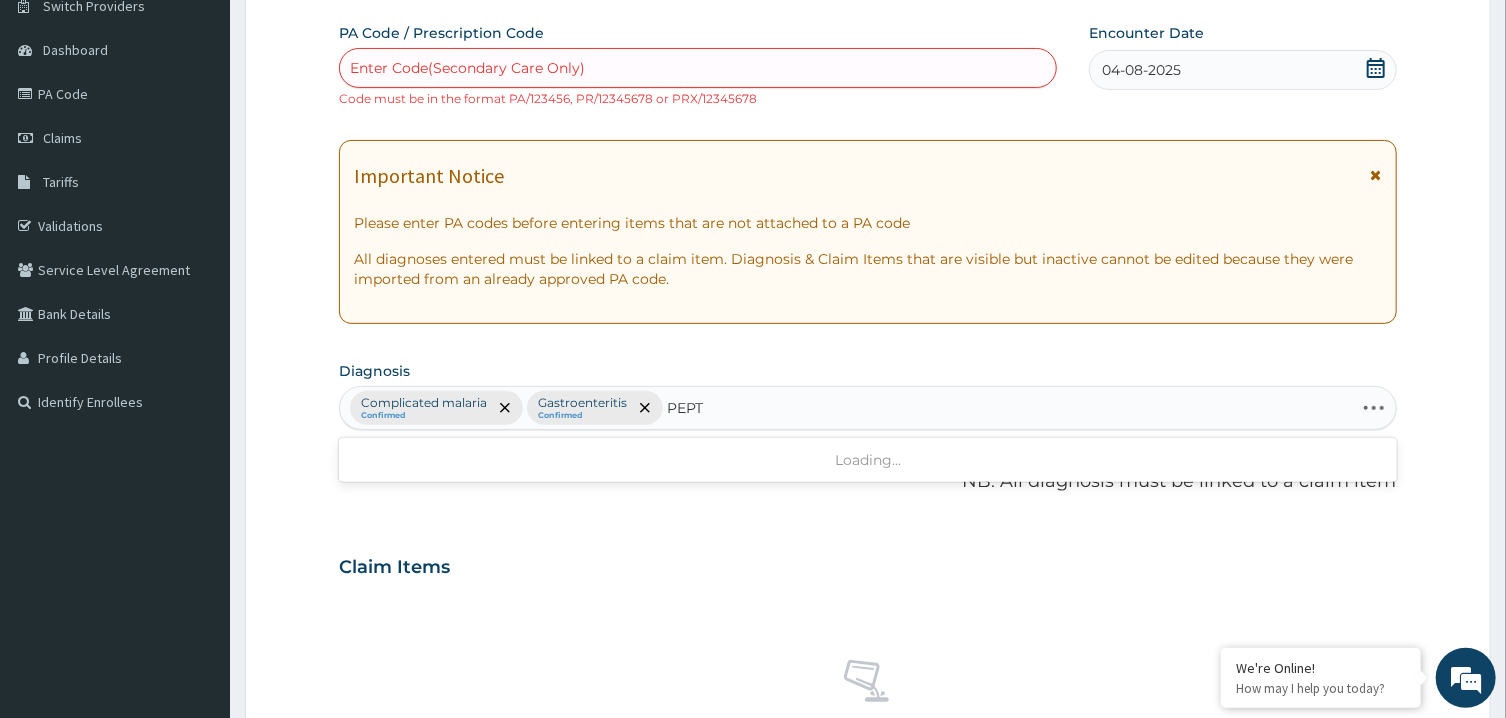 type on "PEPTI" 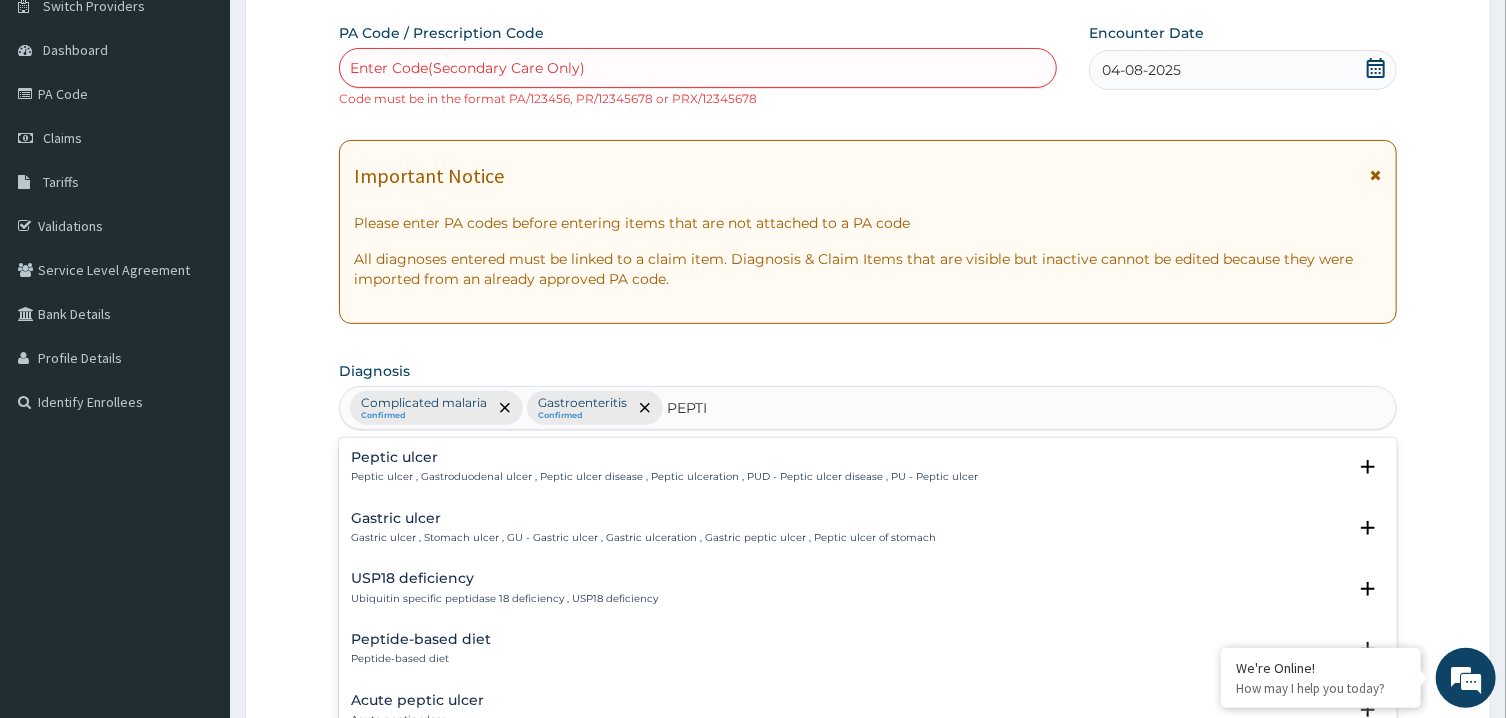 click on "Peptic ulcer , Gastroduodenal ulcer , Peptic ulcer disease , Peptic ulceration , PUD - Peptic ulcer disease , PU - Peptic ulcer" at bounding box center (664, 477) 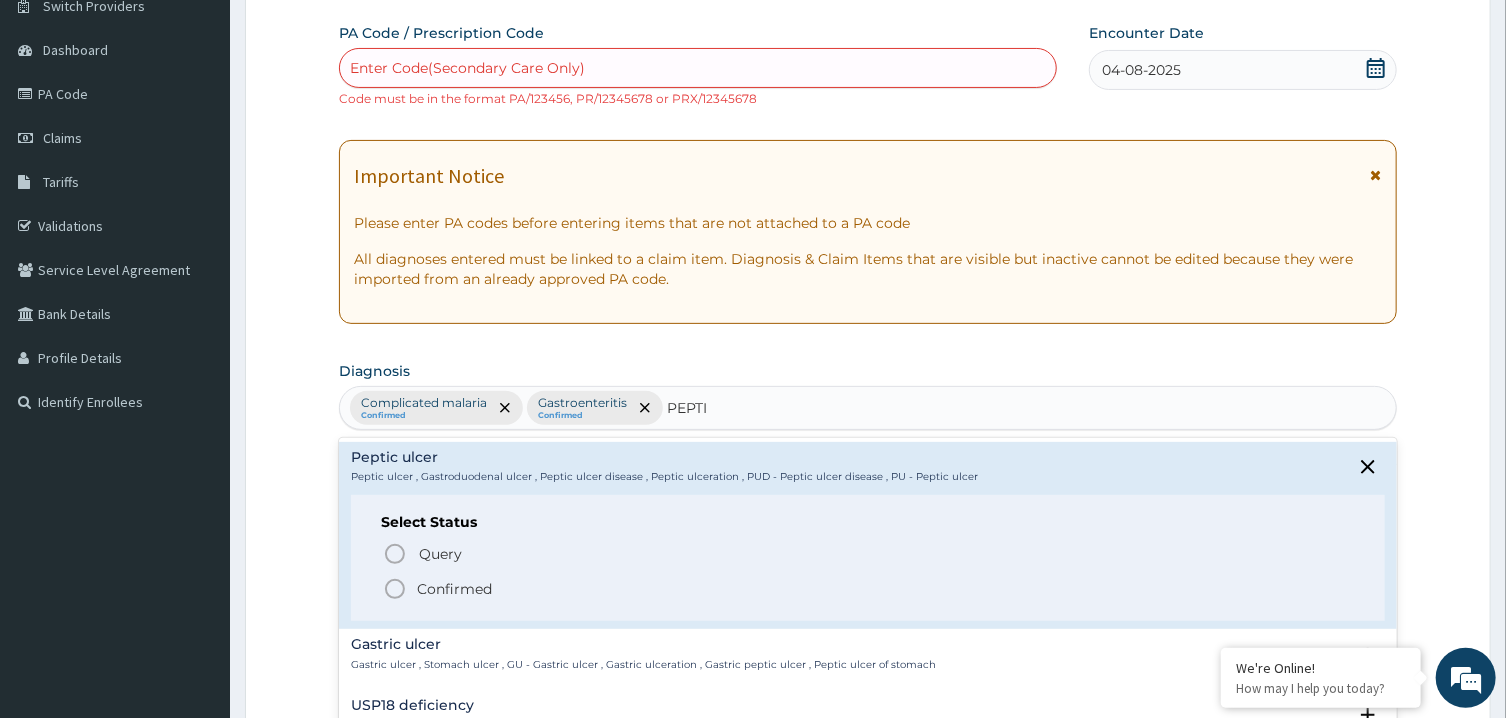 click 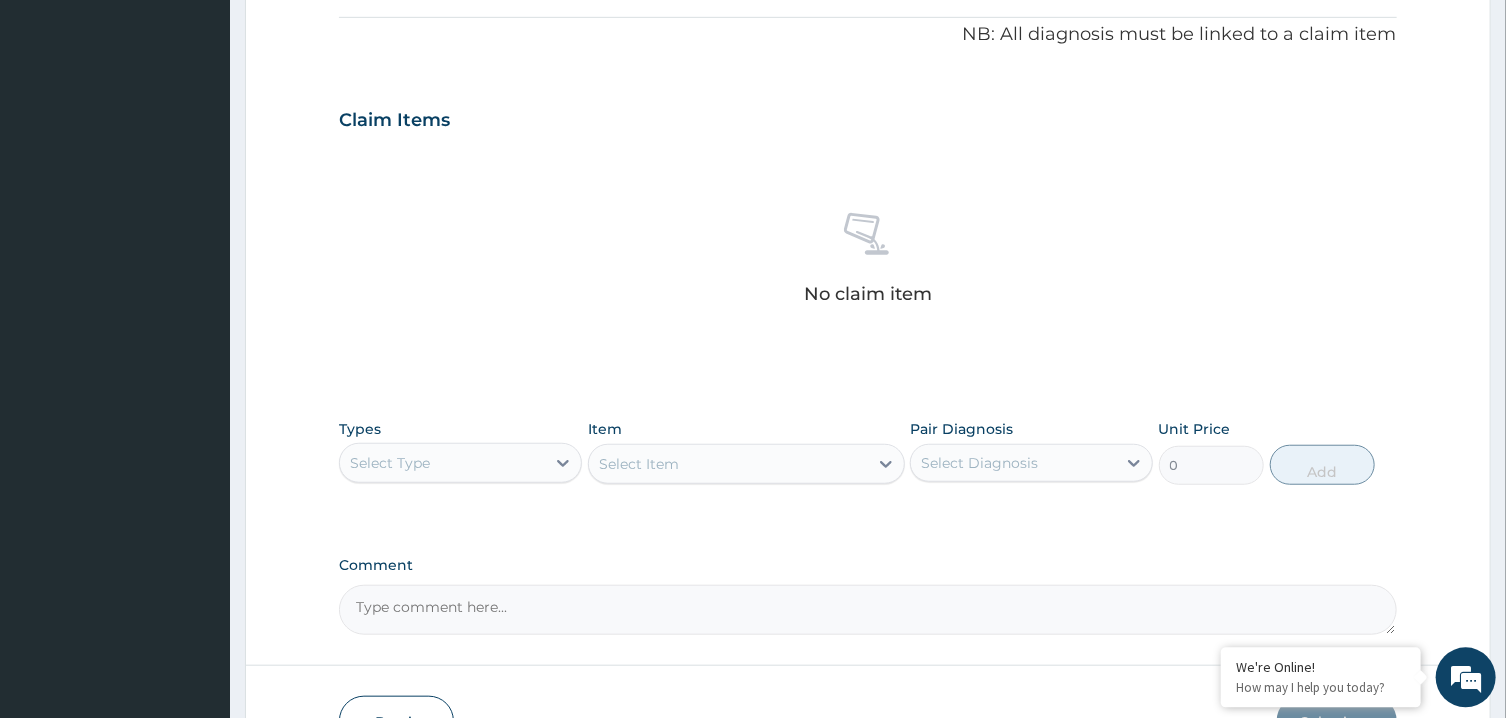 scroll, scrollTop: 742, scrollLeft: 0, axis: vertical 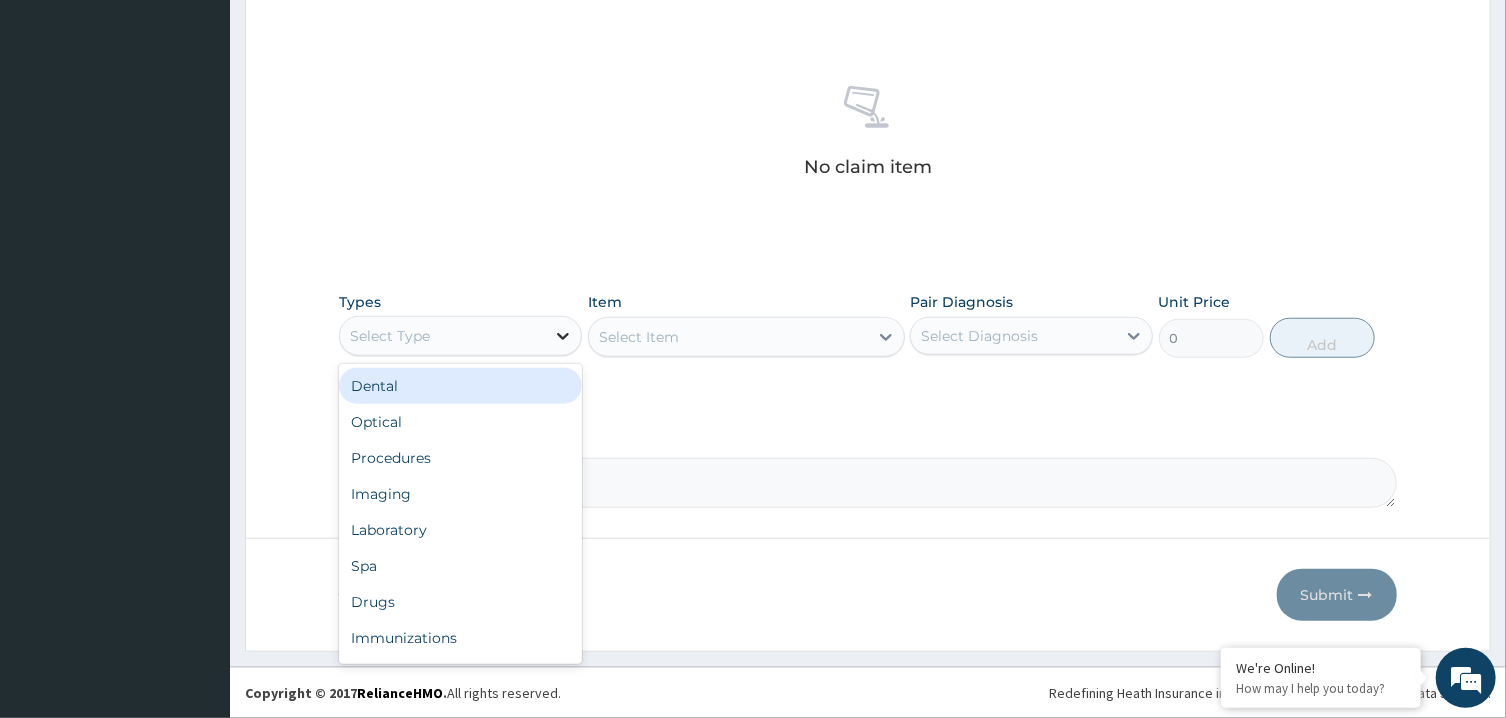 click at bounding box center [563, 336] 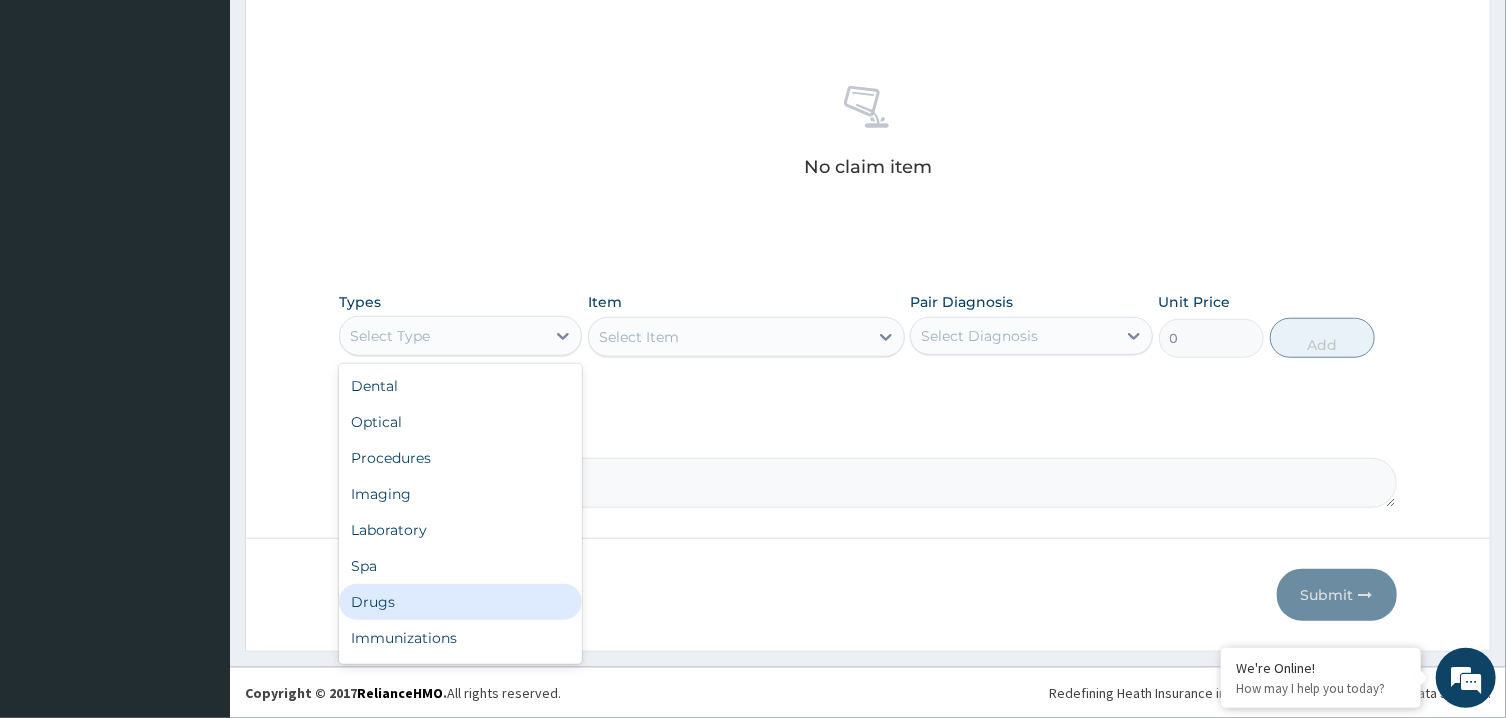 click on "Drugs" at bounding box center [460, 602] 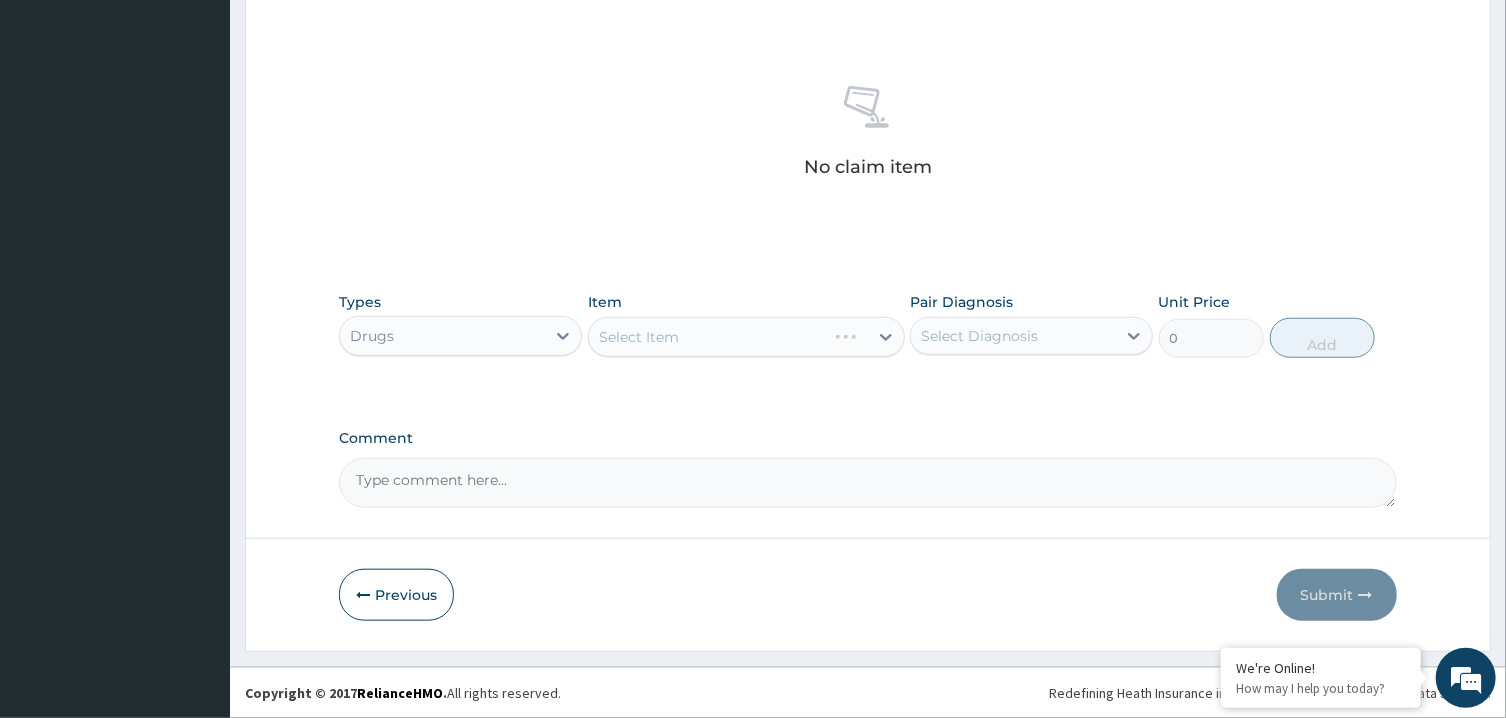 click on "Select Diagnosis" at bounding box center [979, 336] 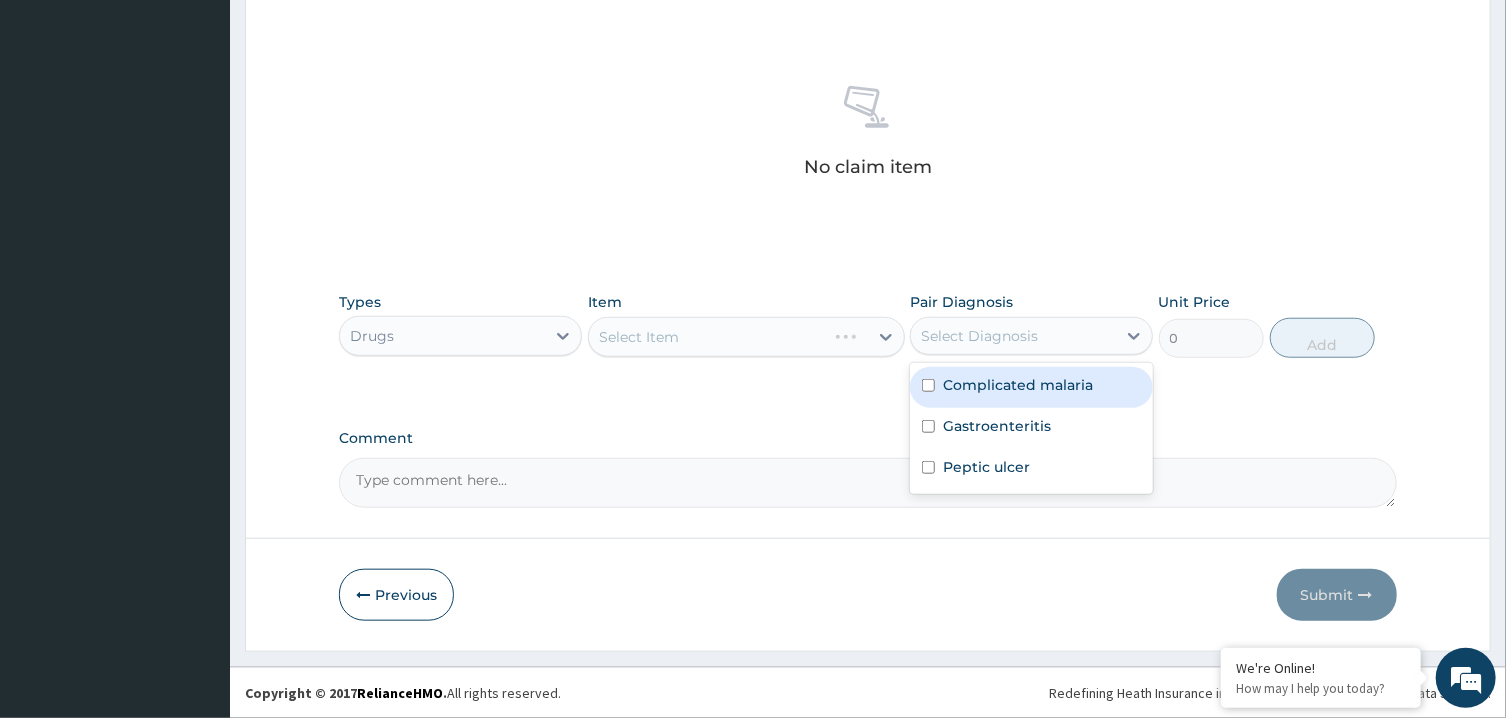 click on "Complicated malaria" at bounding box center (1018, 385) 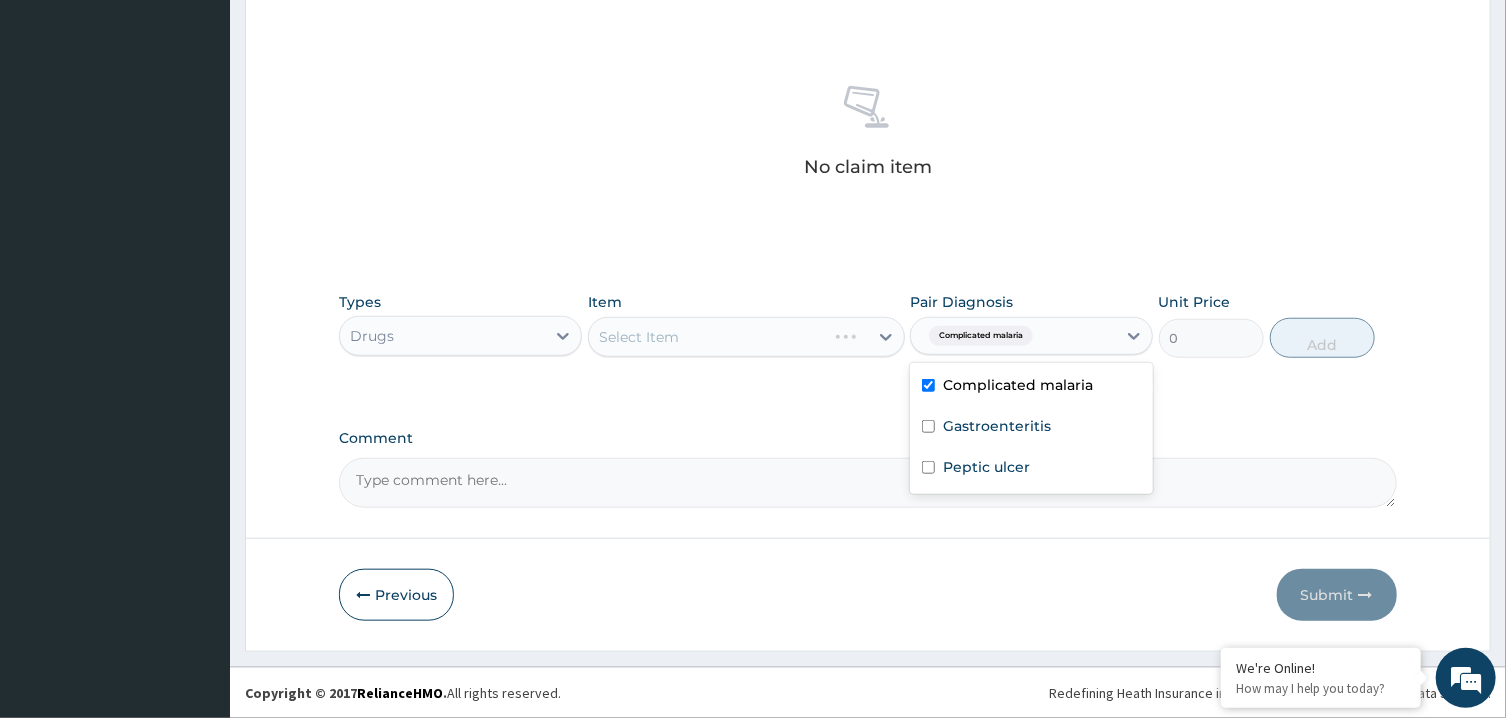 checkbox on "true" 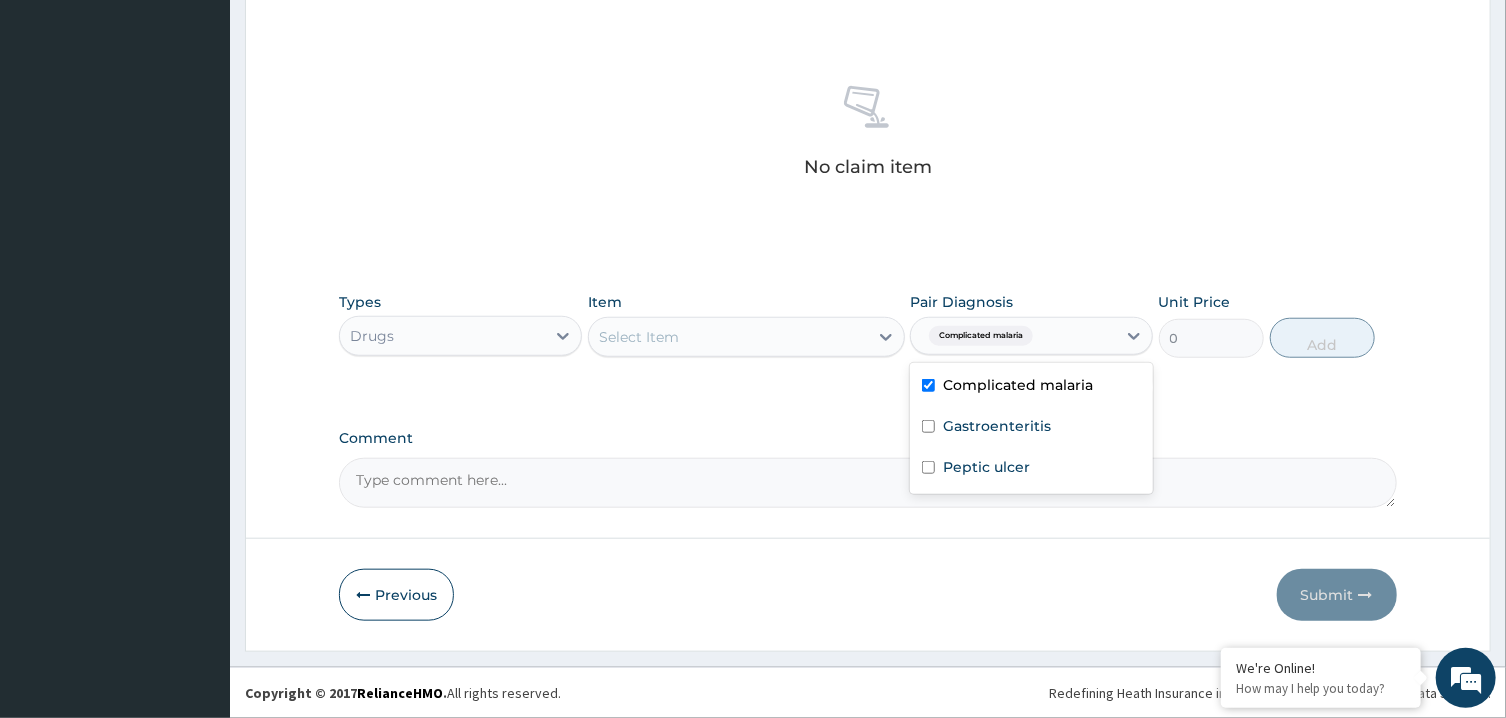 click on "Select Item" at bounding box center (728, 337) 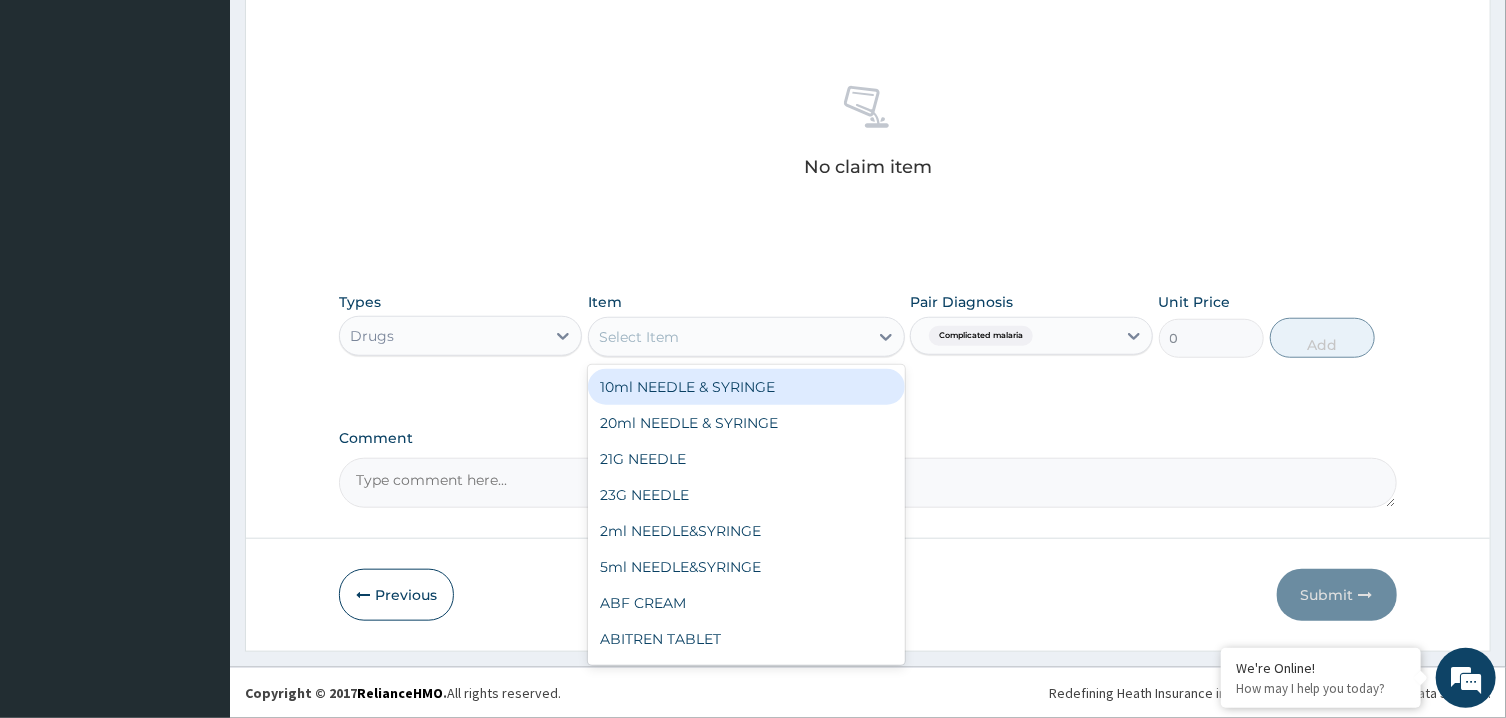click on "Select Item" at bounding box center [728, 337] 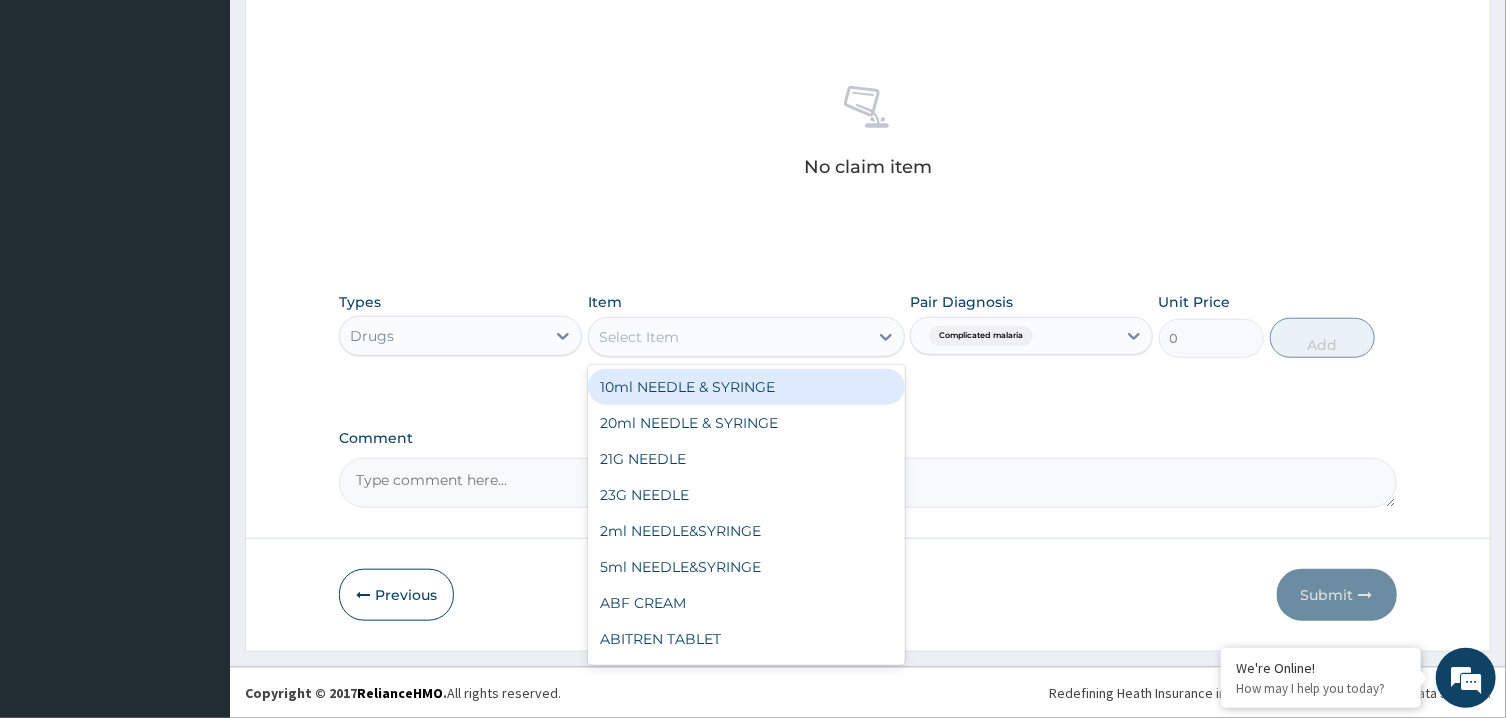 click on "Select Item" at bounding box center [728, 337] 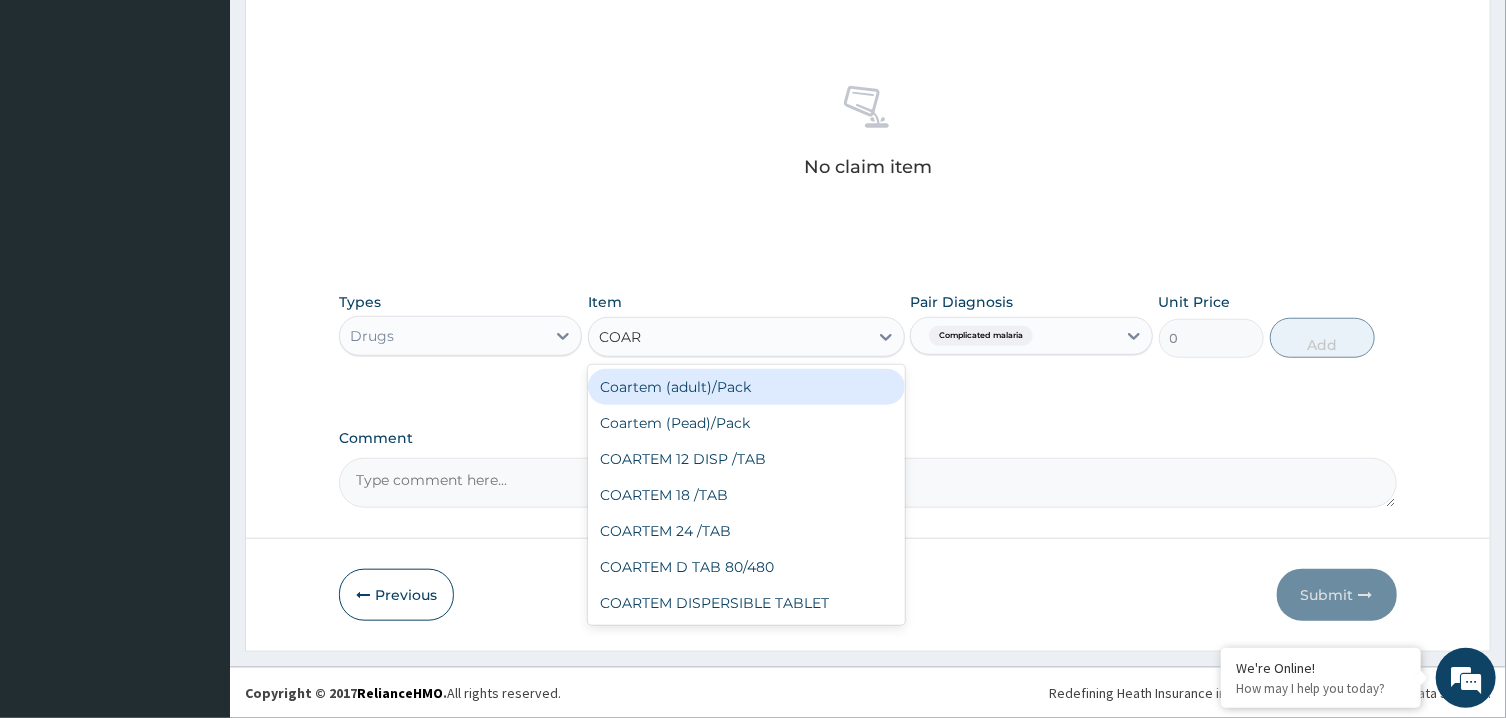type on "COART" 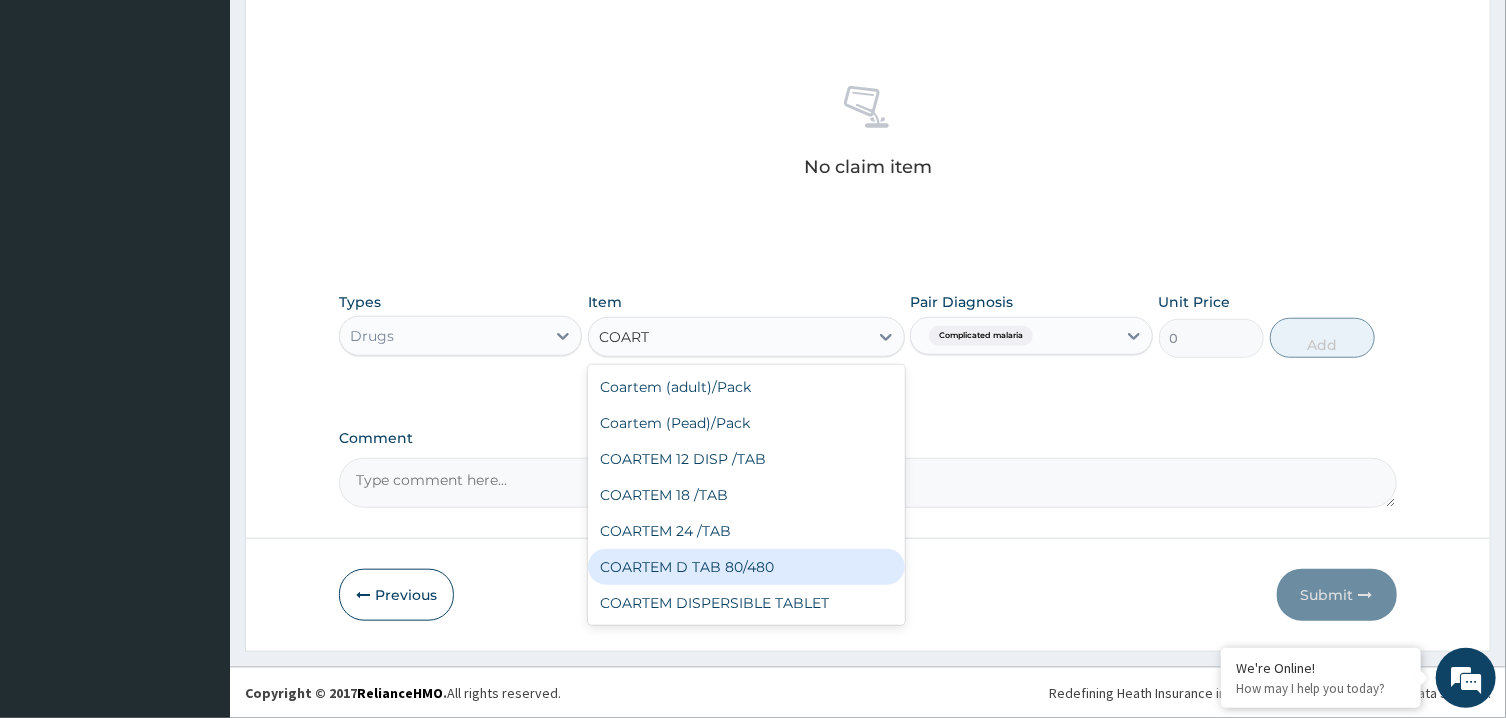 click on "COARTEM D TAB 80/480" at bounding box center (746, 567) 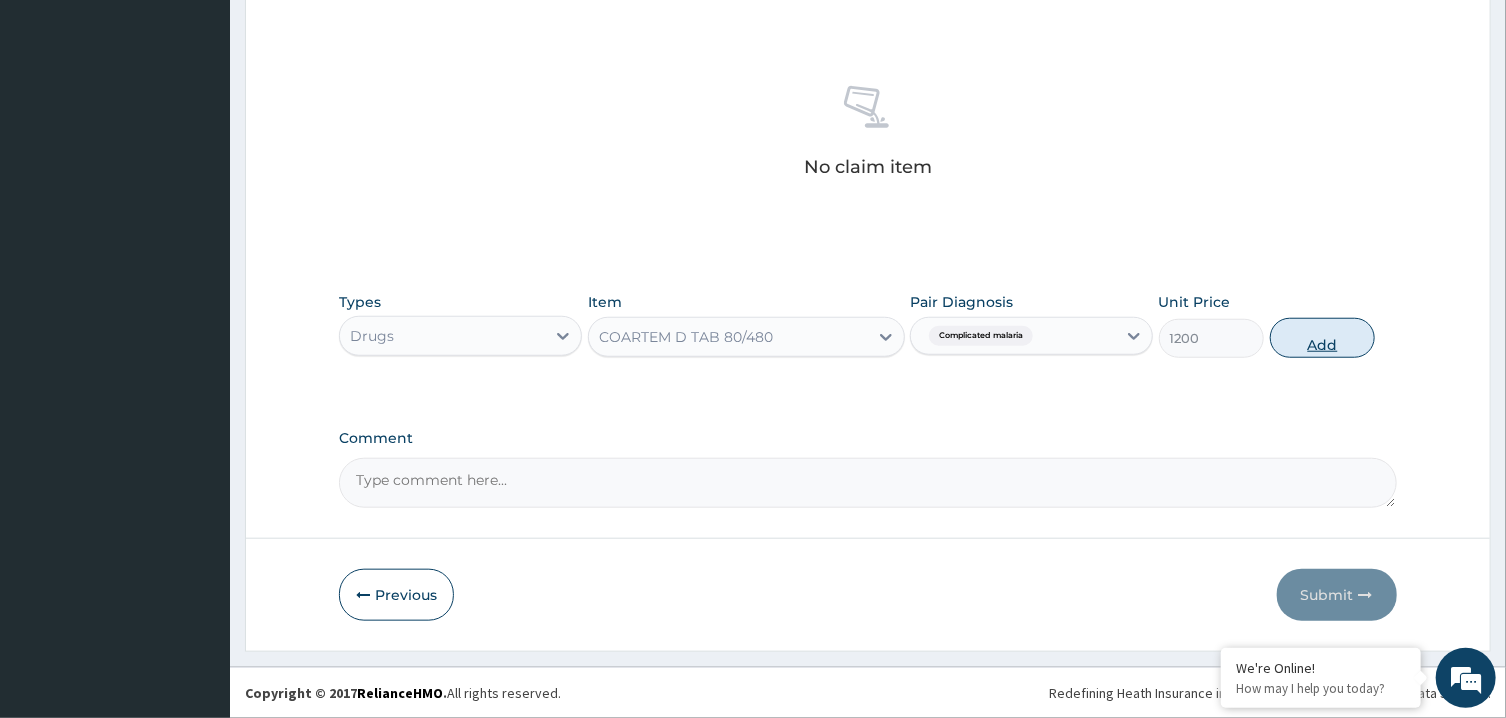click on "Add" at bounding box center [1323, 338] 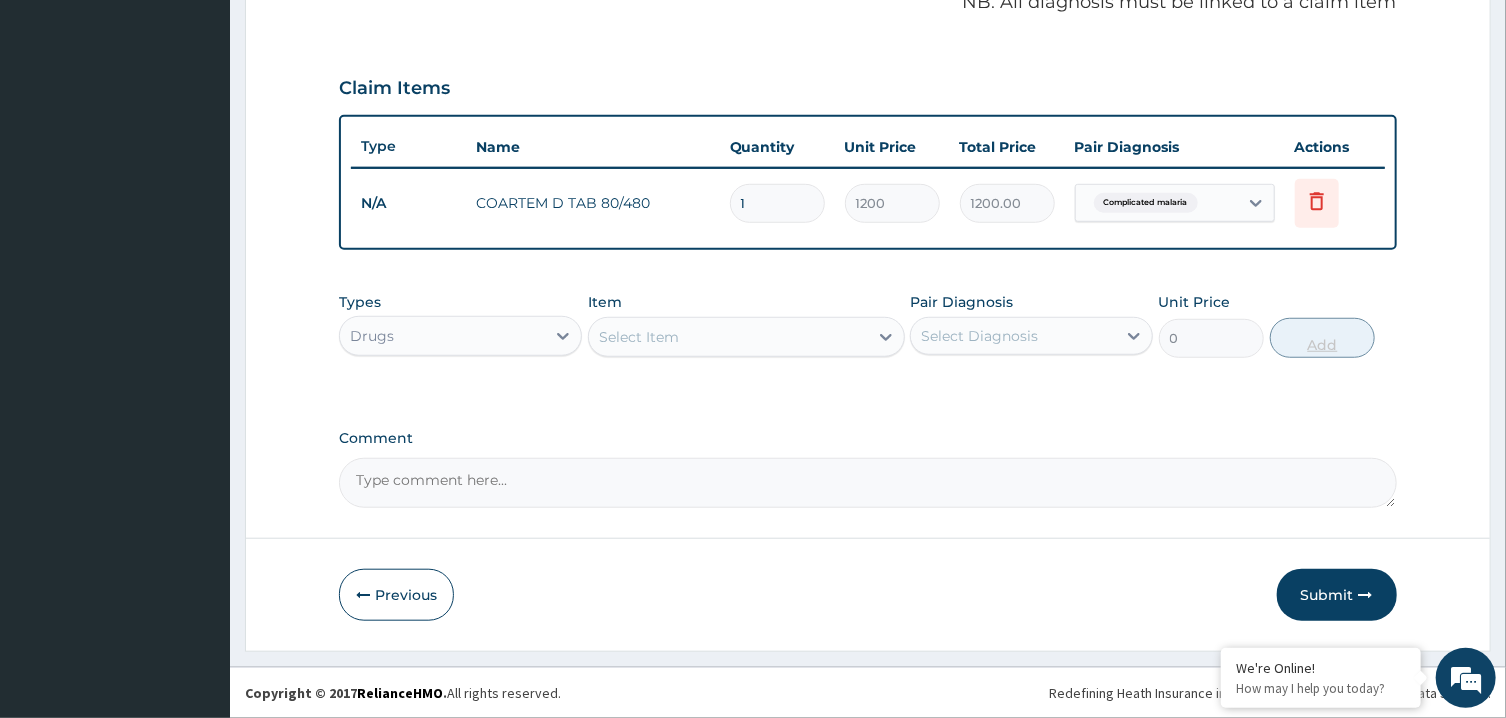 scroll, scrollTop: 645, scrollLeft: 0, axis: vertical 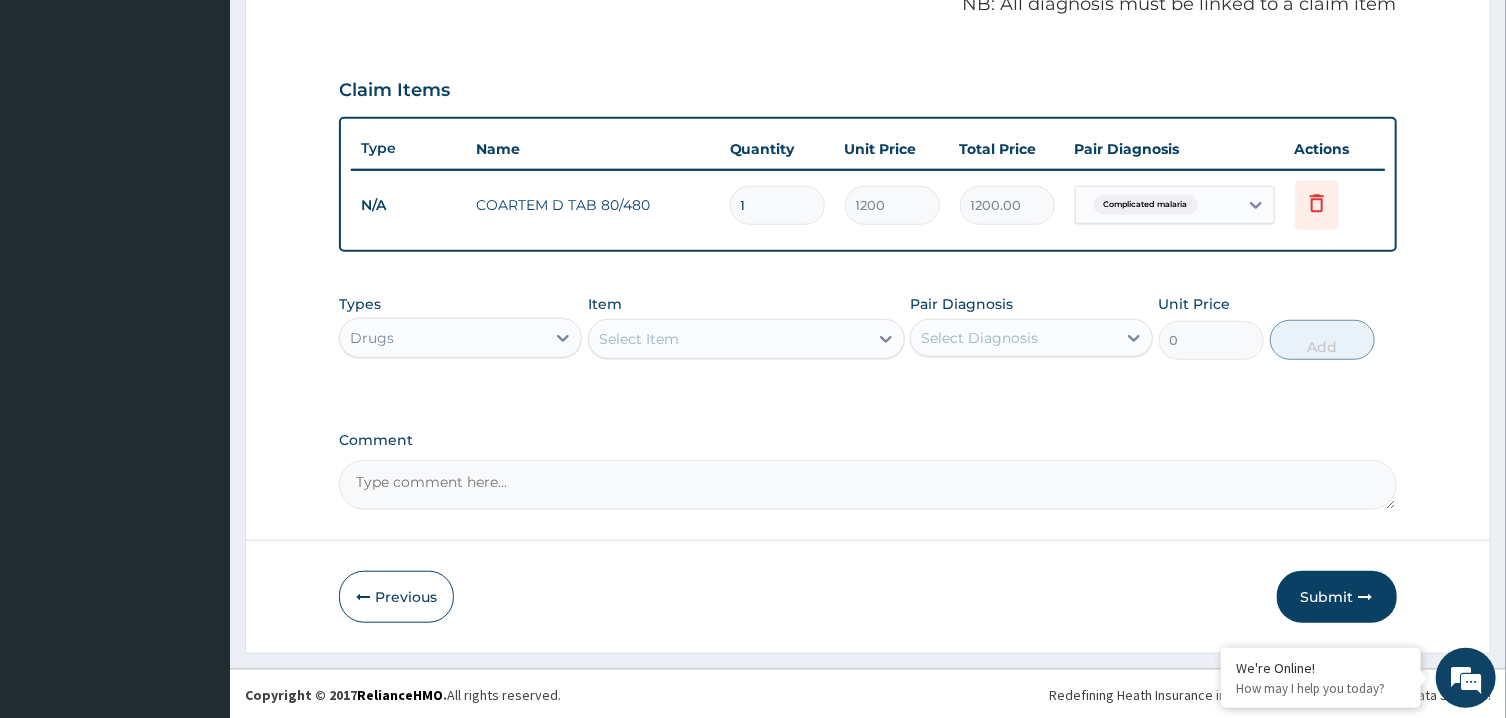 click on "Select Item" at bounding box center (728, 339) 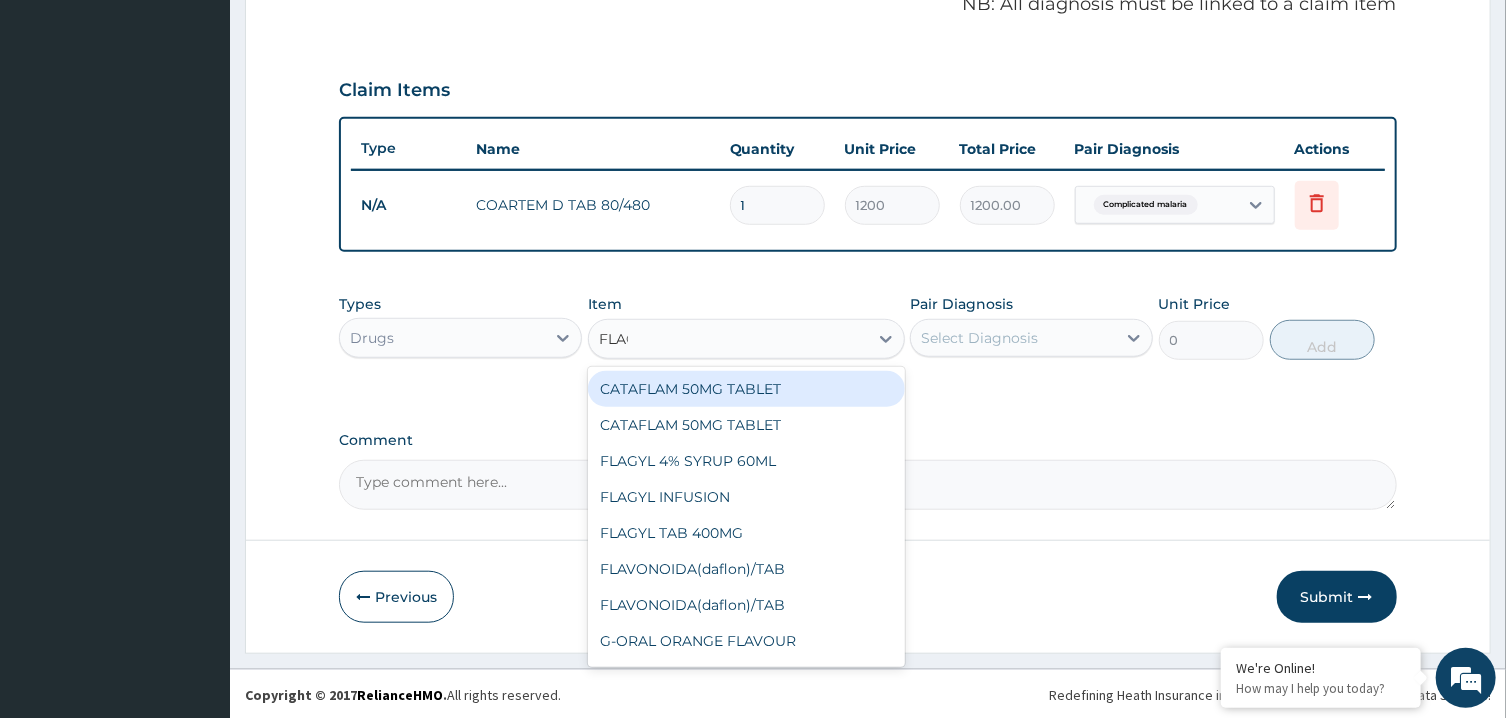 type on "FLAGY" 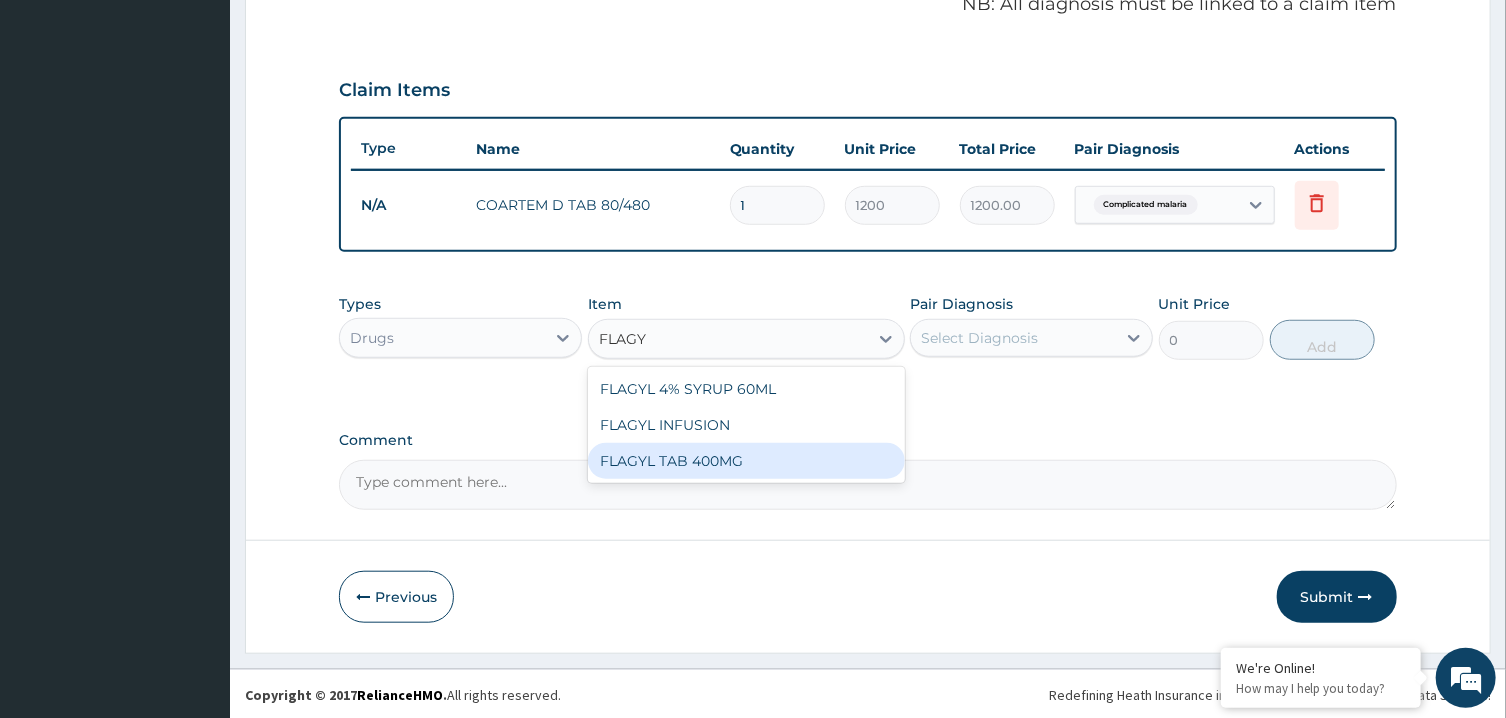 click on "FLAGYL TAB 400MG" at bounding box center [746, 461] 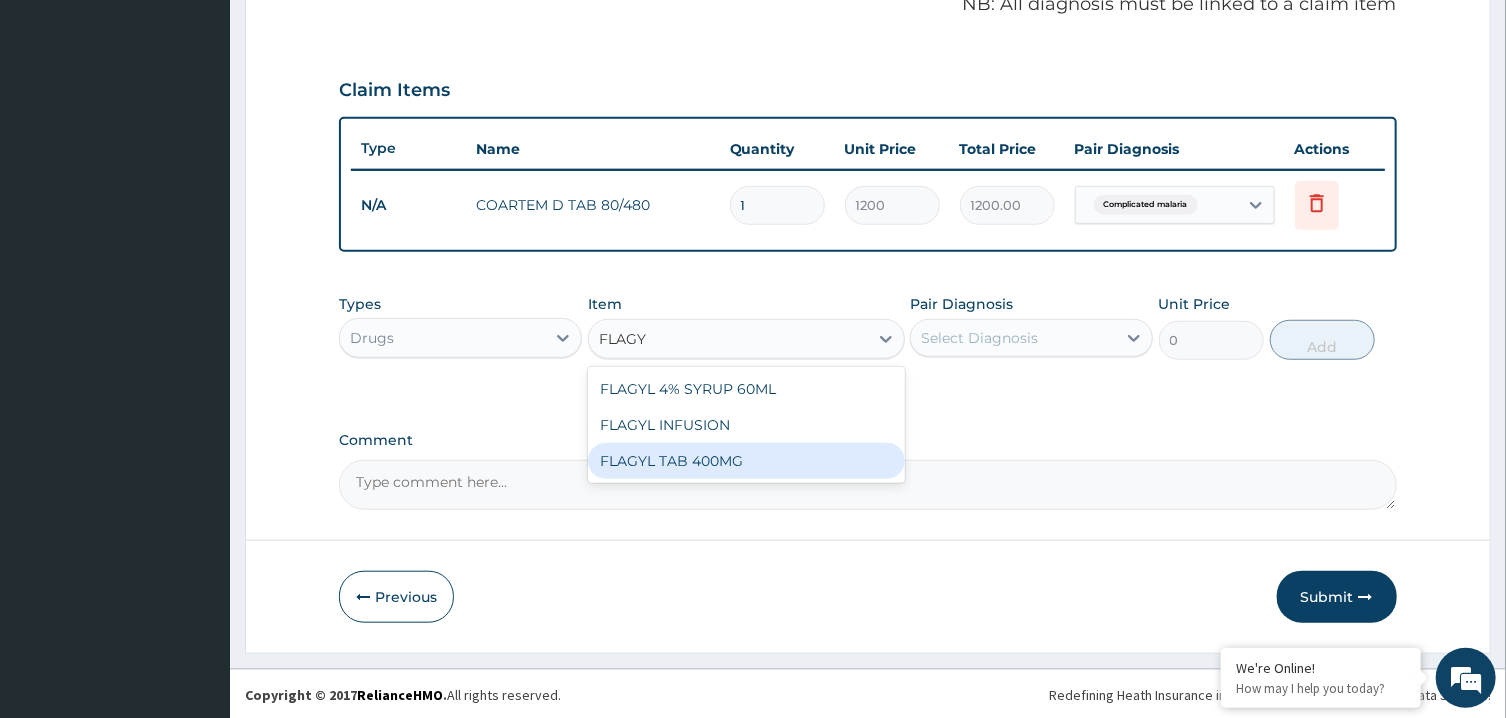type 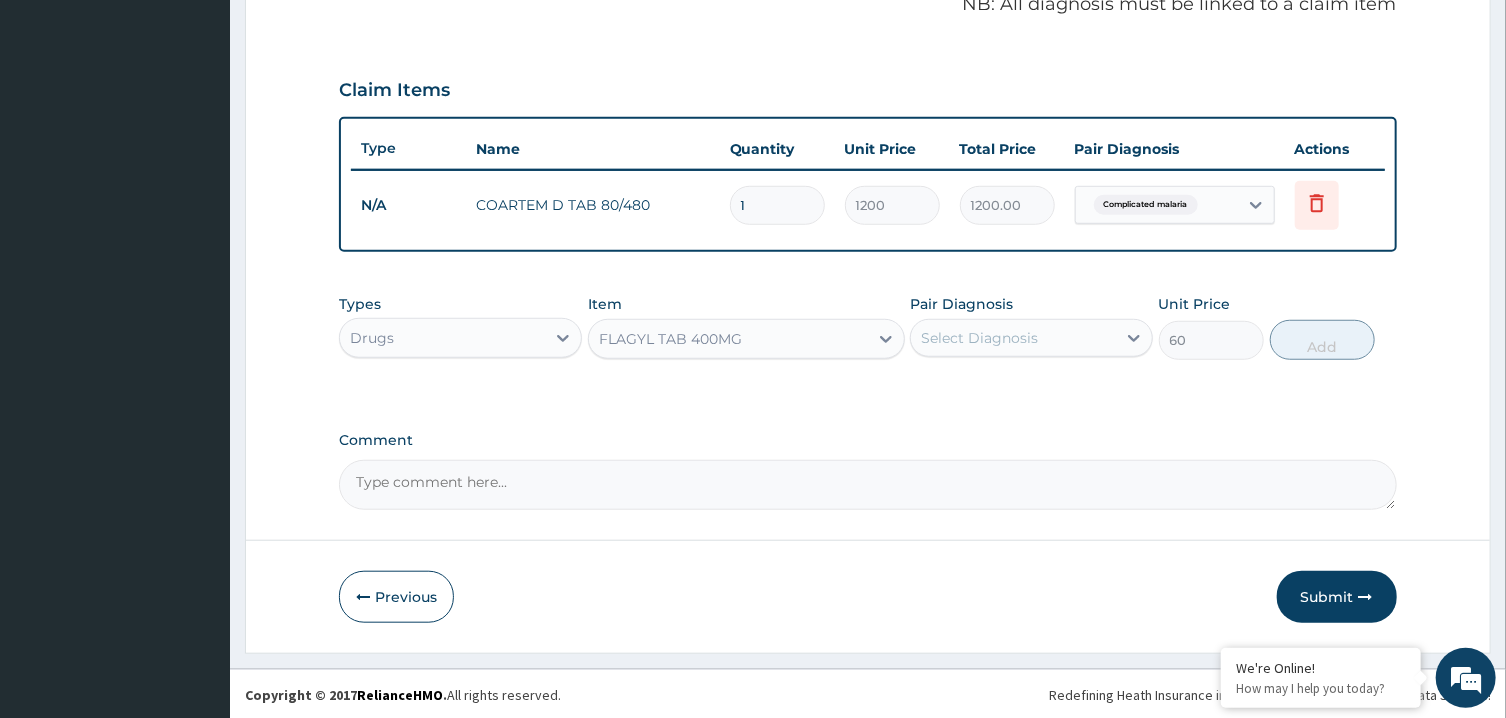 click on "Select Diagnosis" at bounding box center (1013, 338) 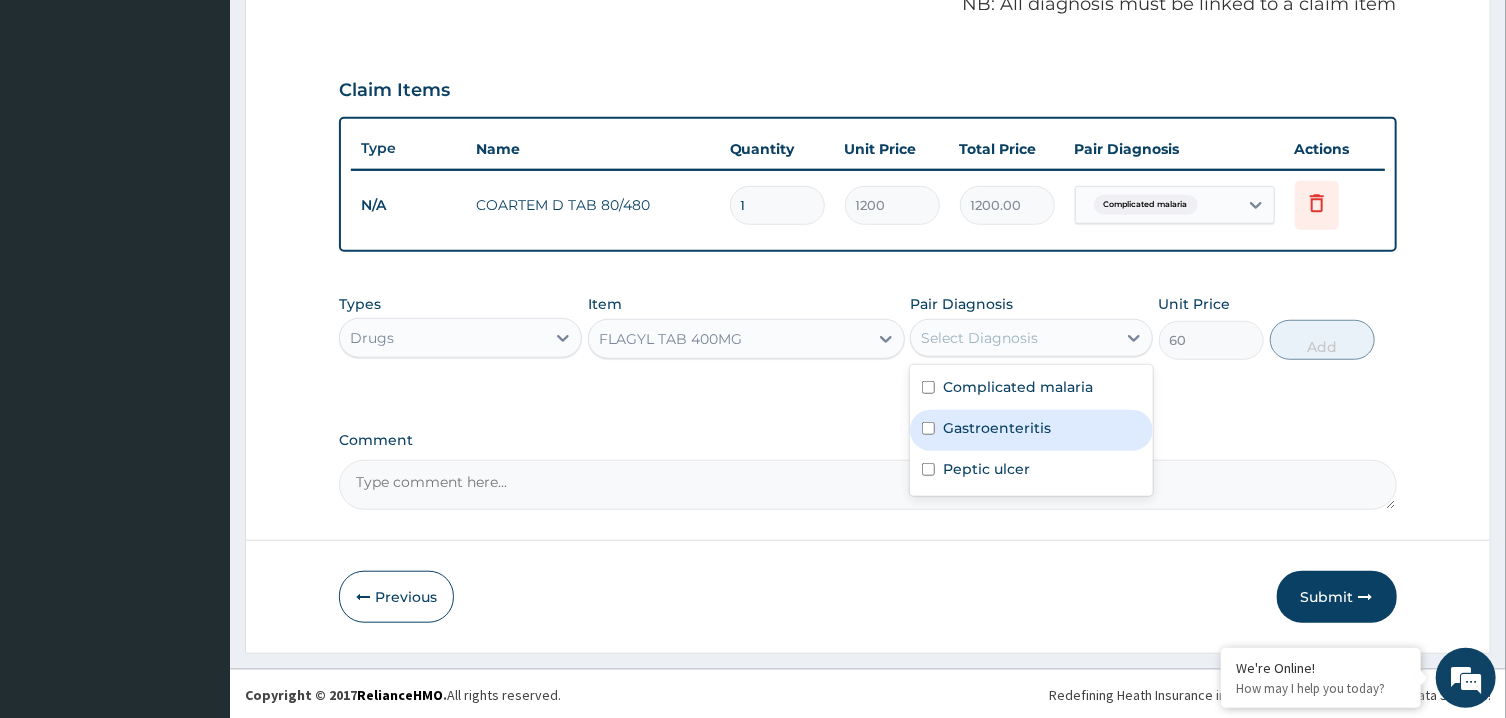 click on "Gastroenteritis" at bounding box center [997, 428] 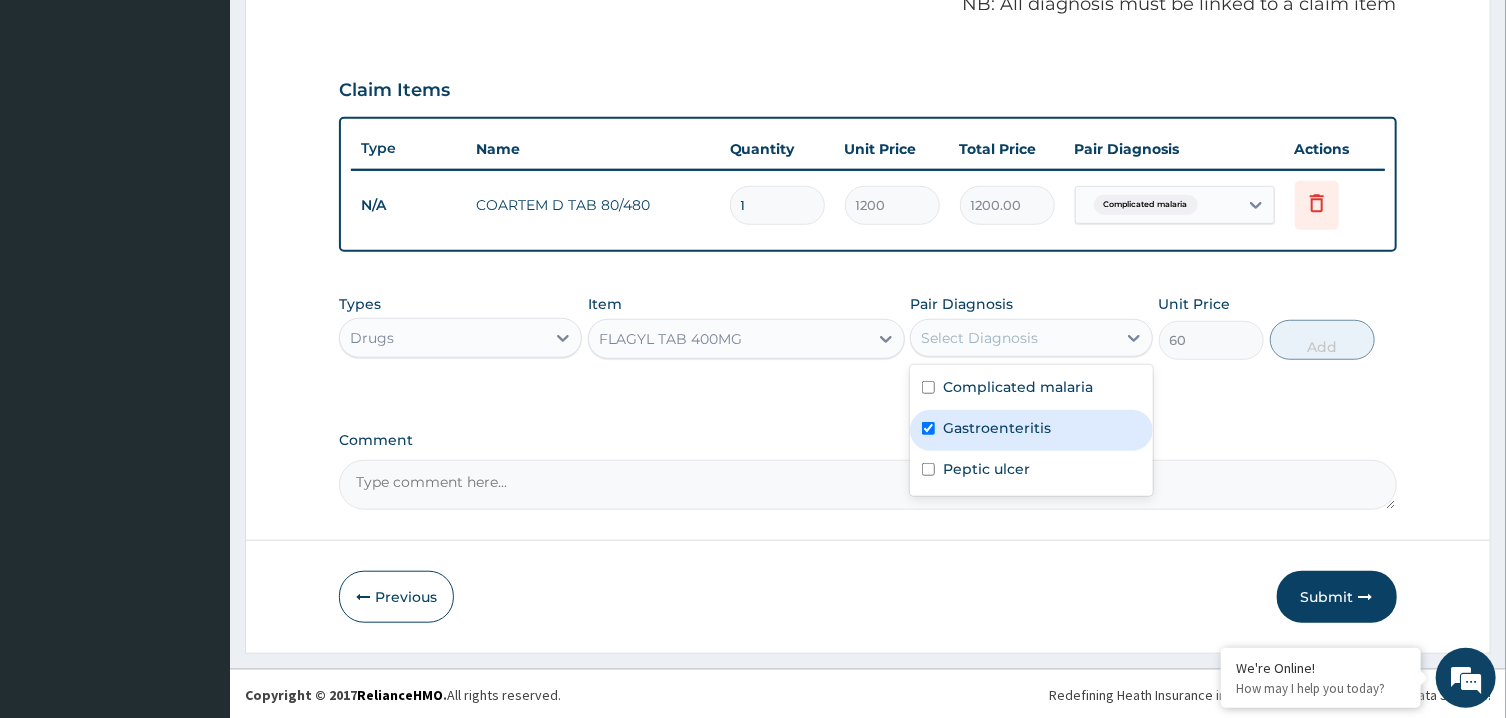 checkbox on "true" 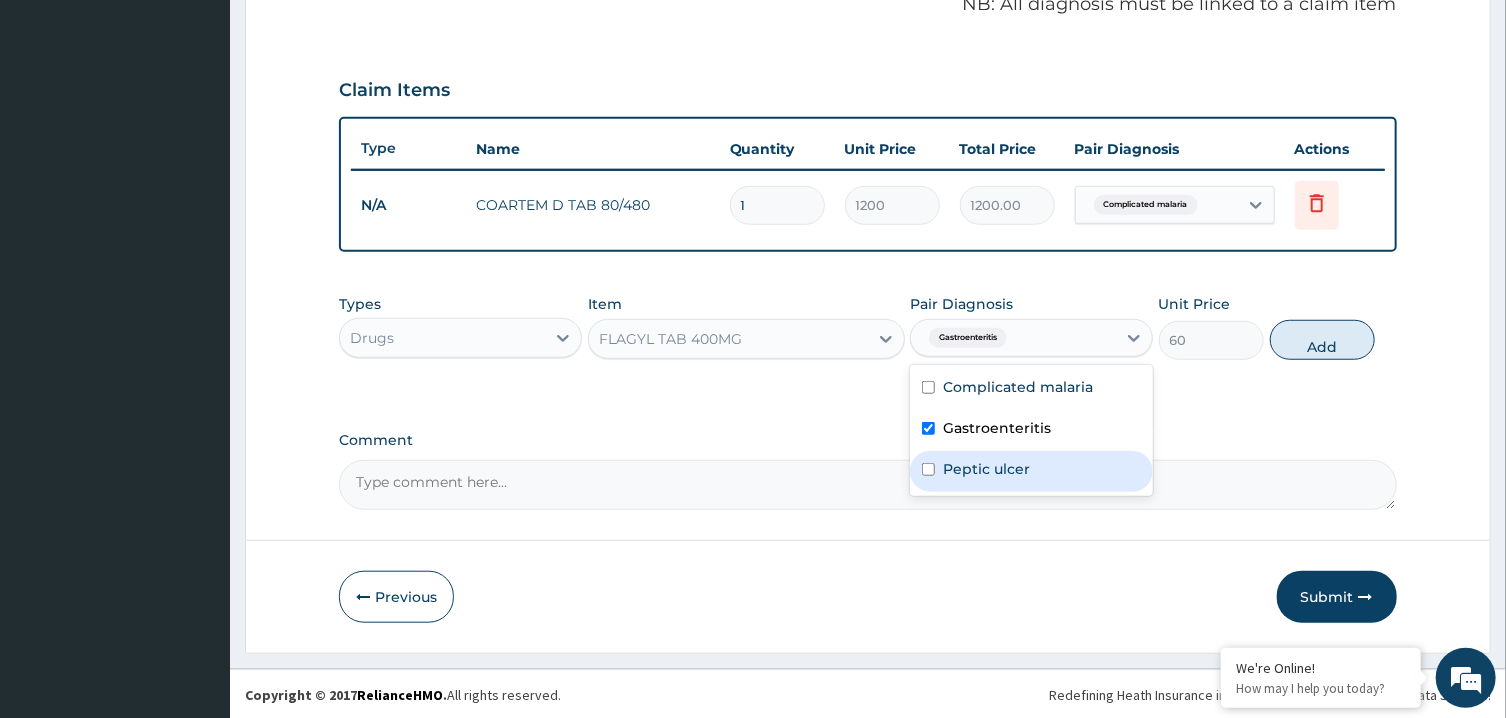 click on "Peptic ulcer" at bounding box center (986, 469) 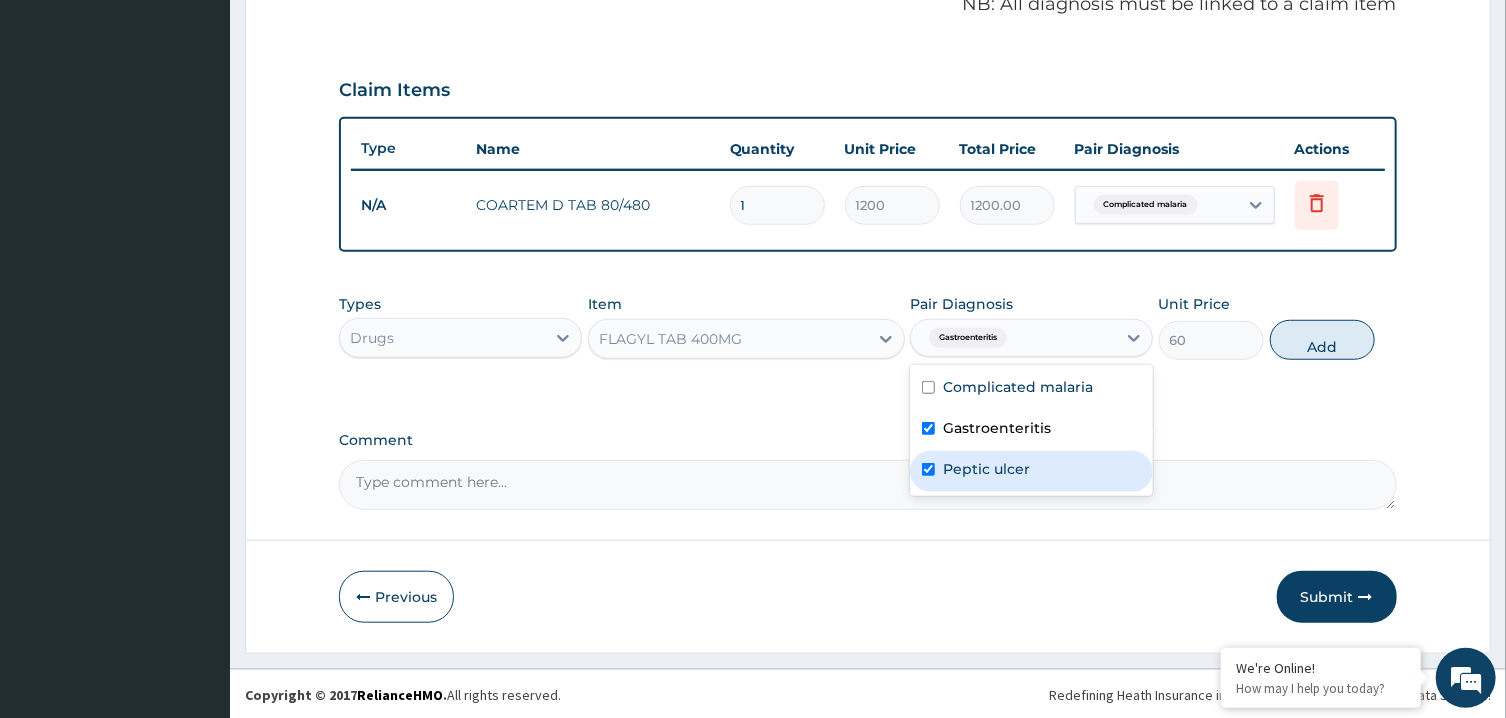 checkbox on "true" 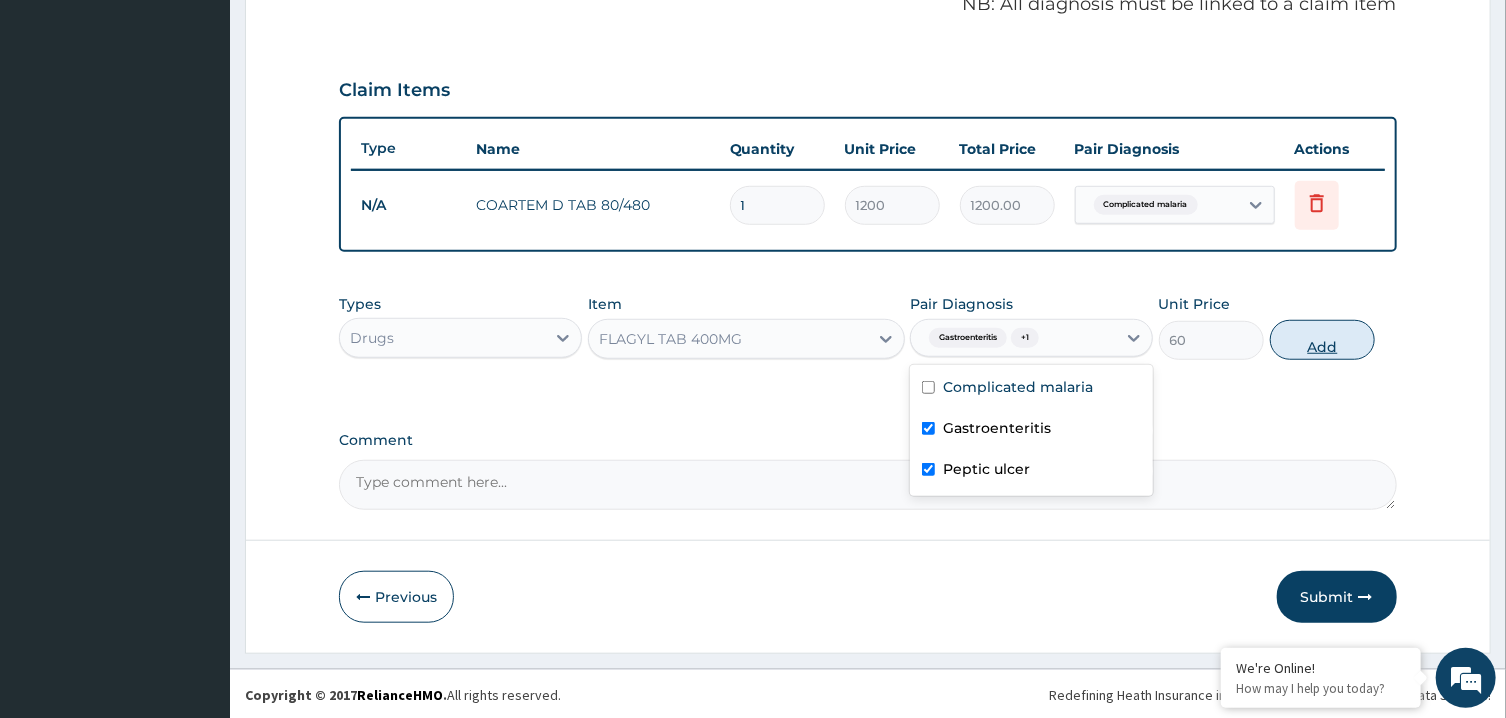 click on "Add" at bounding box center [1323, 340] 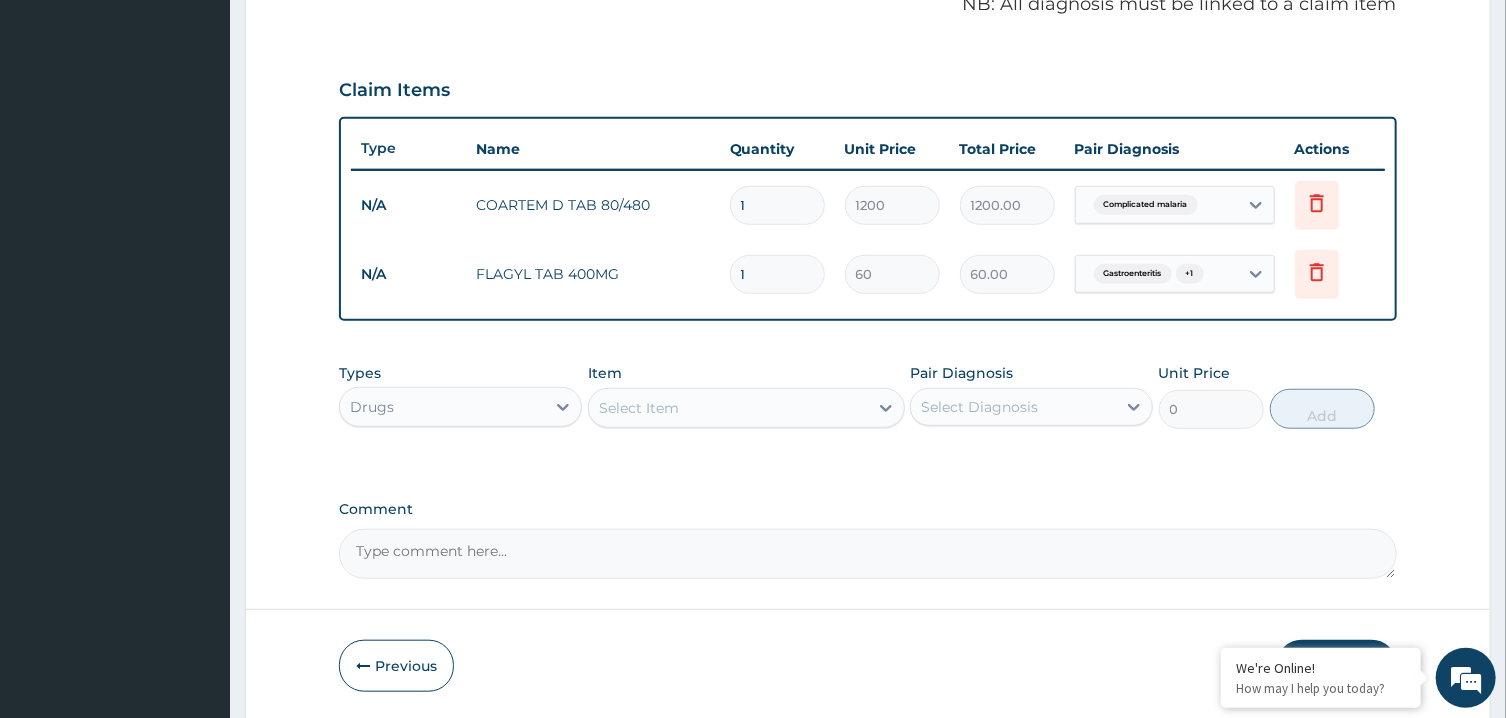 click on "Select Item" at bounding box center (728, 408) 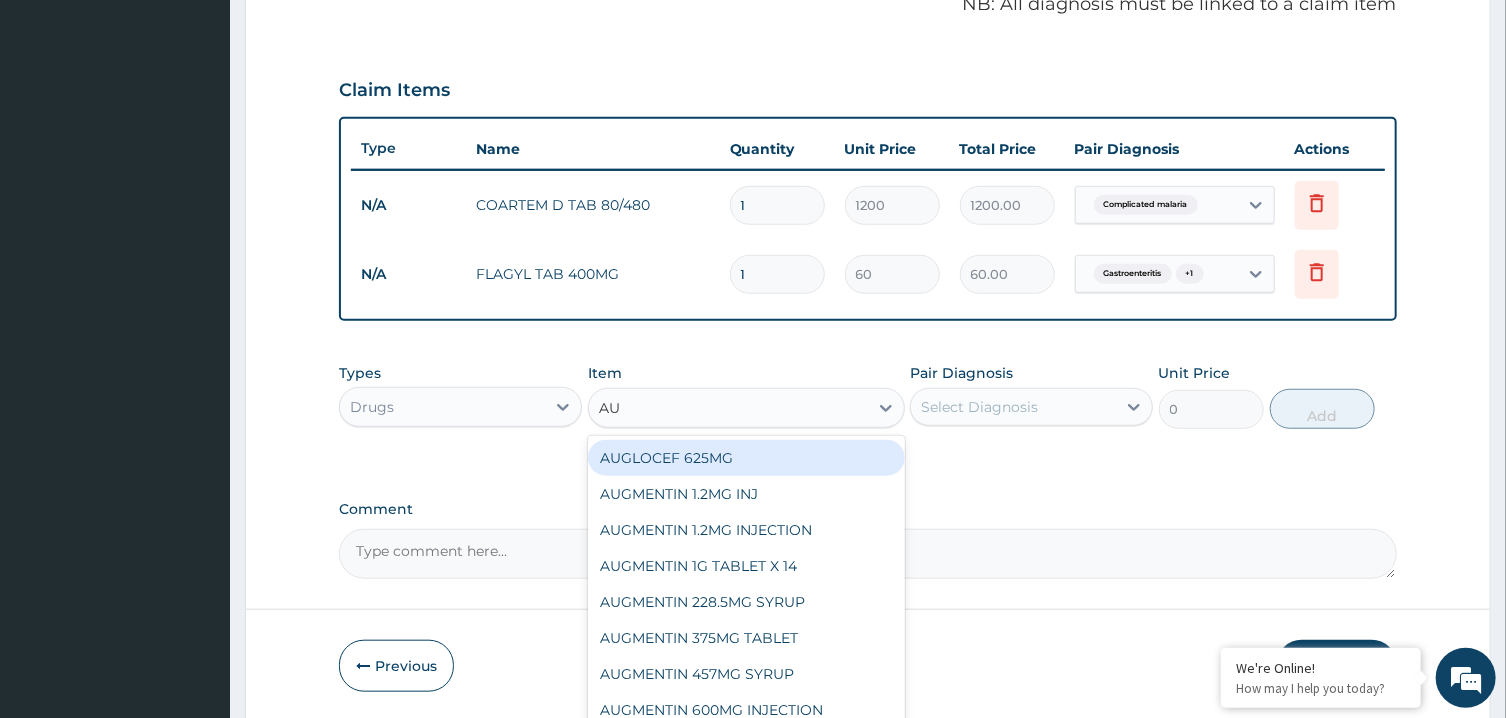 type on "AUG" 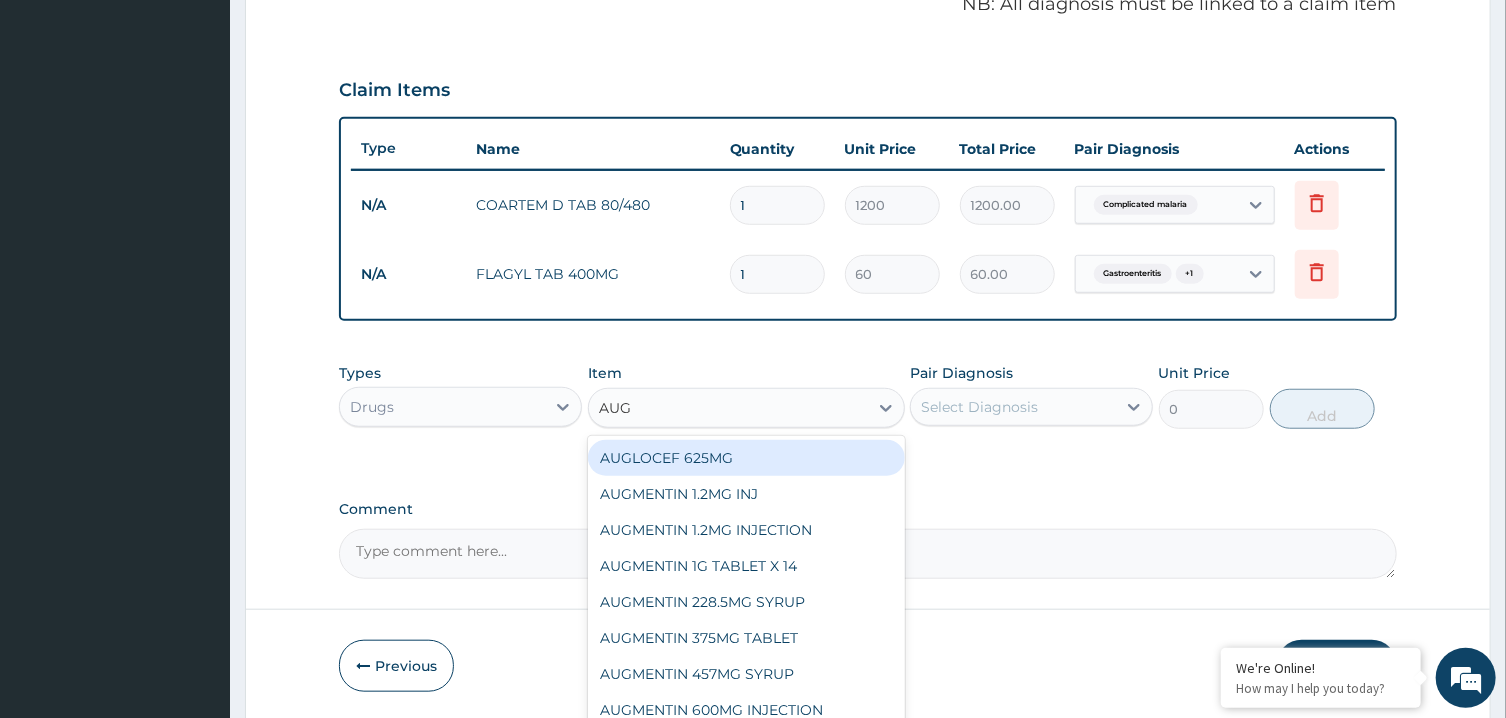 click on "AUGLOCEF 625MG" at bounding box center [746, 458] 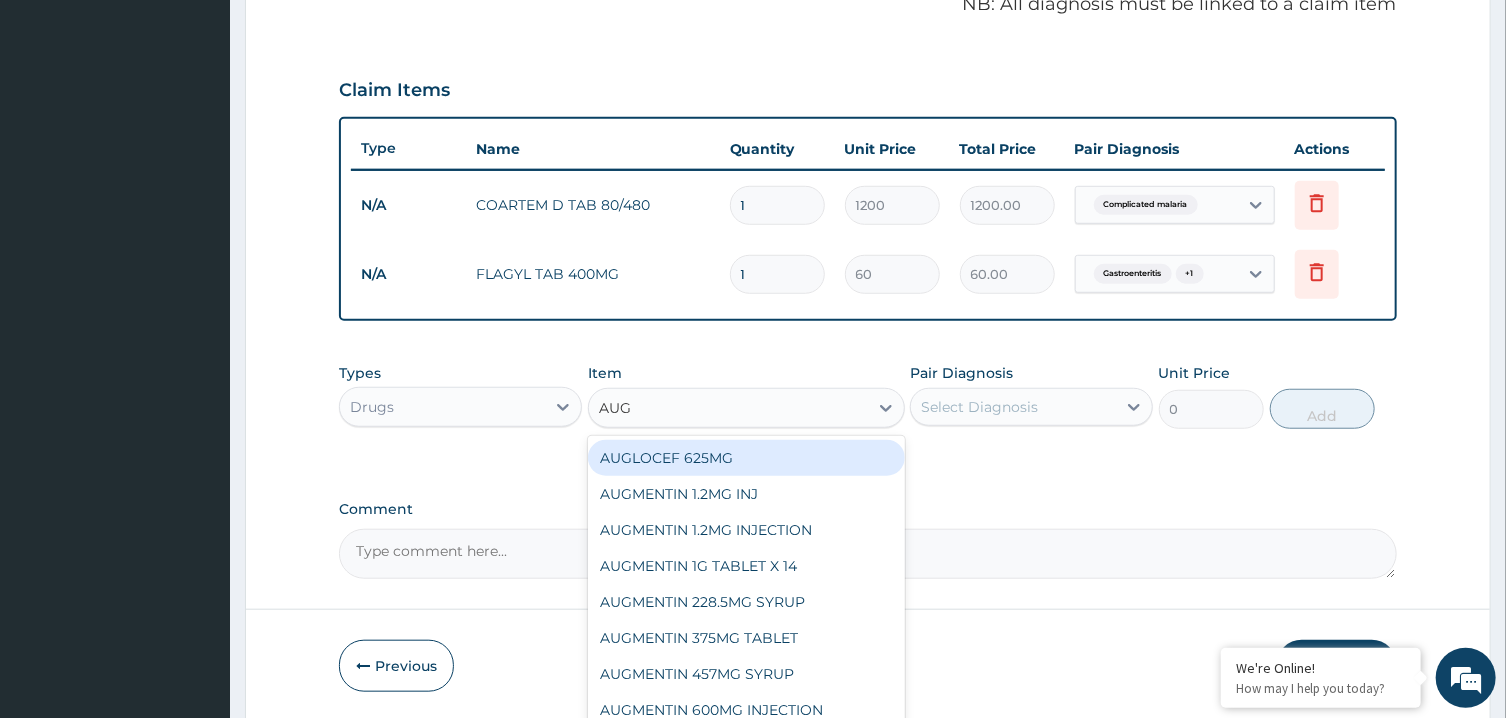 type 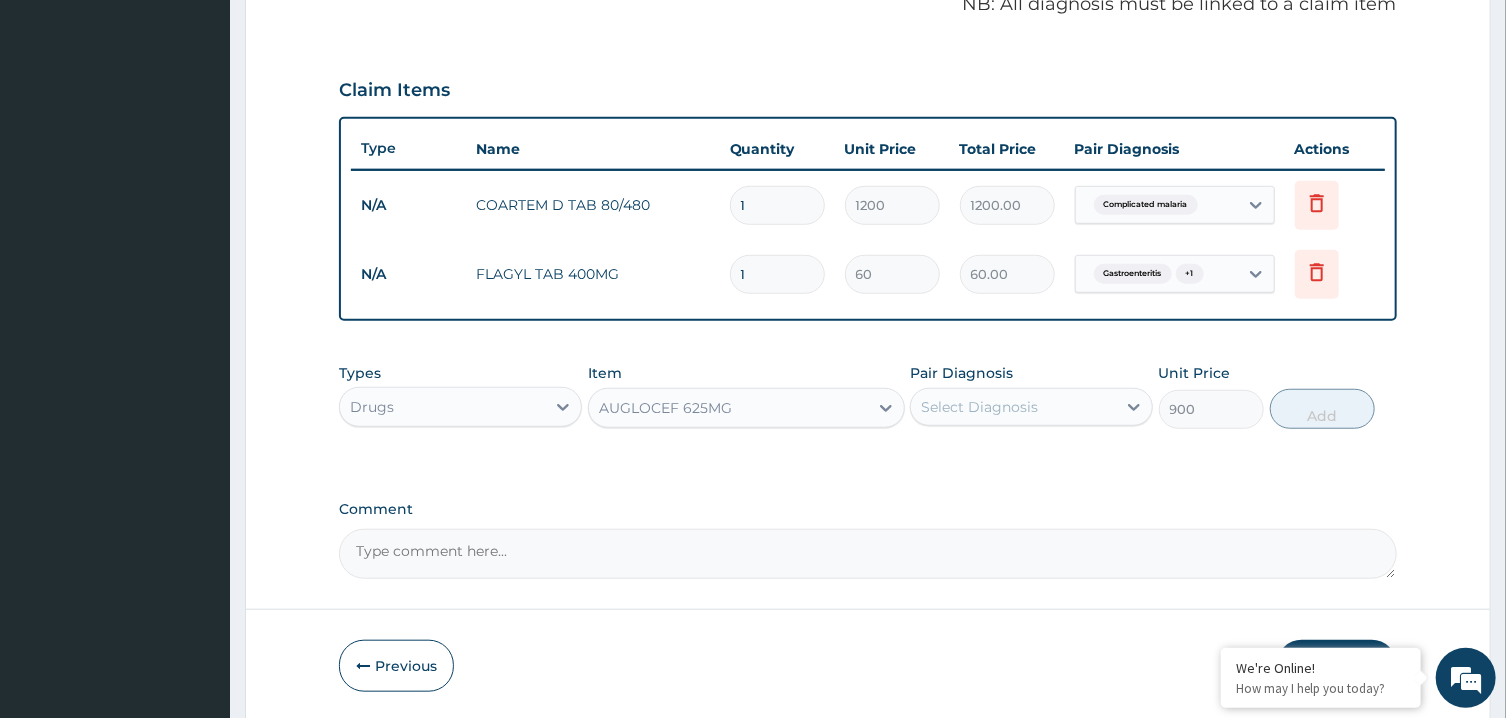 click on "Select Diagnosis" at bounding box center (979, 407) 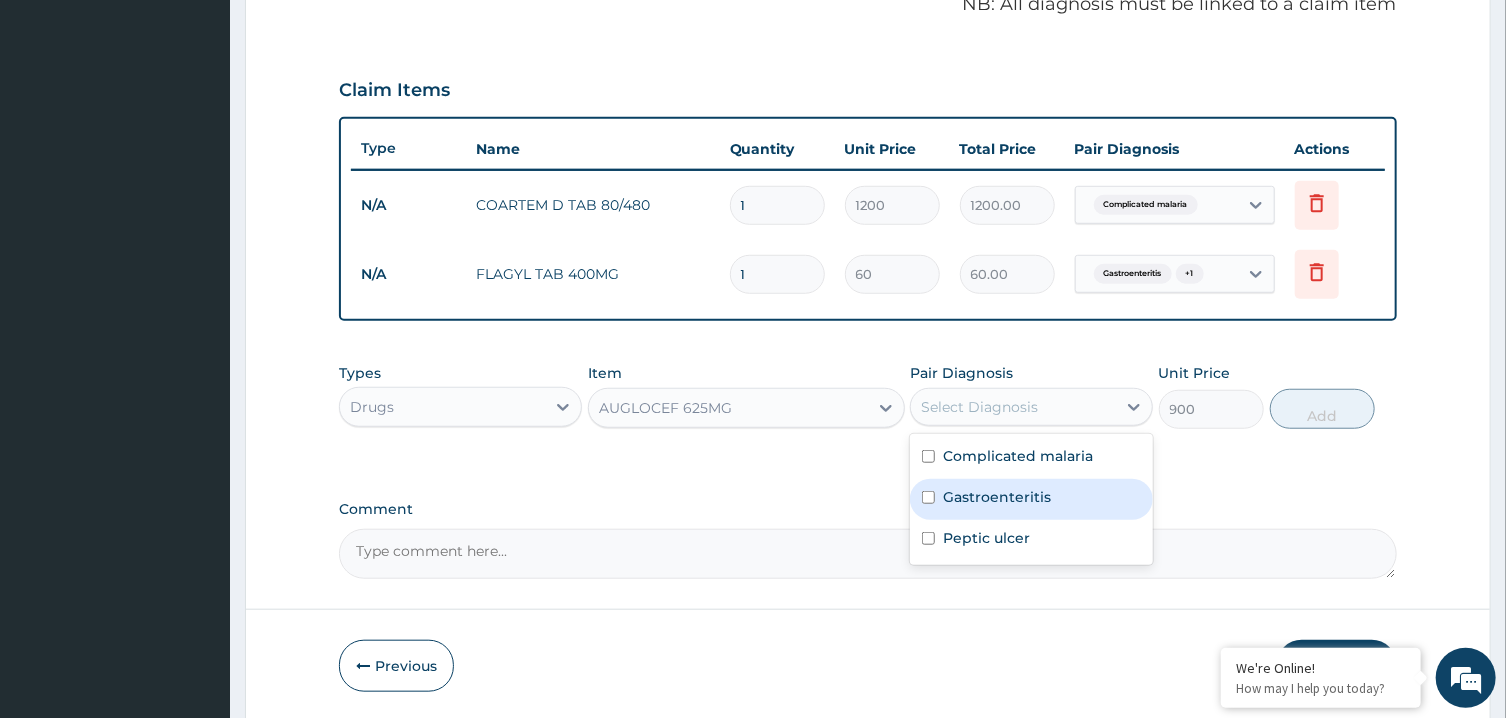 click on "Gastroenteritis" at bounding box center [997, 497] 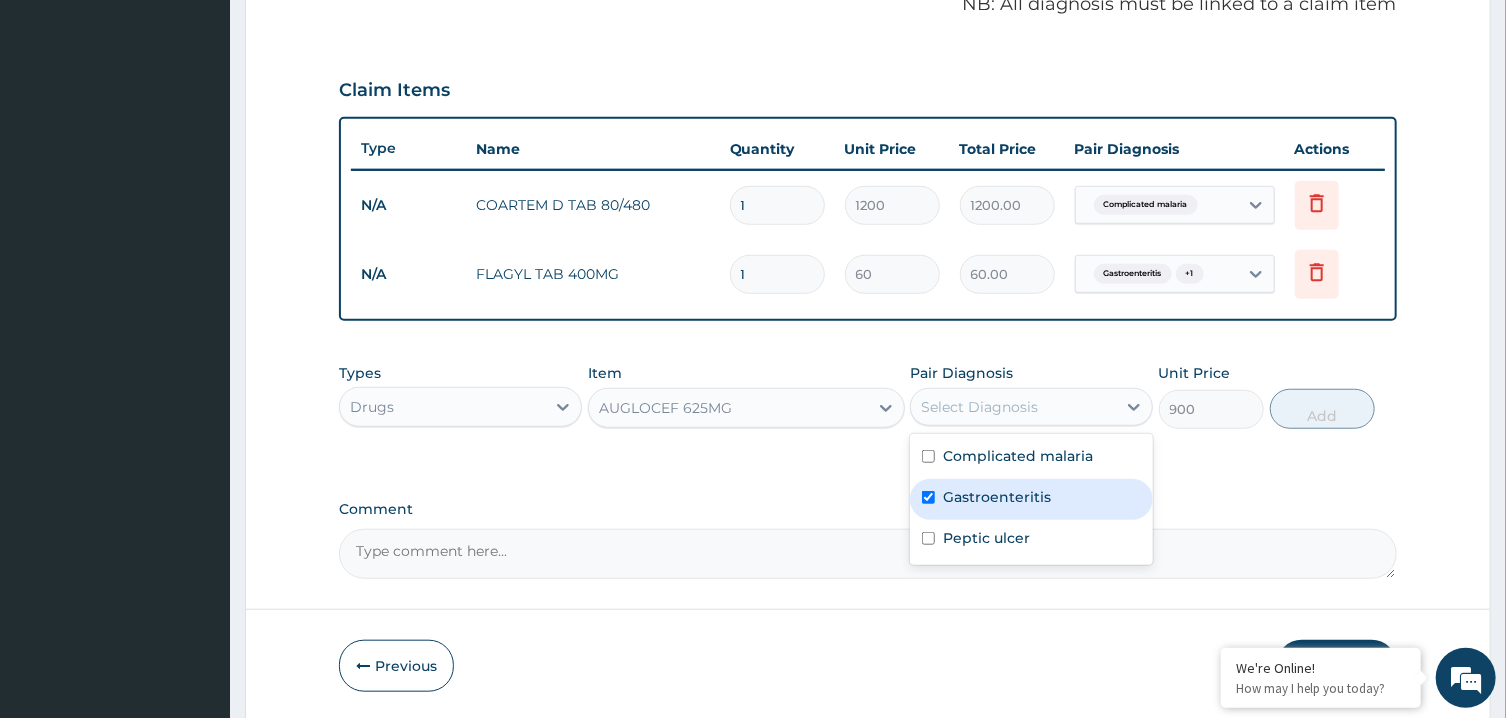 checkbox on "true" 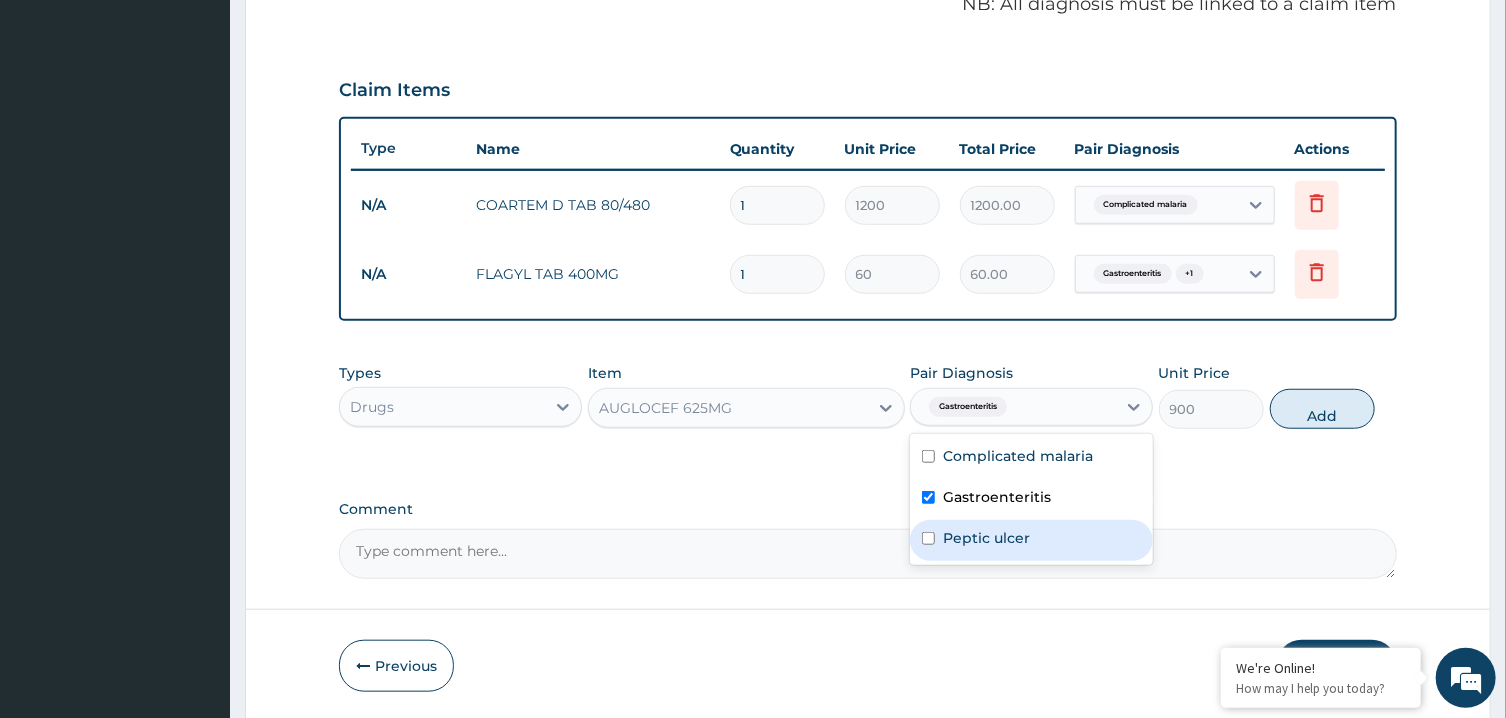 click on "Peptic ulcer" at bounding box center (1031, 540) 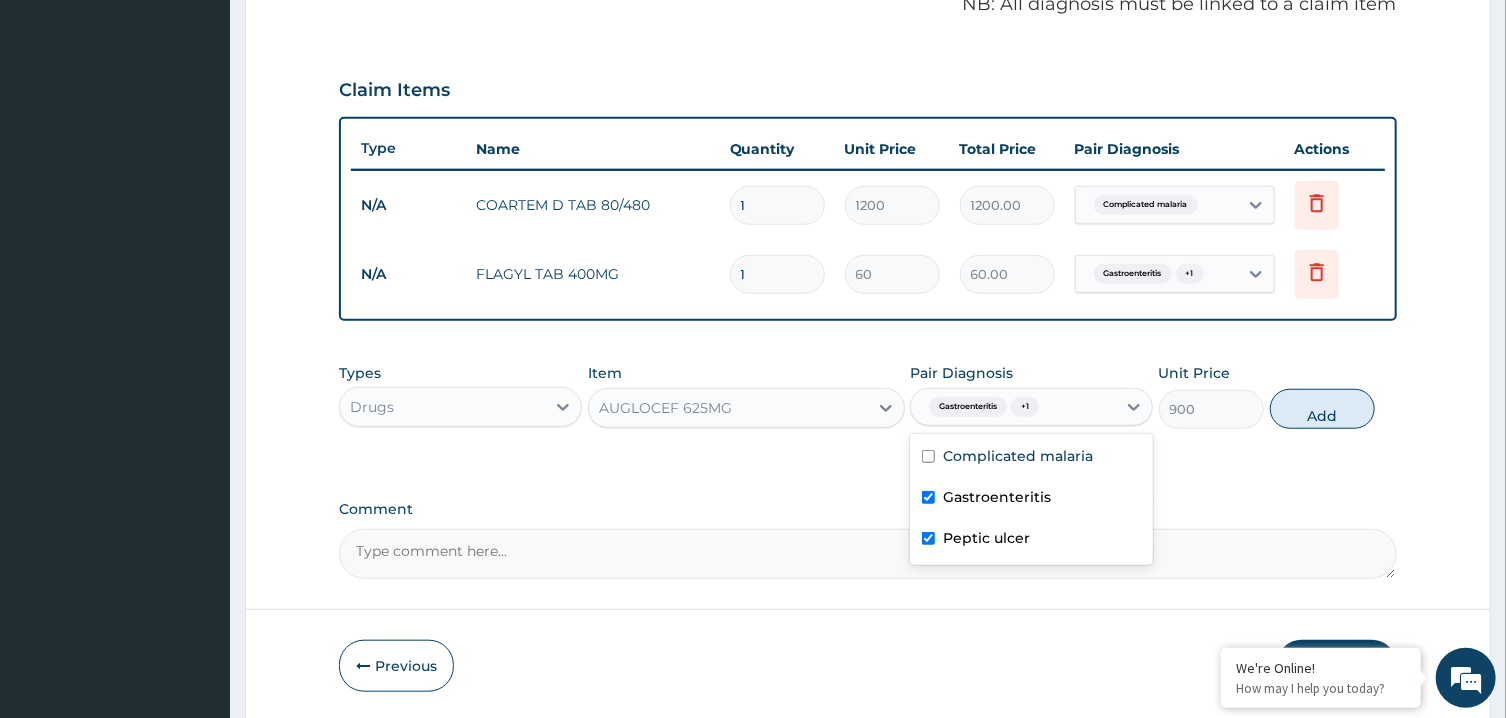 checkbox on "true" 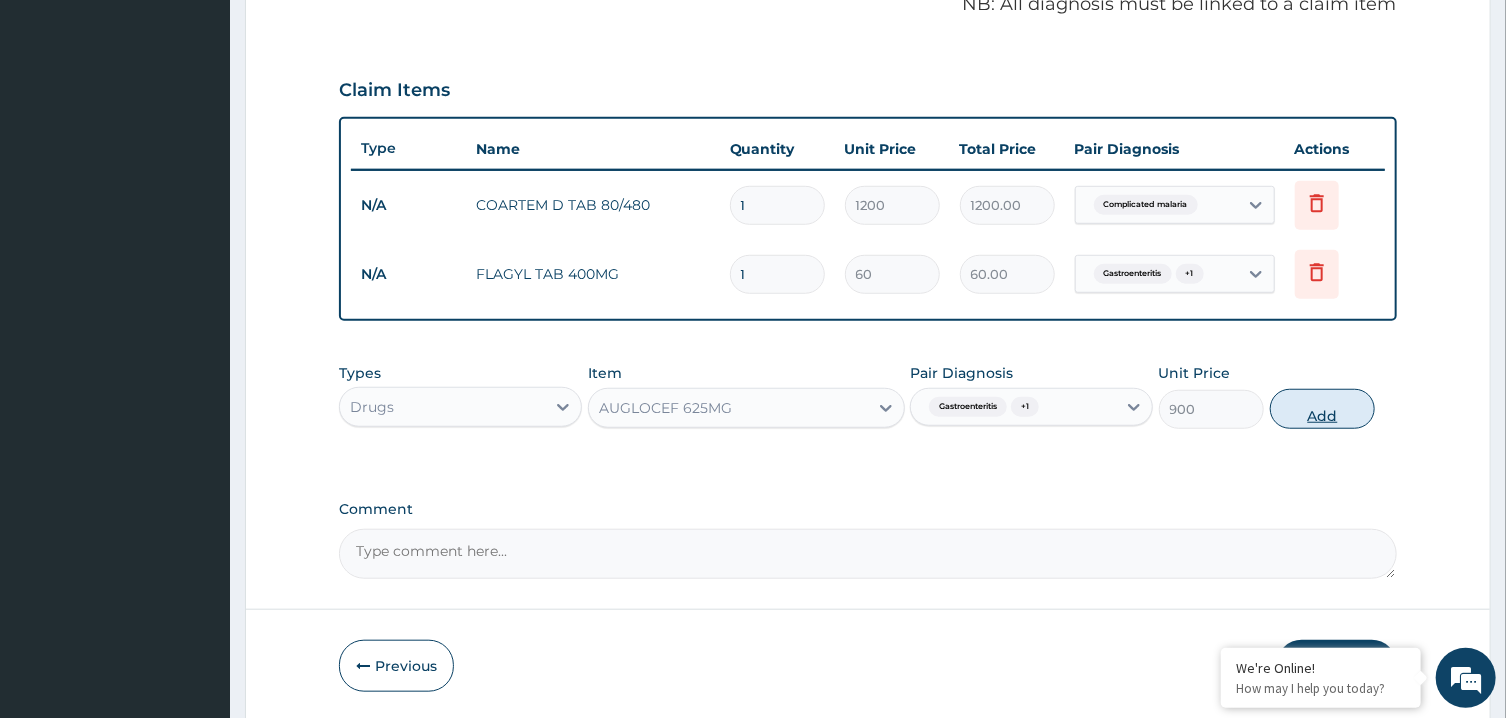 click on "Add" at bounding box center [1323, 409] 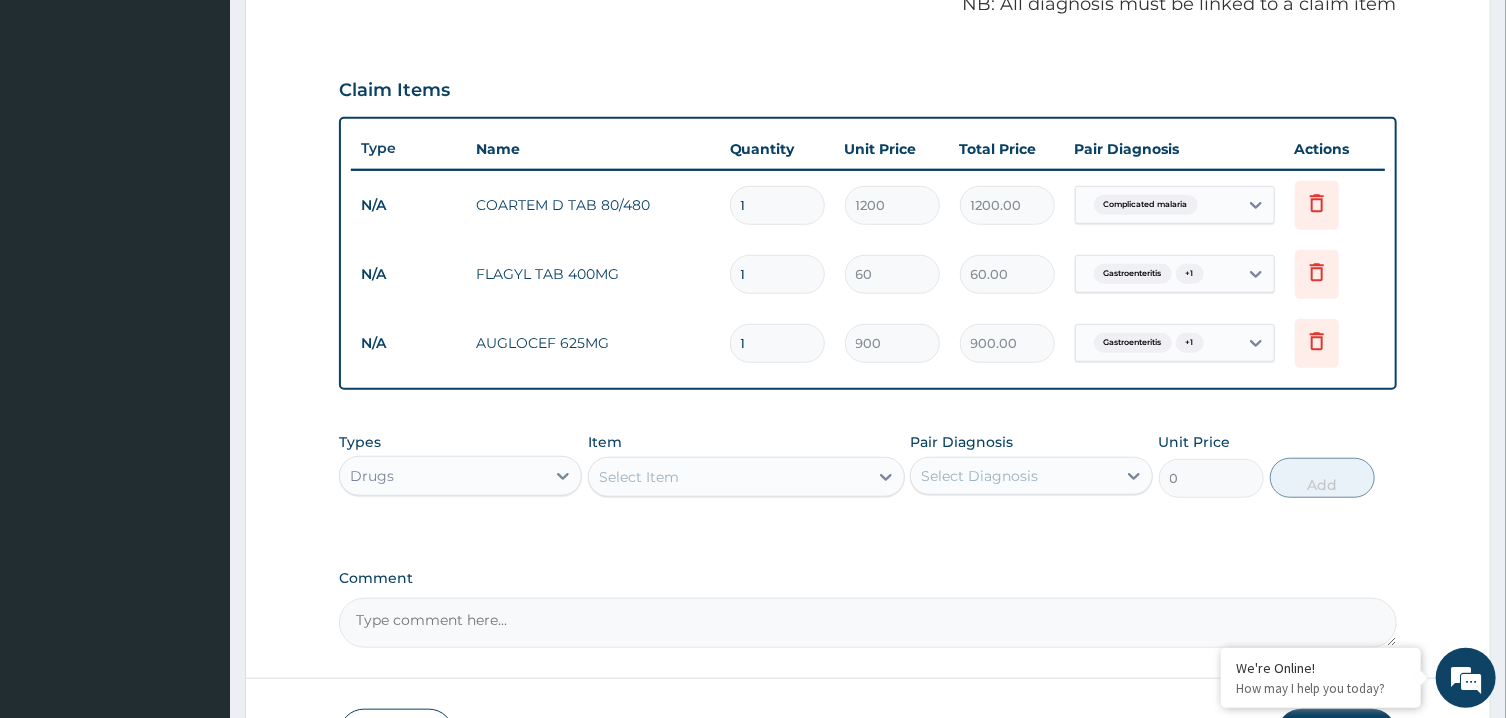 click on "Types Drugs Item Select Item Pair Diagnosis Select Diagnosis Unit Price 0 Add" at bounding box center (867, 465) 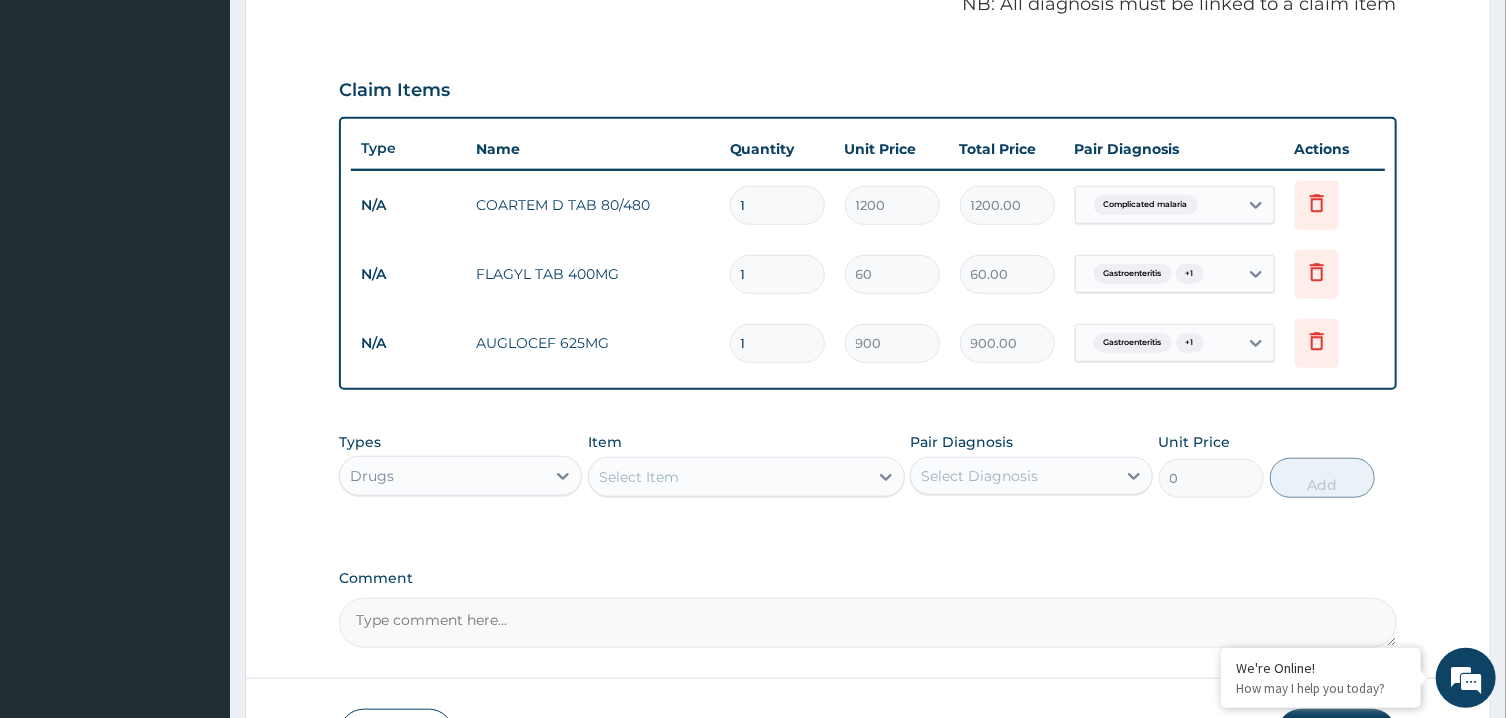 click on "Select Item" at bounding box center [728, 477] 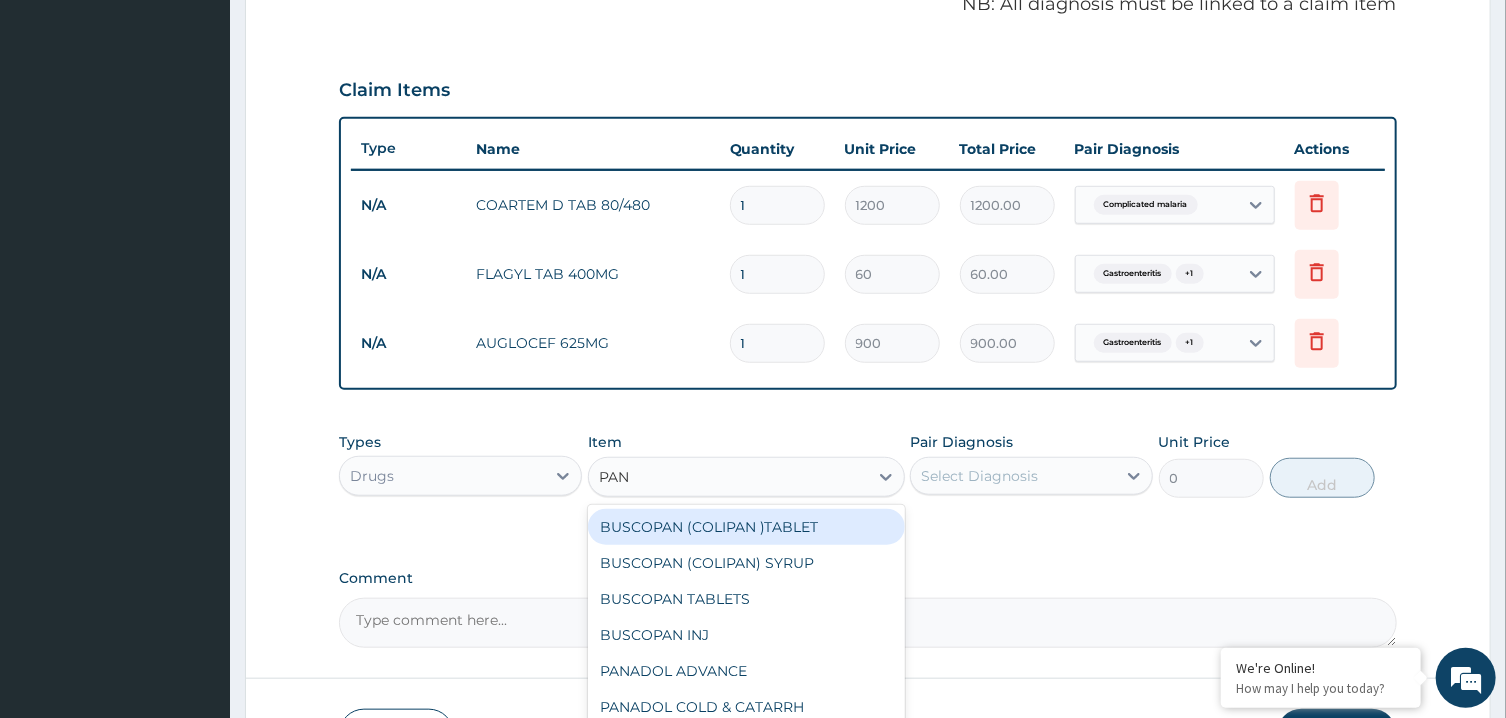 type on "PANA" 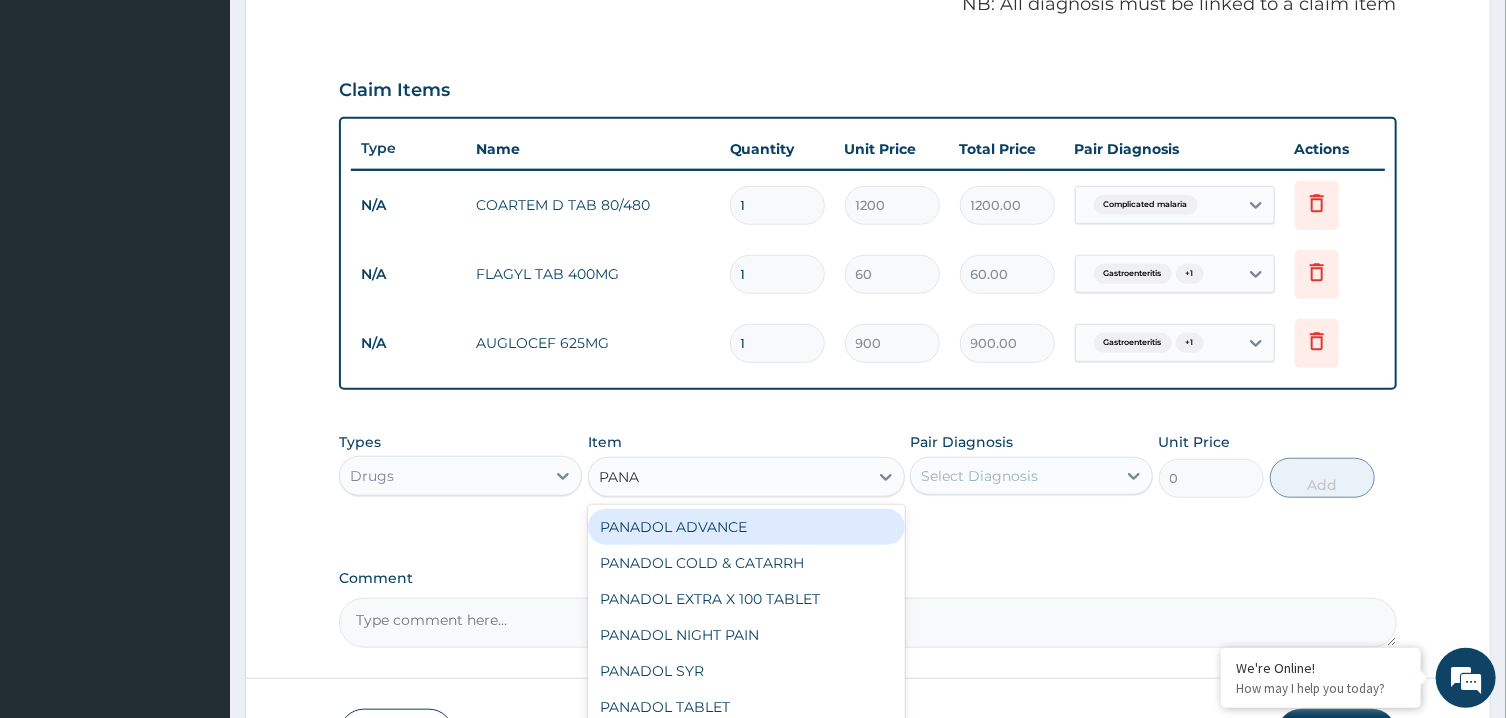 click on "PANADOL ADVANCE" at bounding box center [746, 527] 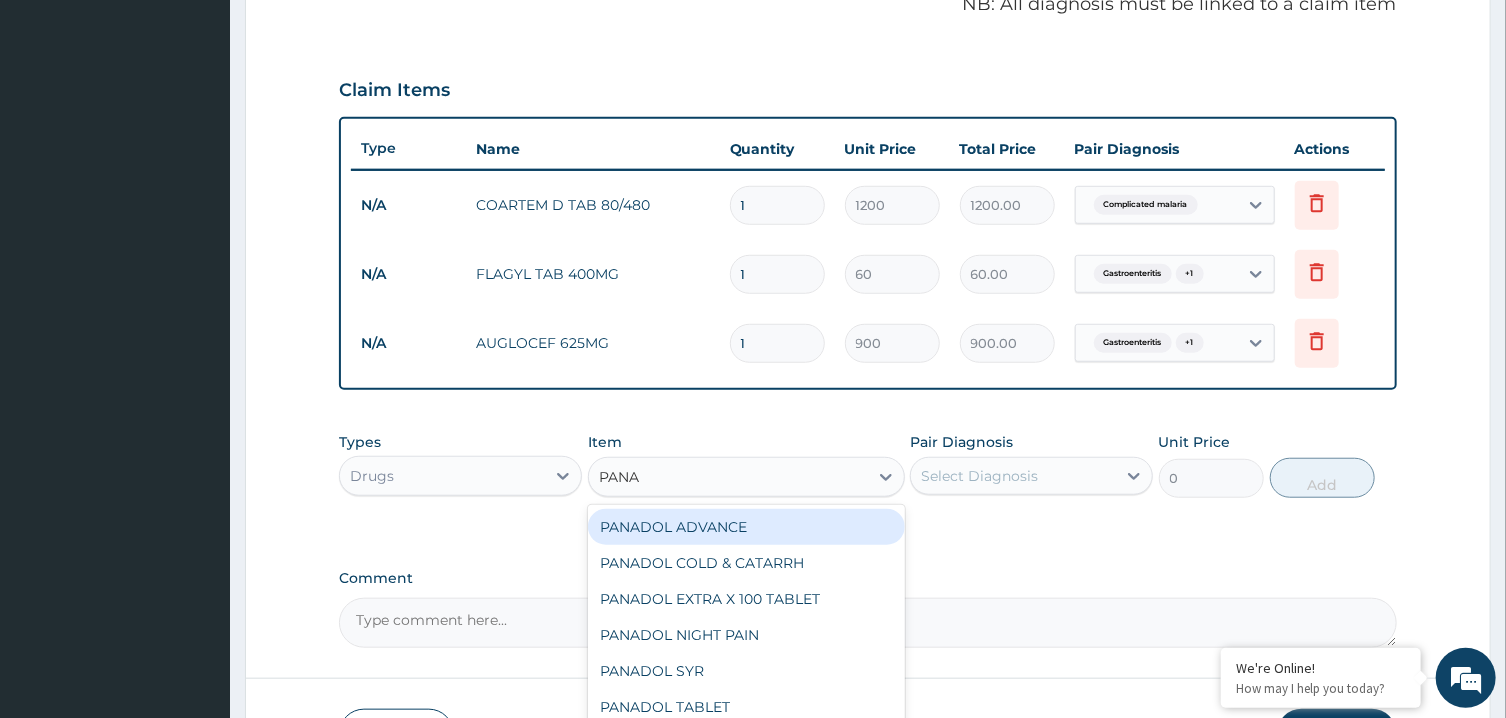 type 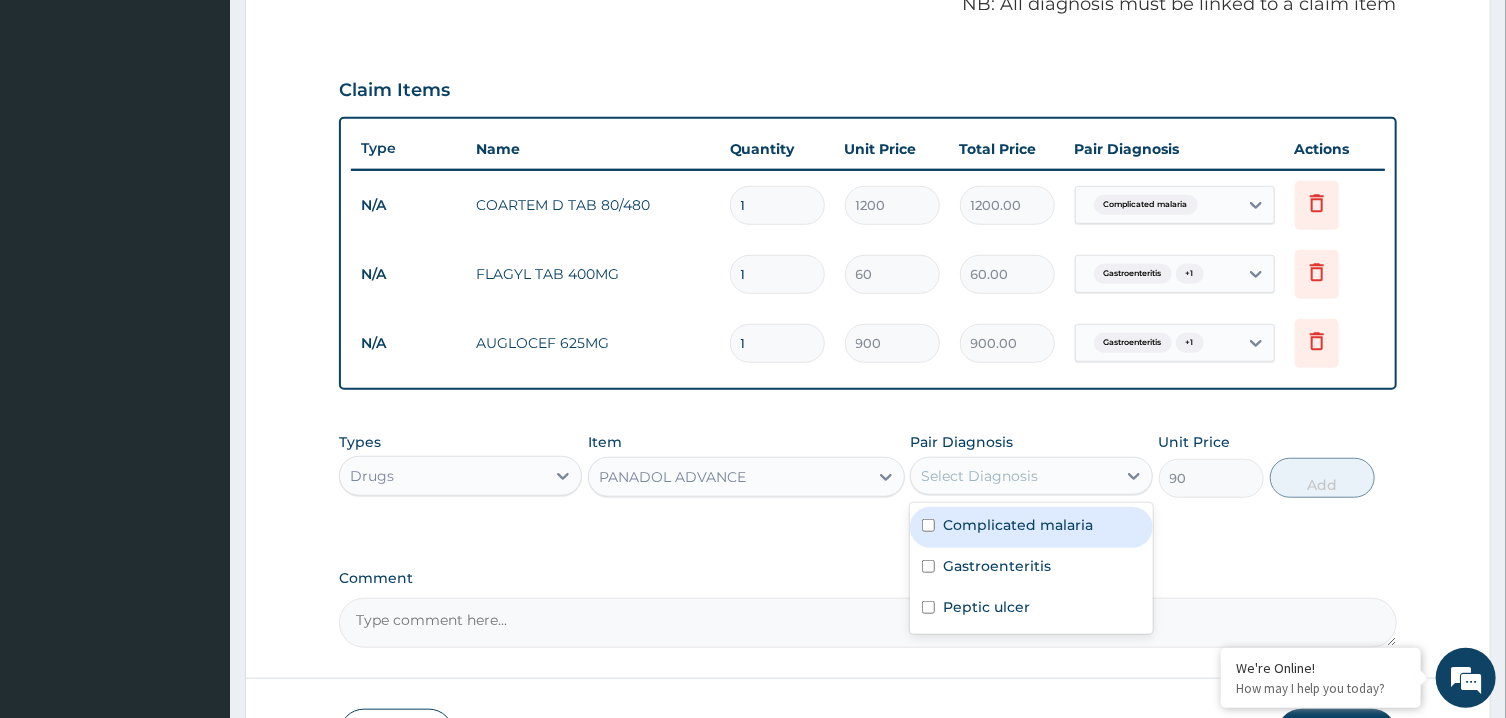 click on "Select Diagnosis" at bounding box center [1013, 476] 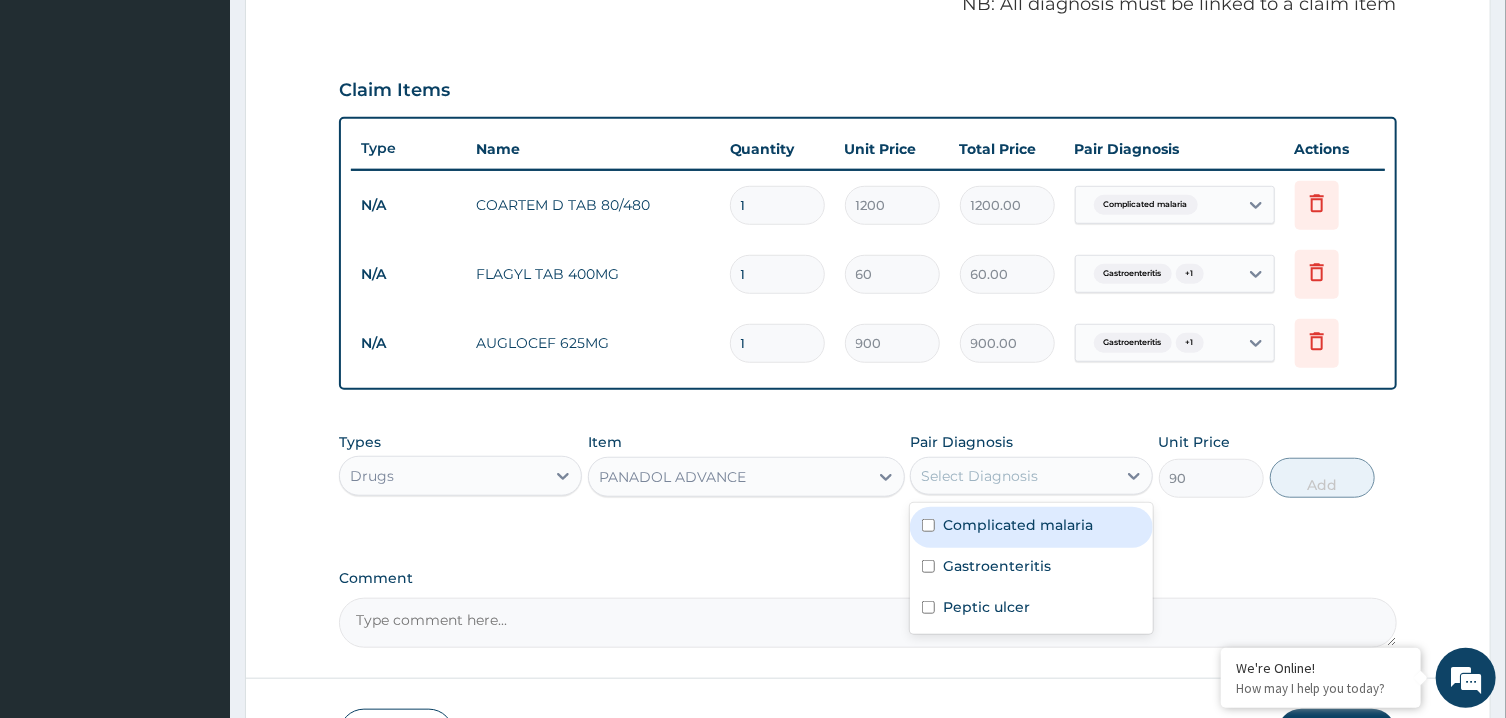 click on "Complicated malaria" at bounding box center [1031, 527] 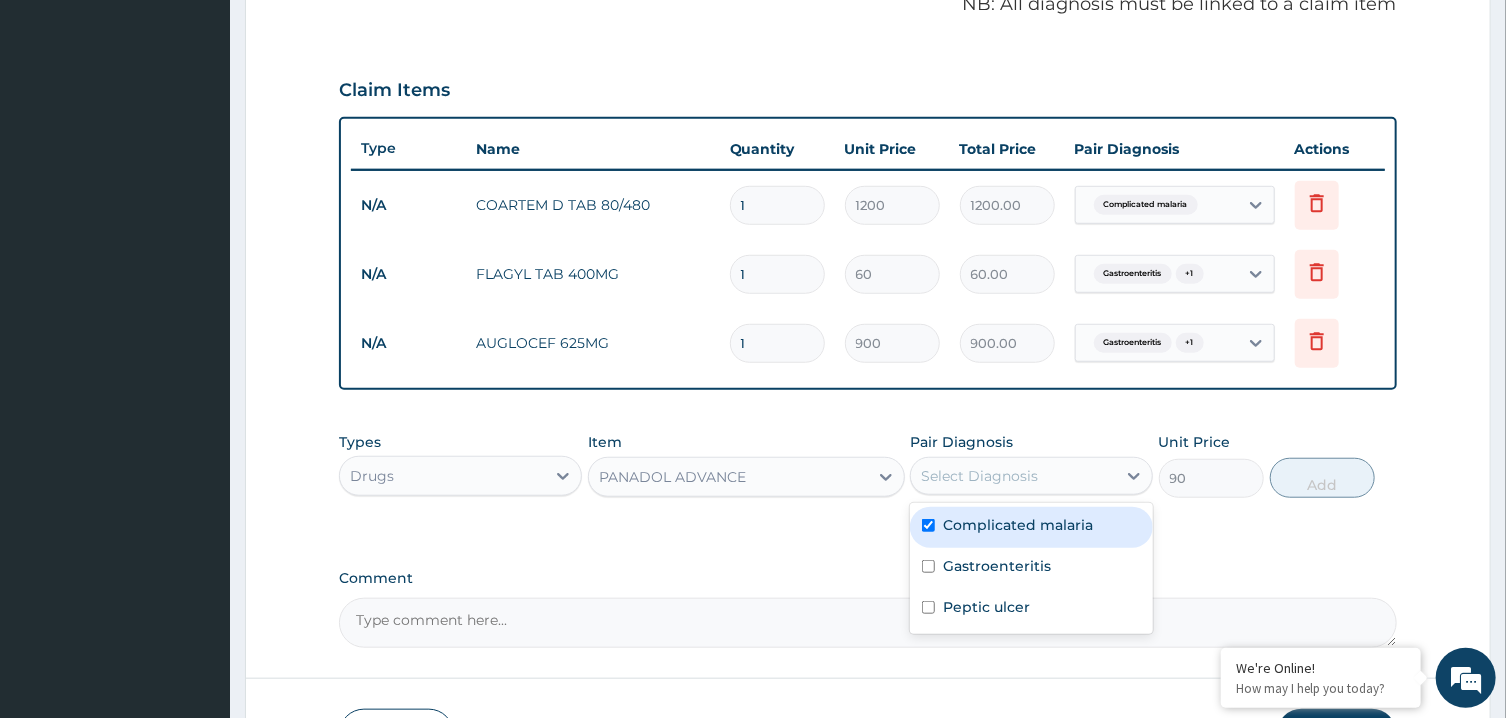 checkbox on "true" 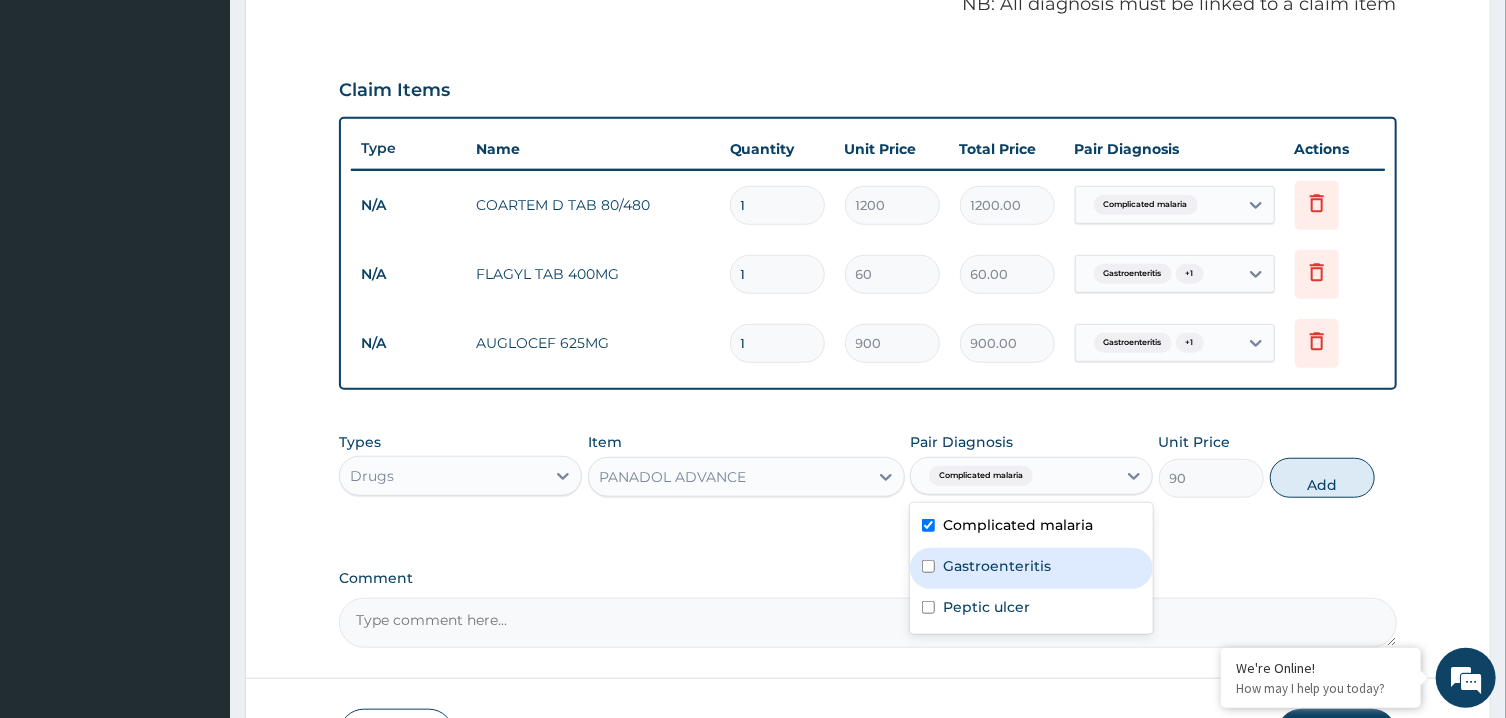 click on "Gastroenteritis" at bounding box center [1031, 568] 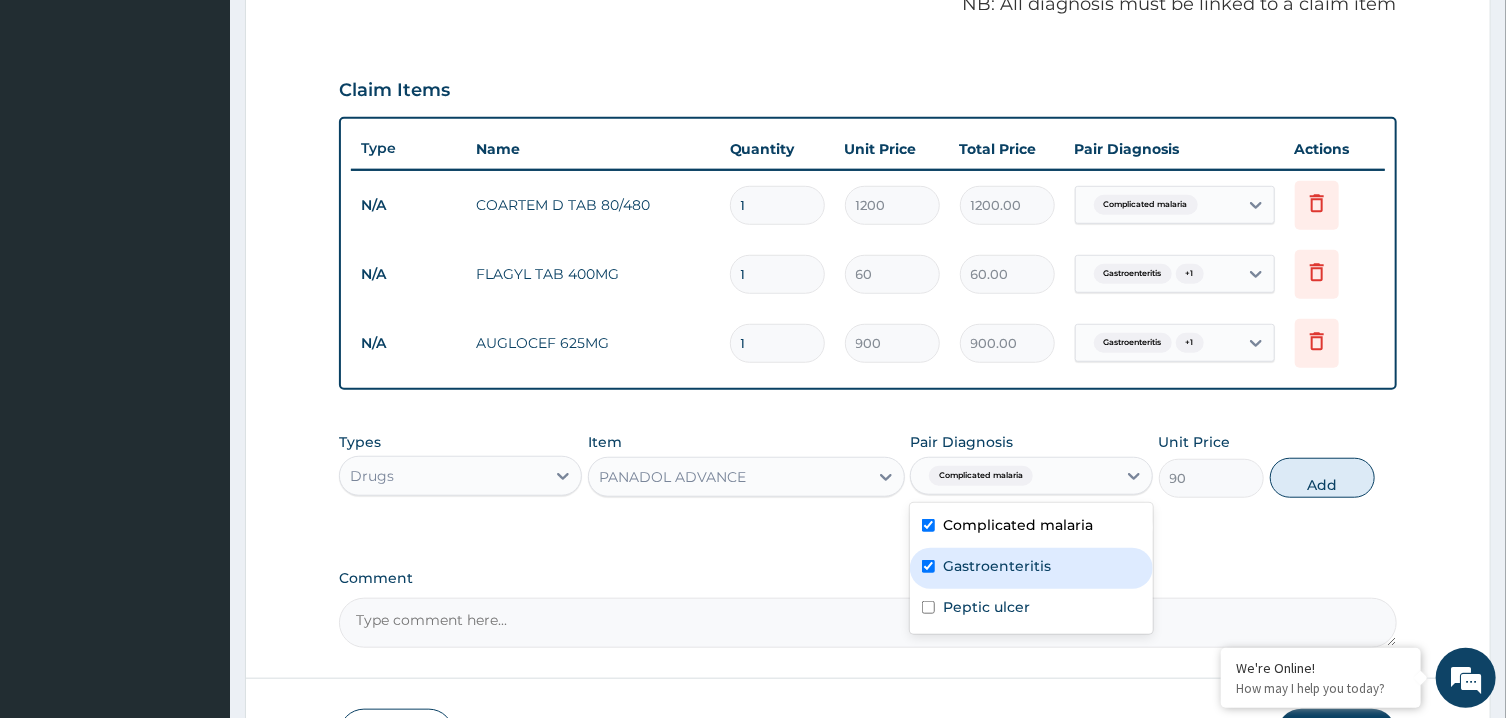 checkbox on "true" 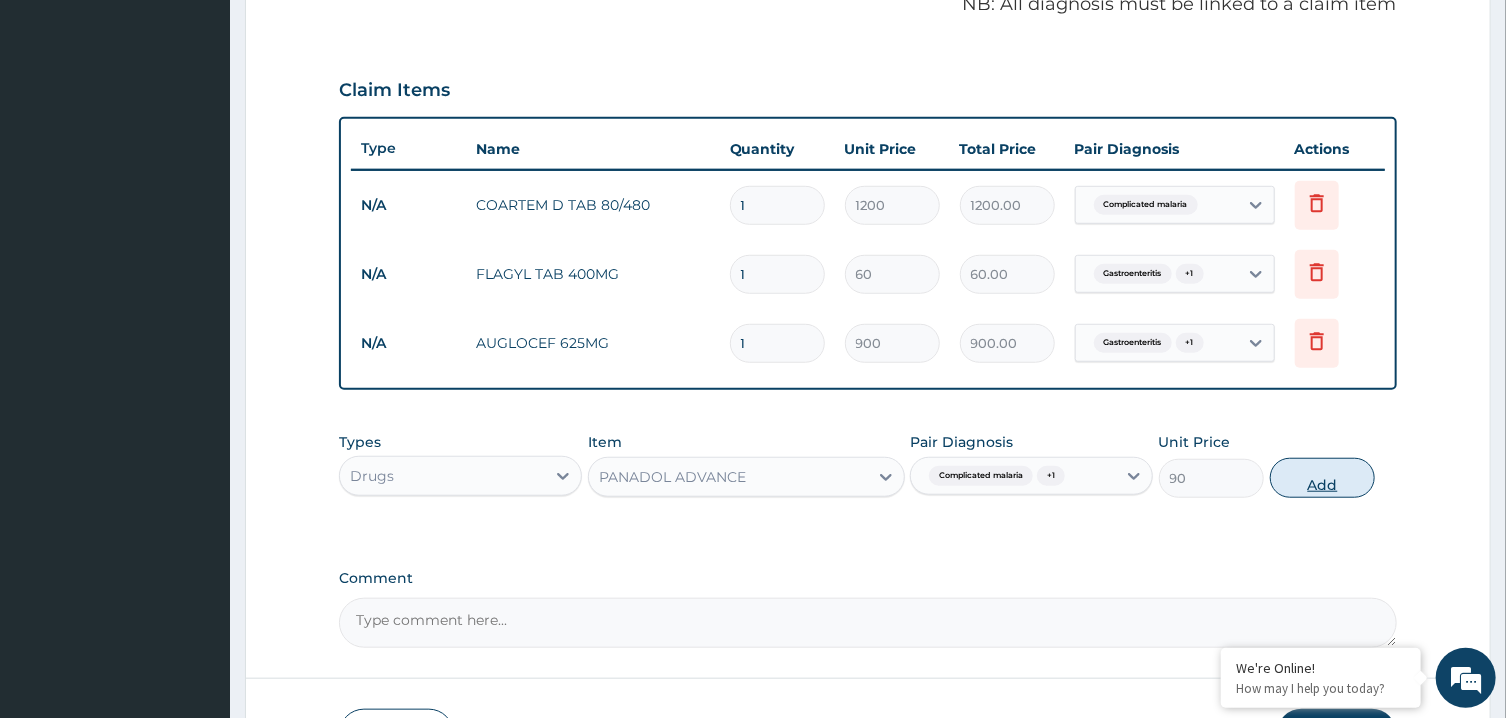 click on "Add" at bounding box center [1323, 478] 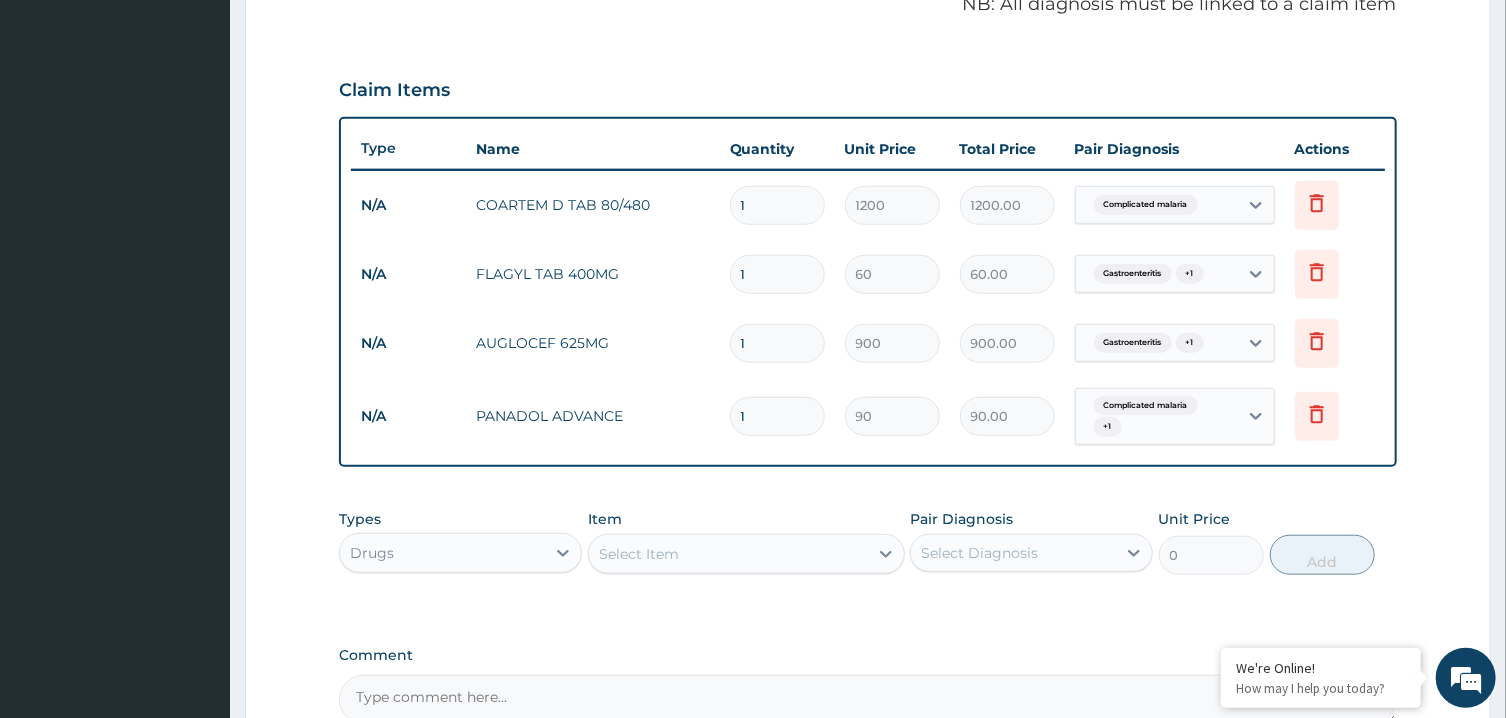 click on "Select Item" at bounding box center (728, 554) 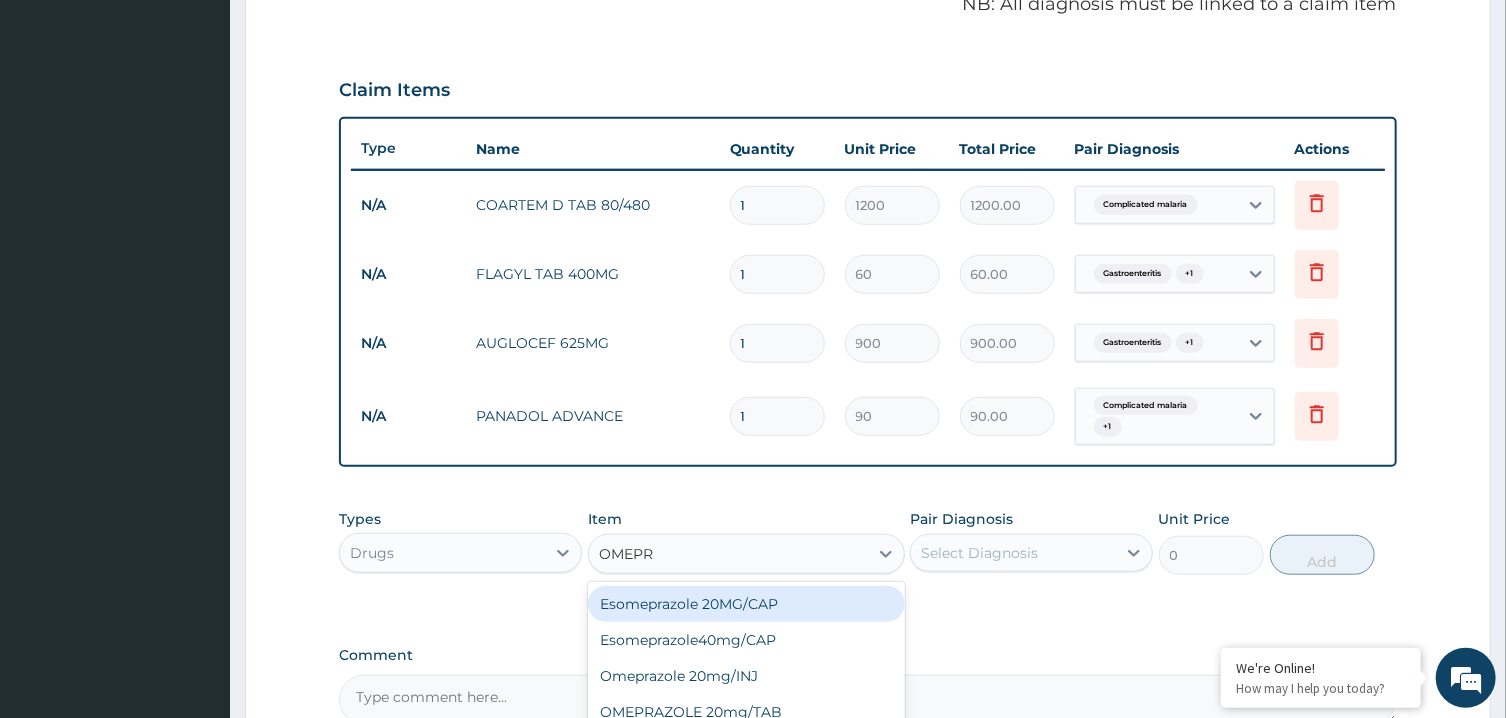 type on "OMEPRA" 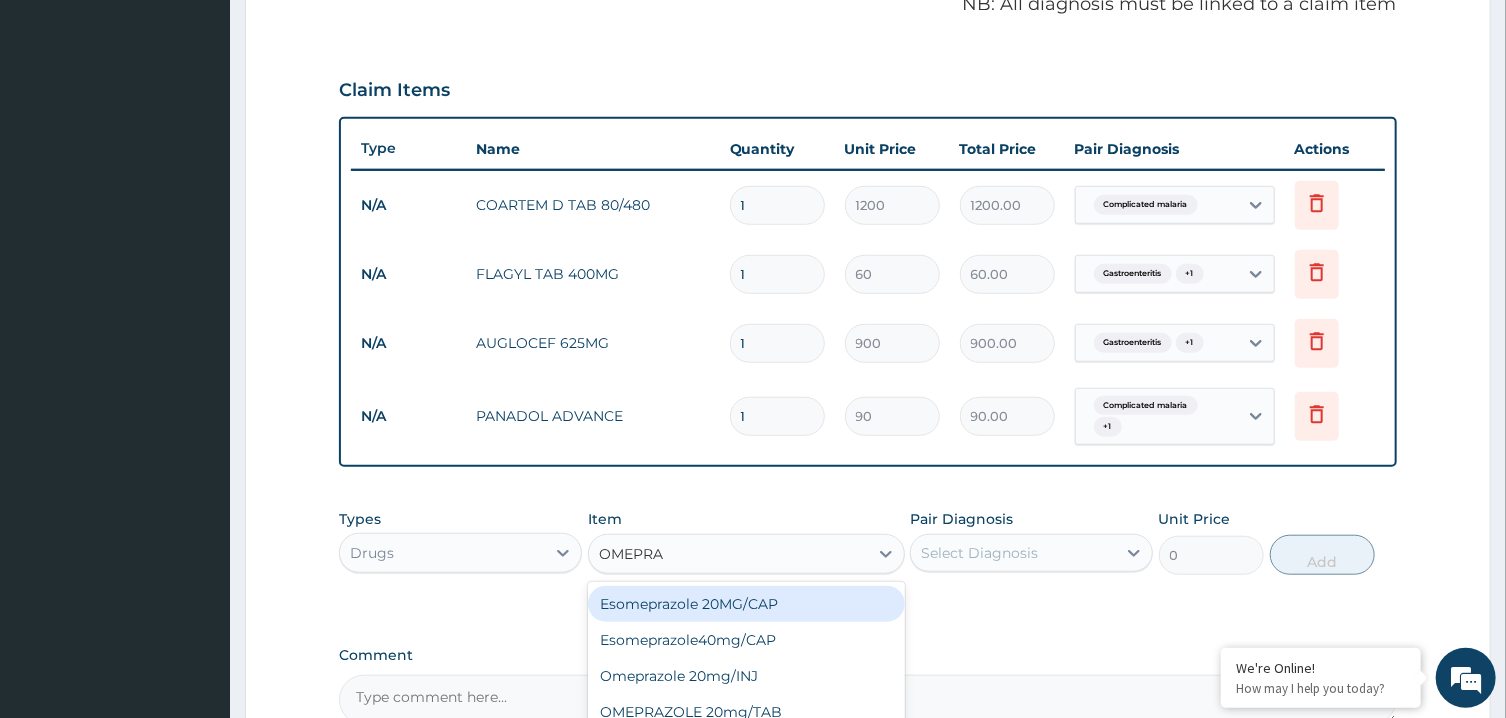 scroll, scrollTop: 860, scrollLeft: 0, axis: vertical 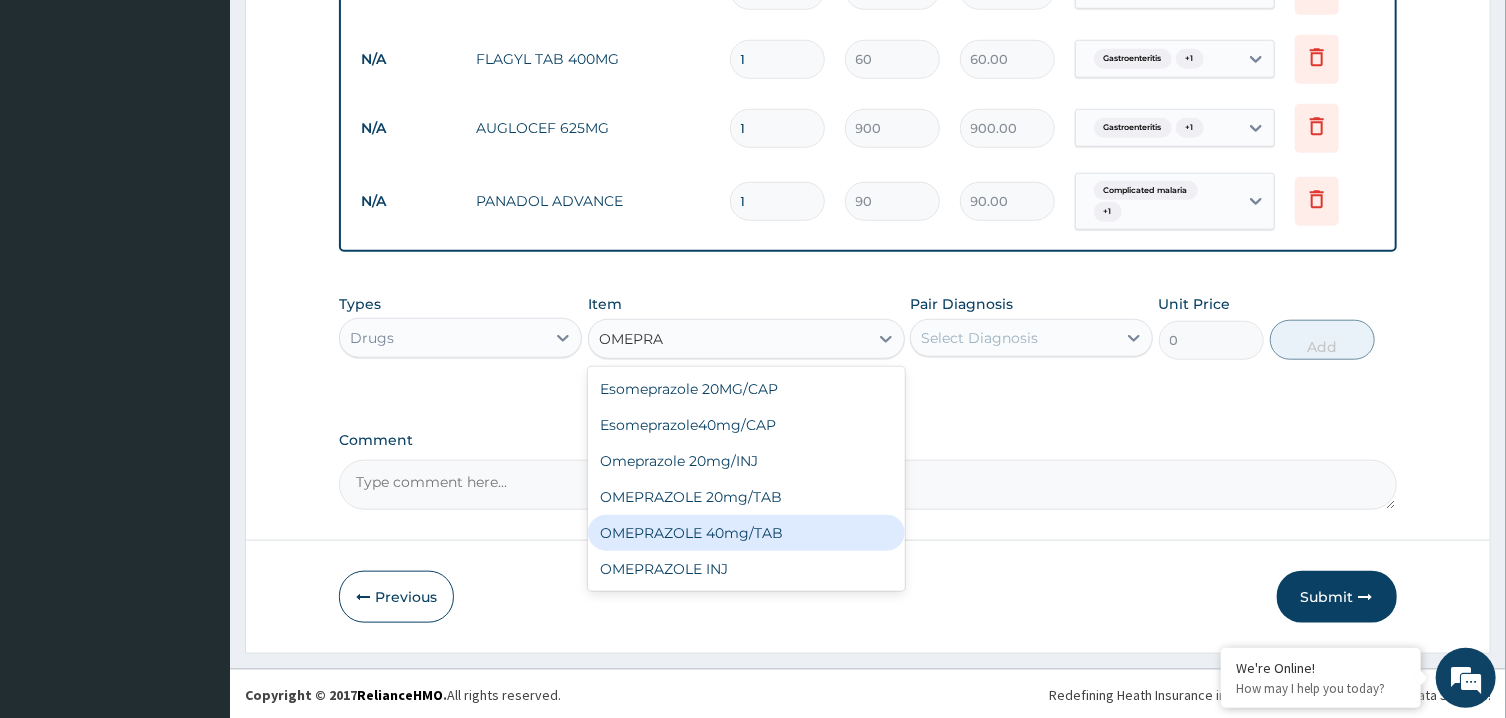 click on "OMEPRAZOLE 40mg/TAB" at bounding box center (746, 533) 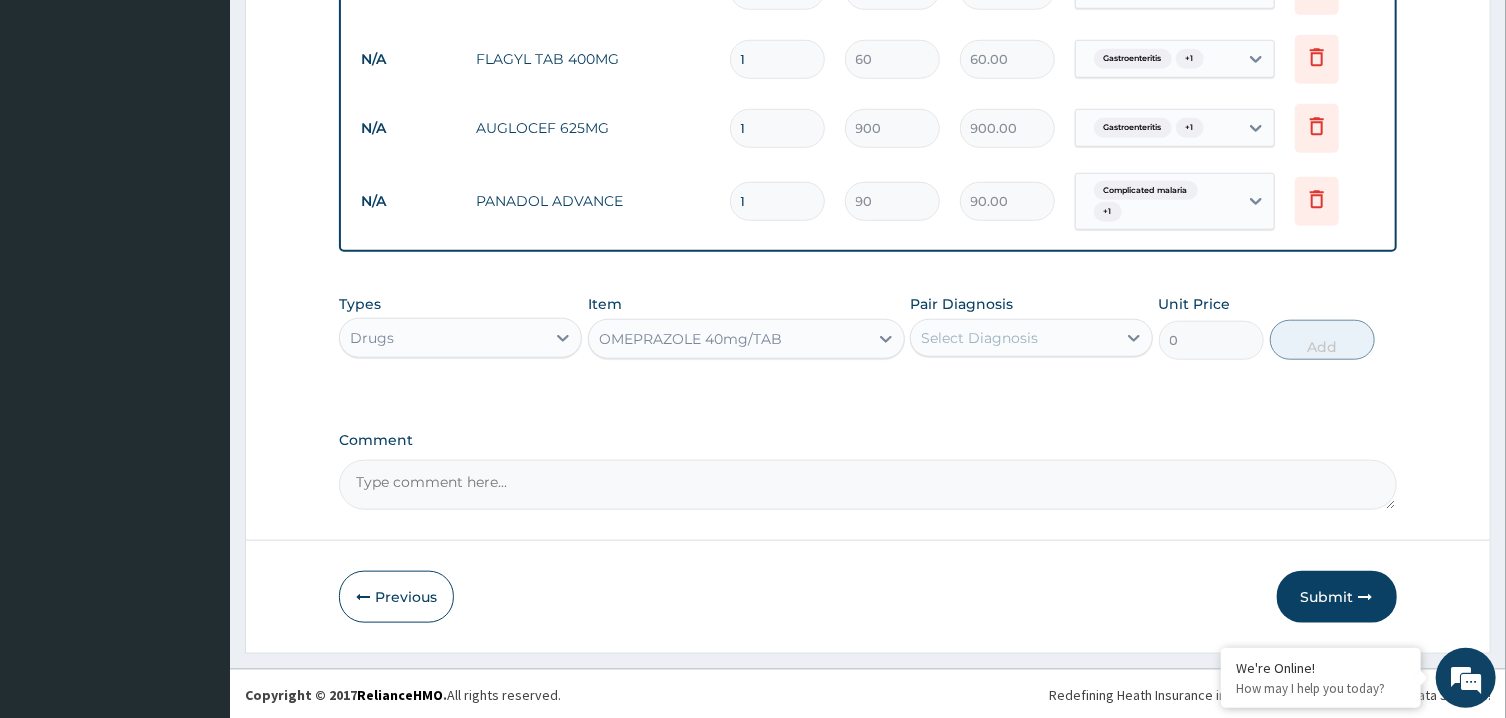 type 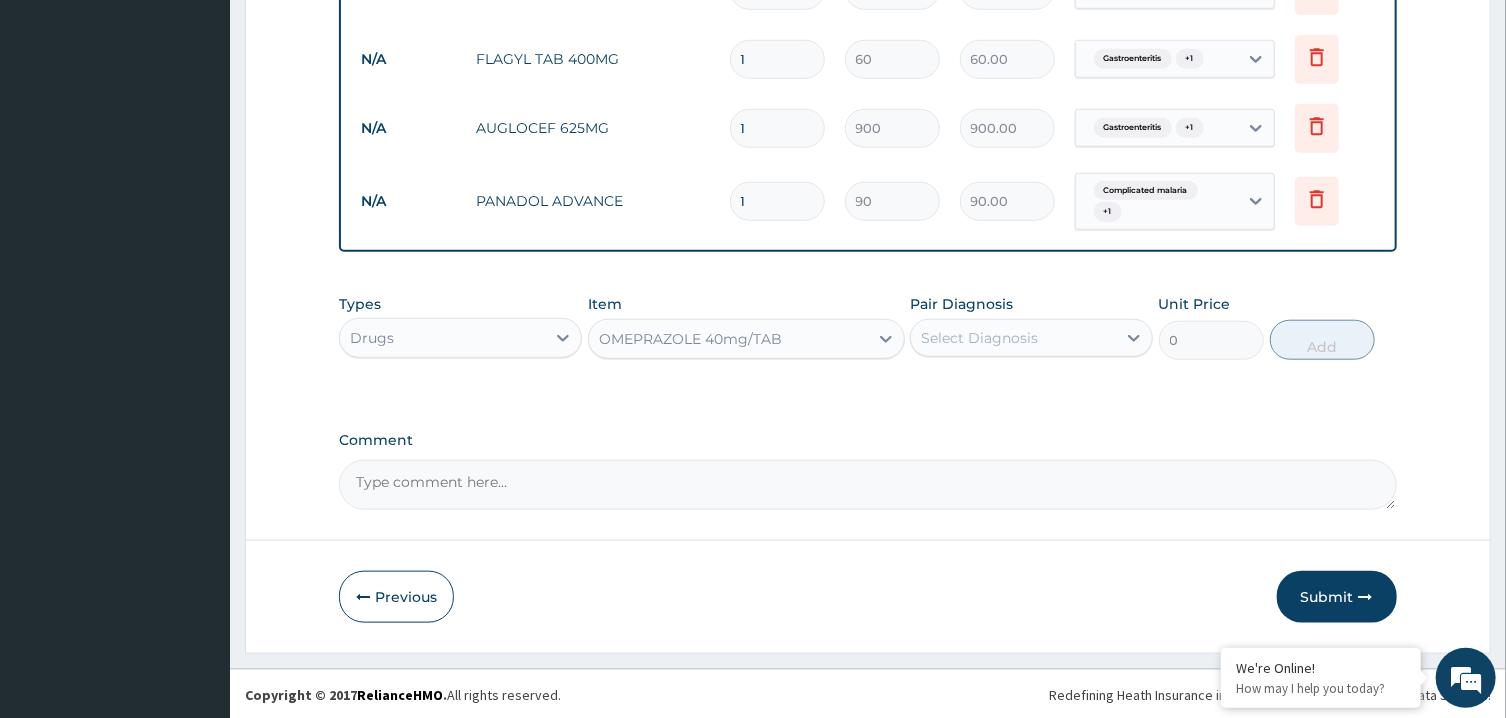 type on "150" 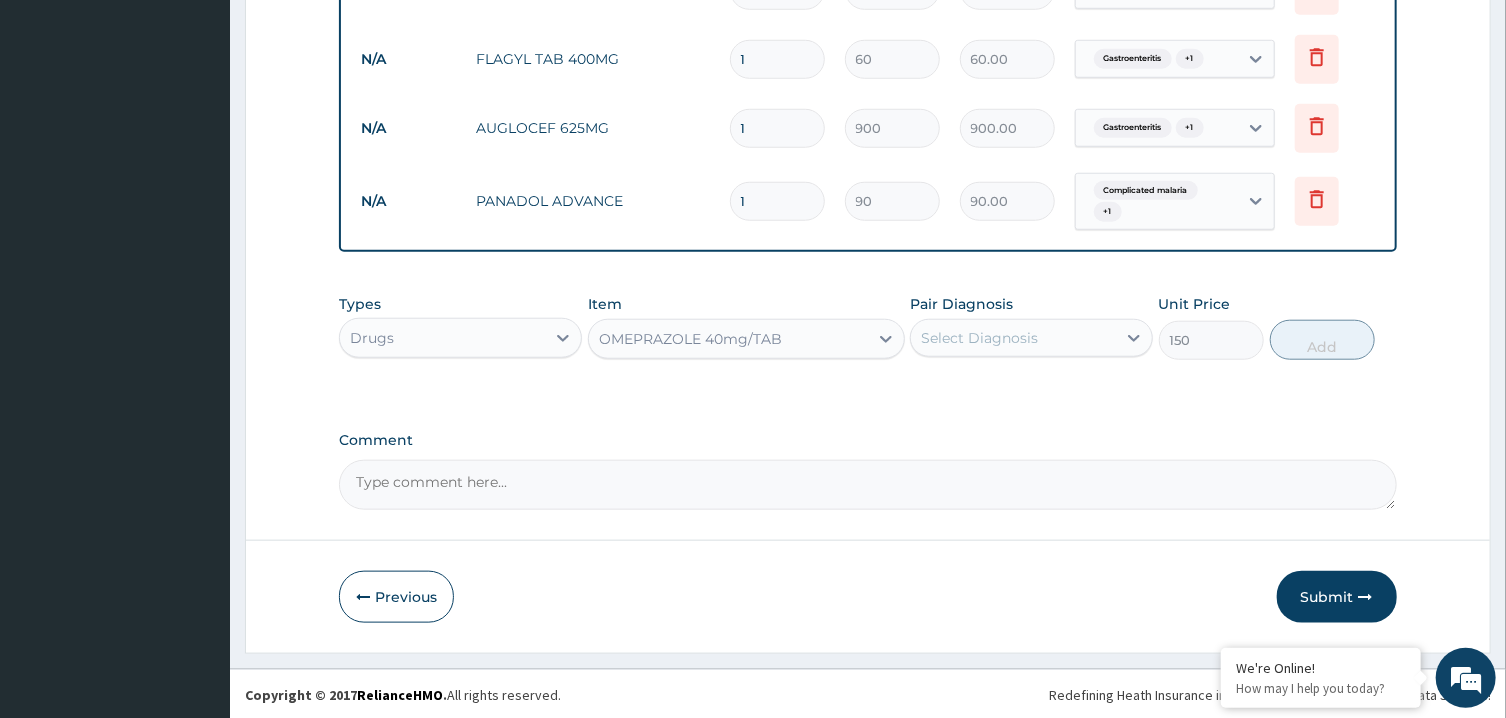 click on "Select Diagnosis" at bounding box center (1013, 338) 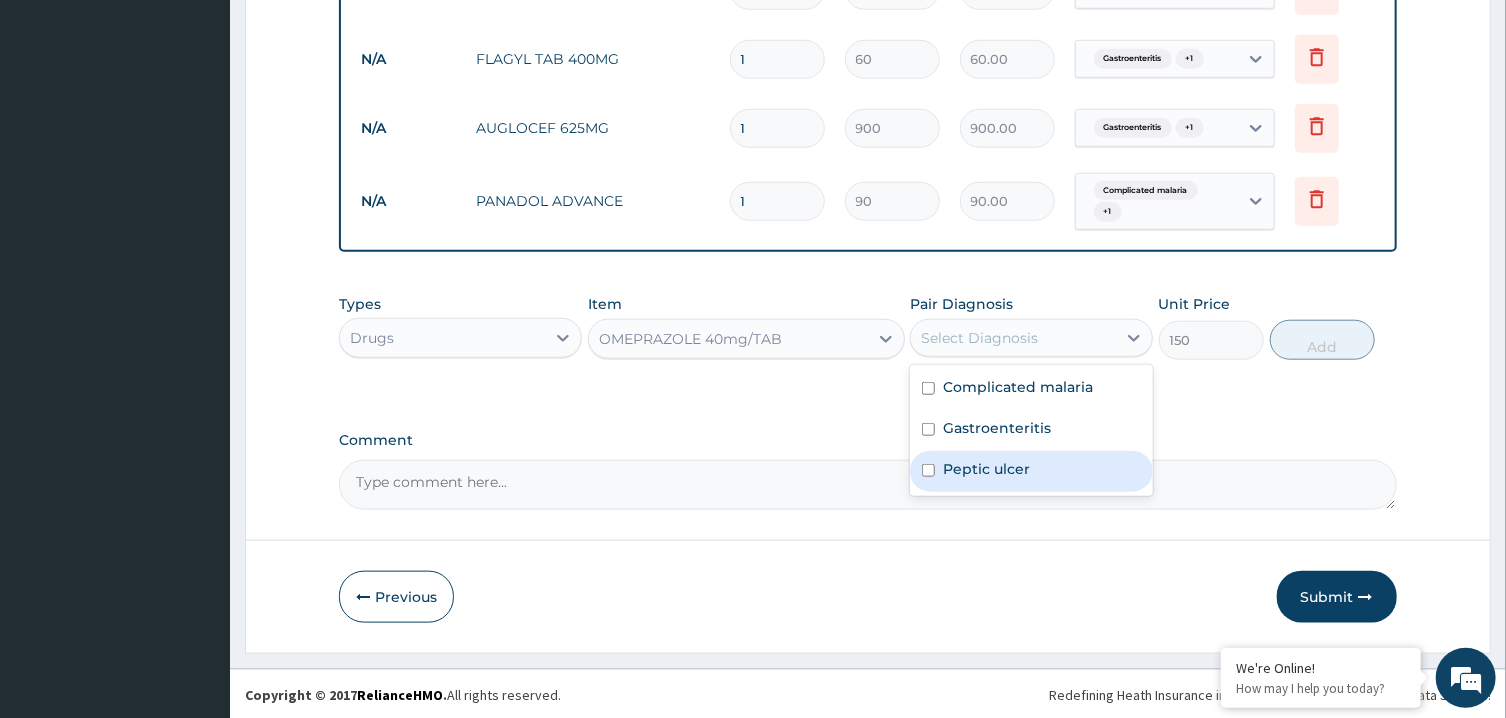 click on "Peptic ulcer" at bounding box center [1031, 471] 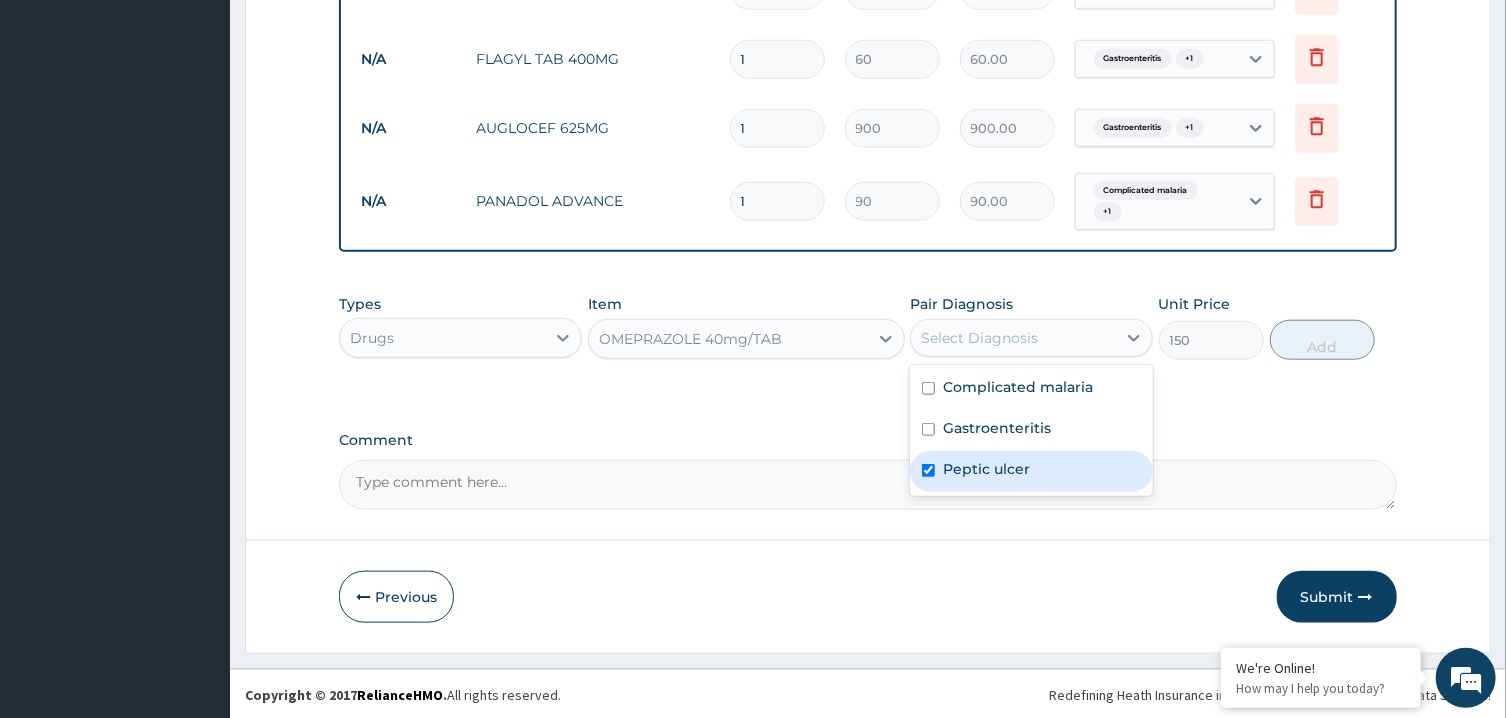 checkbox on "true" 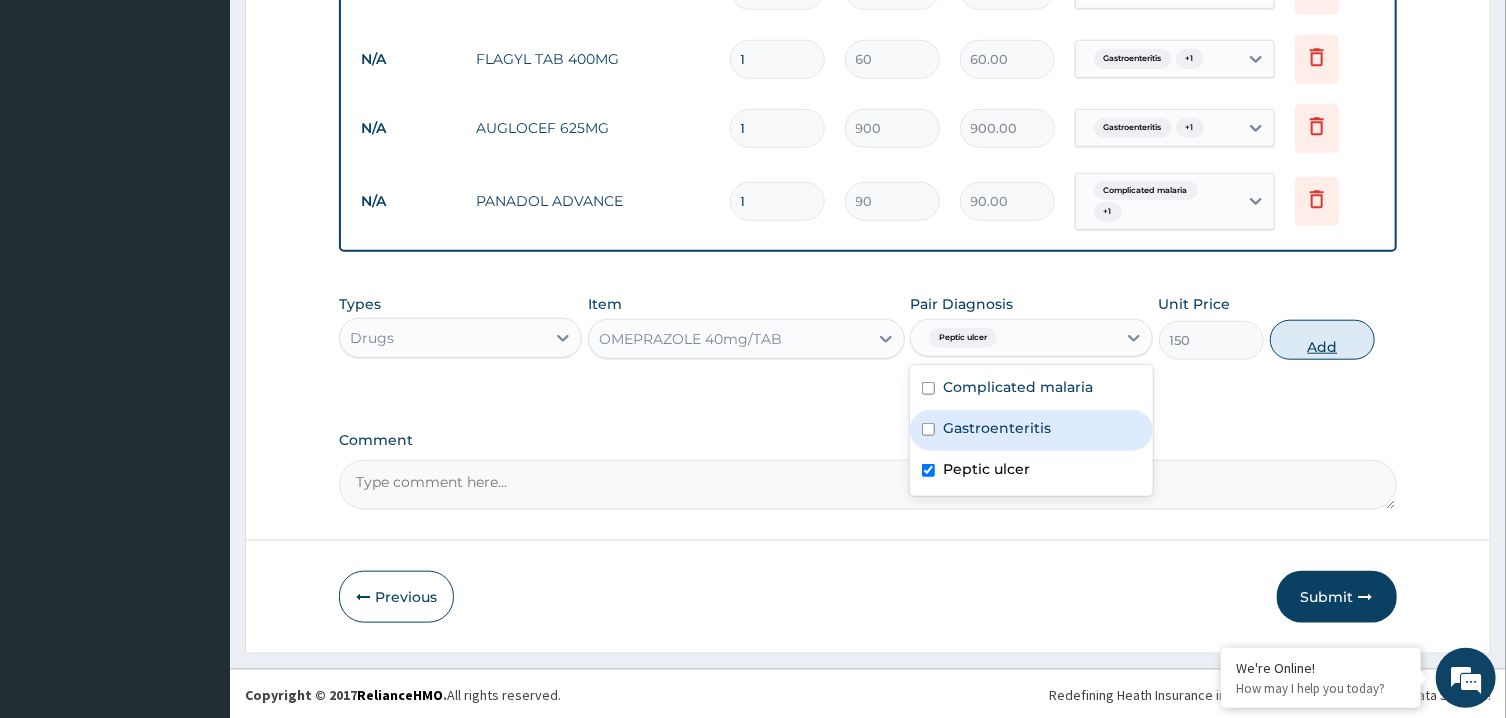 click on "Add" at bounding box center [1323, 340] 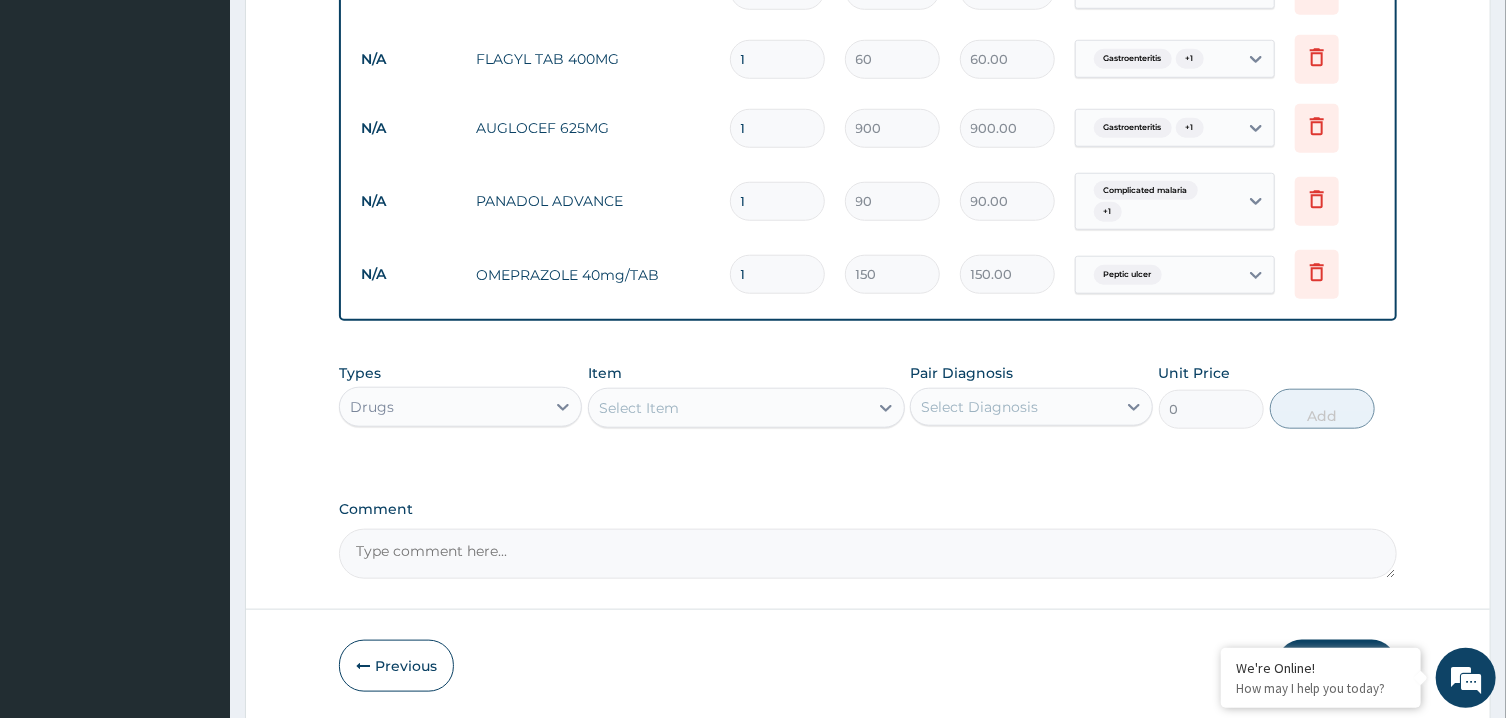 click on "Select Item" at bounding box center [728, 408] 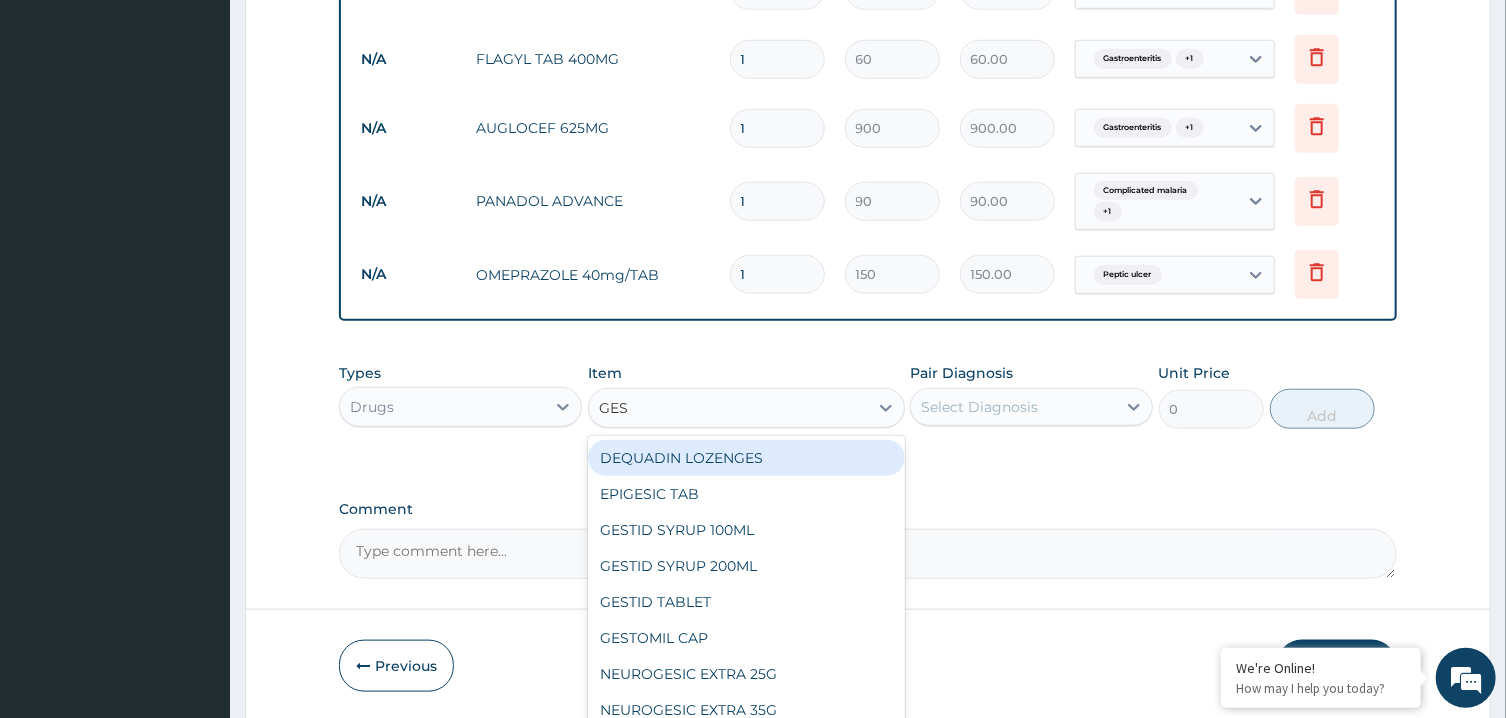 type on "GEST" 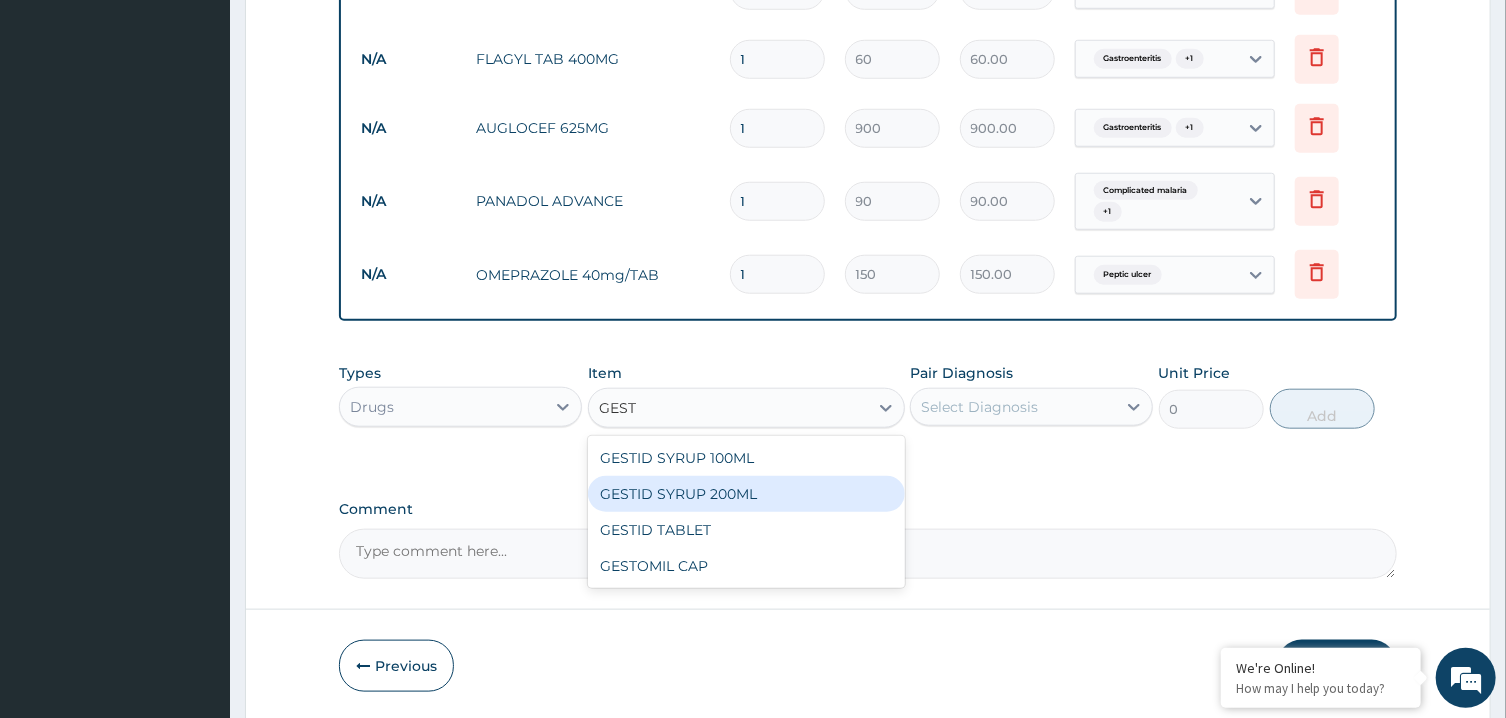 click on "GESTID SYRUP 200ML" at bounding box center (746, 494) 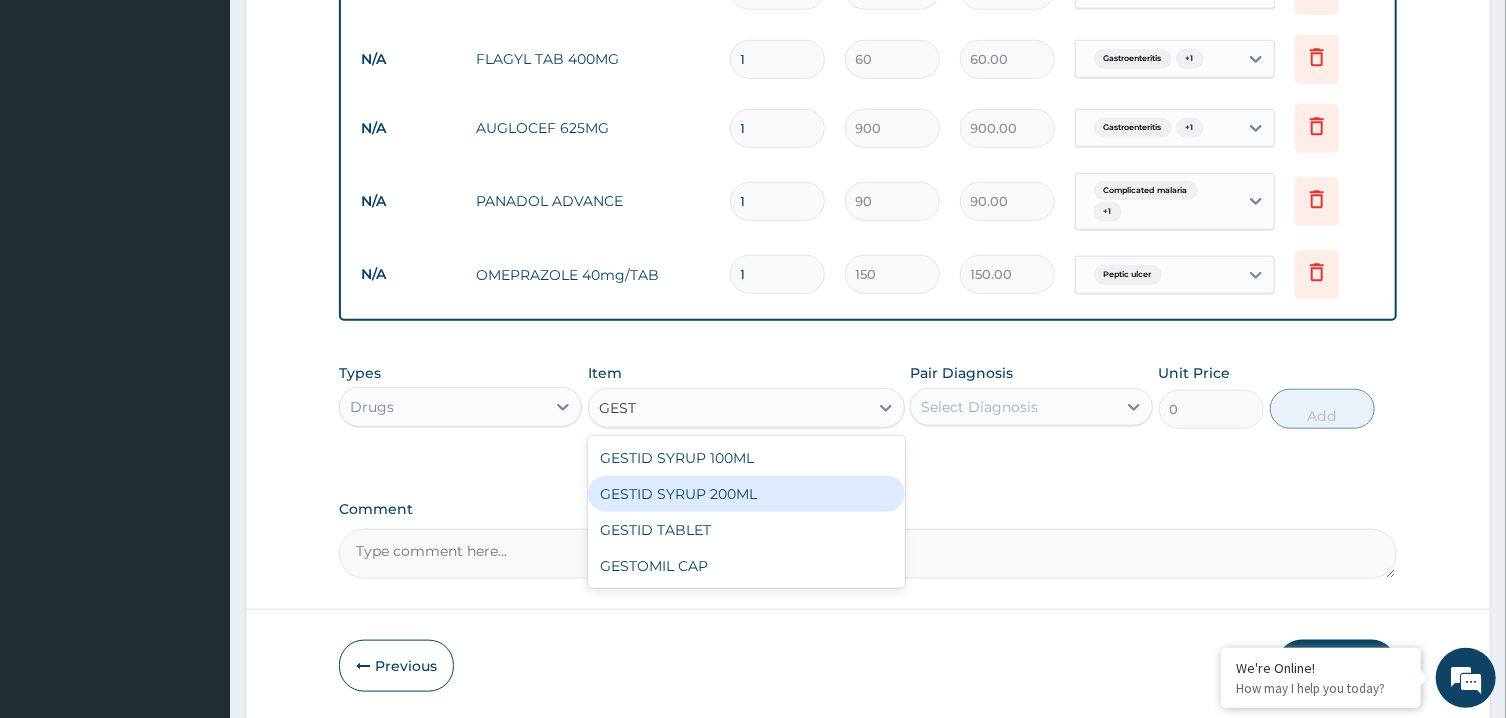 type 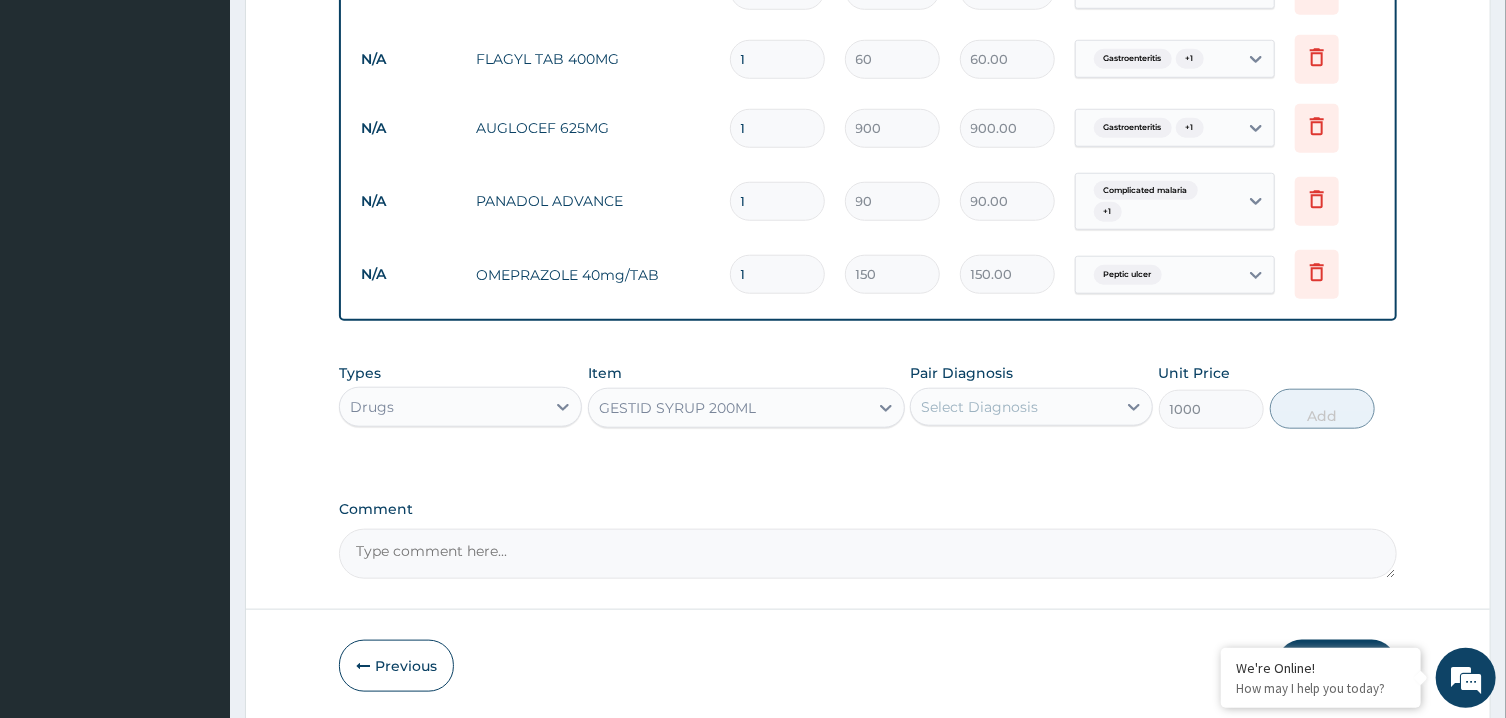click on "Pair Diagnosis Select Diagnosis" at bounding box center (1031, 396) 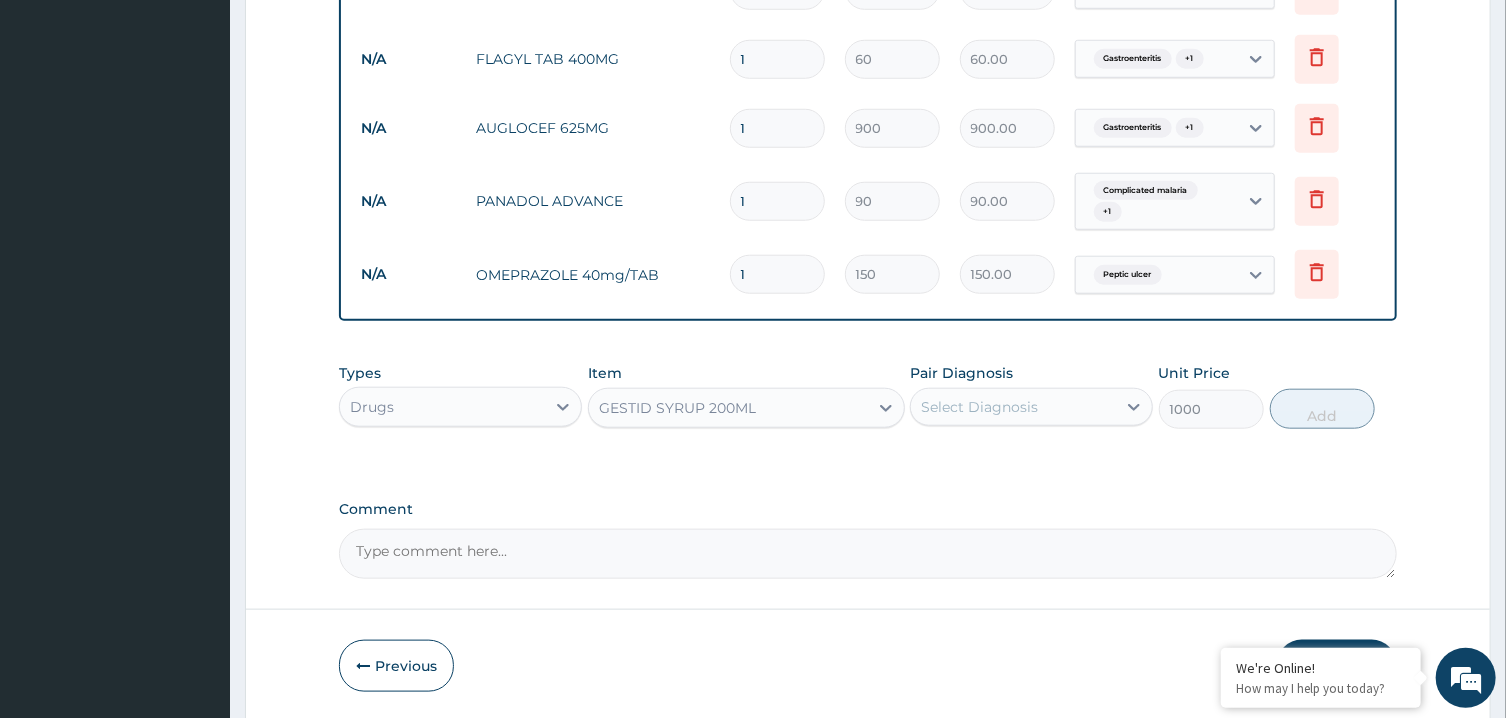 click on "Select Diagnosis" at bounding box center (979, 407) 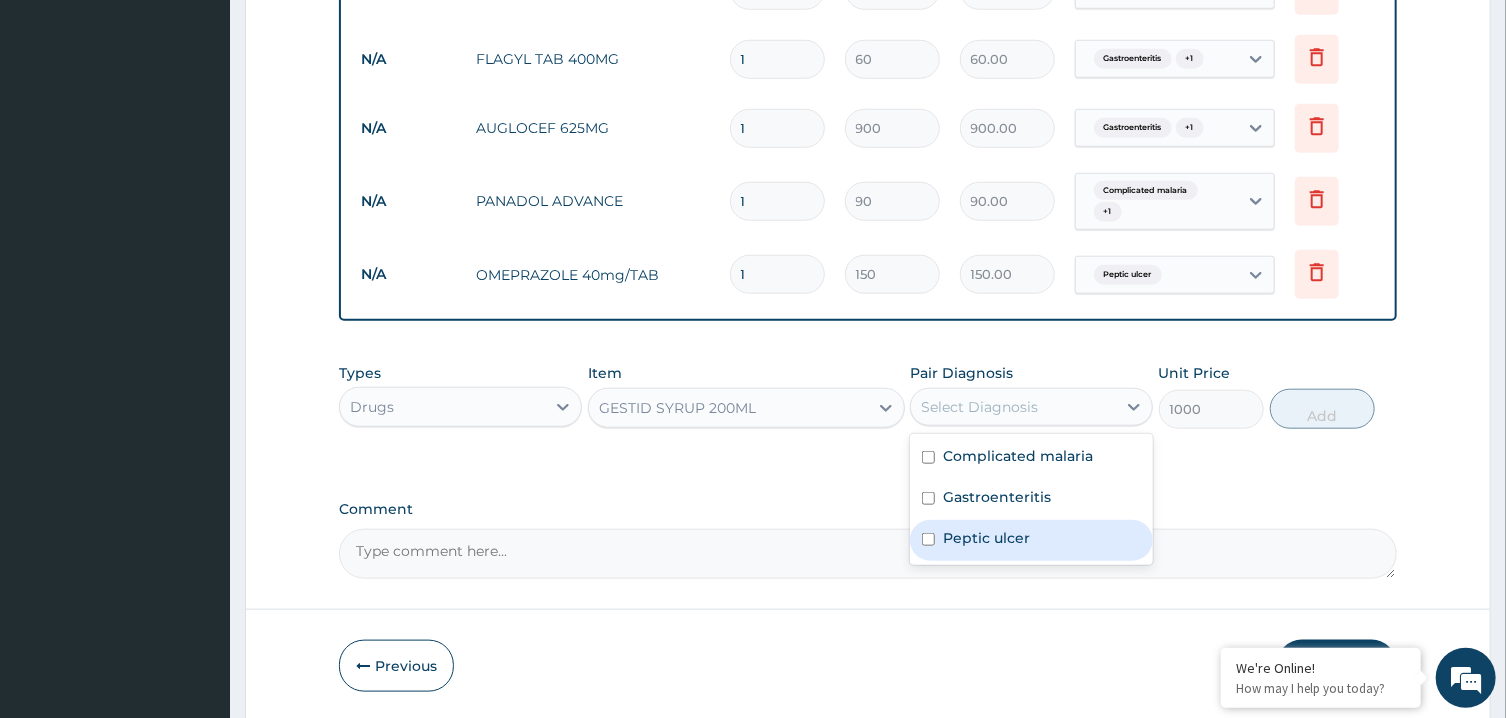 click on "Peptic ulcer" at bounding box center (1031, 540) 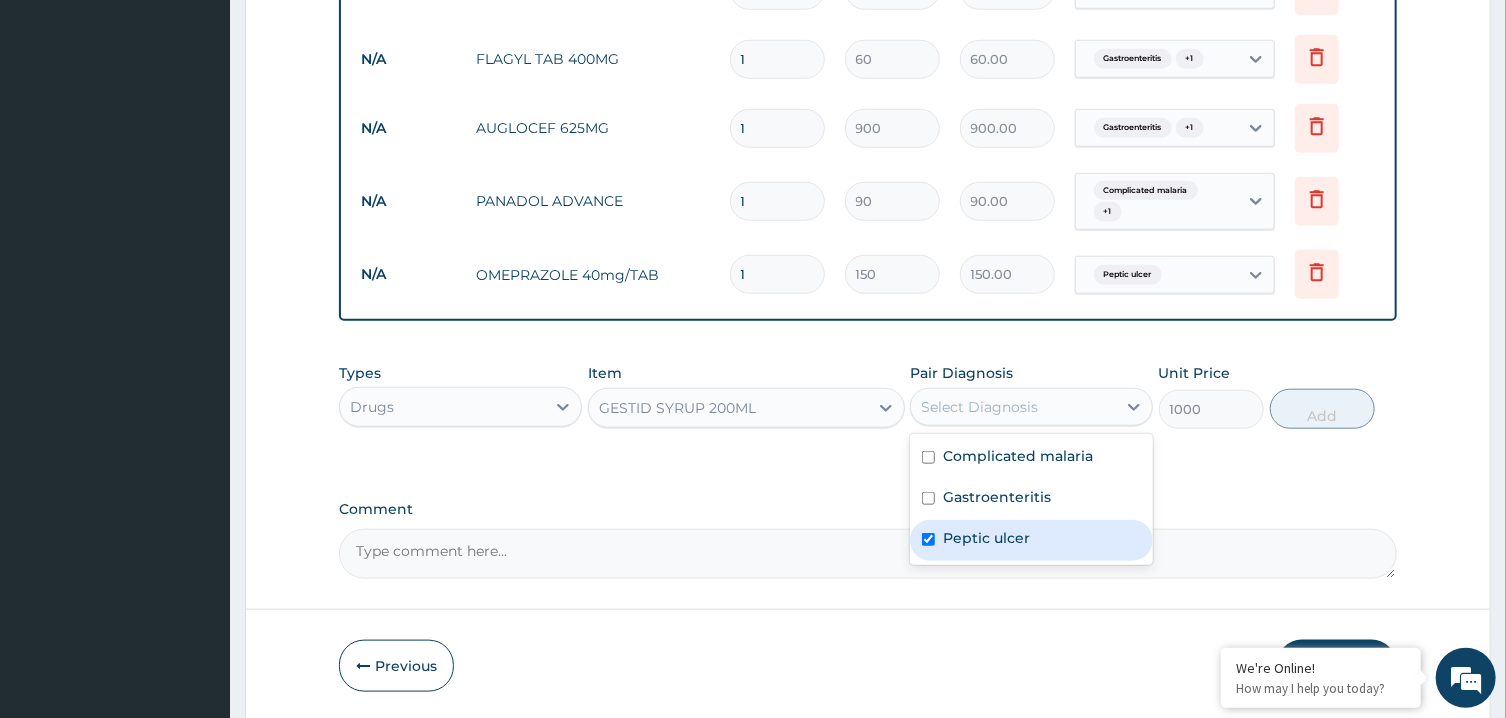 checkbox on "true" 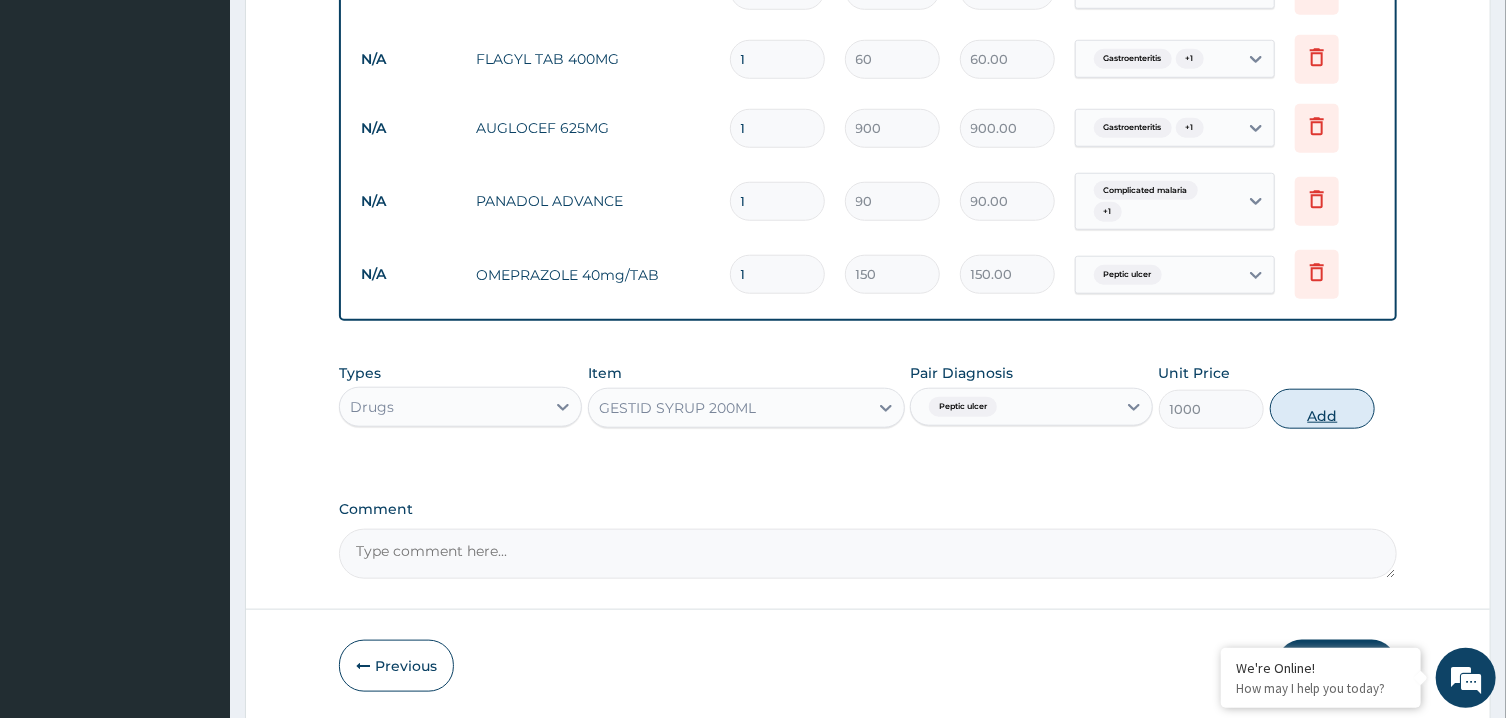 click on "Add" at bounding box center (1323, 409) 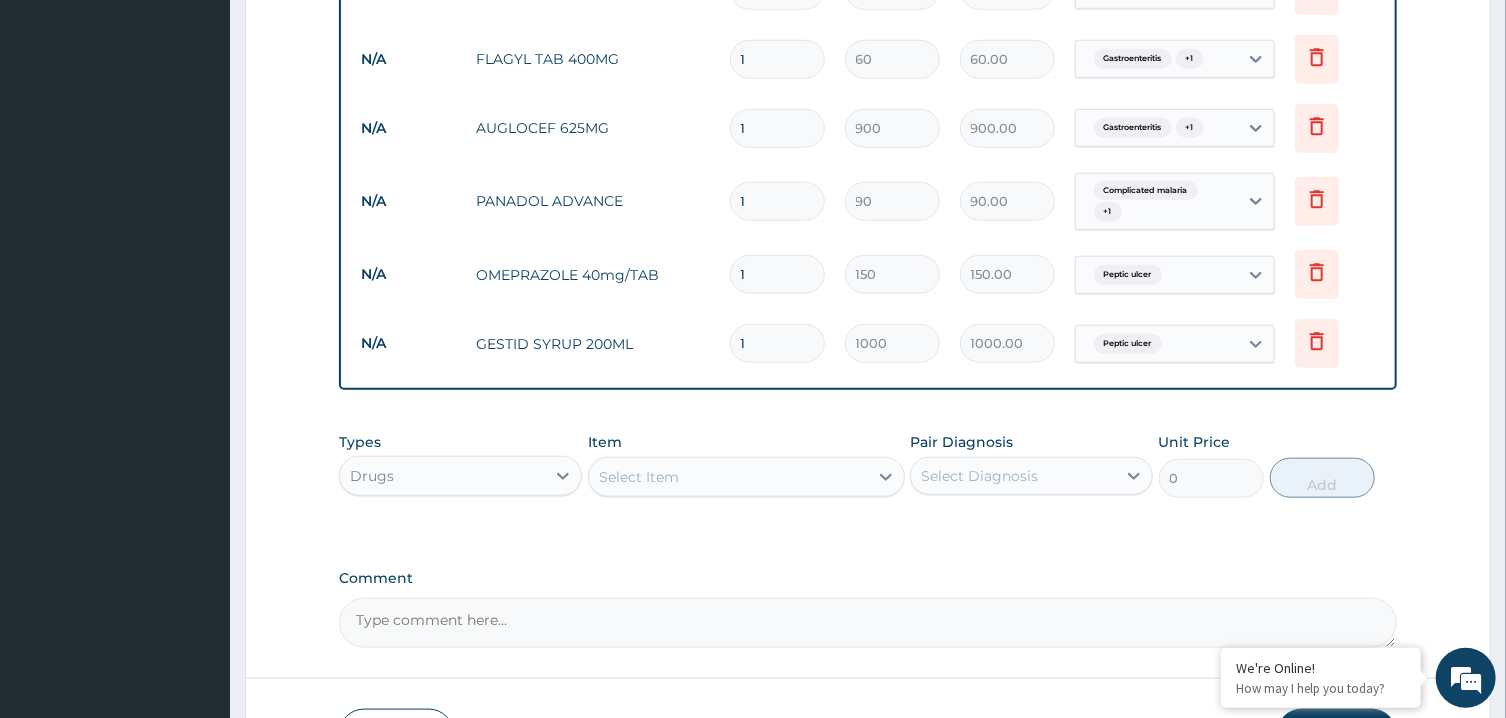 click on "Select Item" at bounding box center [728, 477] 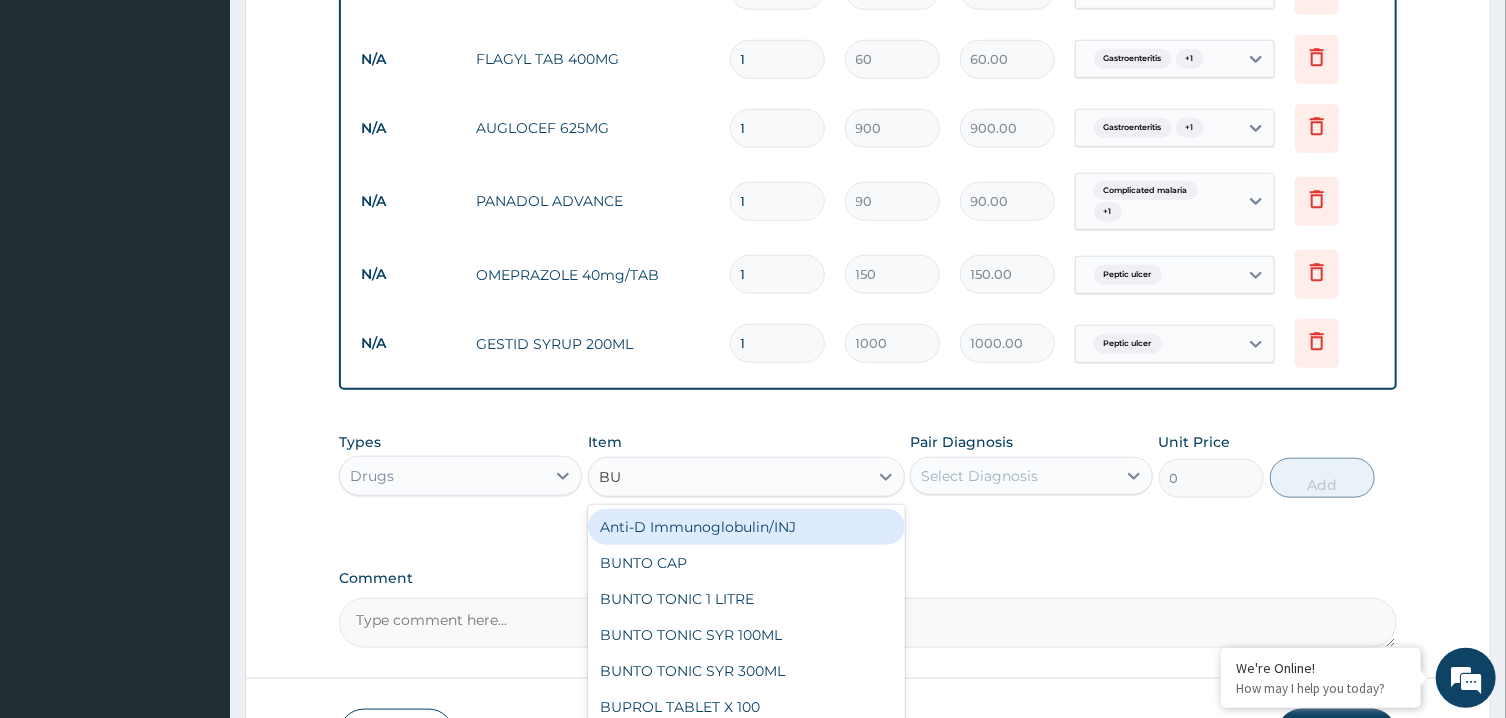 type on "BUS" 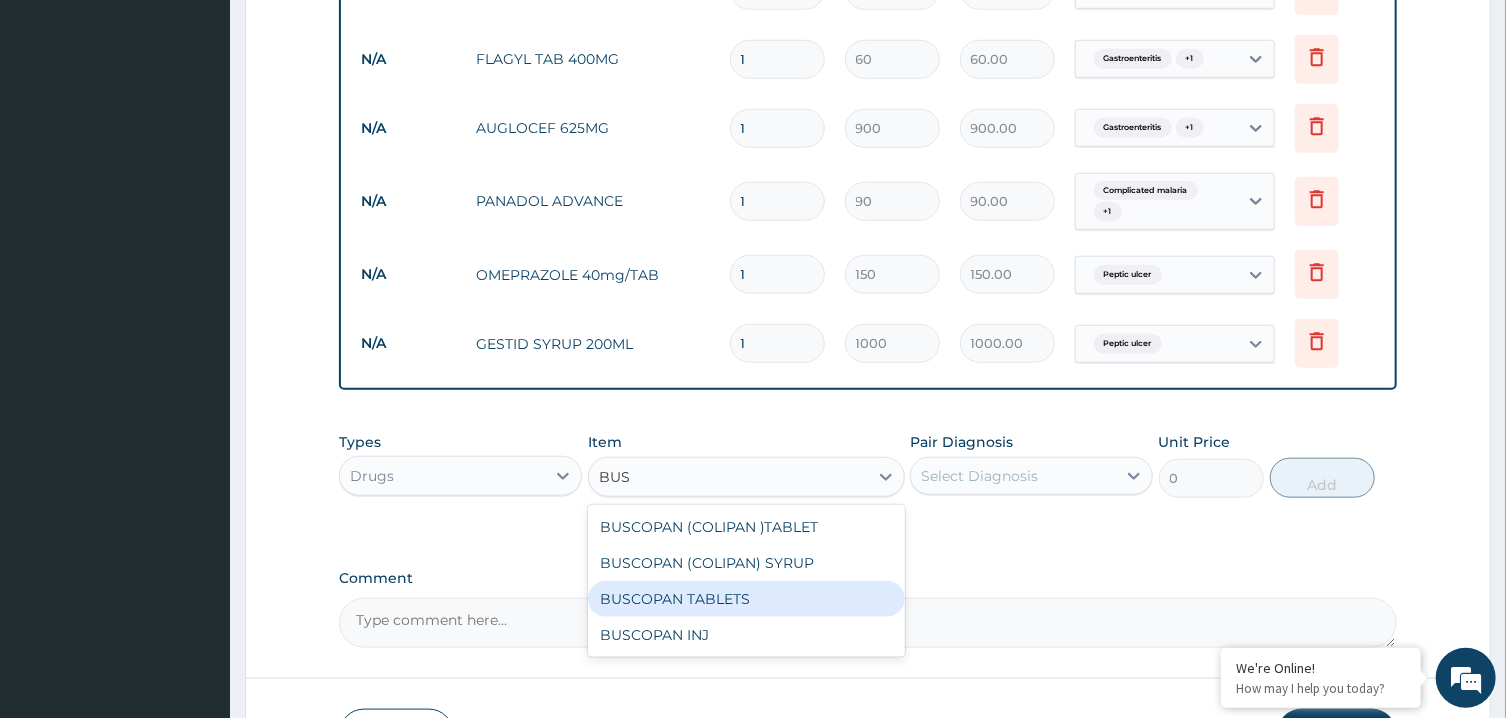 click on "BUSCOPAN TABLETS" at bounding box center [746, 599] 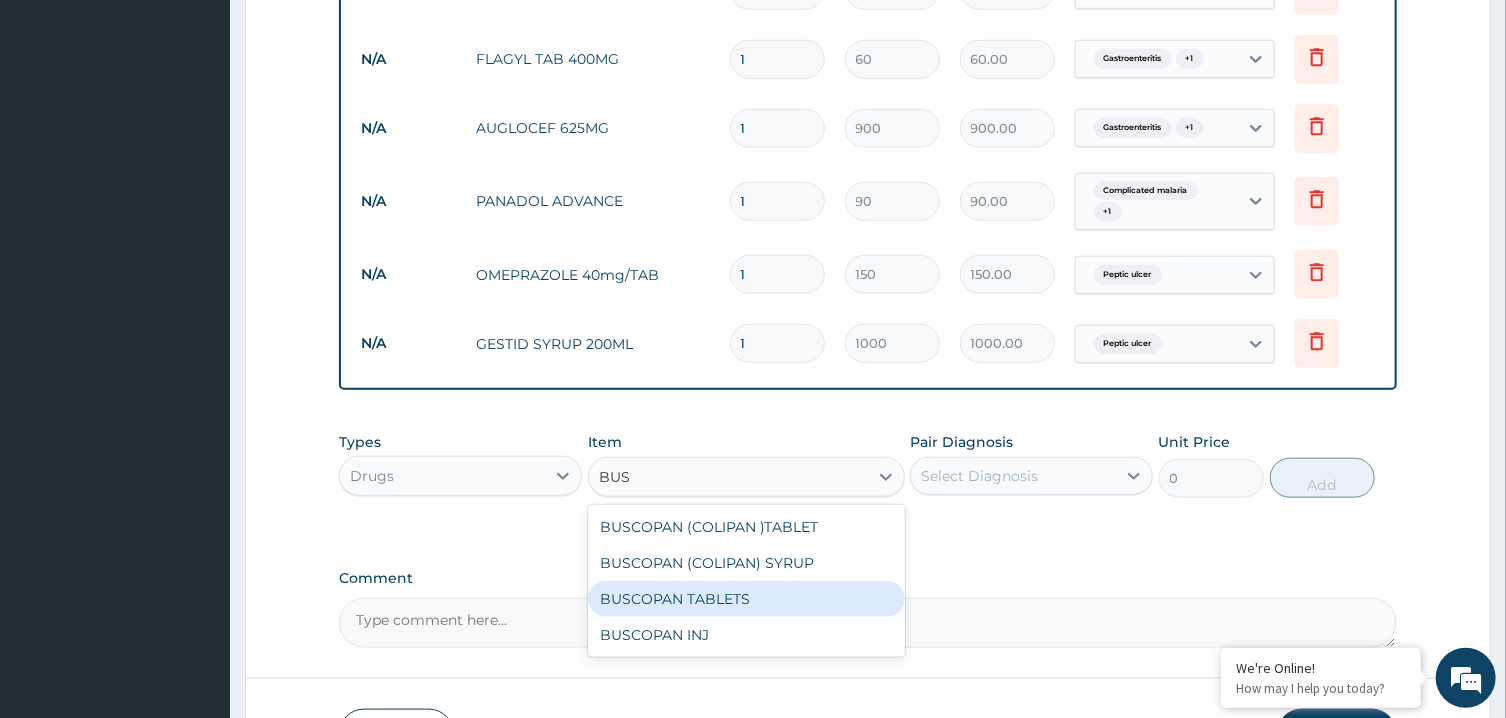 type 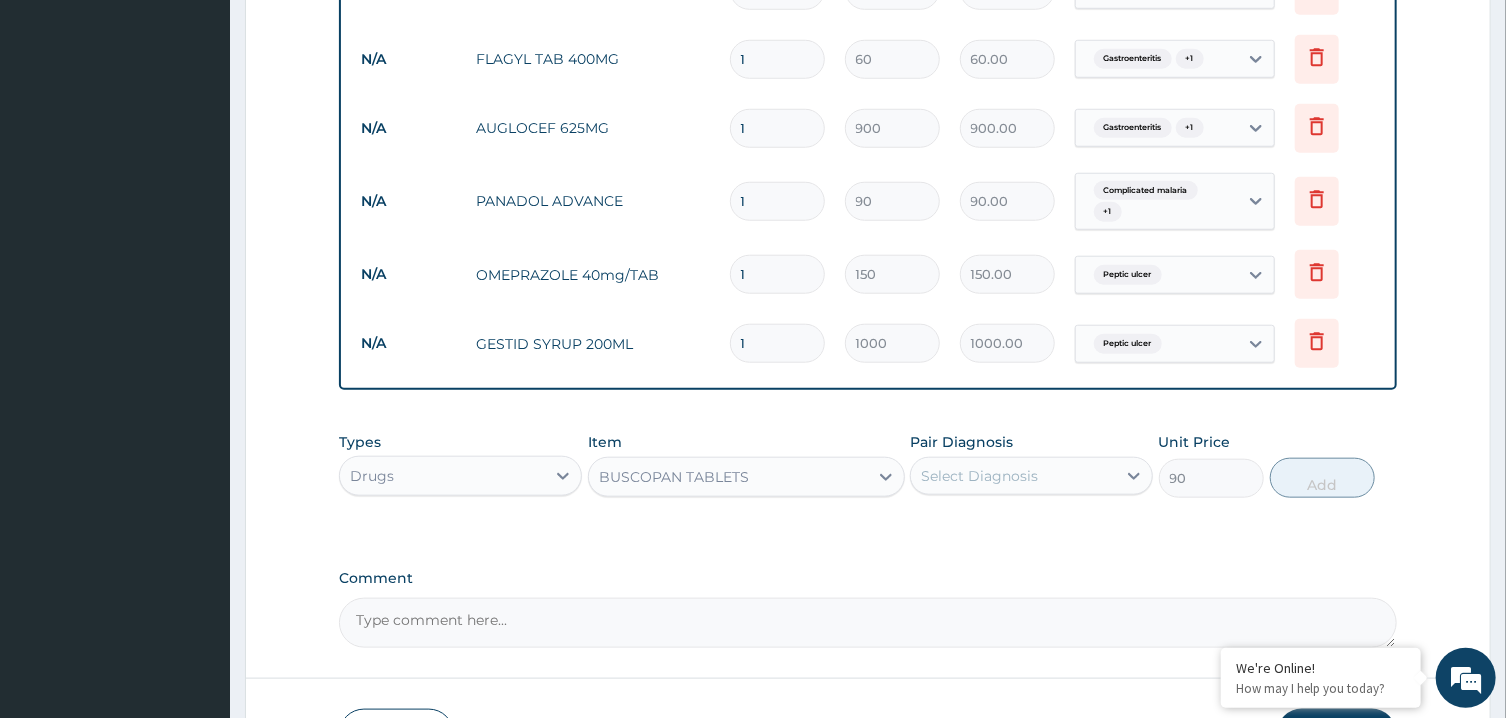 click on "Select Diagnosis" at bounding box center (1013, 476) 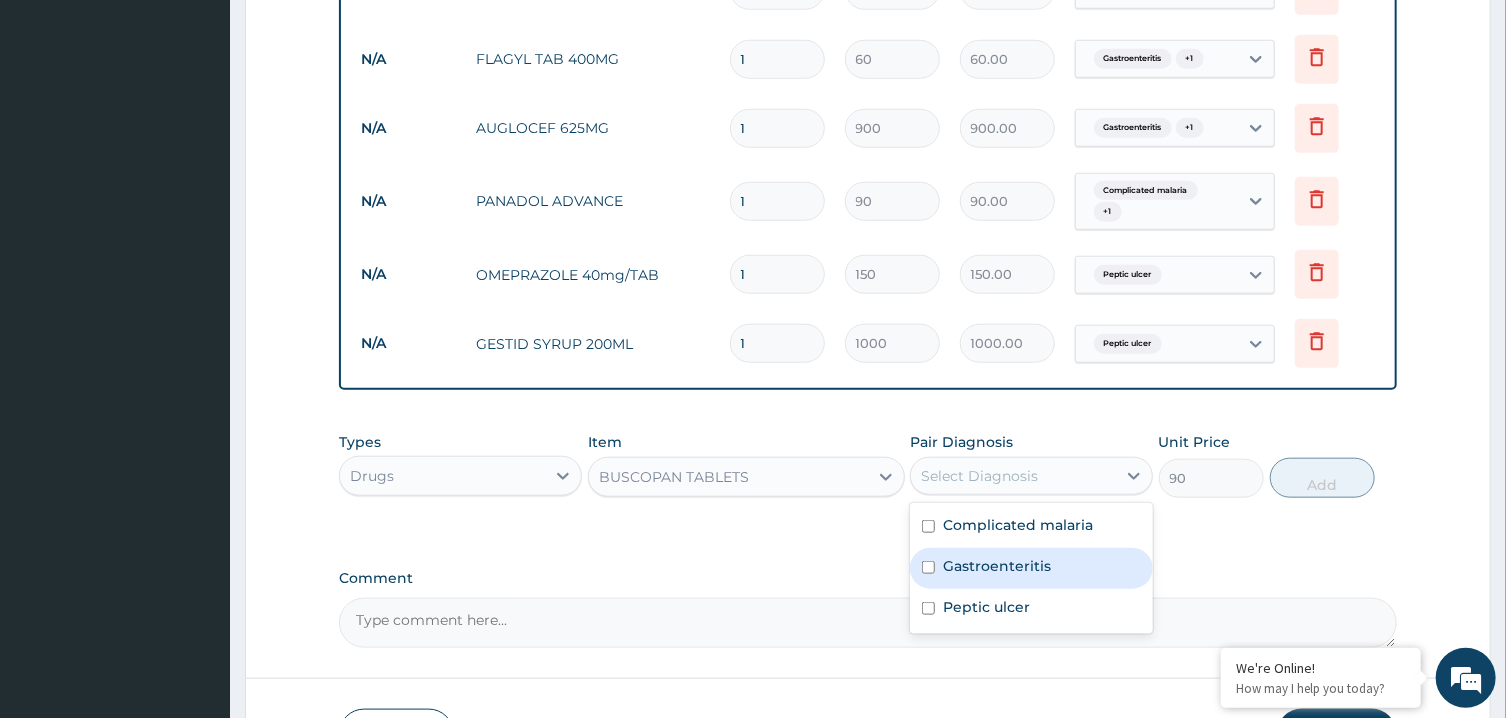 click on "Gastroenteritis" at bounding box center [1031, 568] 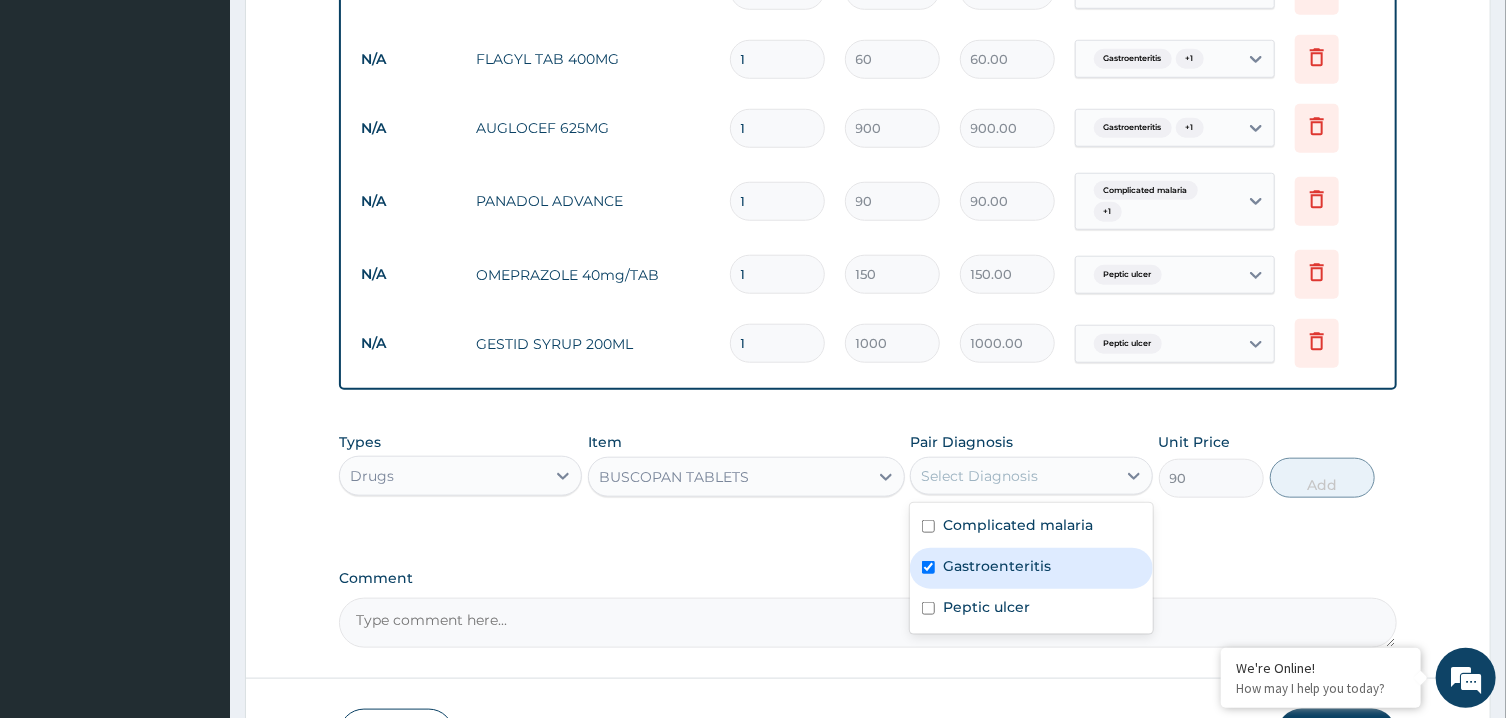 checkbox on "true" 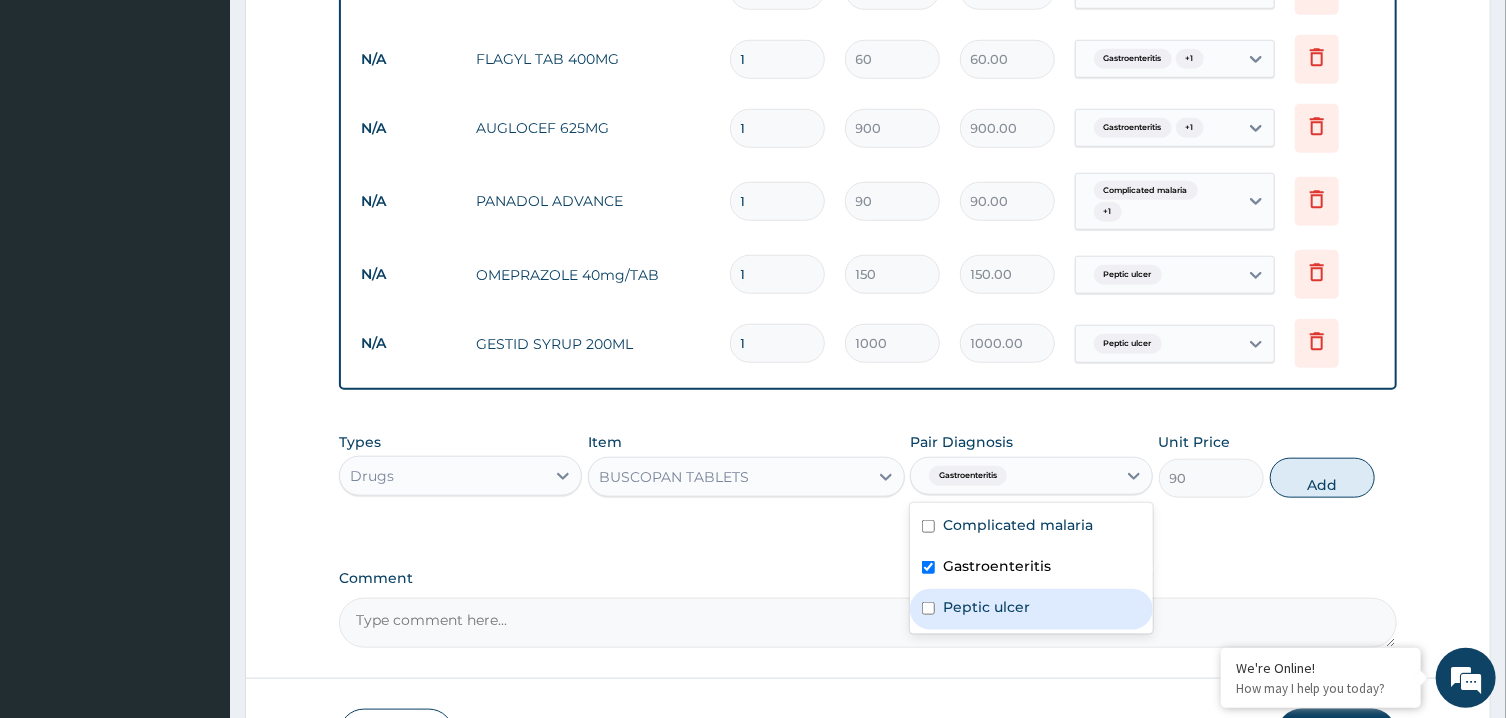 click on "Peptic ulcer" at bounding box center [1031, 609] 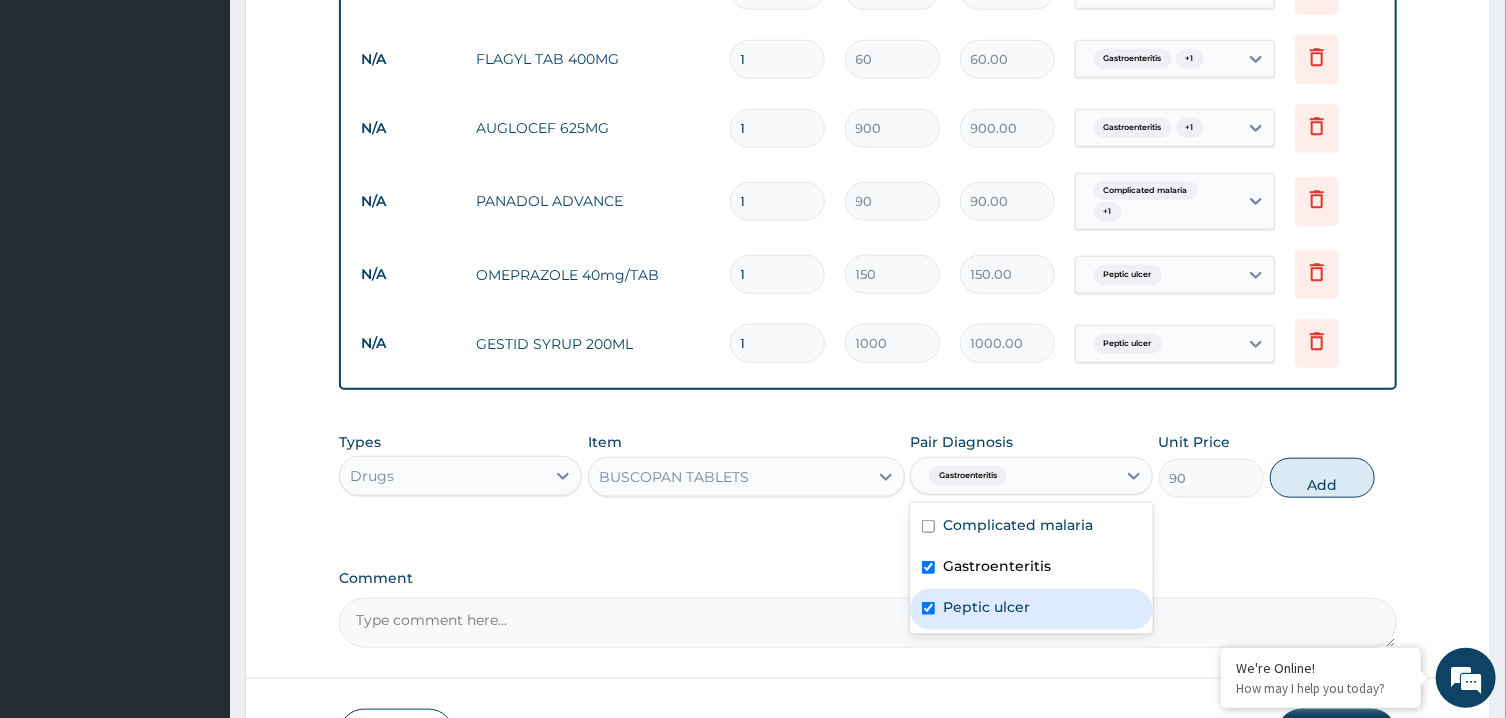 checkbox on "true" 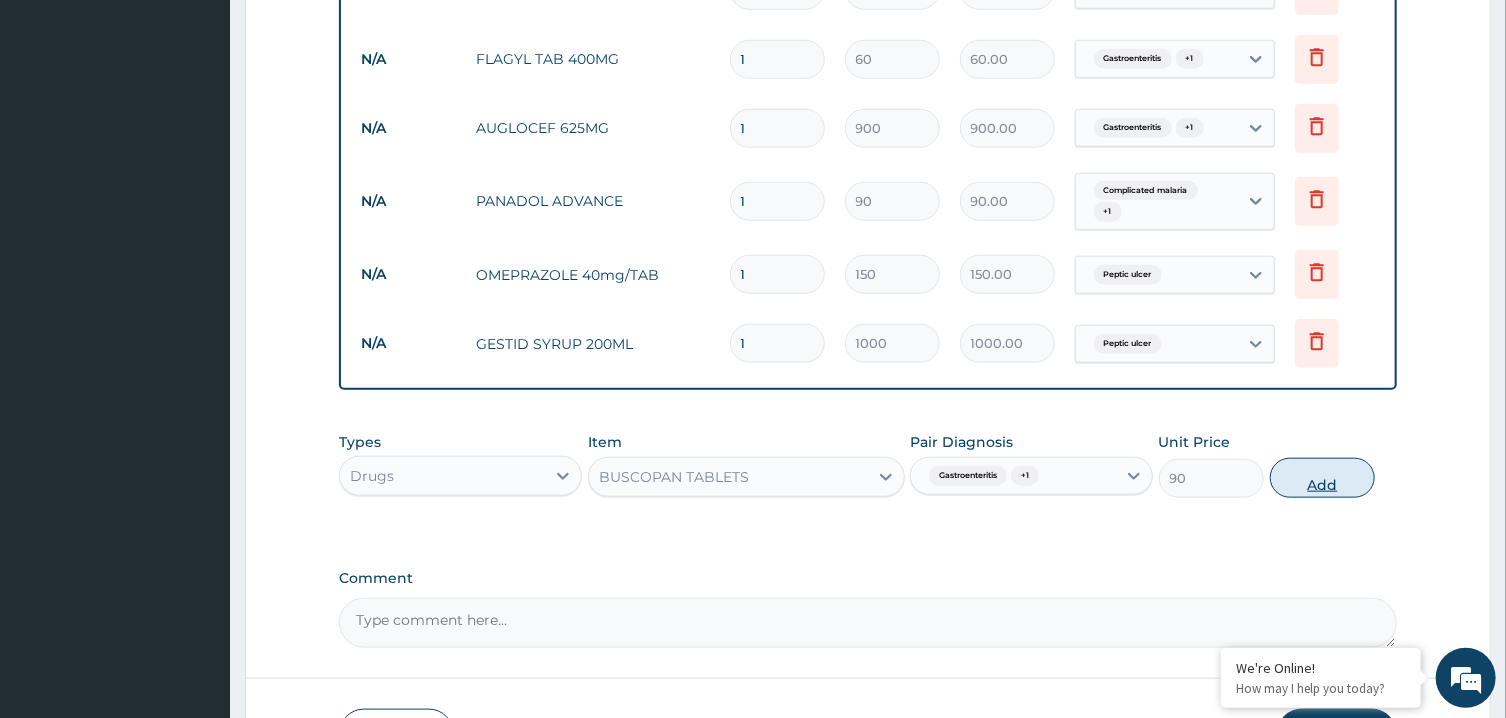 click on "Add" at bounding box center (1323, 478) 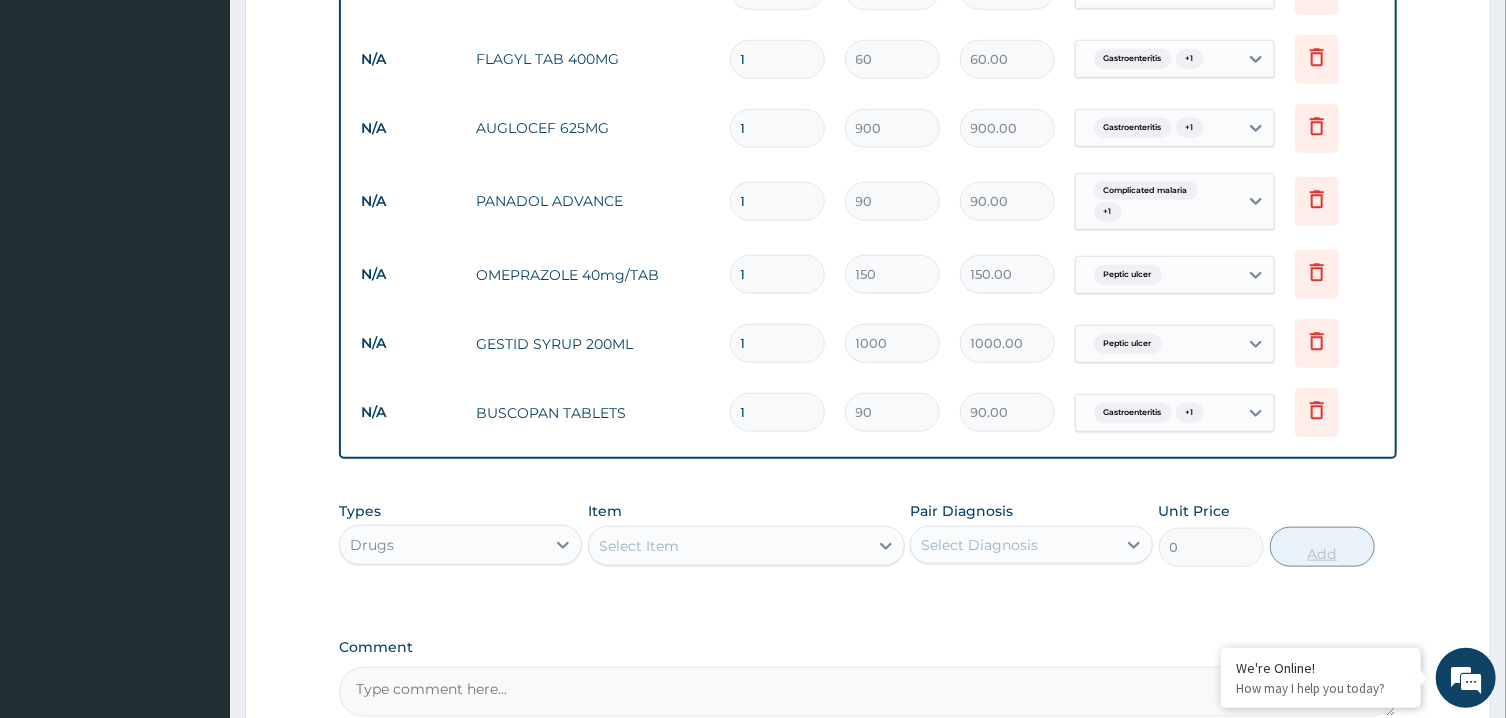 type on "10" 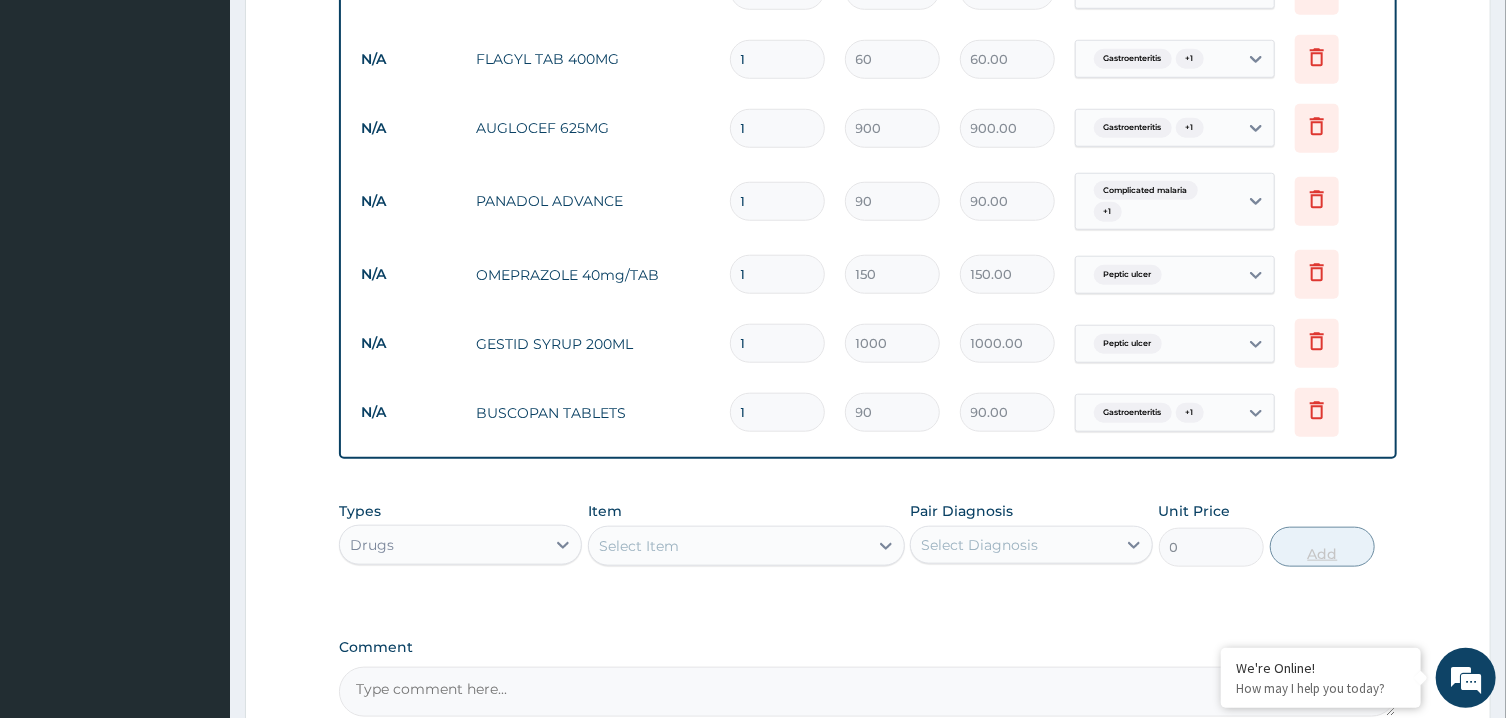 type on "900.00" 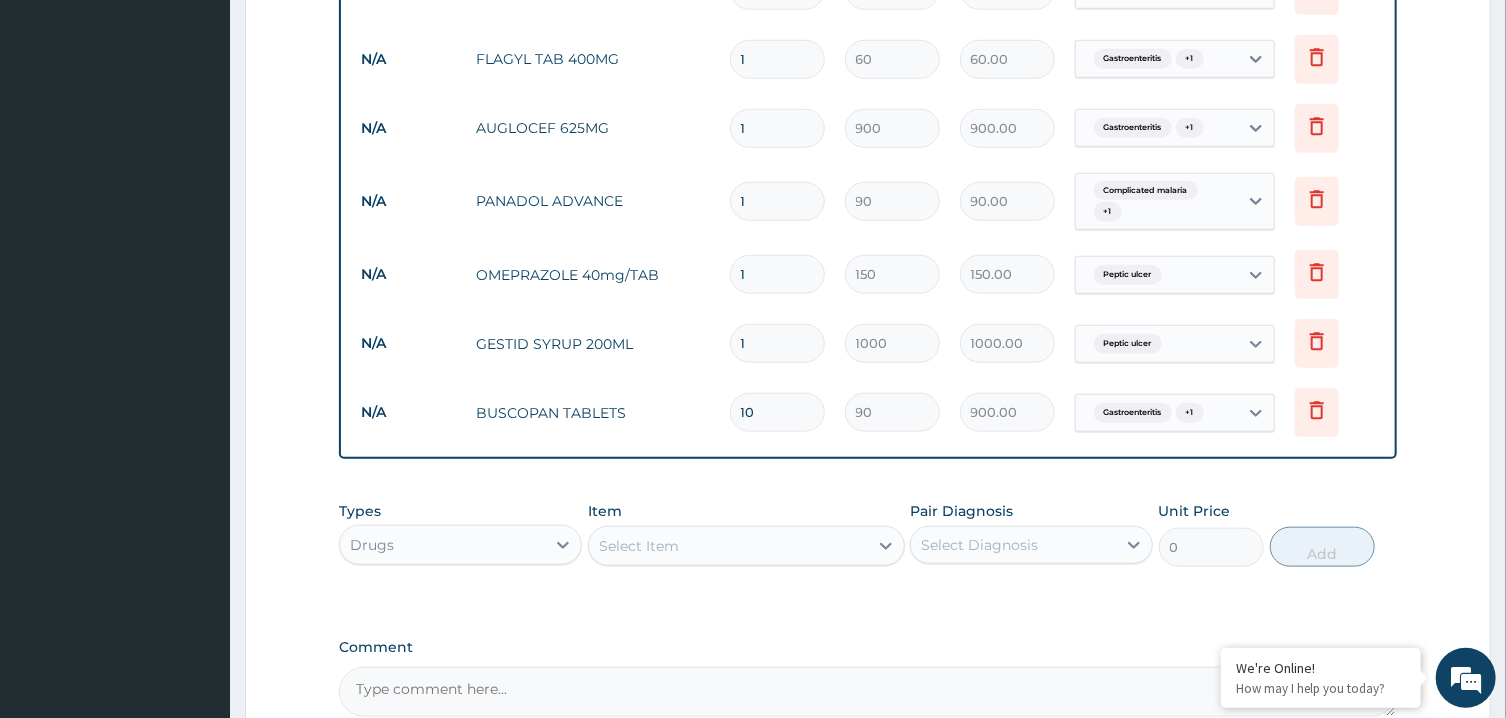 type on "10" 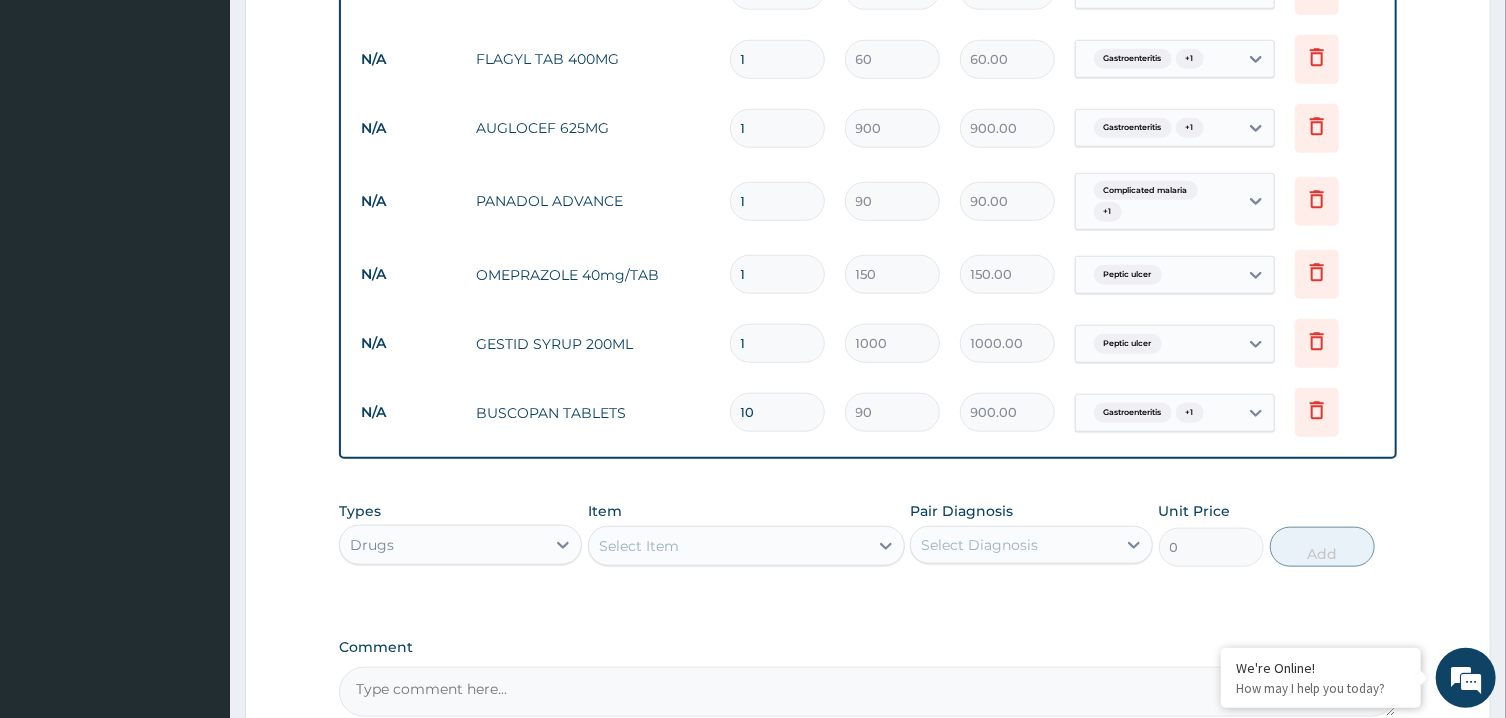 click on "1" at bounding box center [777, 274] 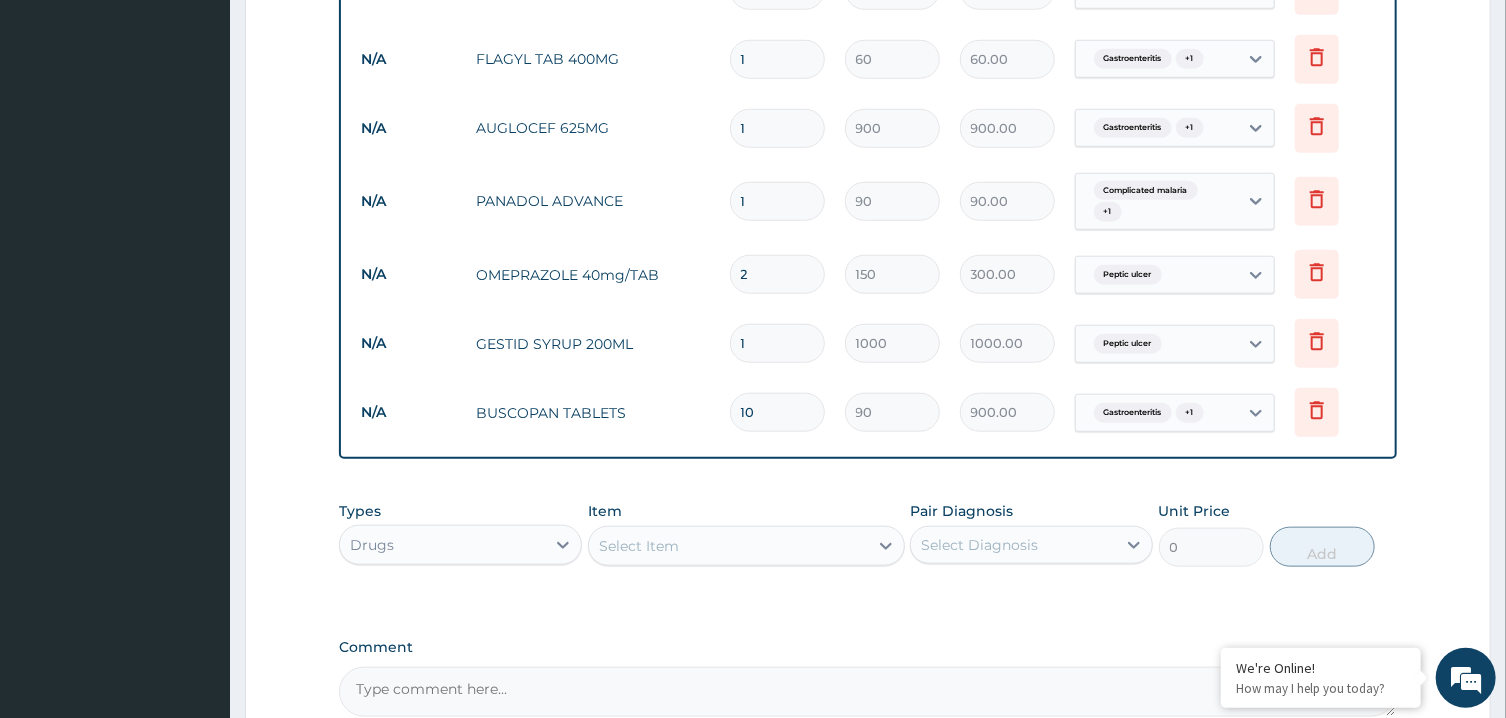 type on "28" 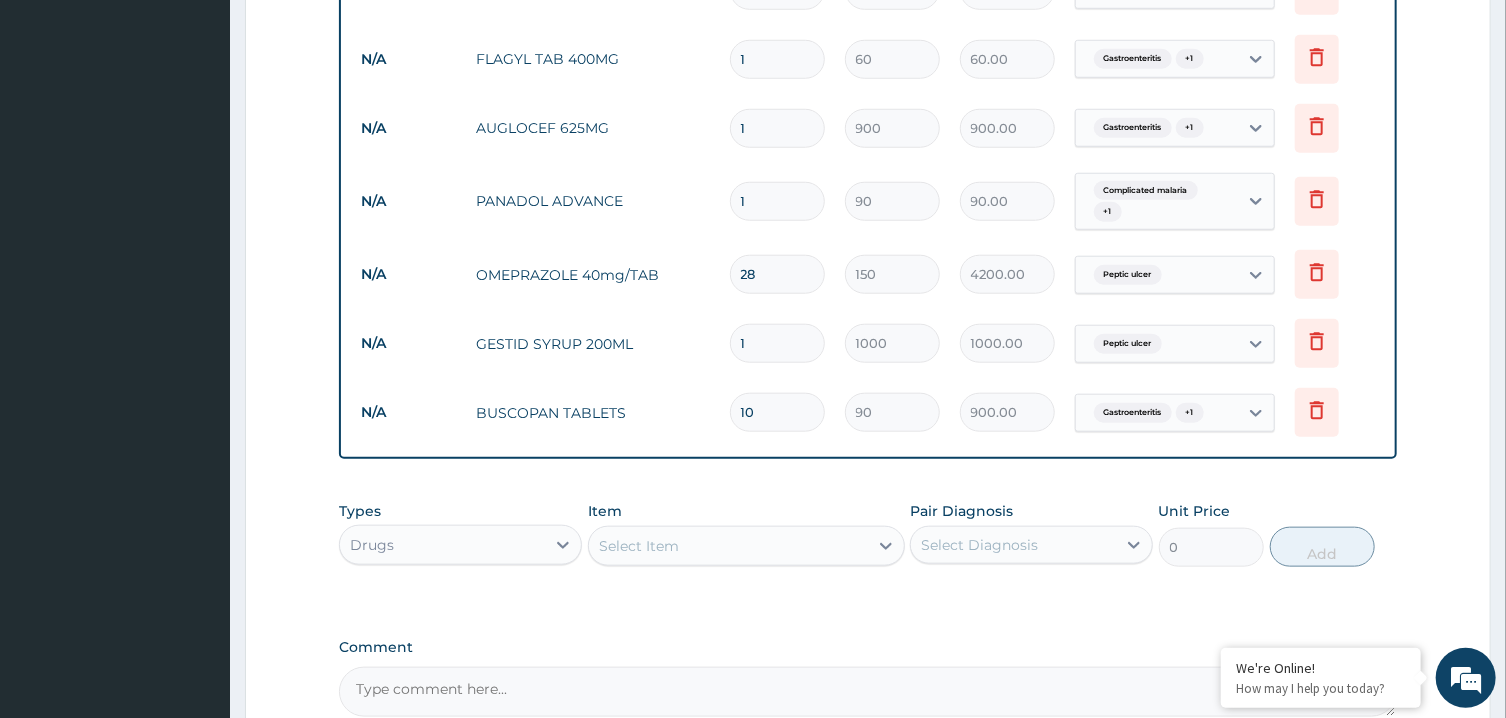 type on "28" 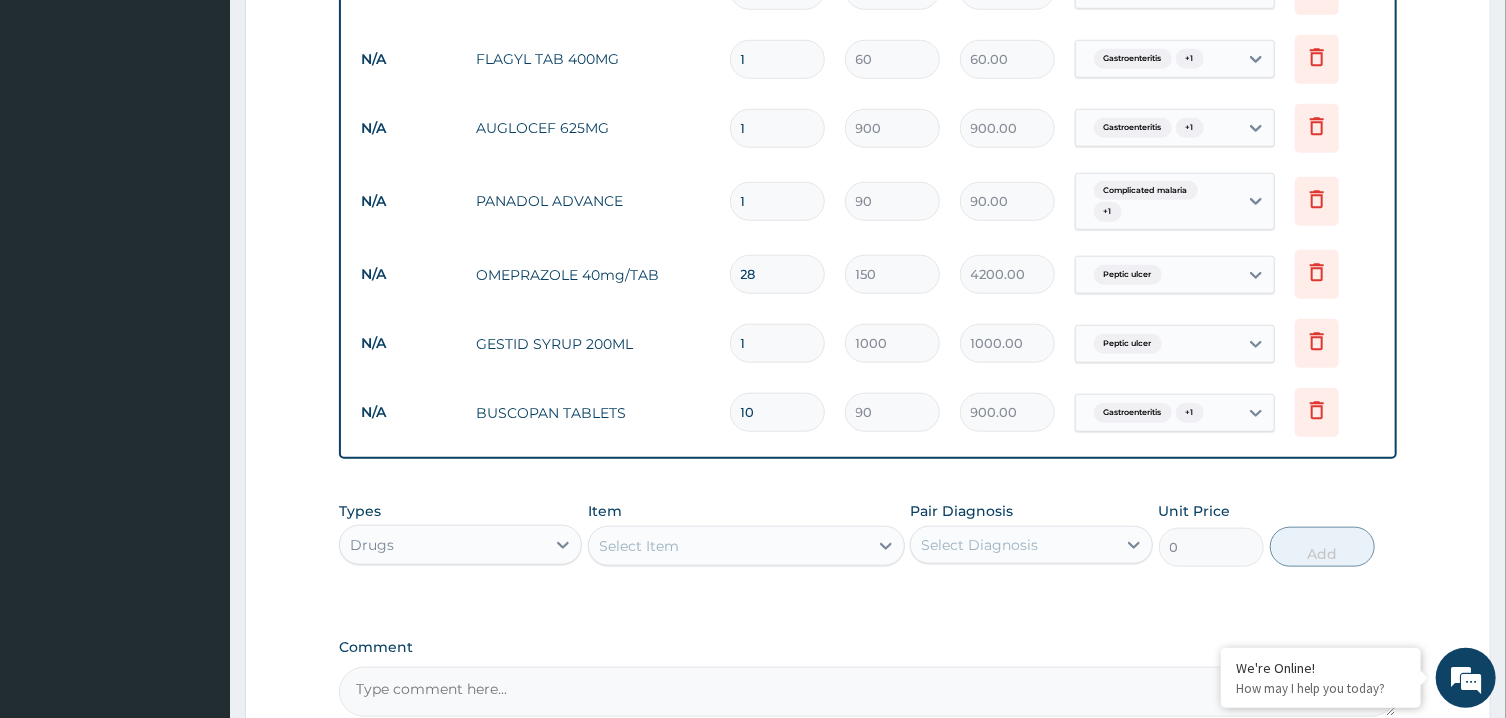 click on "1" at bounding box center [777, 201] 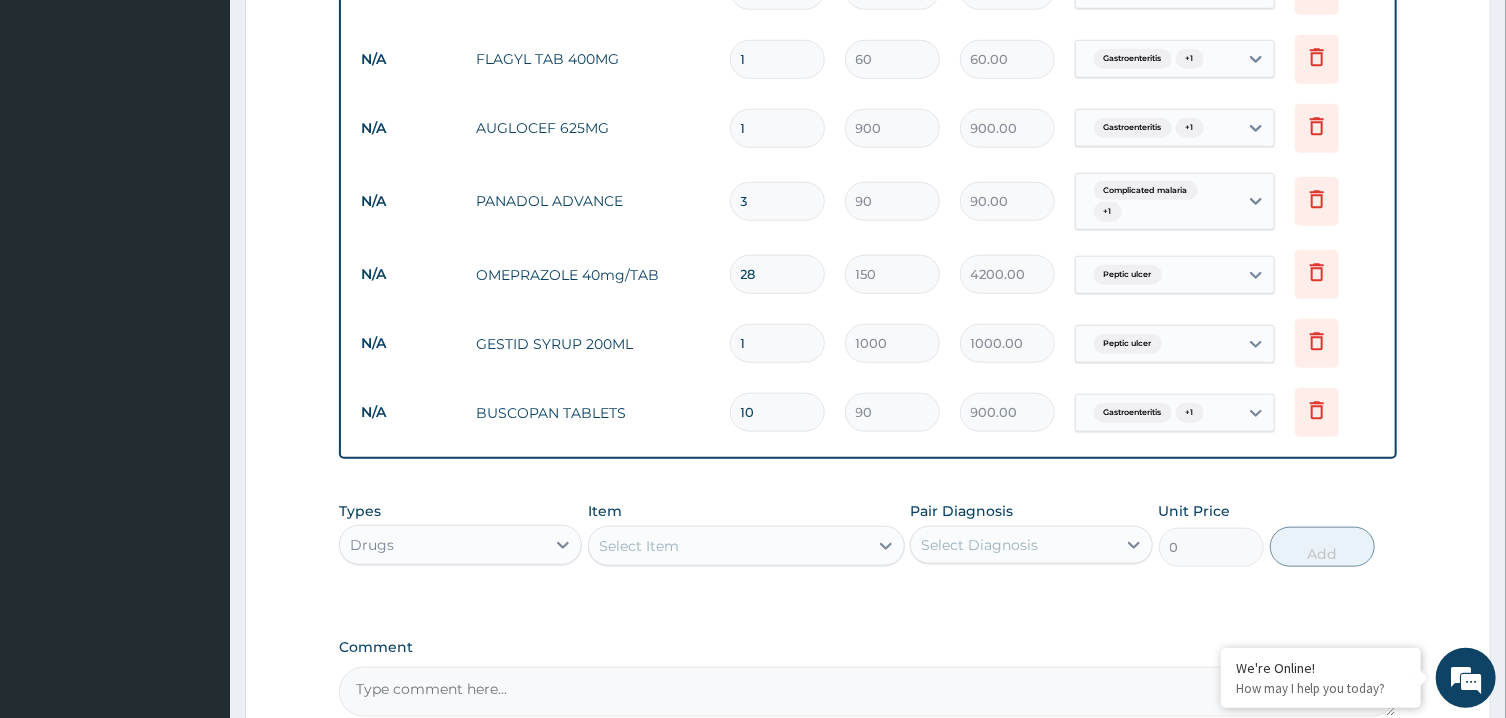 type on "270.00" 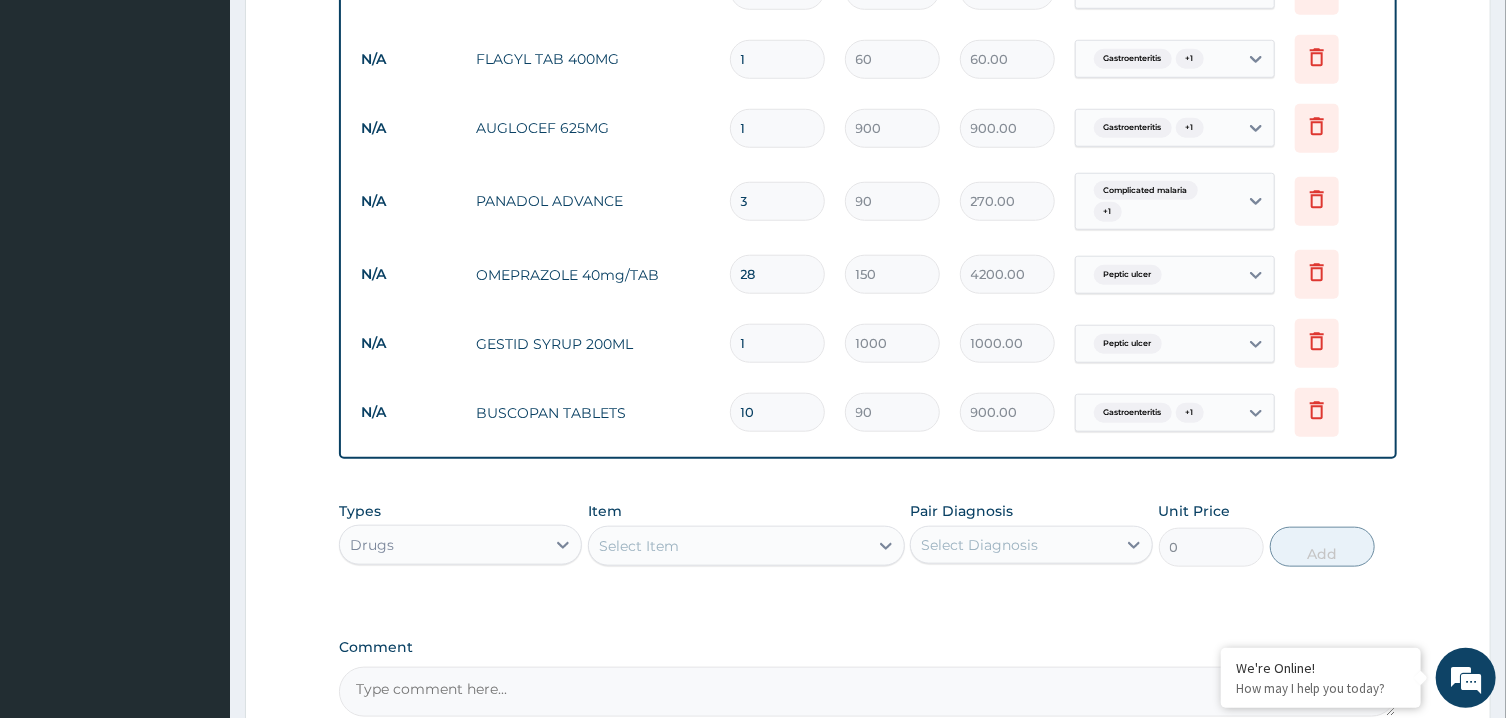 type on "30" 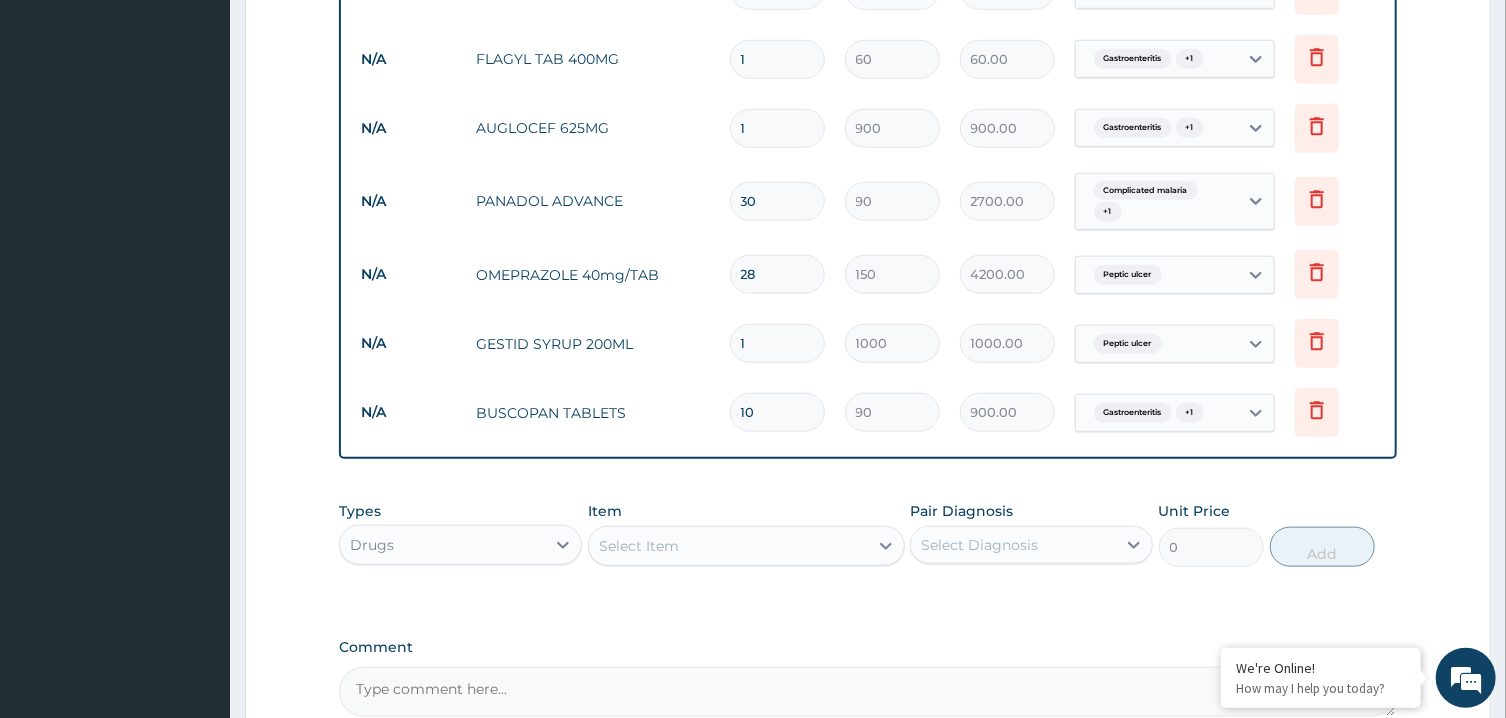 type on "30" 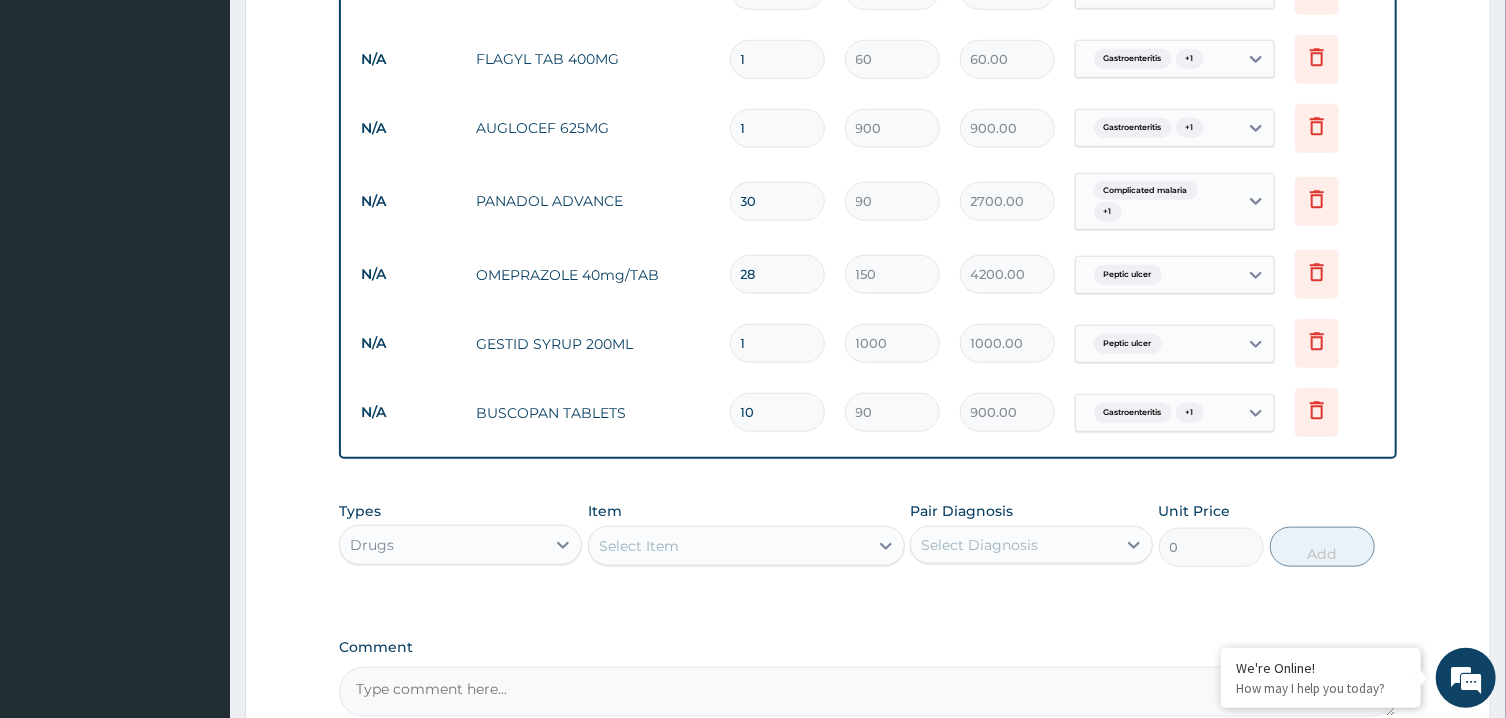 click on "1" at bounding box center [777, 128] 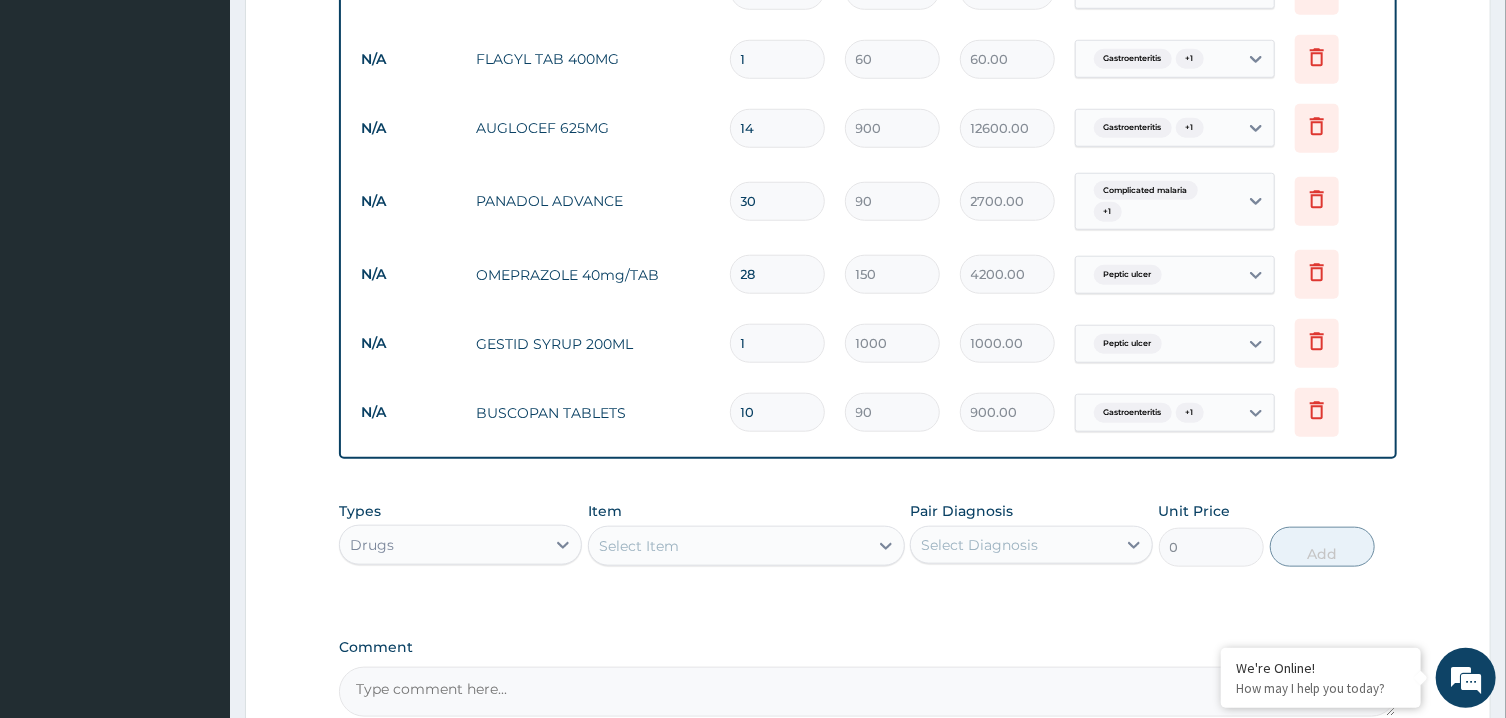 type on "14" 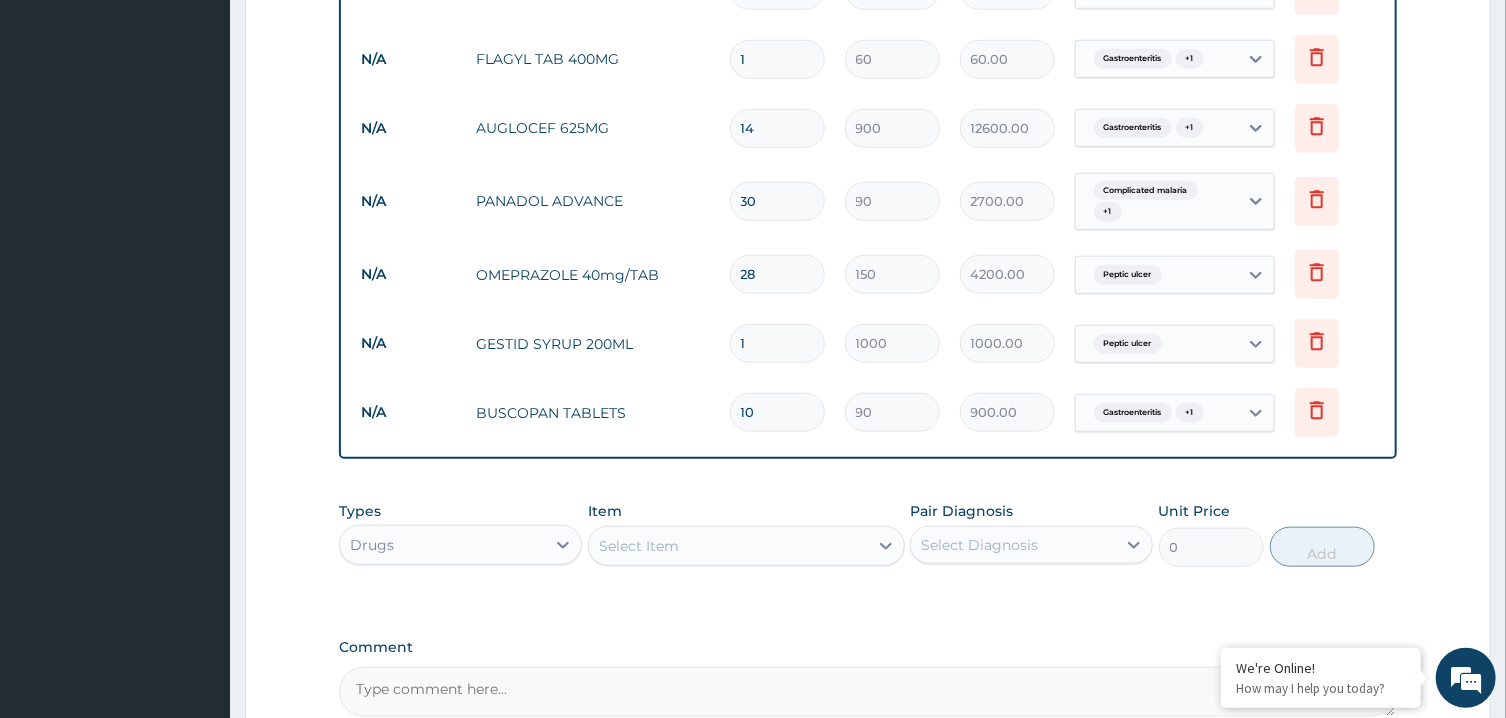 click on "1" at bounding box center (777, 59) 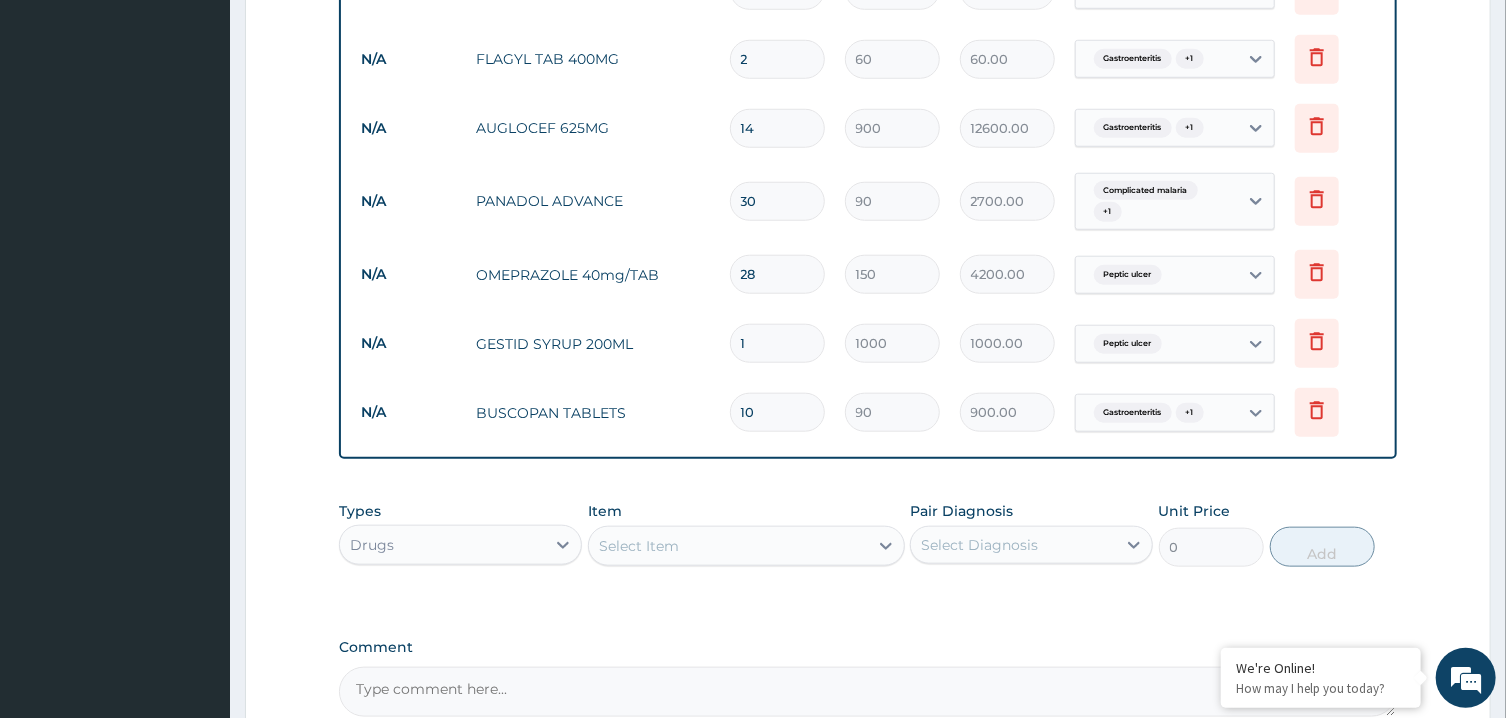 type on "120.00" 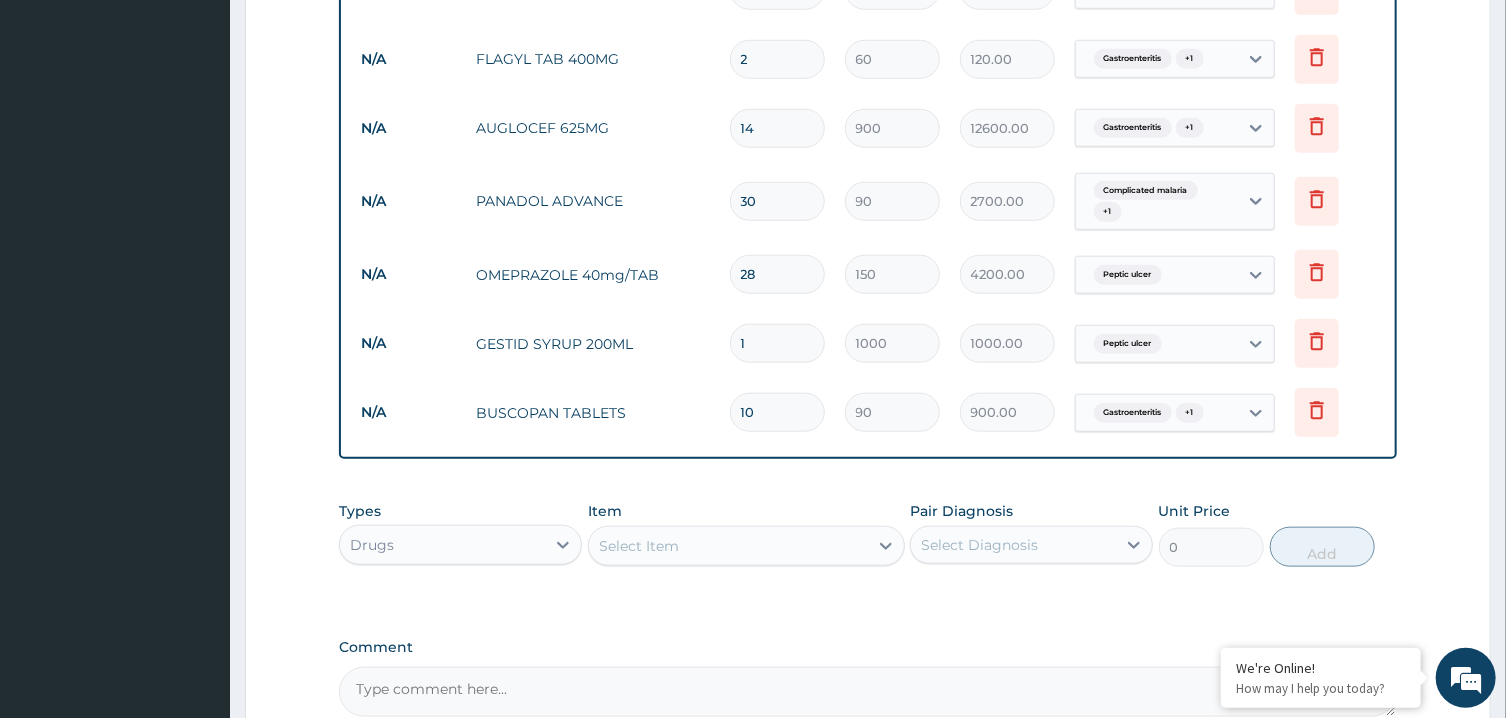 type on "21" 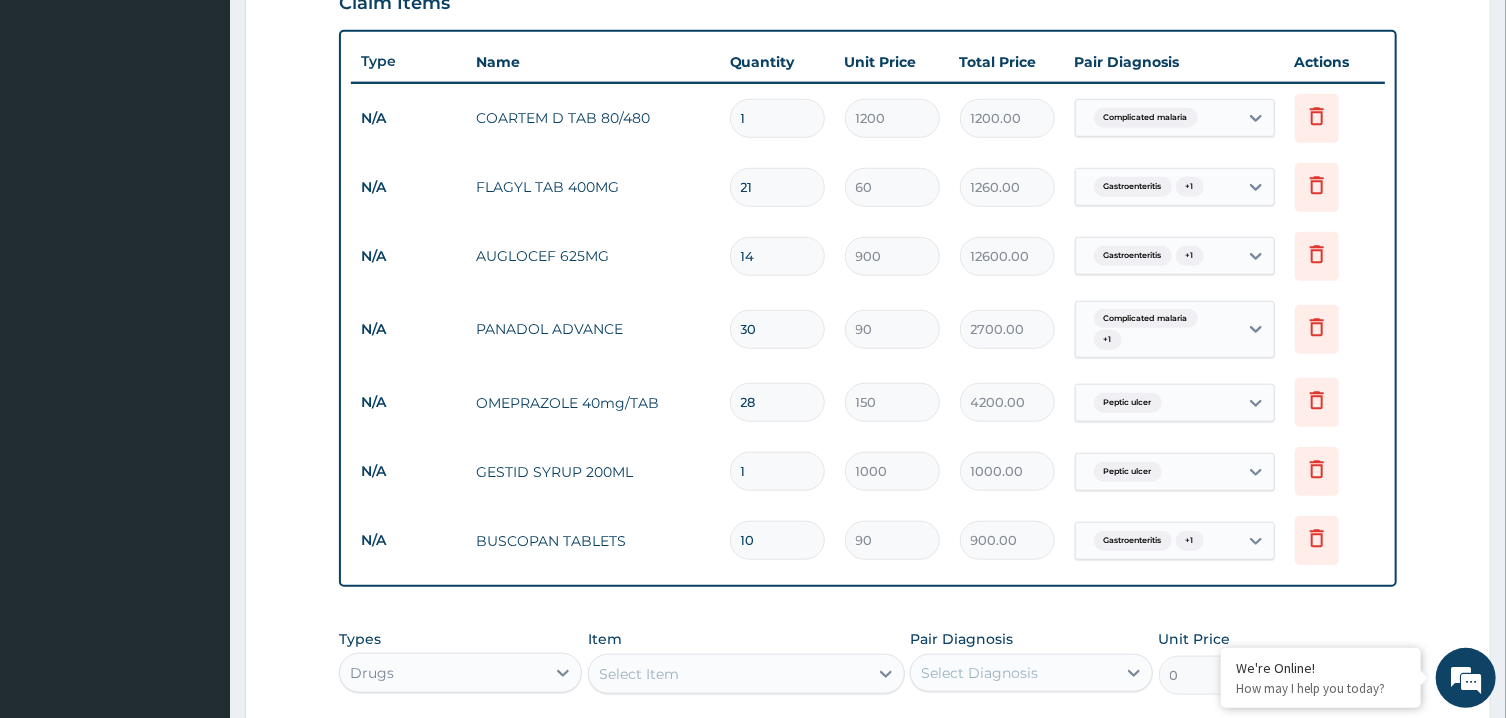scroll, scrollTop: 721, scrollLeft: 0, axis: vertical 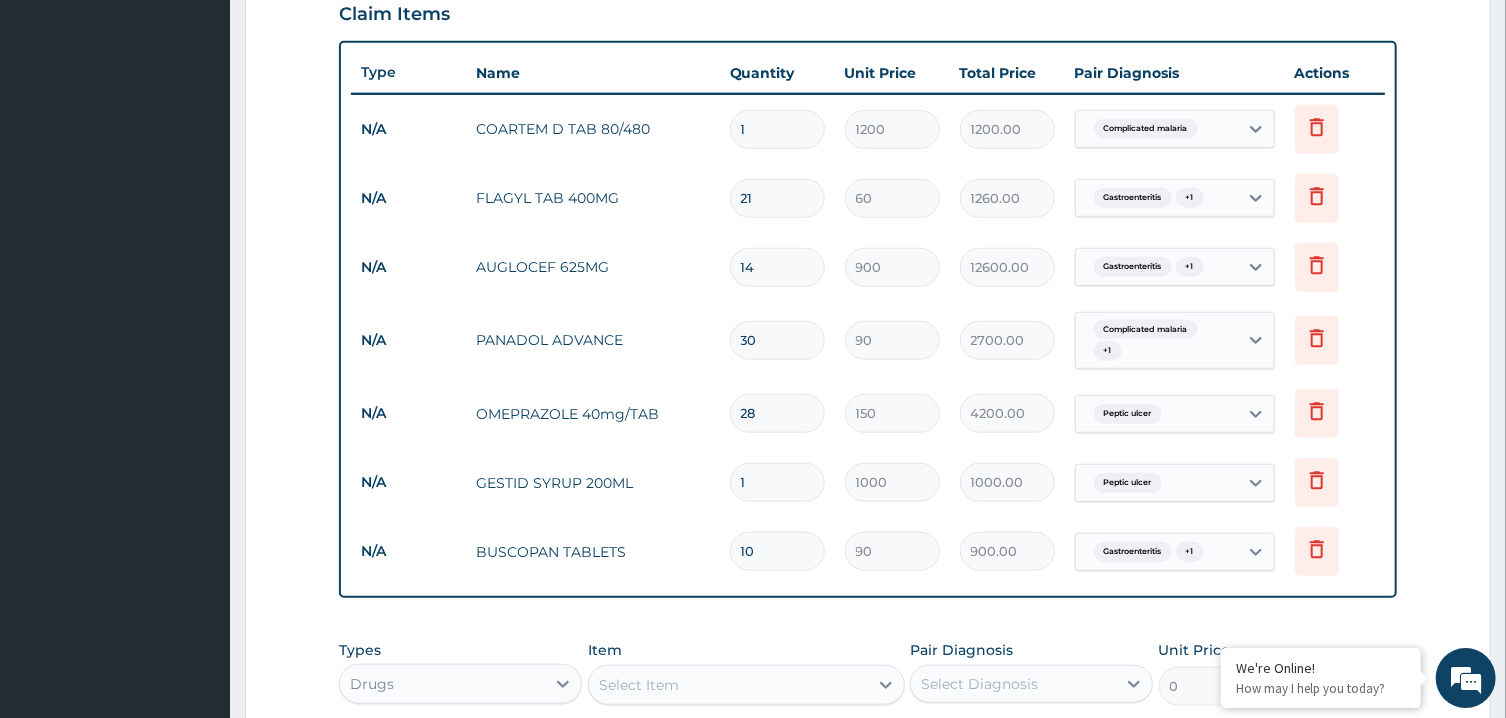 type on "21" 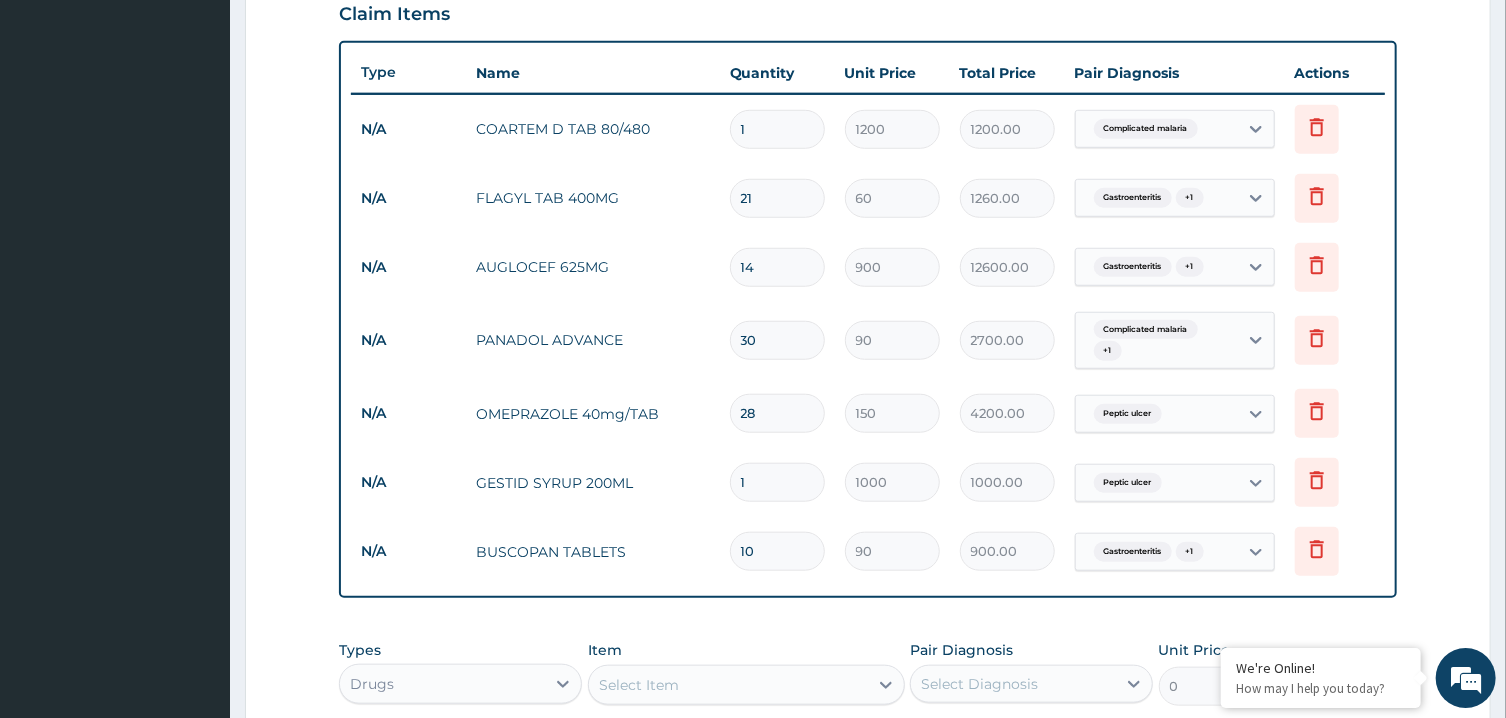 click on "1" at bounding box center [777, 129] 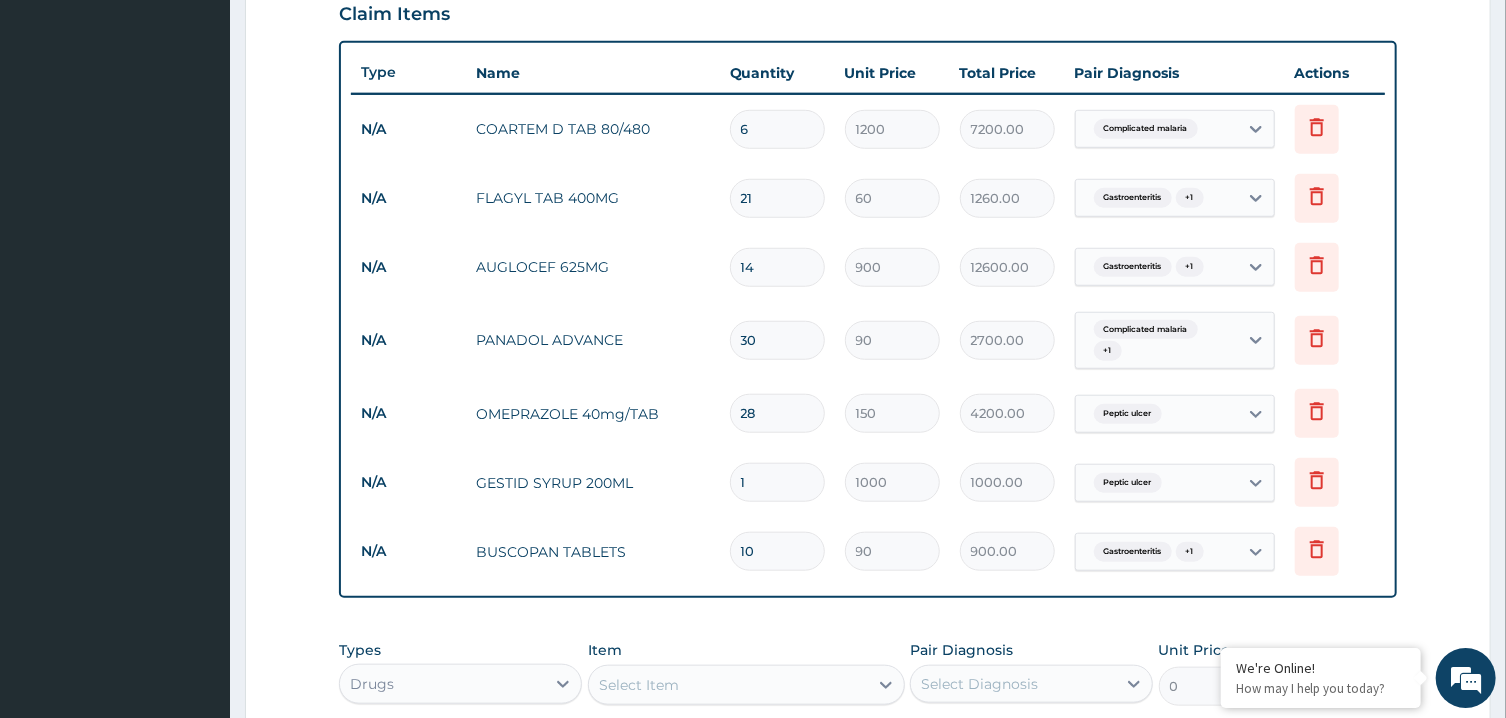 scroll, scrollTop: 1067, scrollLeft: 0, axis: vertical 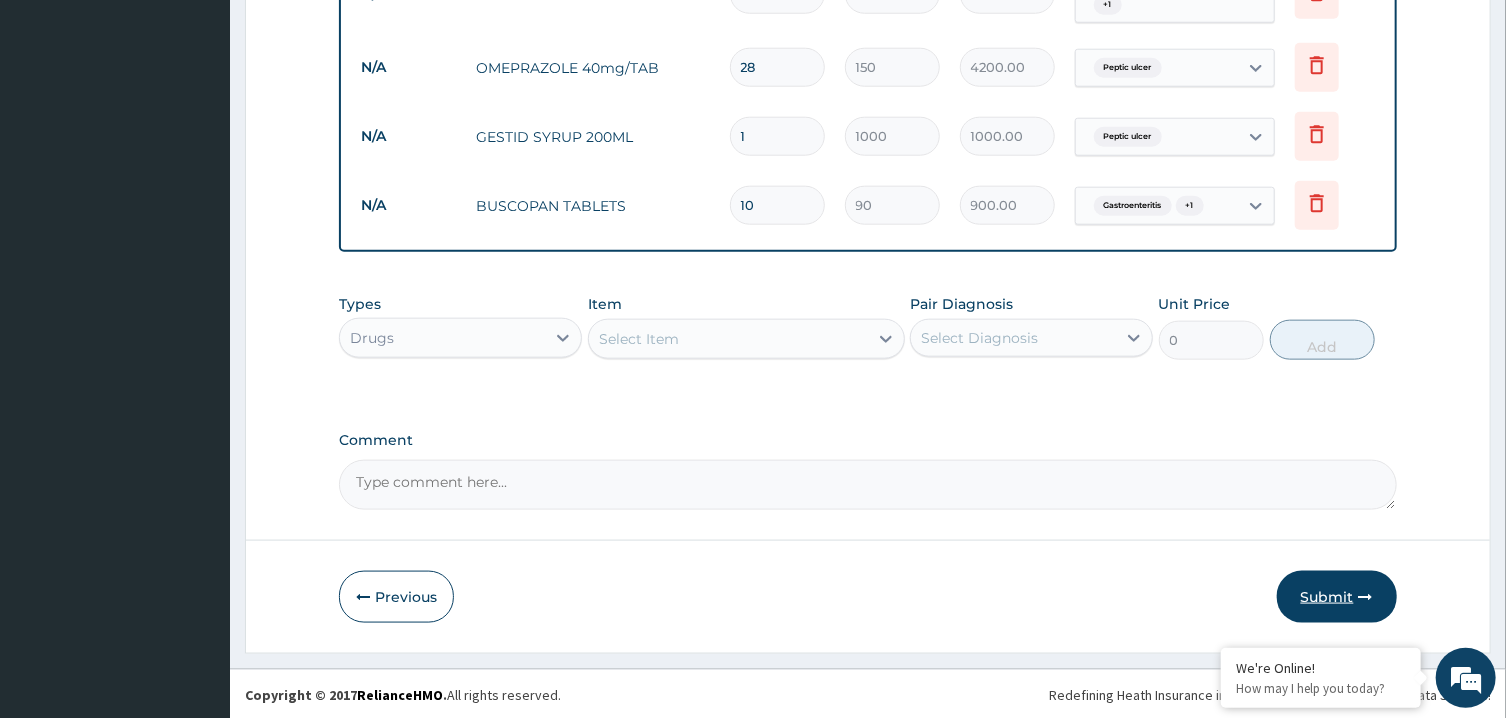 type on "6" 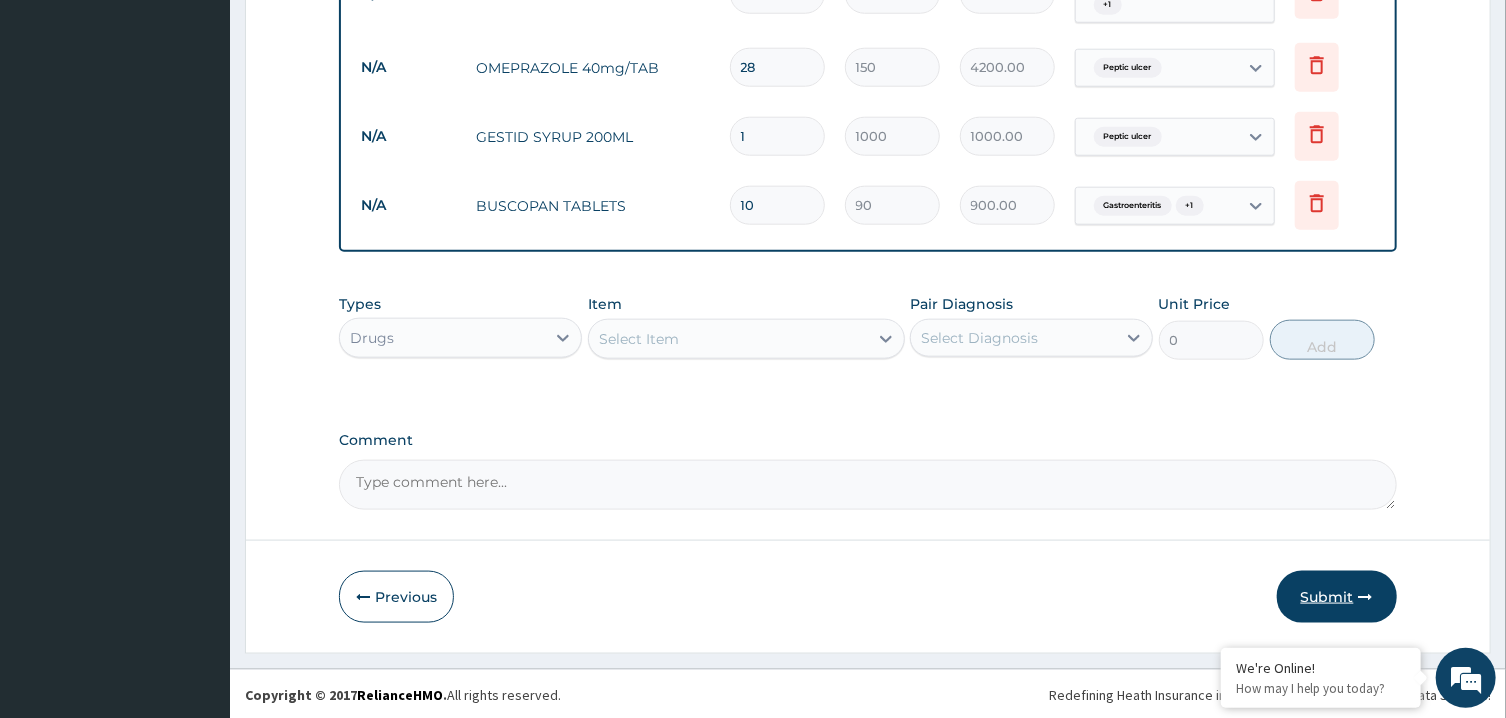 click on "Submit" at bounding box center [1337, 597] 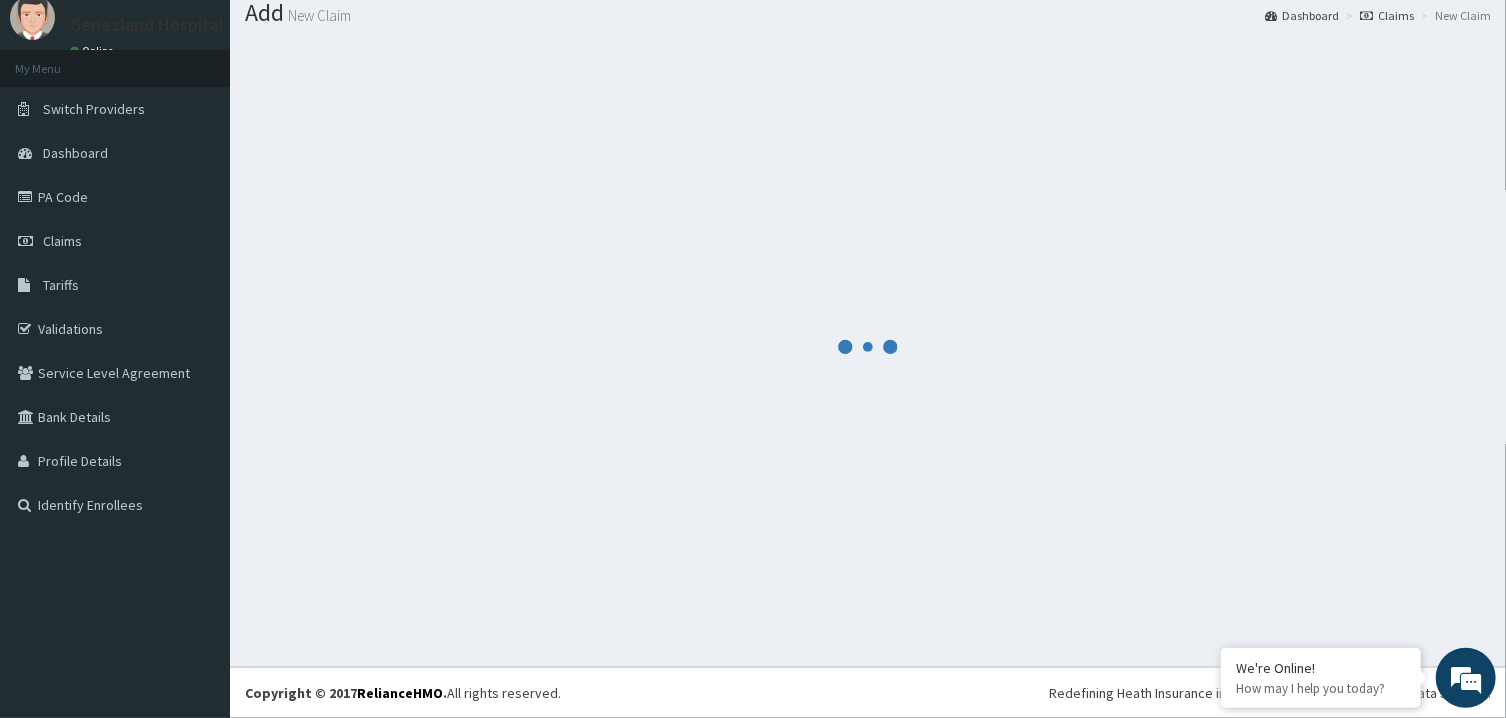 scroll, scrollTop: 64, scrollLeft: 0, axis: vertical 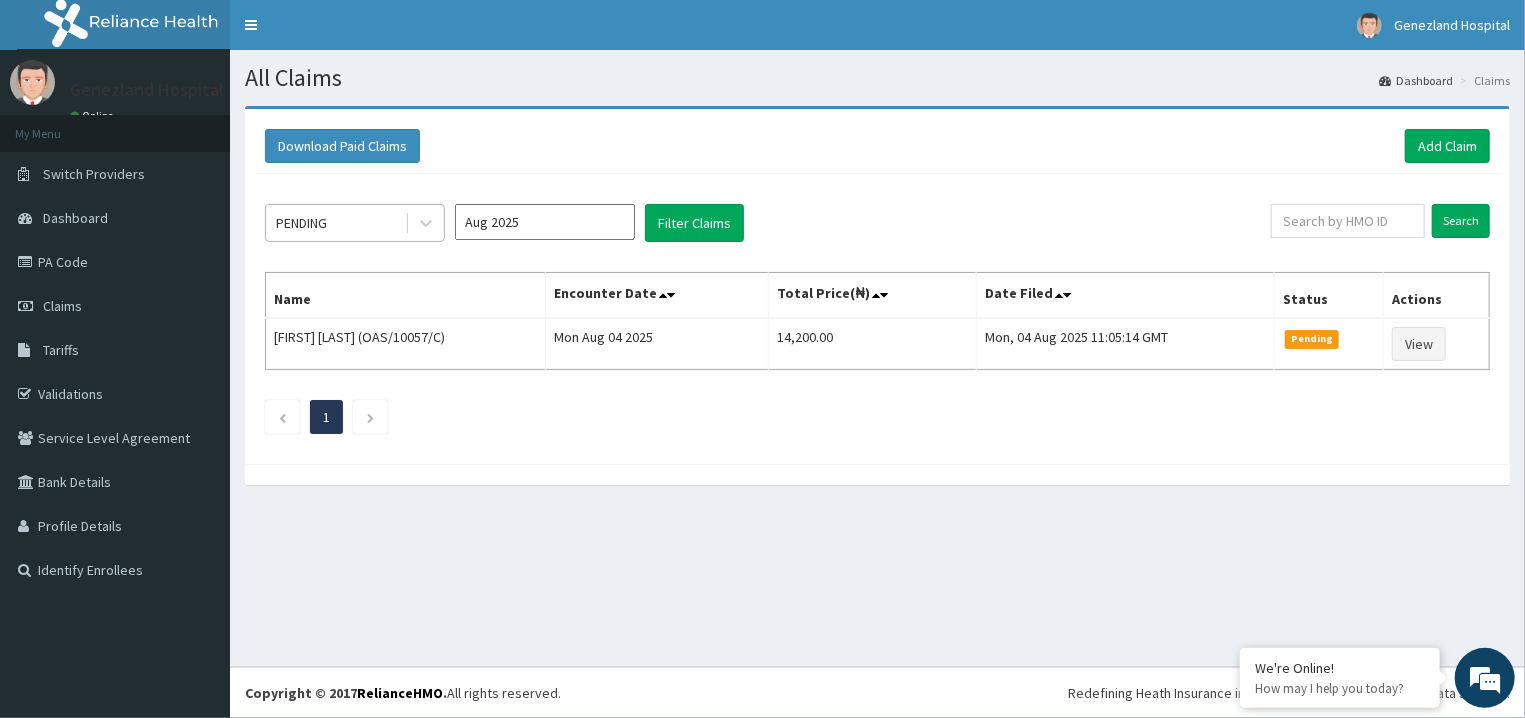 click on "PENDING" at bounding box center (335, 223) 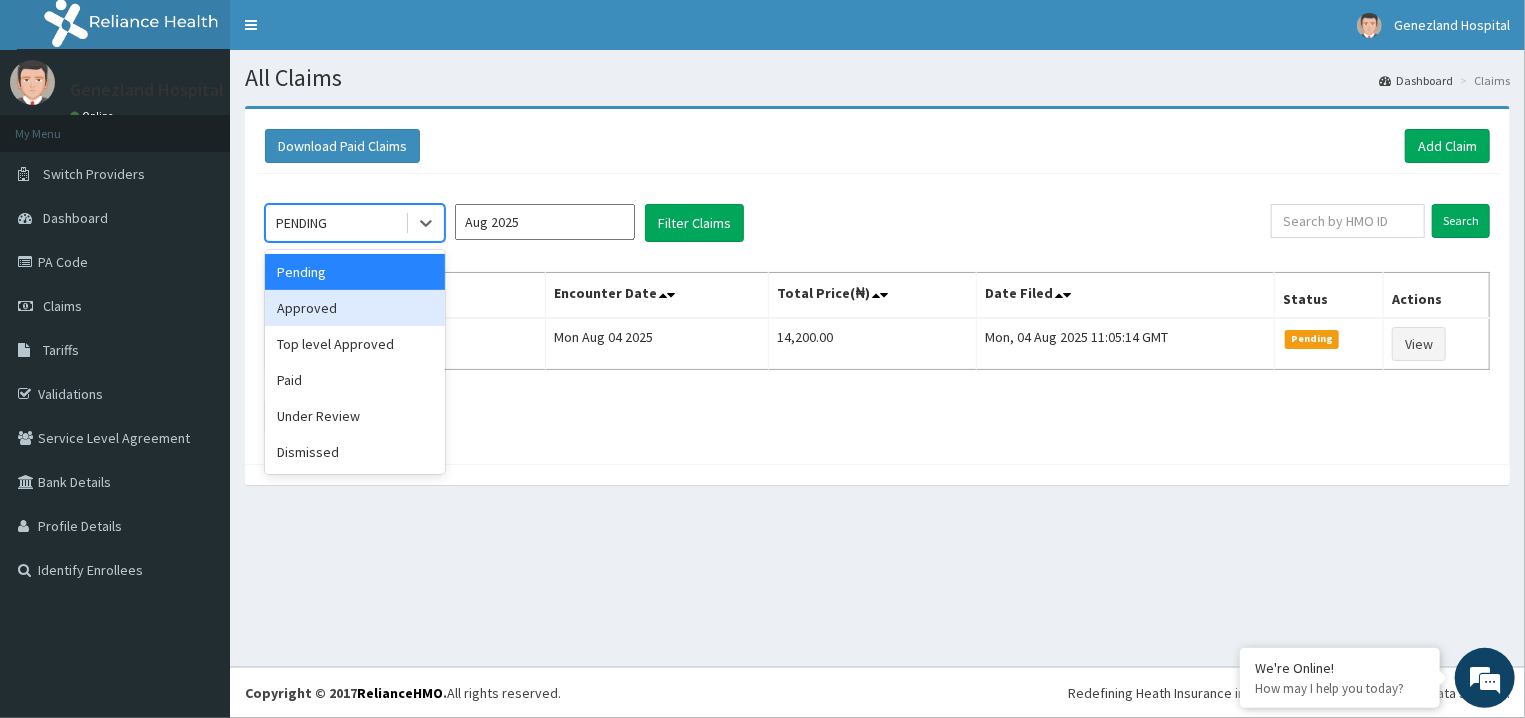 click on "Approved" at bounding box center [355, 308] 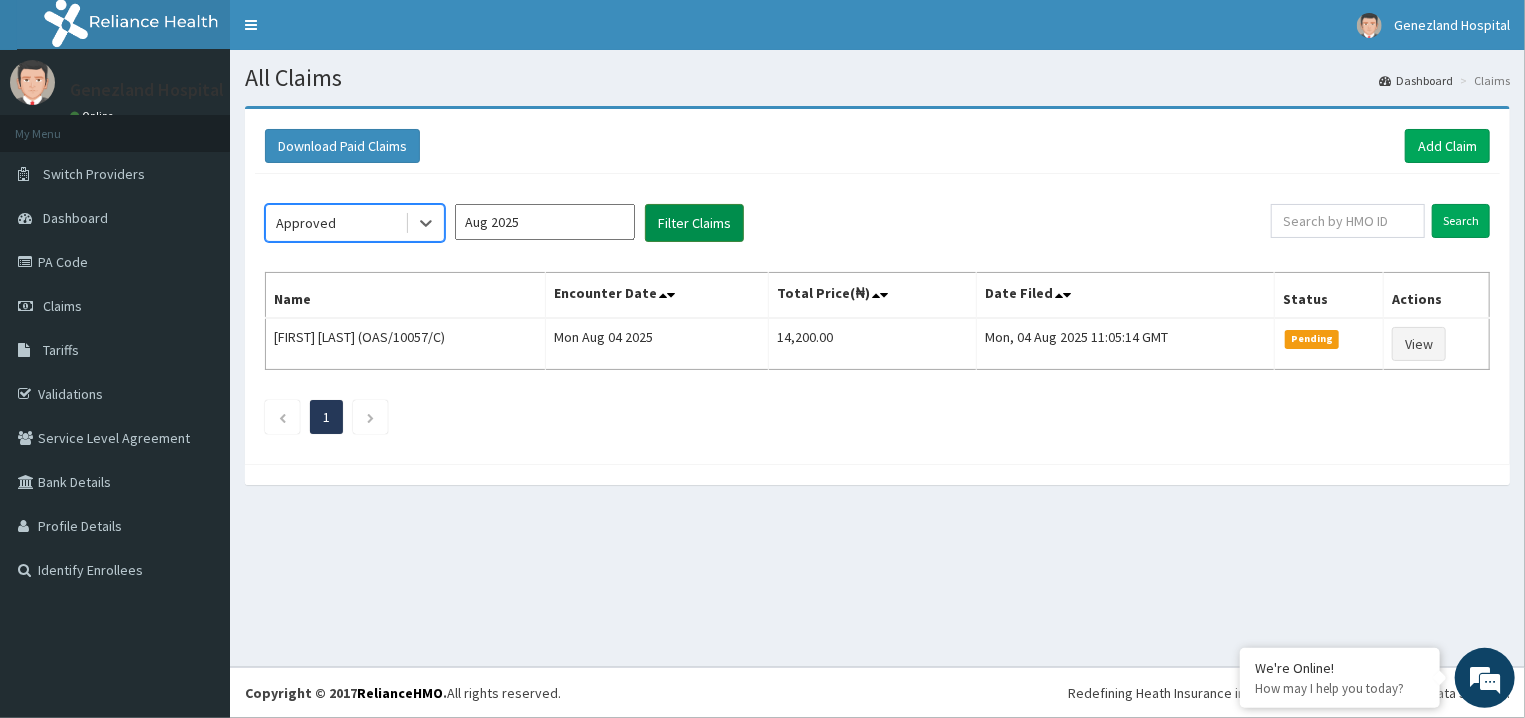 click on "Filter Claims" at bounding box center [694, 223] 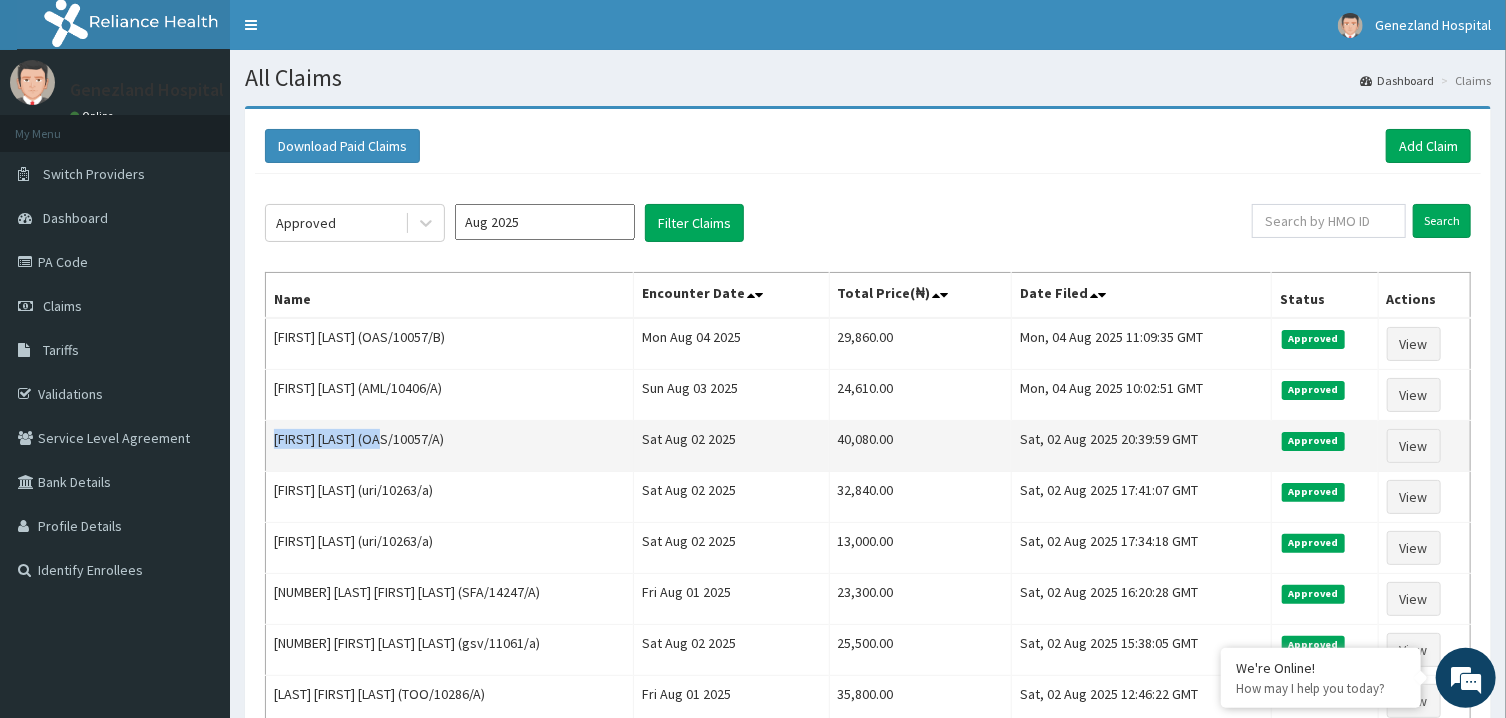 drag, startPoint x: 401, startPoint y: 442, endPoint x: 276, endPoint y: 440, distance: 125.016 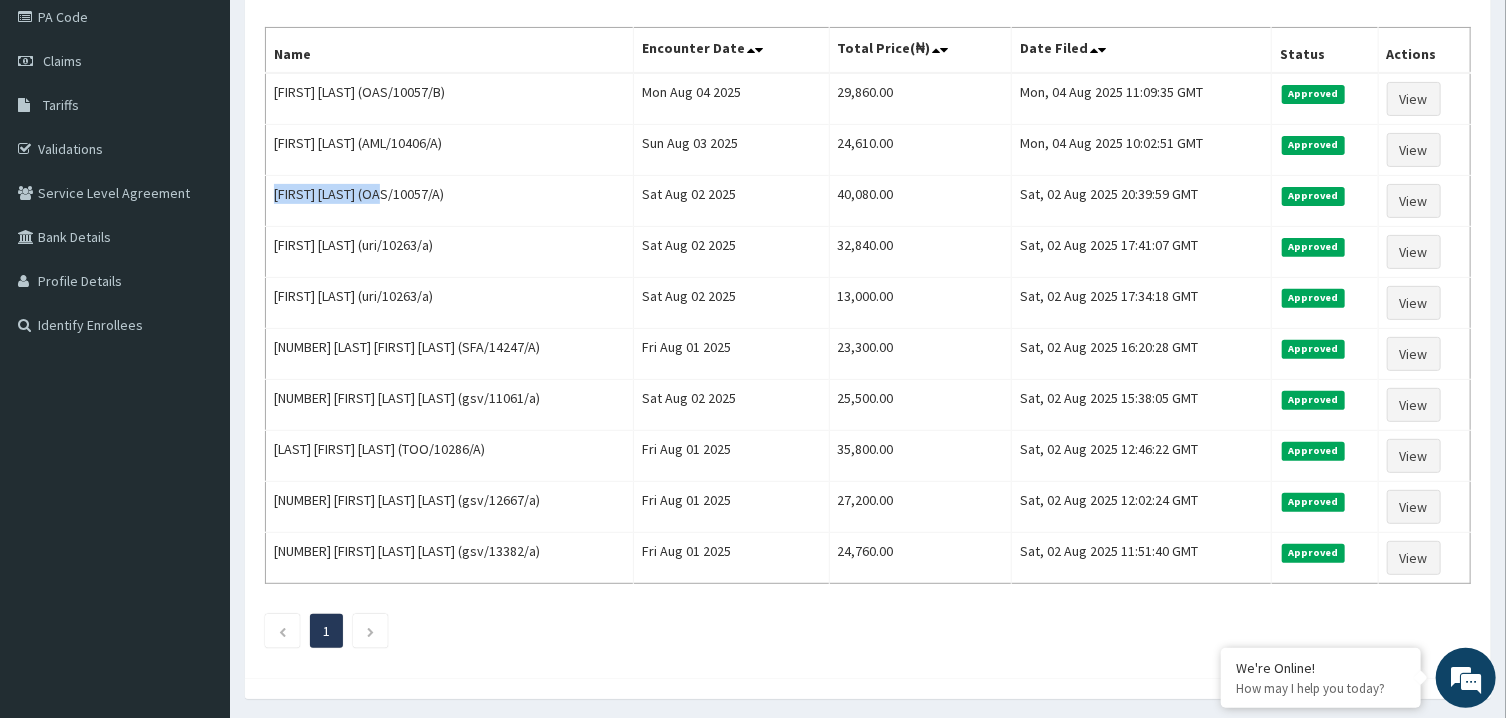 scroll, scrollTop: 255, scrollLeft: 0, axis: vertical 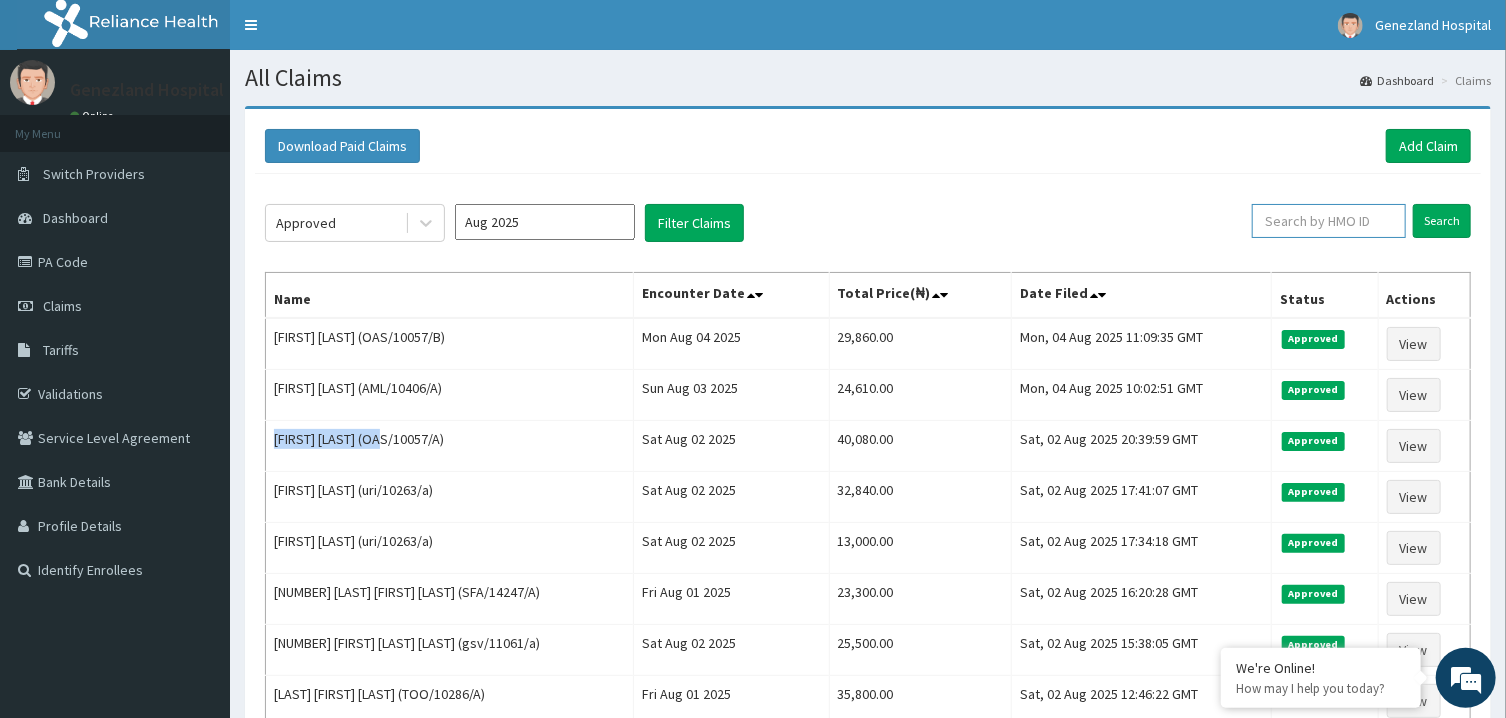 click at bounding box center [1329, 221] 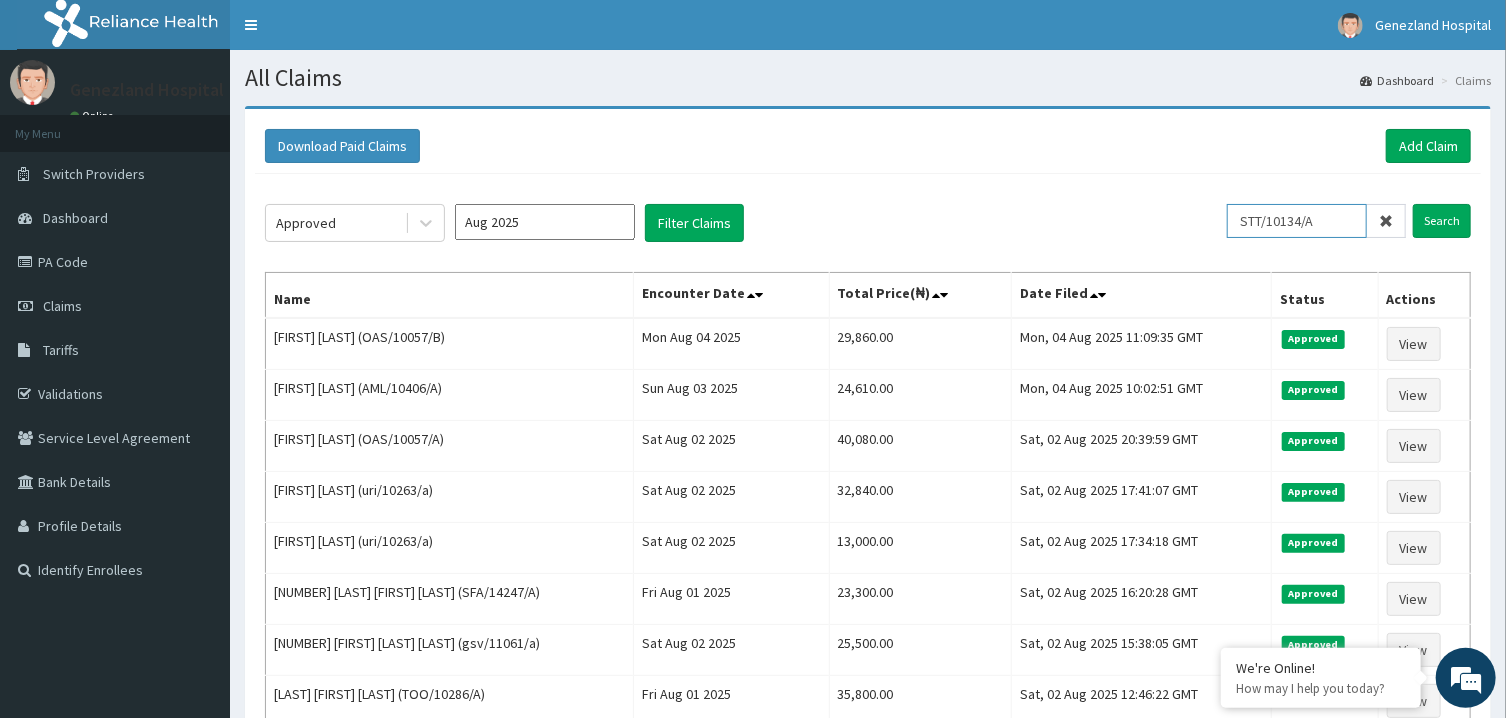 type on "STT/10134/A" 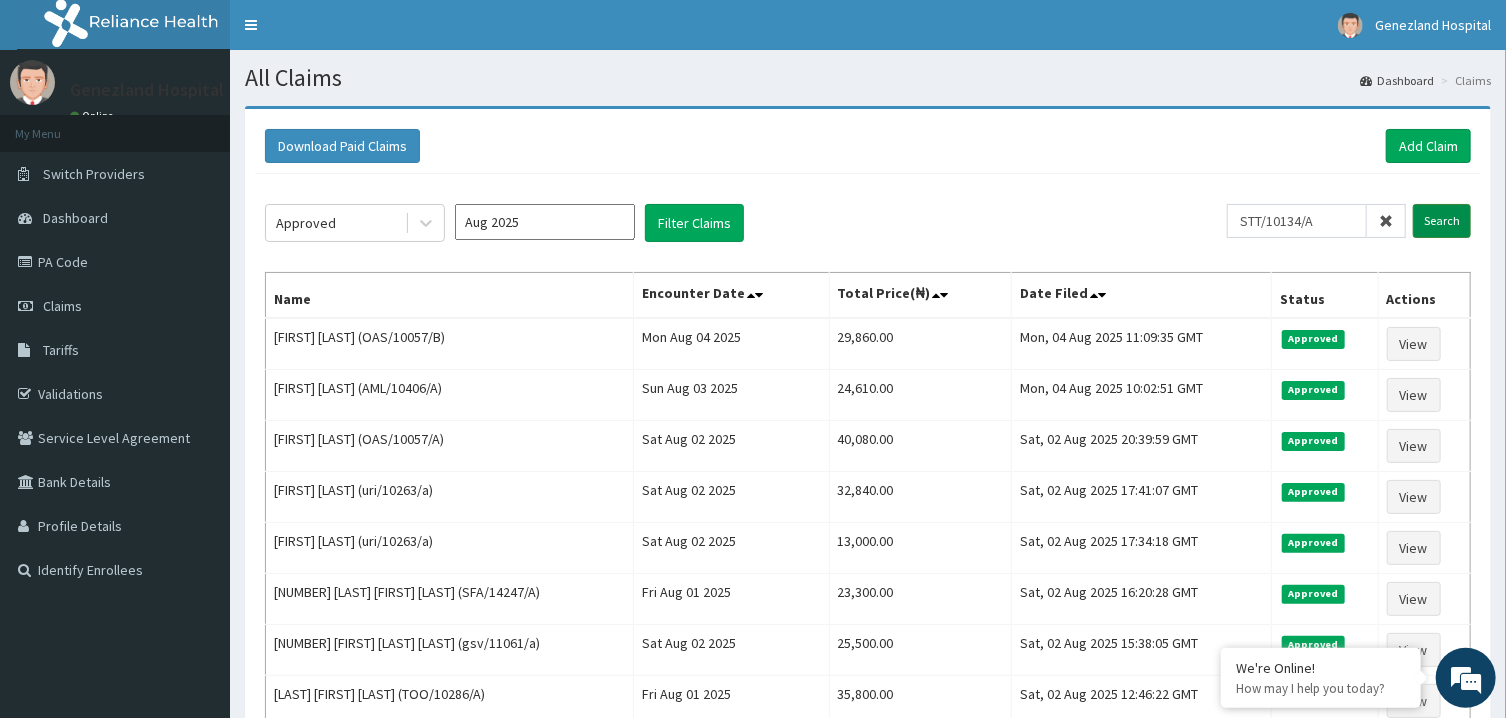 click on "Search" at bounding box center [1442, 221] 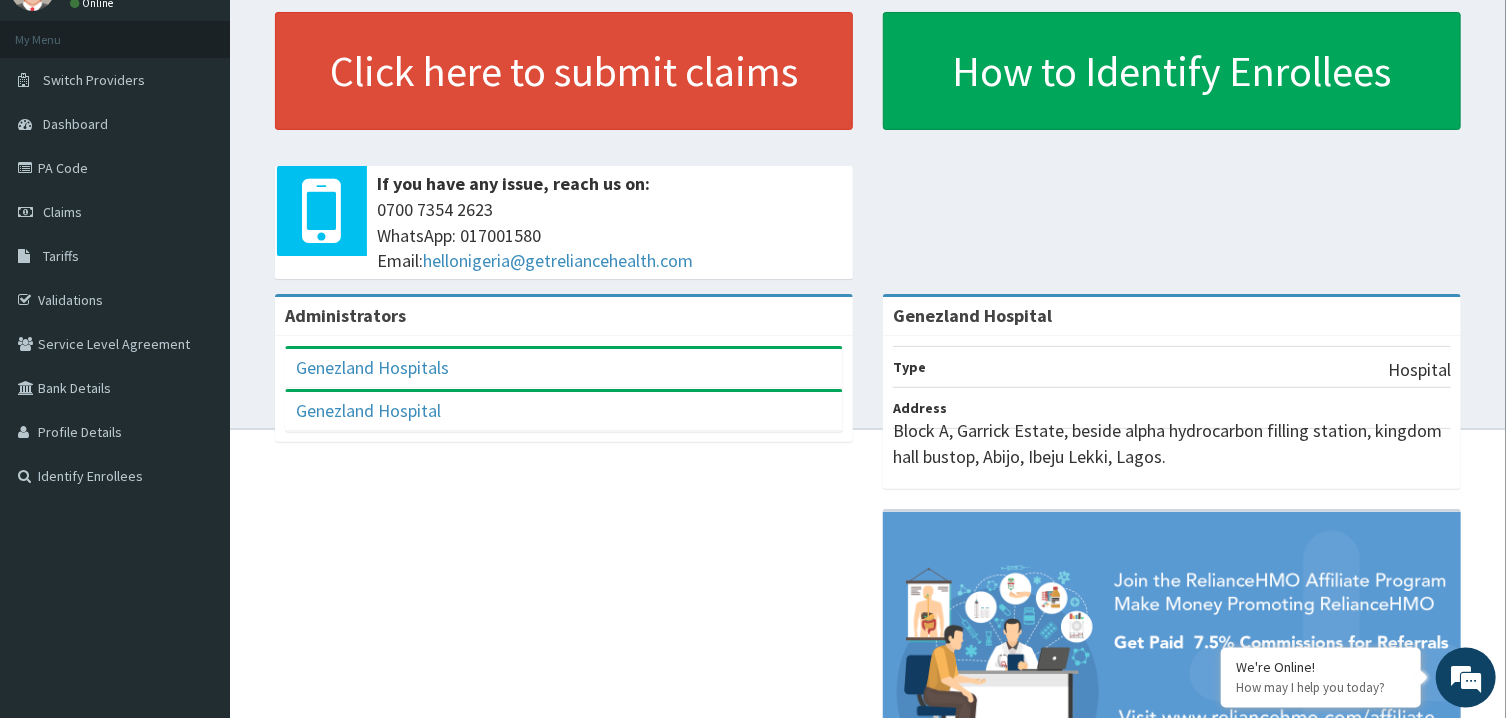 scroll, scrollTop: 102, scrollLeft: 0, axis: vertical 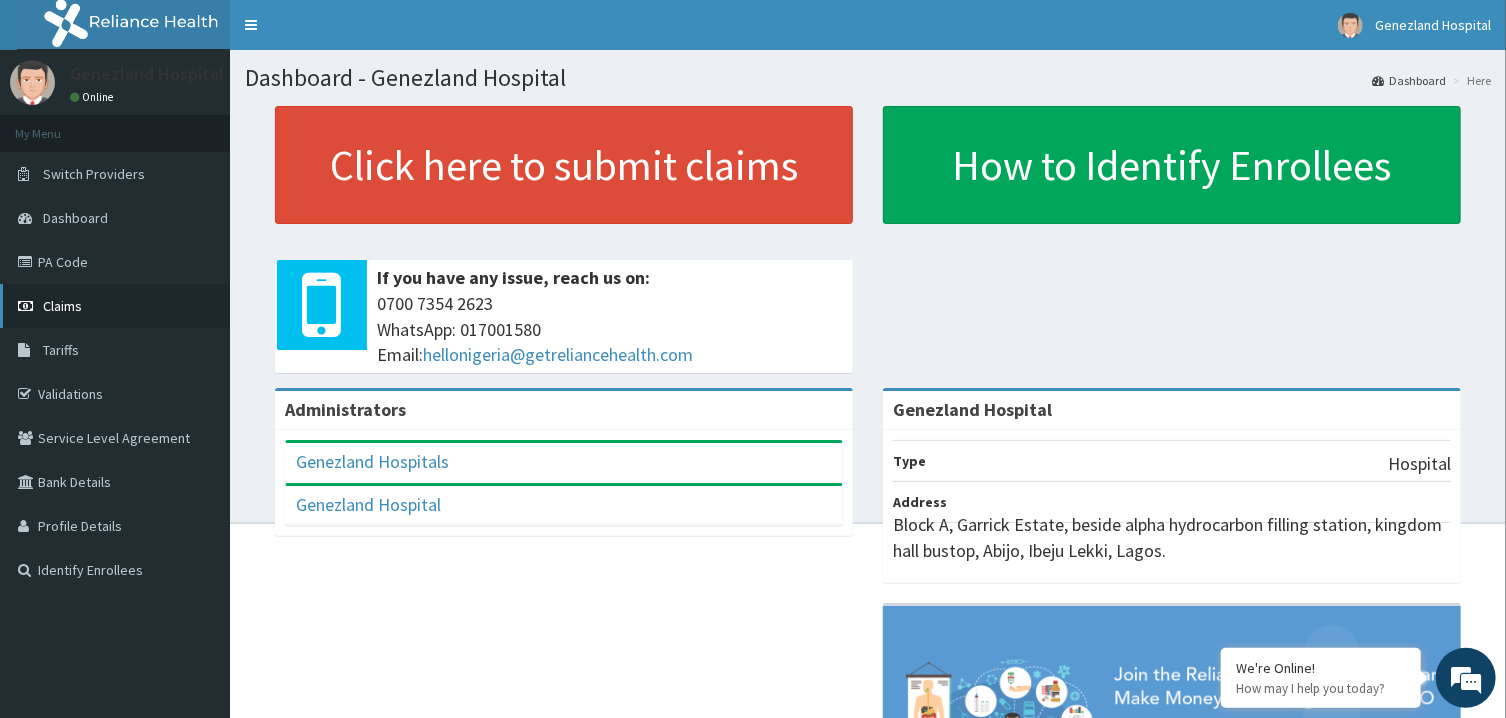 click on "Claims" at bounding box center [115, 306] 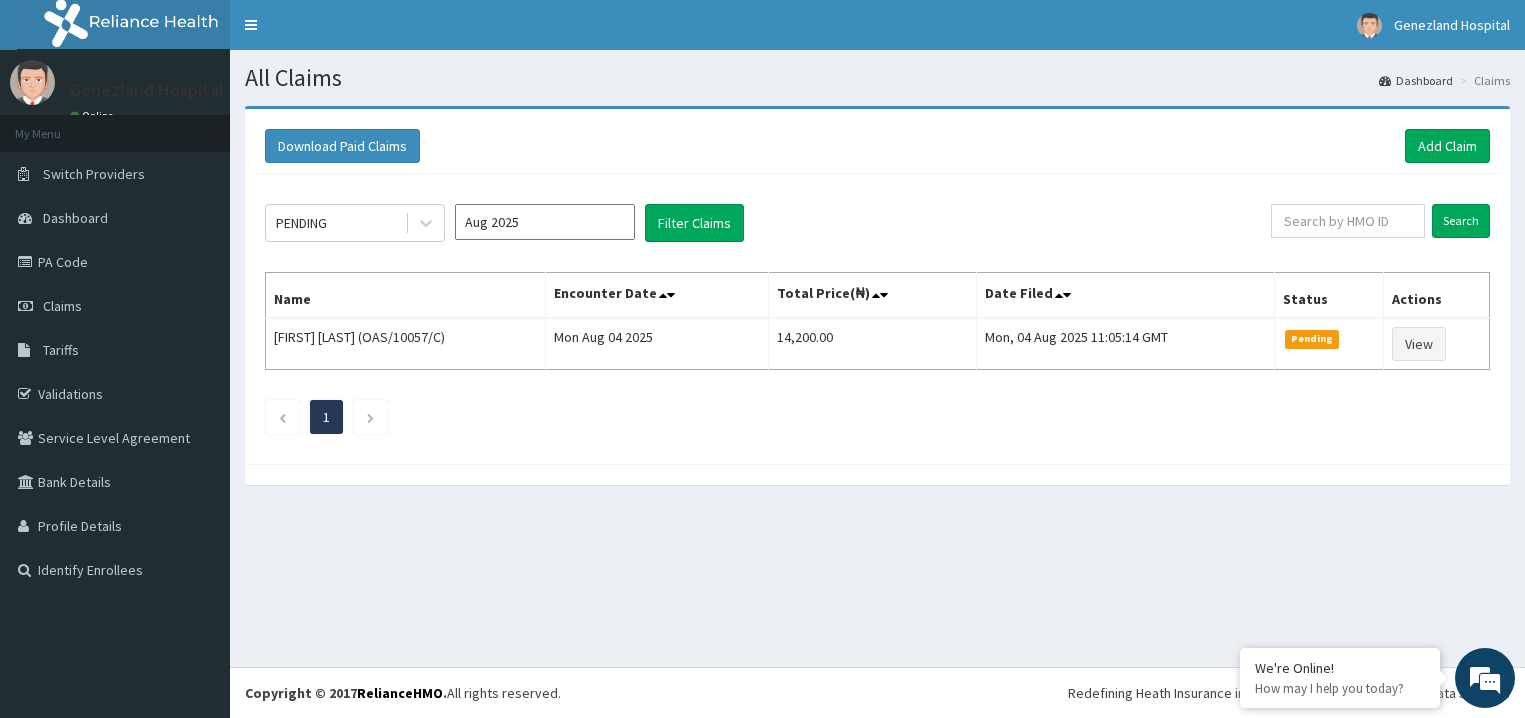 scroll, scrollTop: 0, scrollLeft: 0, axis: both 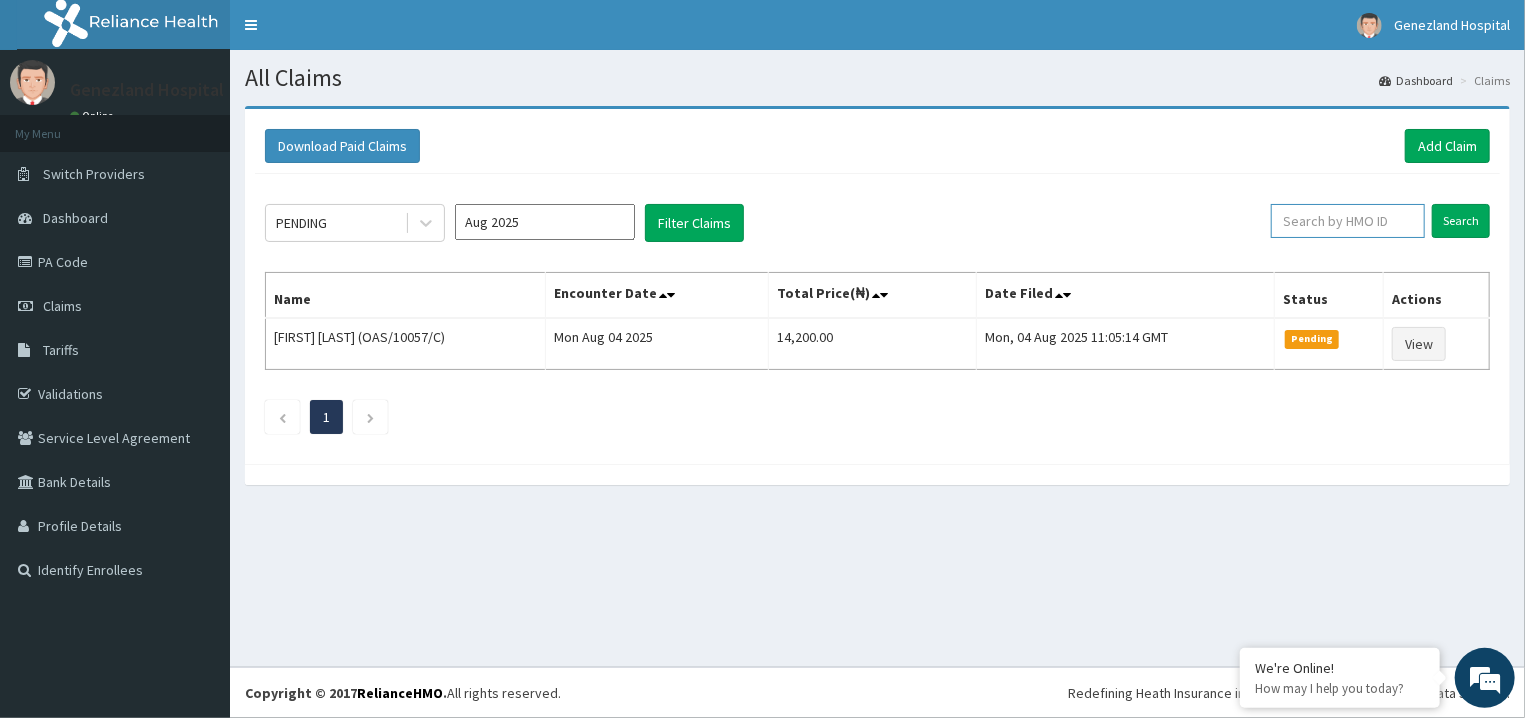 click at bounding box center [1348, 221] 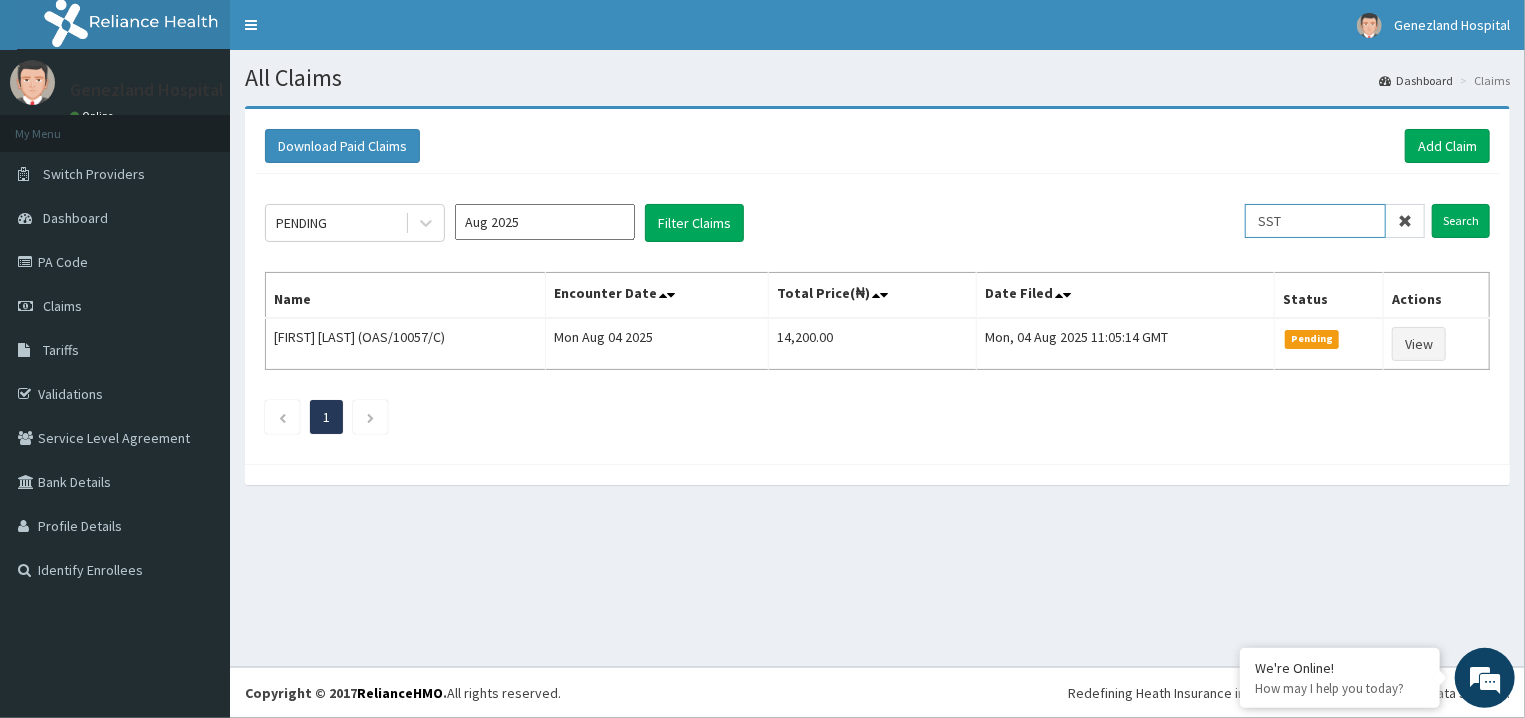 scroll, scrollTop: 0, scrollLeft: 0, axis: both 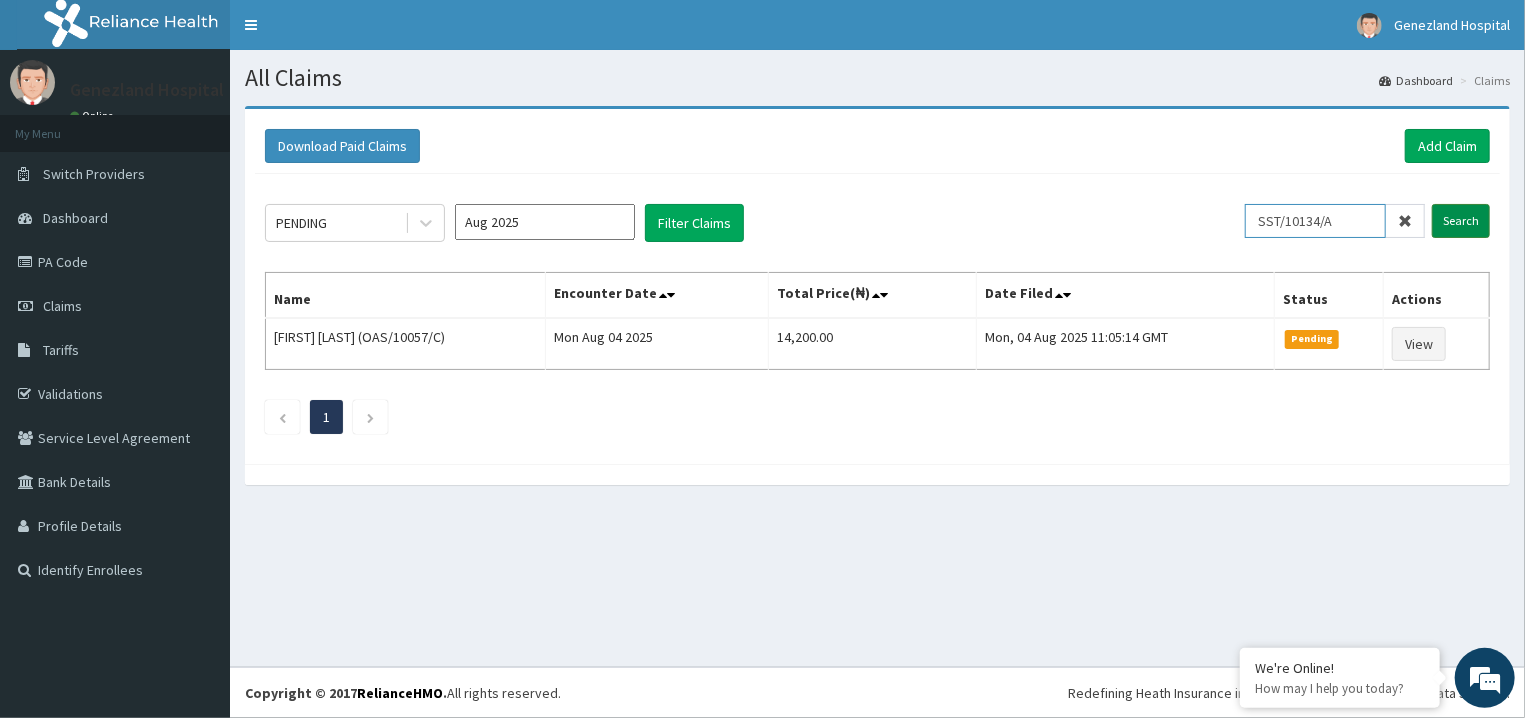 type on "SST/10134/A" 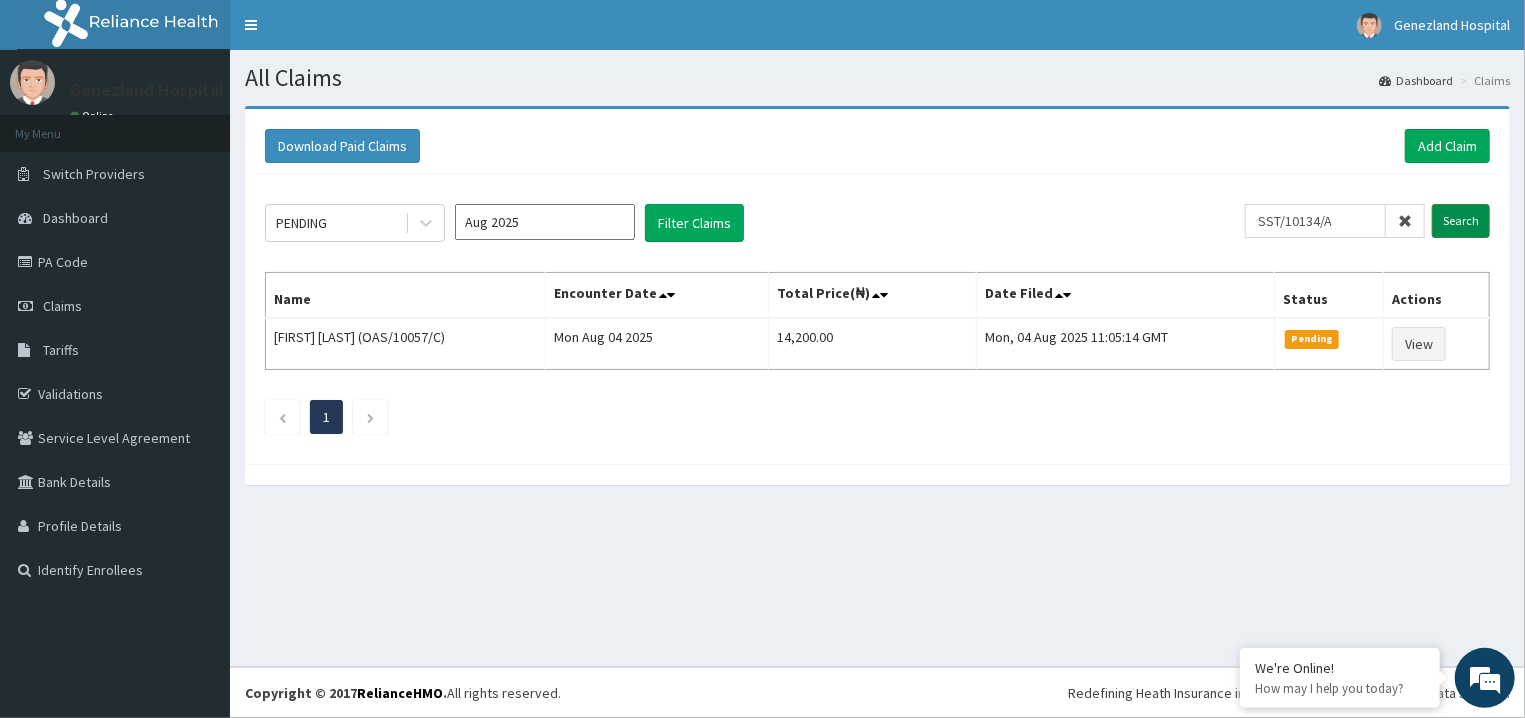 click on "Search" at bounding box center (1461, 221) 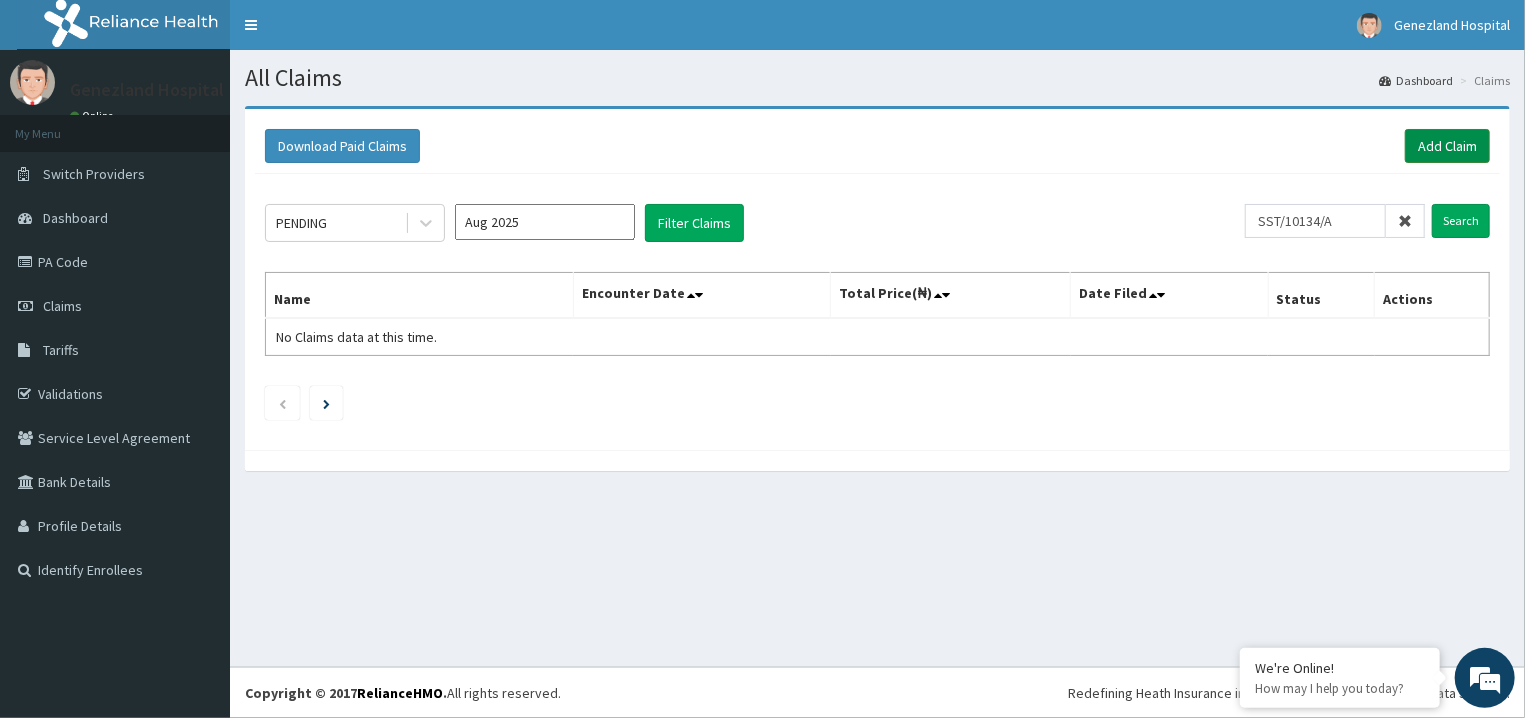 click on "Add Claim" at bounding box center (1447, 146) 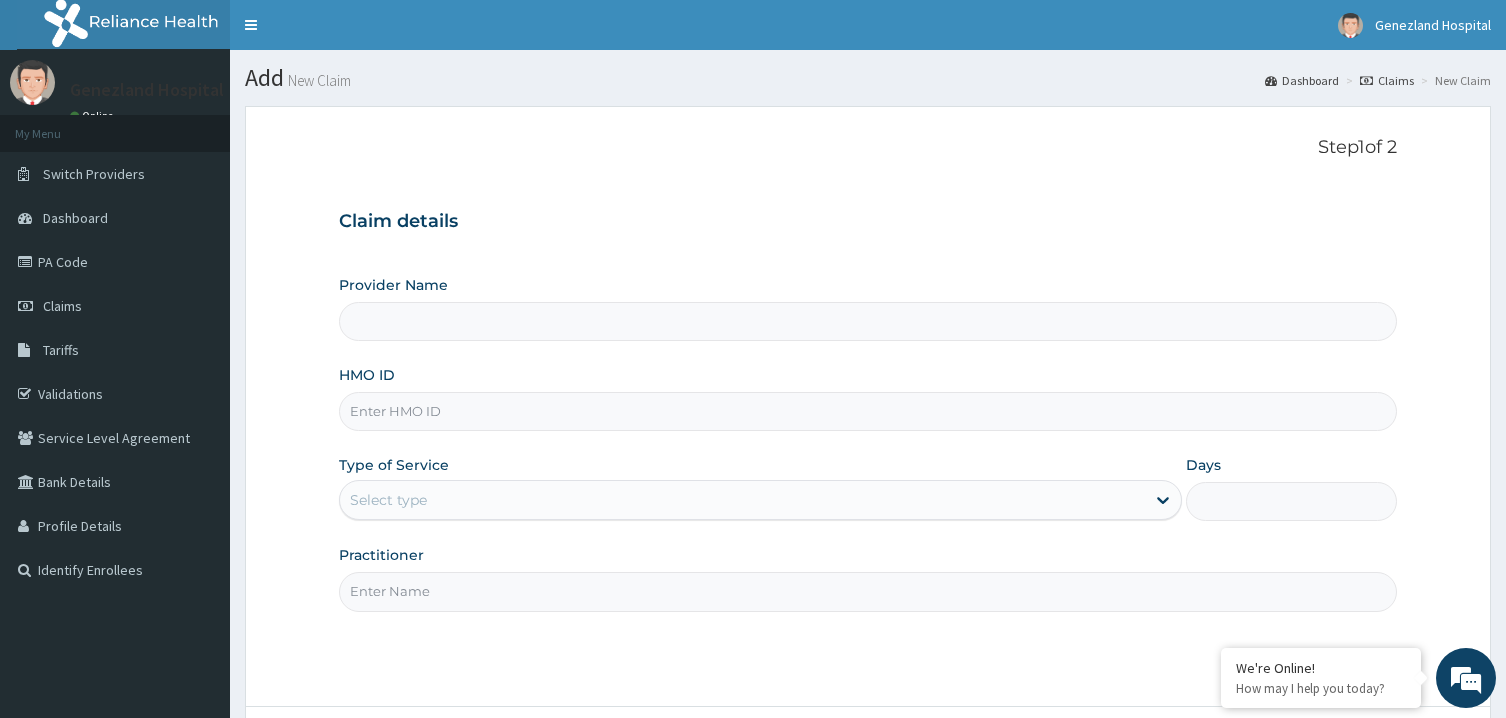 scroll, scrollTop: 0, scrollLeft: 0, axis: both 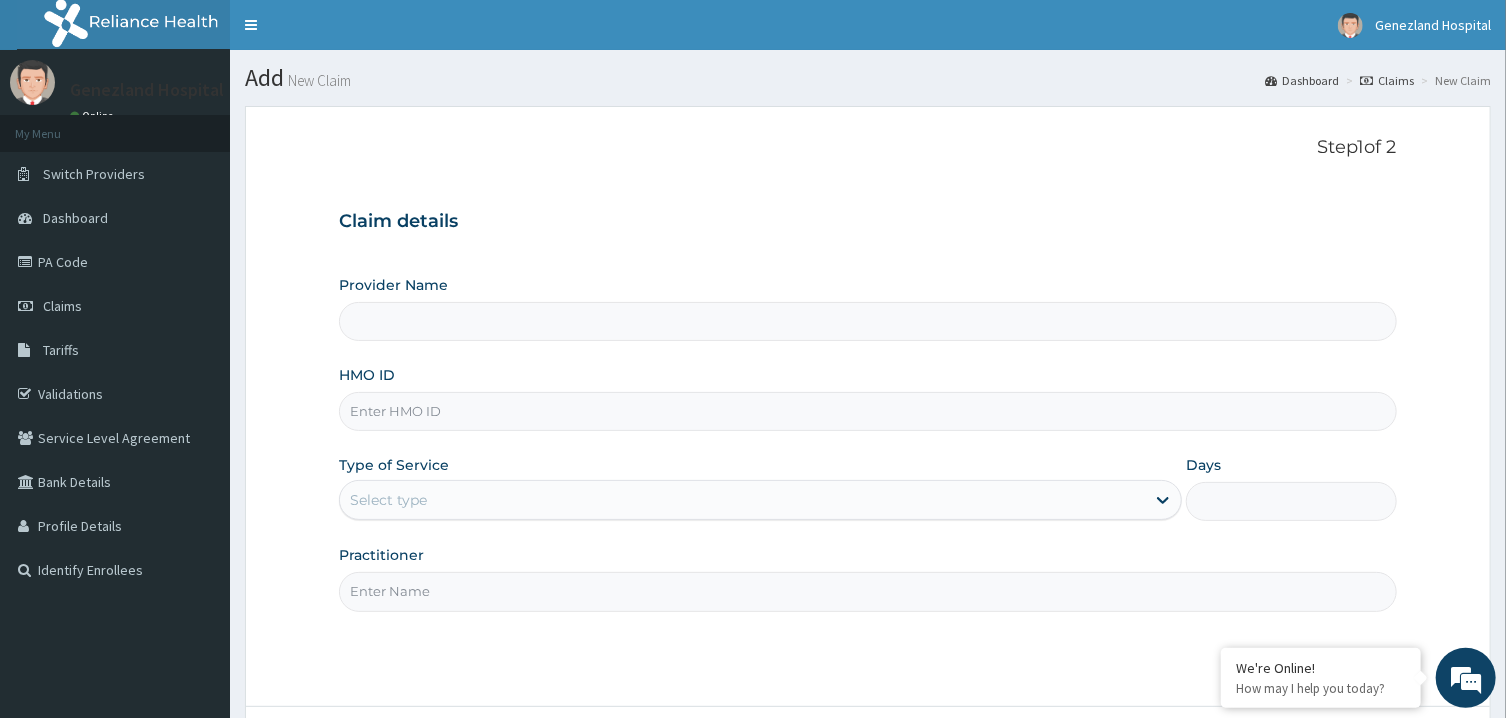 type on "Genezland Hospital" 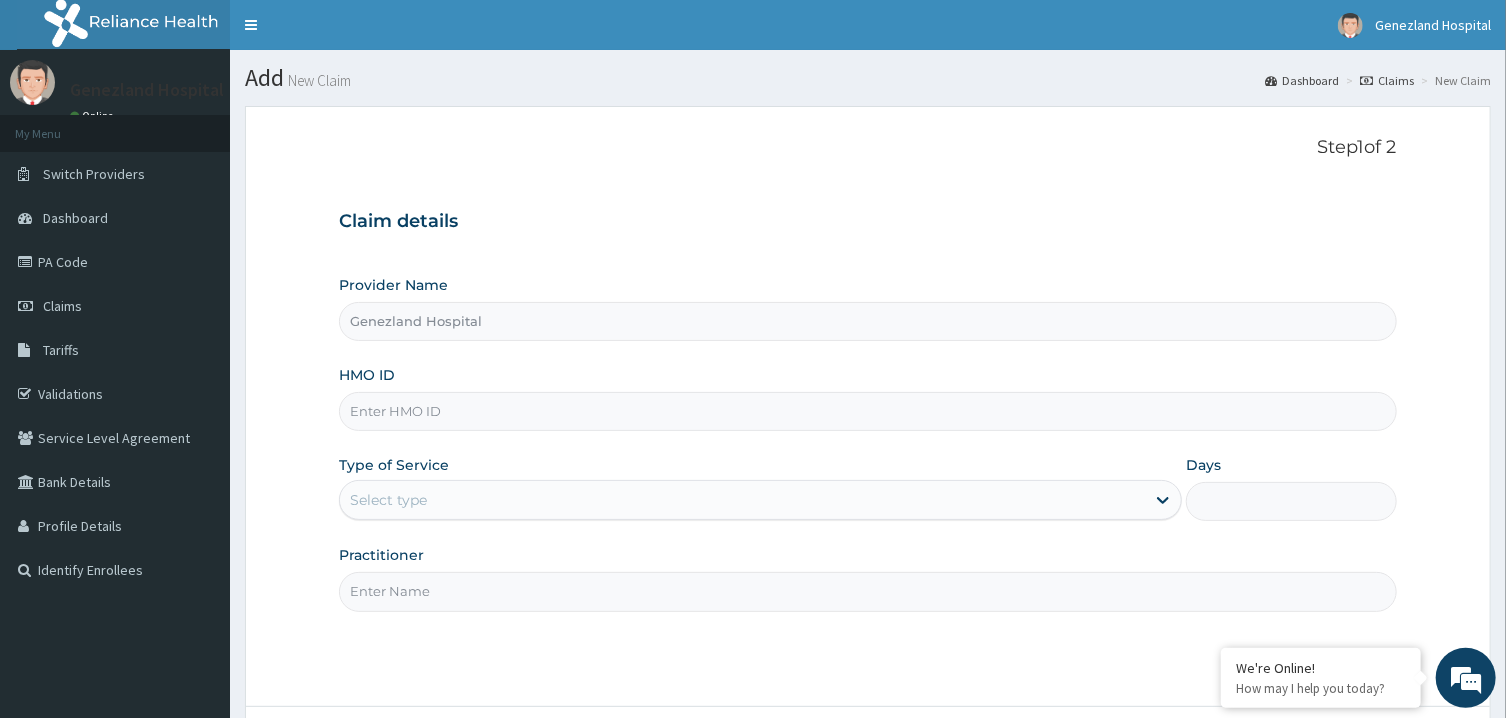 click on "HMO ID" at bounding box center [867, 411] 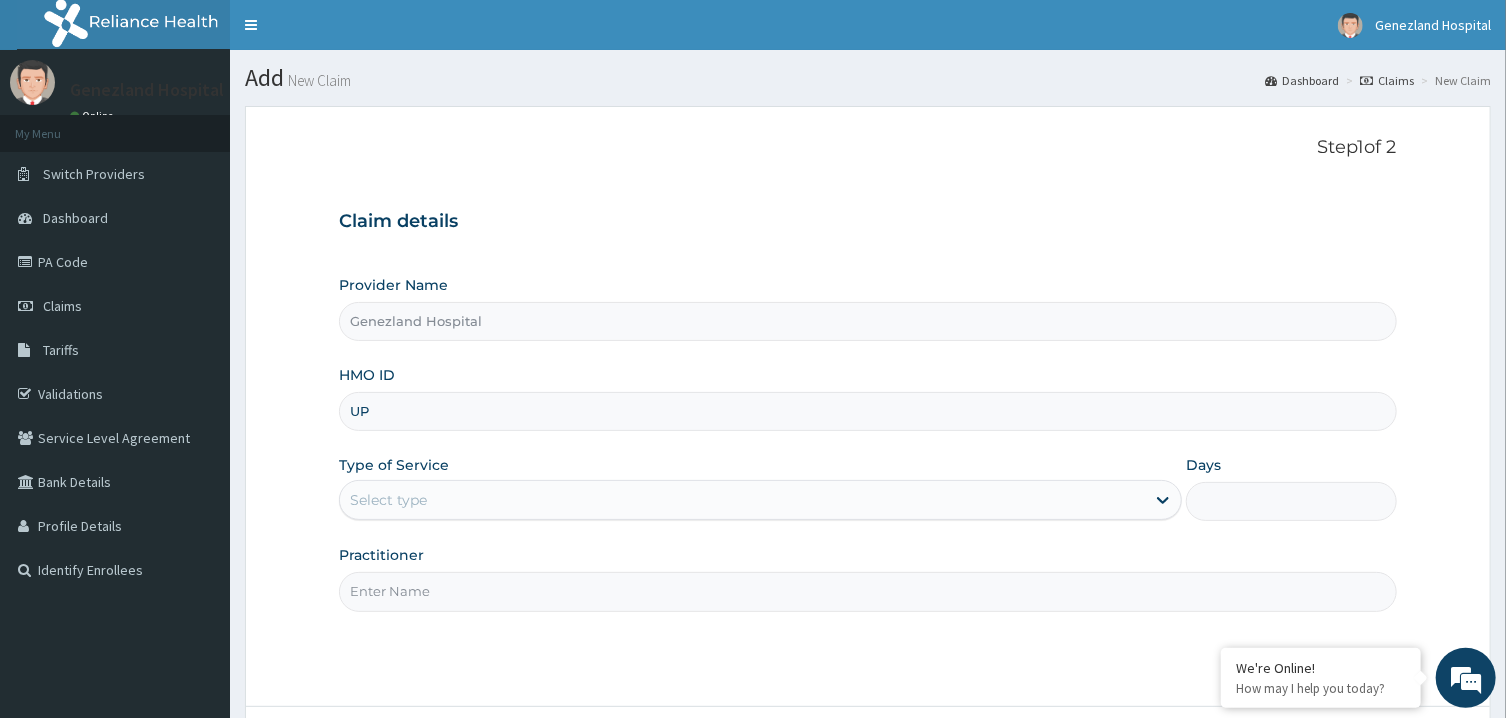 type on "U" 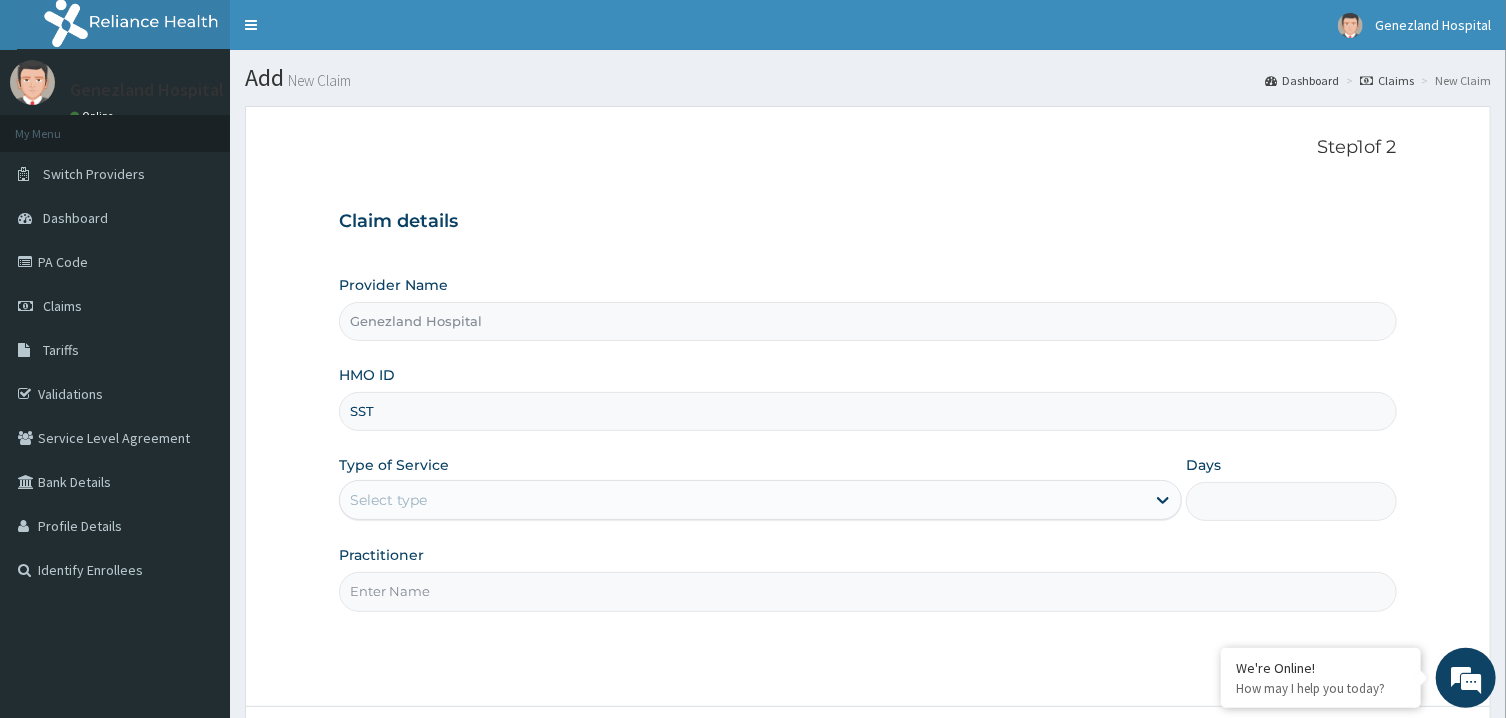 scroll, scrollTop: 0, scrollLeft: 0, axis: both 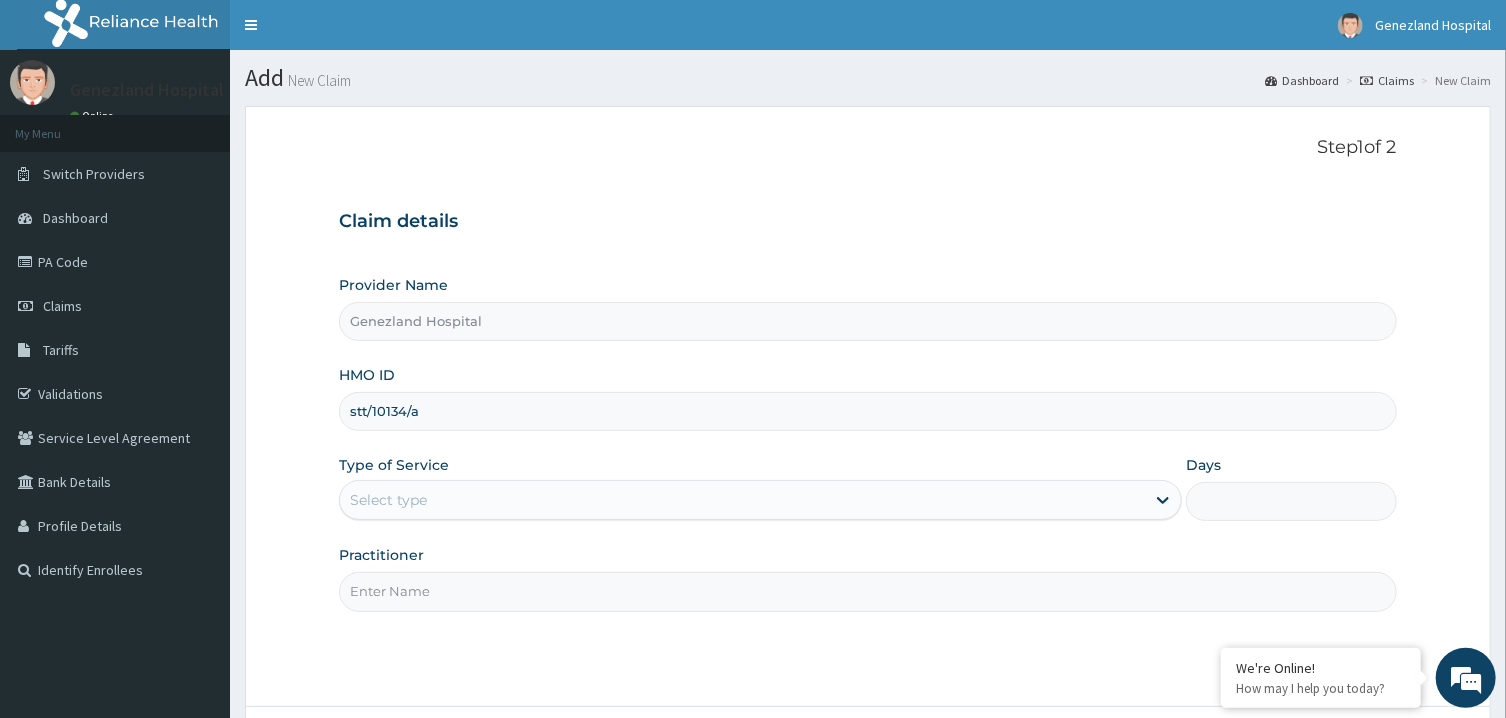 type on "stt/10134/a" 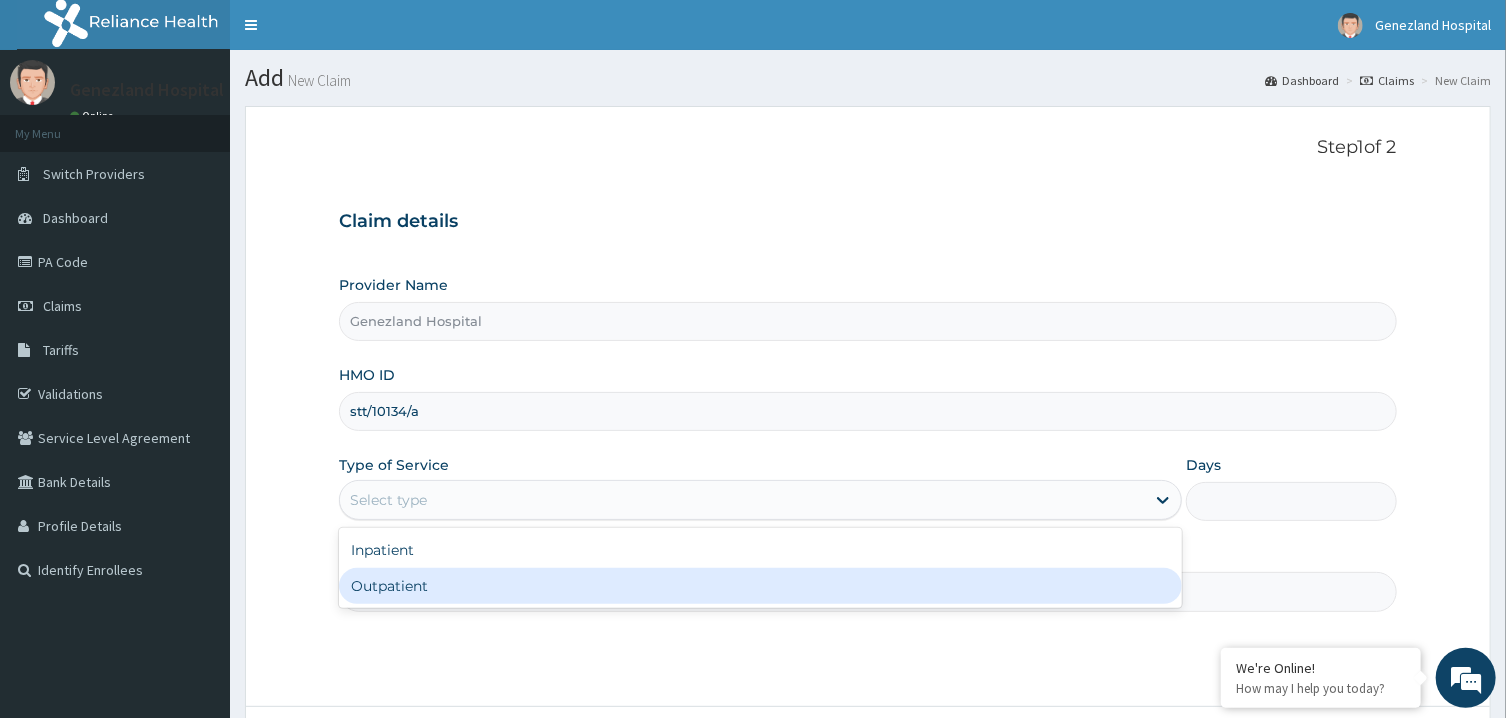 click on "Outpatient" at bounding box center [760, 586] 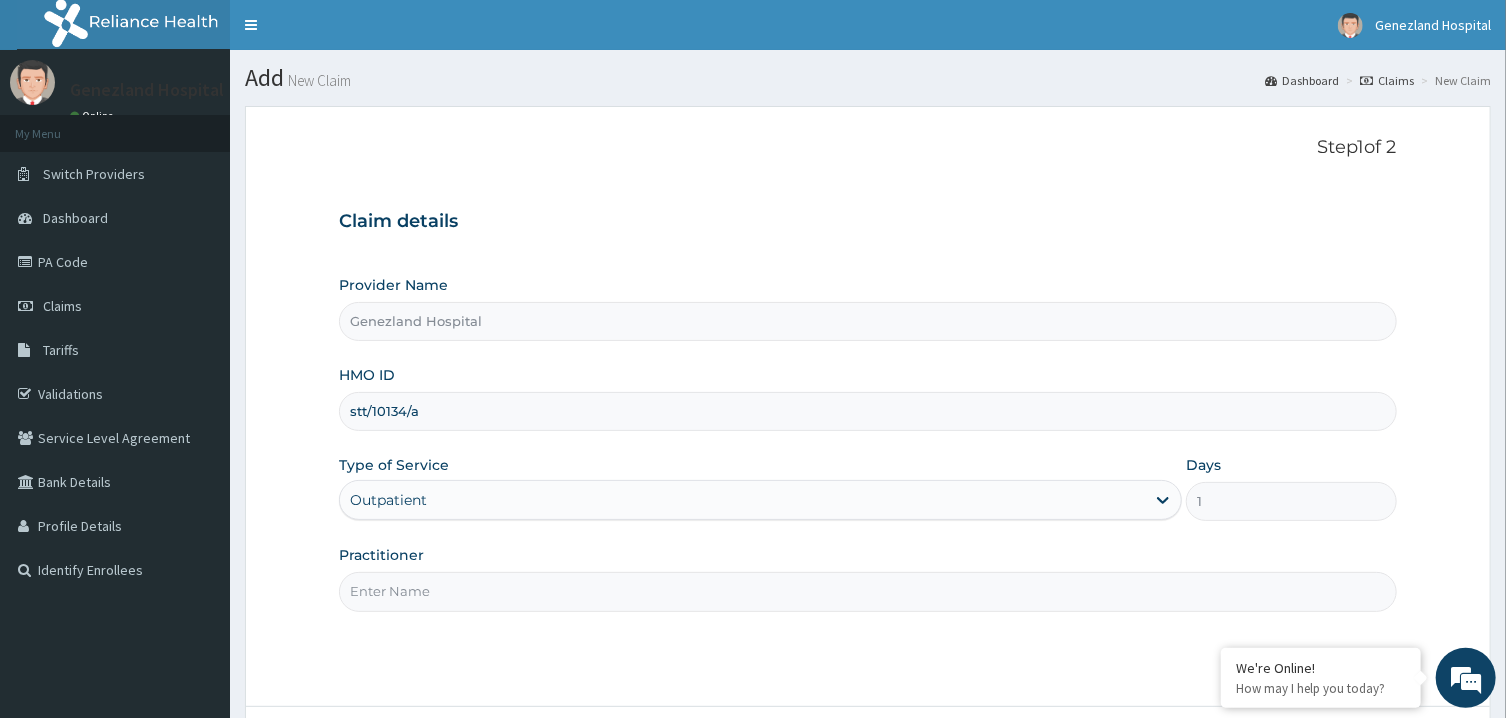 click on "Practitioner" at bounding box center [867, 591] 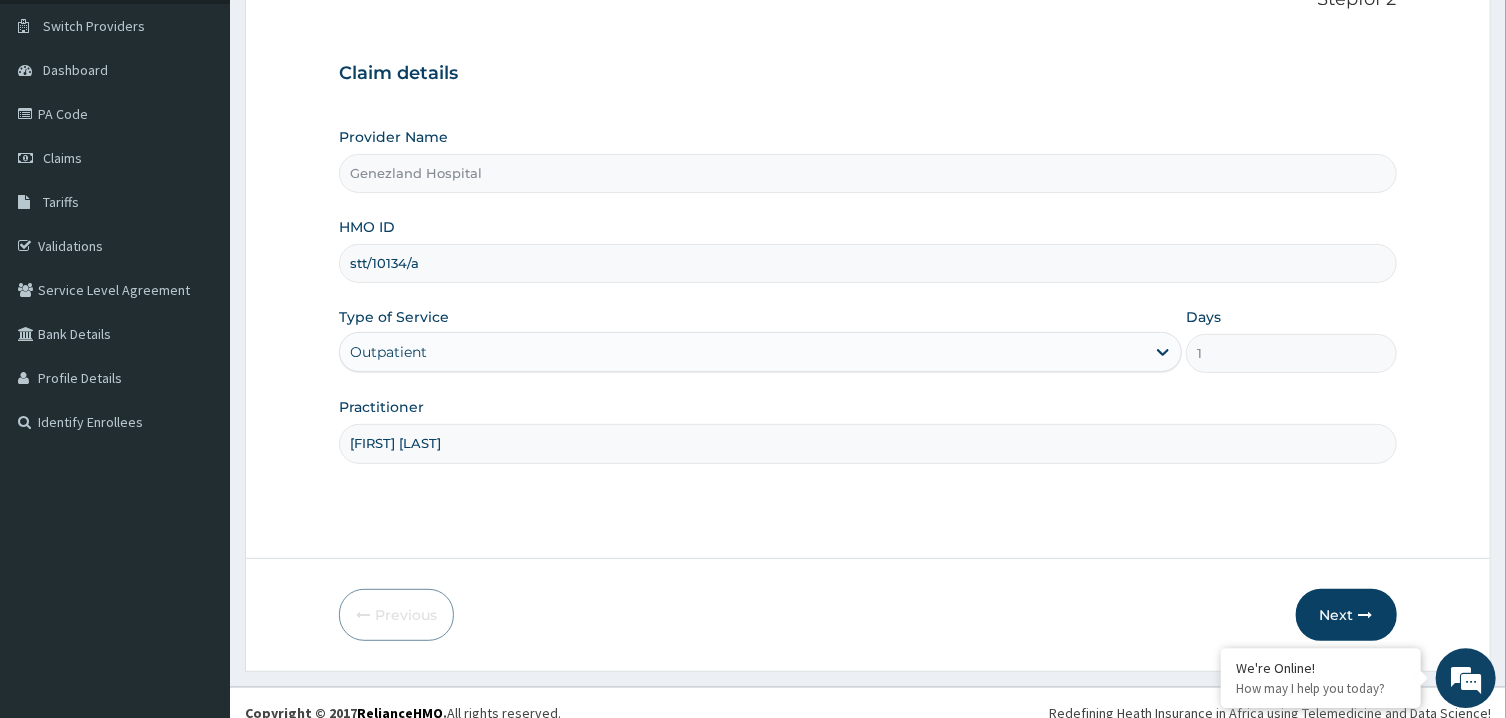 scroll, scrollTop: 168, scrollLeft: 0, axis: vertical 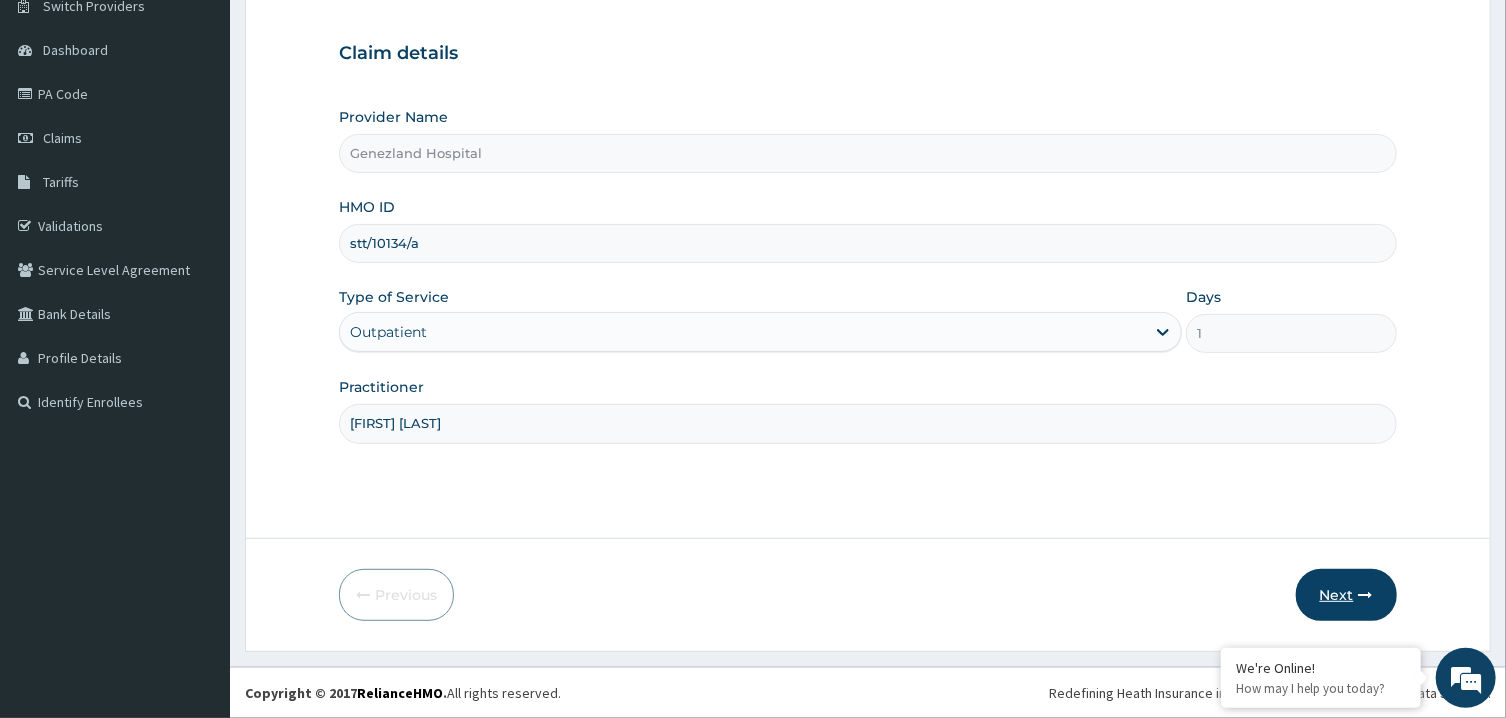 type on "PETER PRINCE" 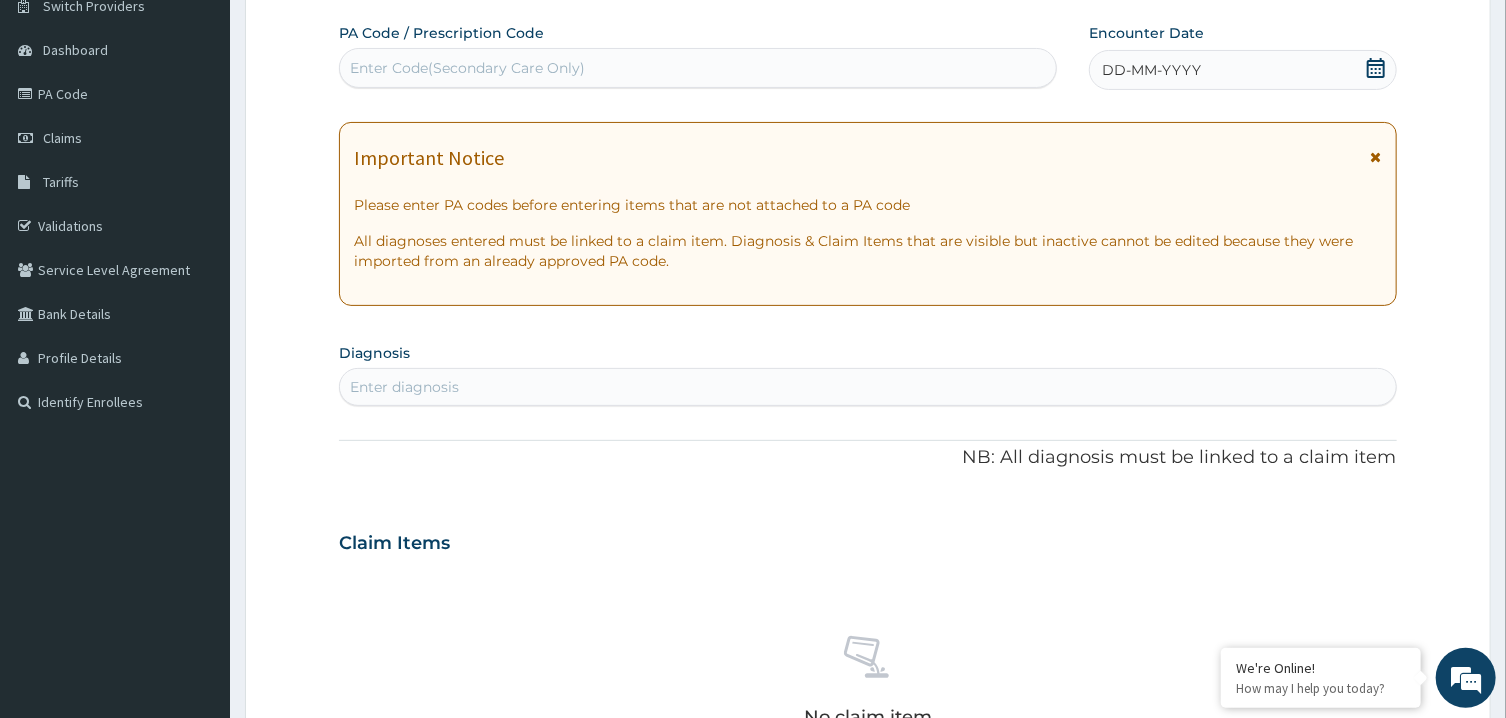 click 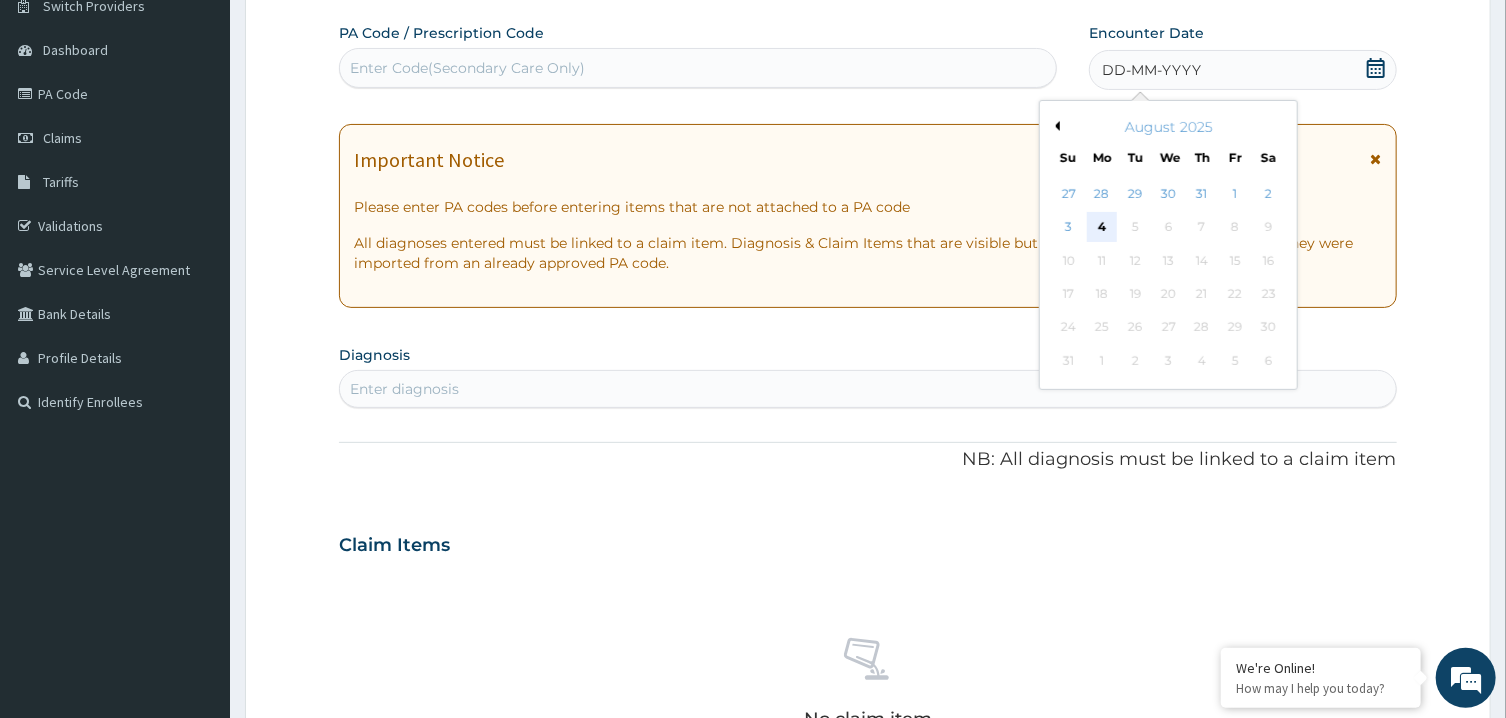 click on "4" at bounding box center (1102, 228) 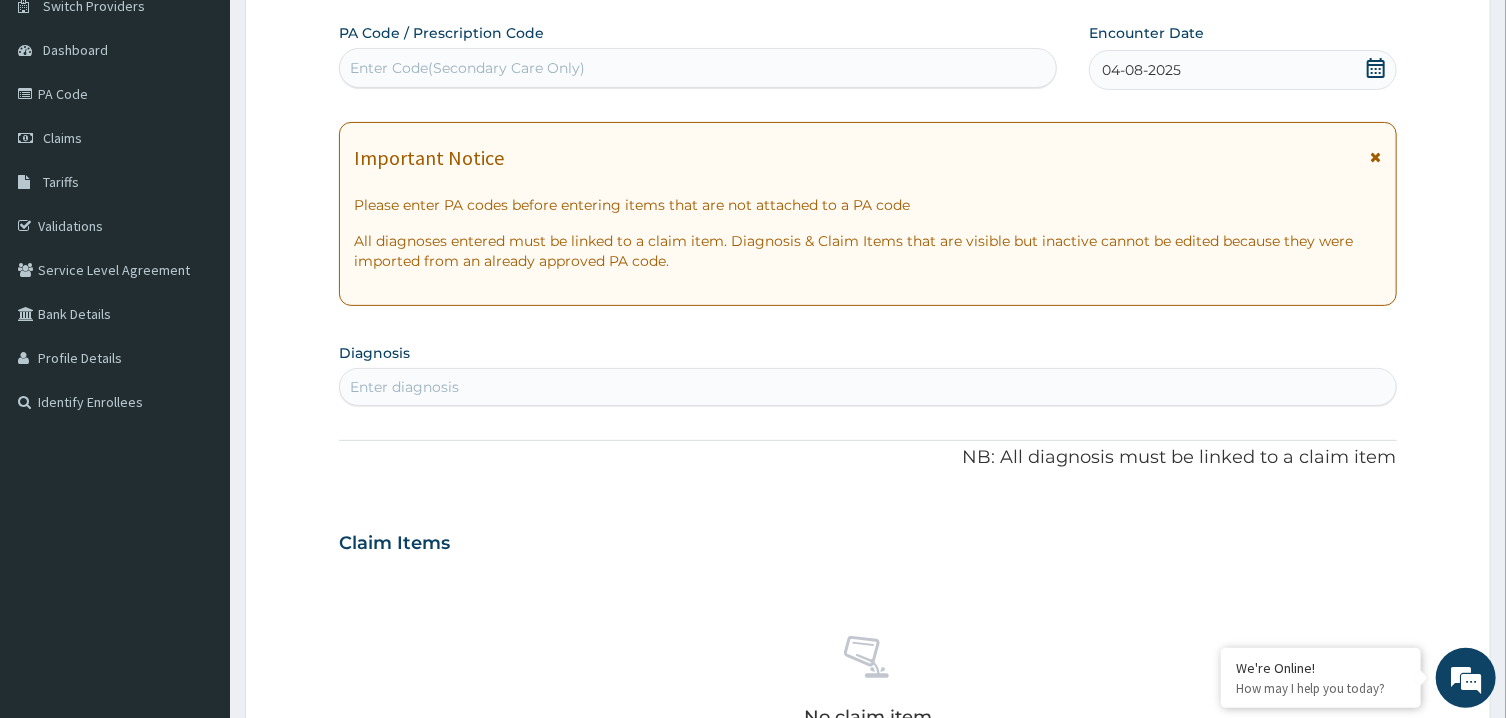 click on "Enter diagnosis" at bounding box center [867, 387] 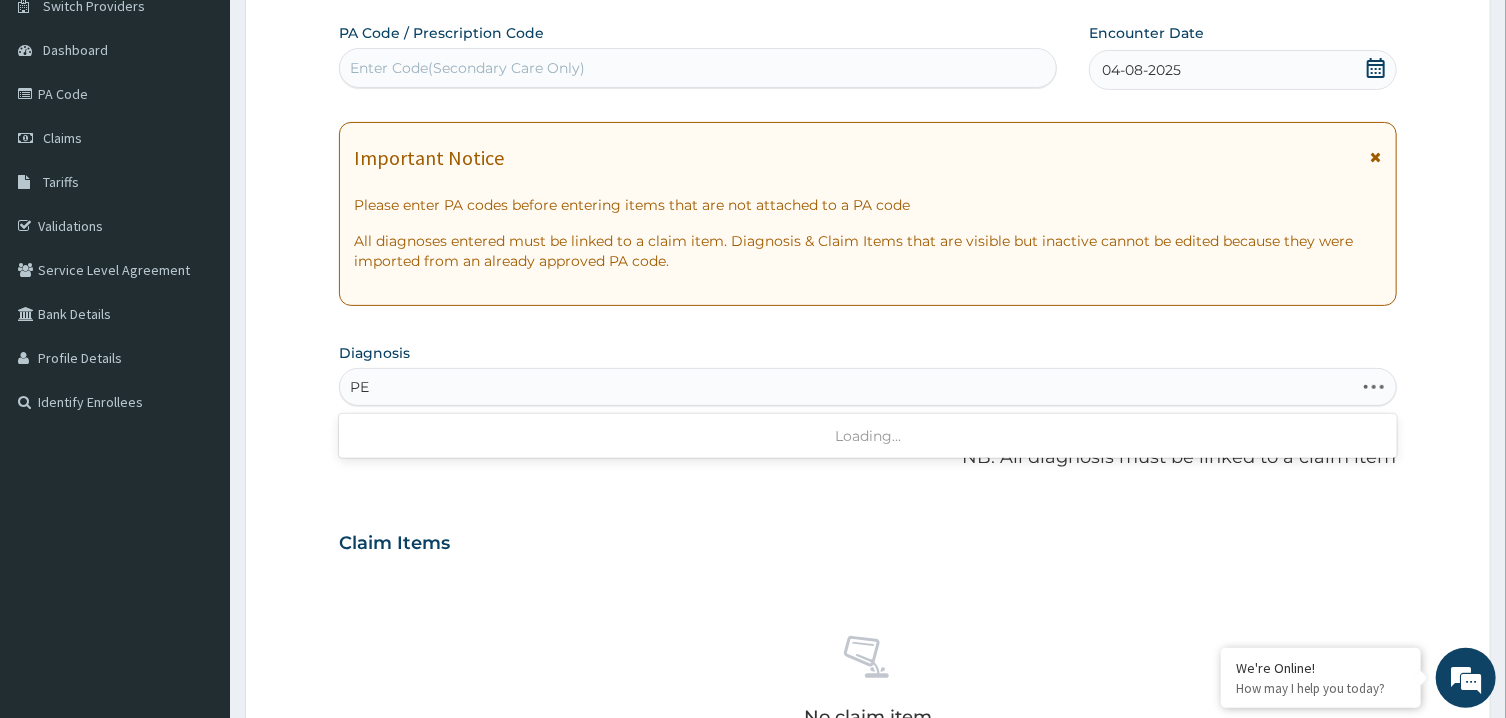 type on "P" 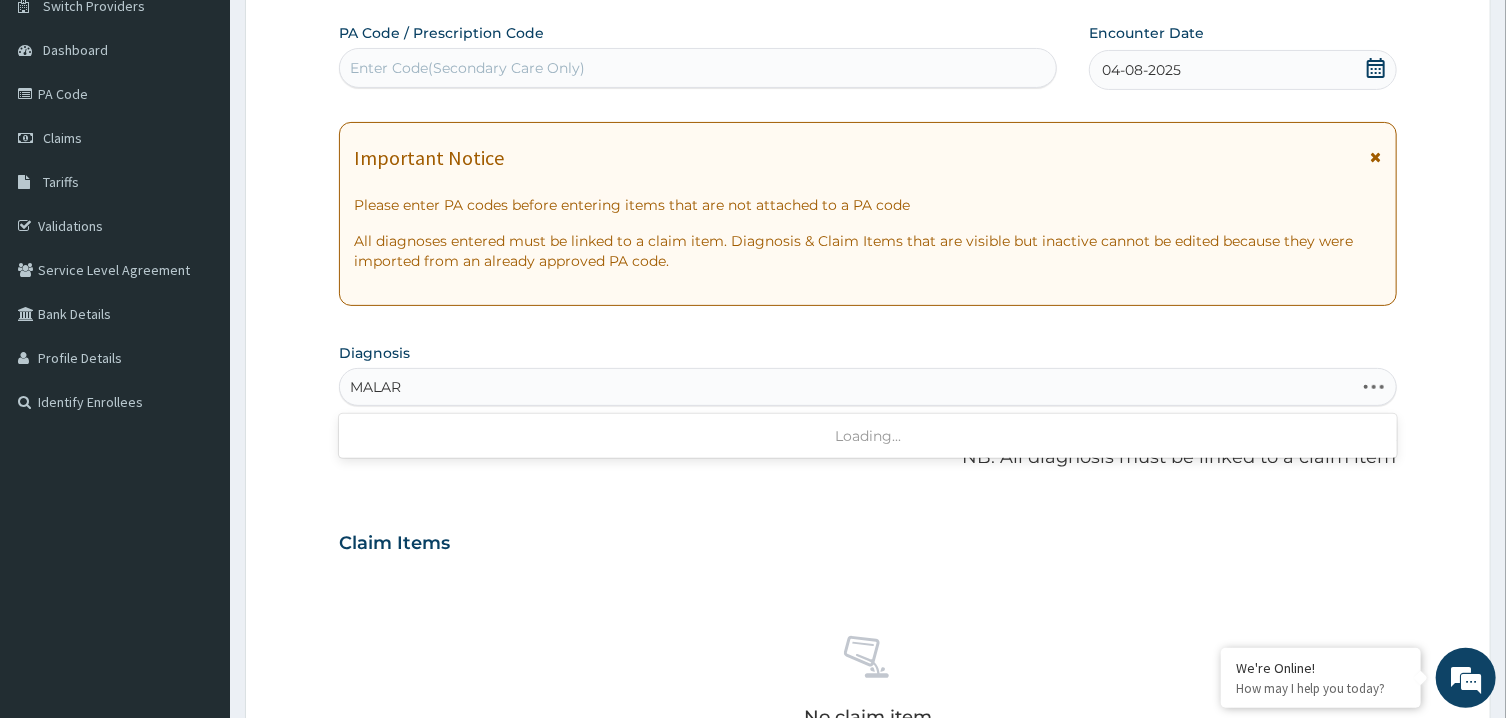 type on "MALARI" 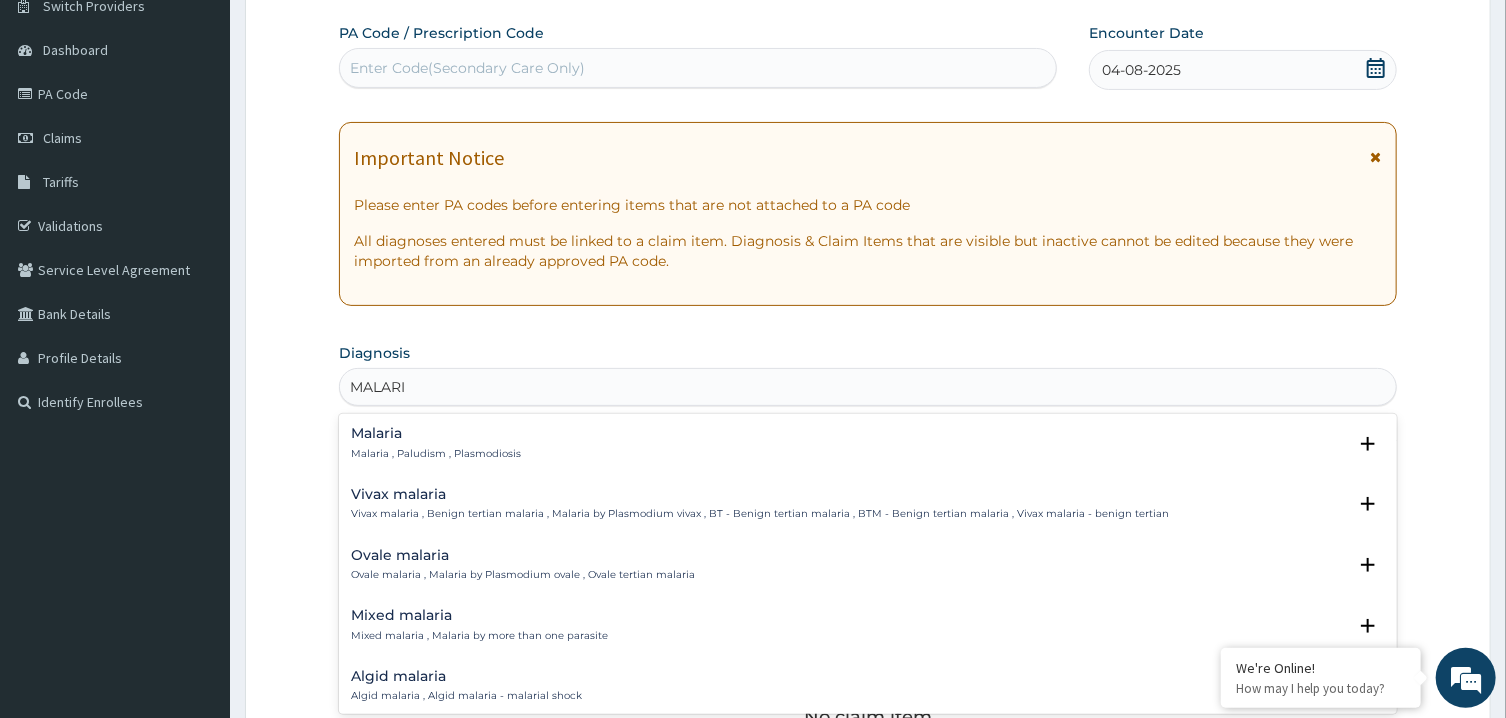 click on "Malaria" at bounding box center (436, 433) 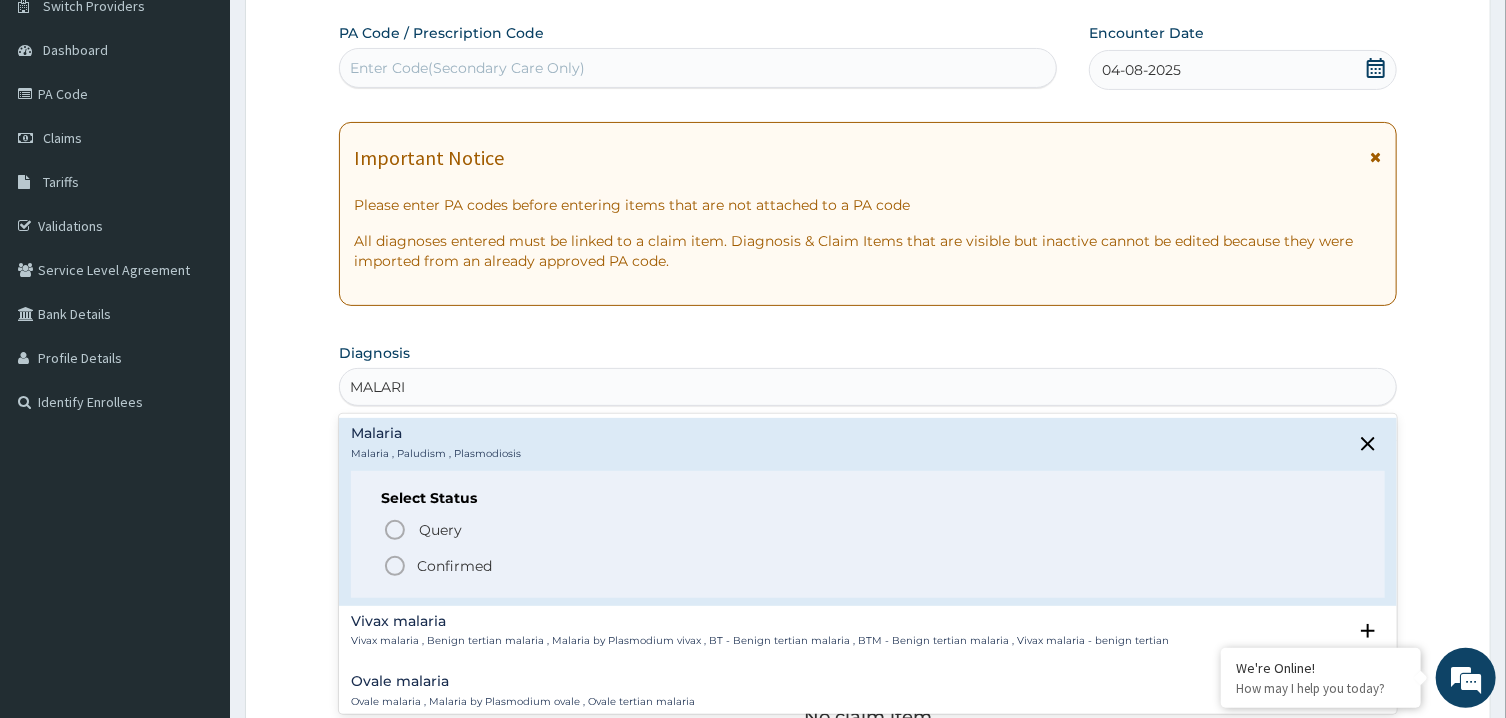 click 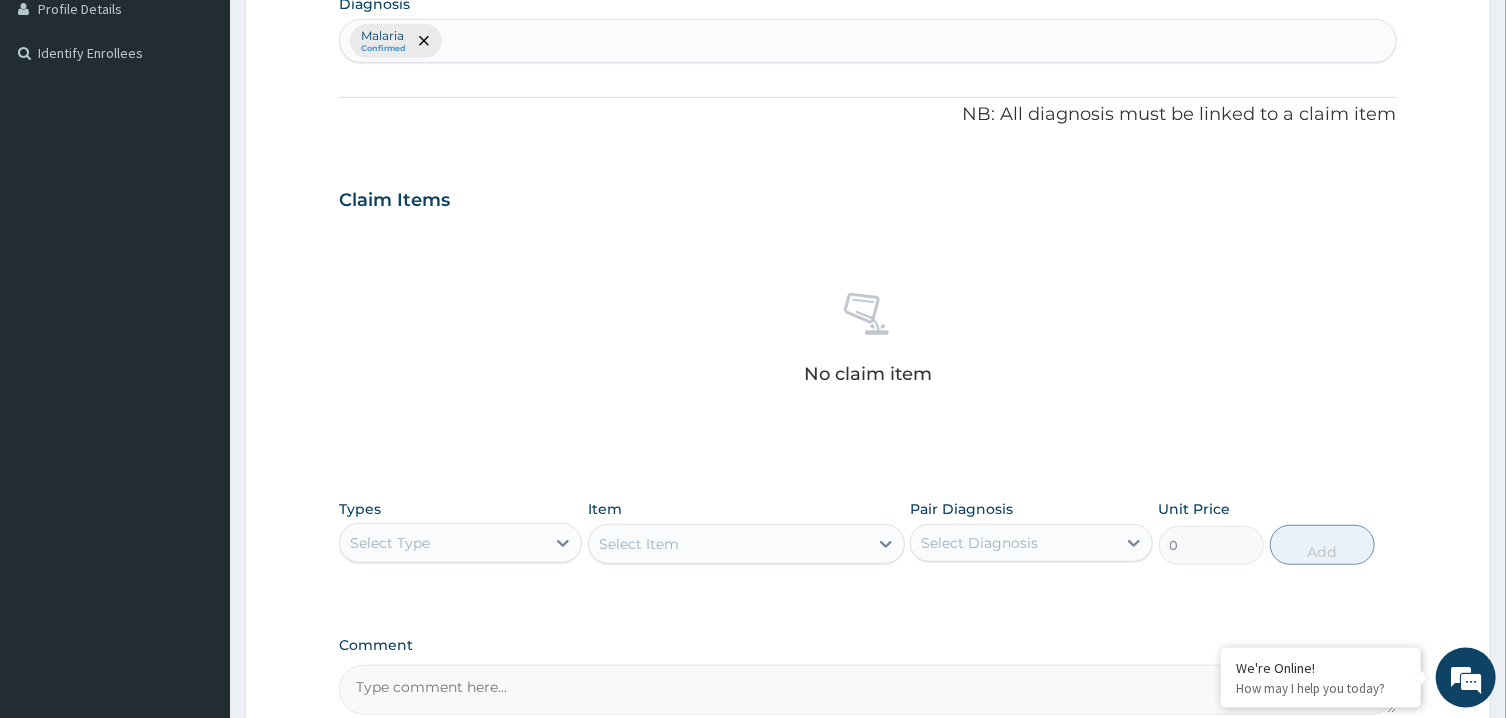 scroll, scrollTop: 724, scrollLeft: 0, axis: vertical 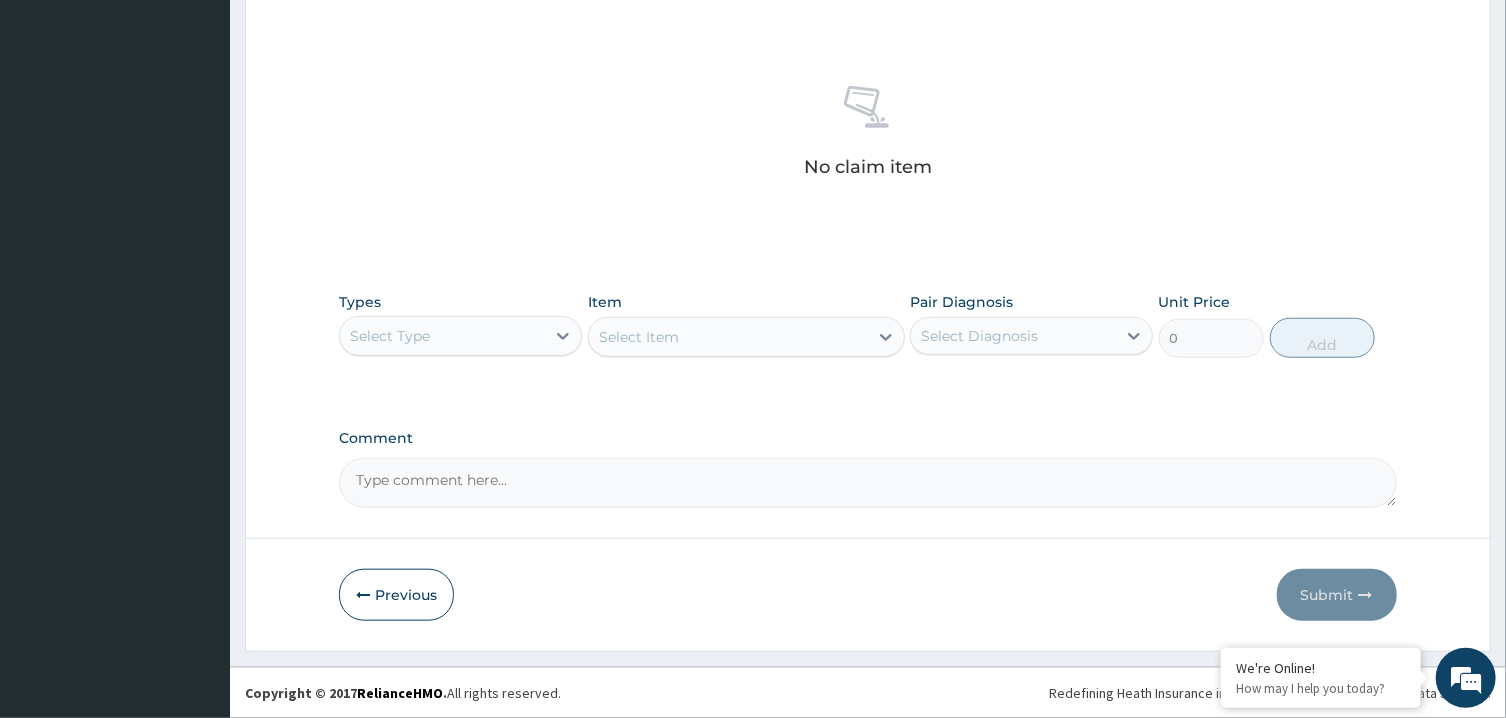 click on "Select Type" at bounding box center [442, 336] 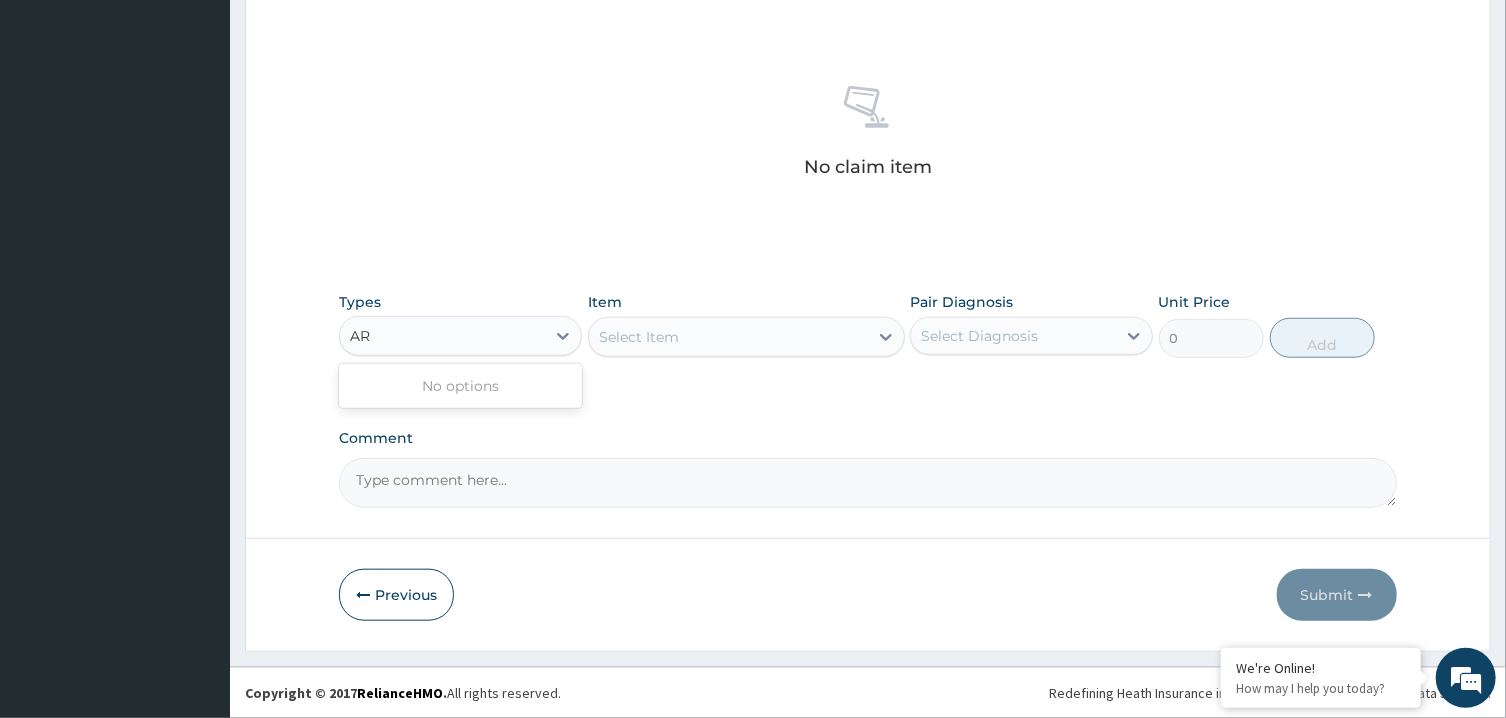 type on "A" 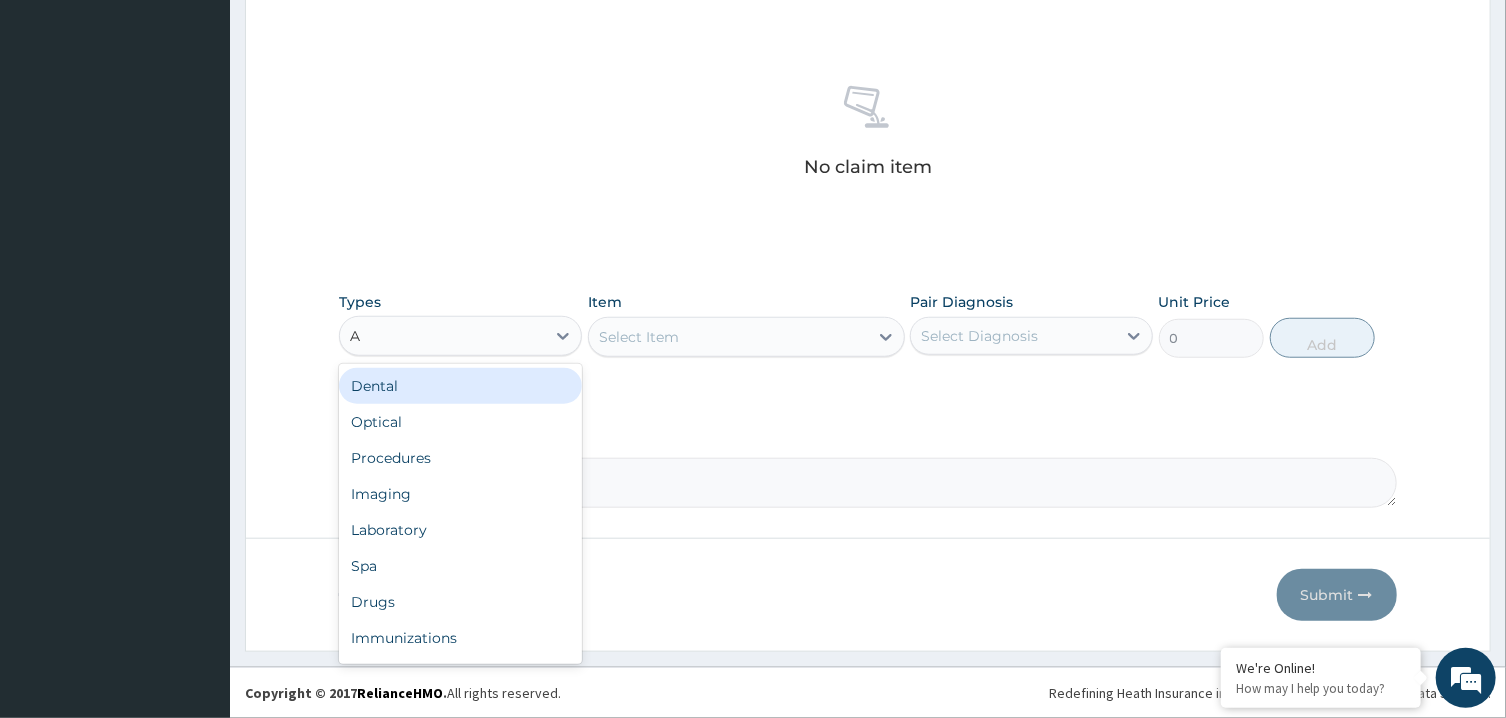 type 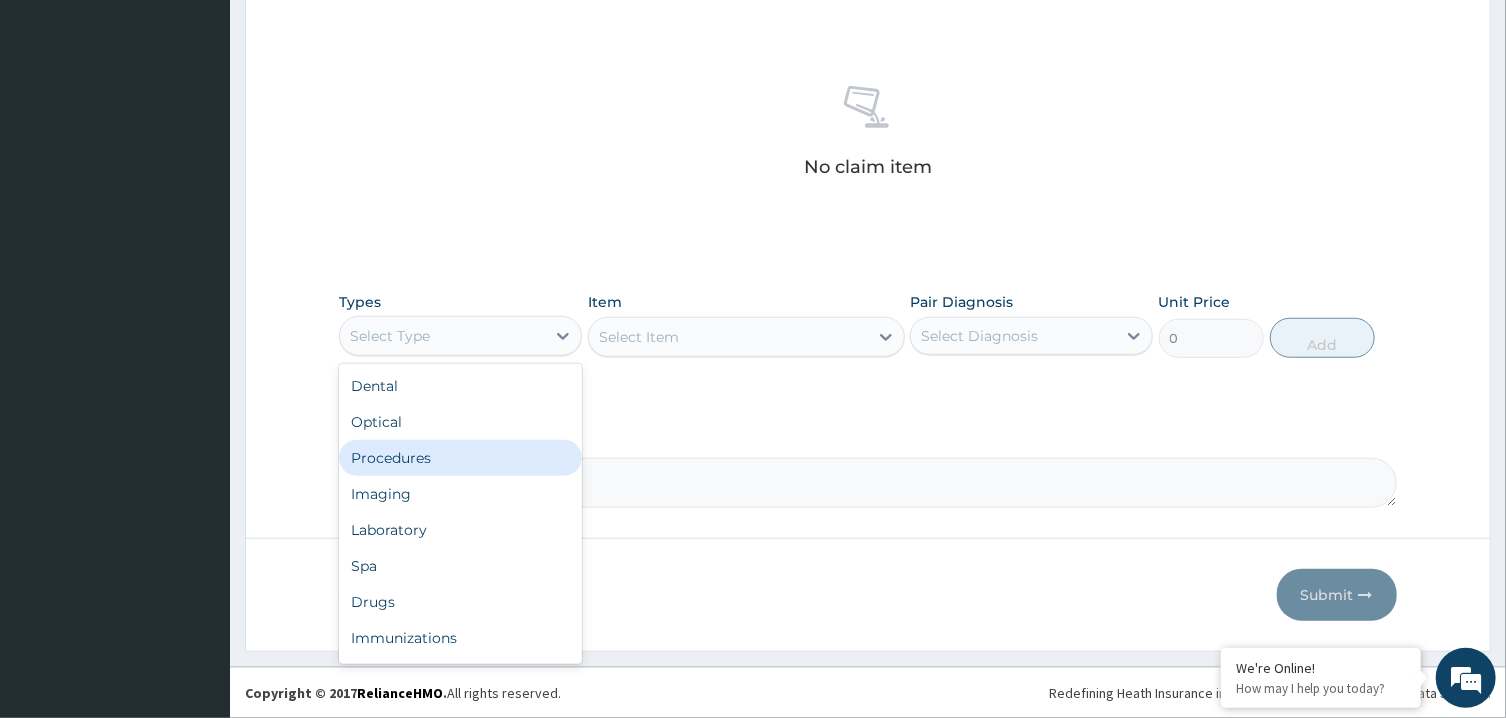 click on "Procedures" at bounding box center (460, 458) 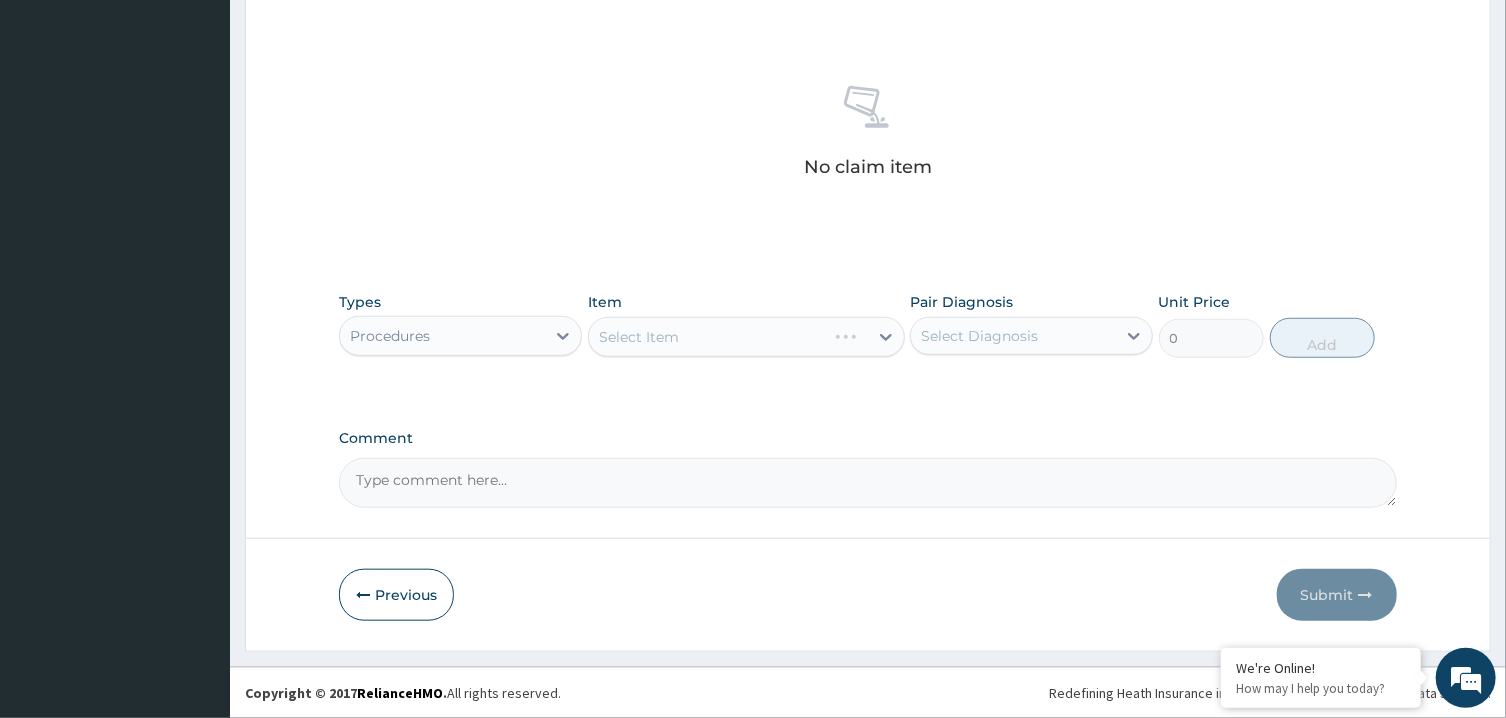 click on "Select Diagnosis" at bounding box center [979, 336] 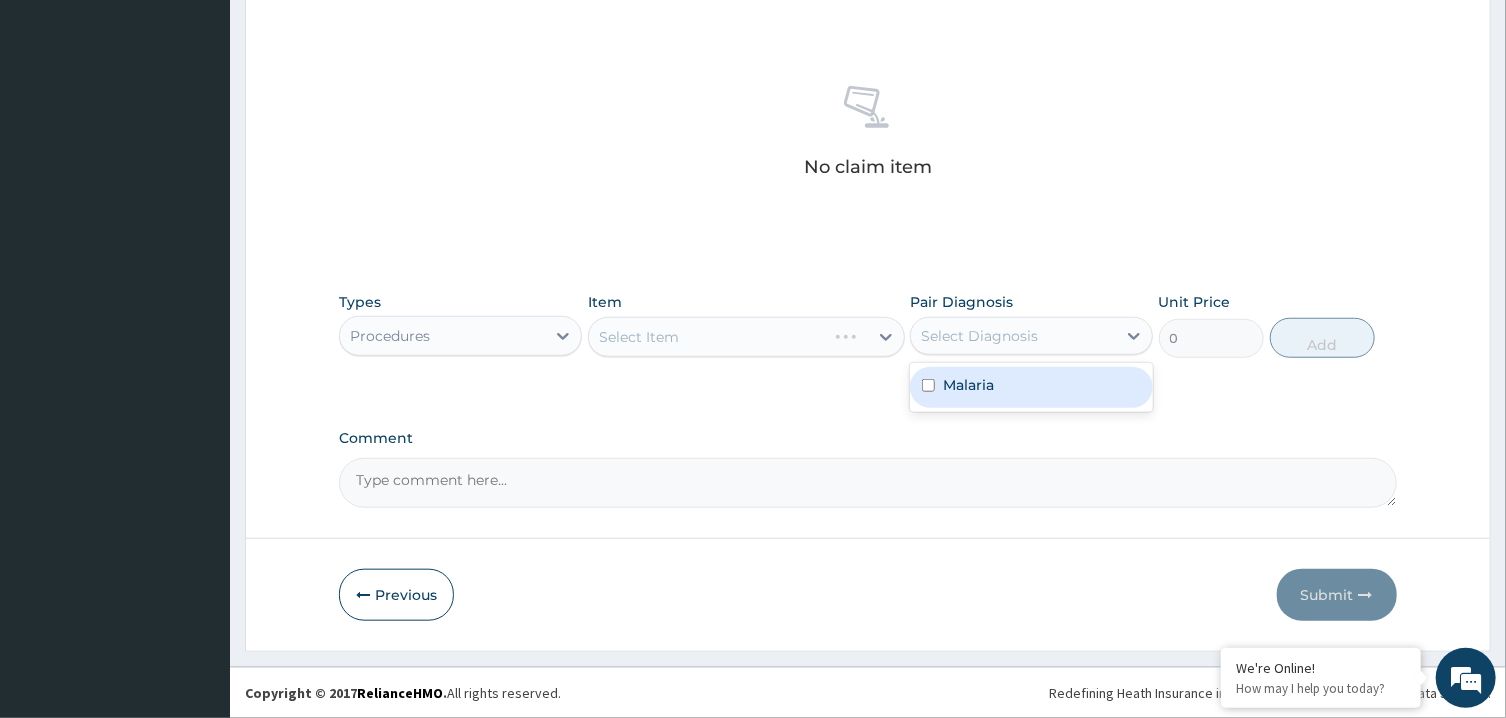 click on "Malaria" at bounding box center (1031, 387) 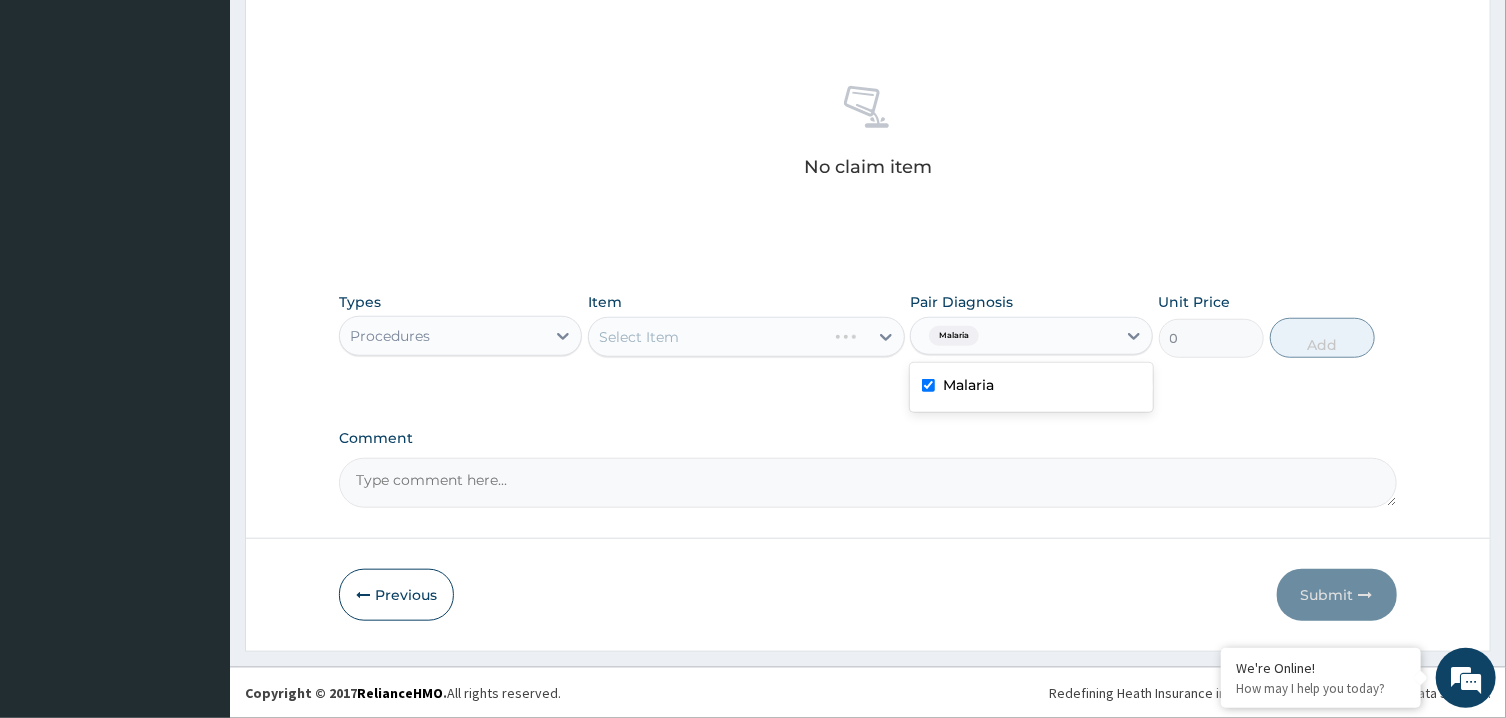 checkbox on "true" 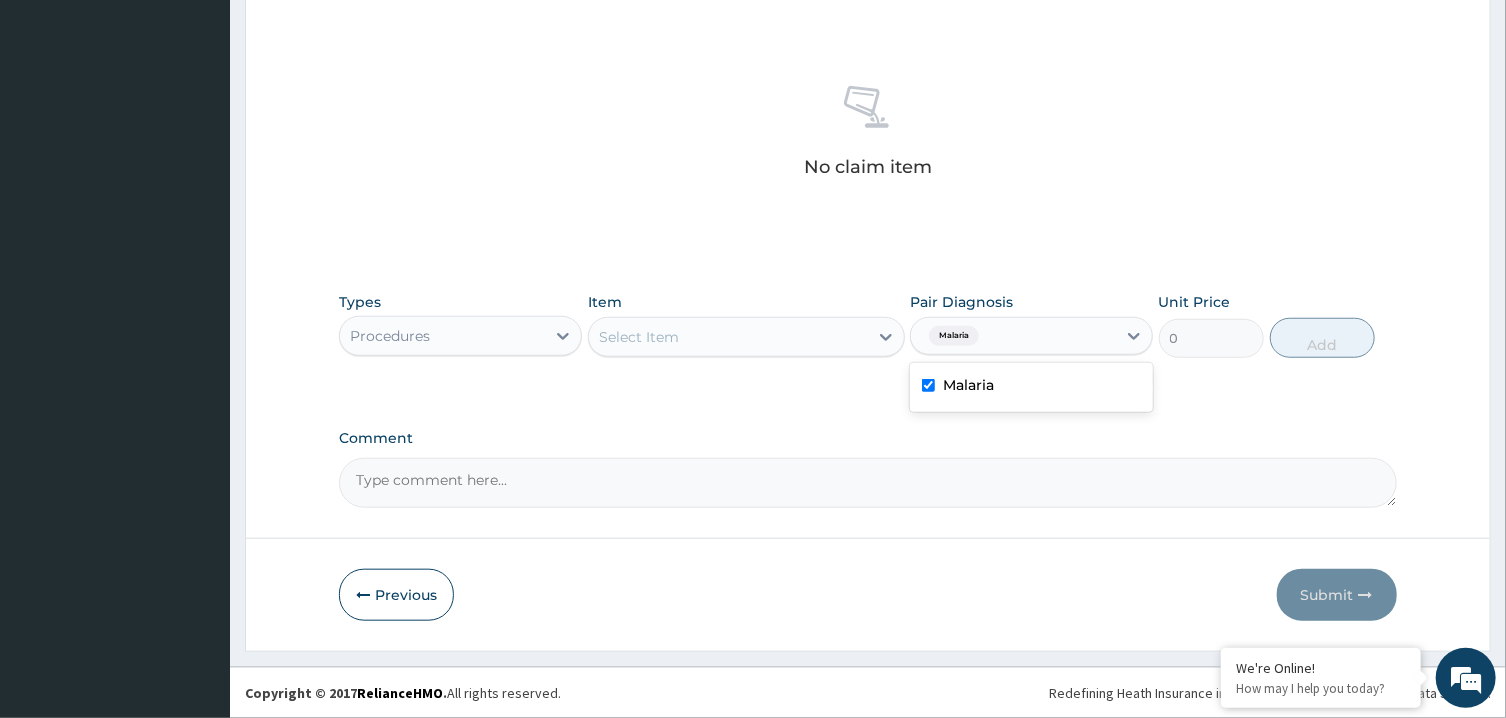 click on "Select Item" at bounding box center [746, 337] 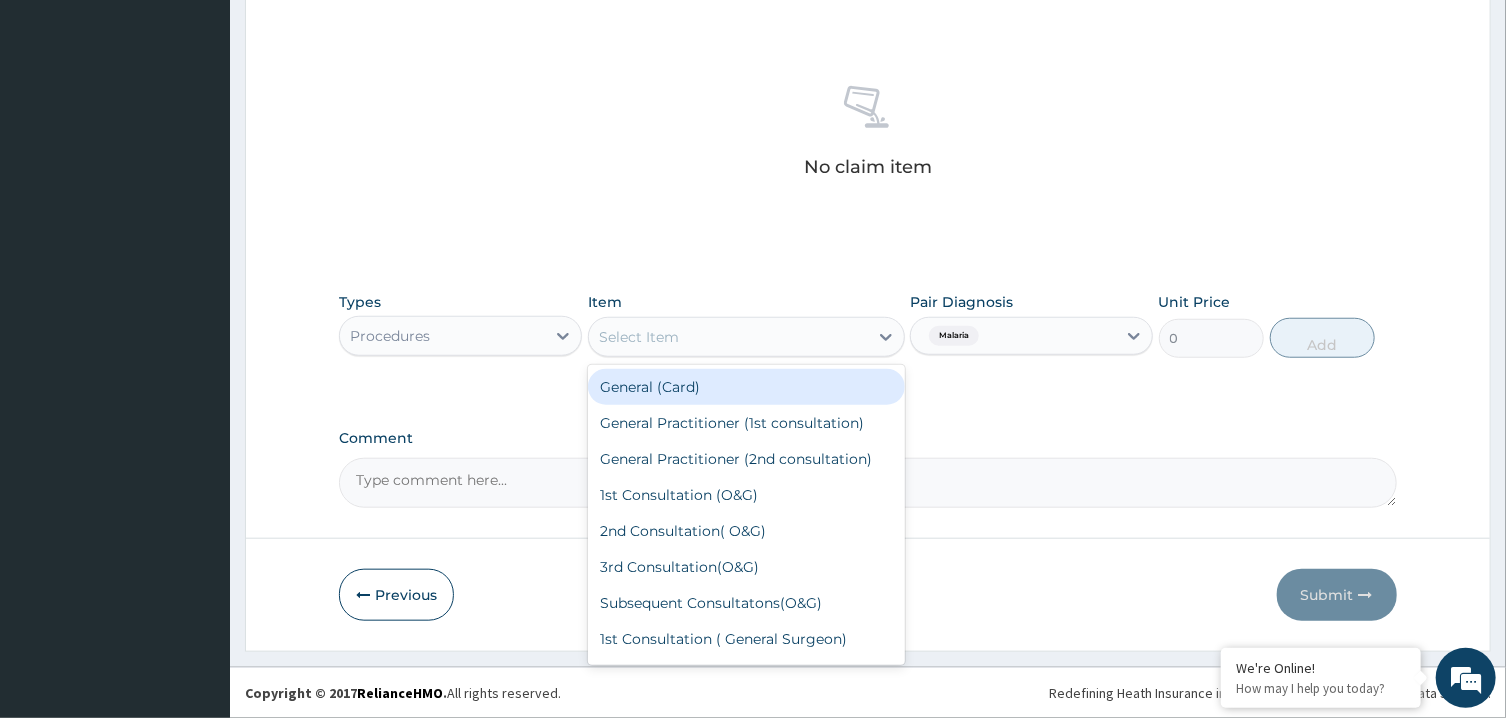 click on "General (Card)" at bounding box center [746, 387] 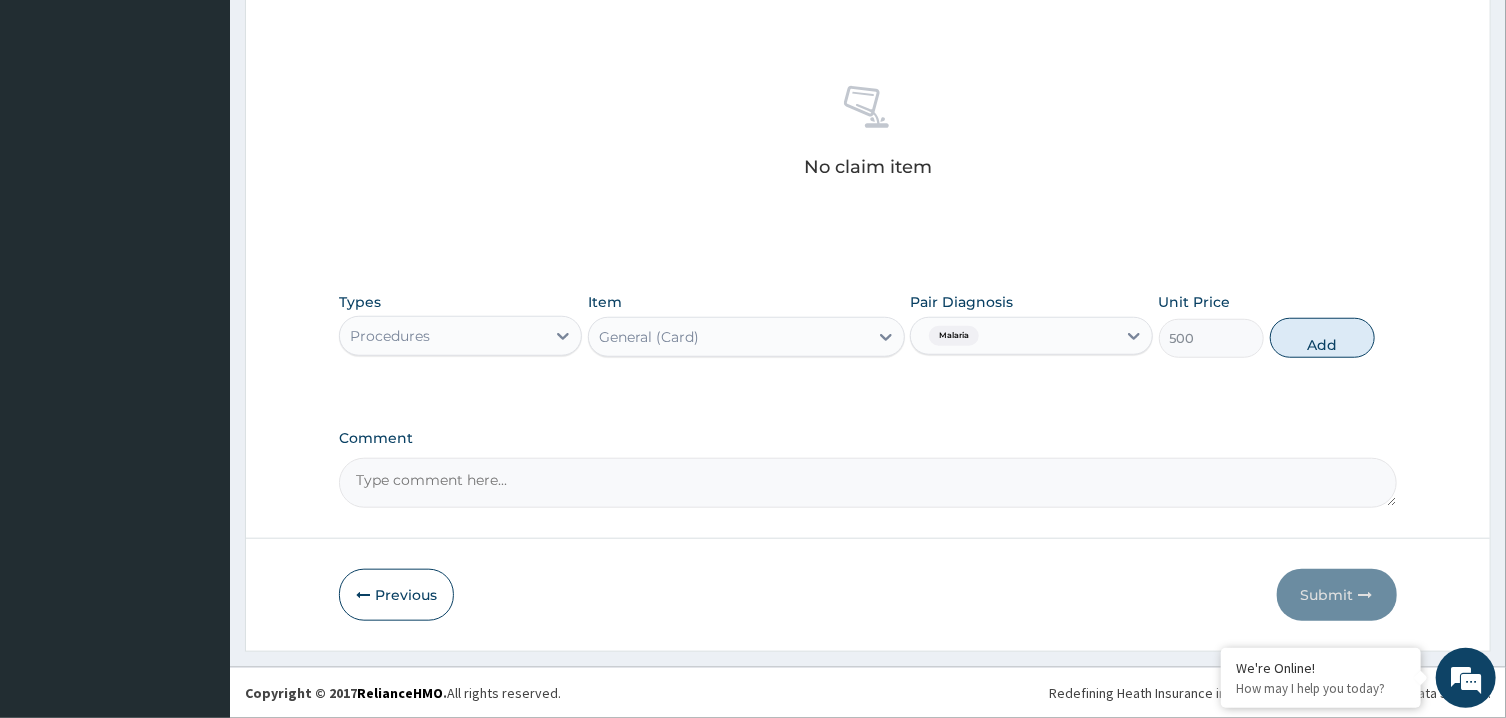 click on "Types Procedures Item option General (Card), selected.   Select is focused ,type to refine list, press Down to open the menu,  General (Card) Pair Diagnosis Malaria Unit Price 500 Add" at bounding box center (867, 325) 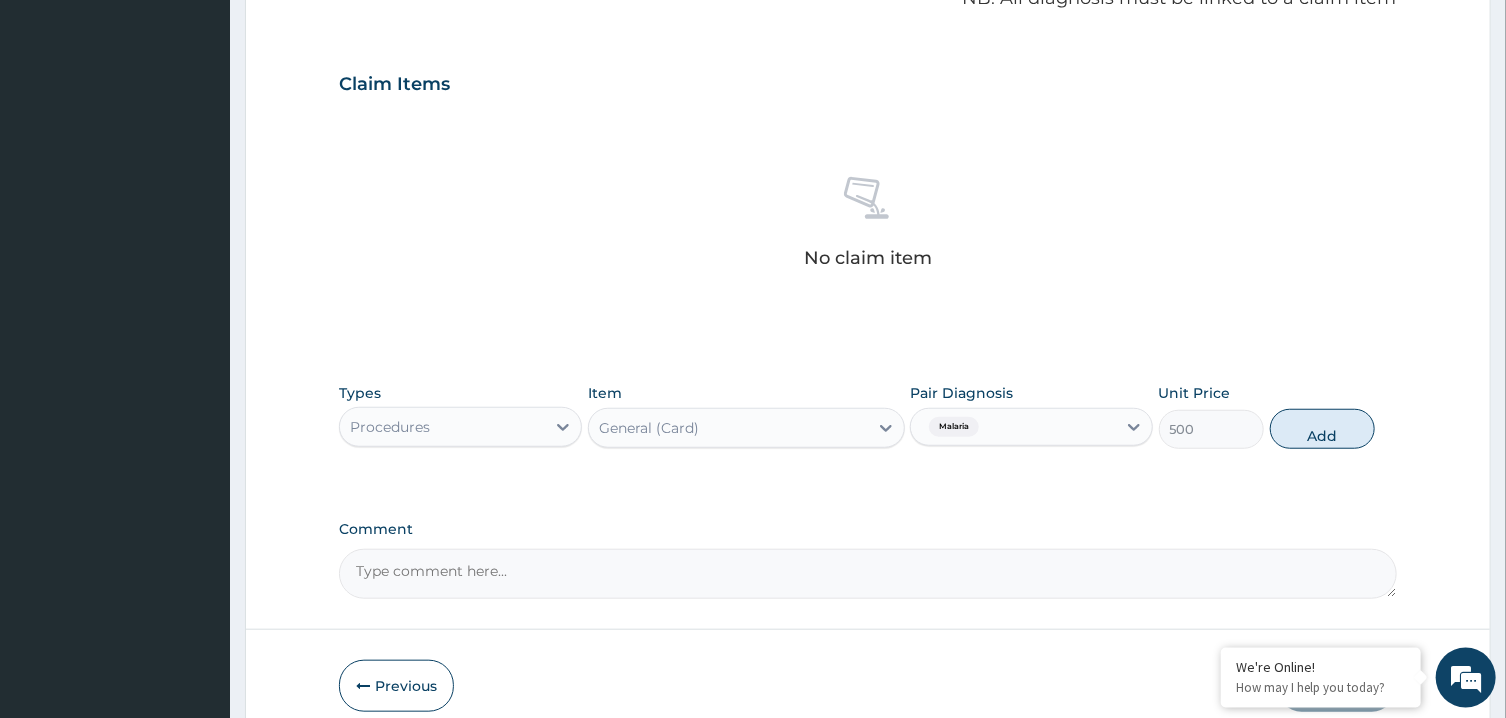 scroll, scrollTop: 626, scrollLeft: 0, axis: vertical 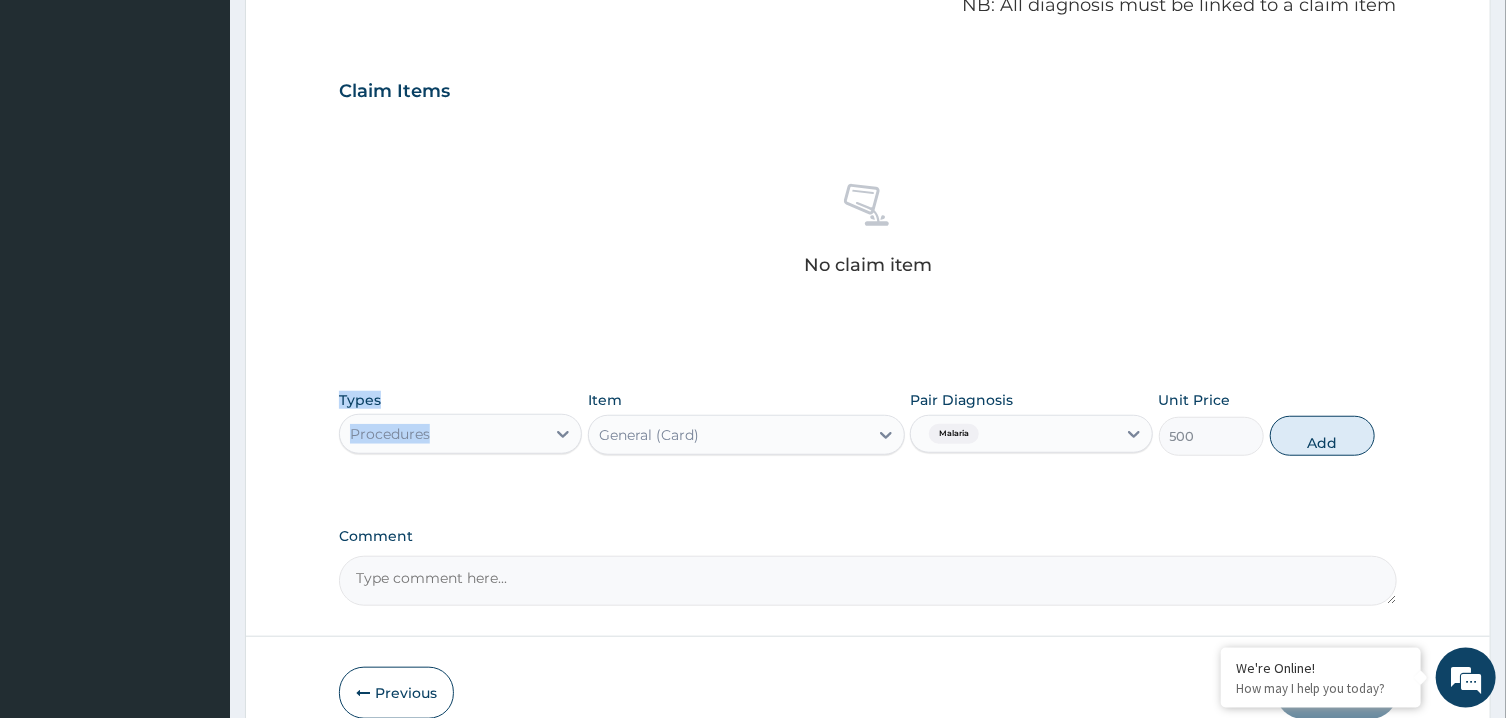drag, startPoint x: 1513, startPoint y: 431, endPoint x: 1524, endPoint y: 457, distance: 28.231188 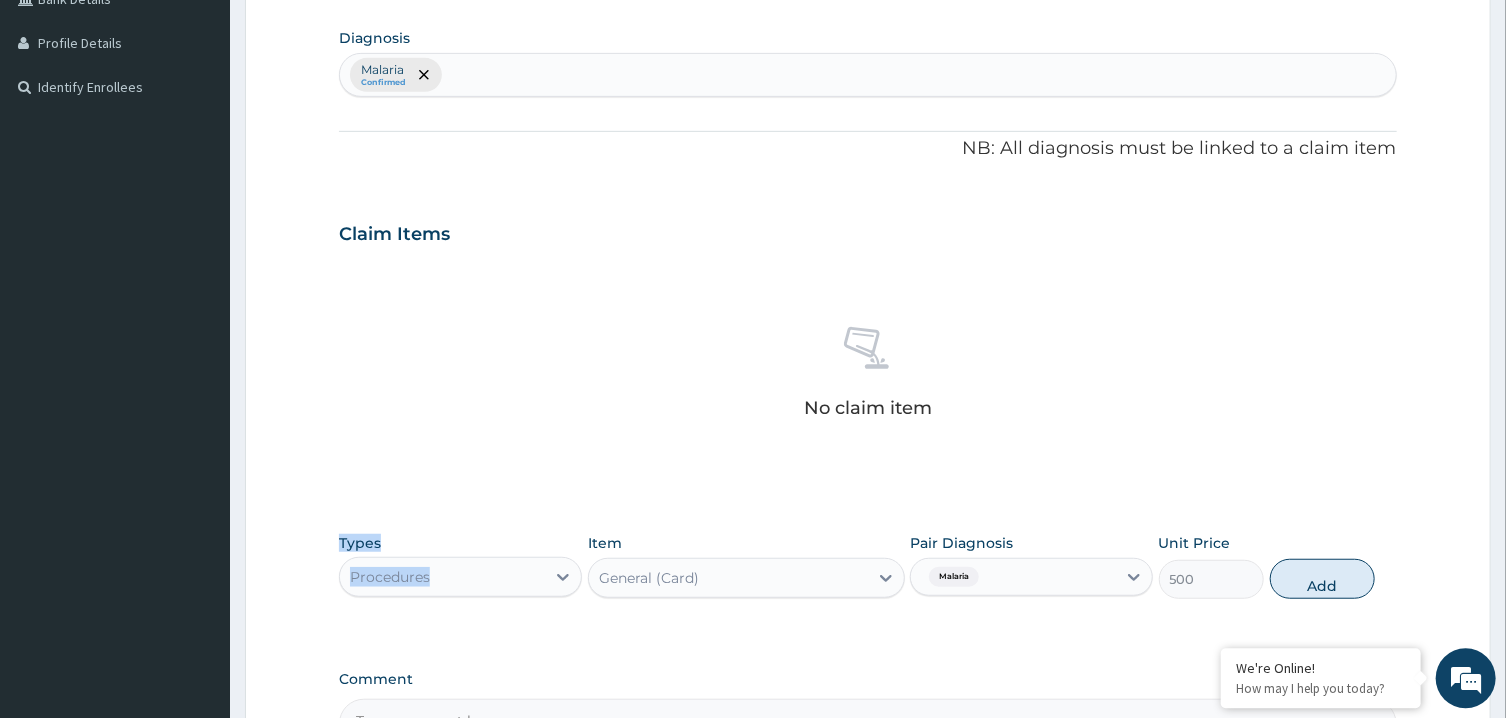 scroll, scrollTop: 462, scrollLeft: 0, axis: vertical 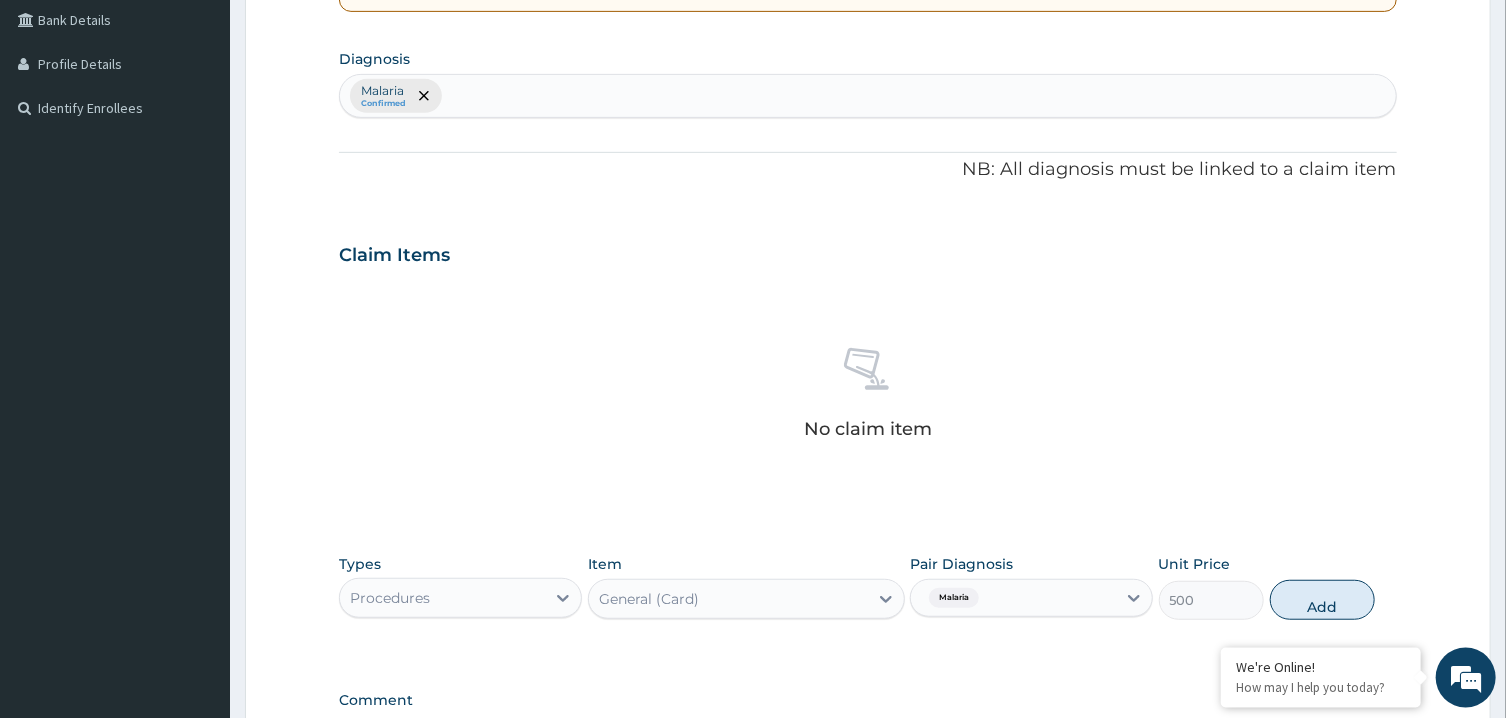 click on "Malaria Confirmed" at bounding box center [867, 96] 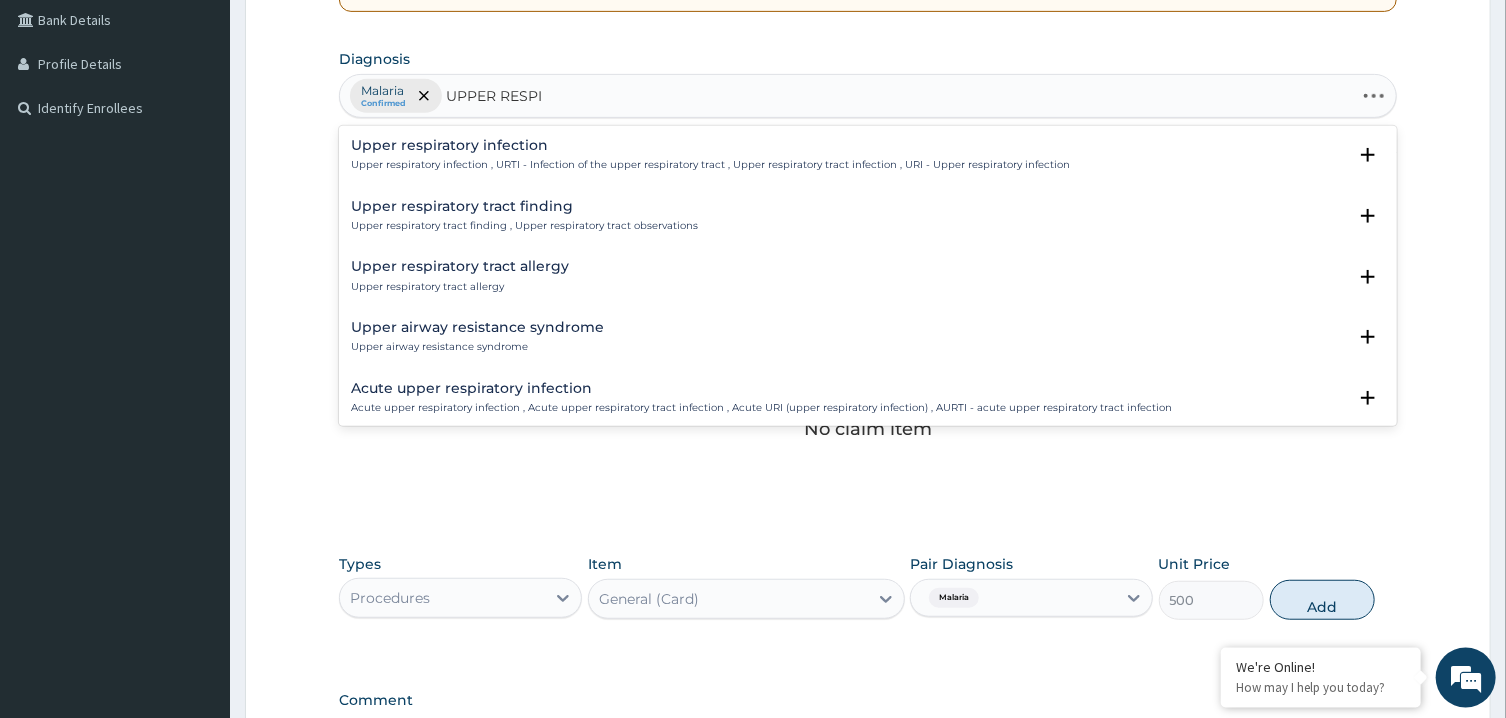 type on "UPPER RESPIR" 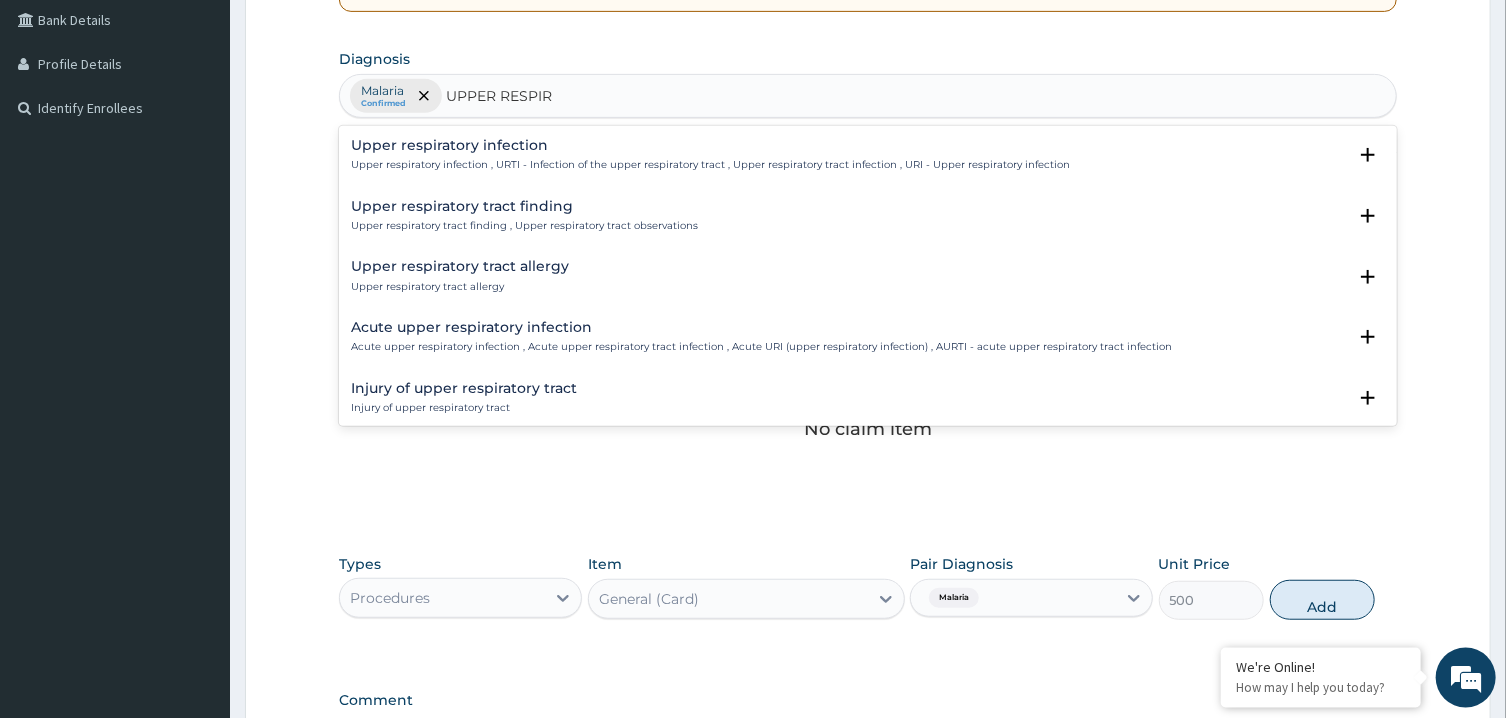 click on "Upper respiratory infection , URTI - Infection of the upper respiratory tract , Upper respiratory tract infection , URI - Upper respiratory infection" at bounding box center [710, 165] 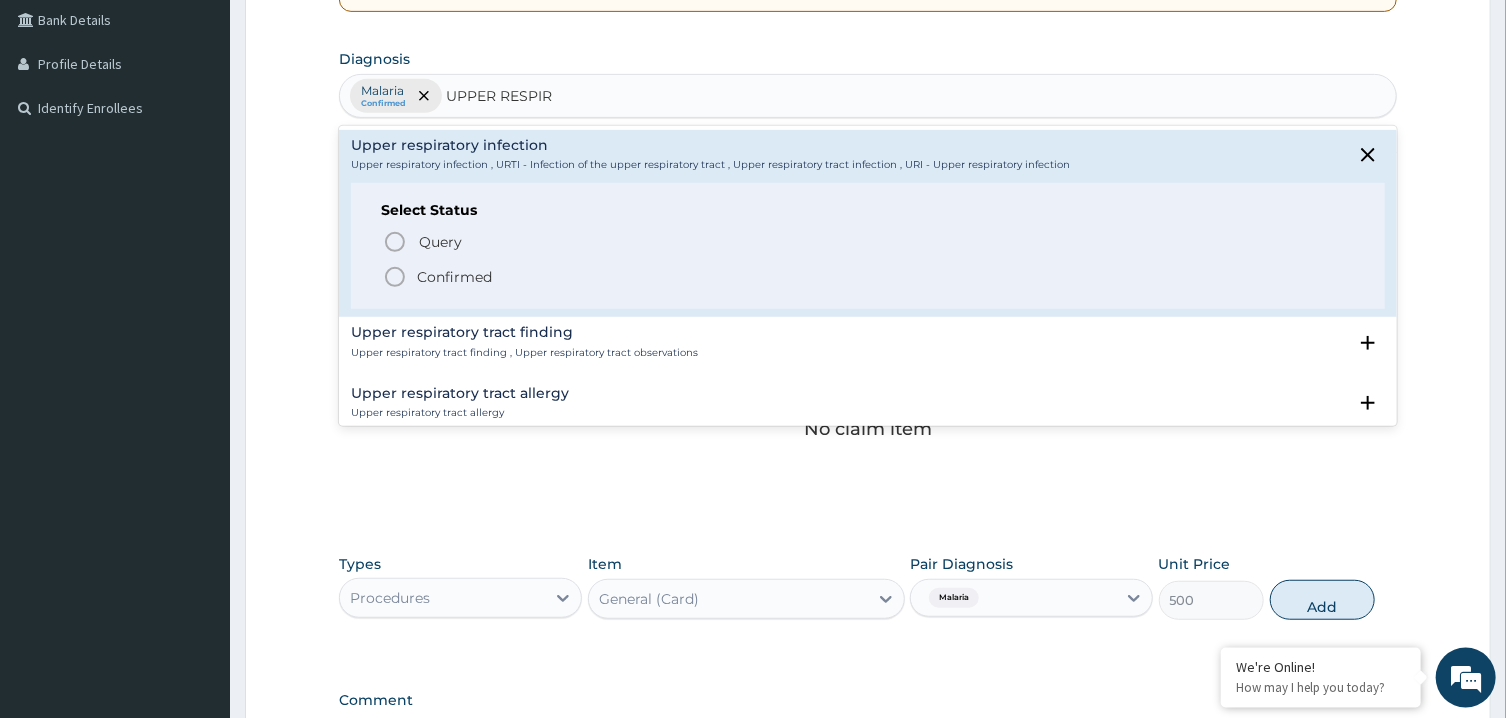 click 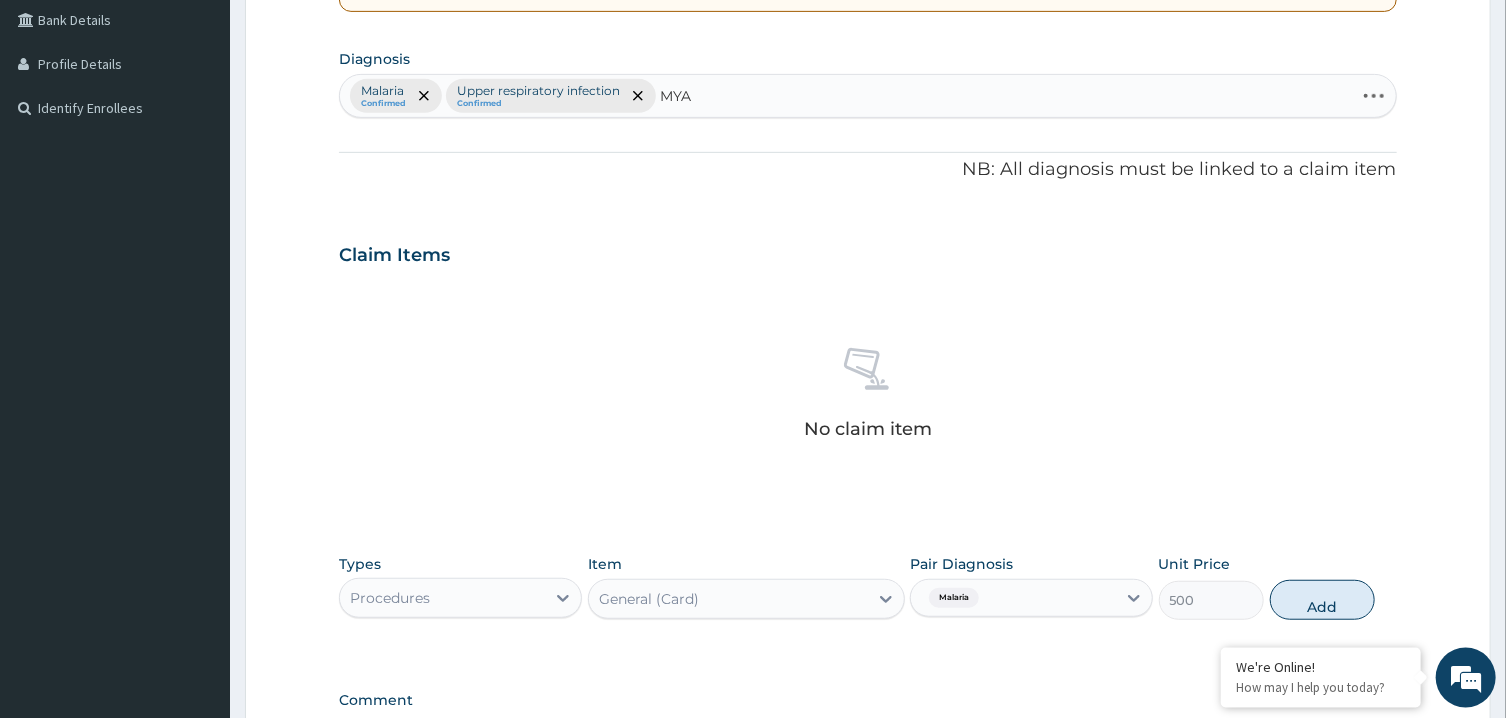 type on "MYAL" 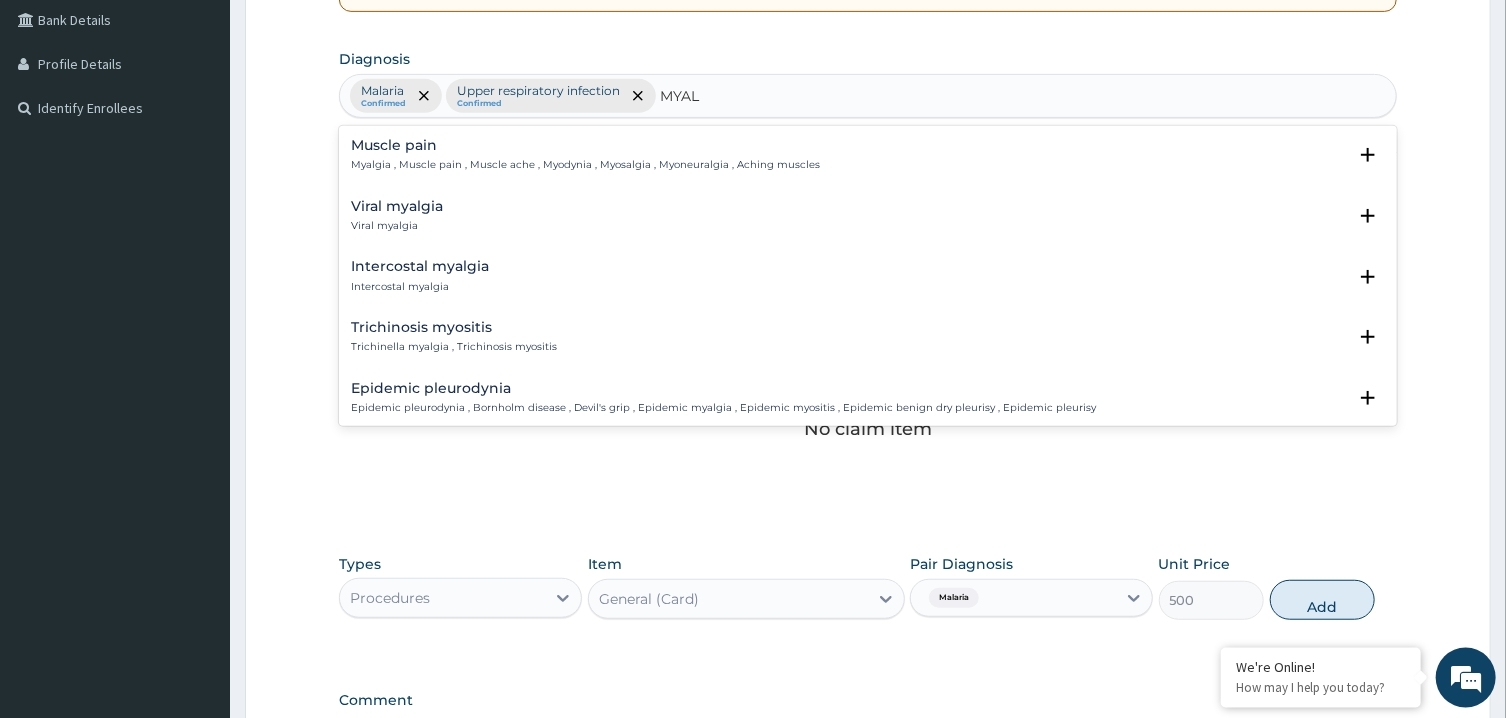 click on "Myalgia , Muscle pain , Muscle ache , Myodynia , Myosalgia , Myoneuralgia , Aching muscles" at bounding box center [585, 165] 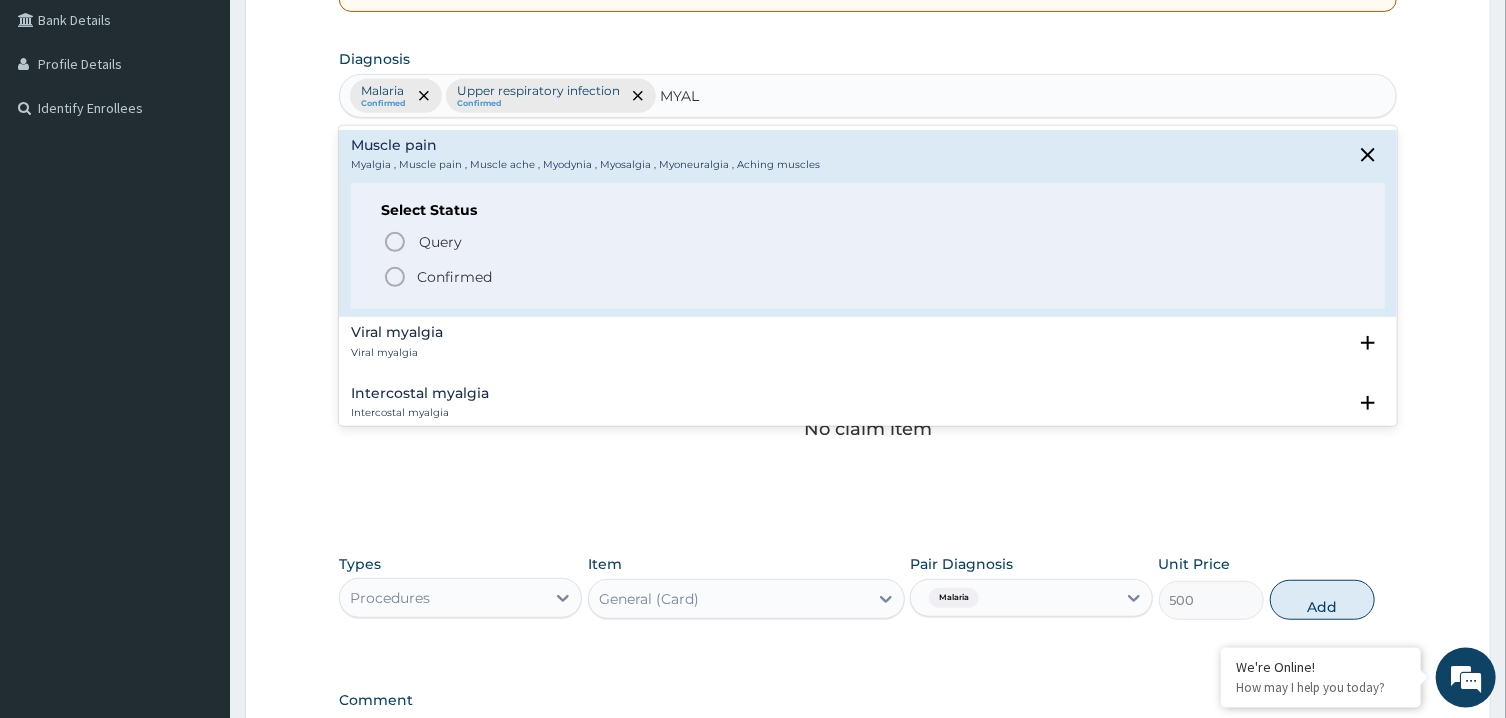 click 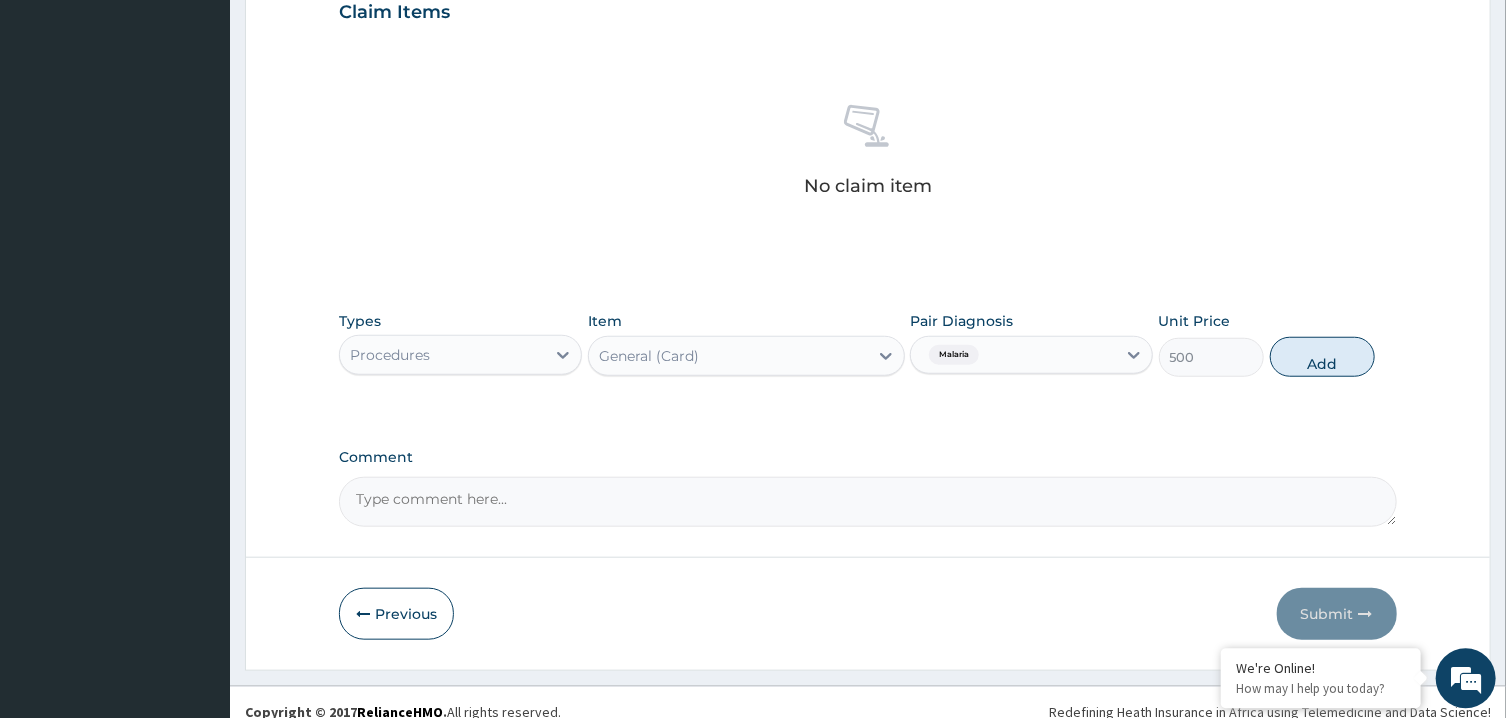 scroll, scrollTop: 724, scrollLeft: 0, axis: vertical 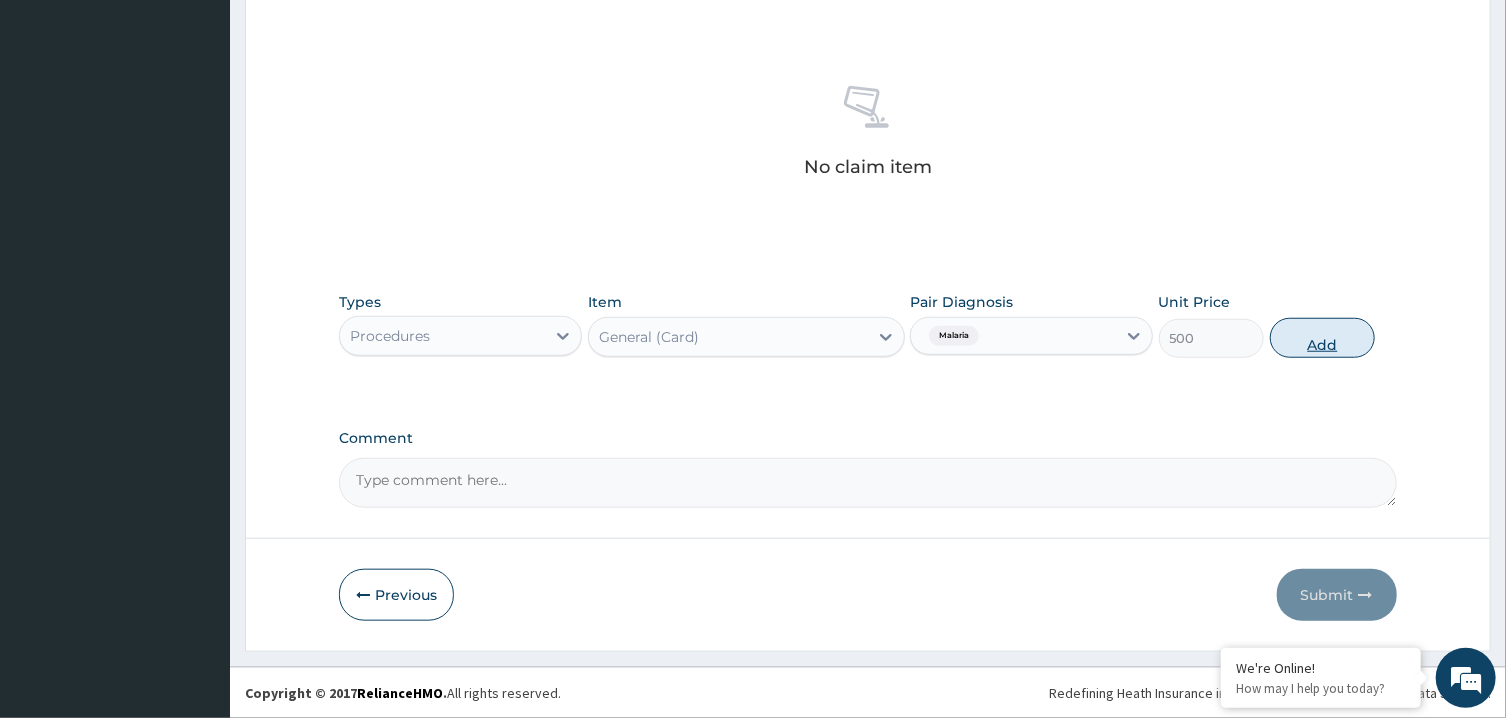 click on "Add" at bounding box center (1323, 338) 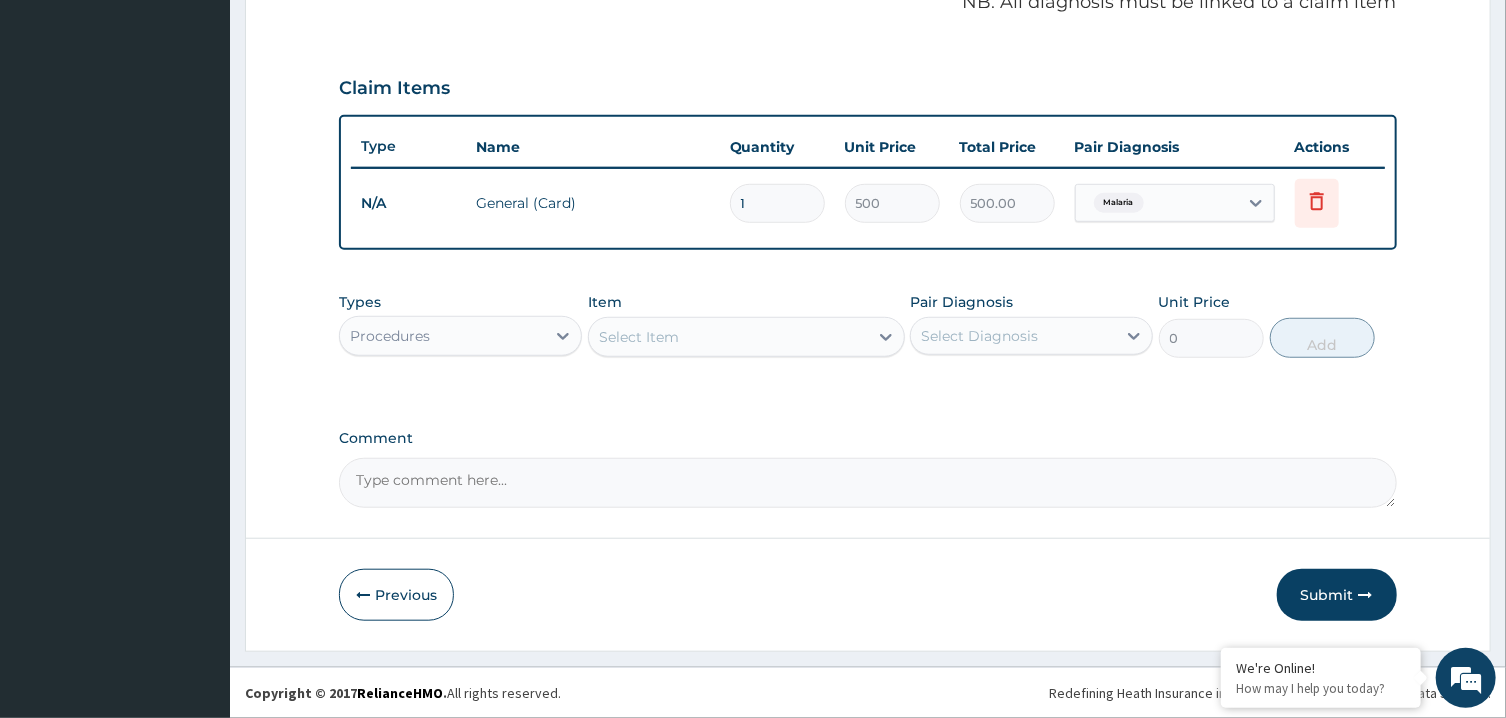 scroll, scrollTop: 627, scrollLeft: 0, axis: vertical 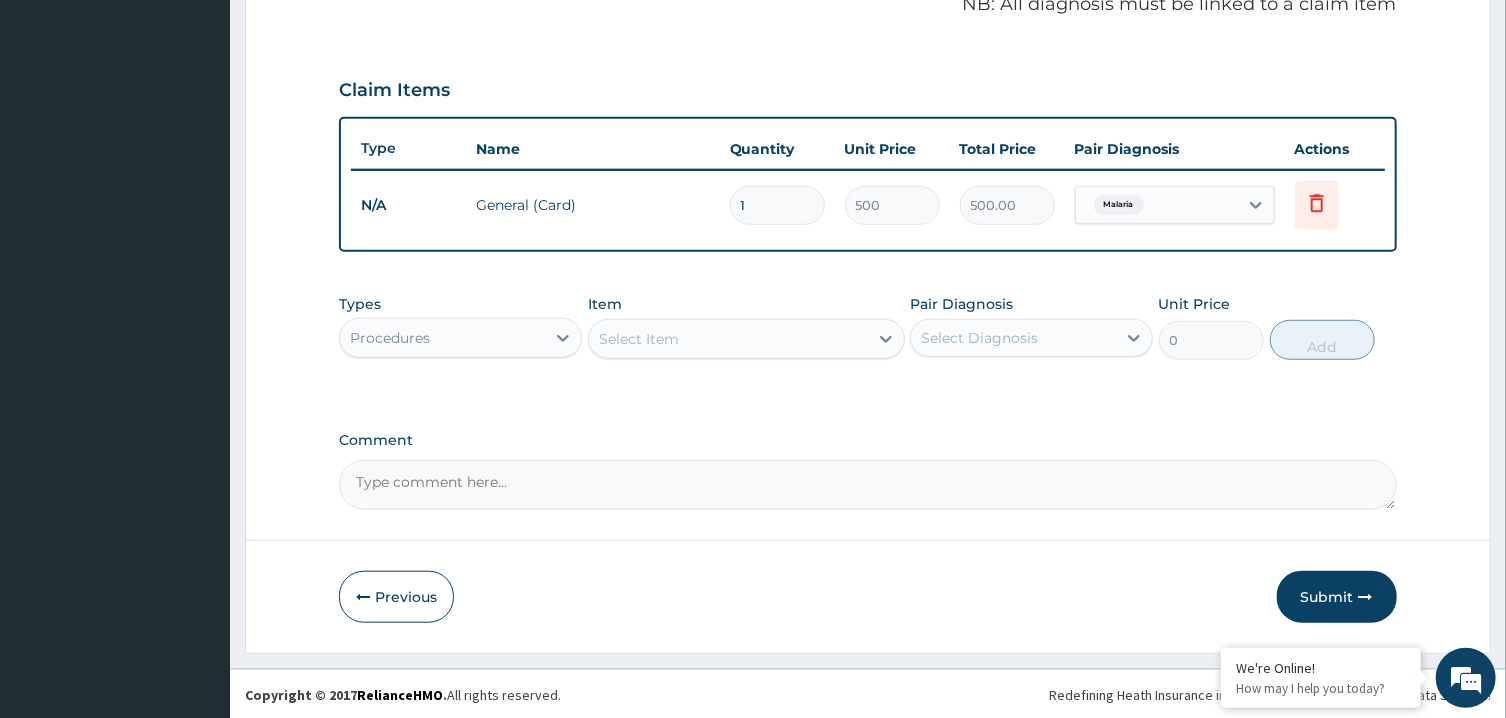 click on "Select Item" at bounding box center (728, 339) 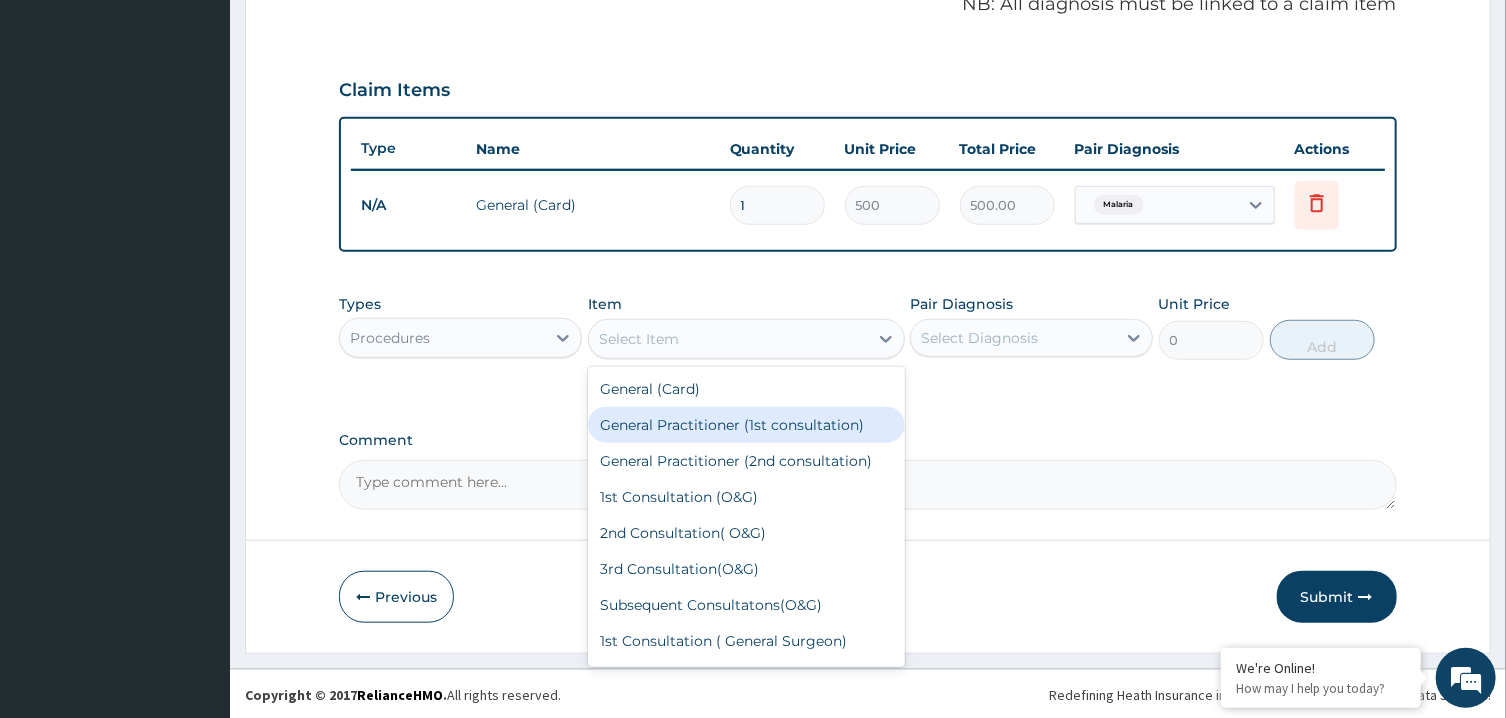 click on "General Practitioner (1st consultation)" at bounding box center [746, 425] 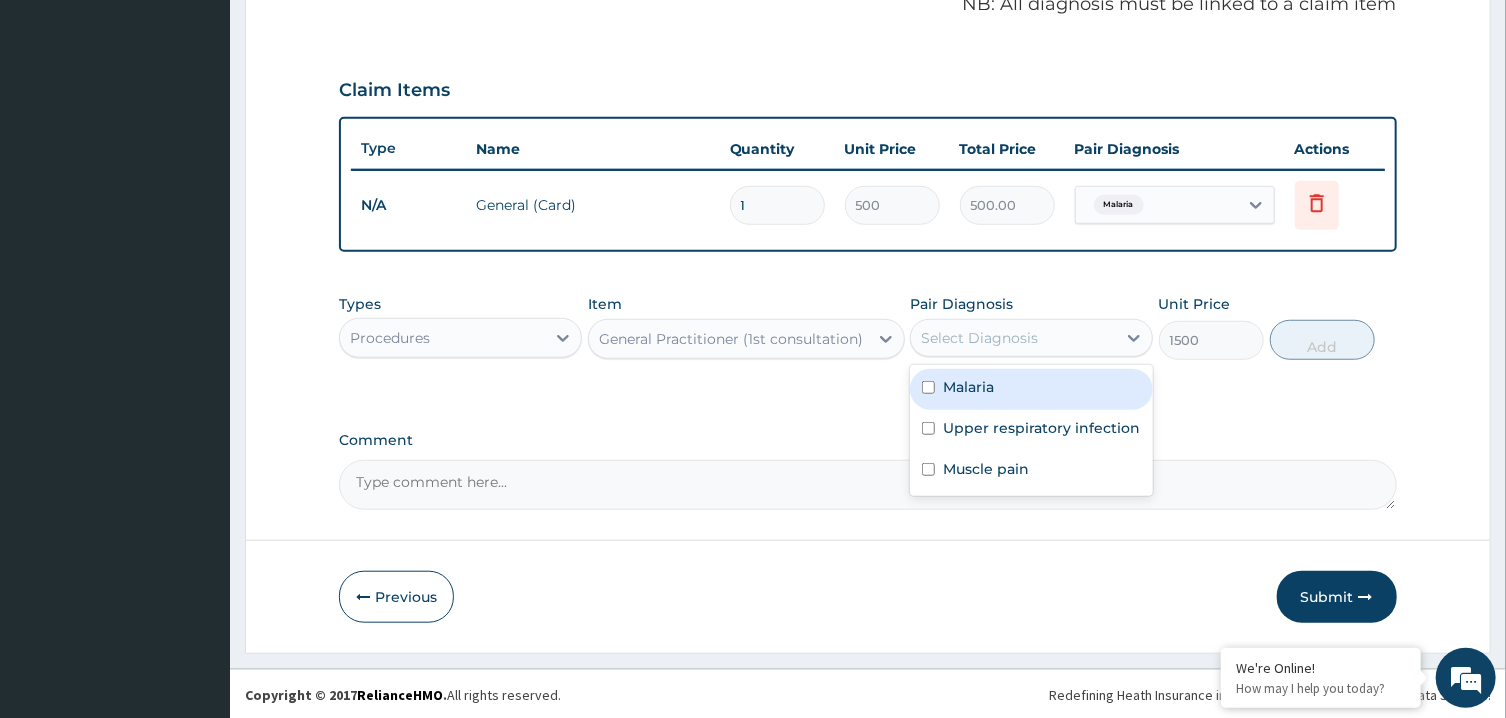 click on "Select Diagnosis" at bounding box center [1013, 338] 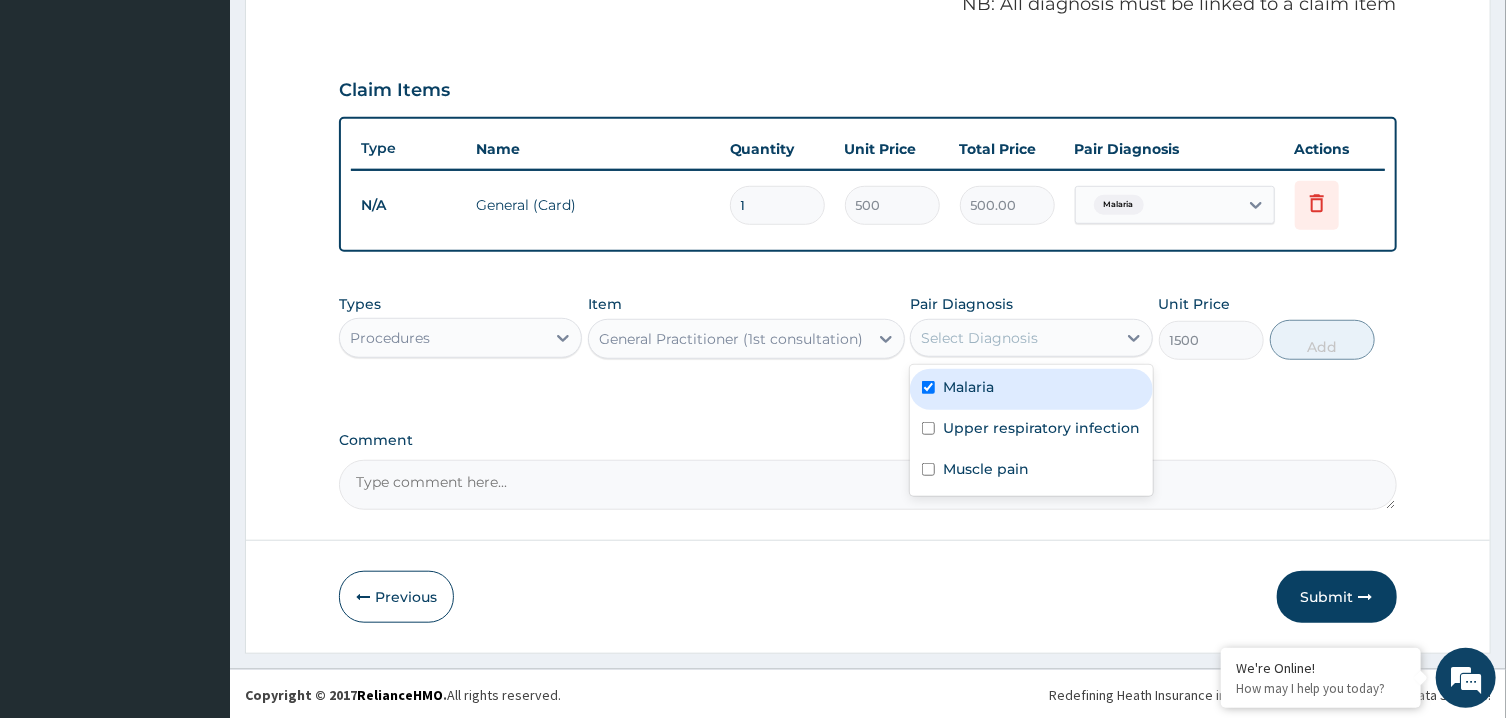 checkbox on "true" 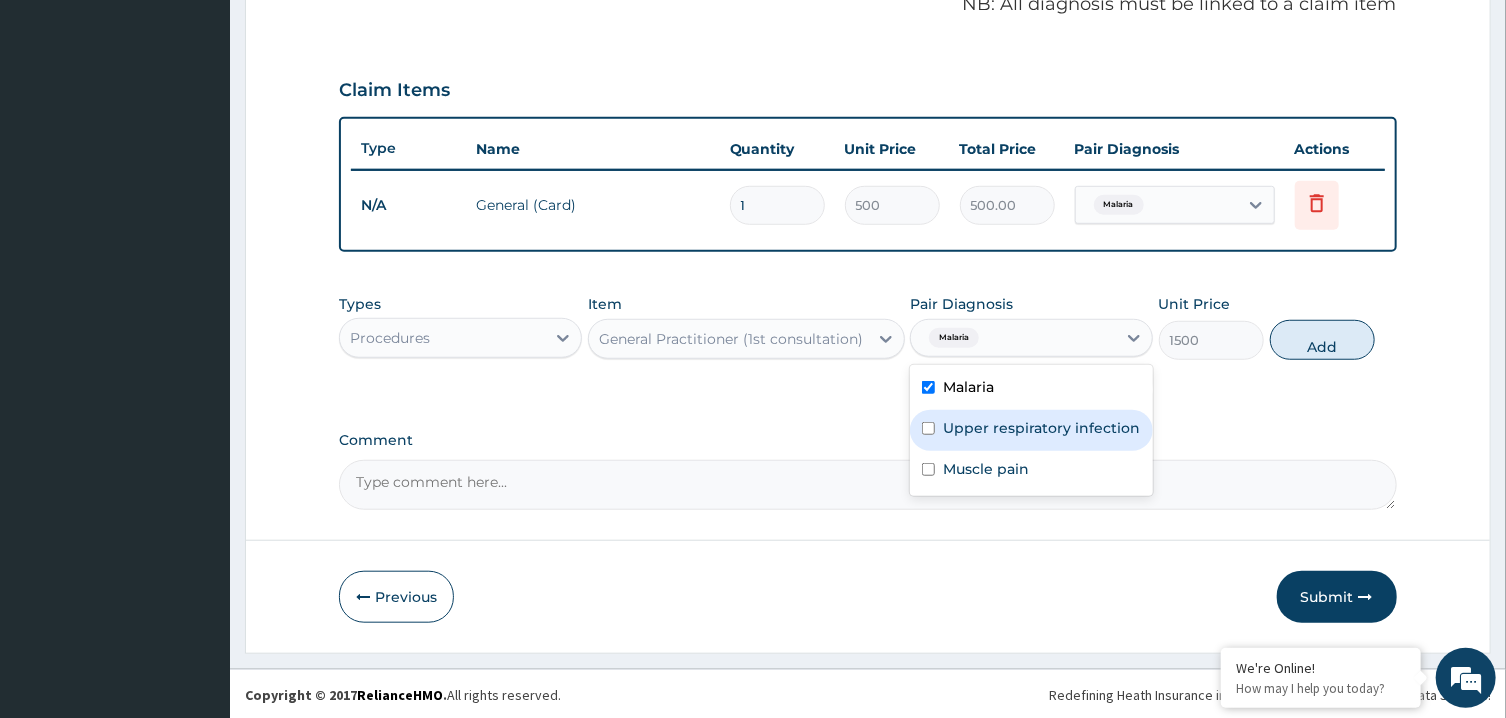click on "Upper respiratory infection" at bounding box center [1041, 428] 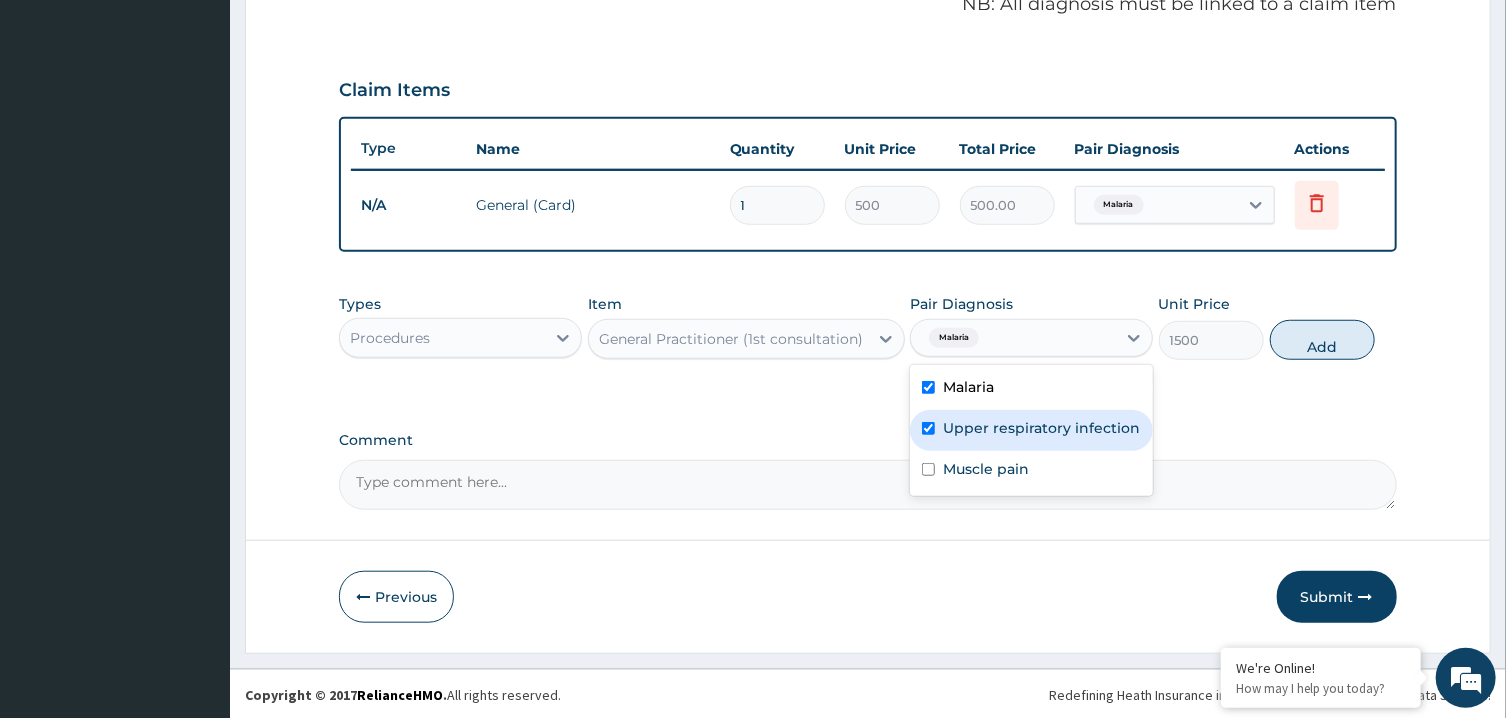 checkbox on "true" 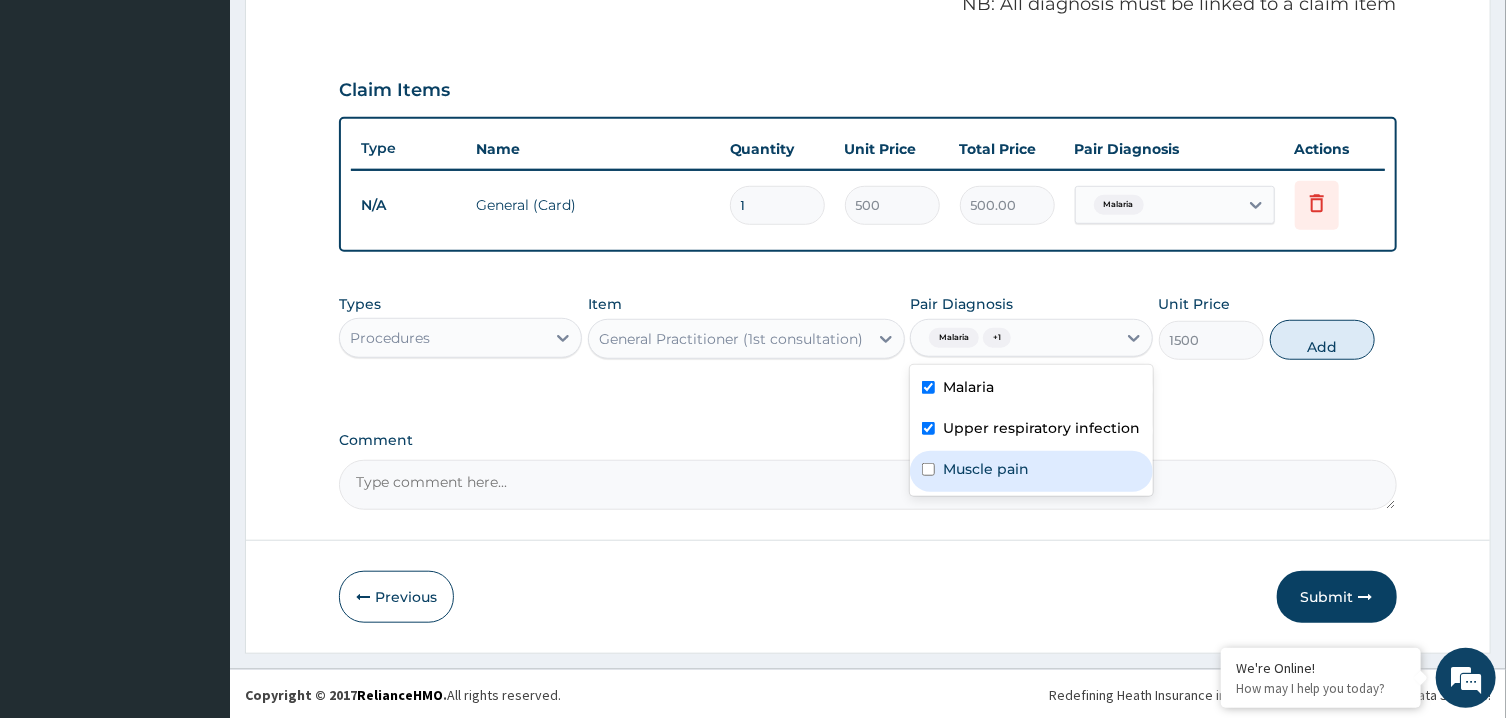 click on "Muscle pain" at bounding box center (1031, 471) 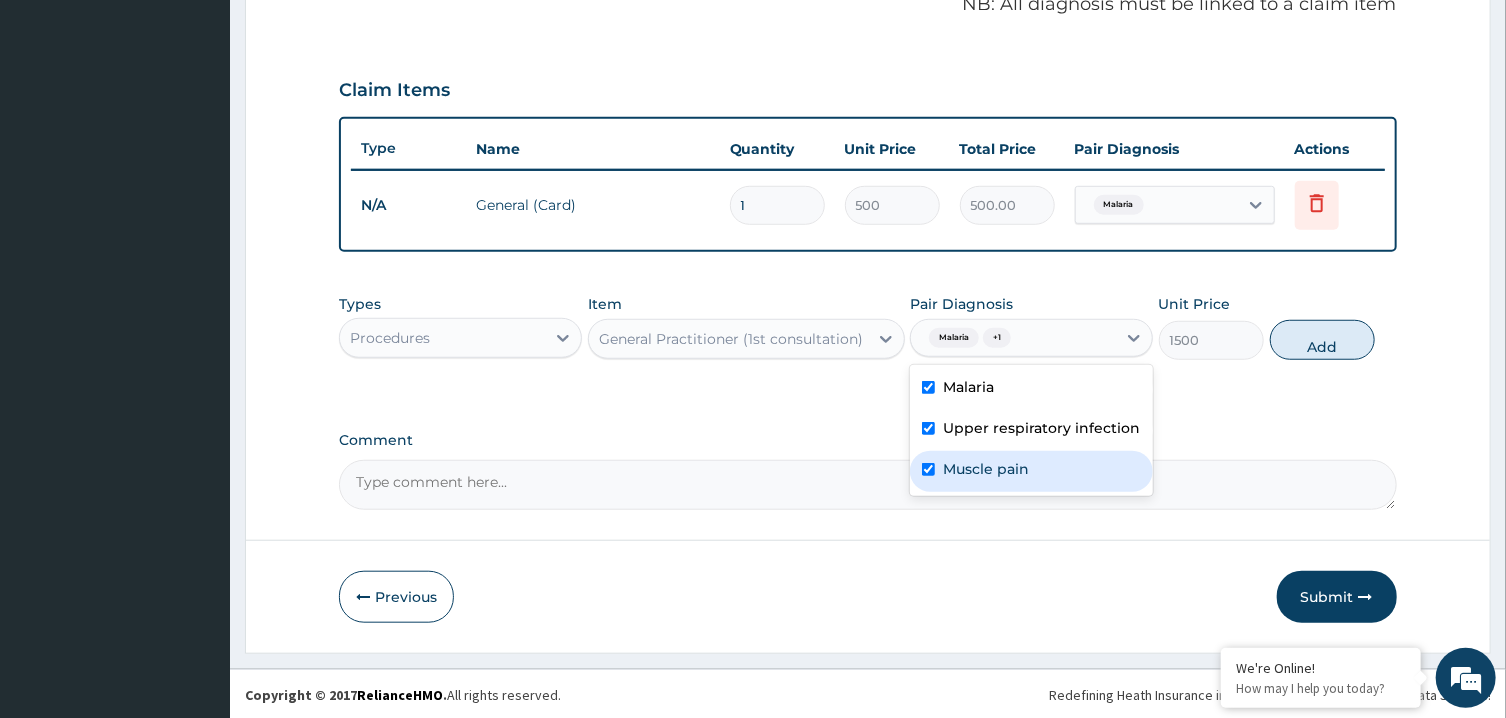 checkbox on "true" 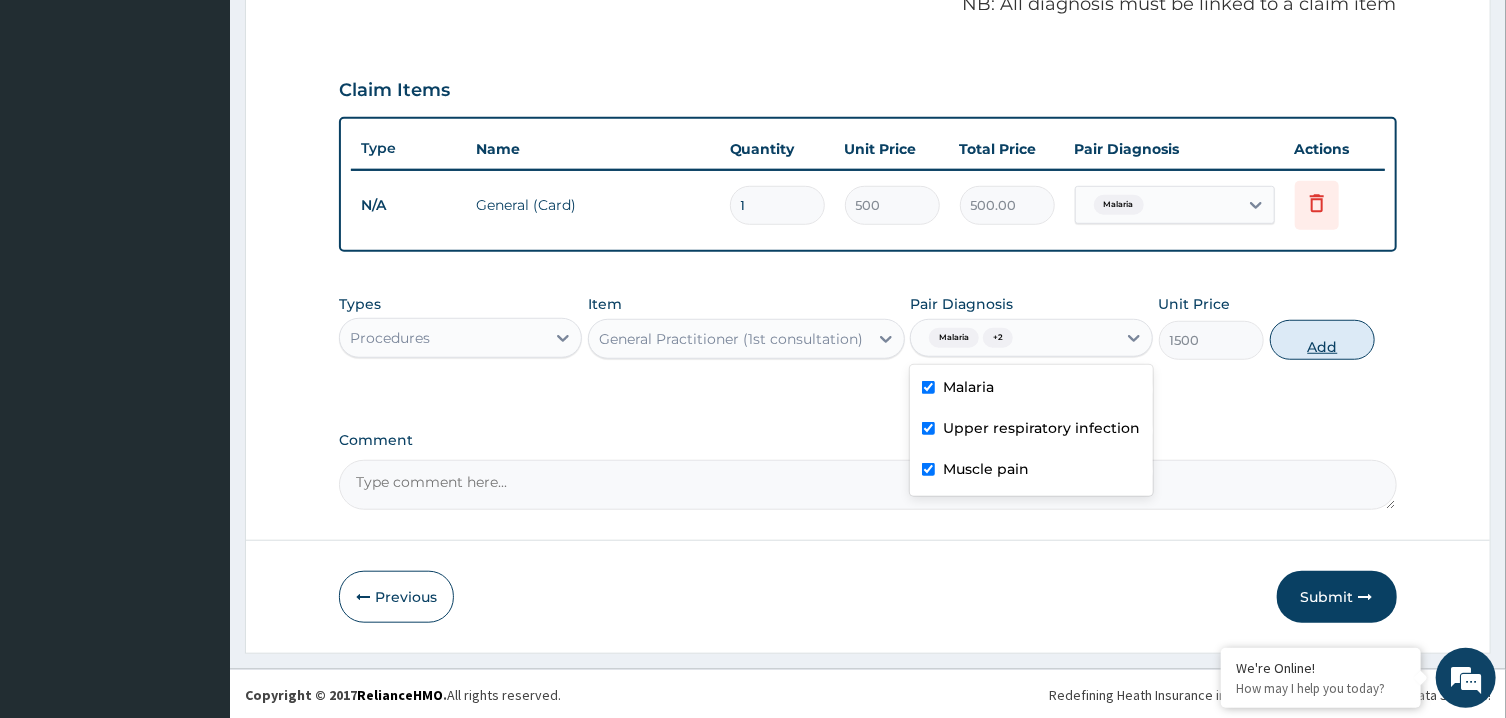 click on "Add" at bounding box center (1323, 340) 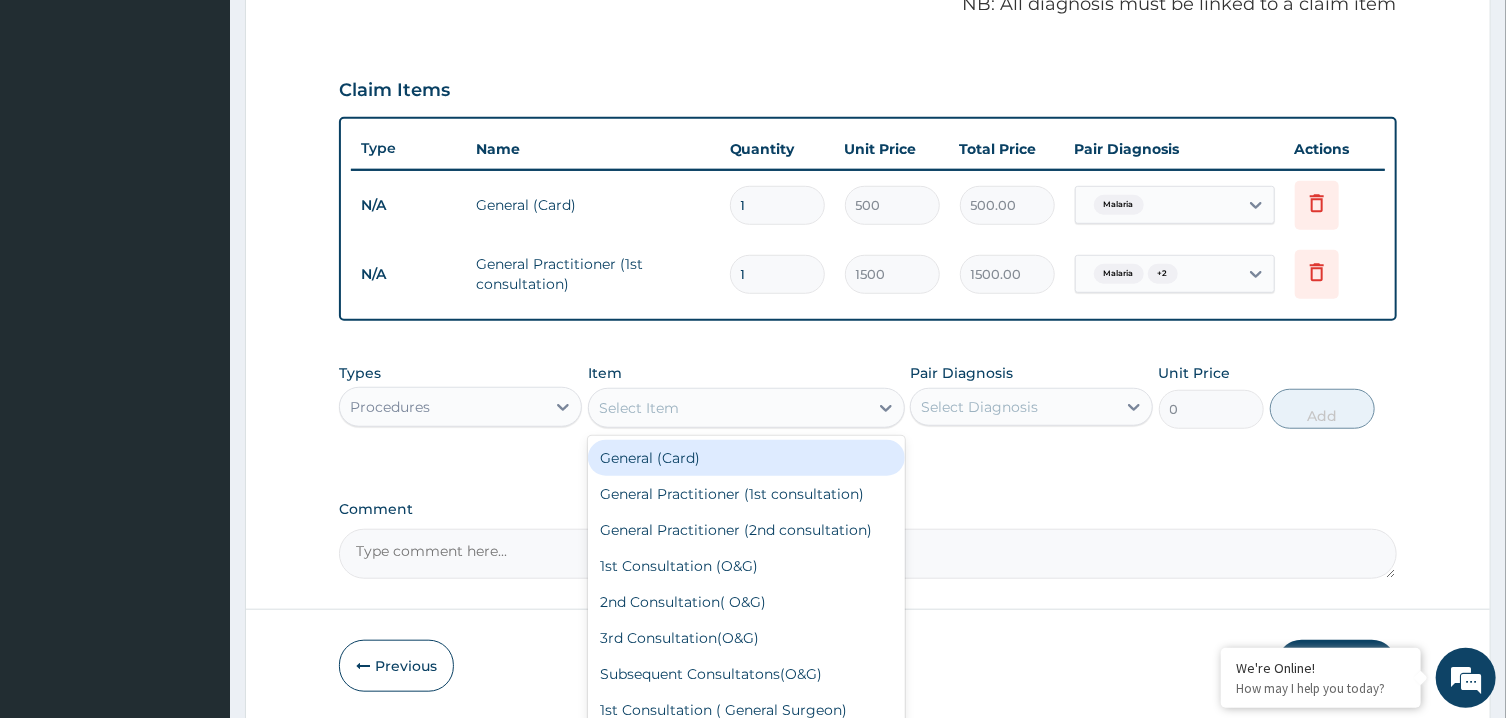 click on "Select Item" at bounding box center [728, 408] 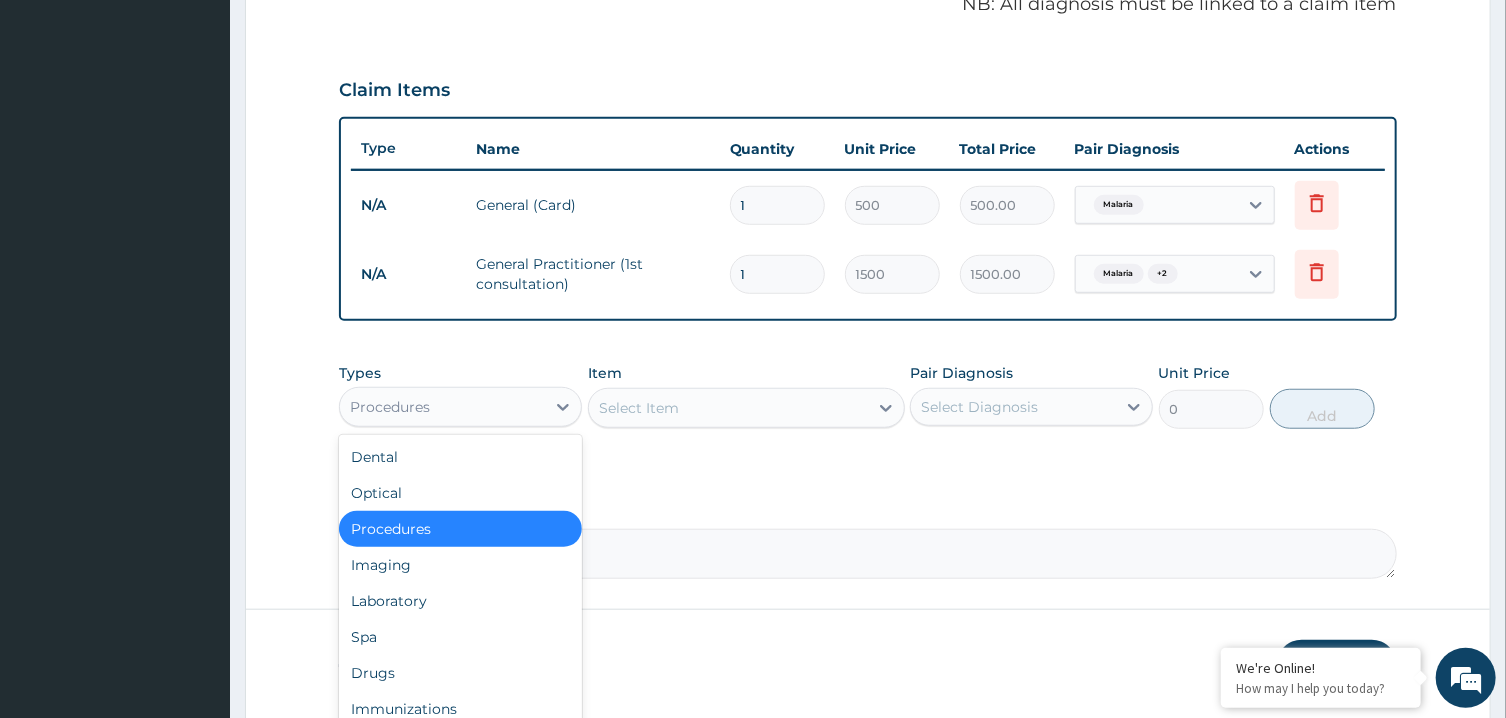 click on "Procedures" at bounding box center [442, 407] 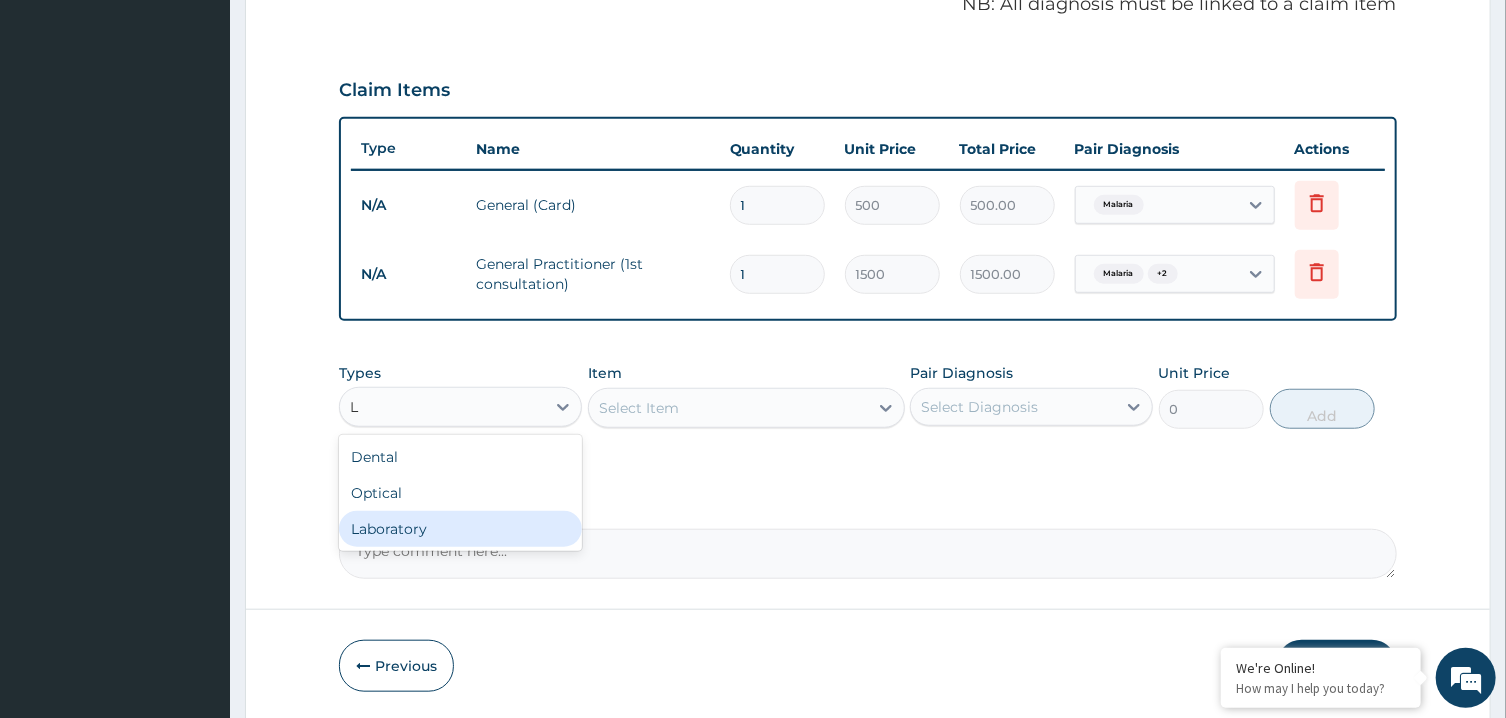 click on "Laboratory" at bounding box center (460, 529) 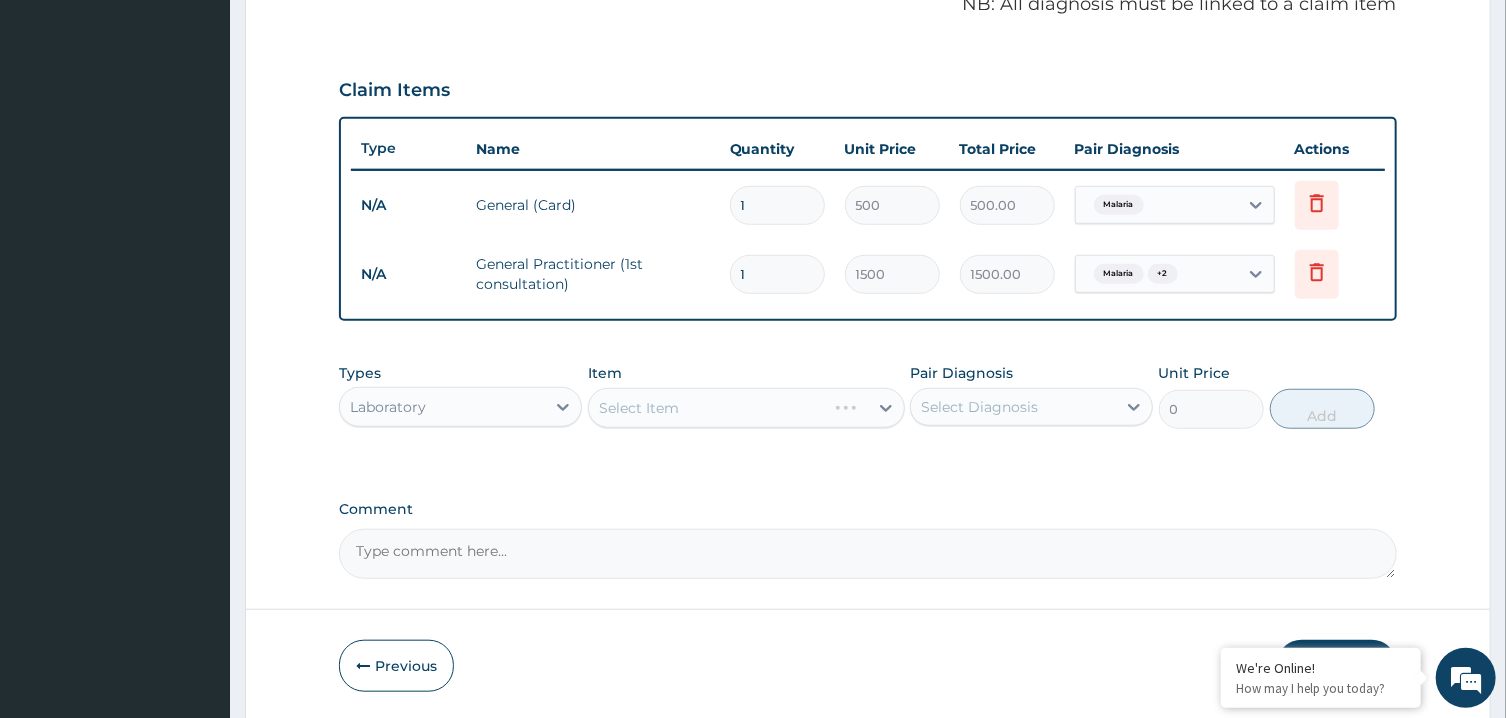 click on "Select Diagnosis" at bounding box center [979, 407] 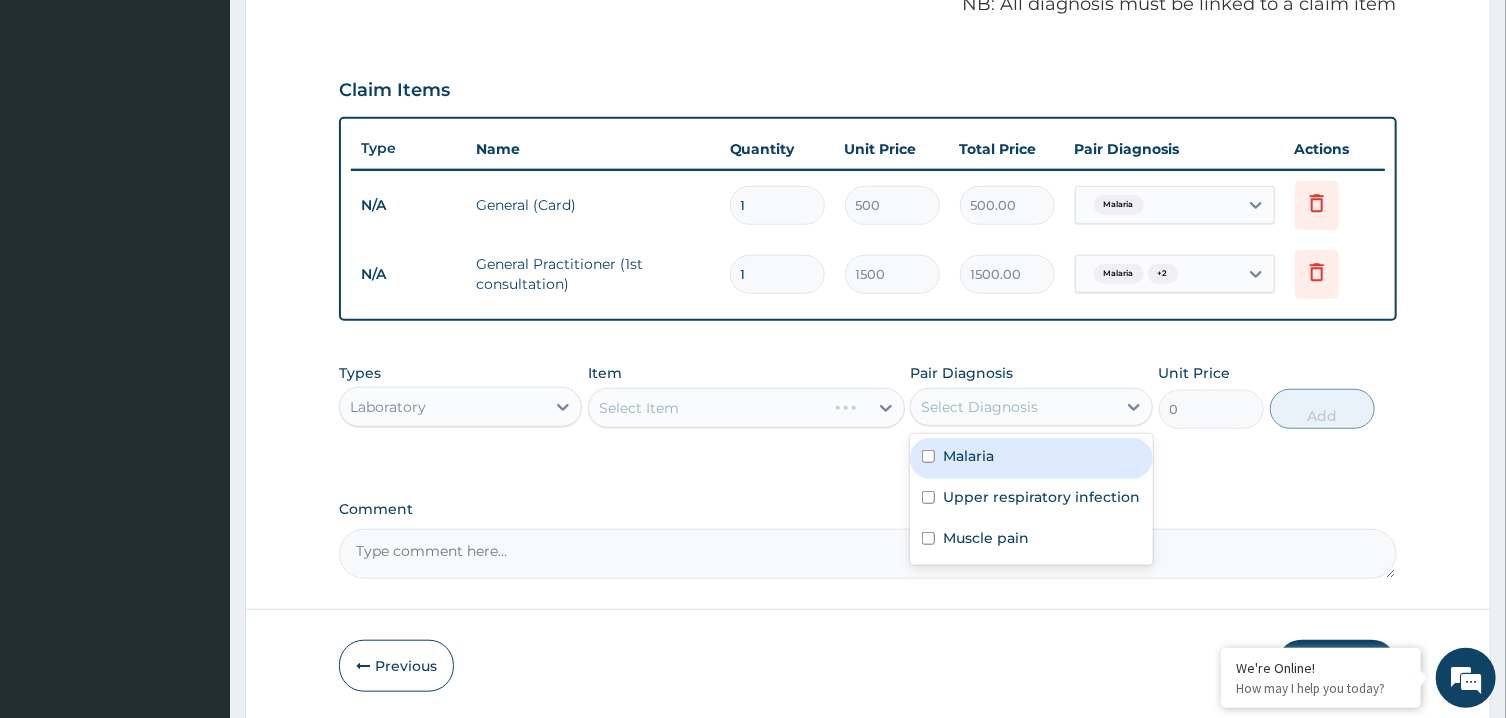 click on "Malaria" at bounding box center [968, 456] 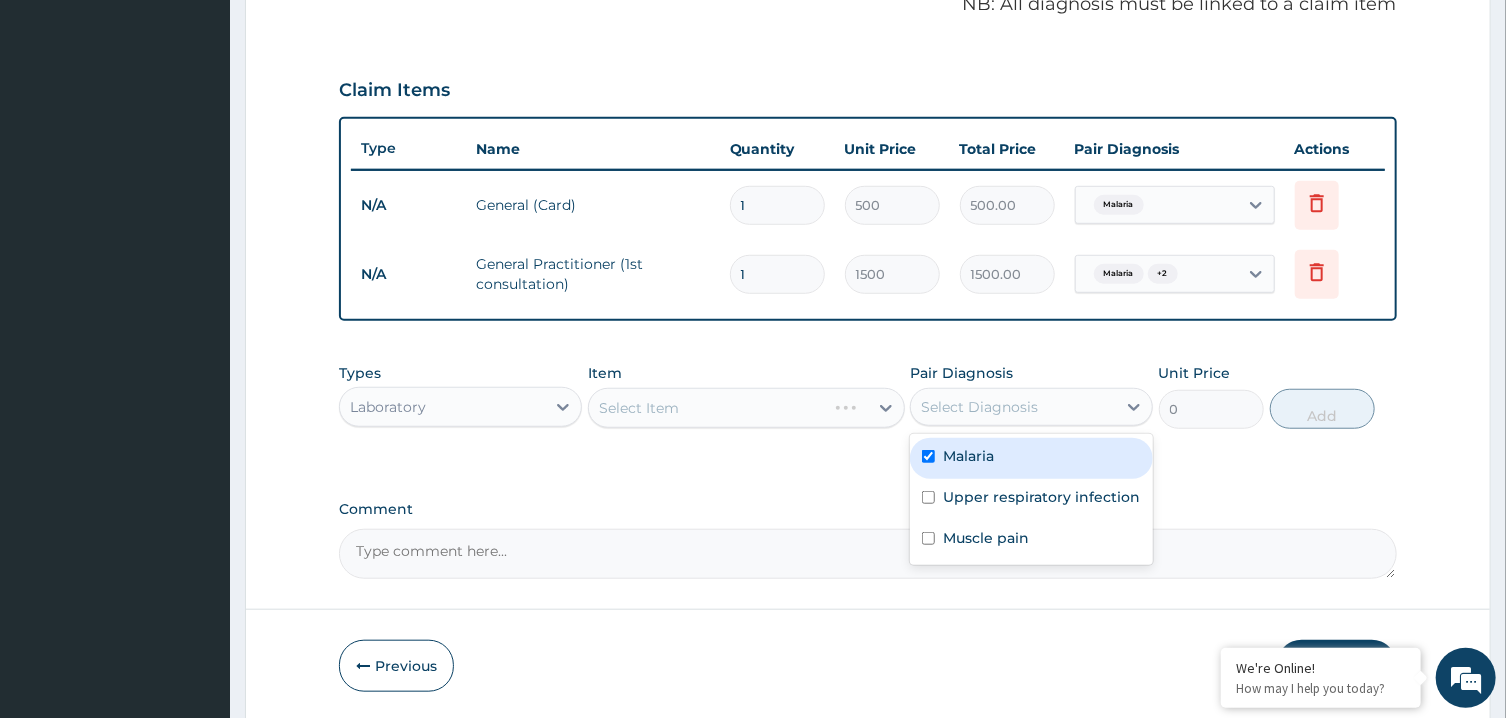 checkbox on "true" 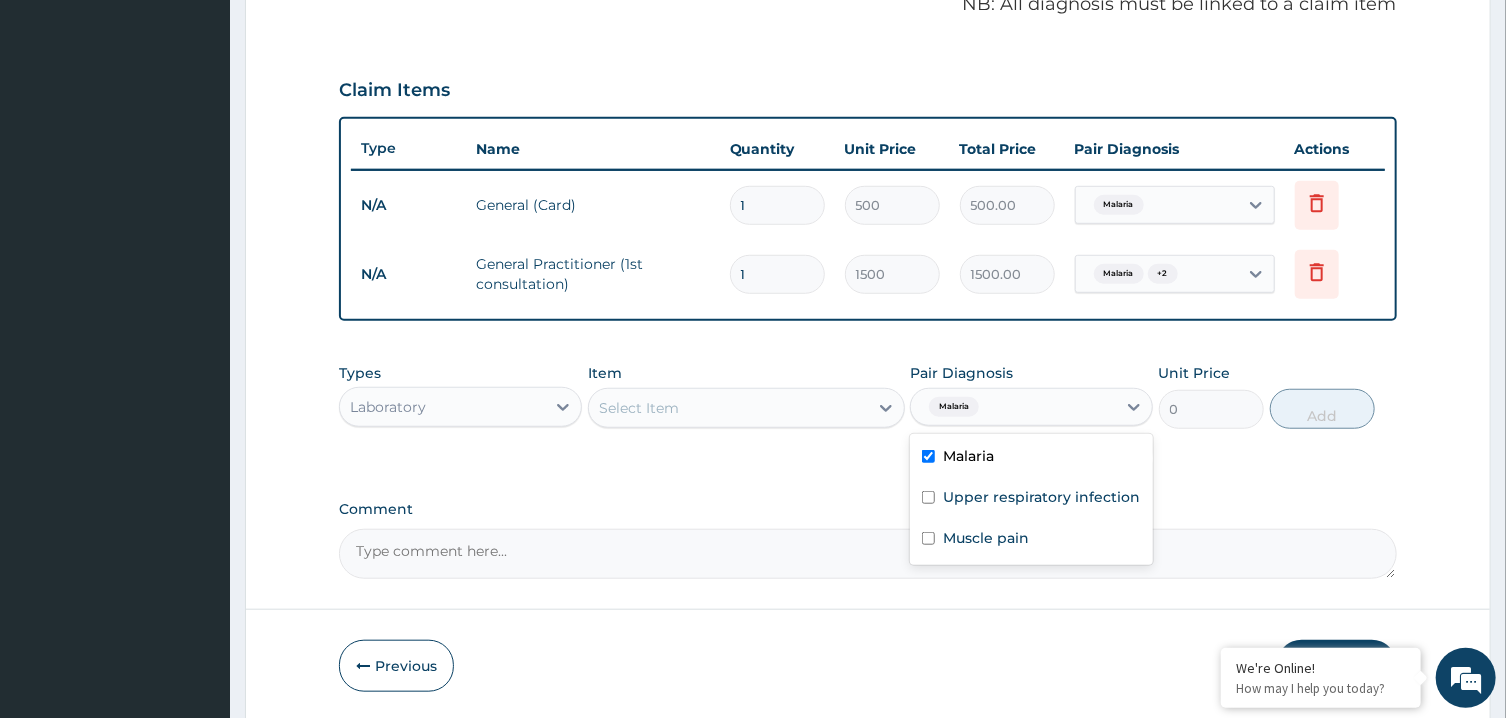 click on "Select Item" at bounding box center [746, 408] 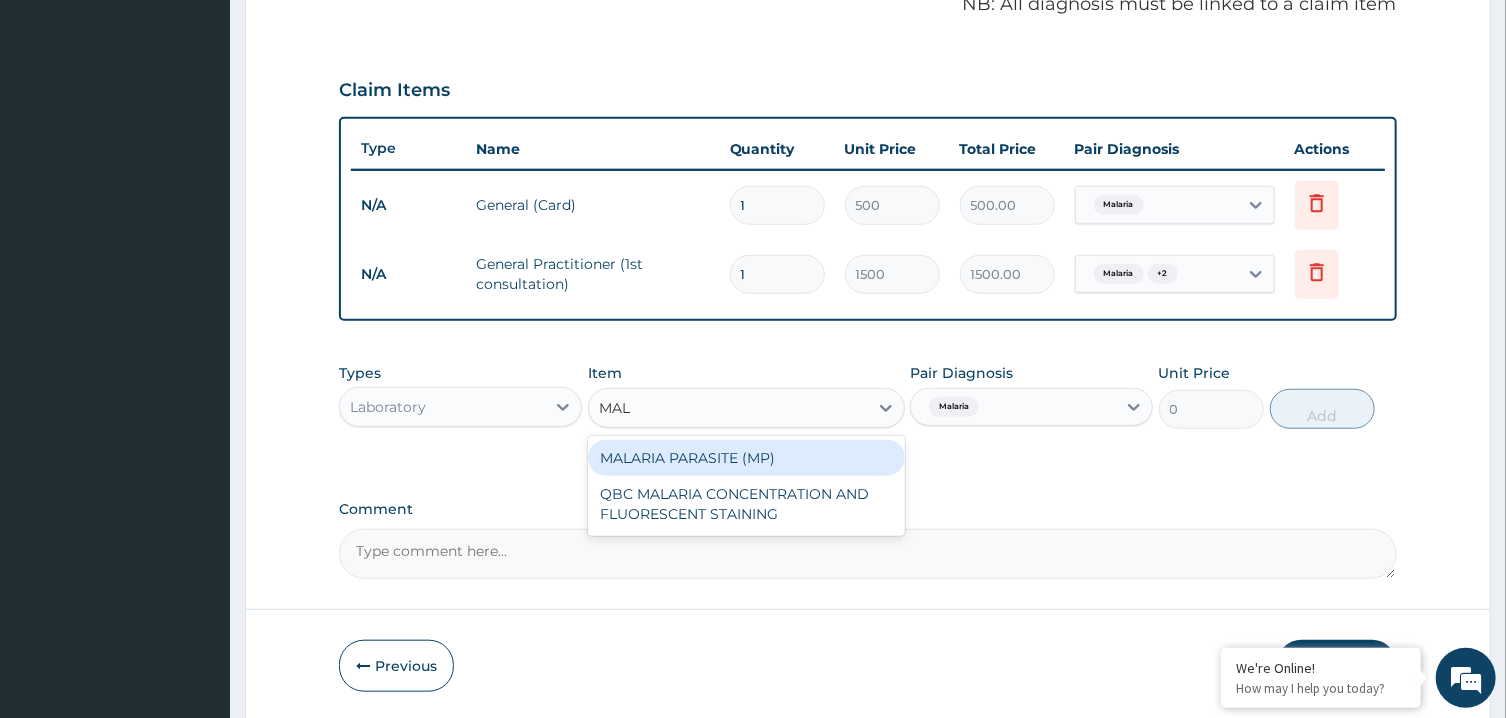 type on "MALA" 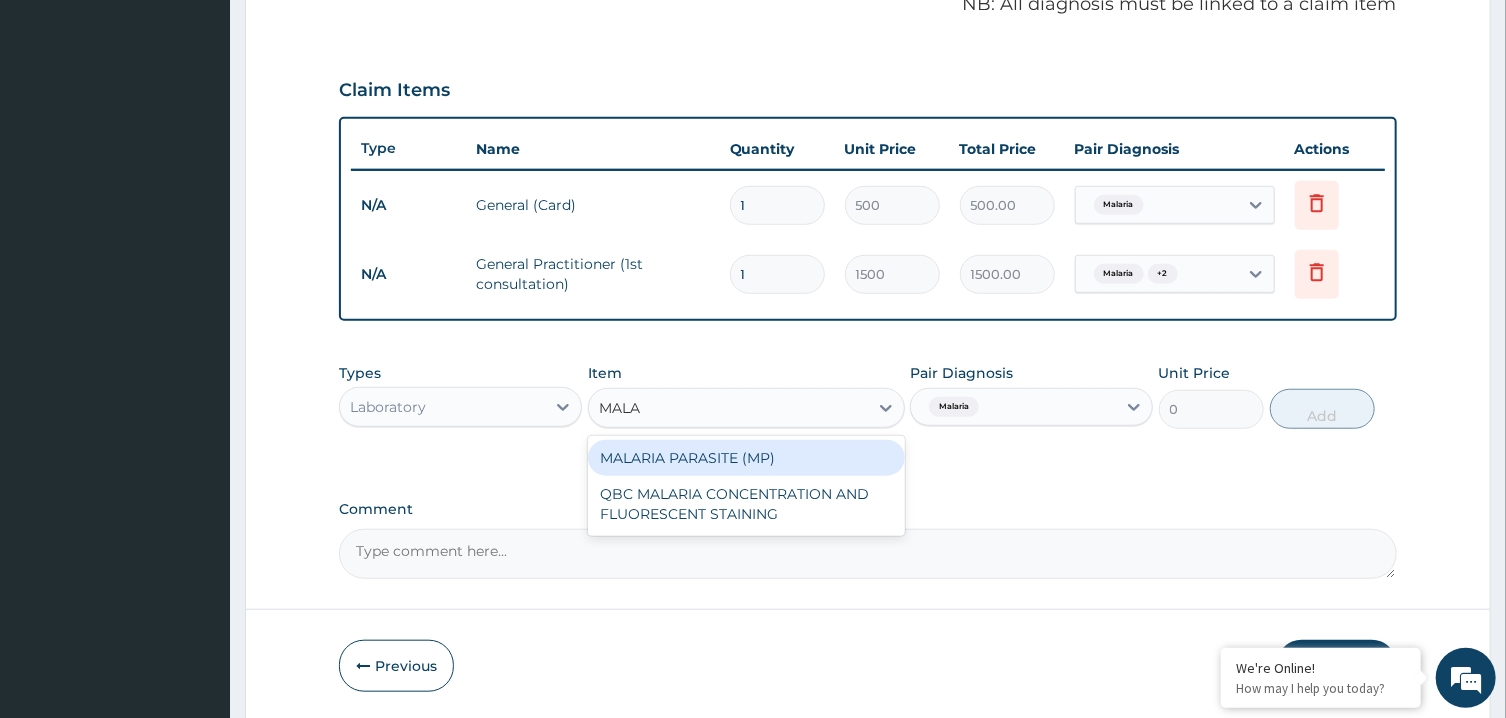 click on "MALARIA PARASITE (MP)" at bounding box center (746, 458) 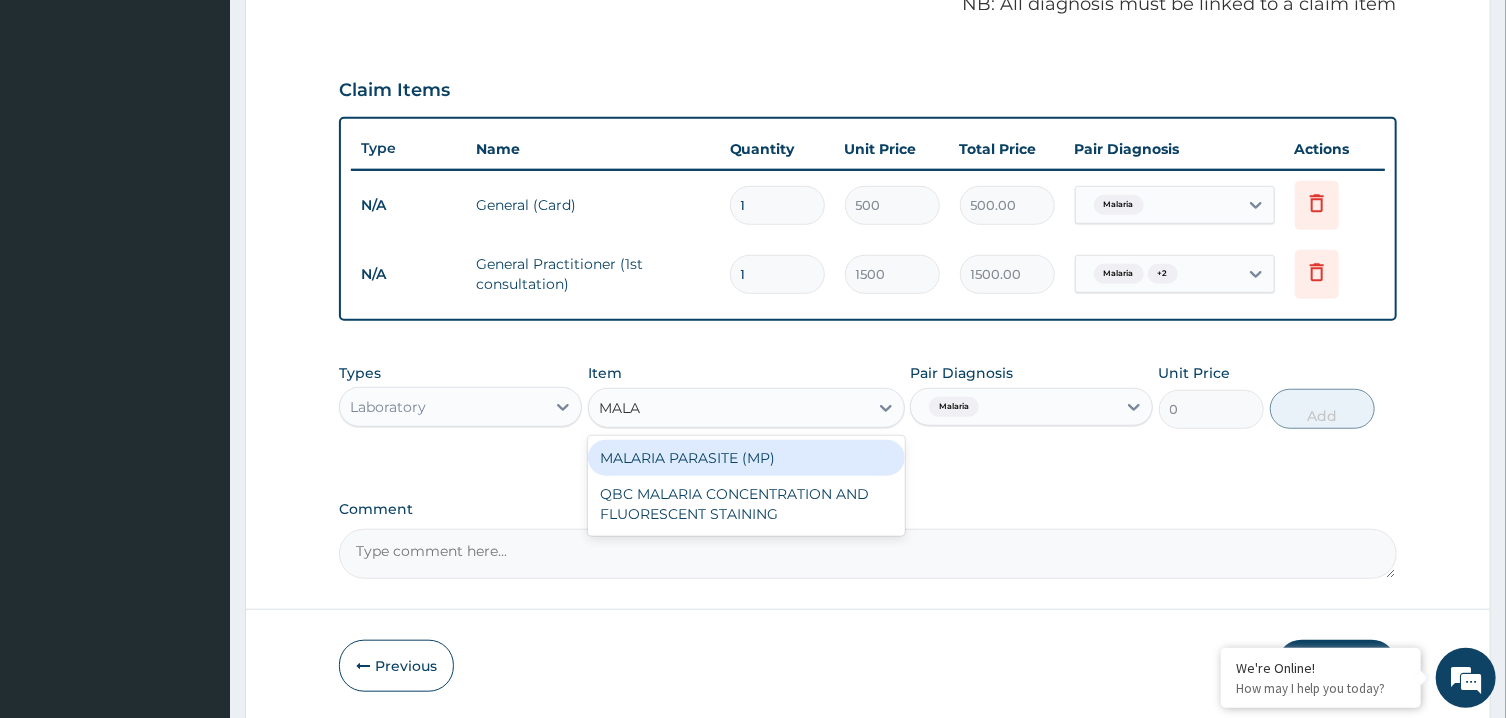 type 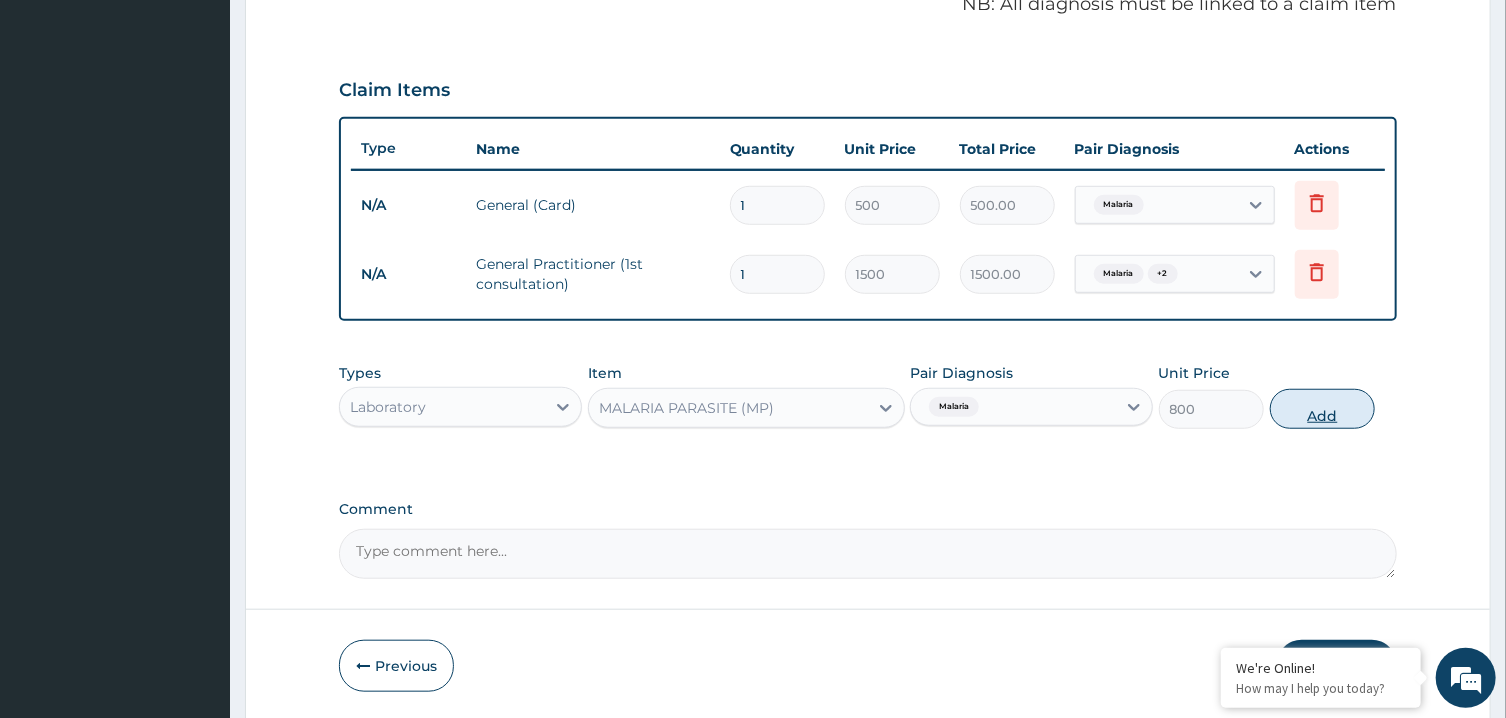 click on "Add" at bounding box center [1323, 409] 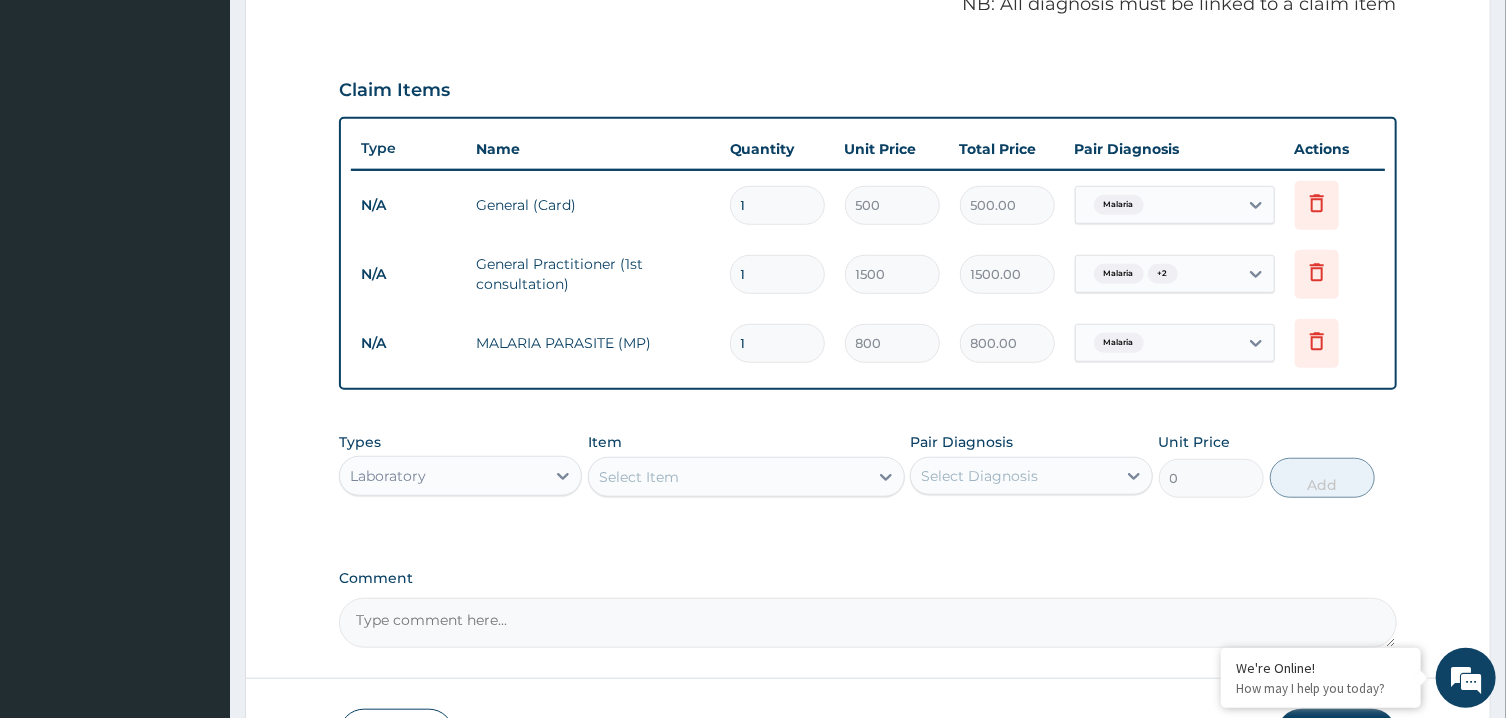 click on "Select Item" at bounding box center (728, 477) 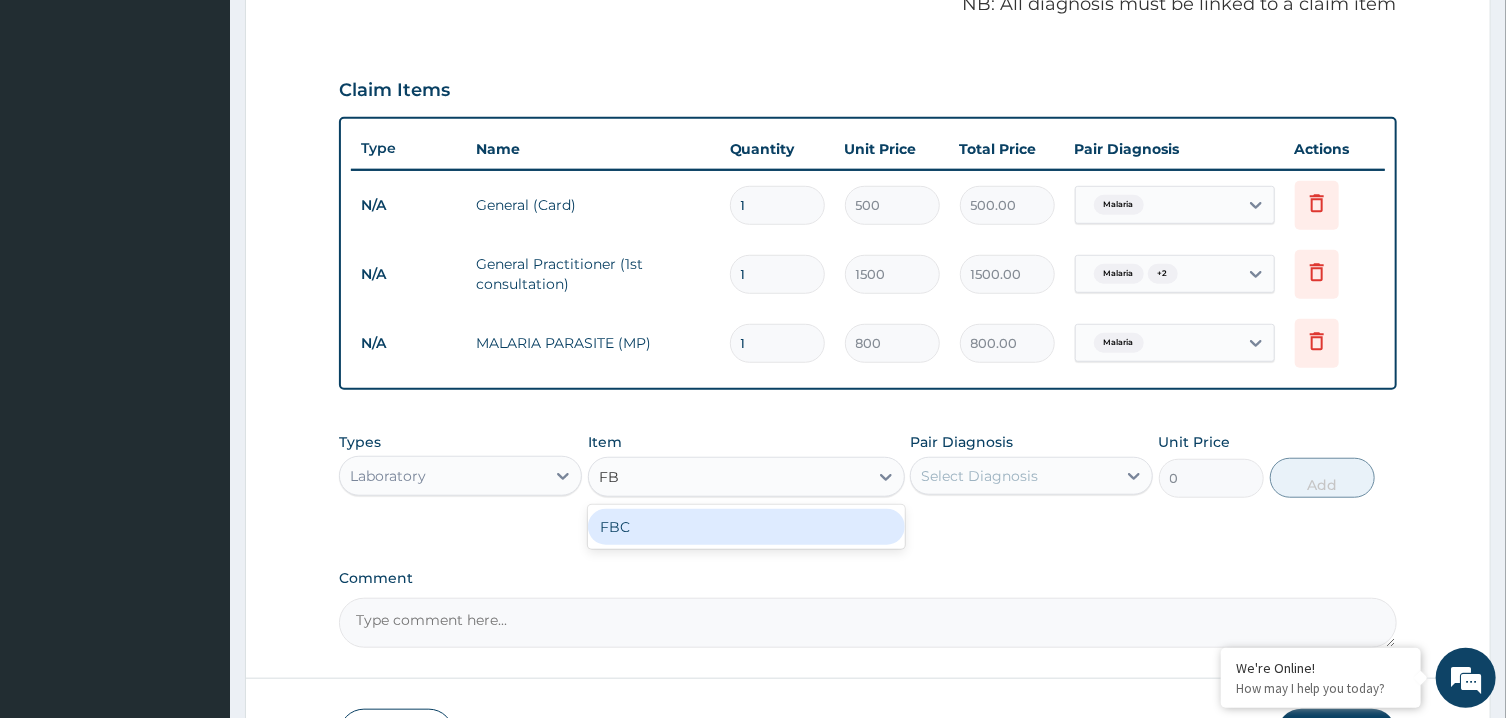 type on "FBC" 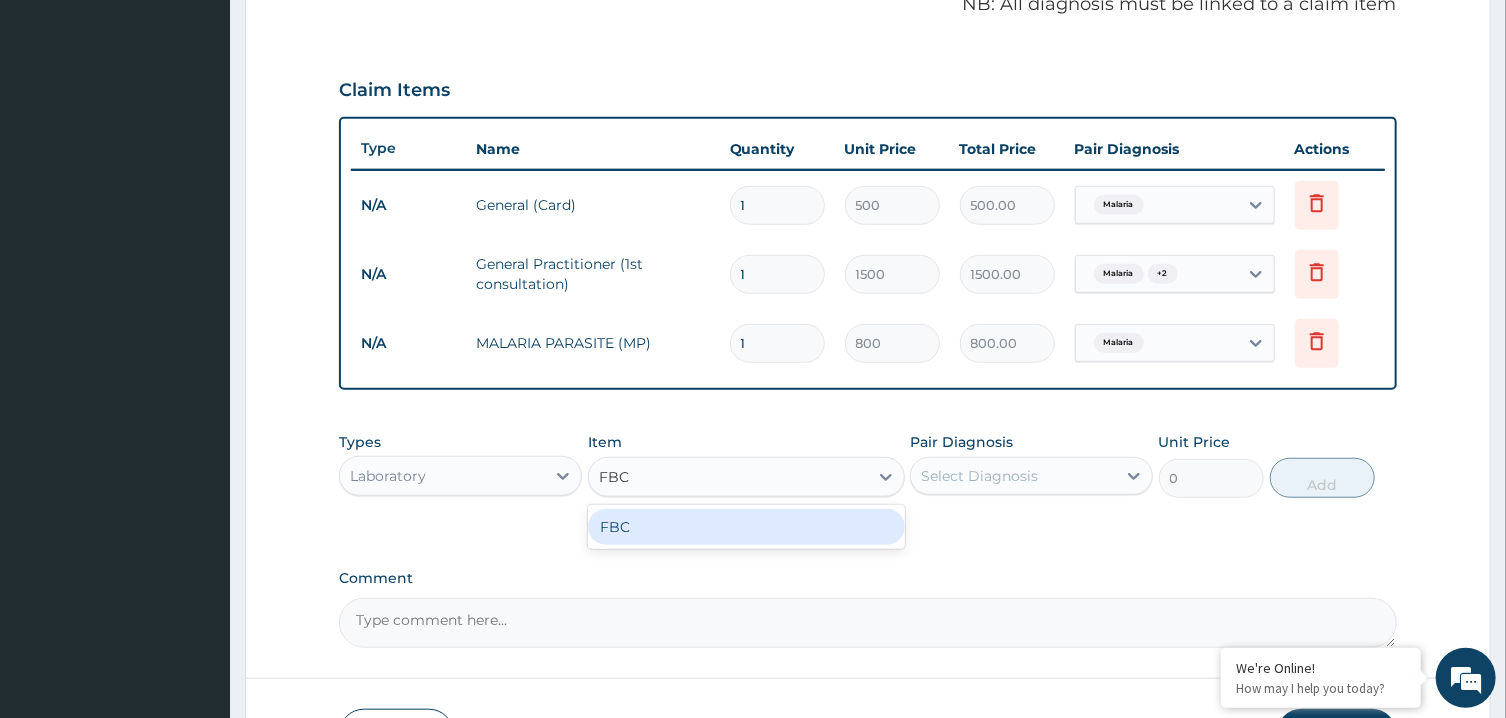 click on "FBC" at bounding box center (746, 527) 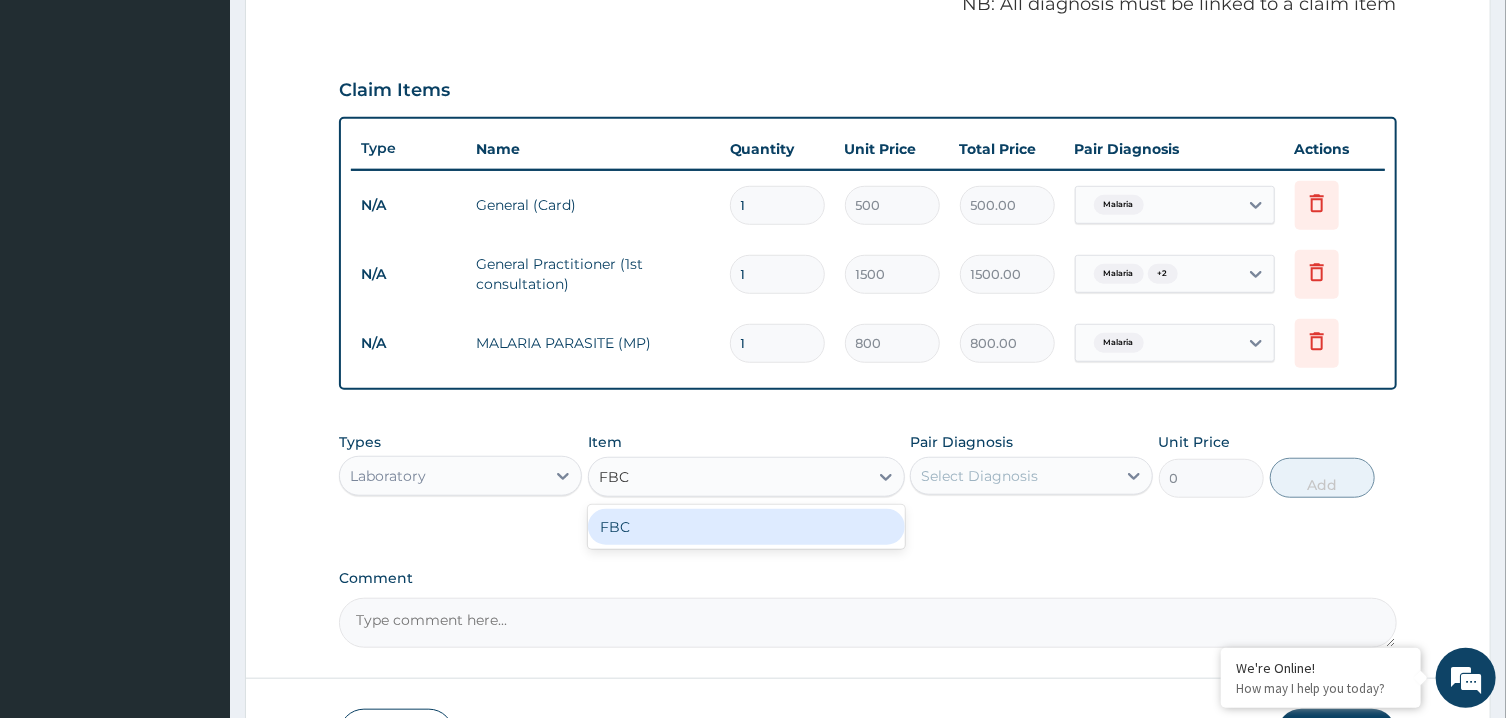 type 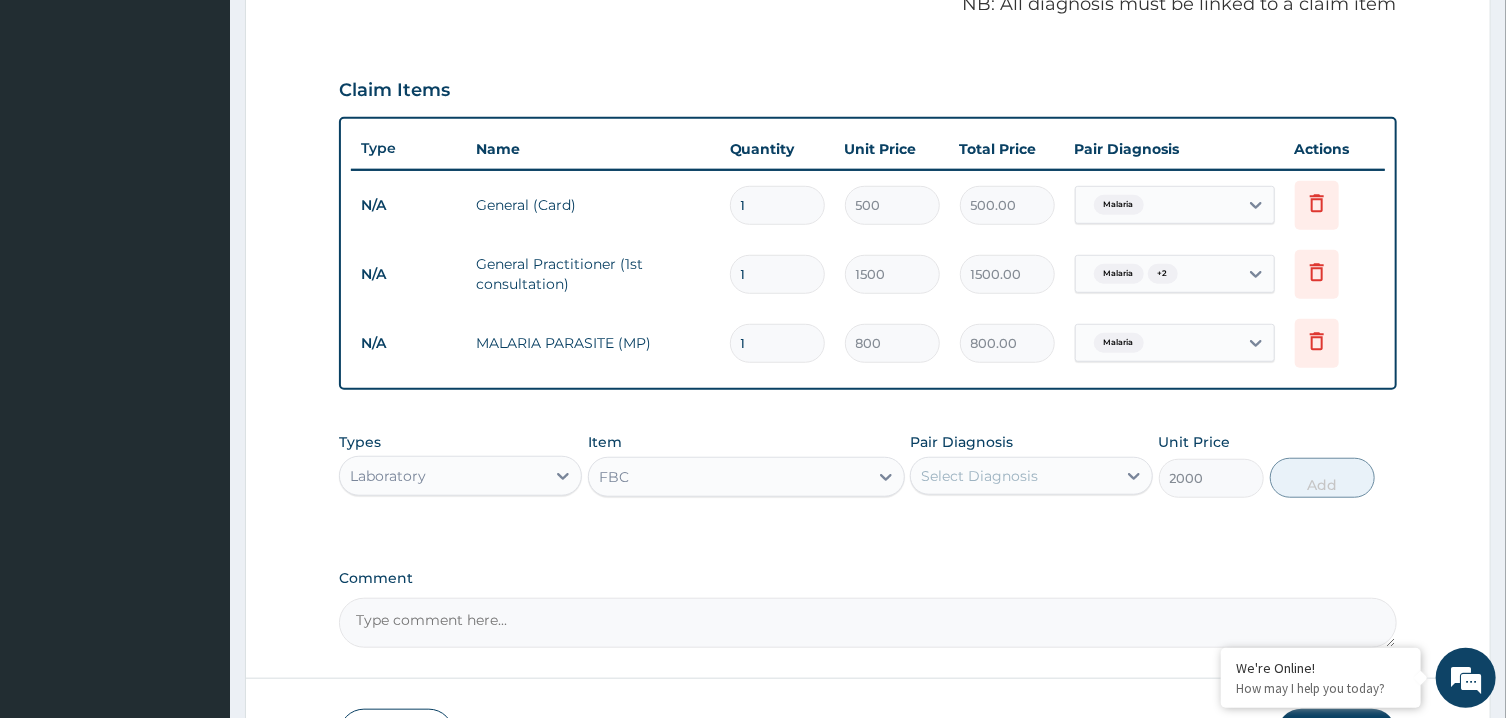 click on "Select Diagnosis" at bounding box center [979, 476] 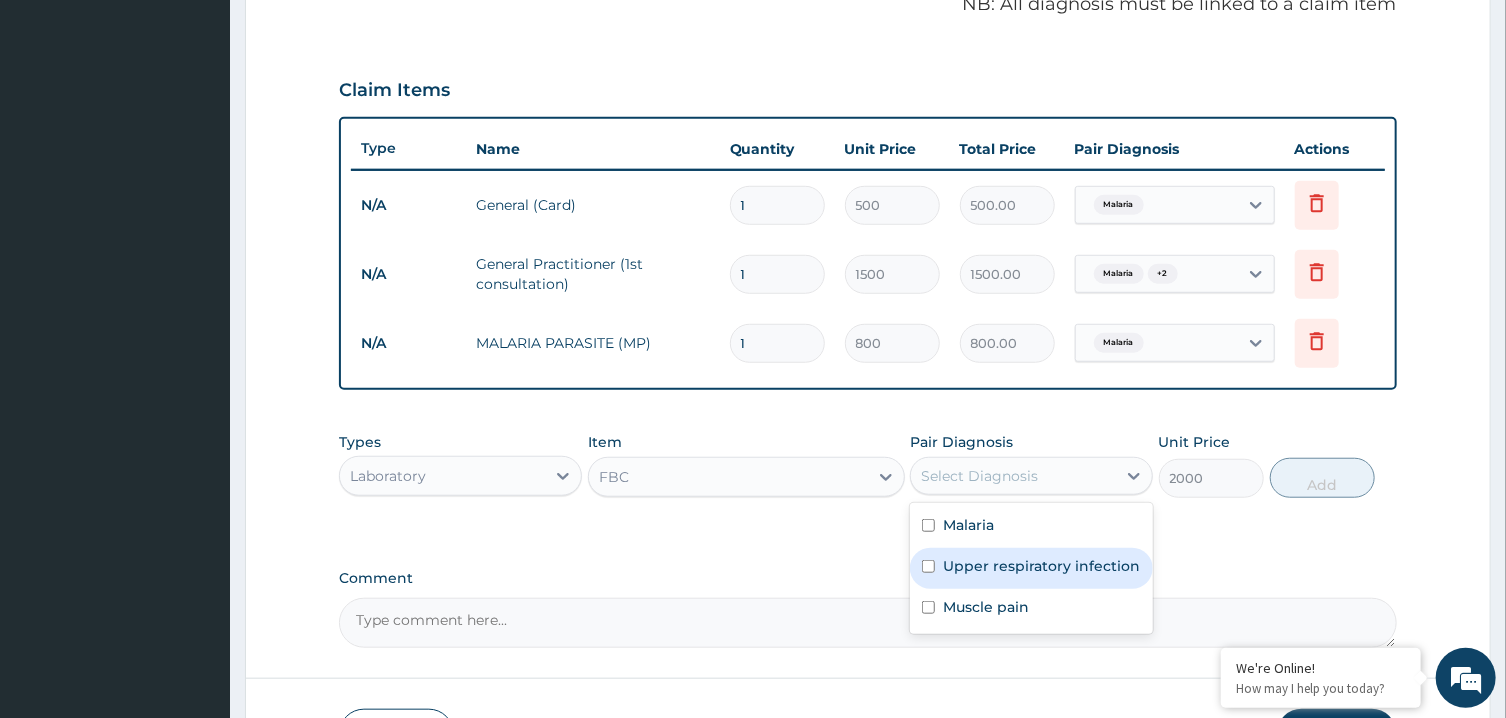 click on "Upper respiratory infection" at bounding box center (1041, 566) 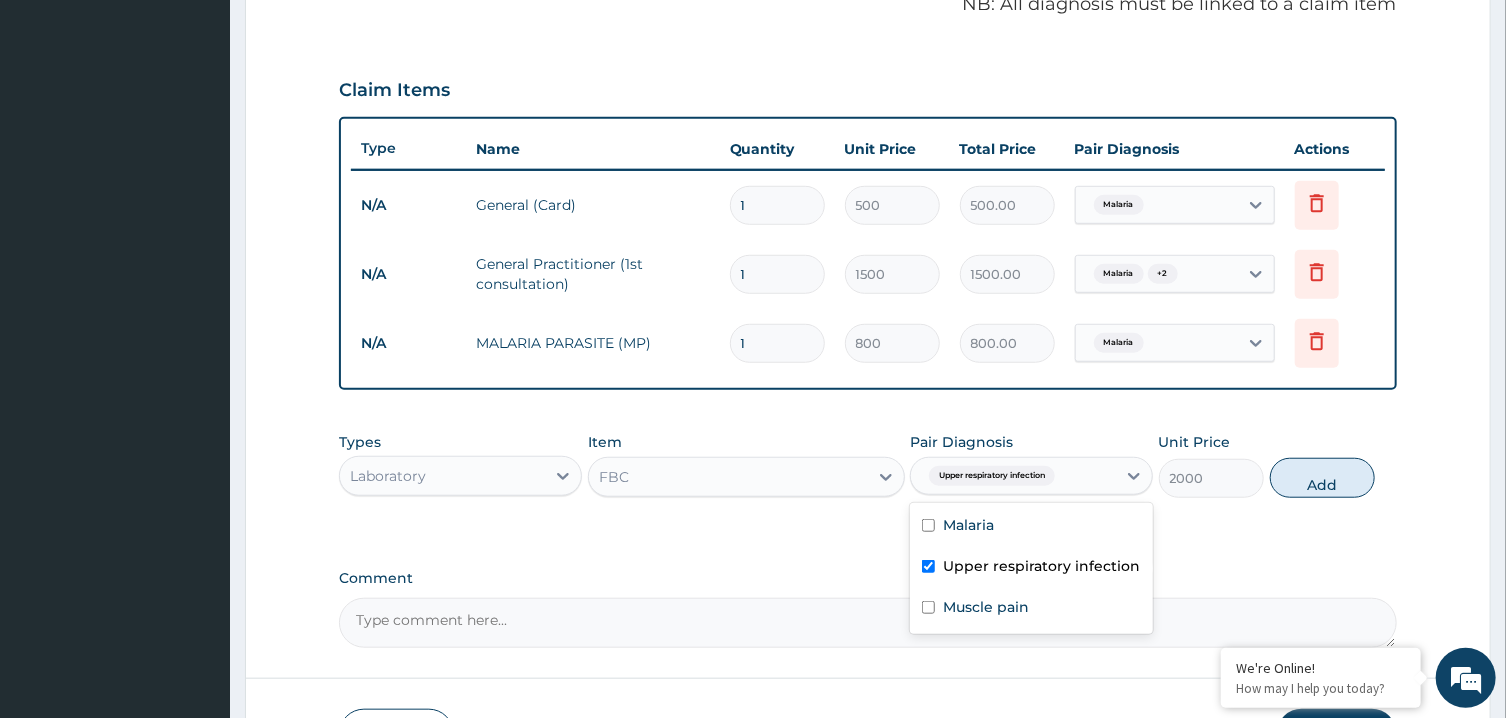 checkbox on "true" 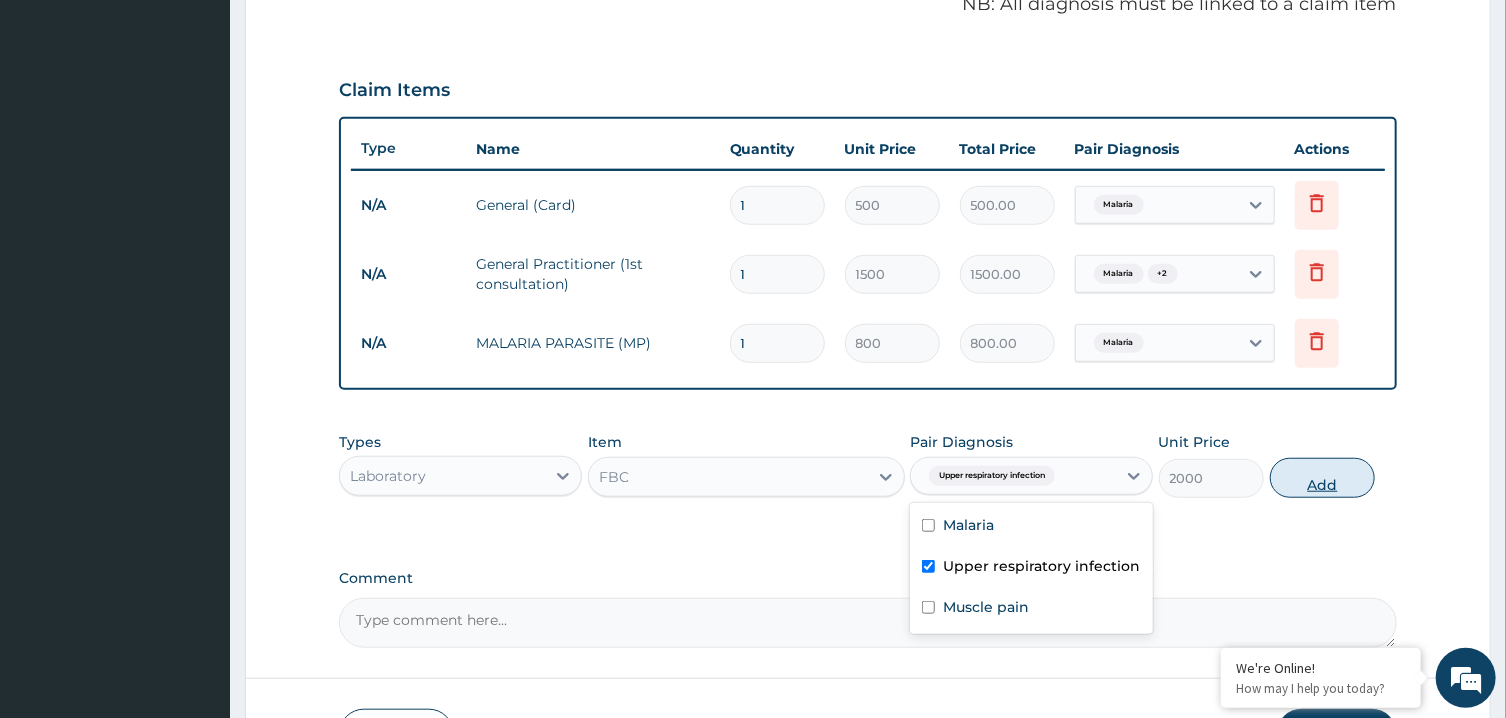 click on "Add" at bounding box center (1323, 478) 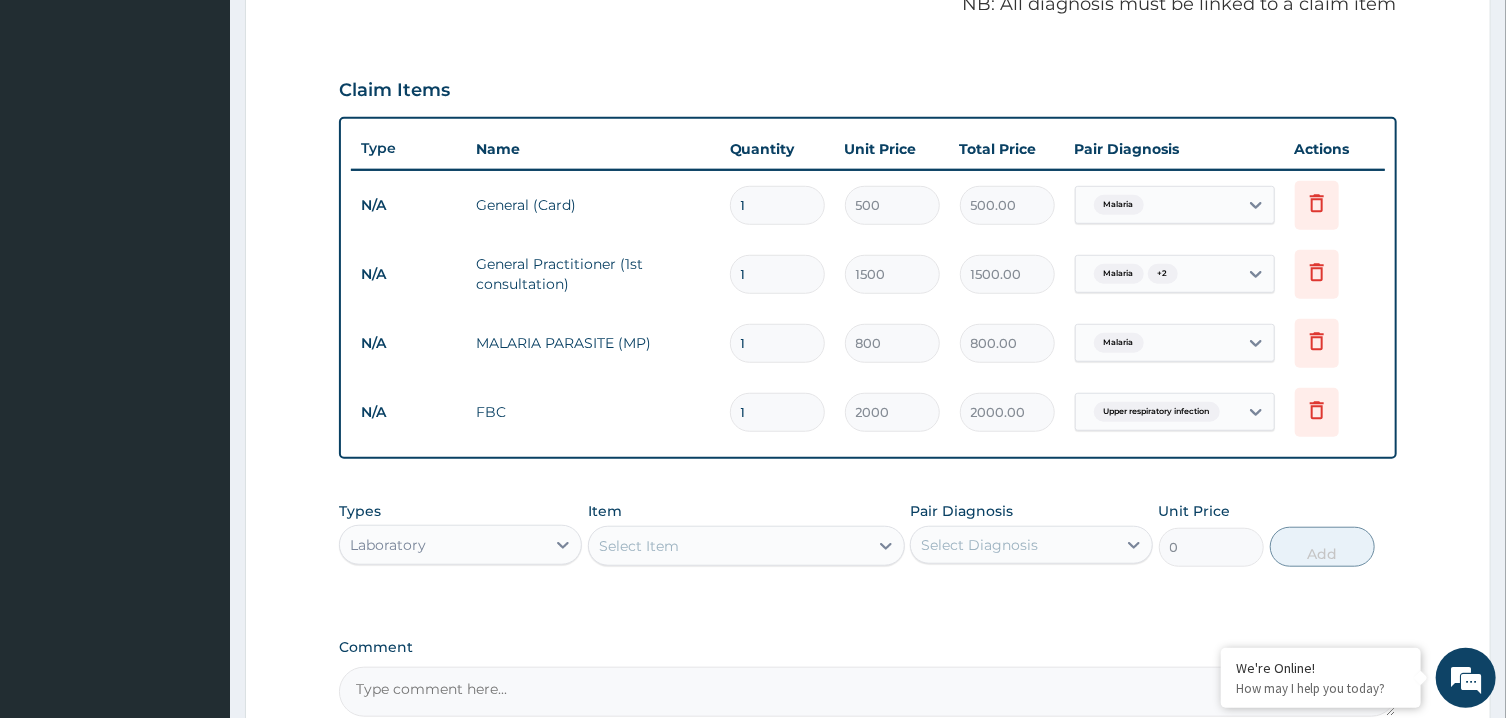 click on "Select Item" at bounding box center [728, 546] 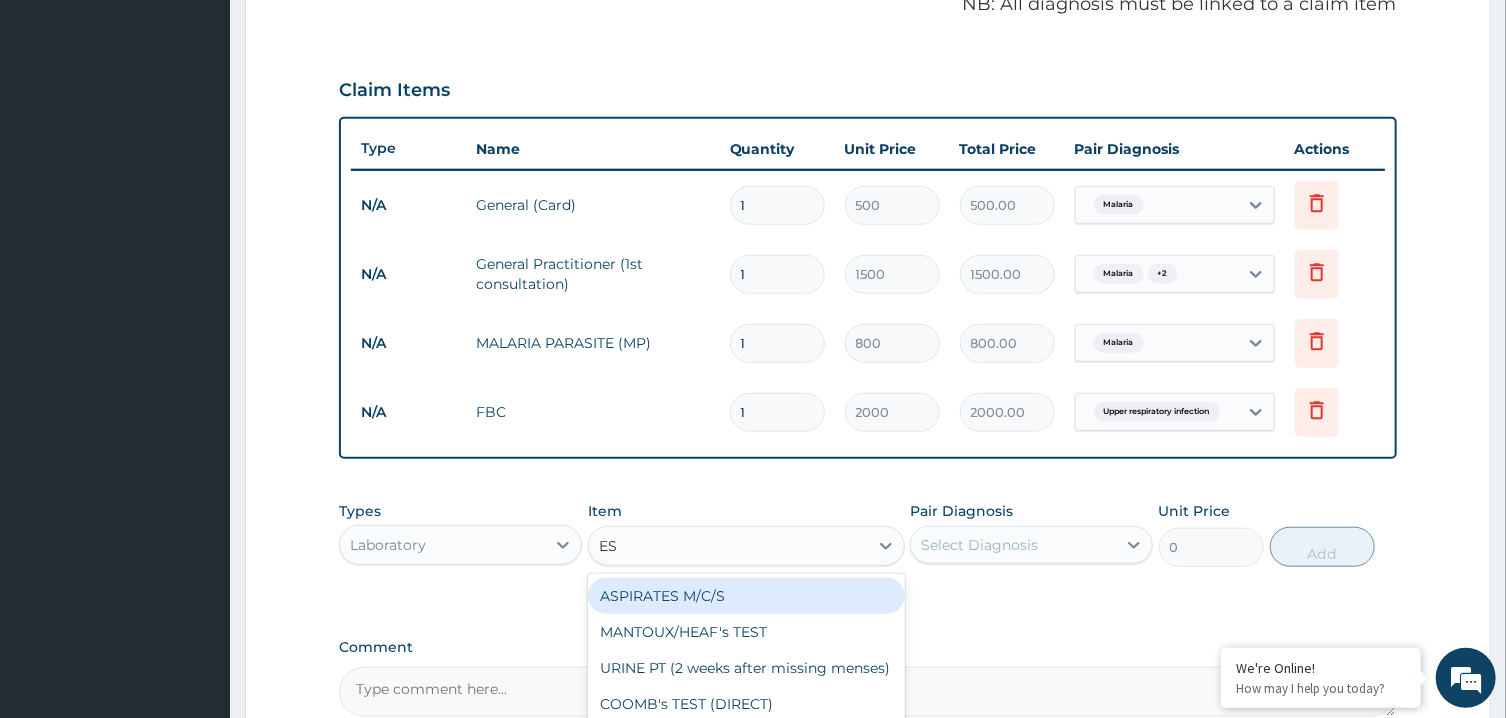 type on "ESR" 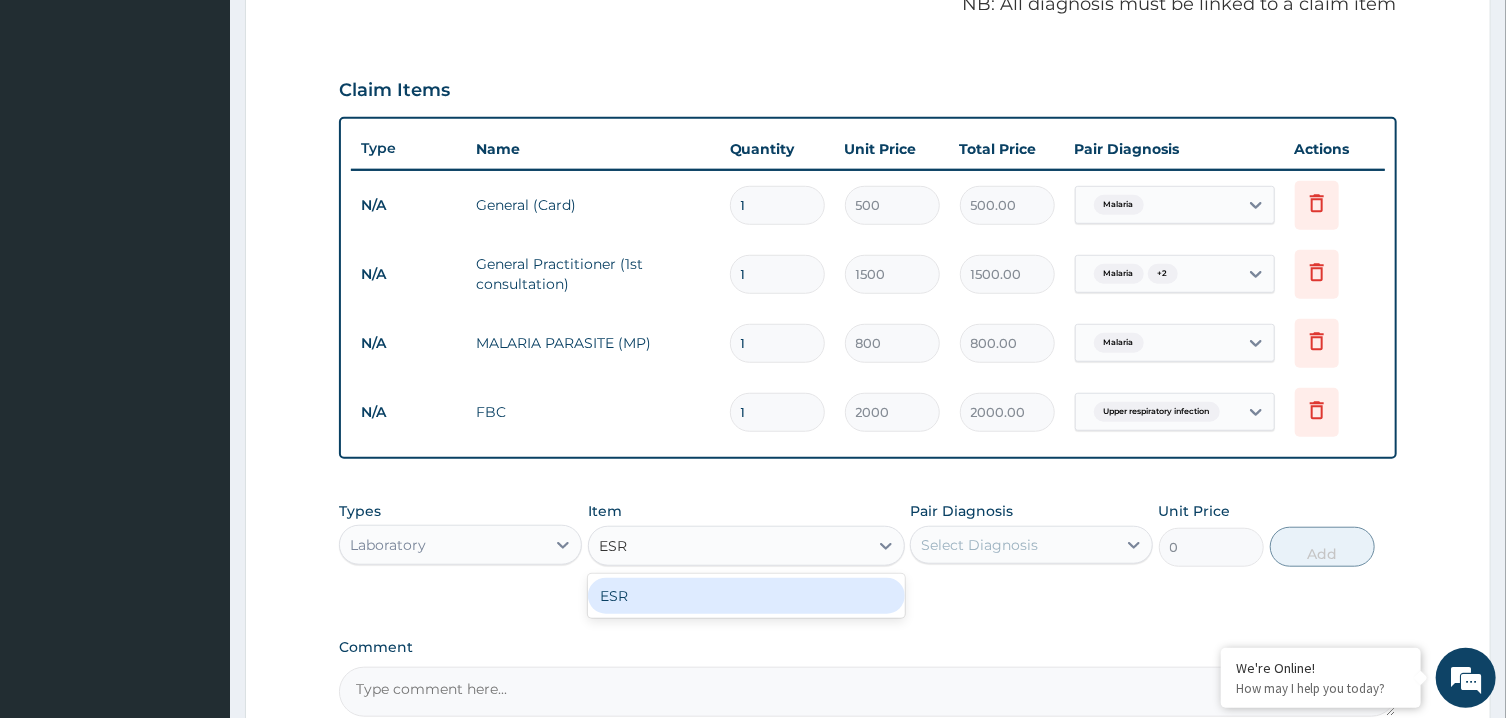 click on "ESR" at bounding box center [746, 596] 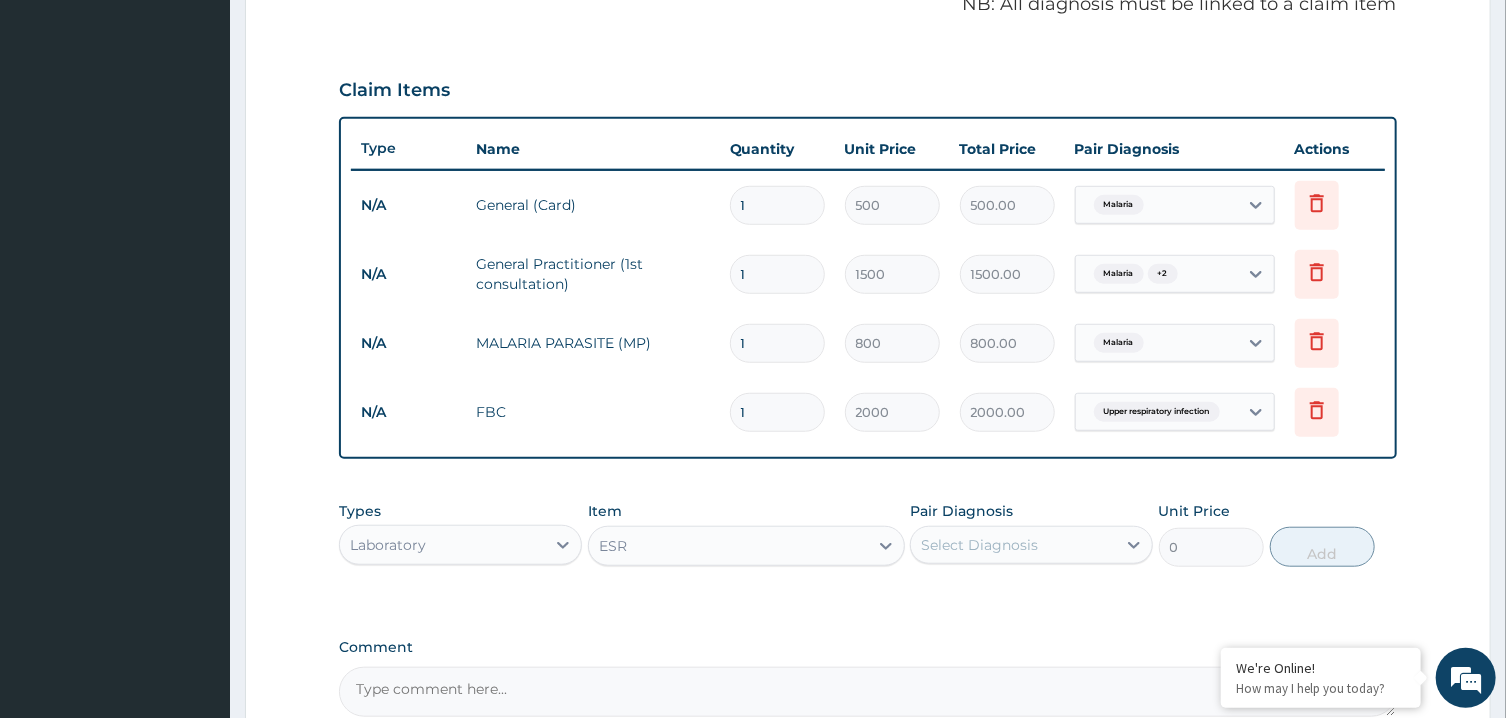 type 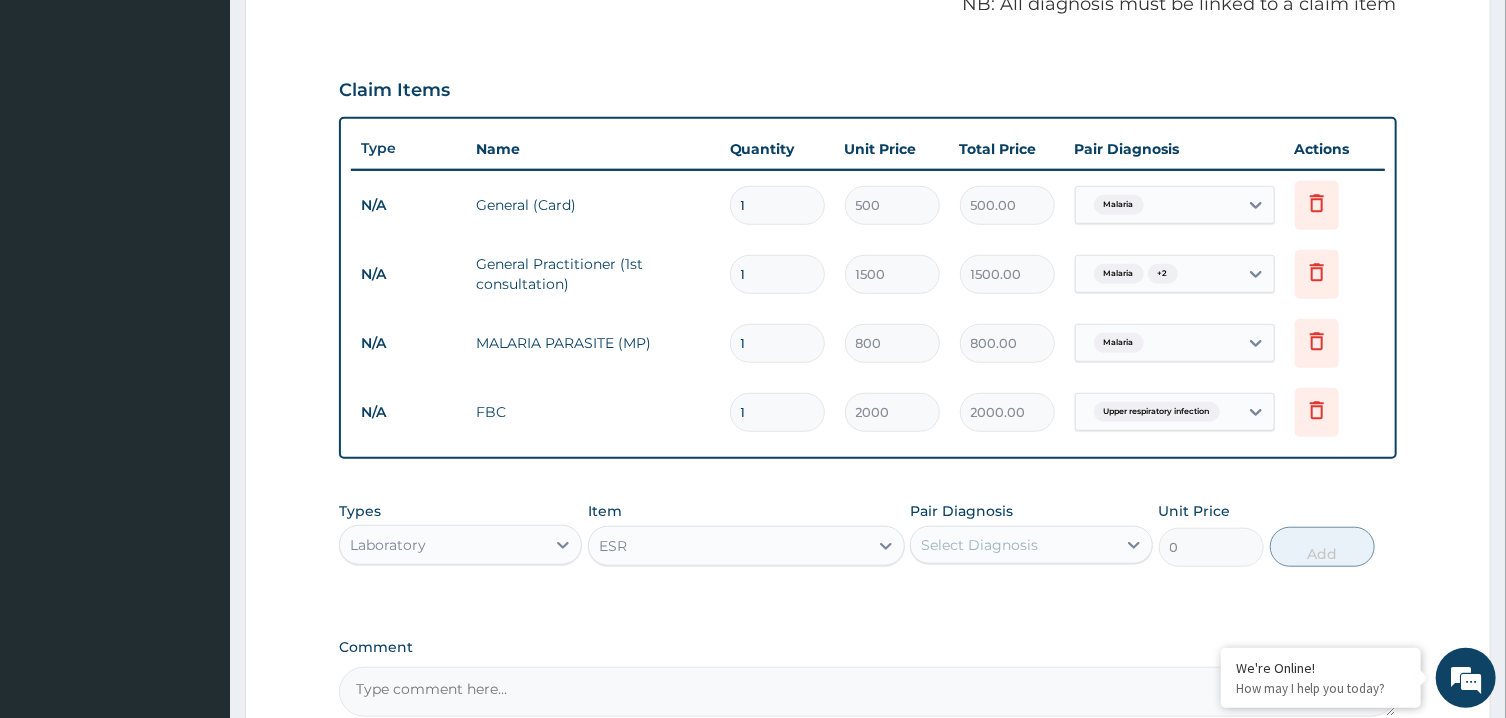 type on "800" 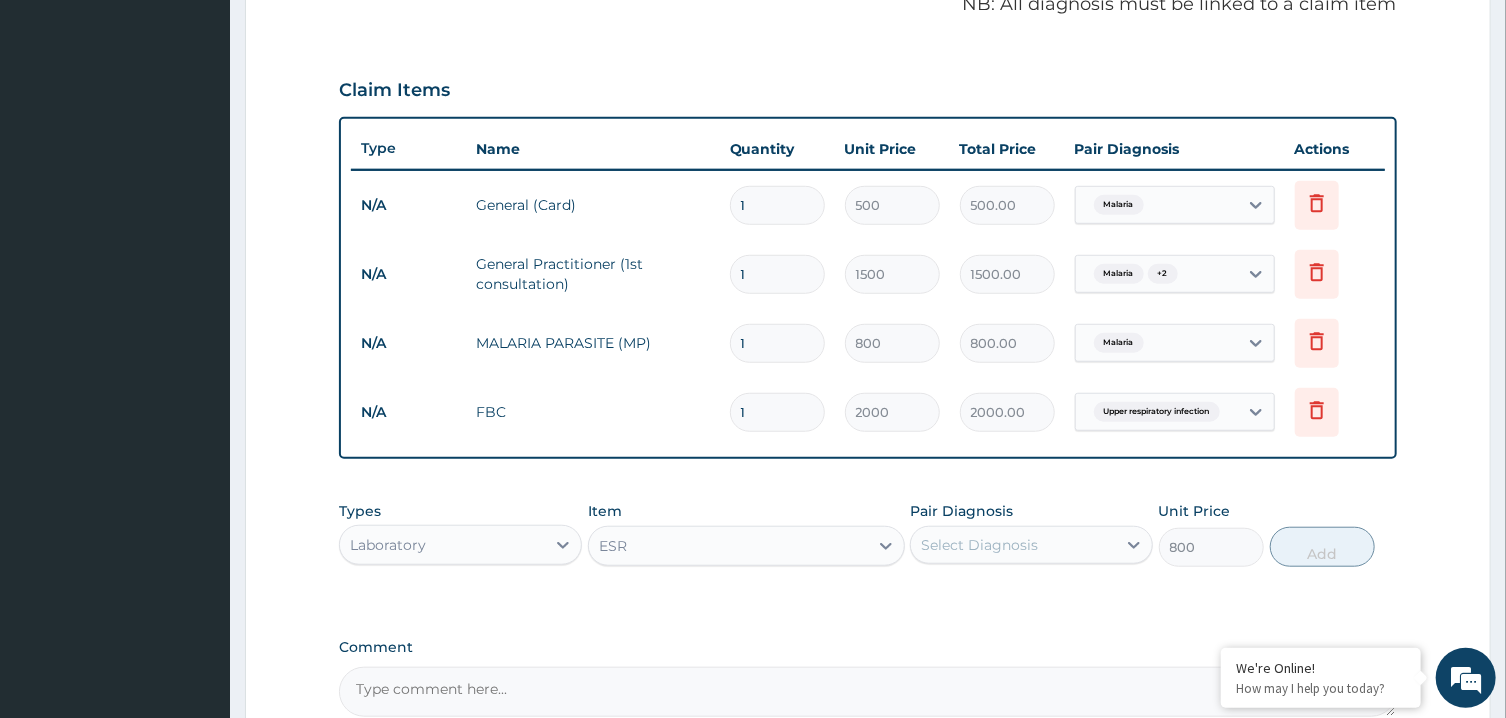 click on "Select Diagnosis" at bounding box center (1031, 545) 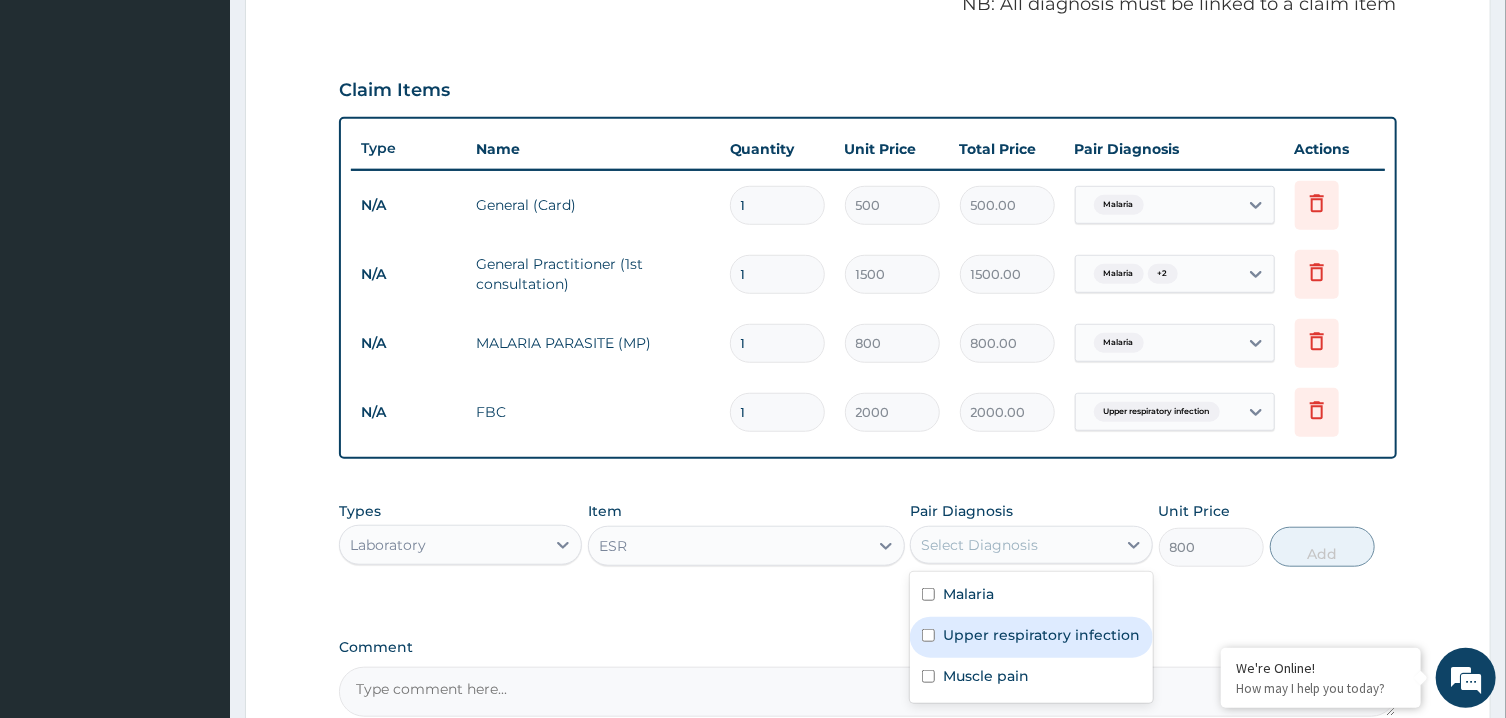 click on "Upper respiratory infection" at bounding box center [1031, 637] 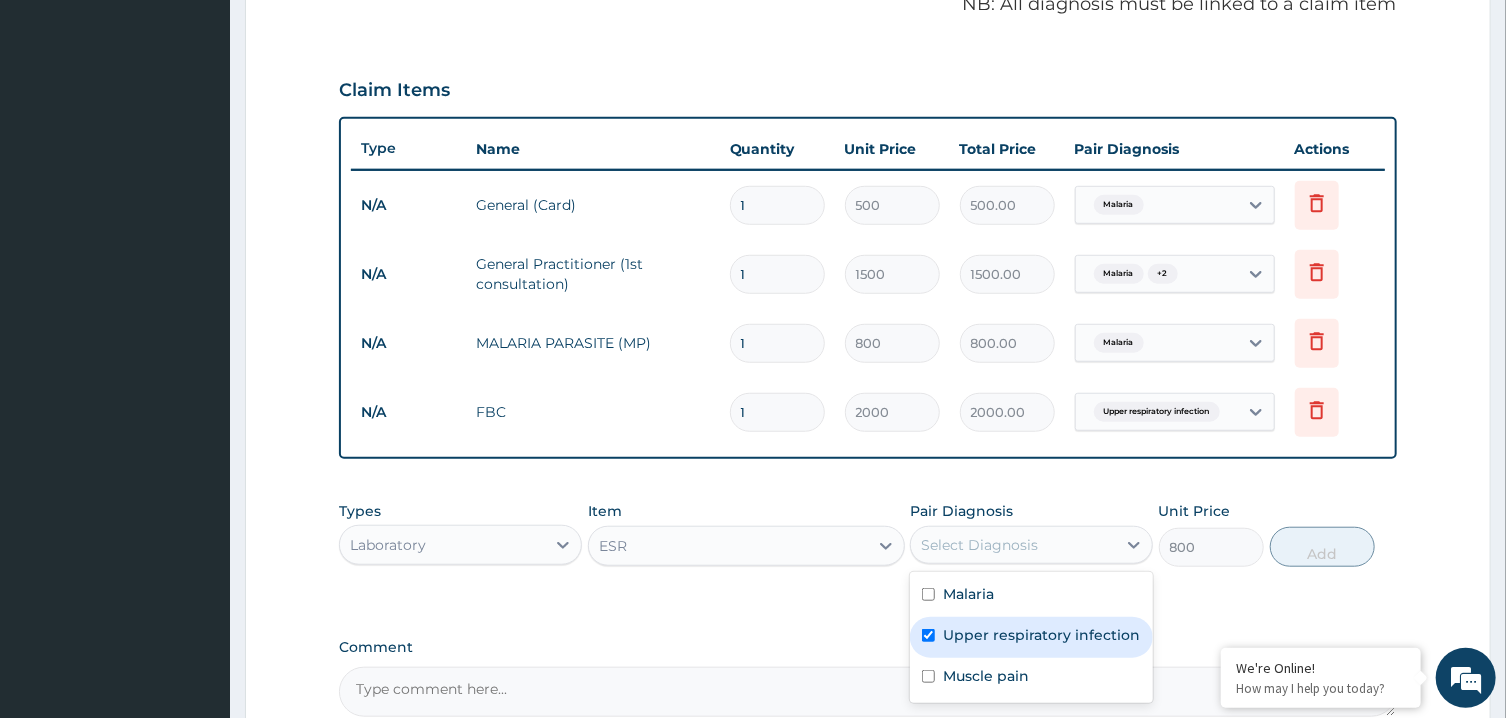 checkbox on "true" 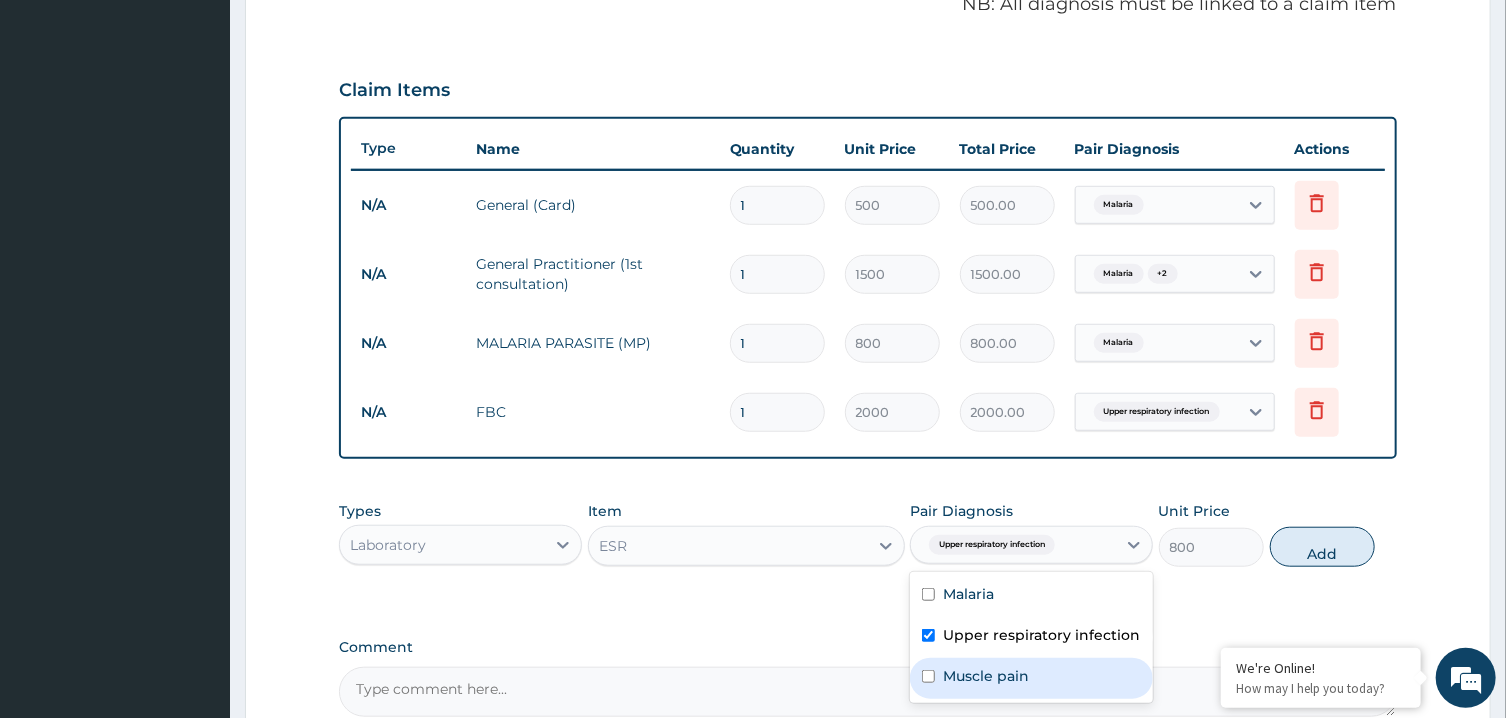 click on "Muscle pain" at bounding box center (1031, 678) 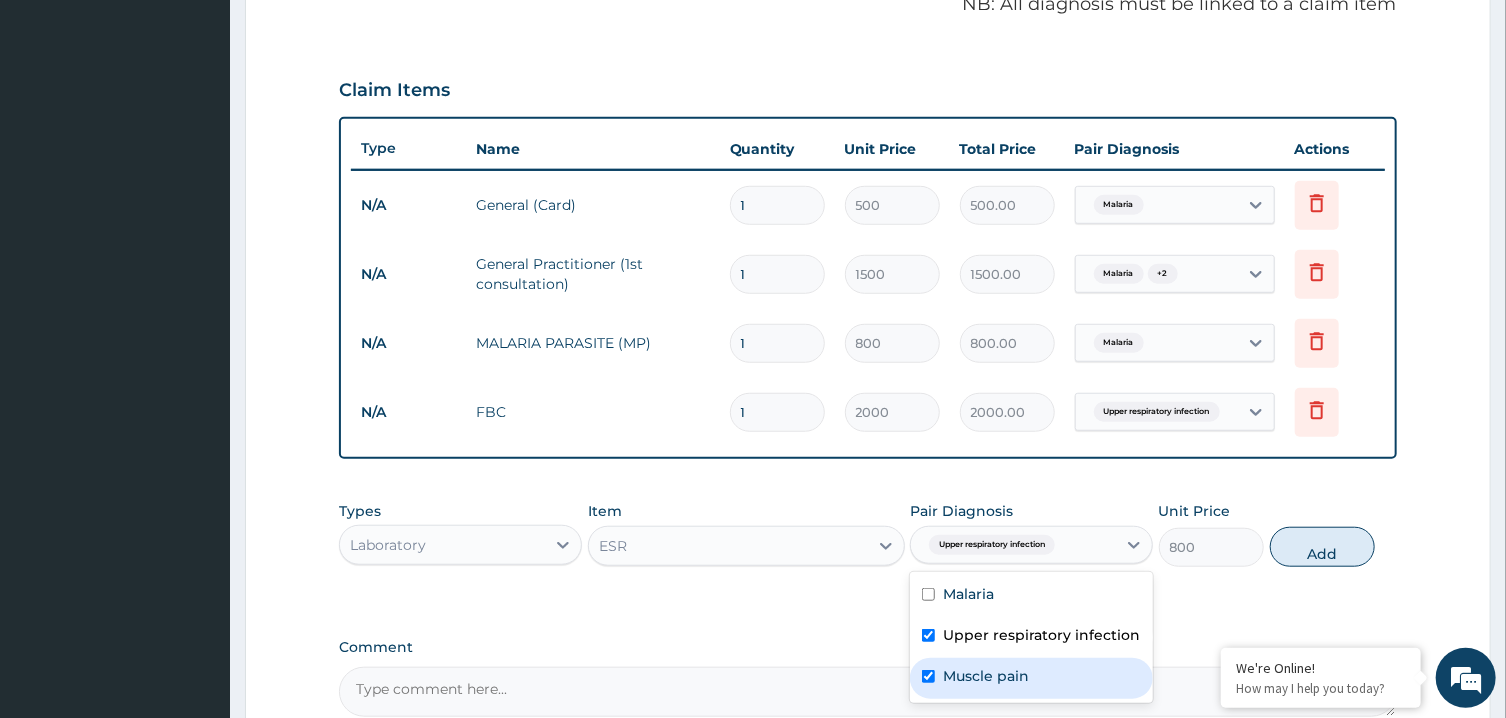 checkbox on "true" 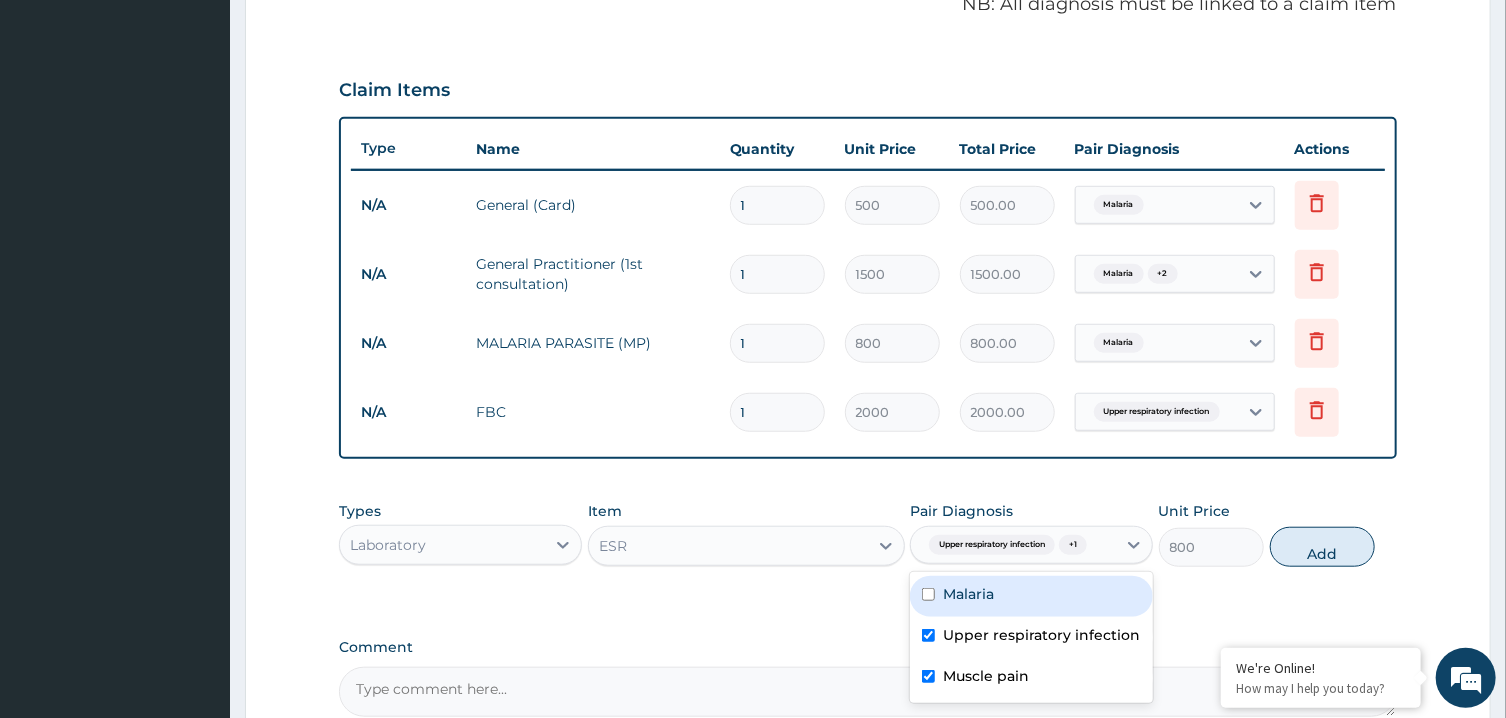 click on "Malaria" at bounding box center [1031, 596] 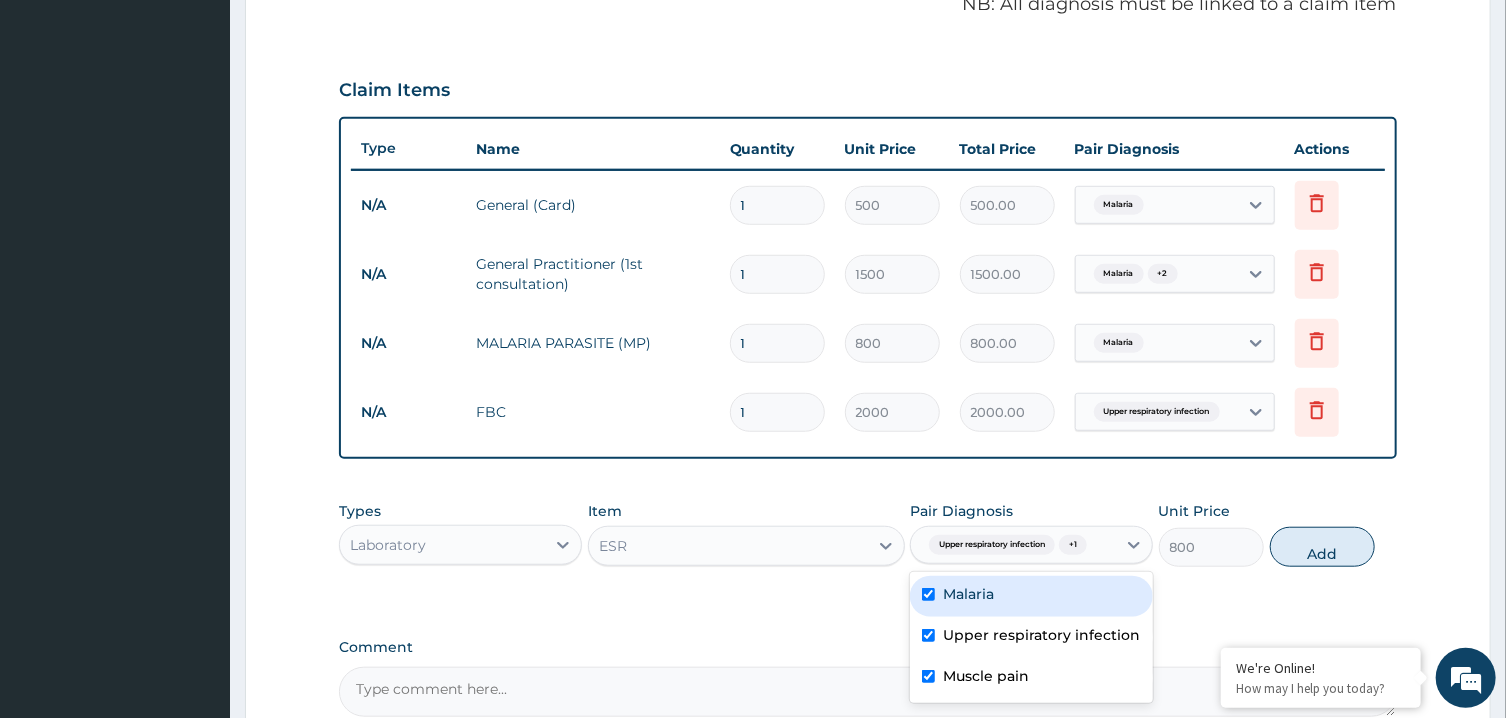 checkbox on "true" 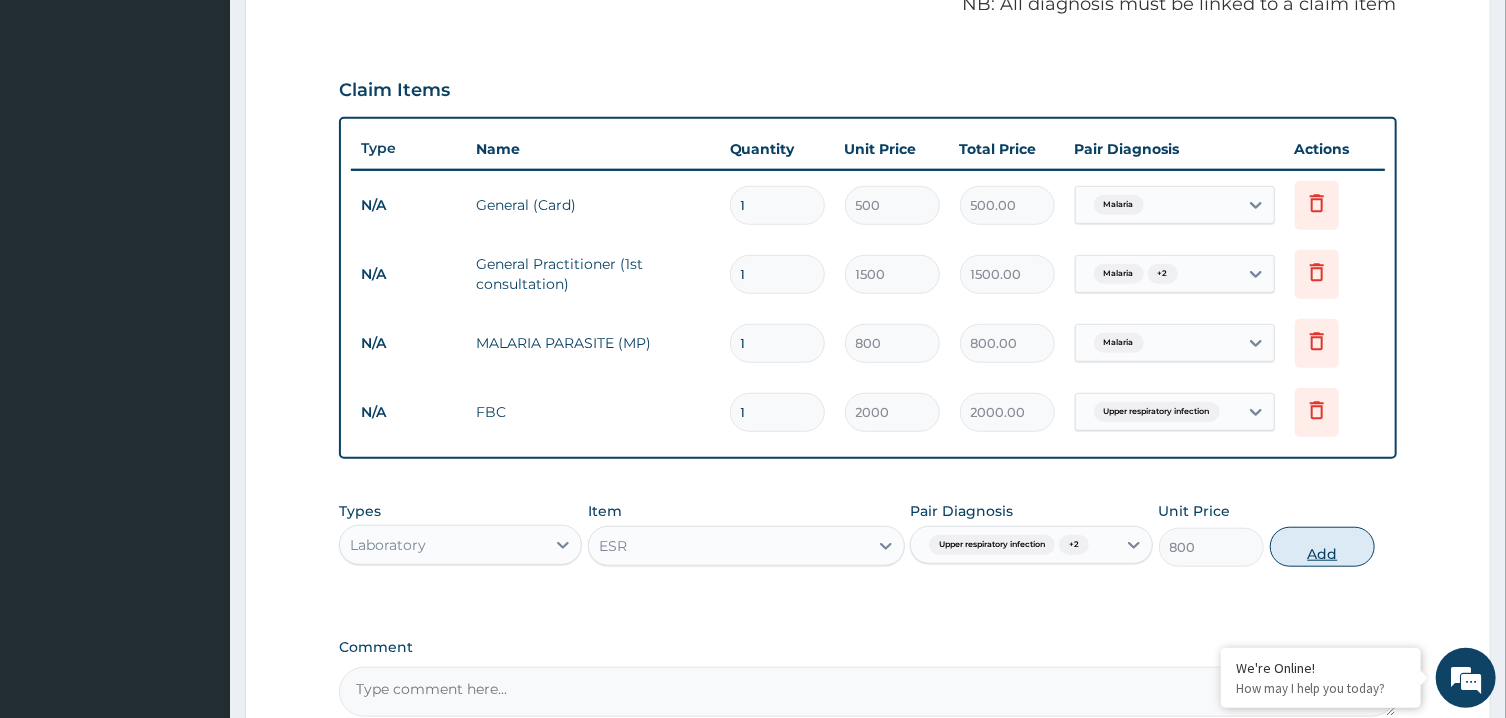 click on "Add" at bounding box center [1323, 547] 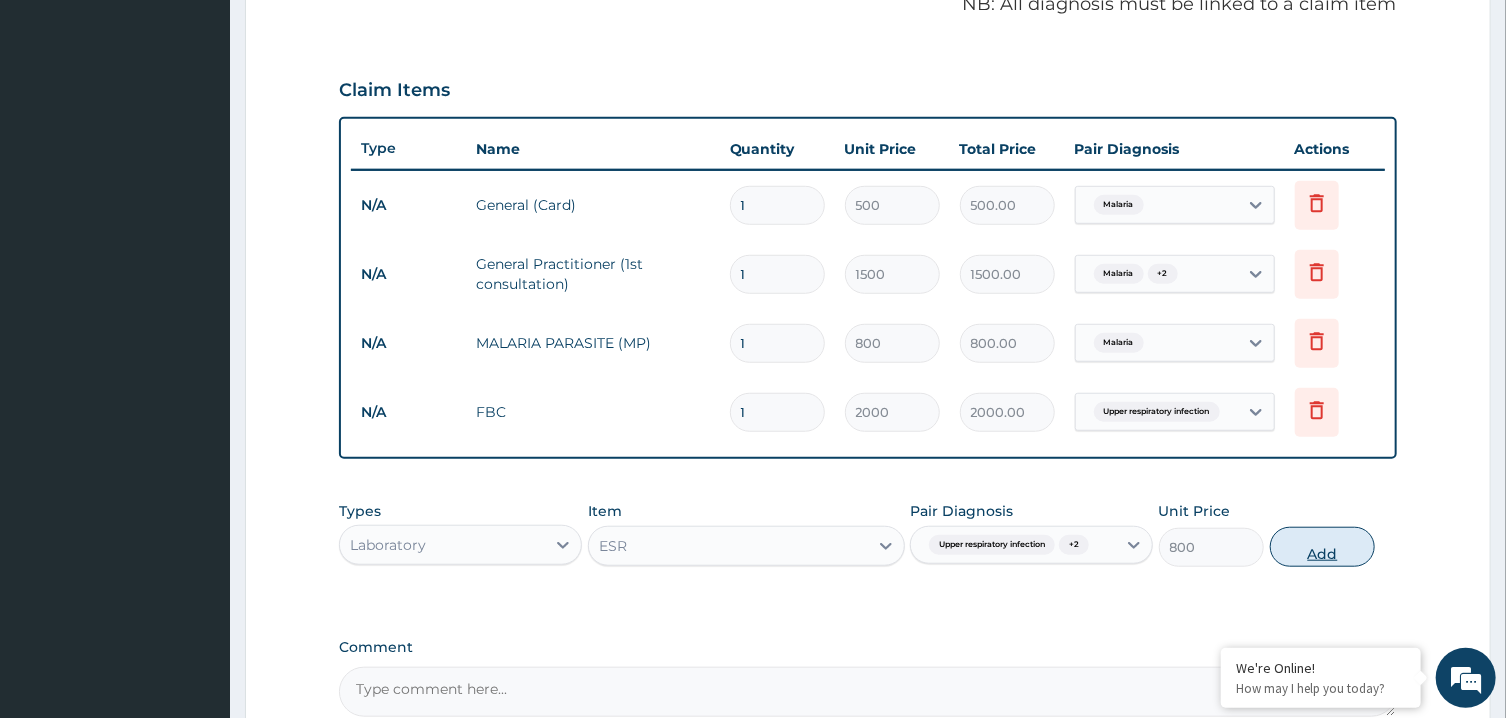 type on "0" 